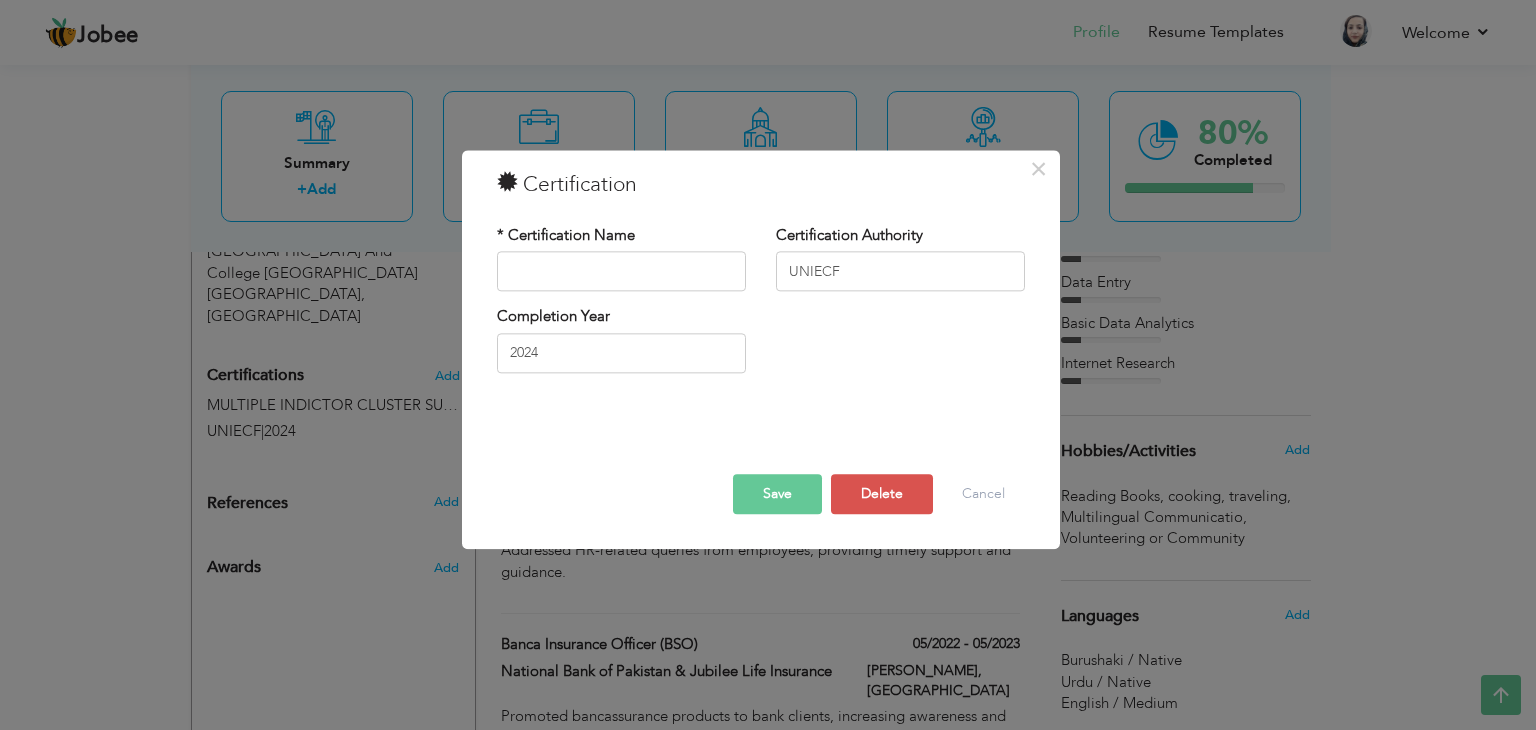 scroll, scrollTop: 0, scrollLeft: 0, axis: both 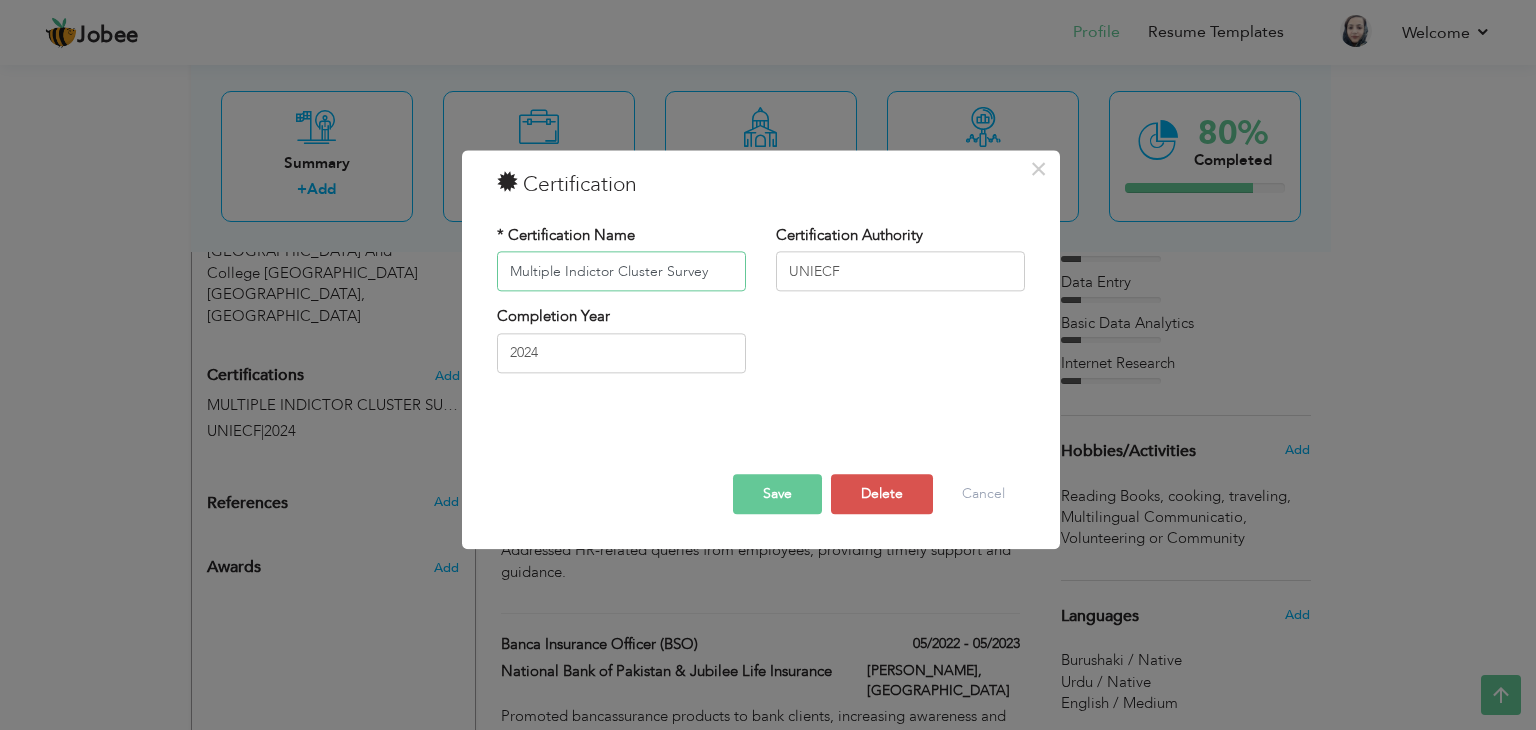 type on "Multiple Indictor Cluster Survey" 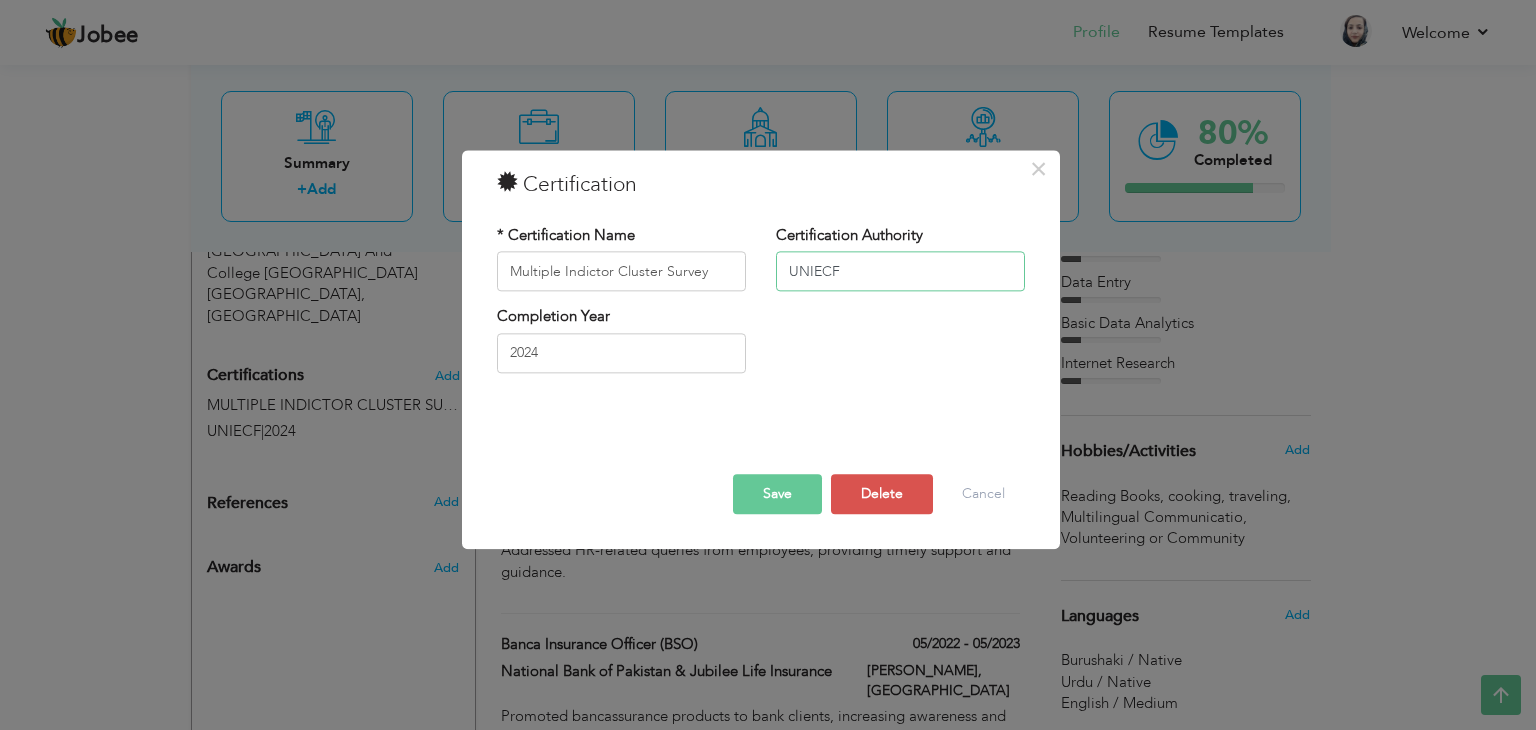 click on "UNIECF" at bounding box center (900, 272) 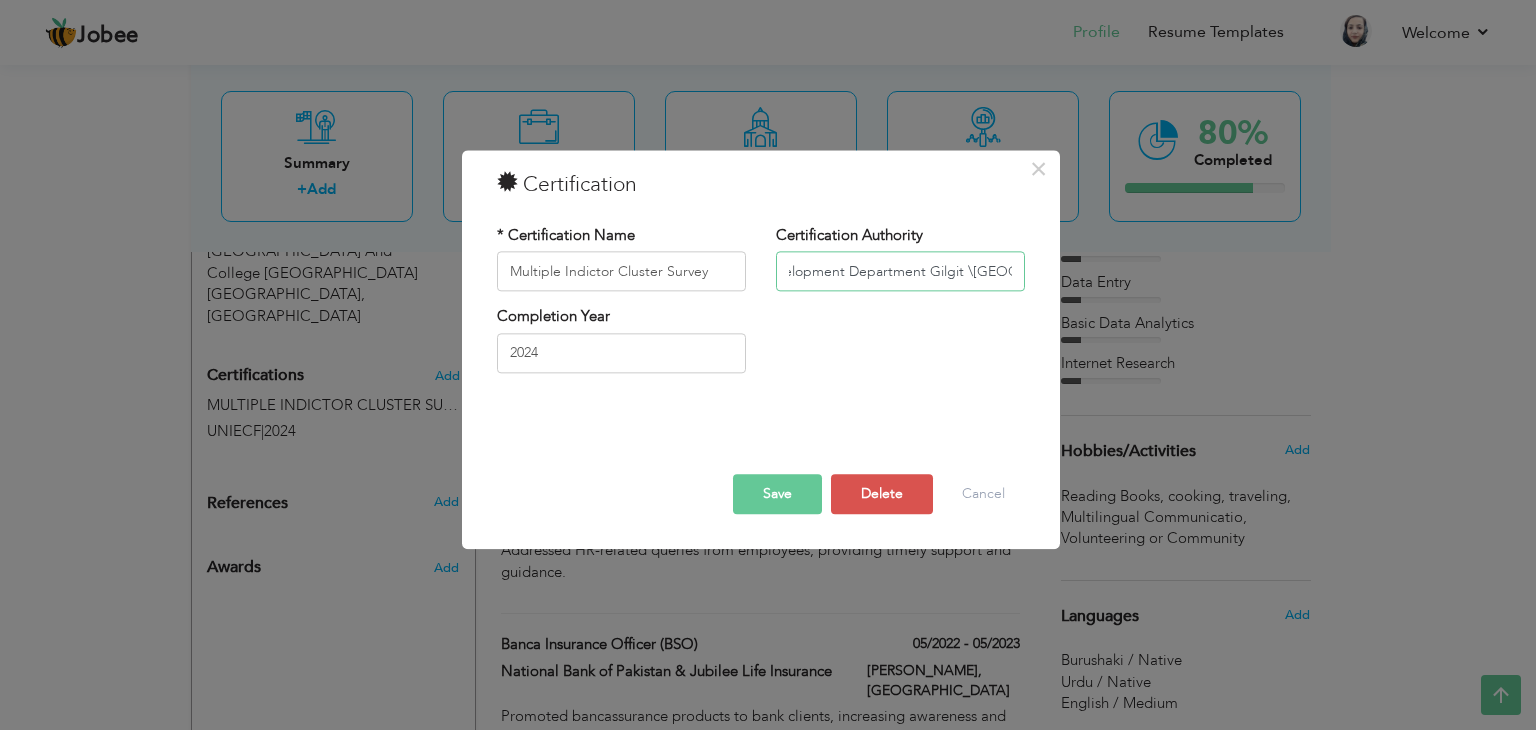 scroll, scrollTop: 0, scrollLeft: 181, axis: horizontal 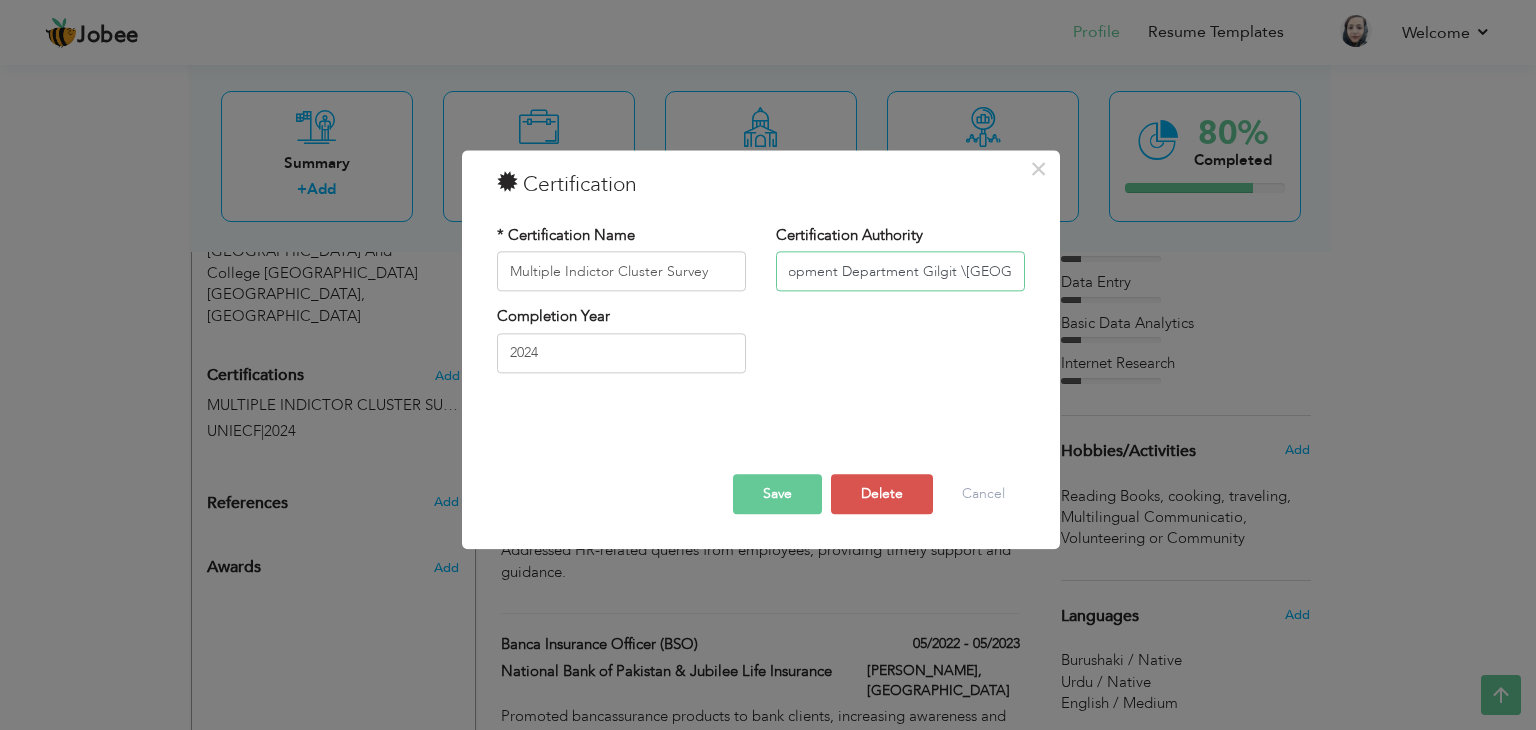 click on "UNIECF/Planning And Development Department Gilgit \baltistan" at bounding box center [900, 272] 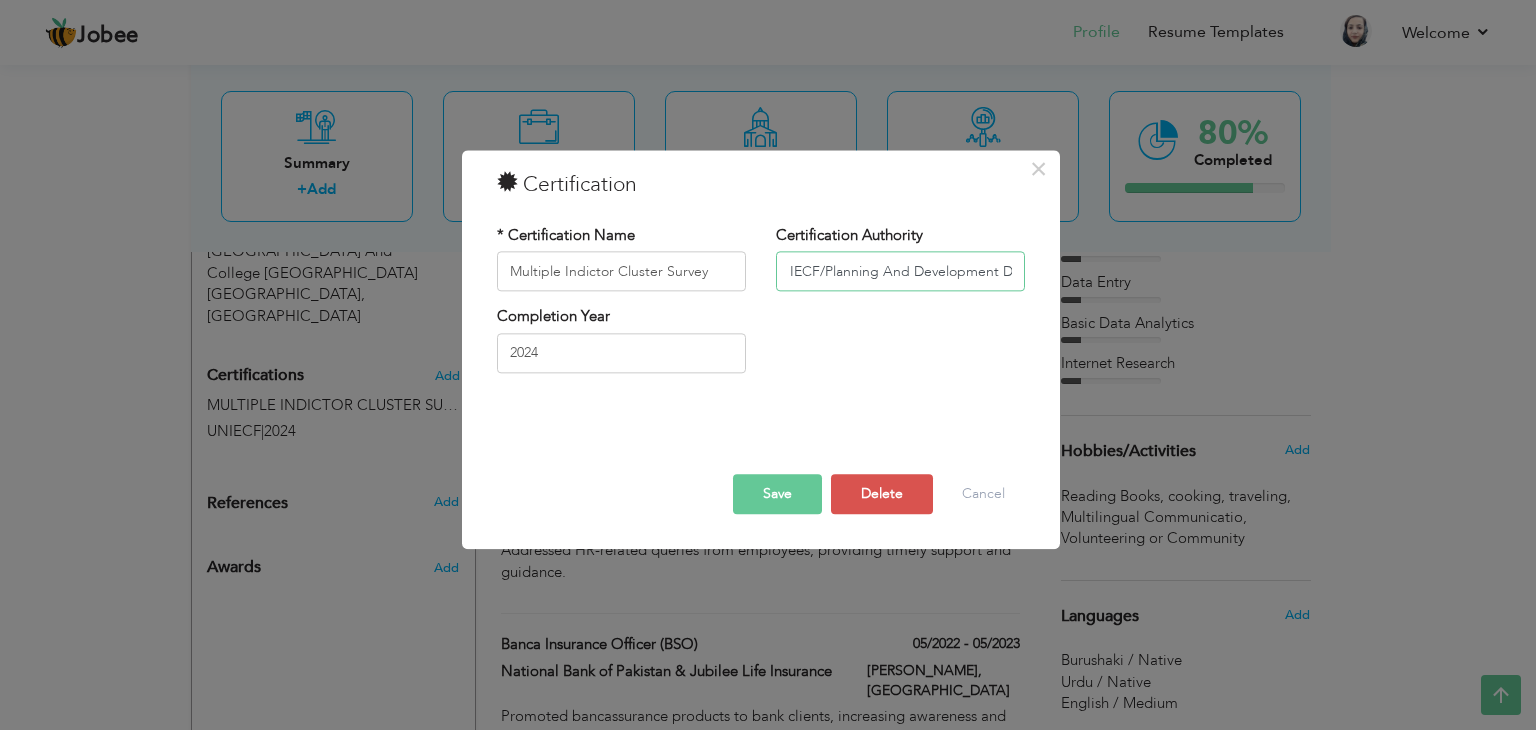scroll, scrollTop: 0, scrollLeft: 0, axis: both 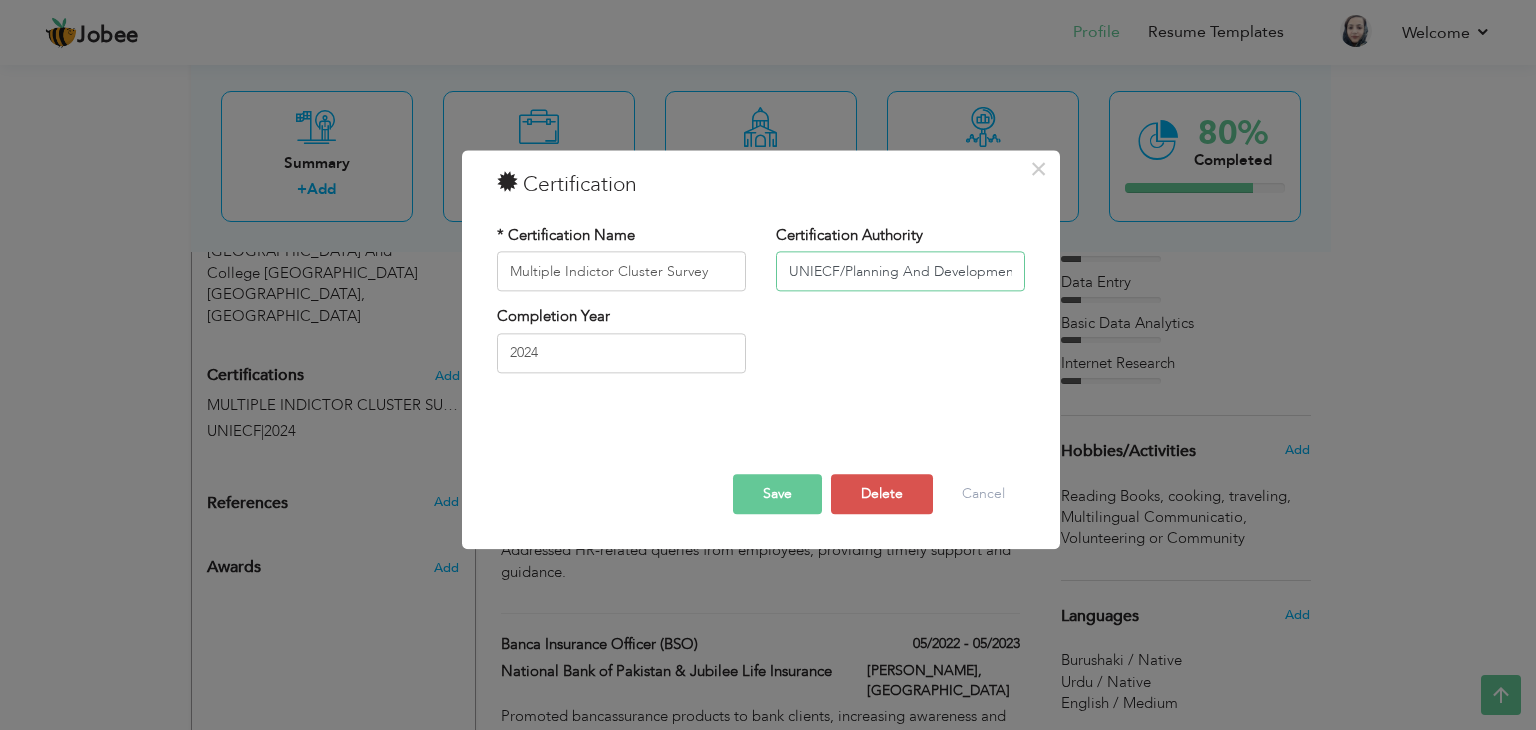 click on "UNIECF/Planning And Development Department Gilgit baltistan" at bounding box center (900, 272) 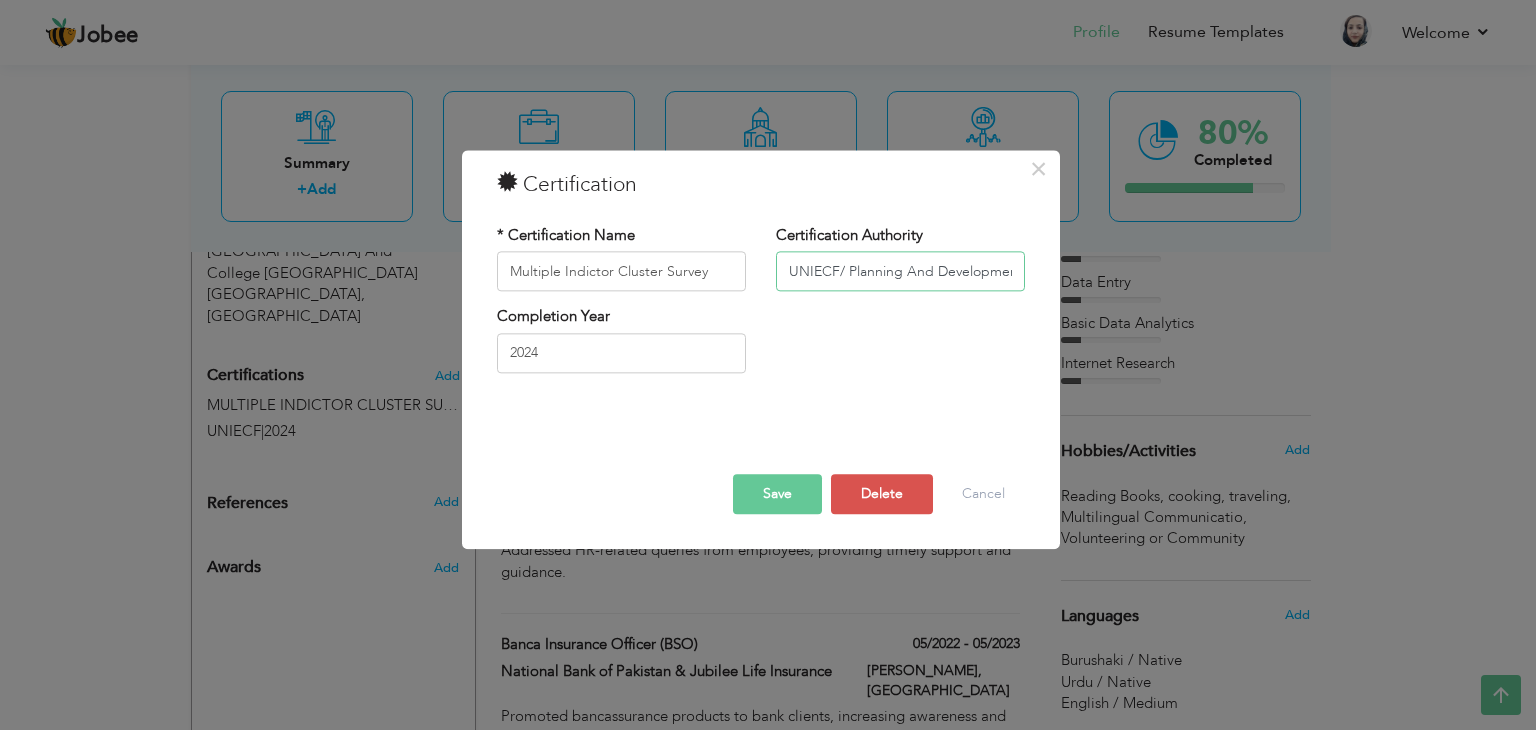 click on "UNIECF/ Planning And Development Department Gilgit baltistan" at bounding box center [900, 272] 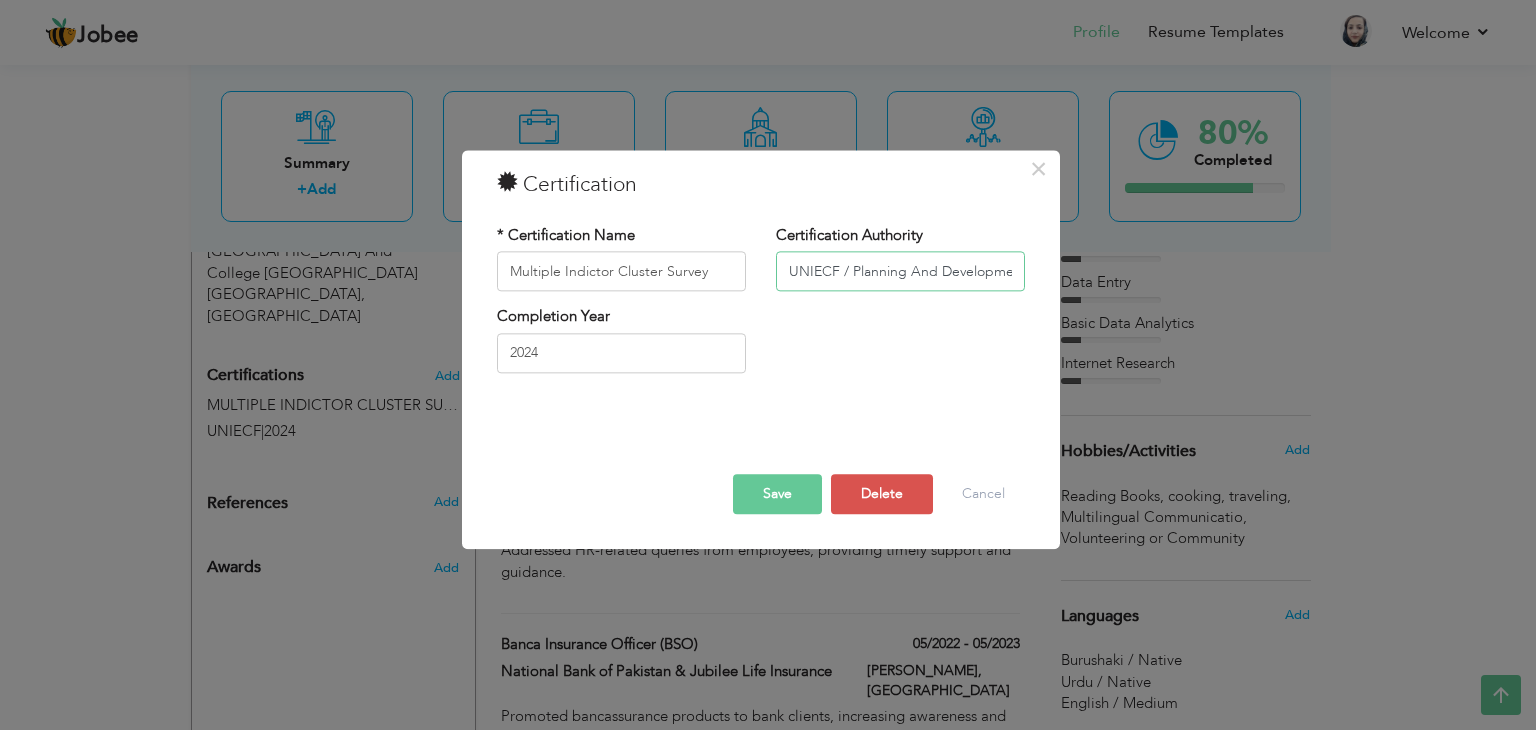 click on "UNIECF / Planning And Development Department Gilgit baltistan" at bounding box center (900, 272) 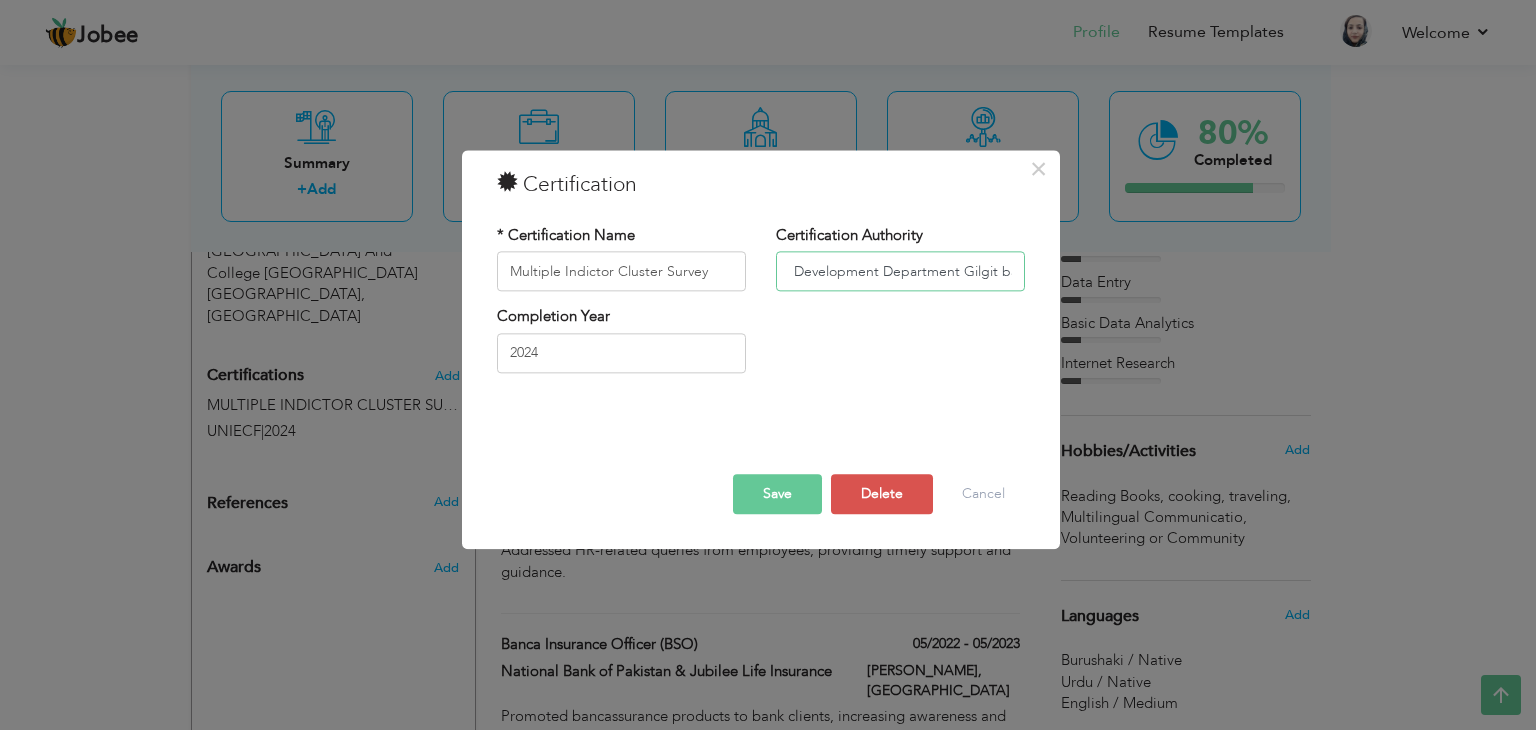 scroll, scrollTop: 0, scrollLeft: 184, axis: horizontal 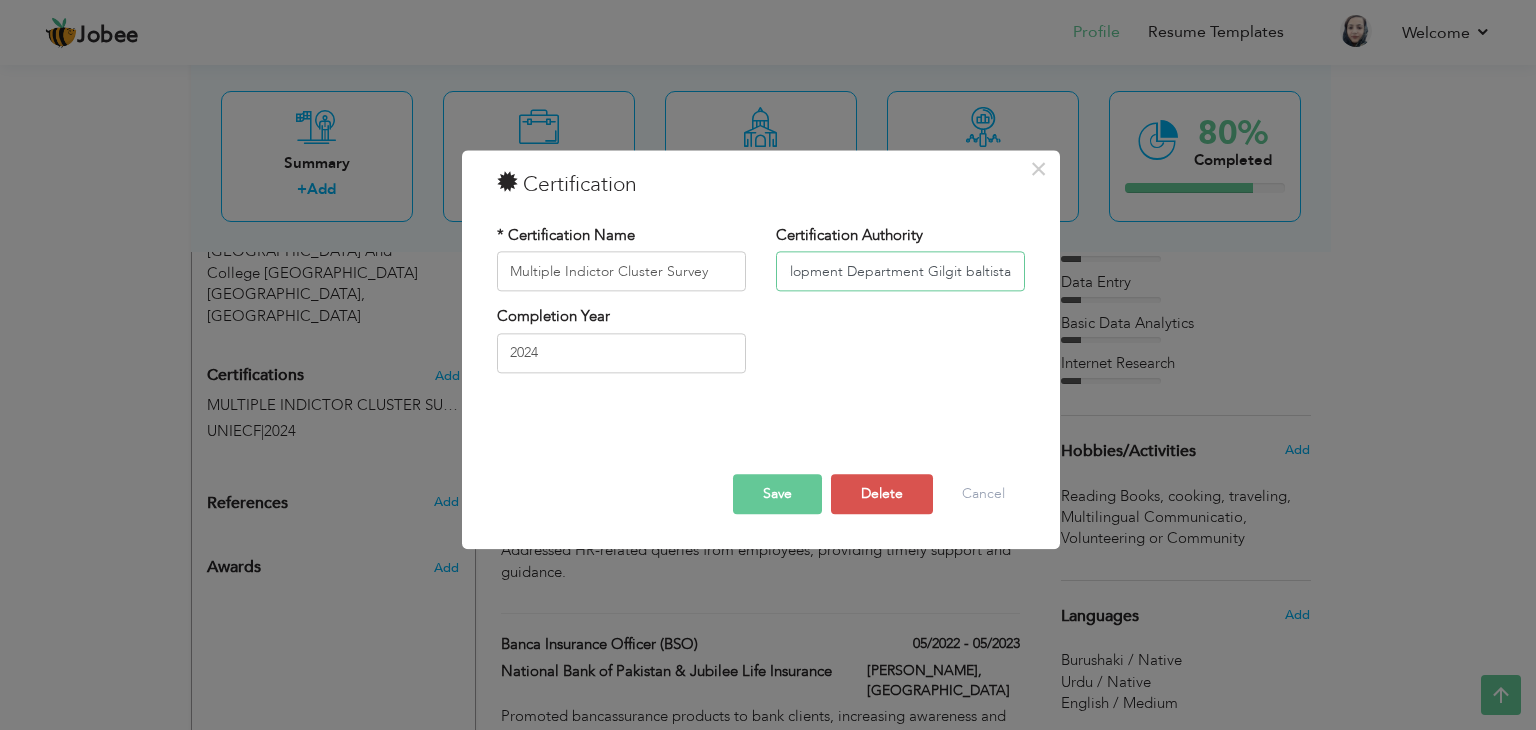 click on "UNIECF / Planning And Development Department Gilgit baltistan" at bounding box center [900, 272] 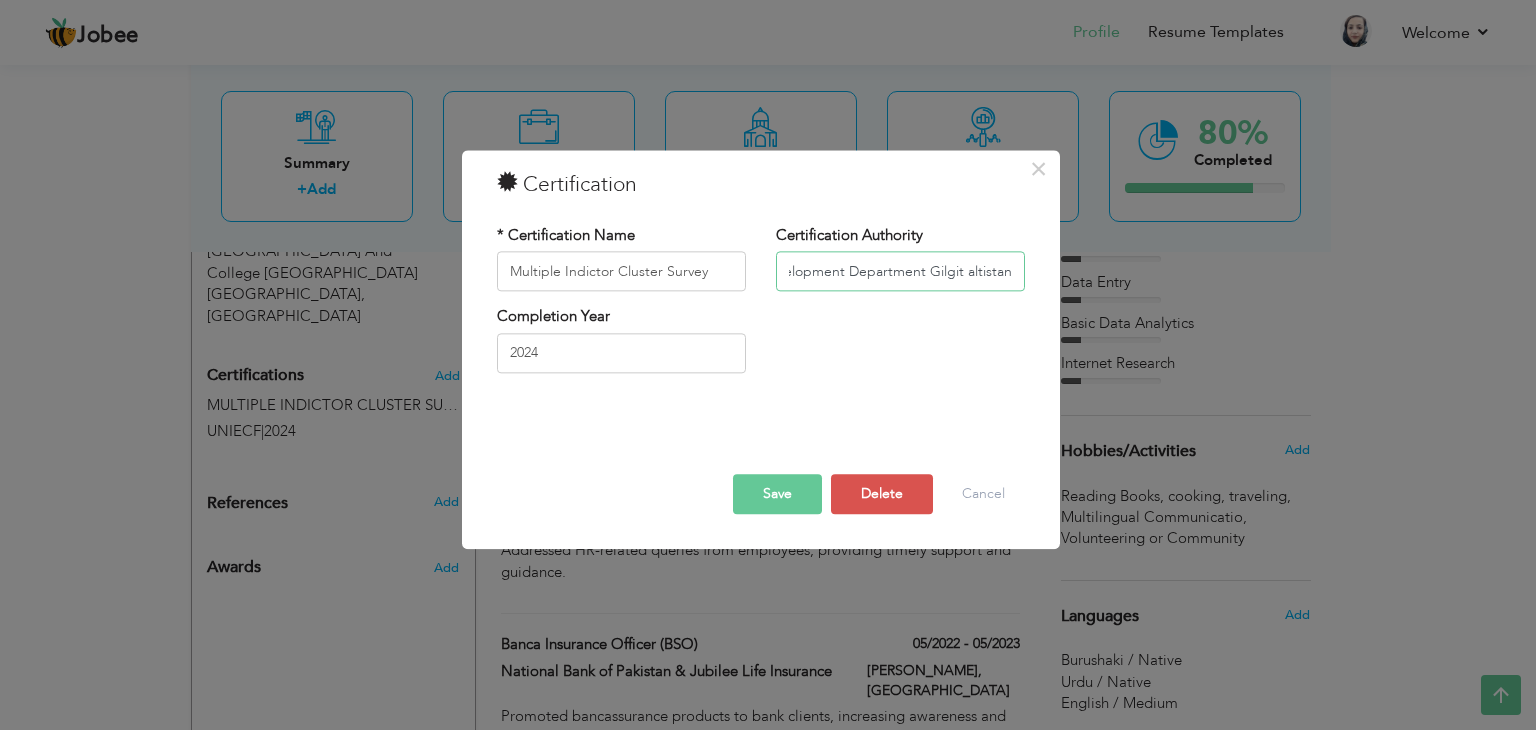 scroll, scrollTop: 0, scrollLeft: 175, axis: horizontal 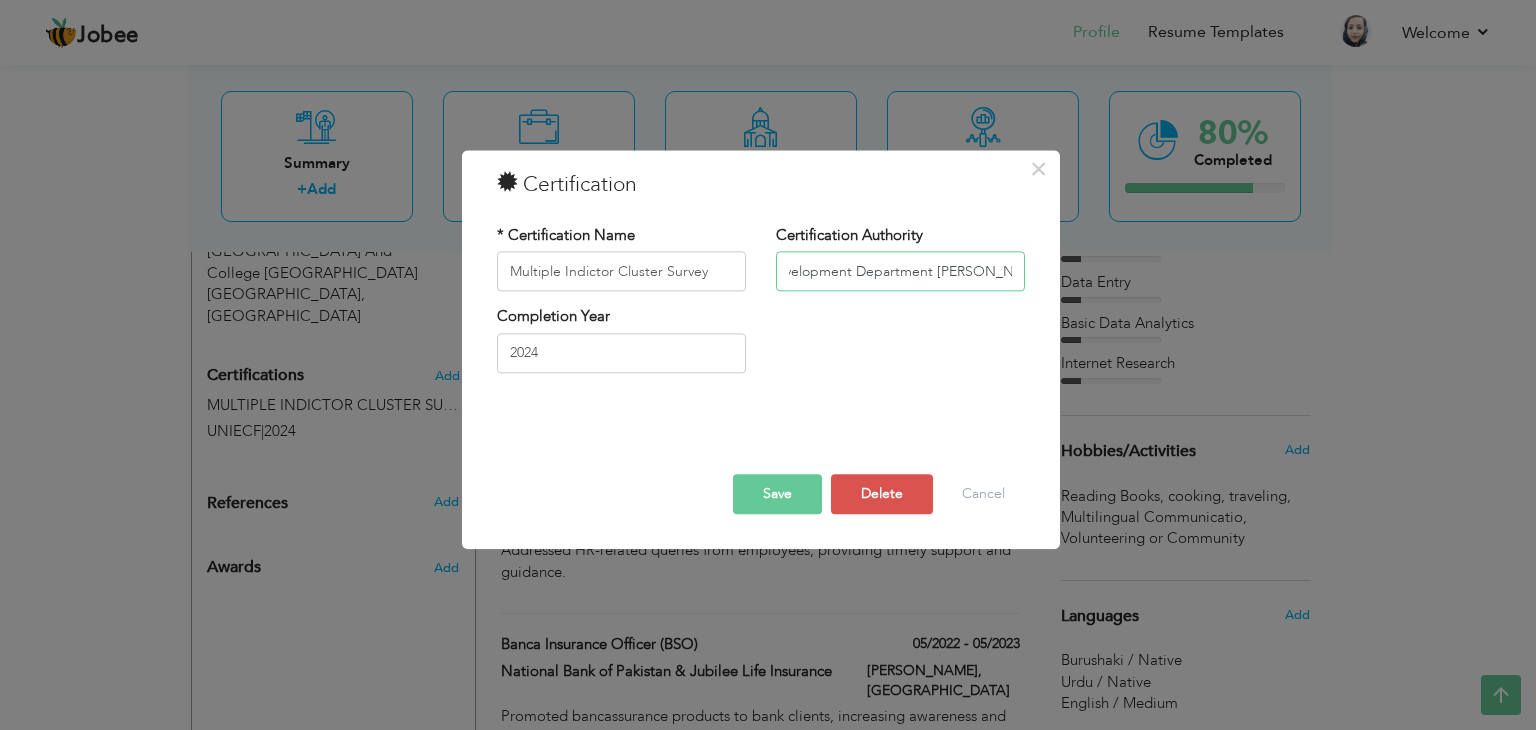 type on "UNIECF / Planning And Development Department [PERSON_NAME]" 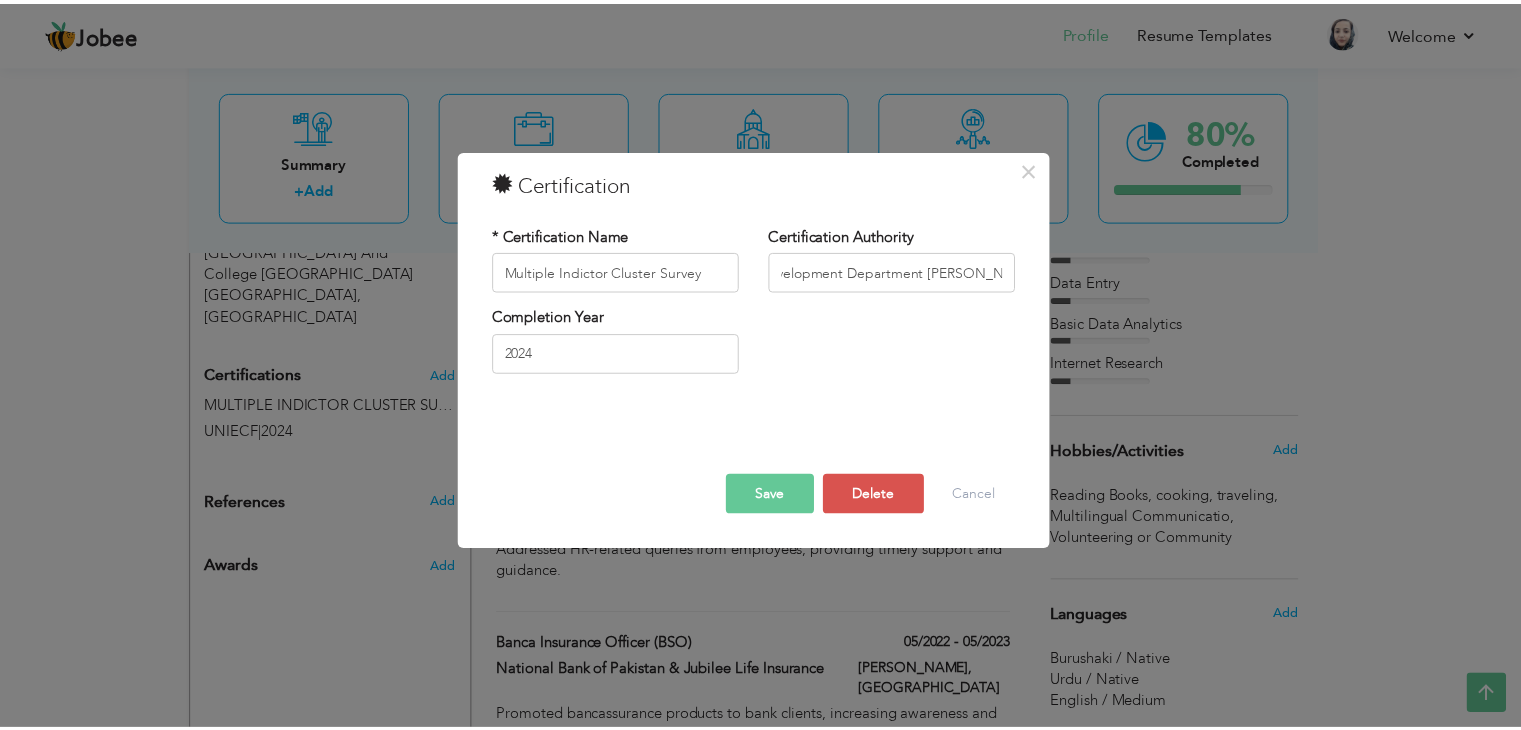 scroll, scrollTop: 0, scrollLeft: 0, axis: both 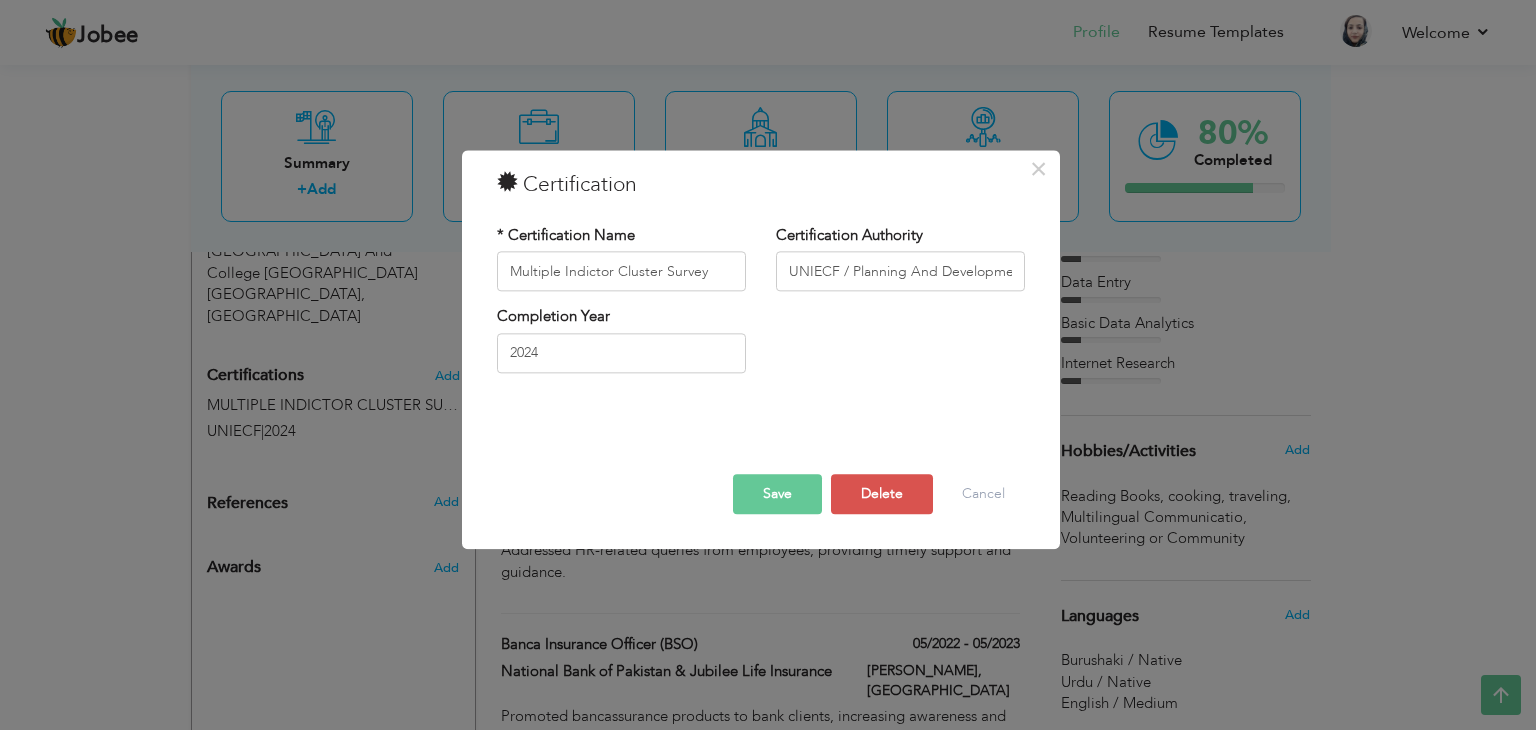 click on "Save" at bounding box center [777, 495] 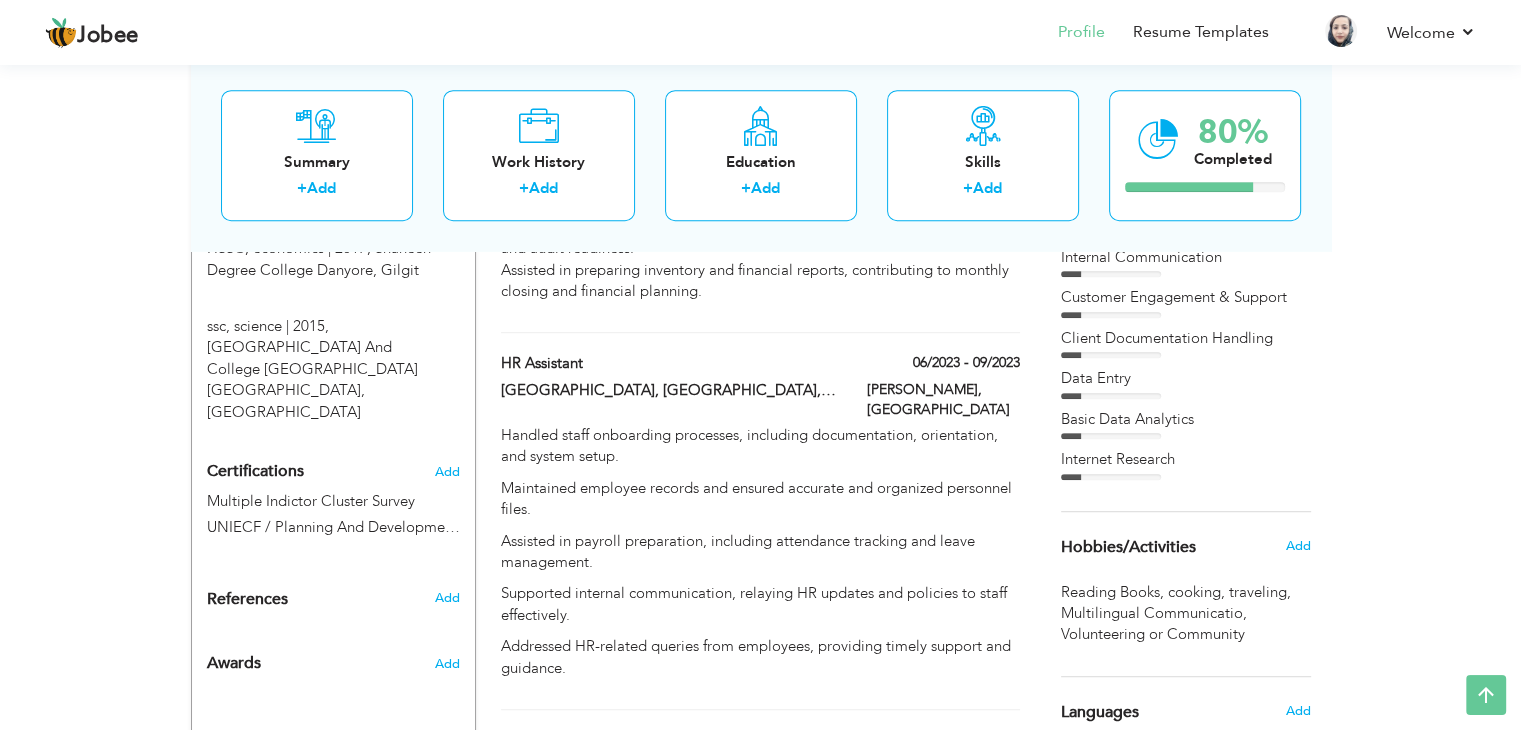 scroll, scrollTop: 1052, scrollLeft: 0, axis: vertical 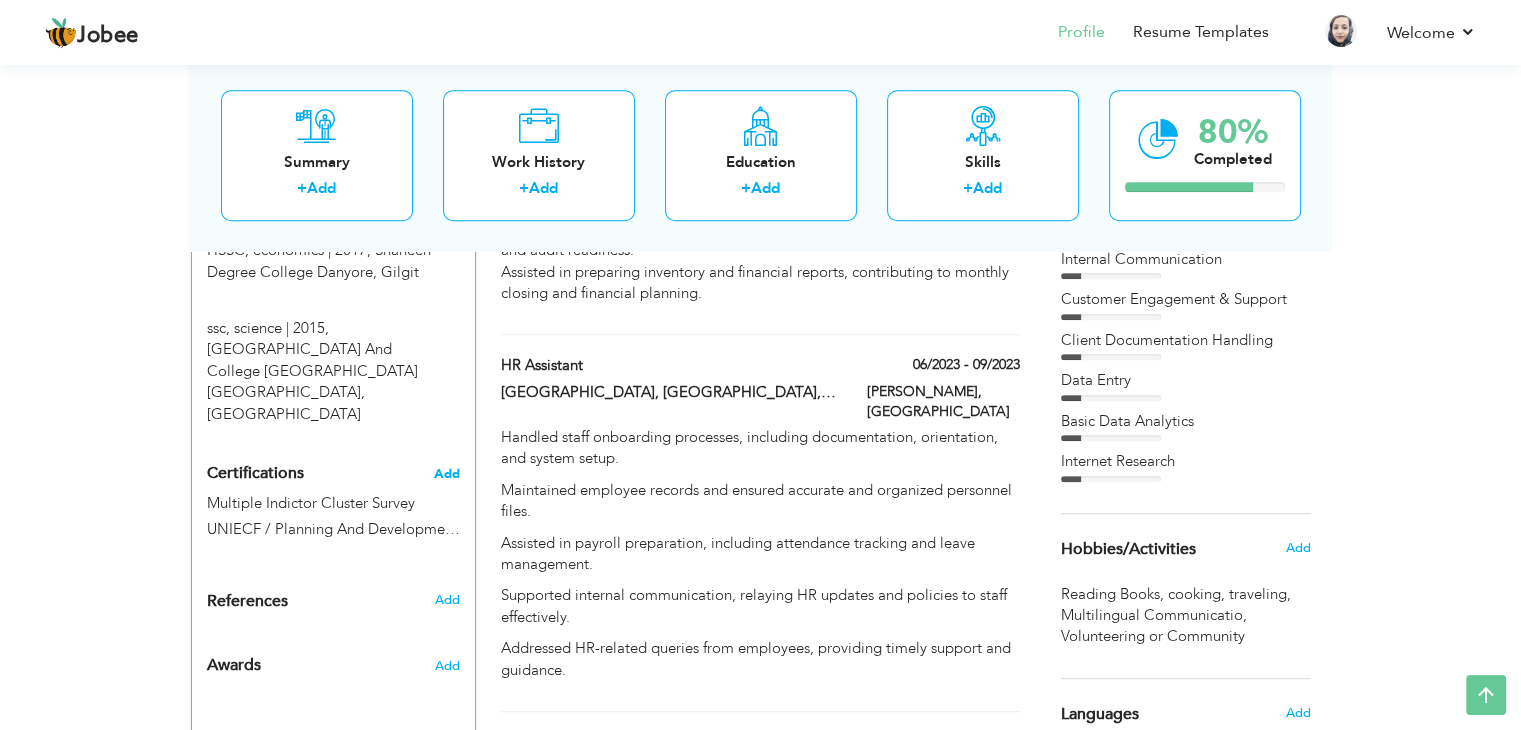 click on "Add" at bounding box center [447, 474] 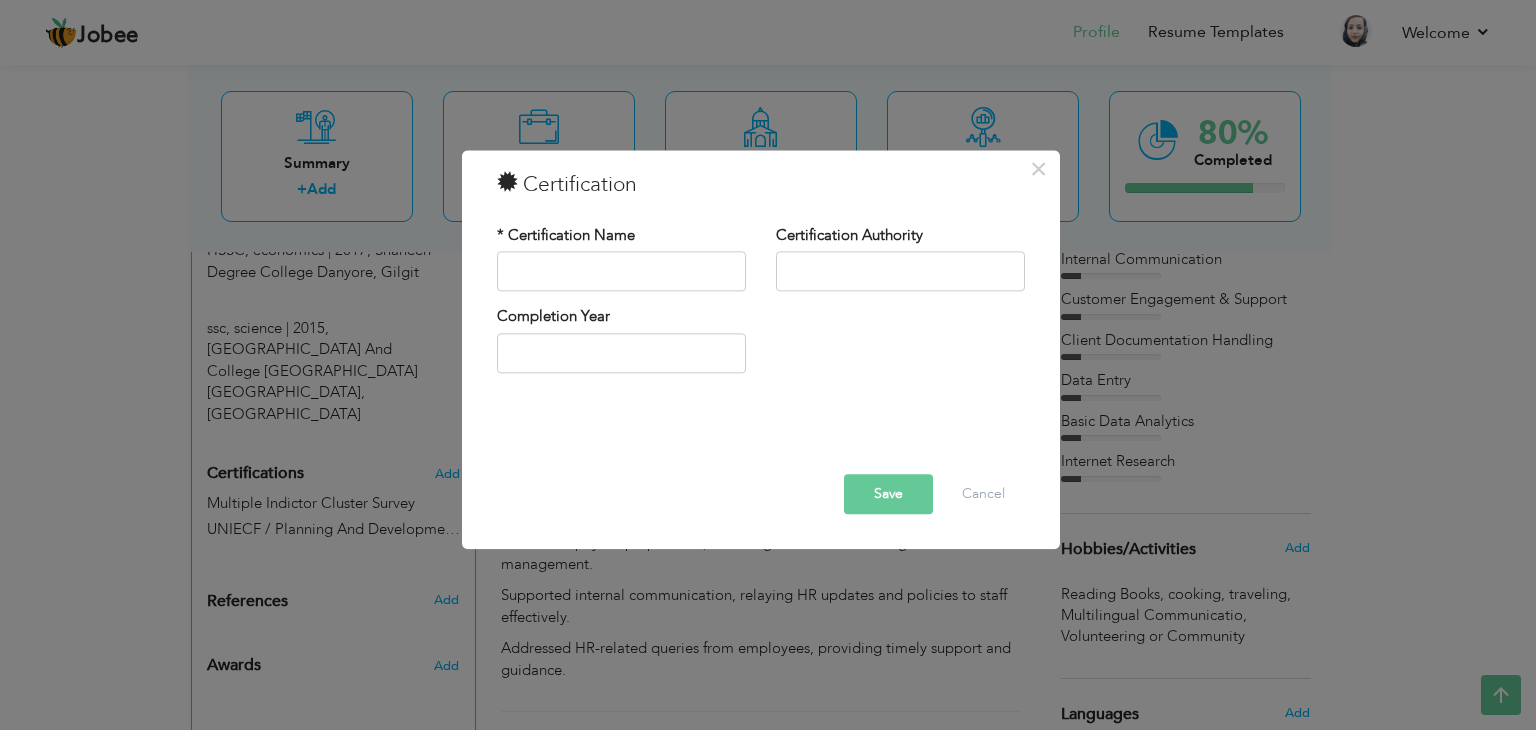 drag, startPoint x: 638, startPoint y: 229, endPoint x: 592, endPoint y: 230, distance: 46.010868 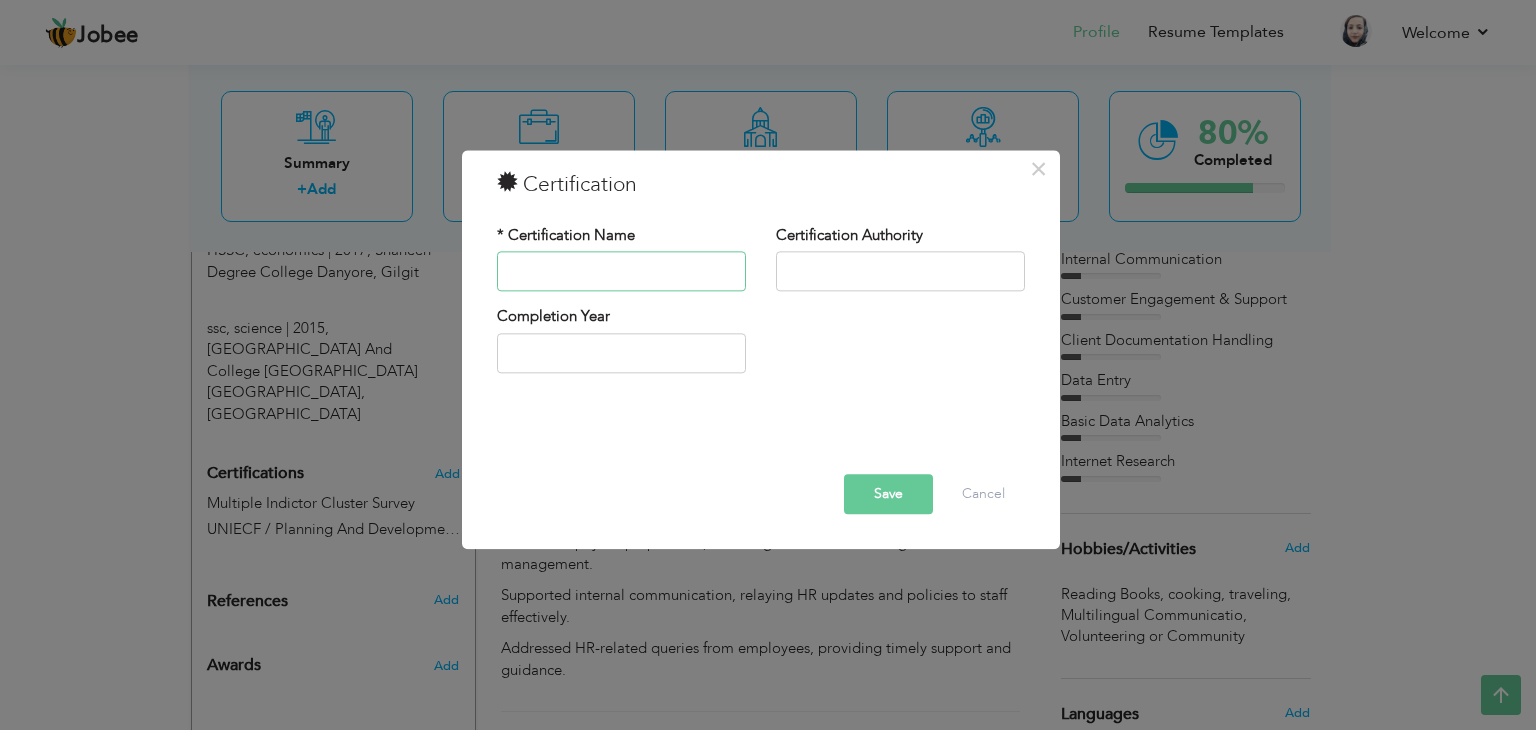 click at bounding box center (621, 272) 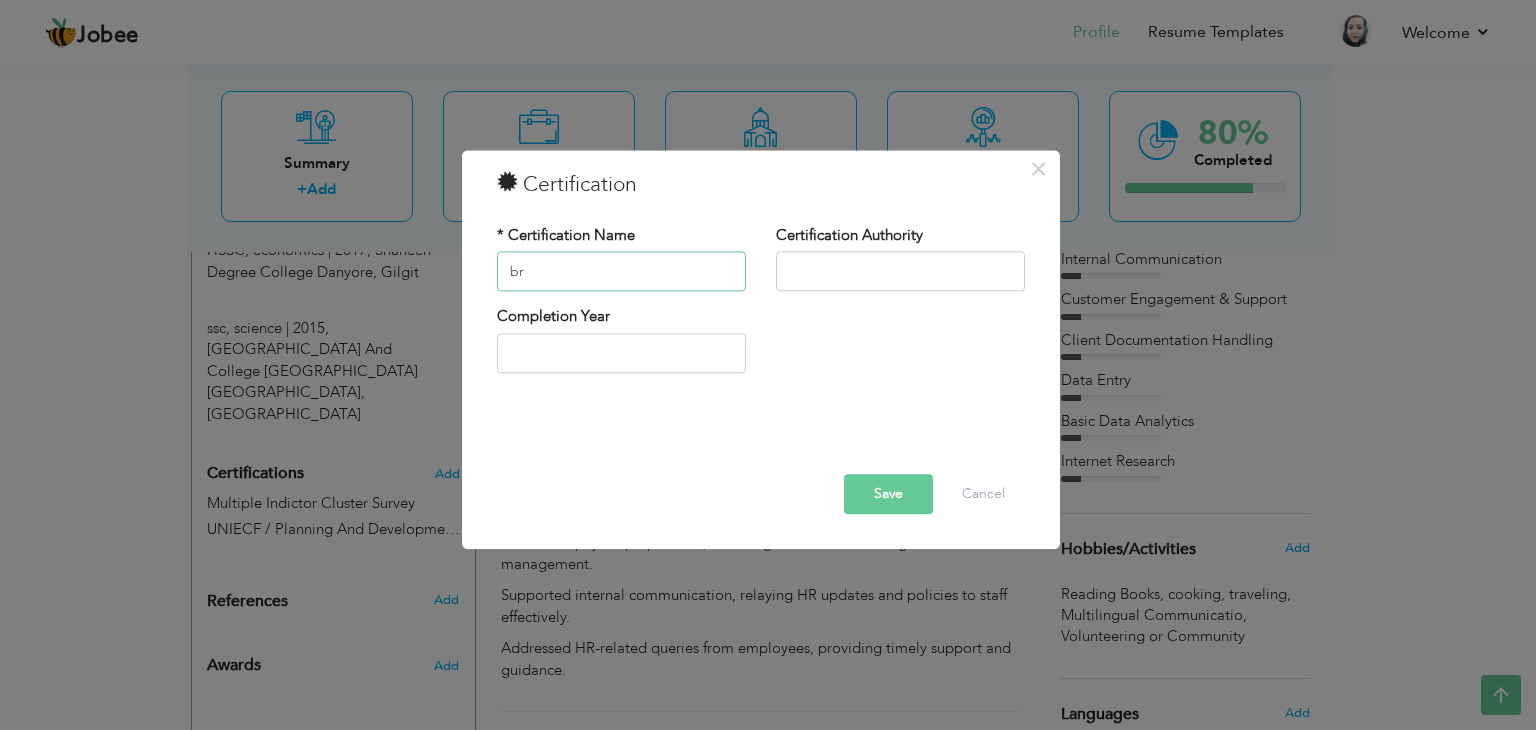 type on "b" 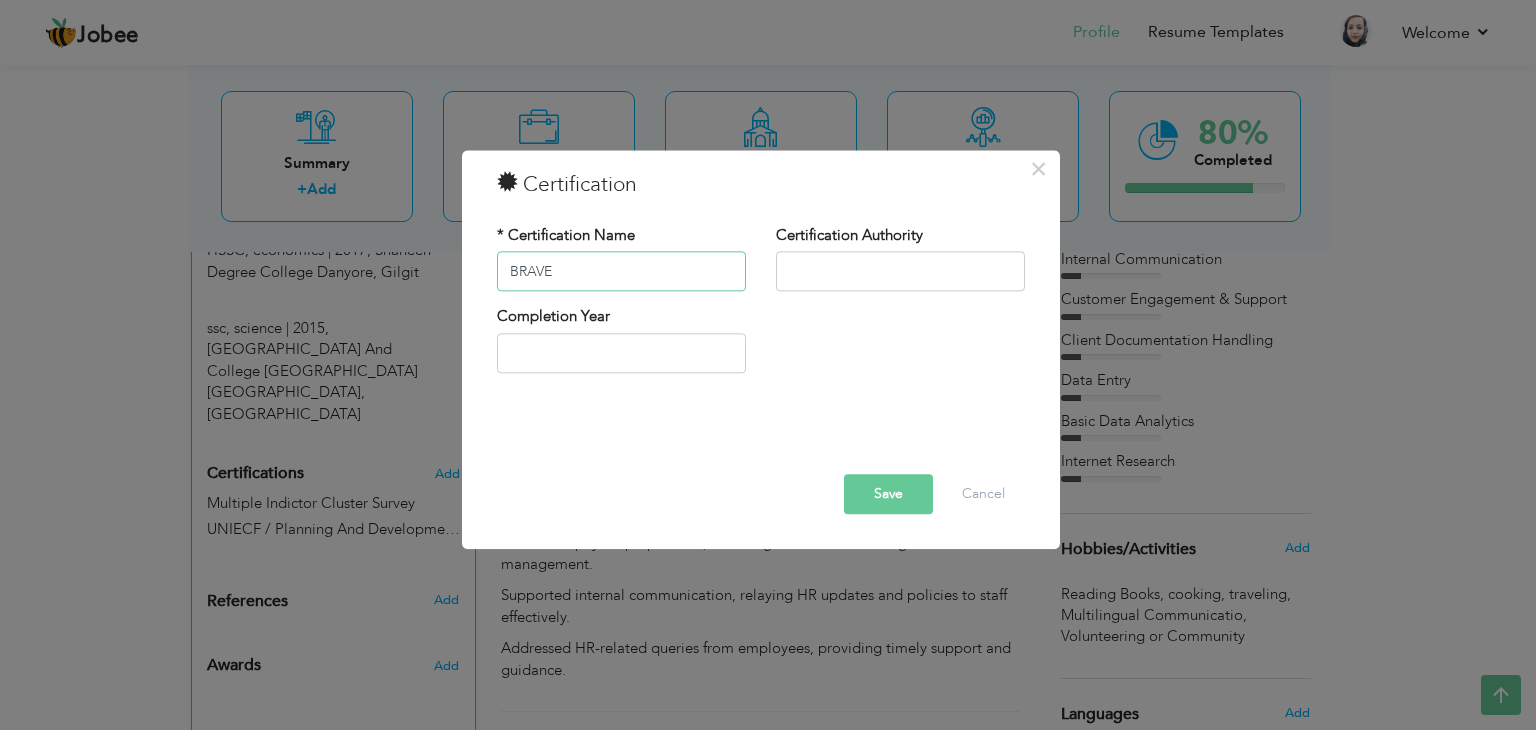 type on "BRAVE" 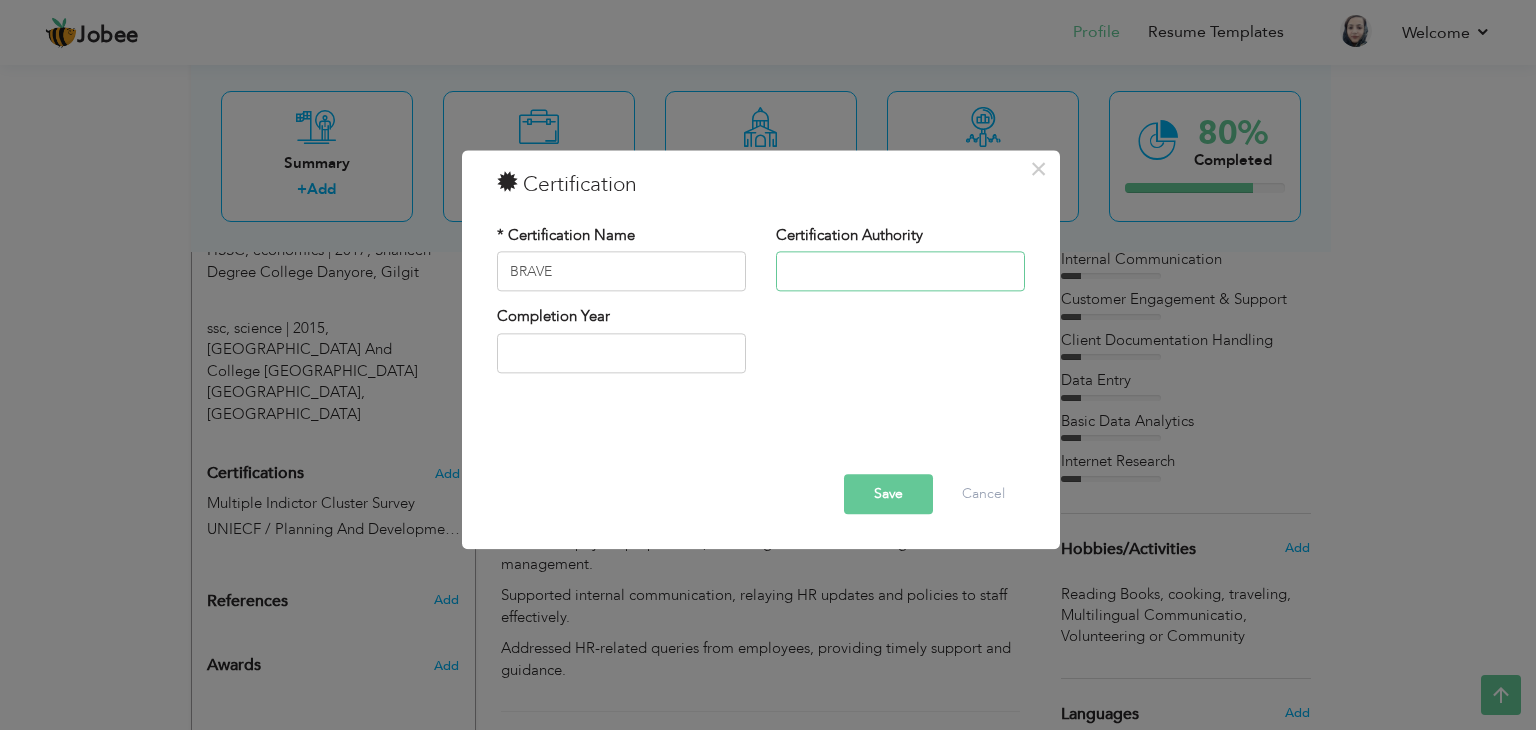 click at bounding box center [900, 272] 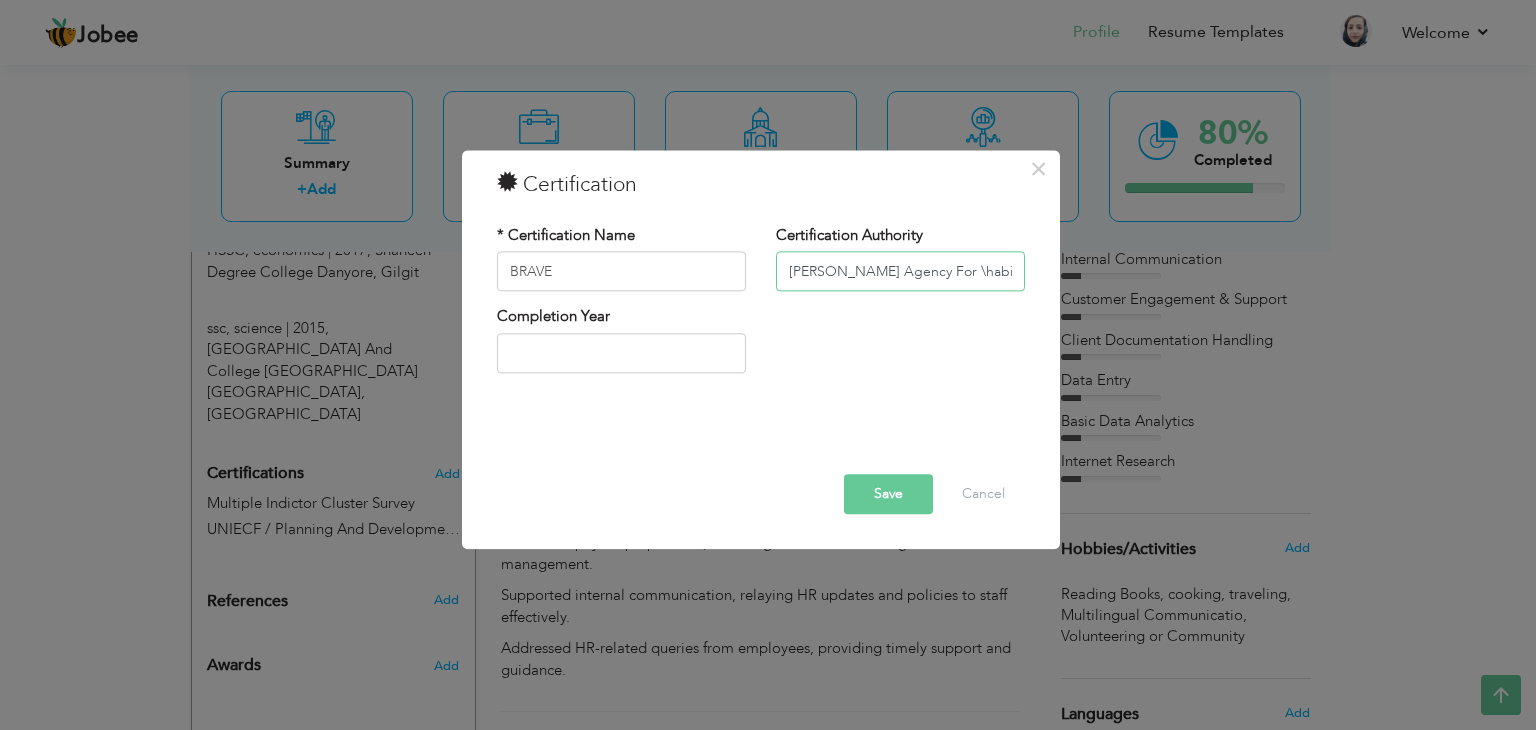 click on "Aga Khan Agency For \habitat" at bounding box center (900, 272) 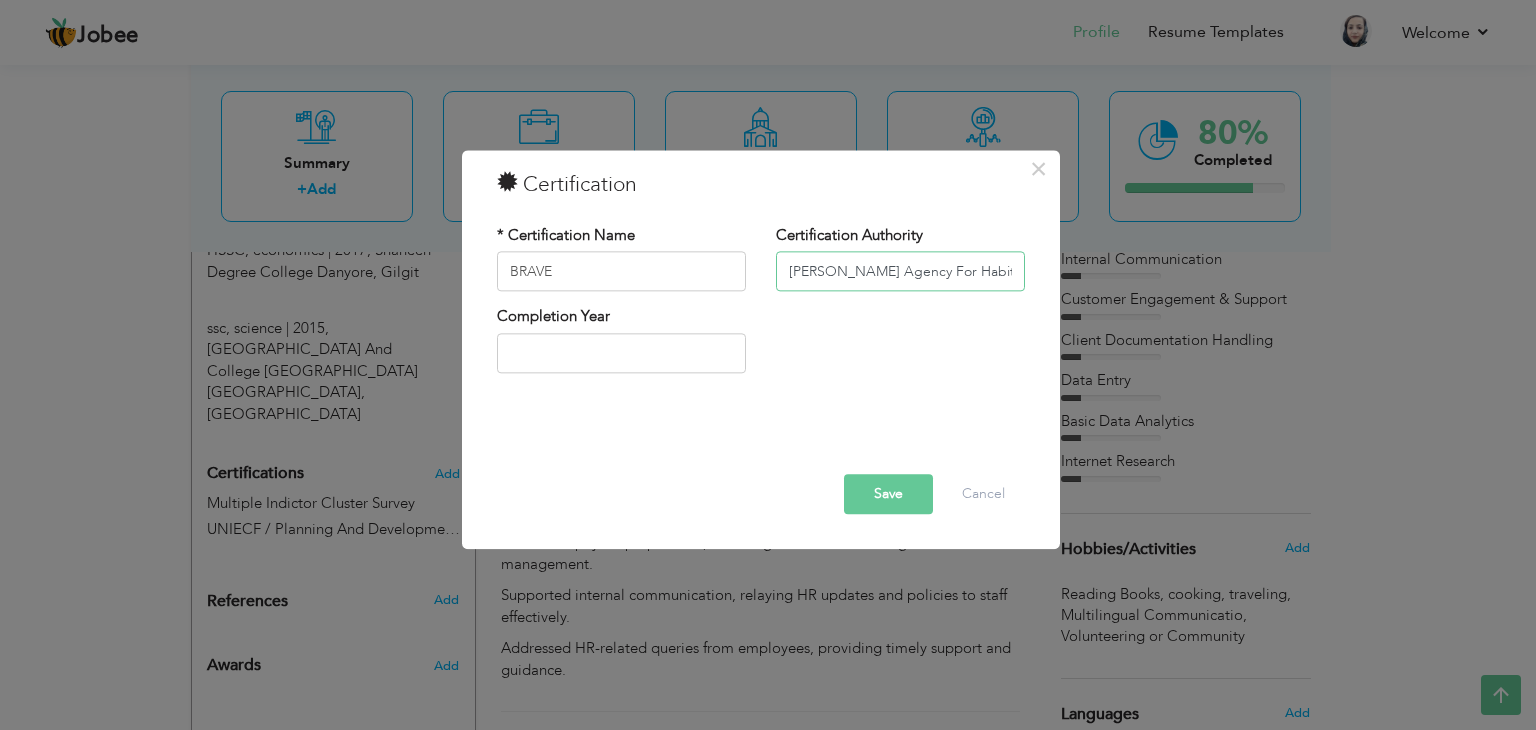 type on "[PERSON_NAME] Agency For Habitat" 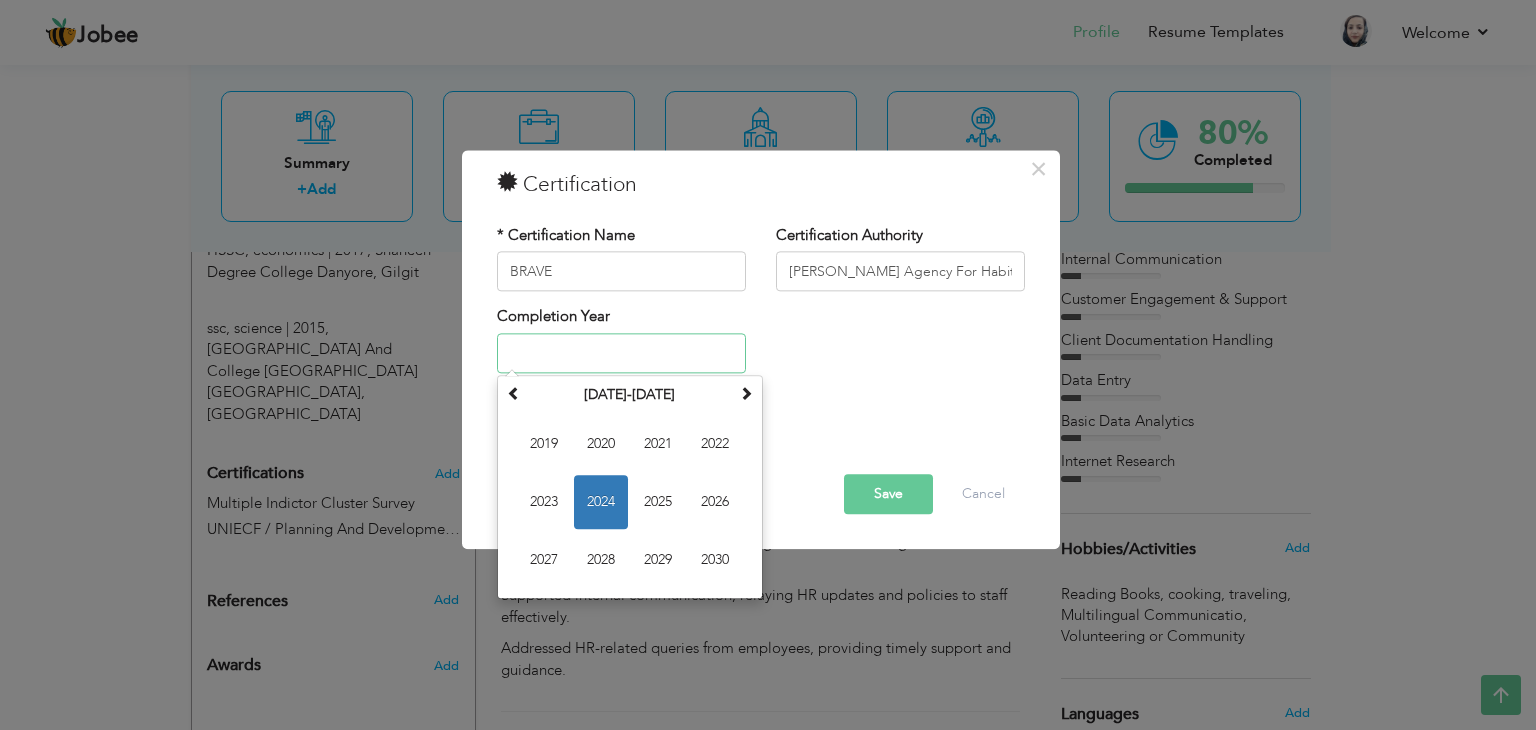 click at bounding box center [621, 353] 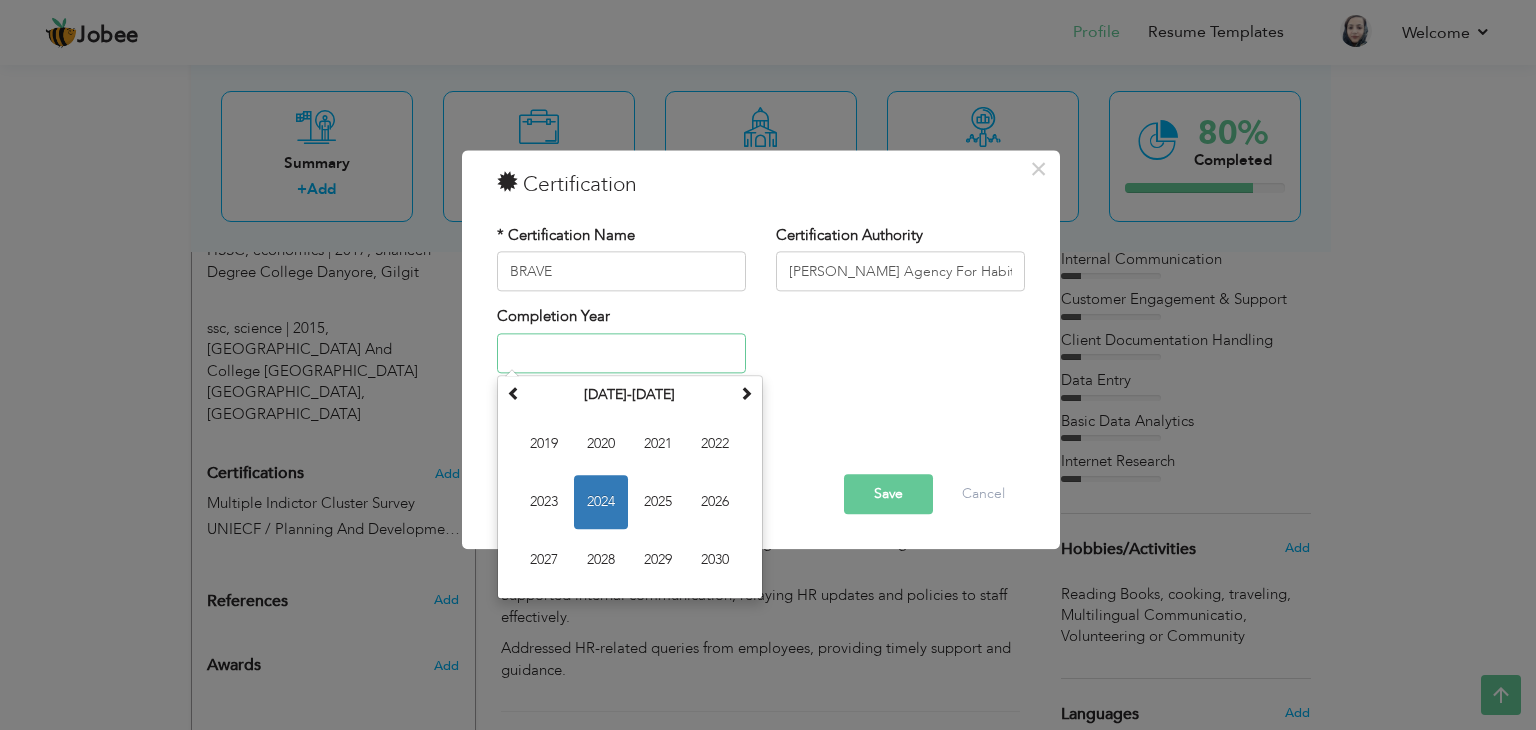 click on "2024" at bounding box center (601, 502) 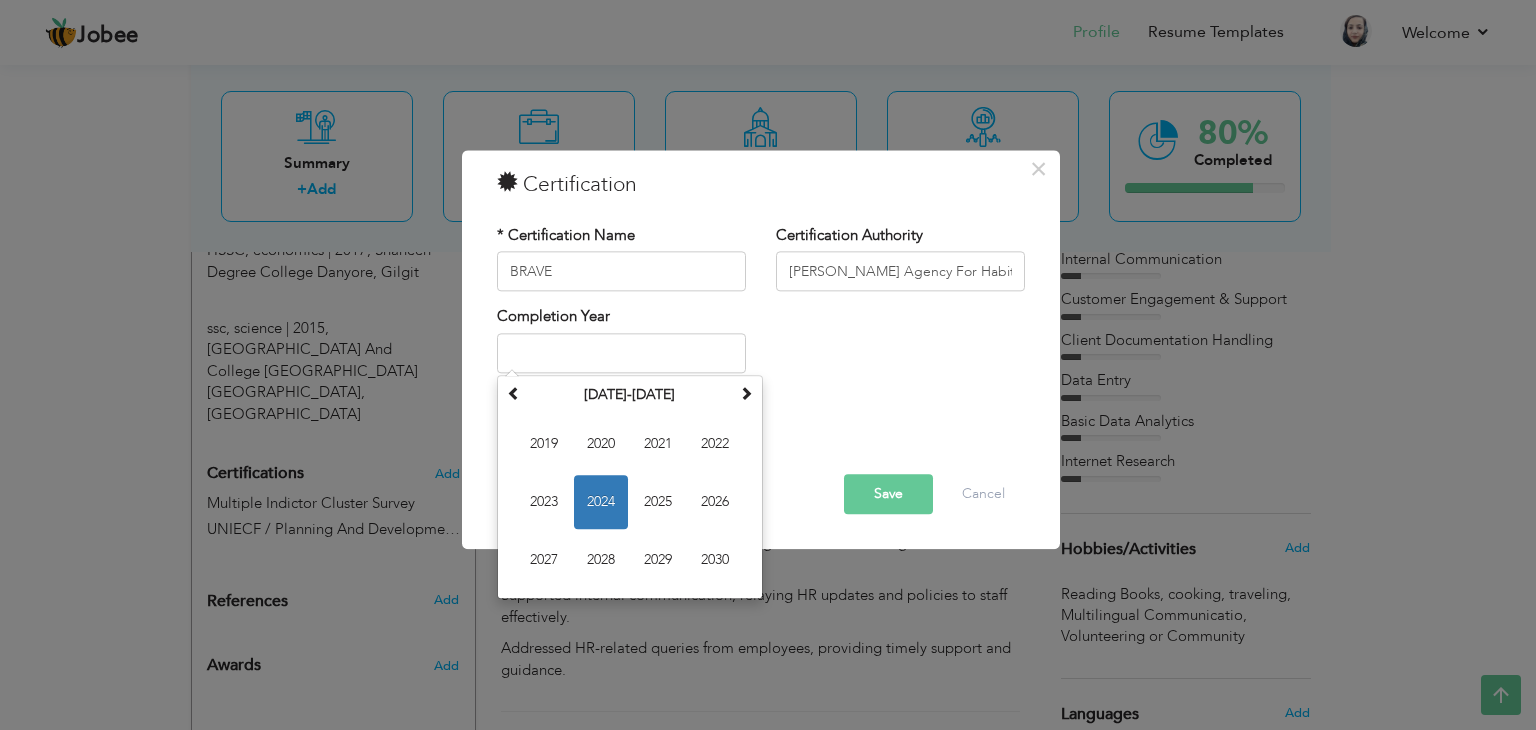 type on "2024" 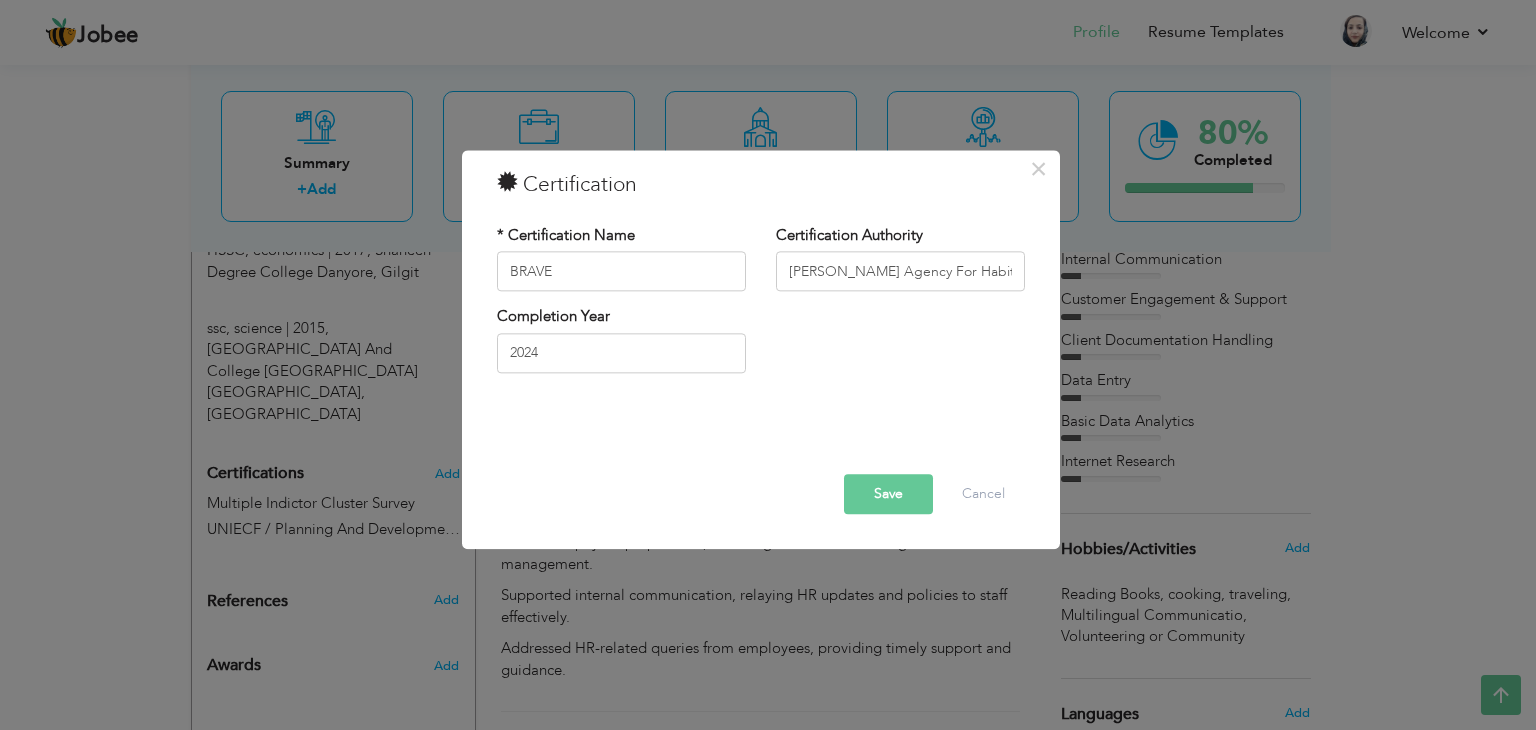 click on "Save" at bounding box center [888, 495] 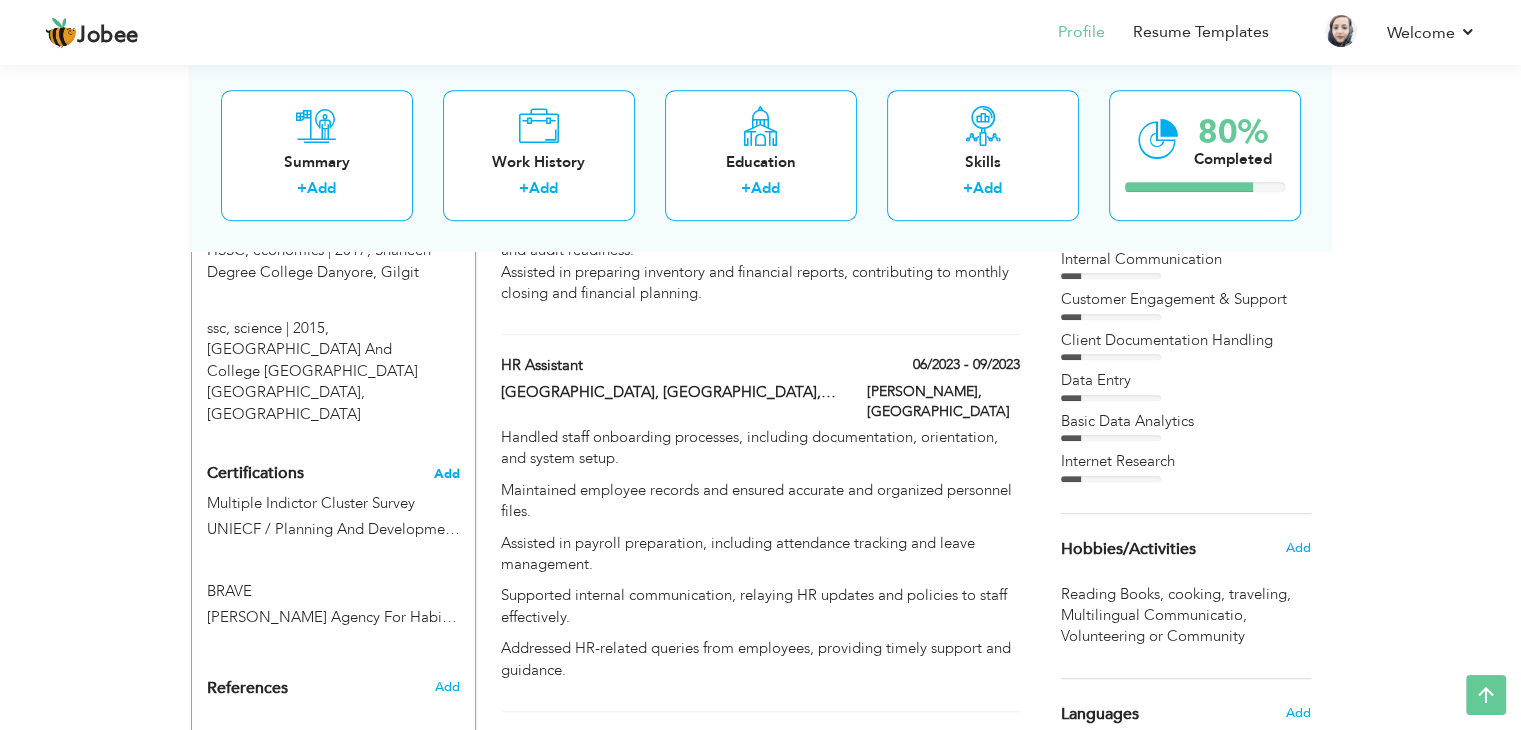 click on "Add" at bounding box center (447, 474) 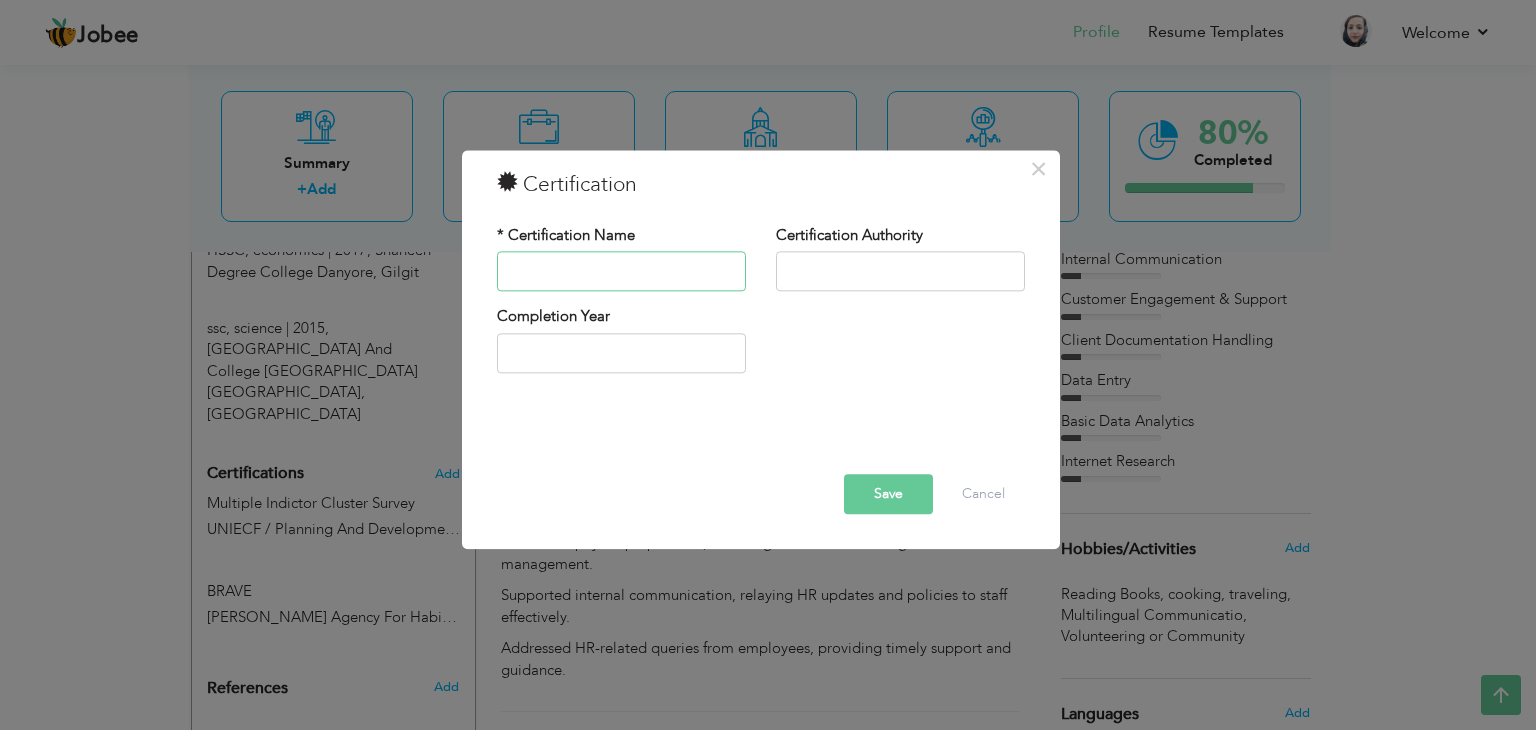 paste on "krumians economic society" 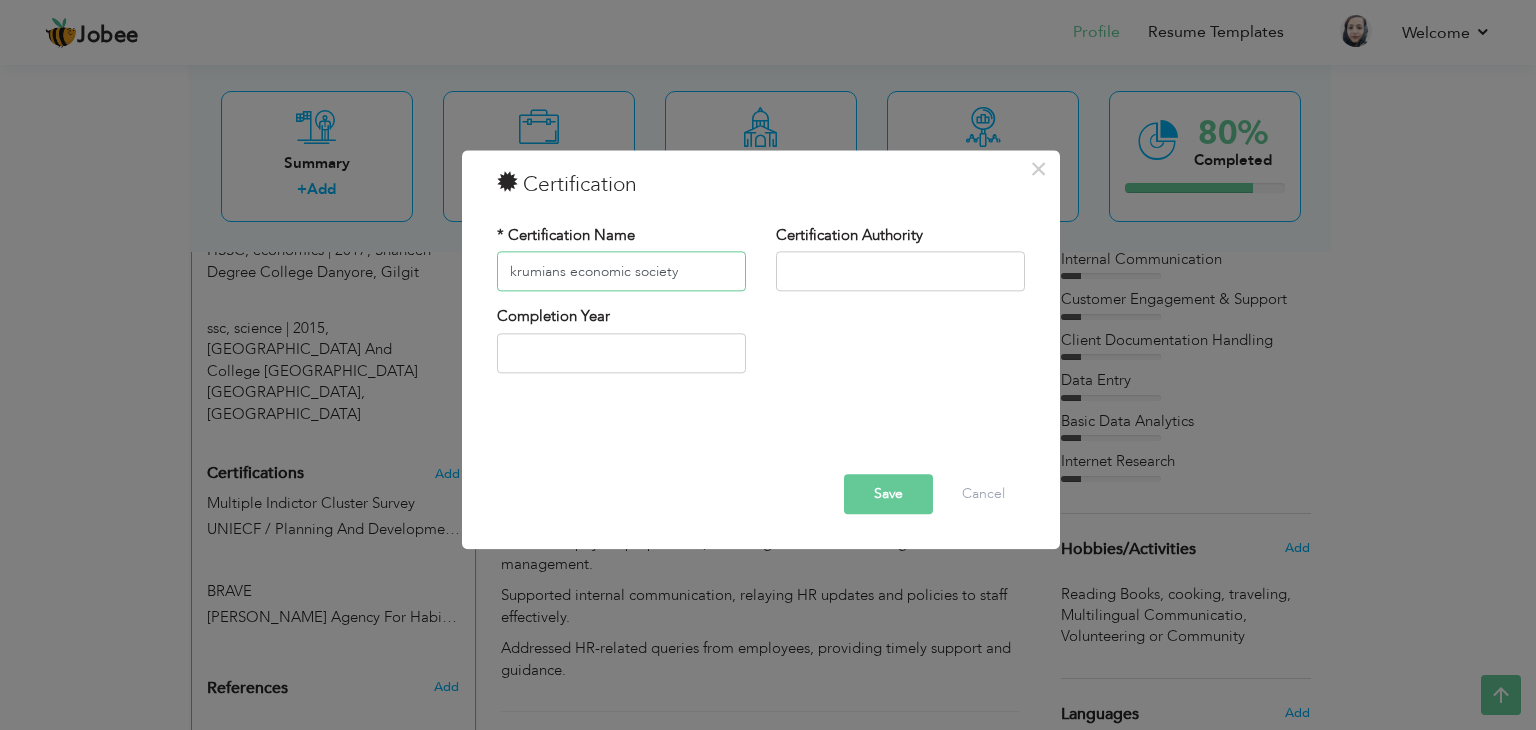 click on "krumians economic society" at bounding box center (621, 272) 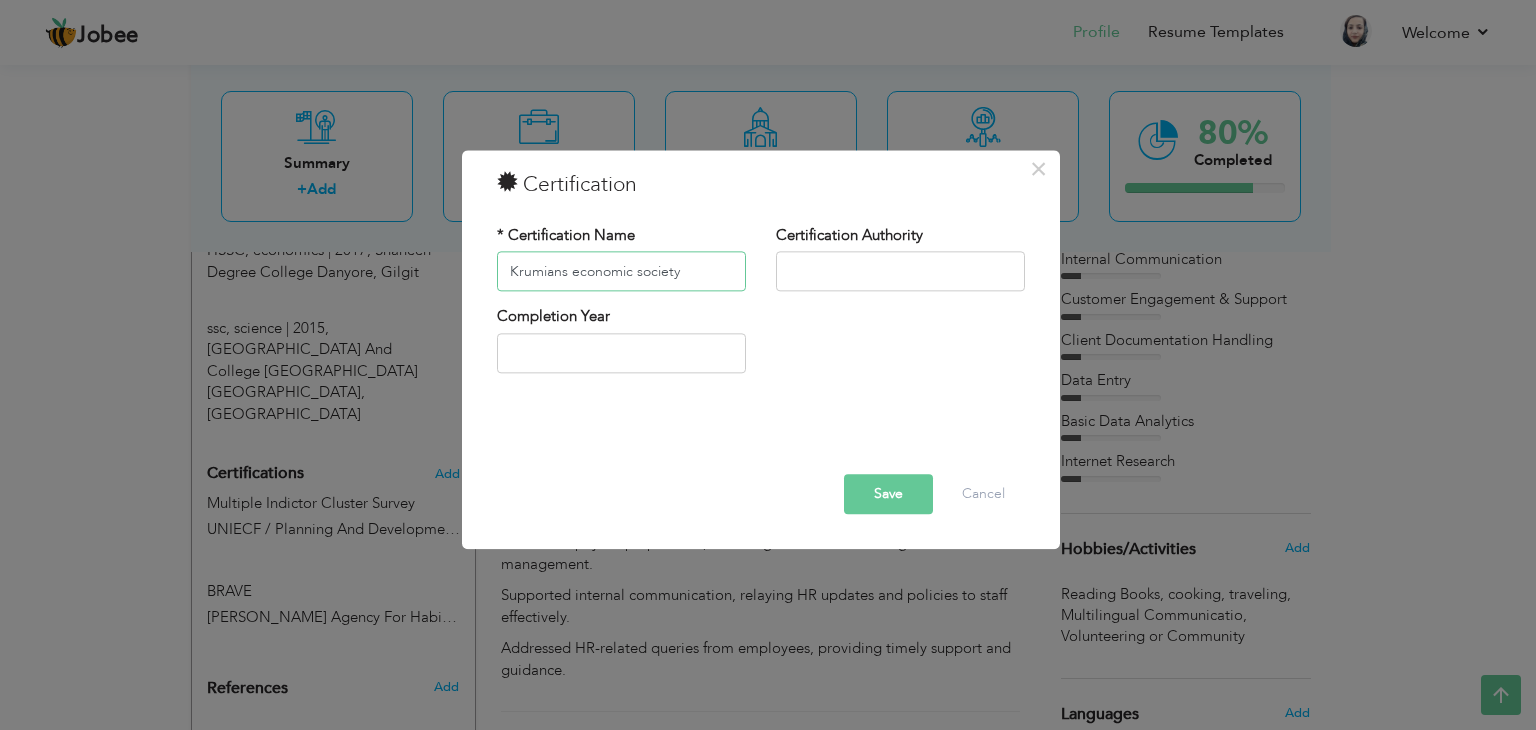 click on "Krumians economic society" at bounding box center [621, 272] 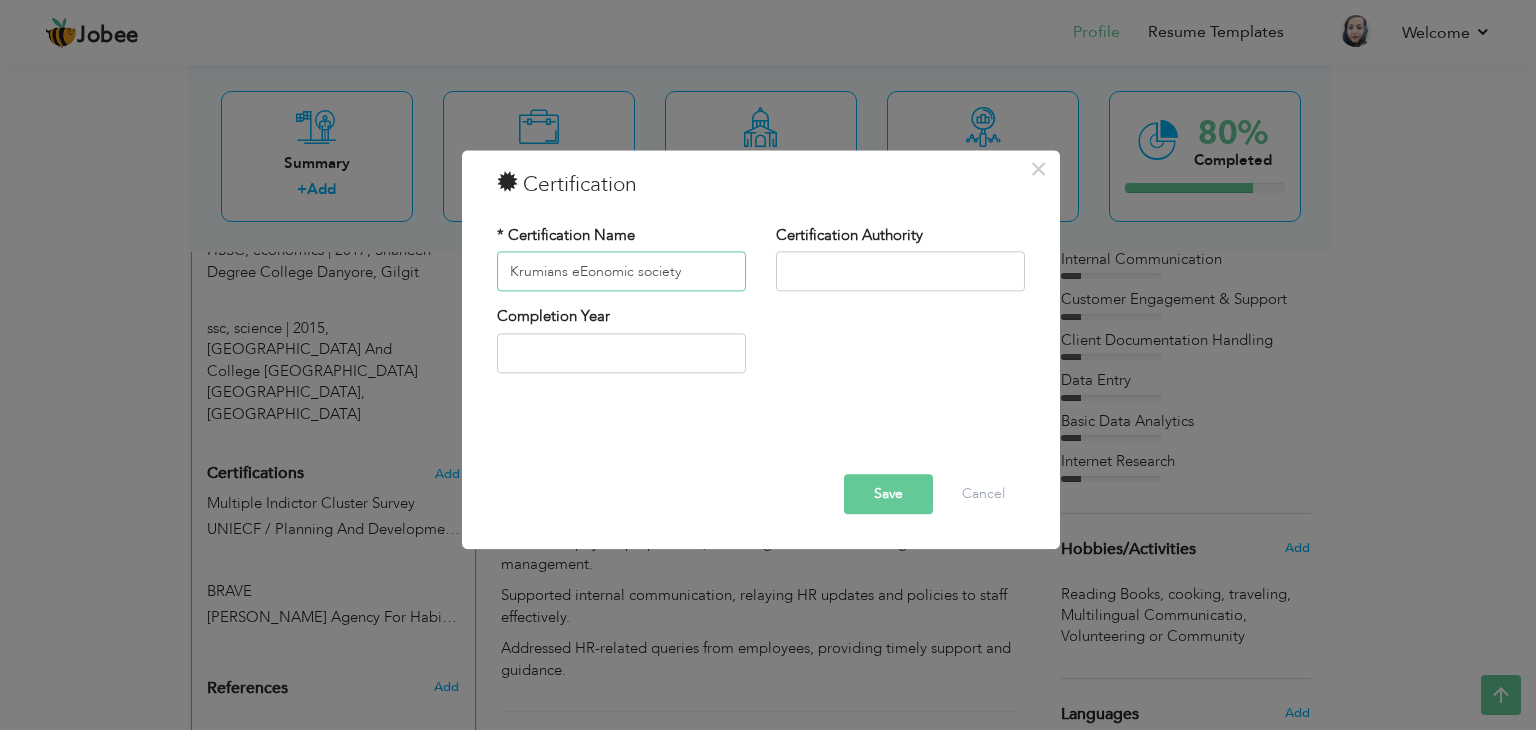 click on "Krumians eEonomic society" at bounding box center (621, 272) 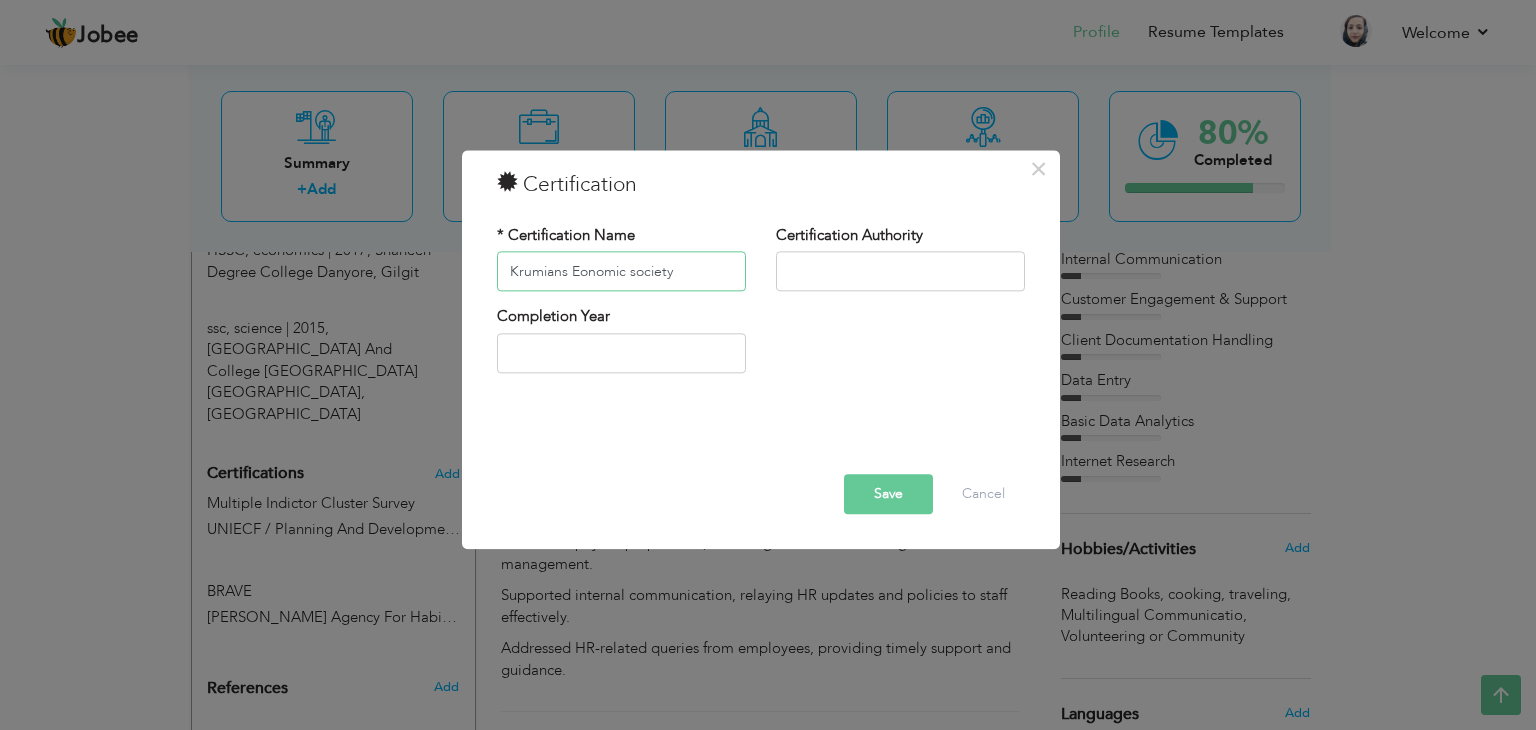 click on "Krumians Eonomic society" at bounding box center (621, 272) 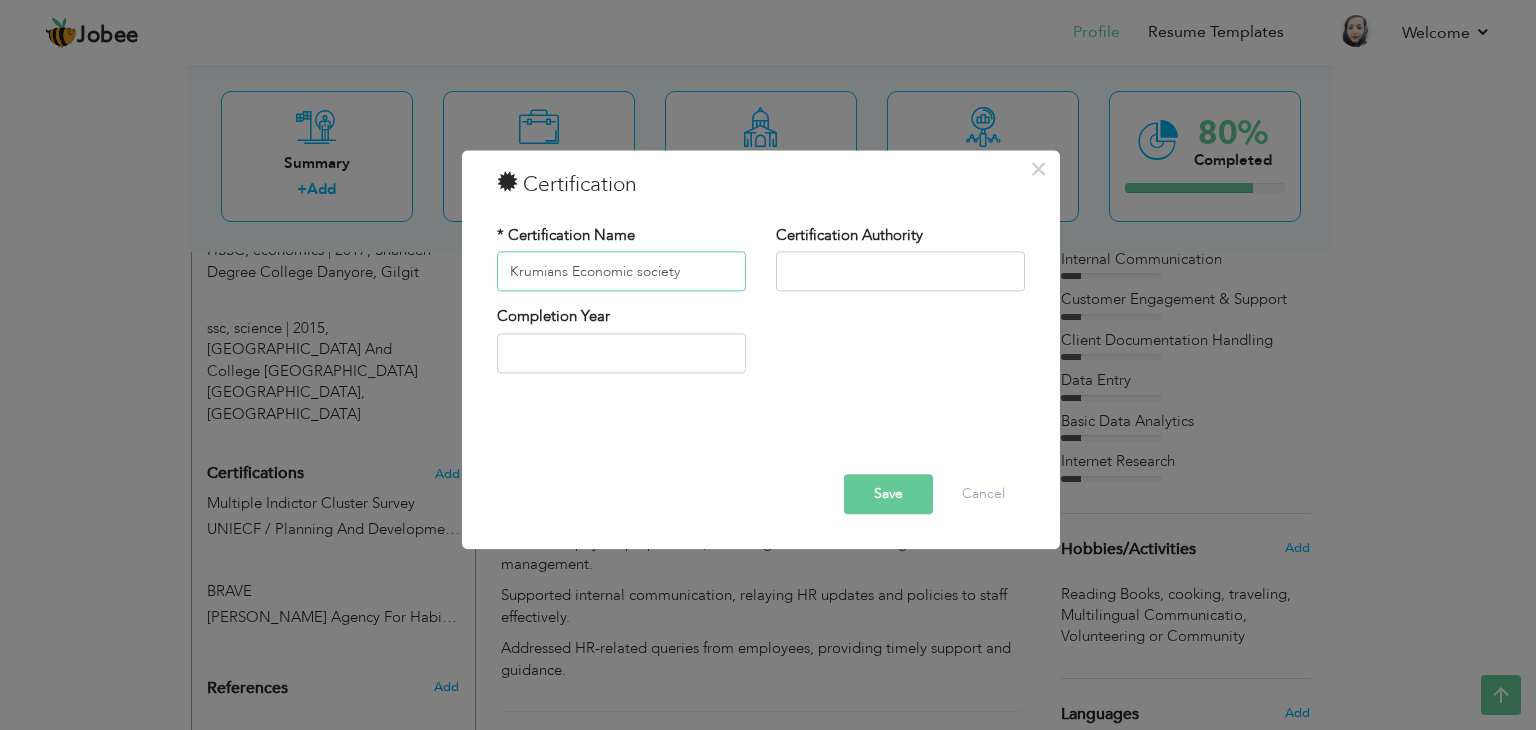 click on "Krumians Economic society" at bounding box center (621, 272) 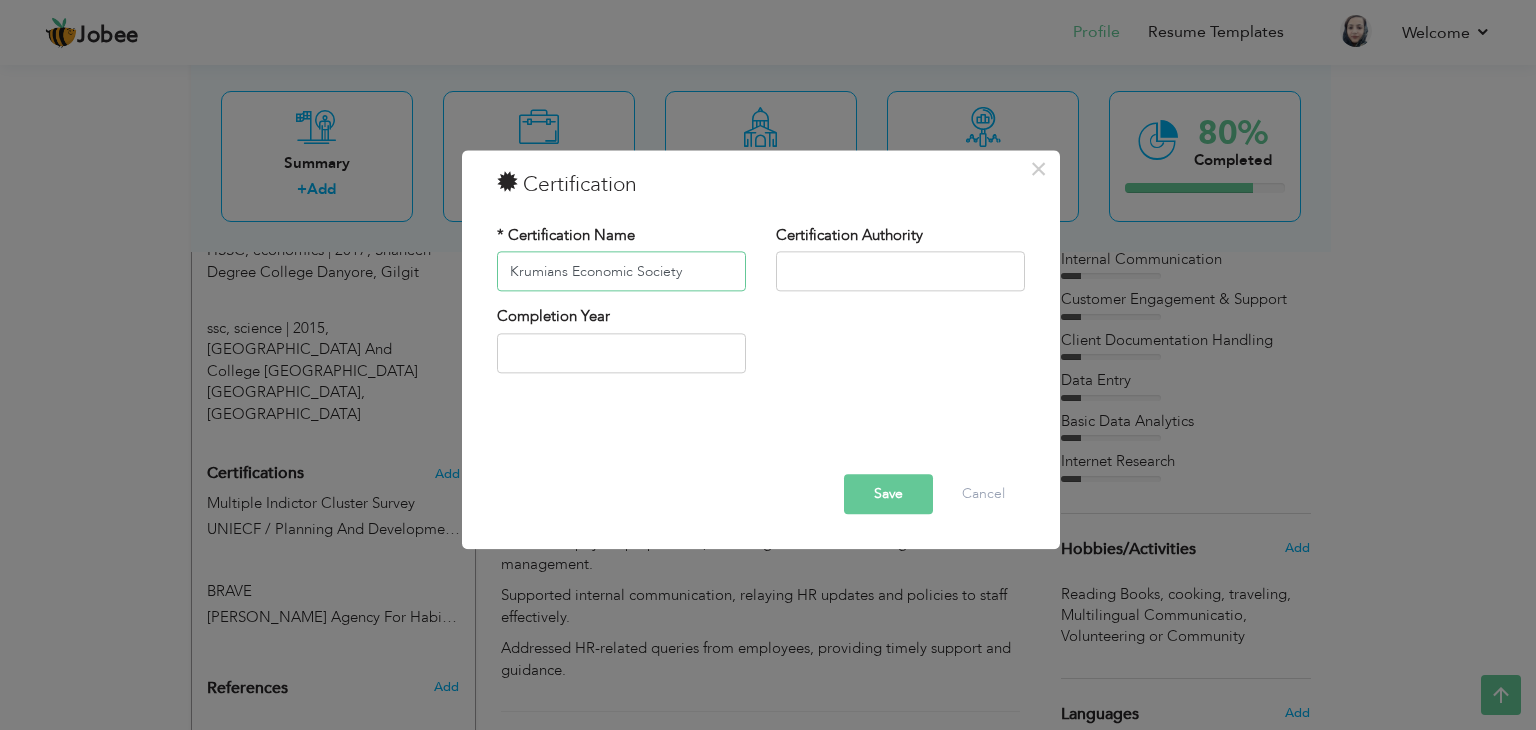 type on "Krumians Economic Society" 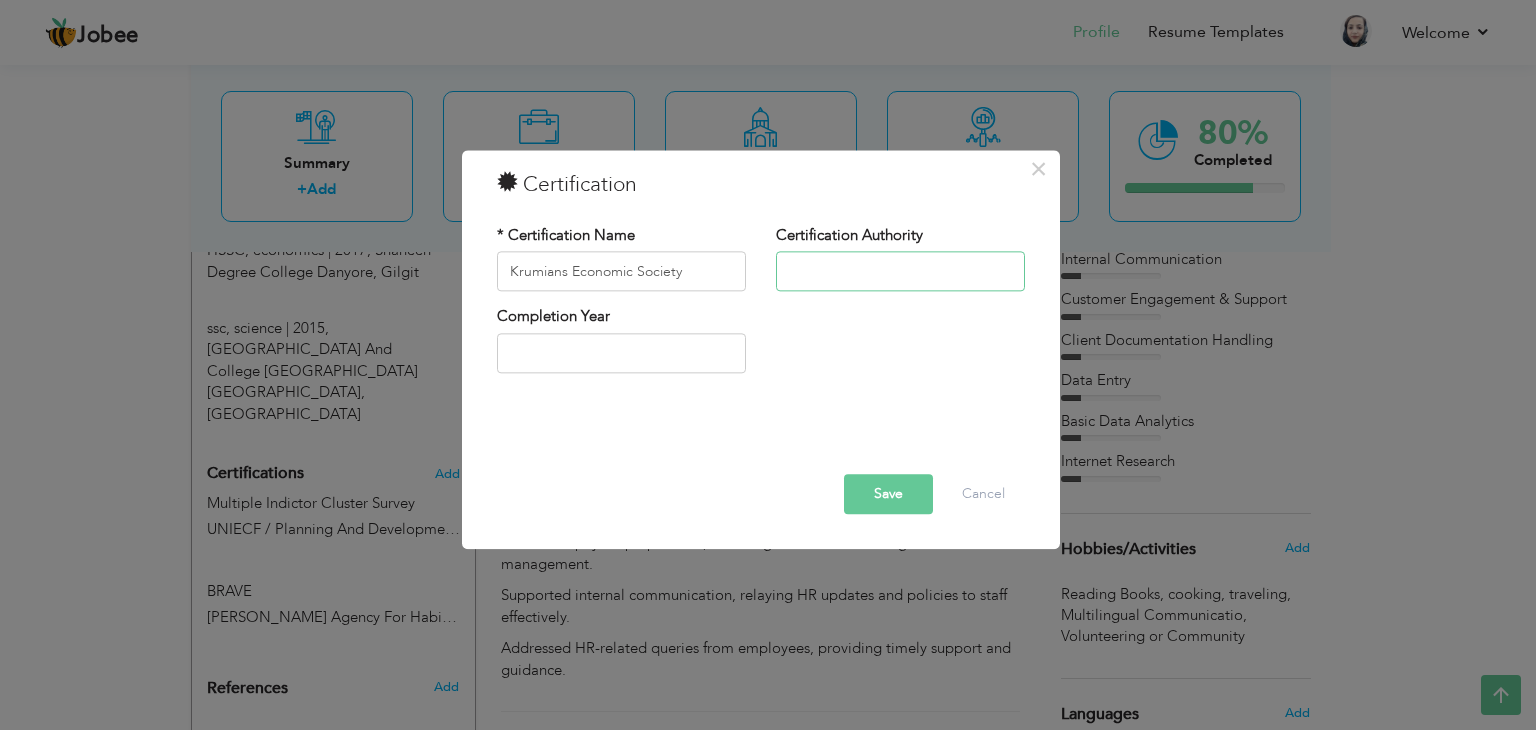 click at bounding box center (900, 272) 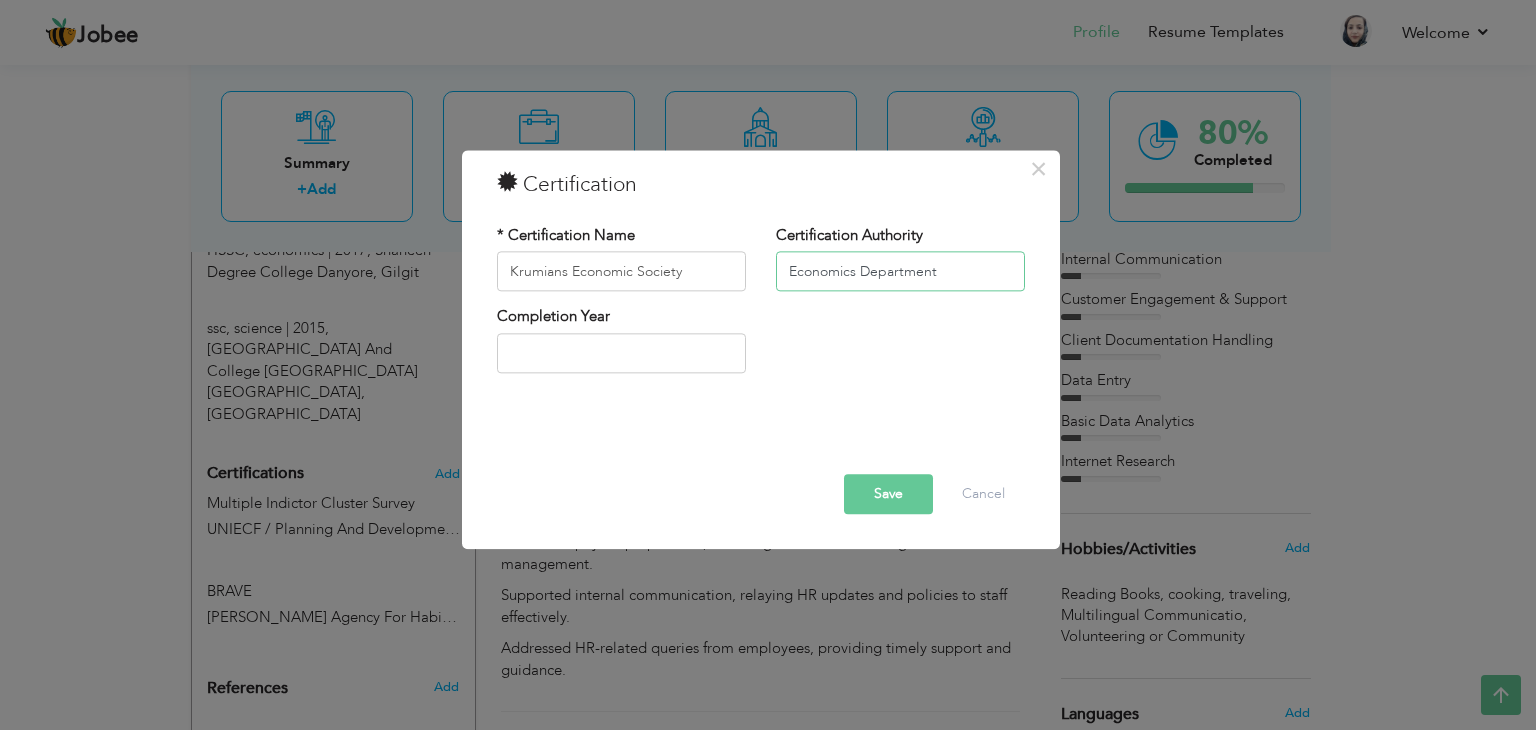 click on "Economics Department" at bounding box center [900, 272] 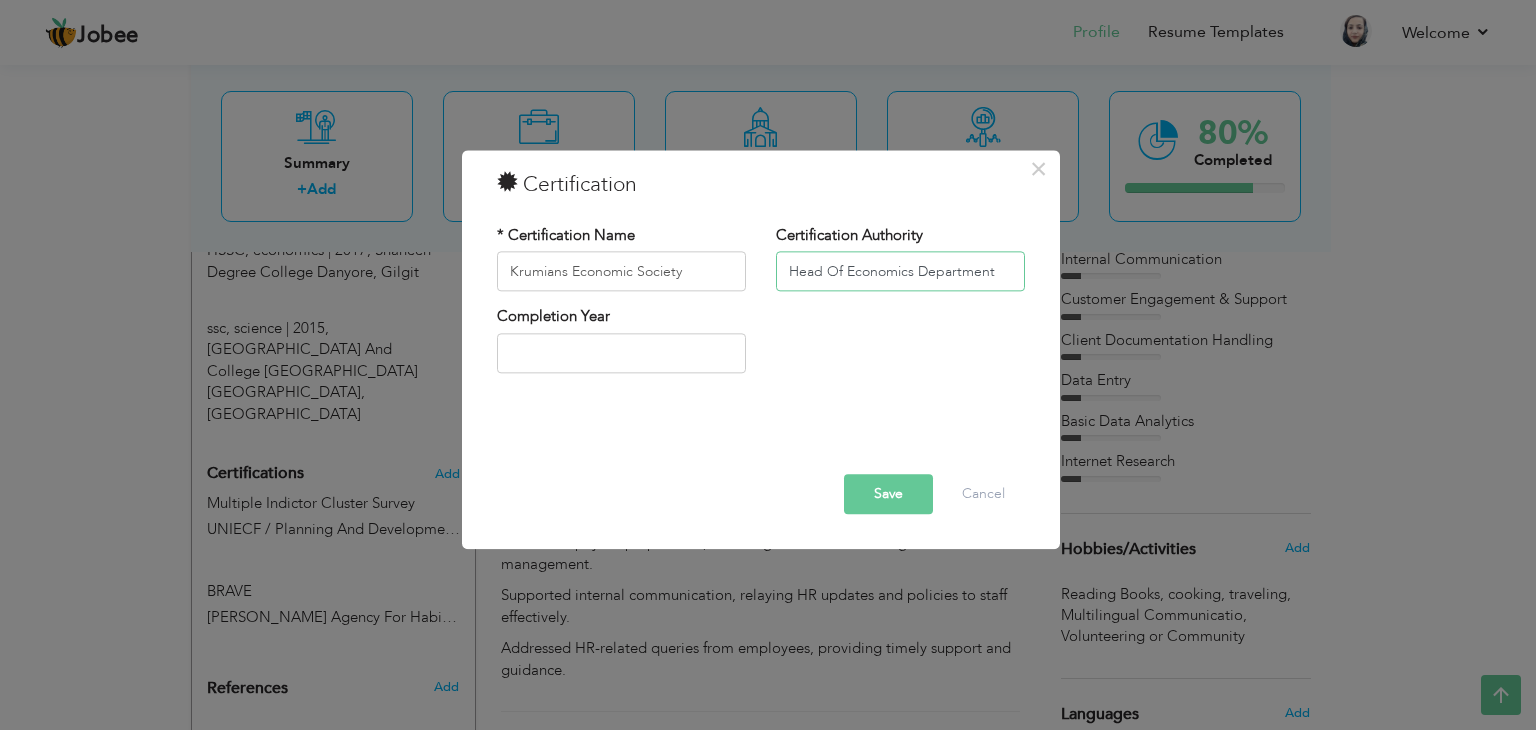 type on "Head Of Economics Department" 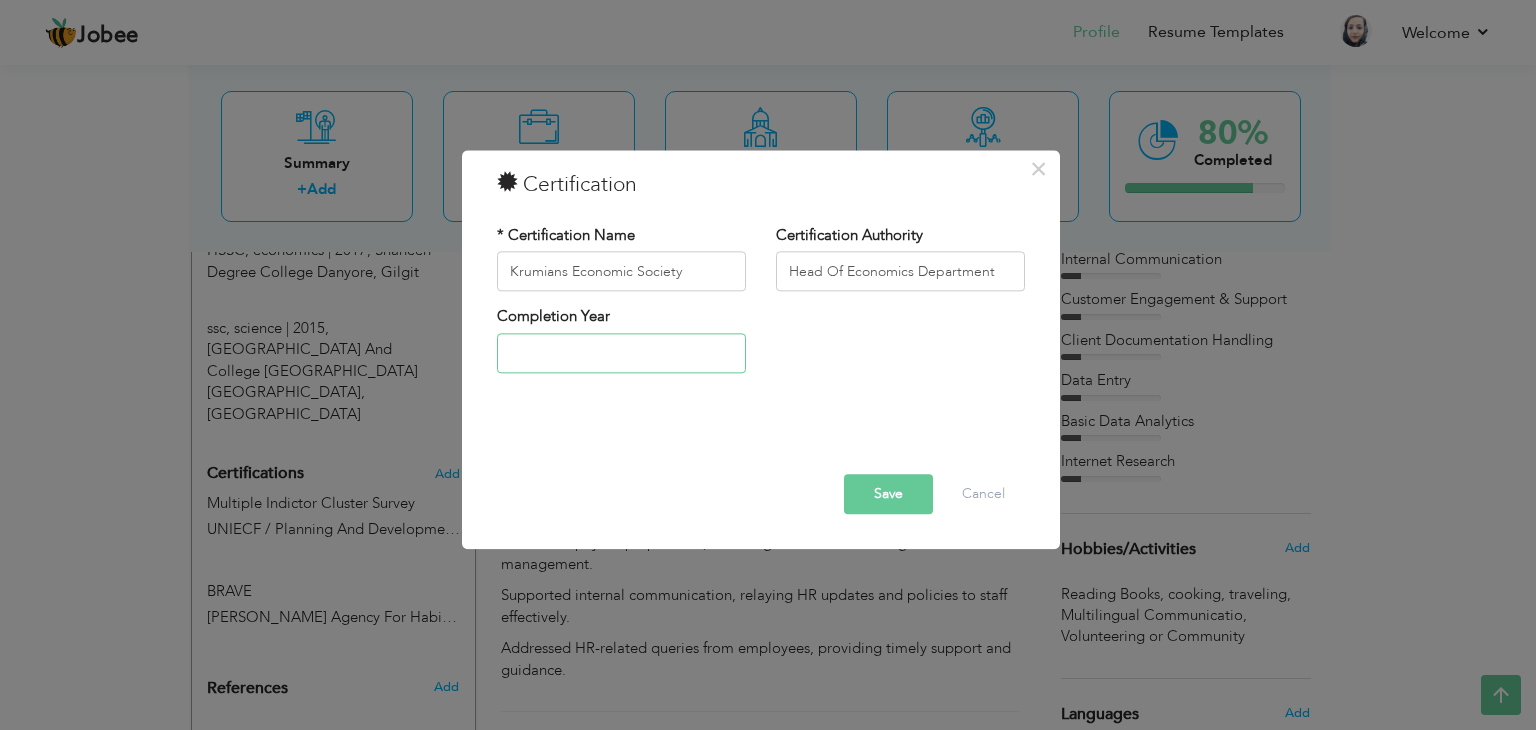 click at bounding box center (621, 353) 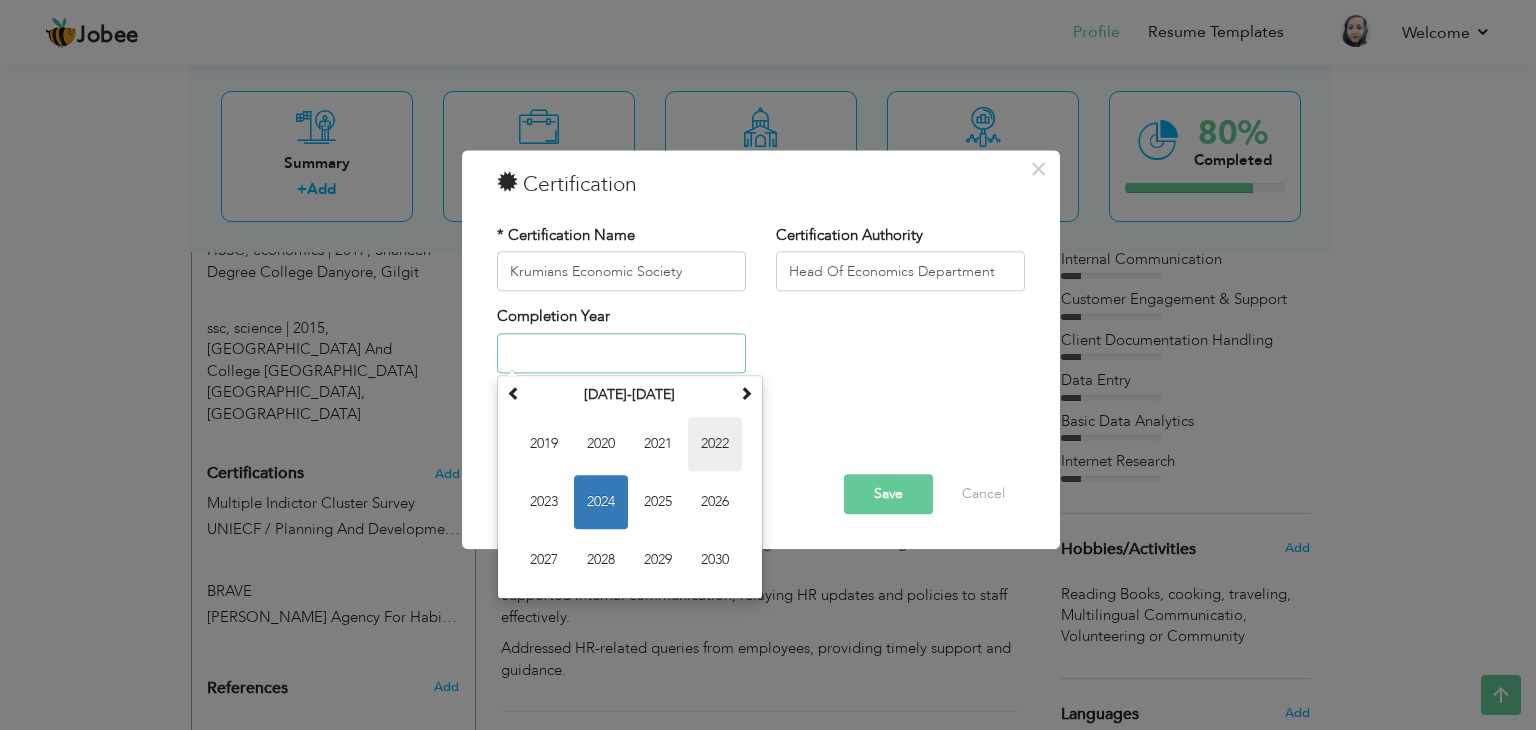 click on "2022" at bounding box center (715, 444) 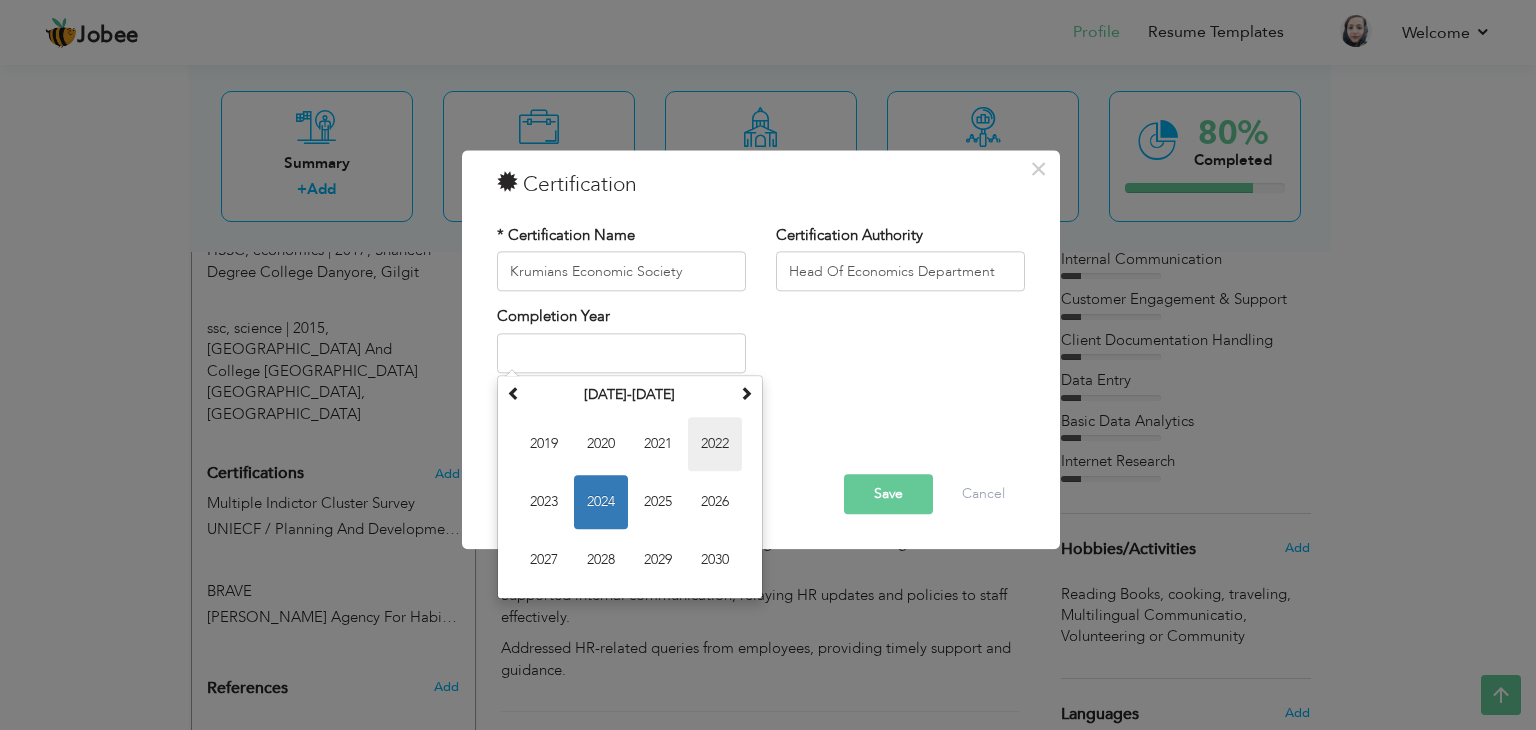 type on "2022" 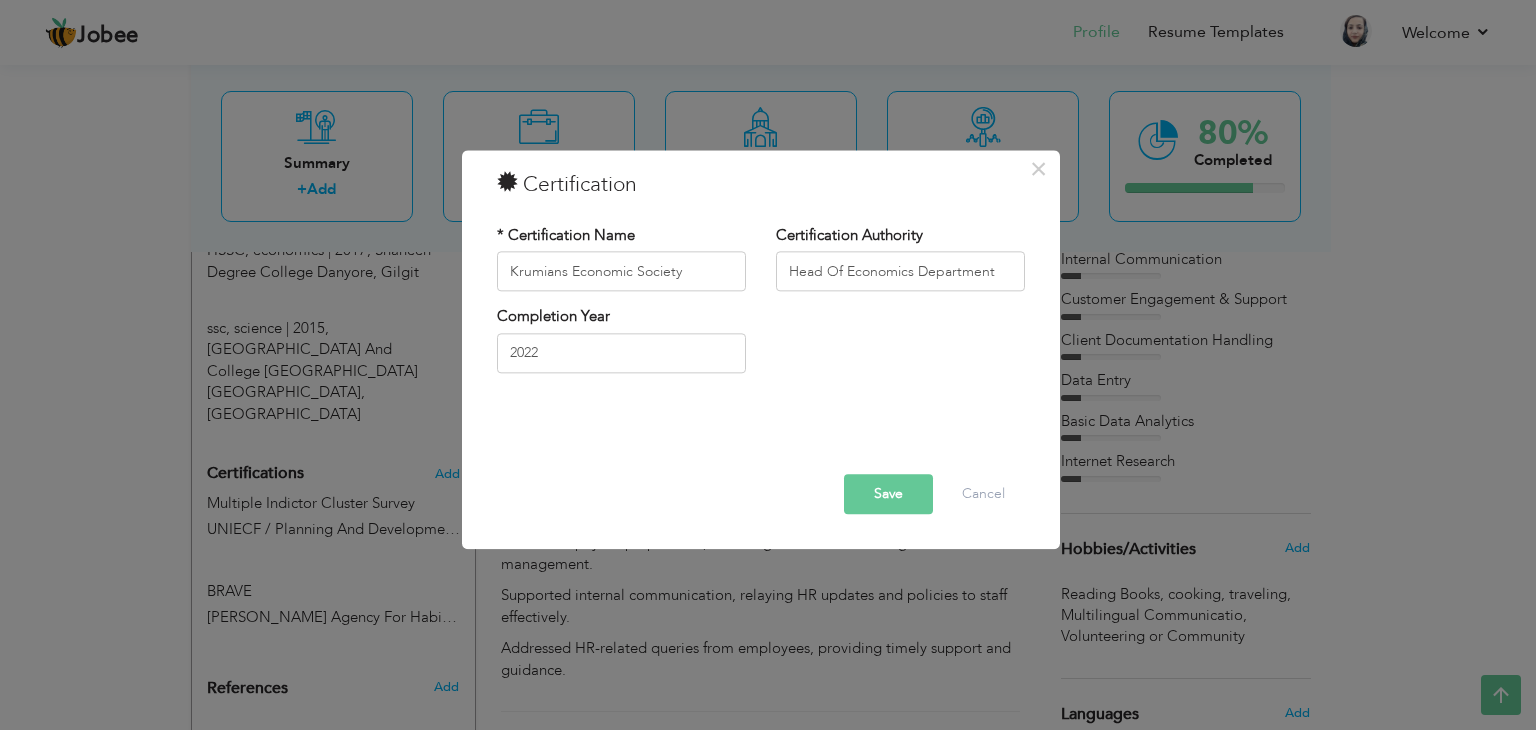 click on "Save" at bounding box center [888, 495] 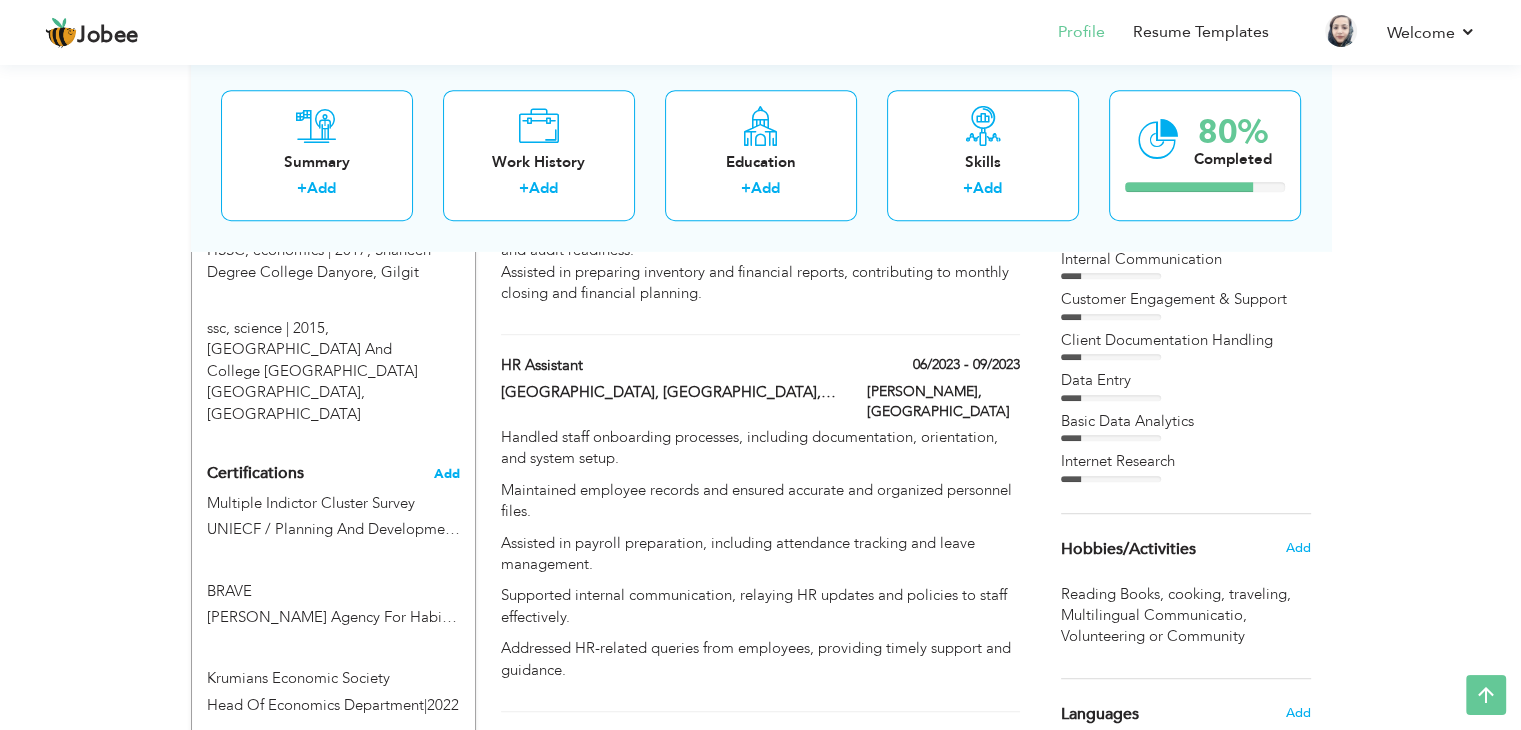 click on "Add" at bounding box center (447, 474) 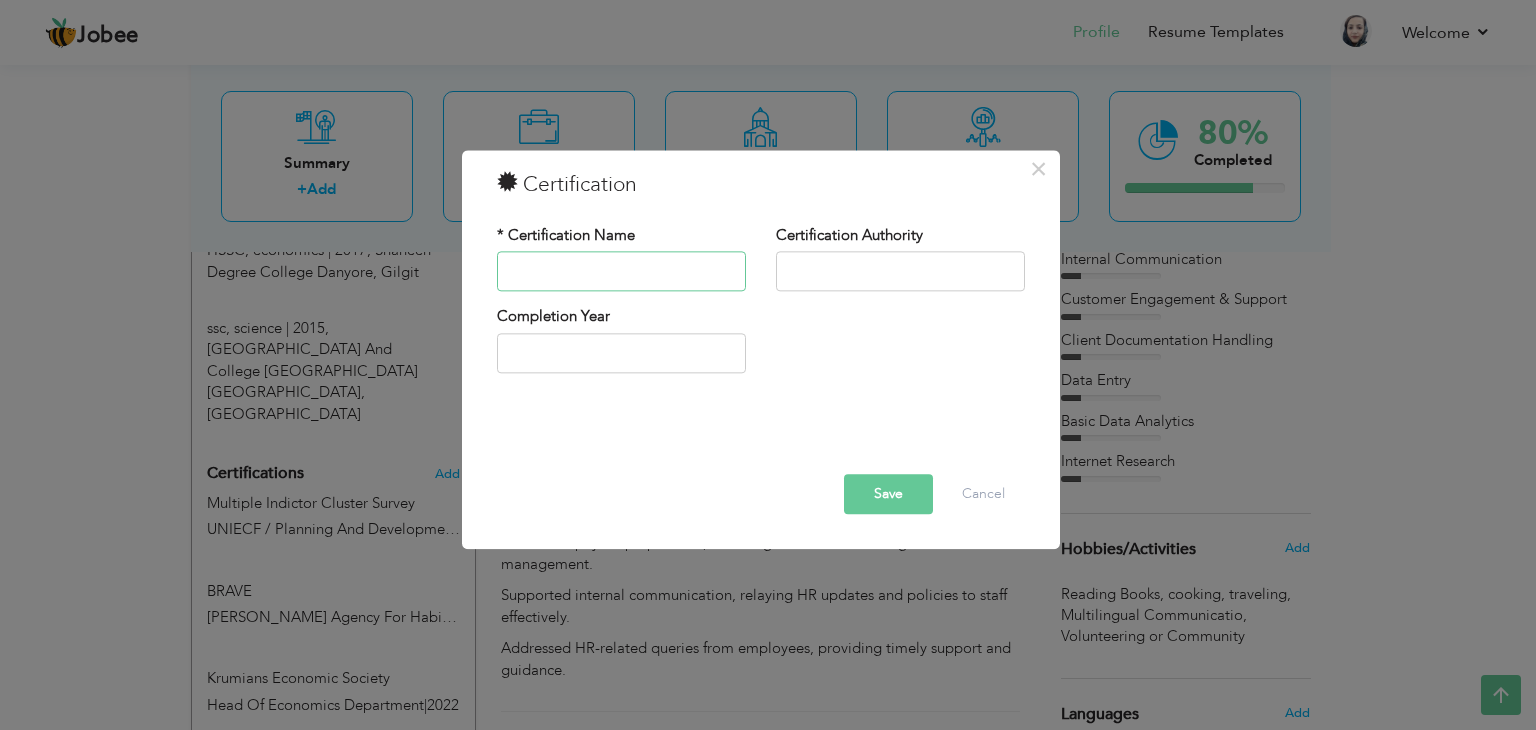 click at bounding box center [621, 272] 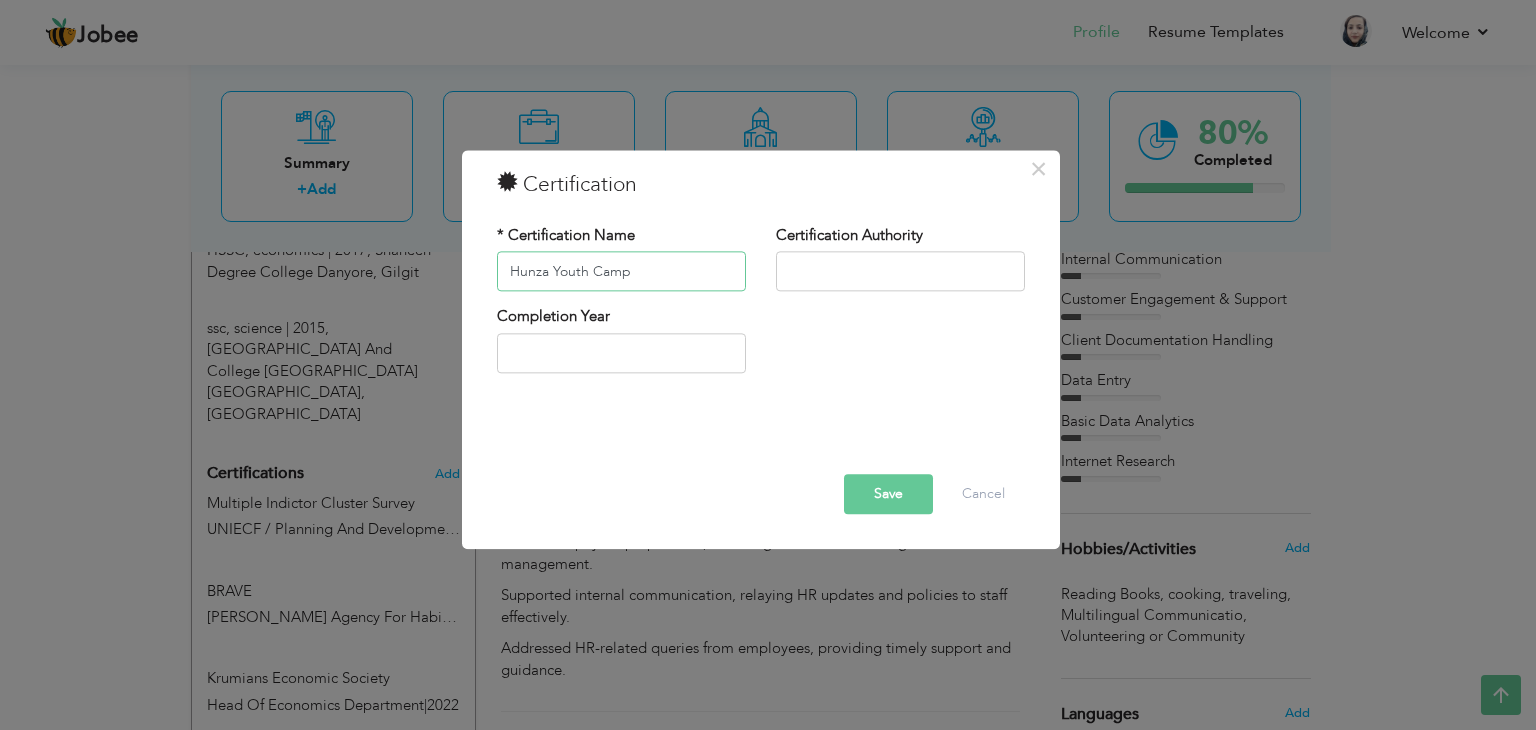 type on "Hunza Youth Camp" 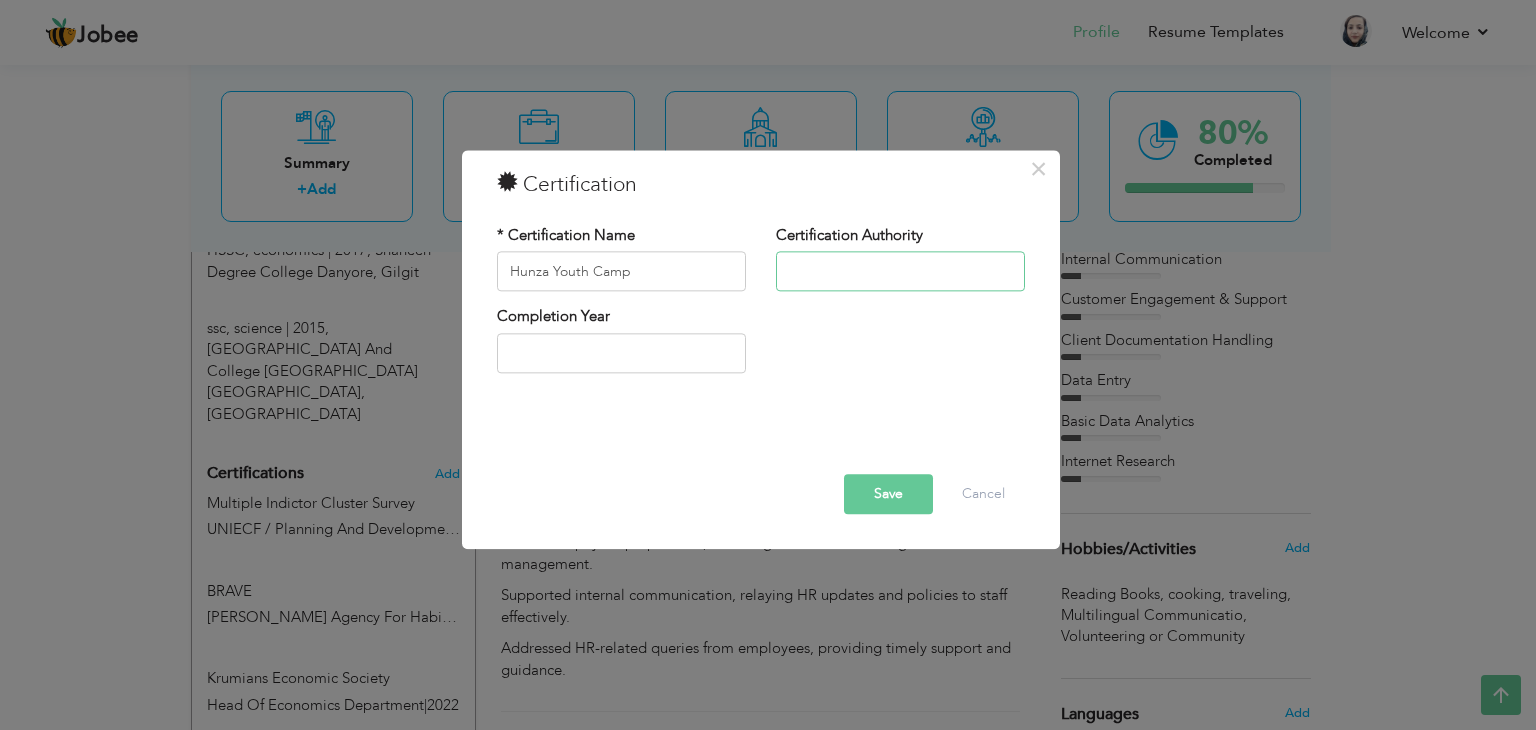 click at bounding box center (900, 272) 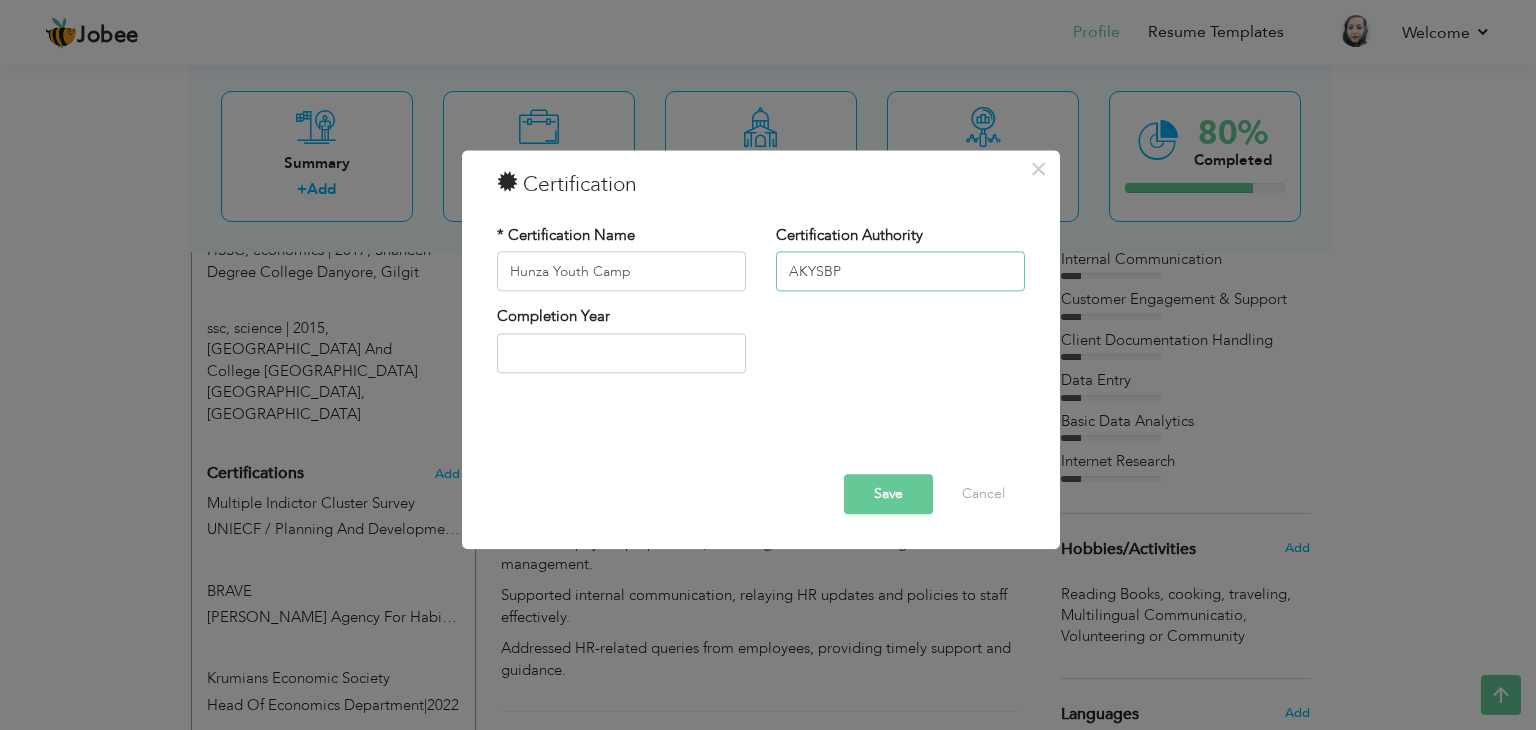type on "AKYSBP" 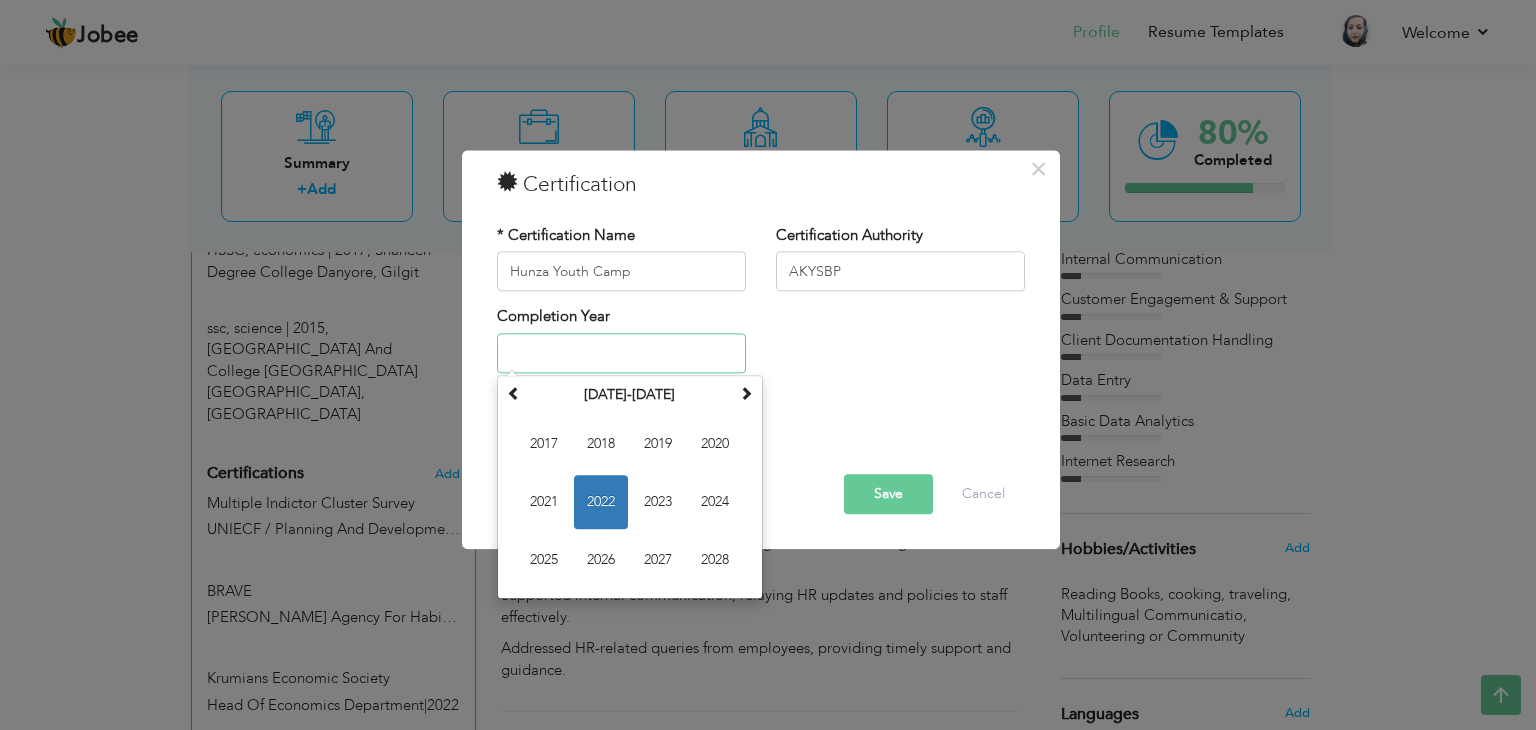 click at bounding box center [621, 353] 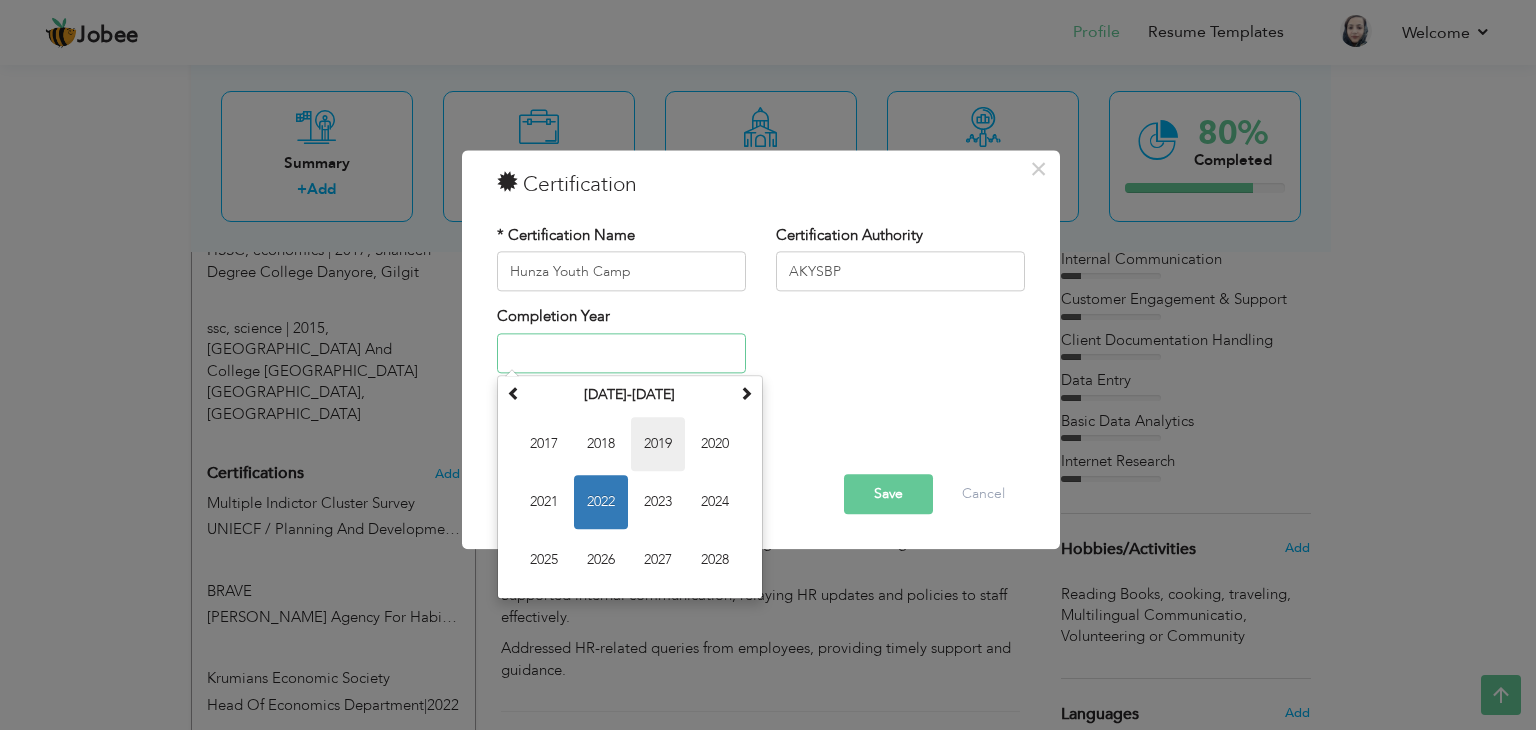 click on "2019" at bounding box center (658, 444) 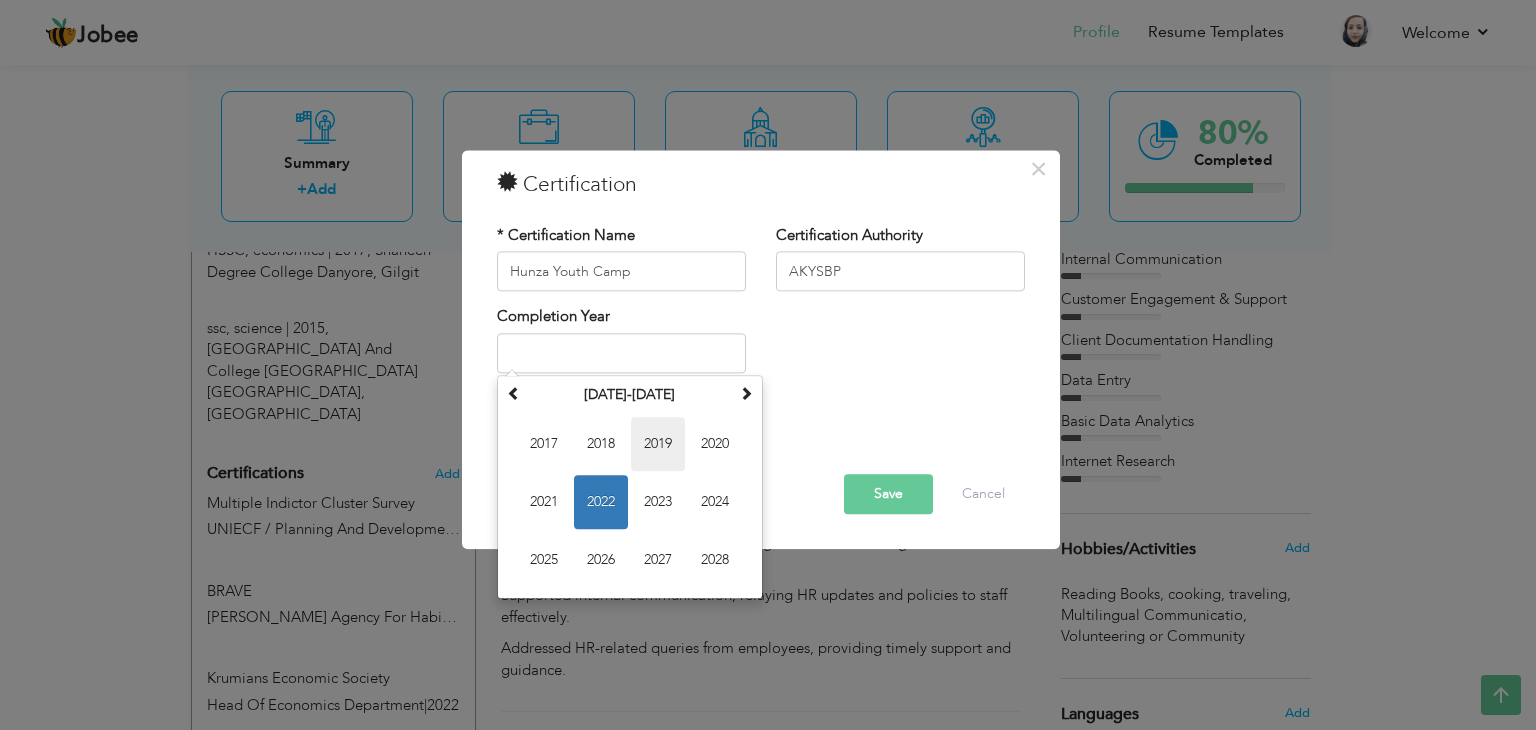 type on "2019" 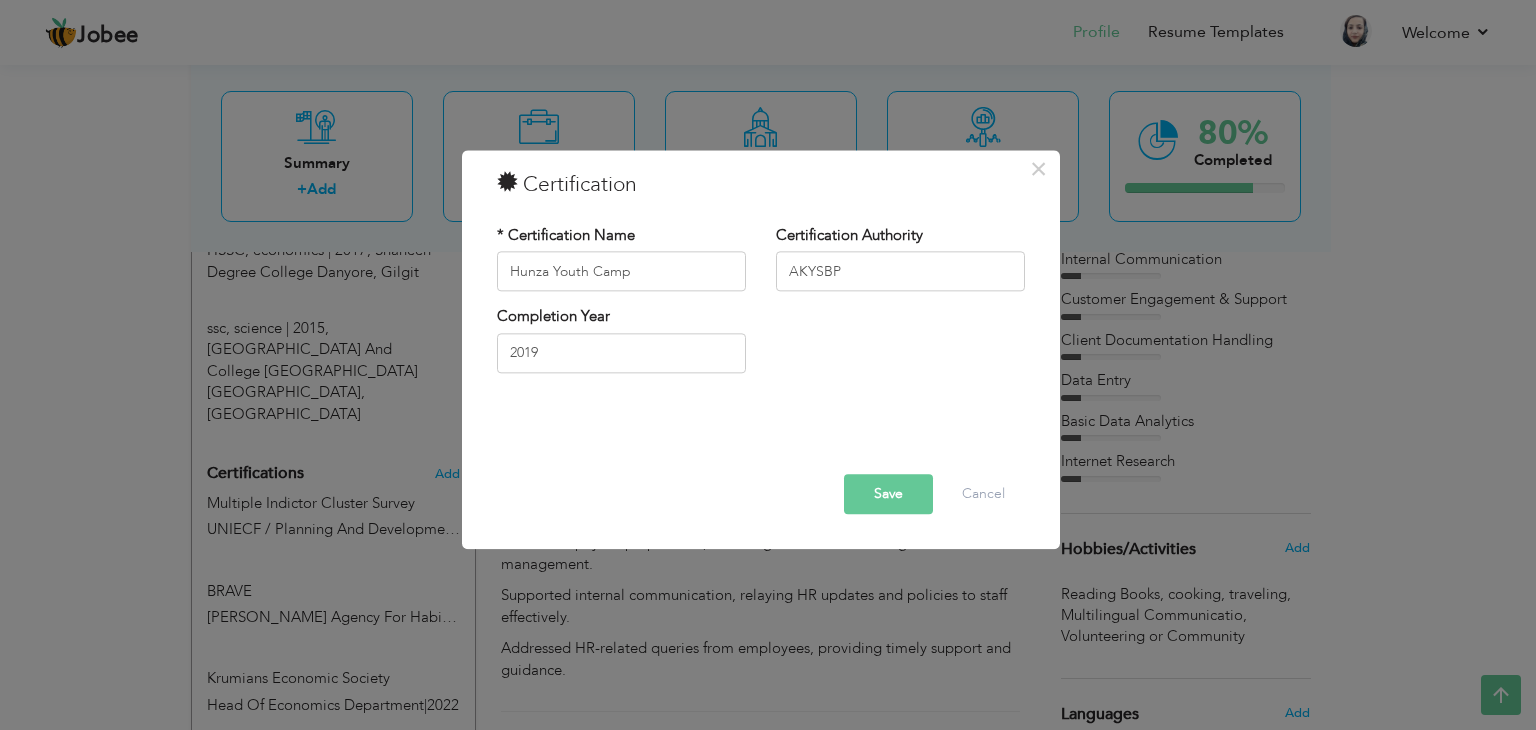 click on "Save" at bounding box center [888, 495] 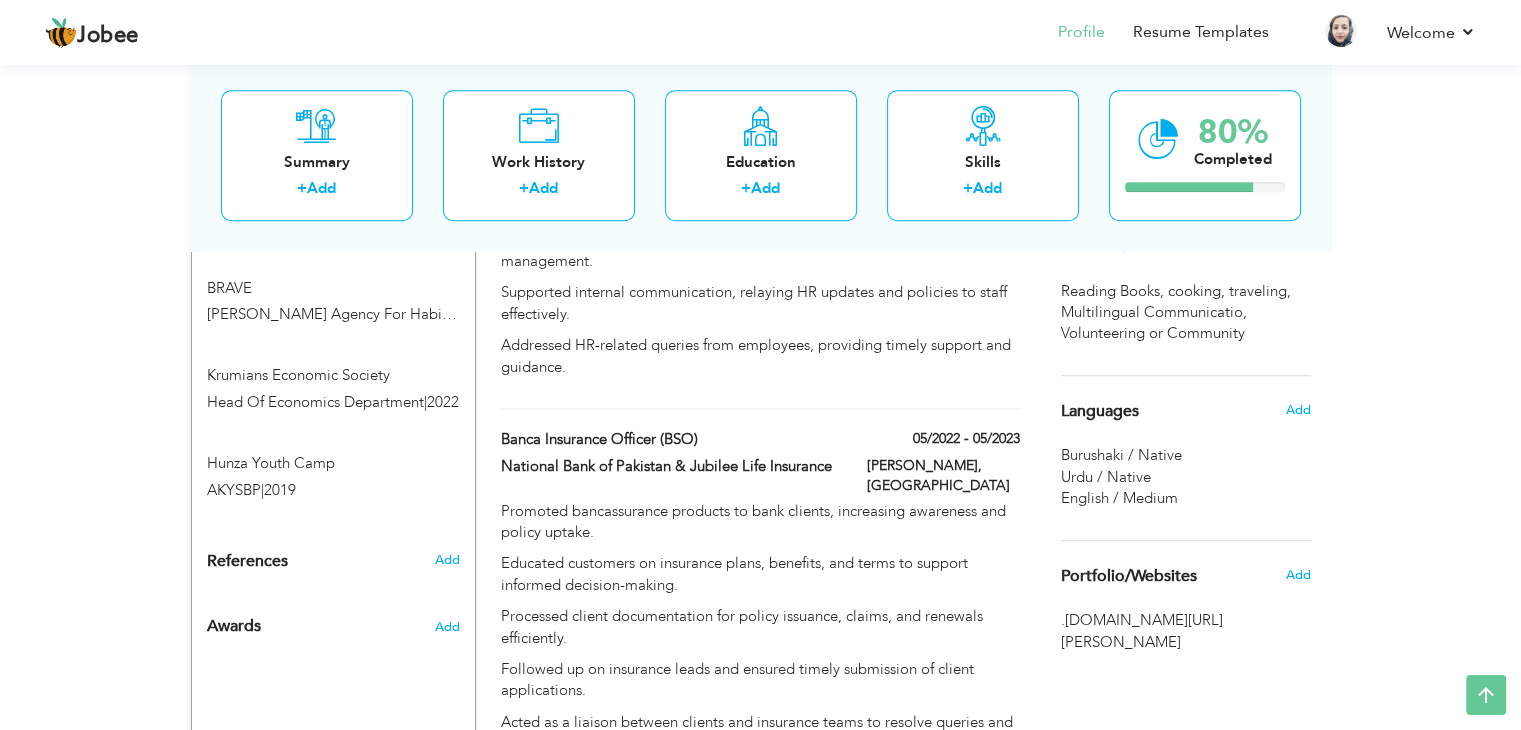 scroll, scrollTop: 1359, scrollLeft: 0, axis: vertical 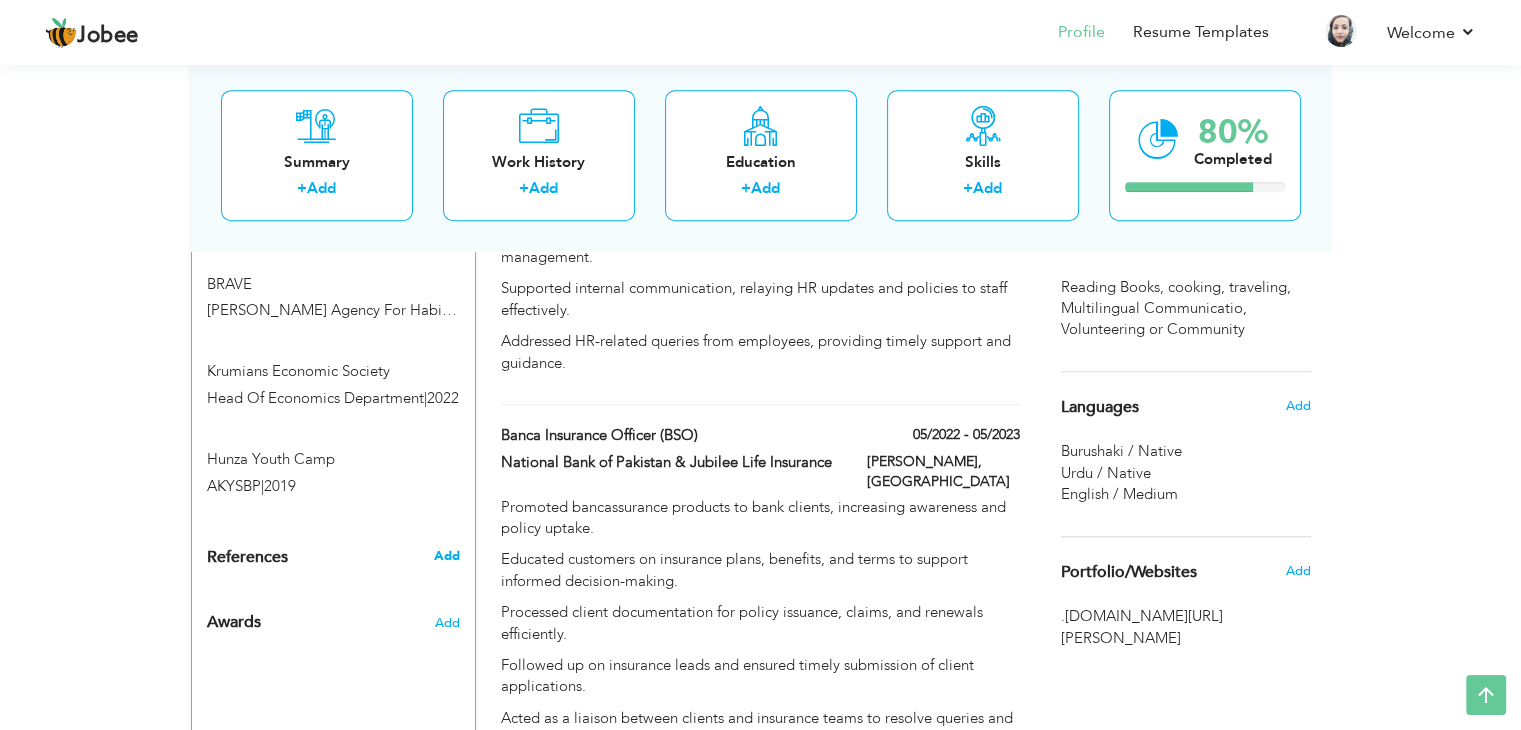 click on "Add" at bounding box center (446, 556) 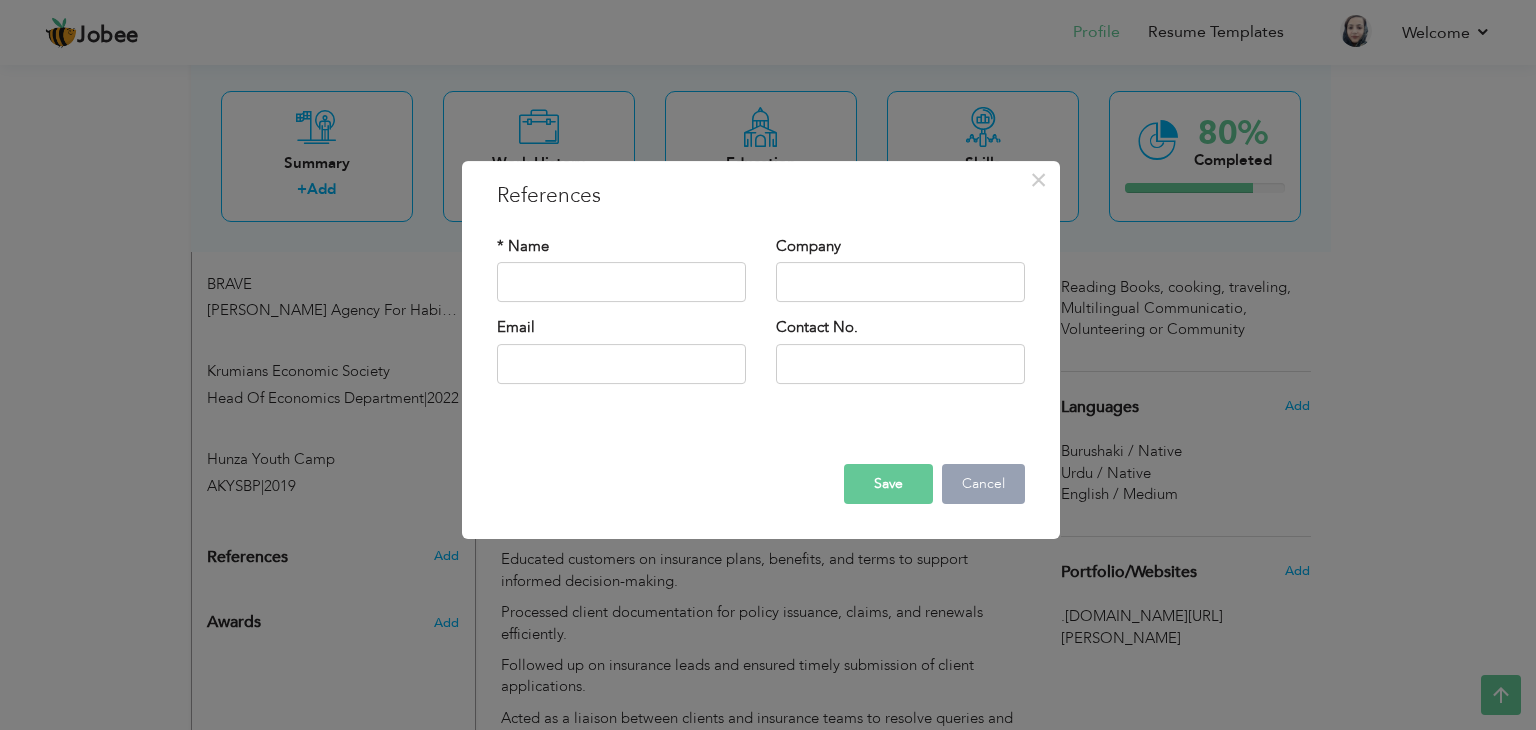click on "Cancel" at bounding box center [983, 484] 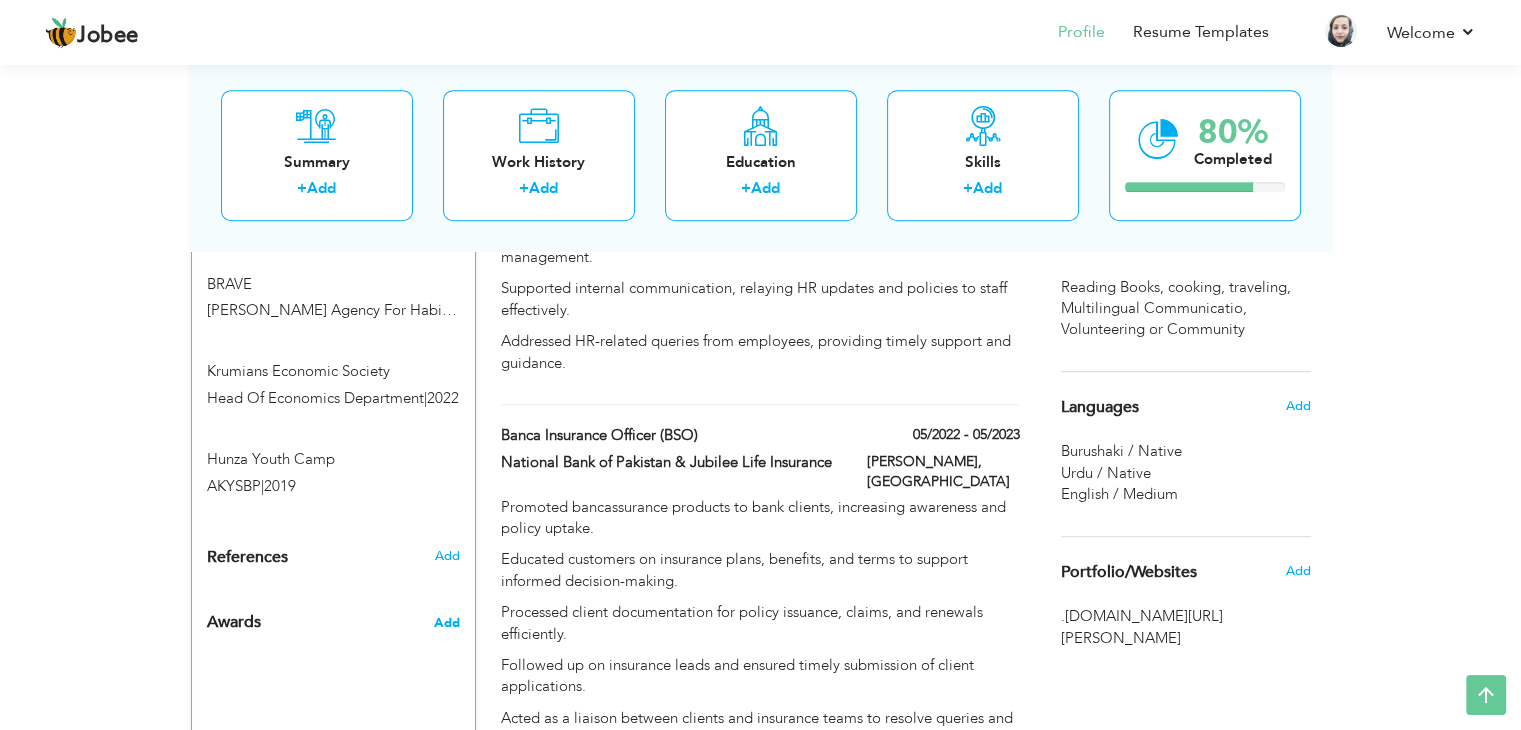 click on "Add" at bounding box center [446, 623] 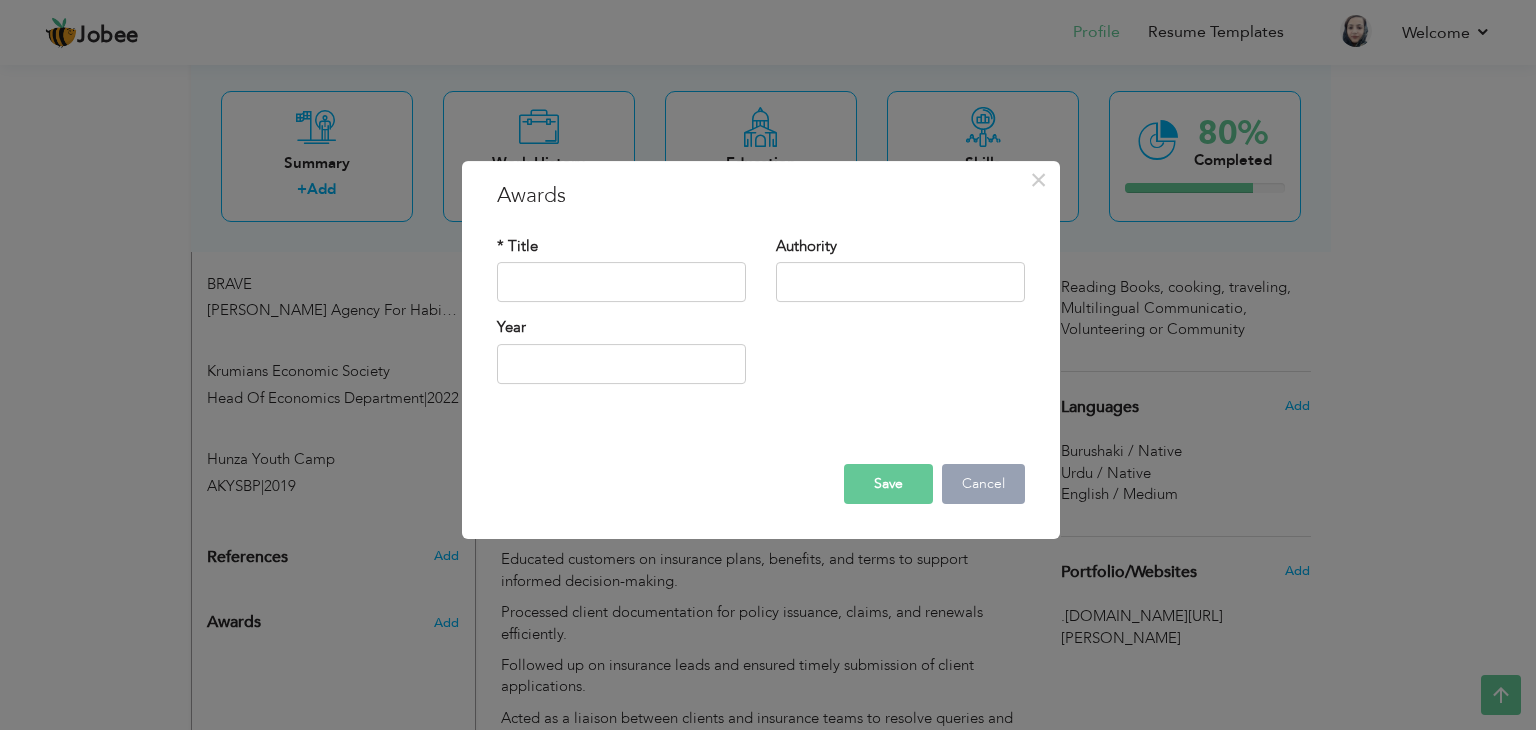 click on "Cancel" at bounding box center (983, 484) 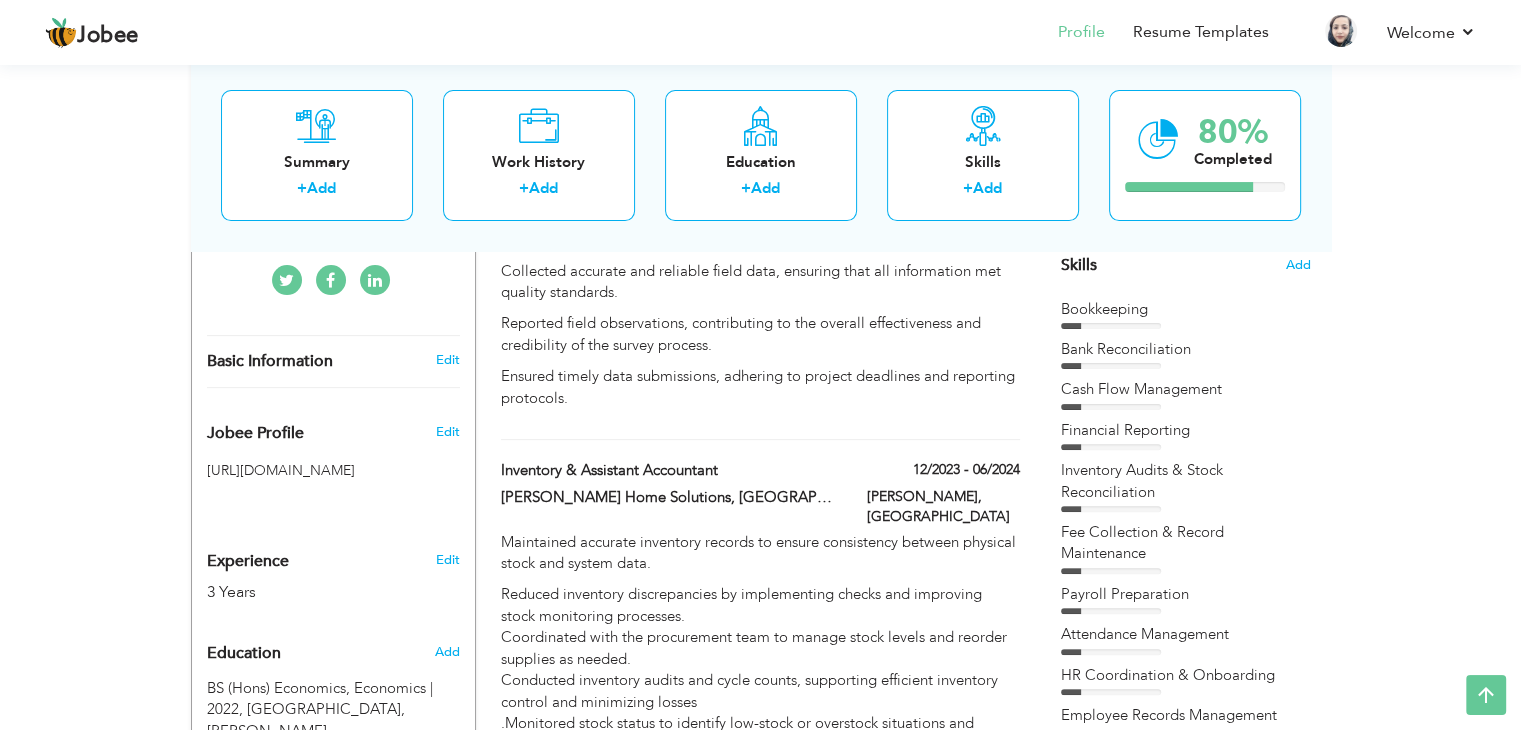 scroll, scrollTop: 516, scrollLeft: 0, axis: vertical 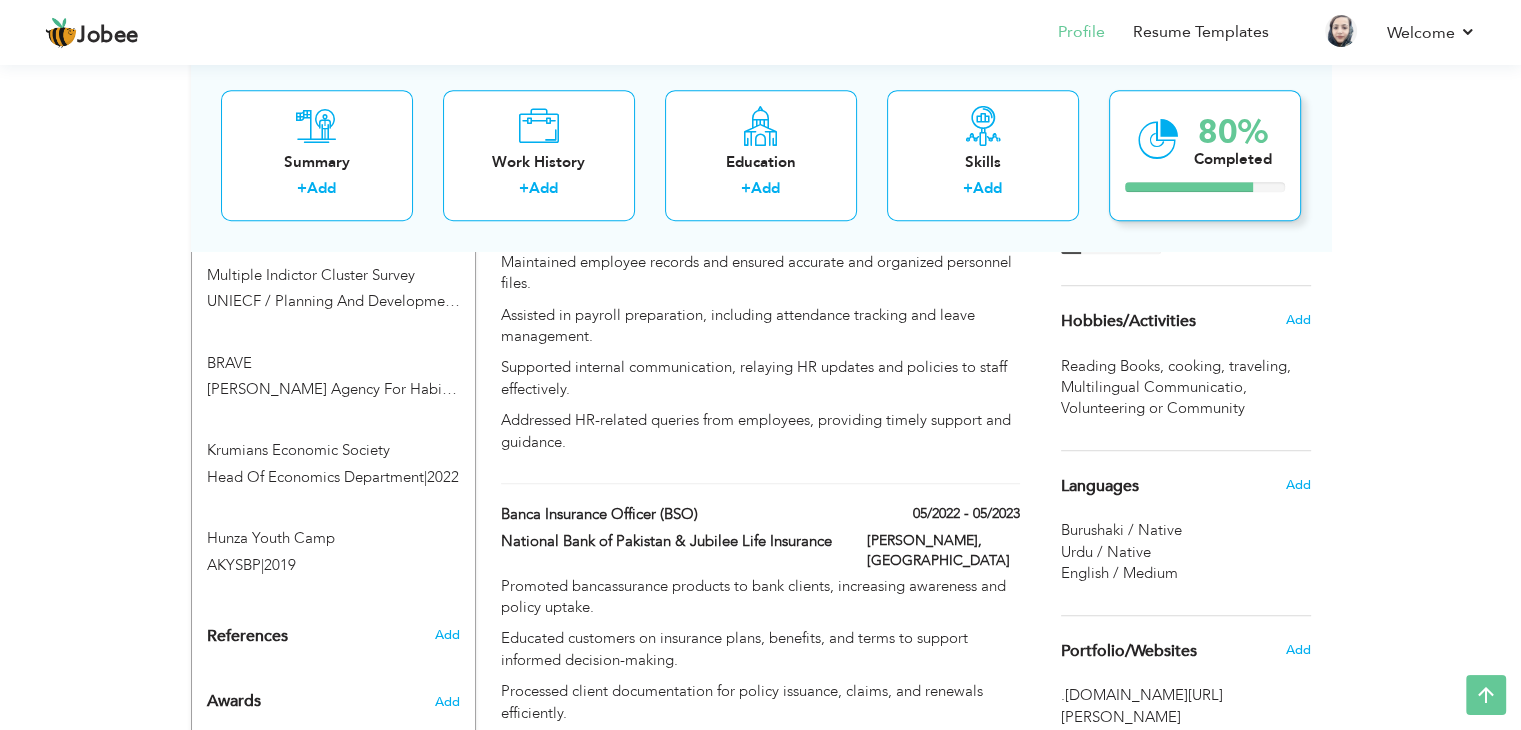 click on "Completed" at bounding box center (1233, 159) 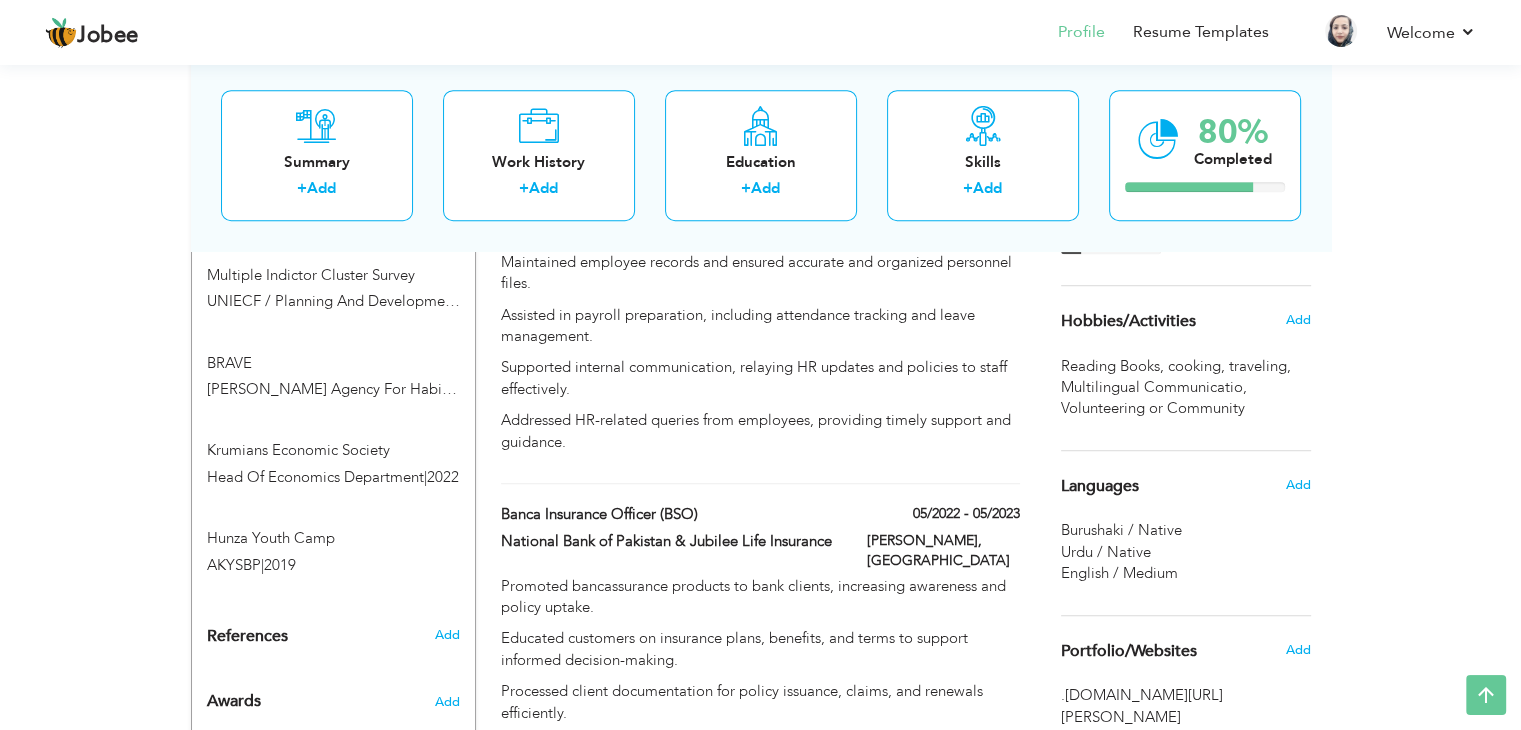 click on "Summary
+  Add
Work History
+  Add
Education
+  Add
Skills
+  Add
80%
Completed" at bounding box center [761, 155] 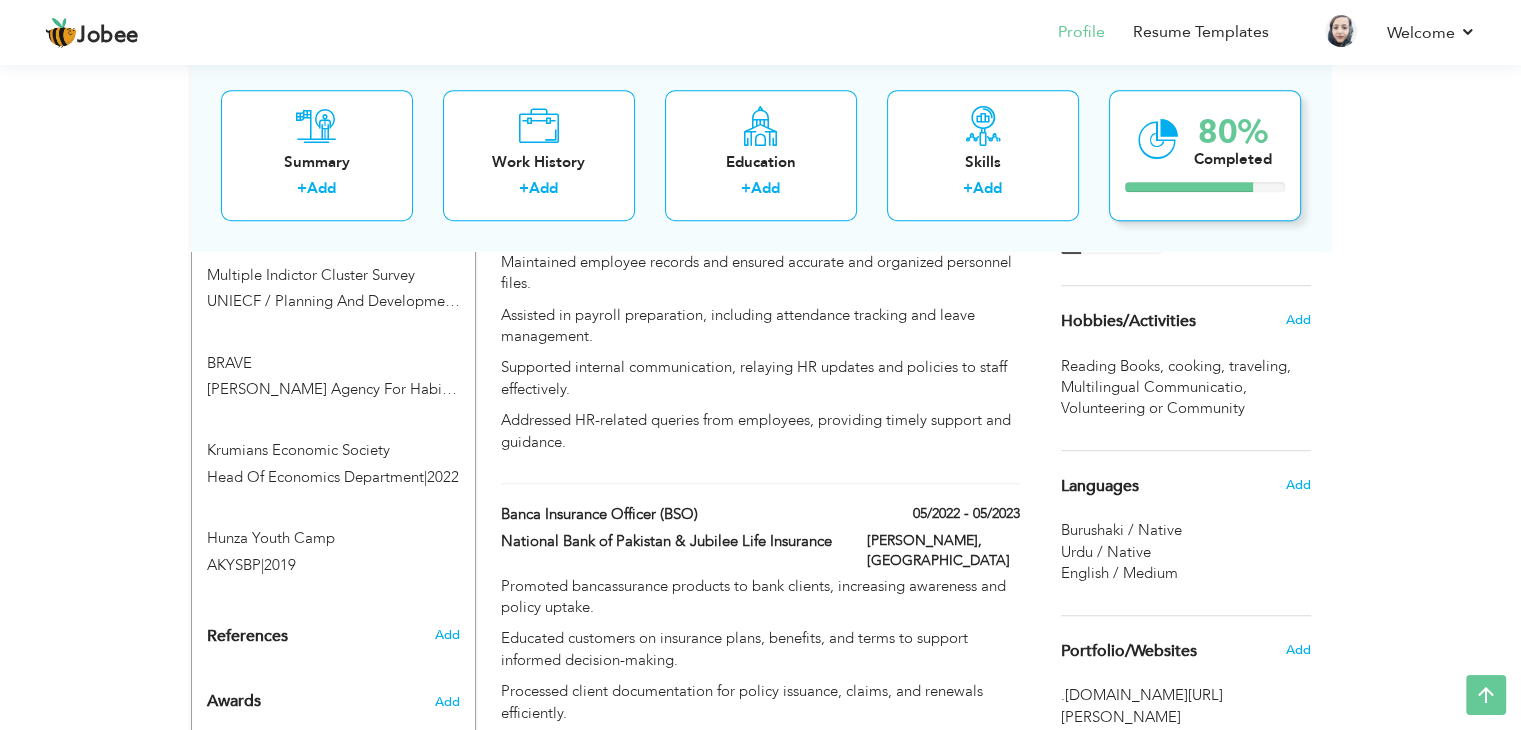 click on "80%
Completed" at bounding box center (1205, 155) 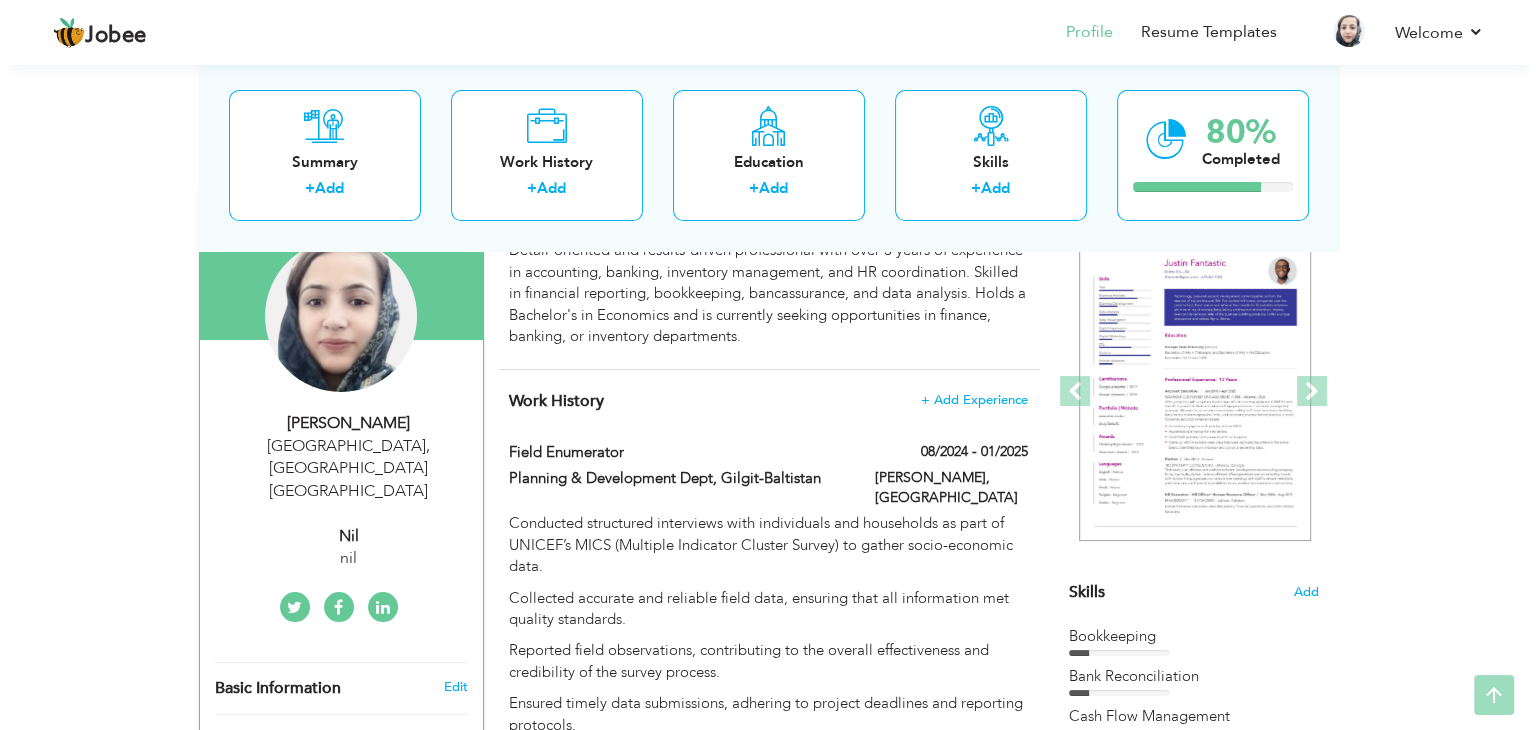 scroll, scrollTop: 252, scrollLeft: 0, axis: vertical 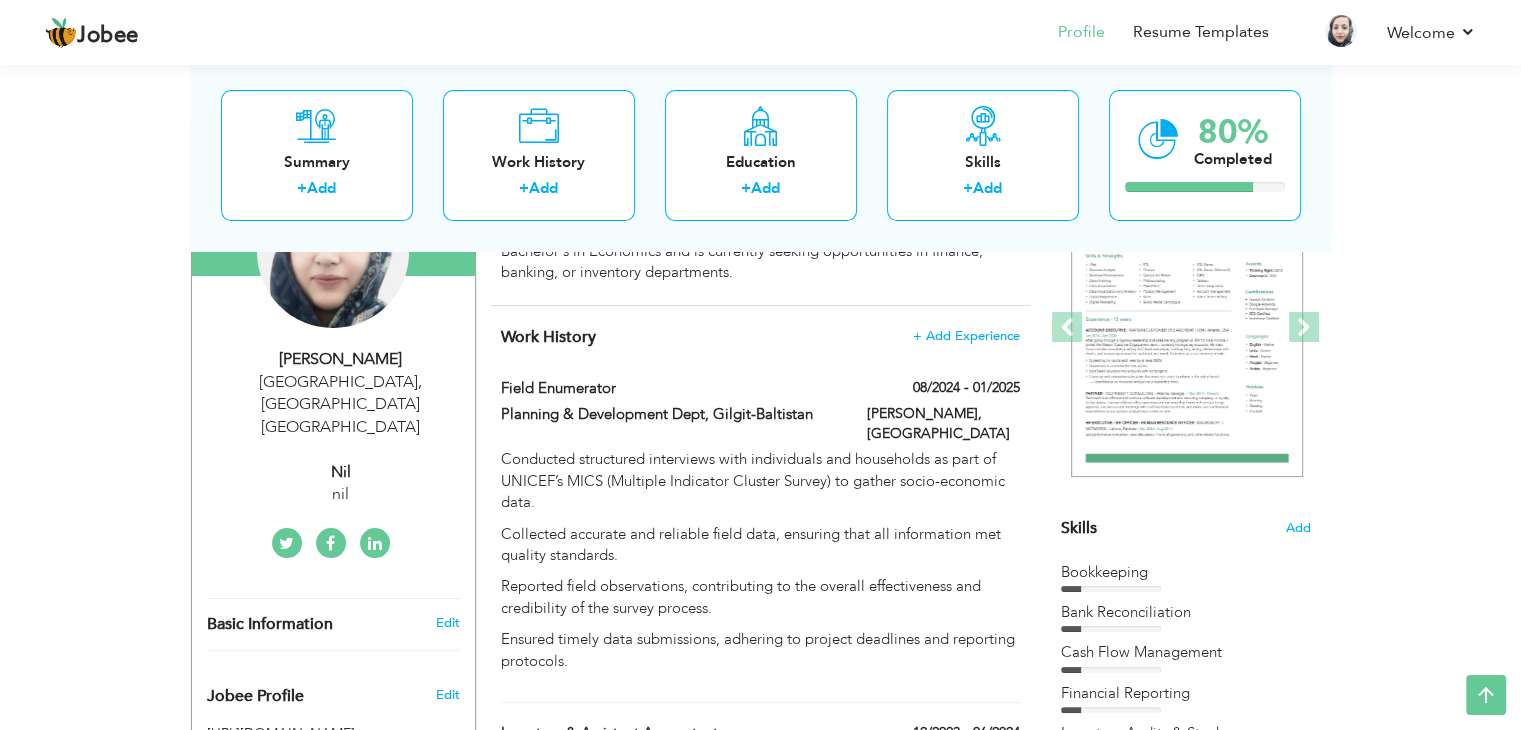 click on "nil" at bounding box center (341, 472) 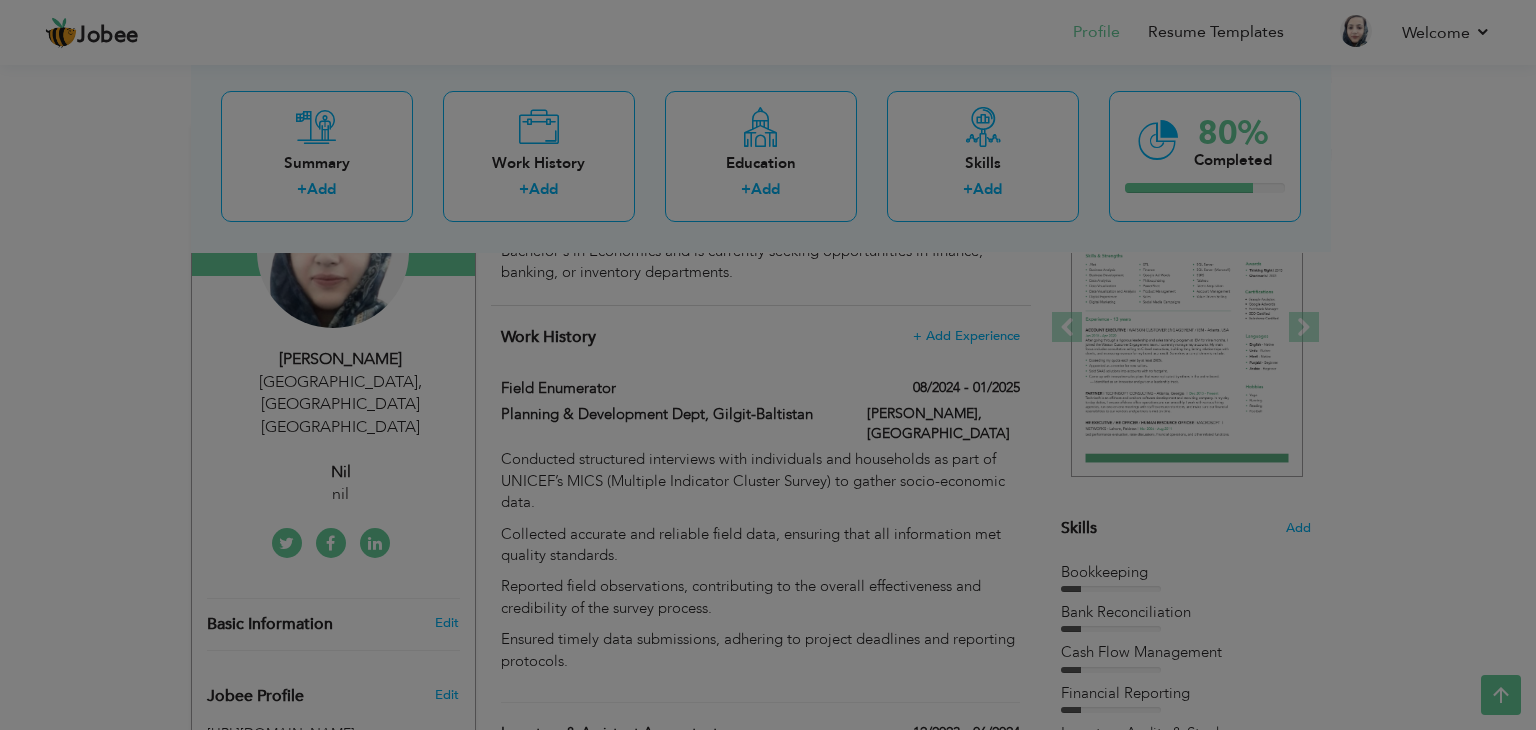 scroll, scrollTop: 0, scrollLeft: 0, axis: both 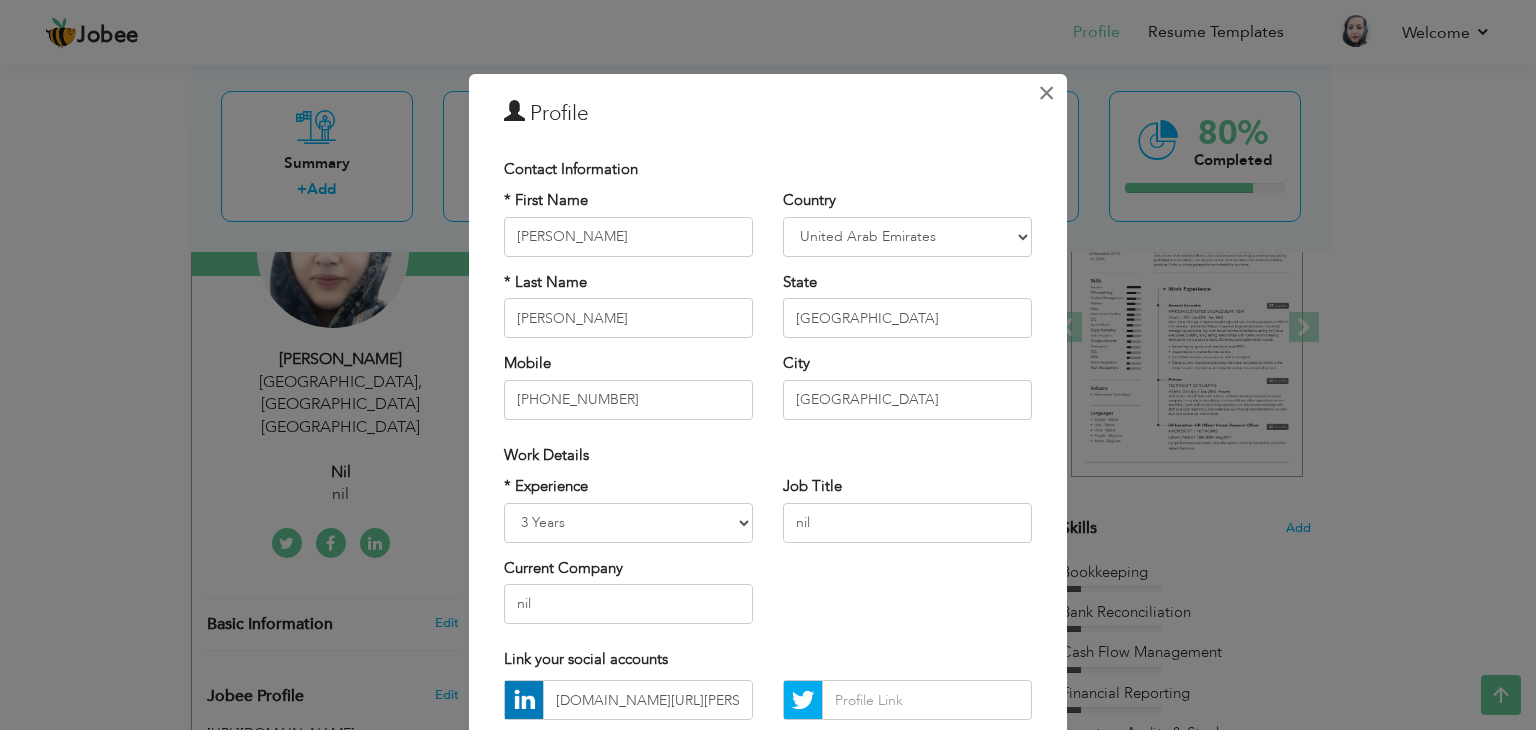 click on "×" at bounding box center [1046, 93] 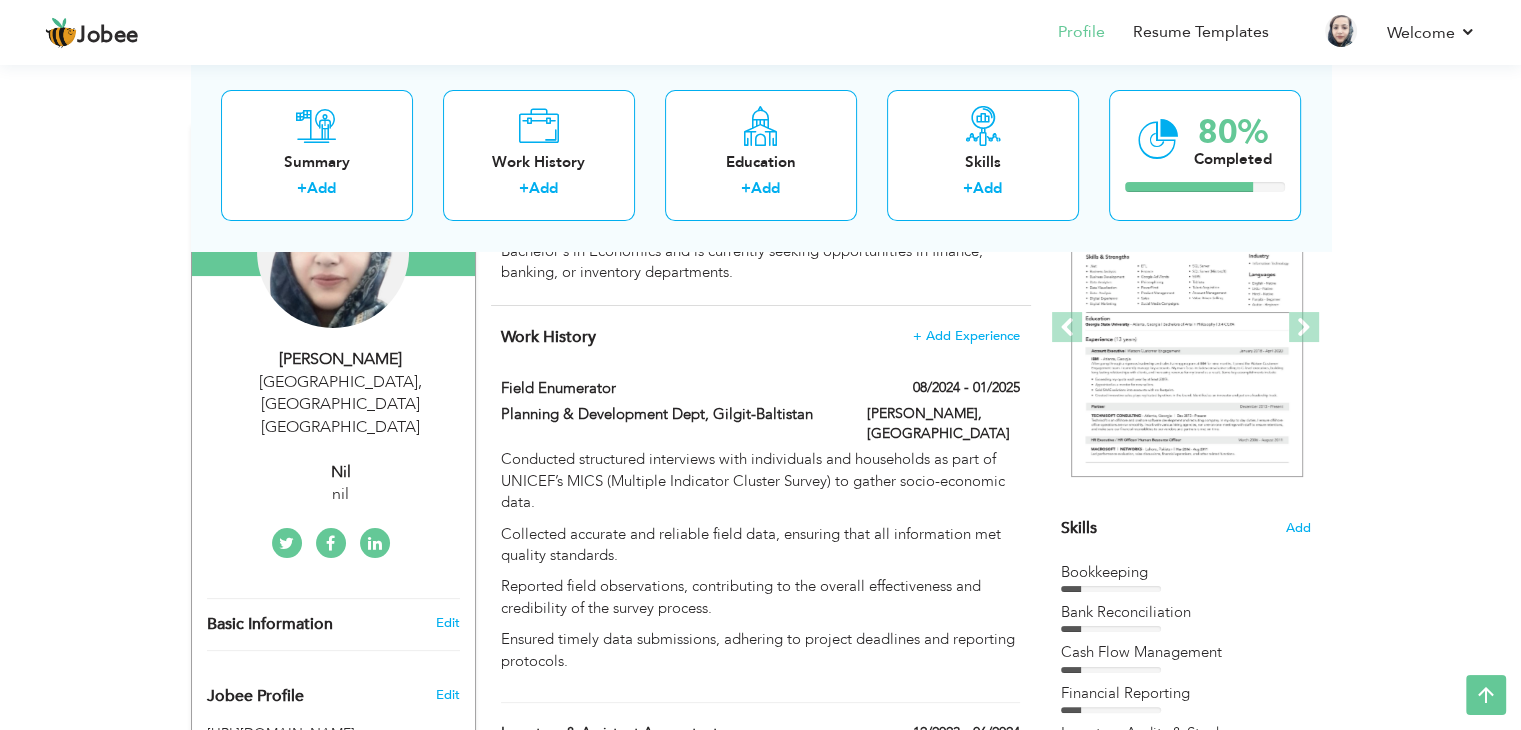 click on "nil" at bounding box center [341, 472] 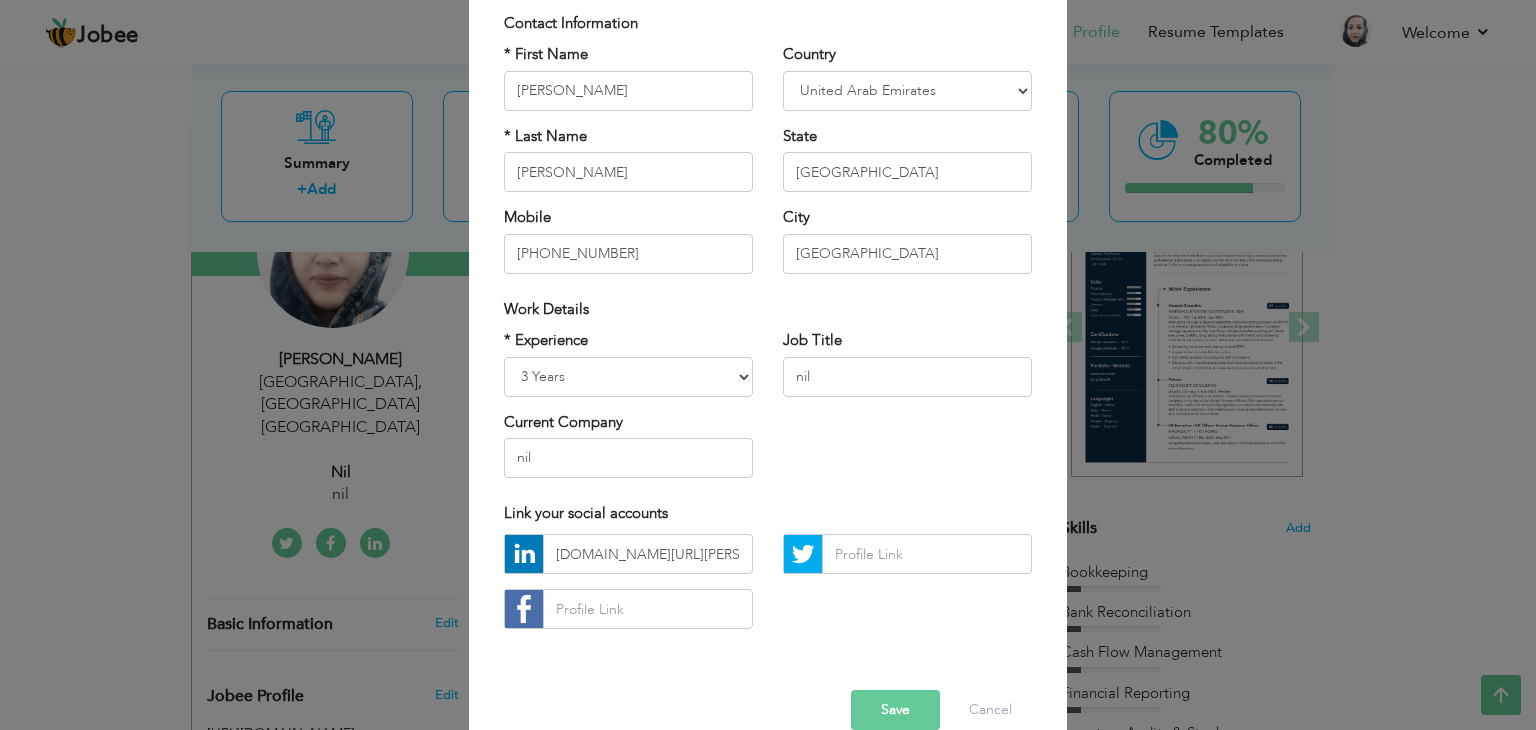 scroll, scrollTop: 181, scrollLeft: 0, axis: vertical 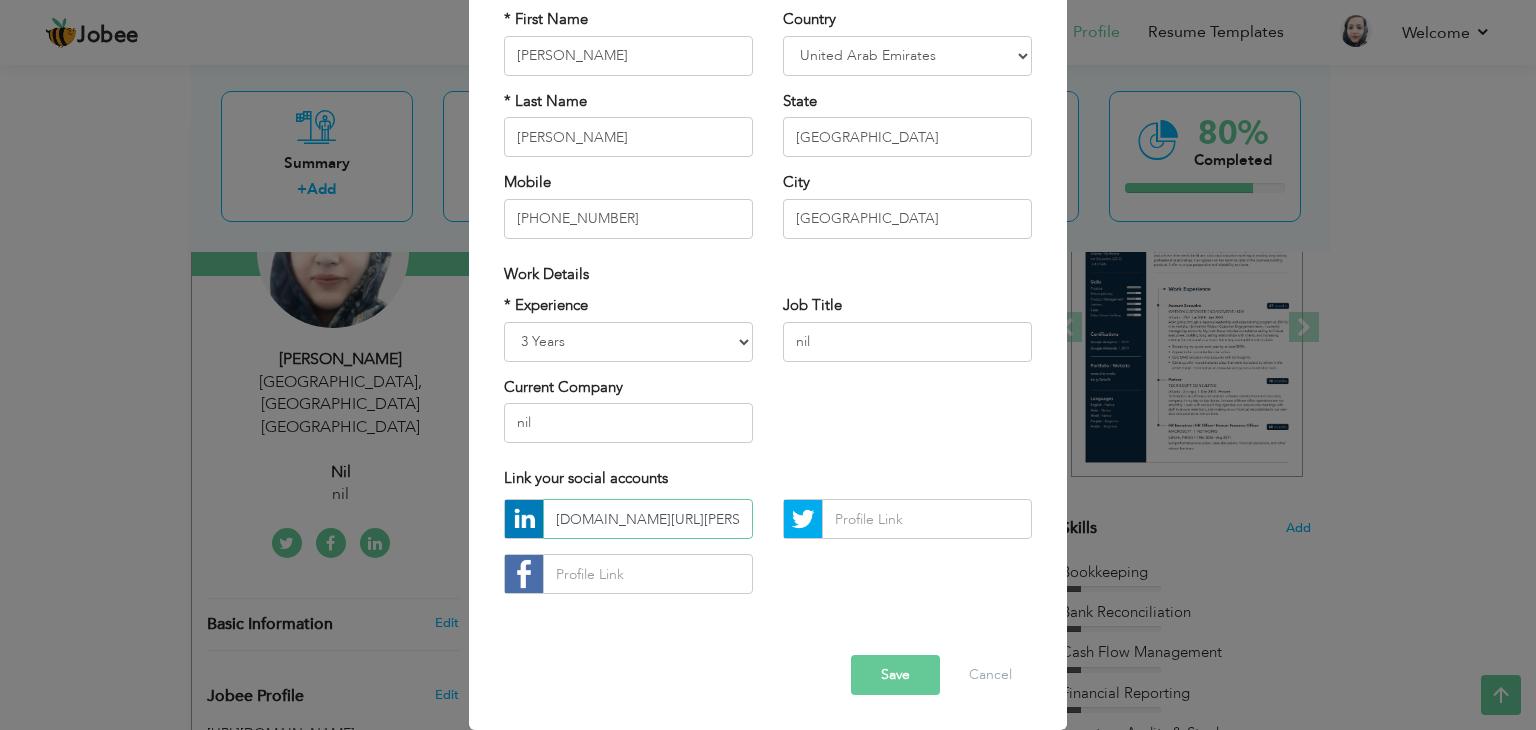 click on "www.linkedin.com/in/khalida-aziz-b60769224" at bounding box center [648, 519] 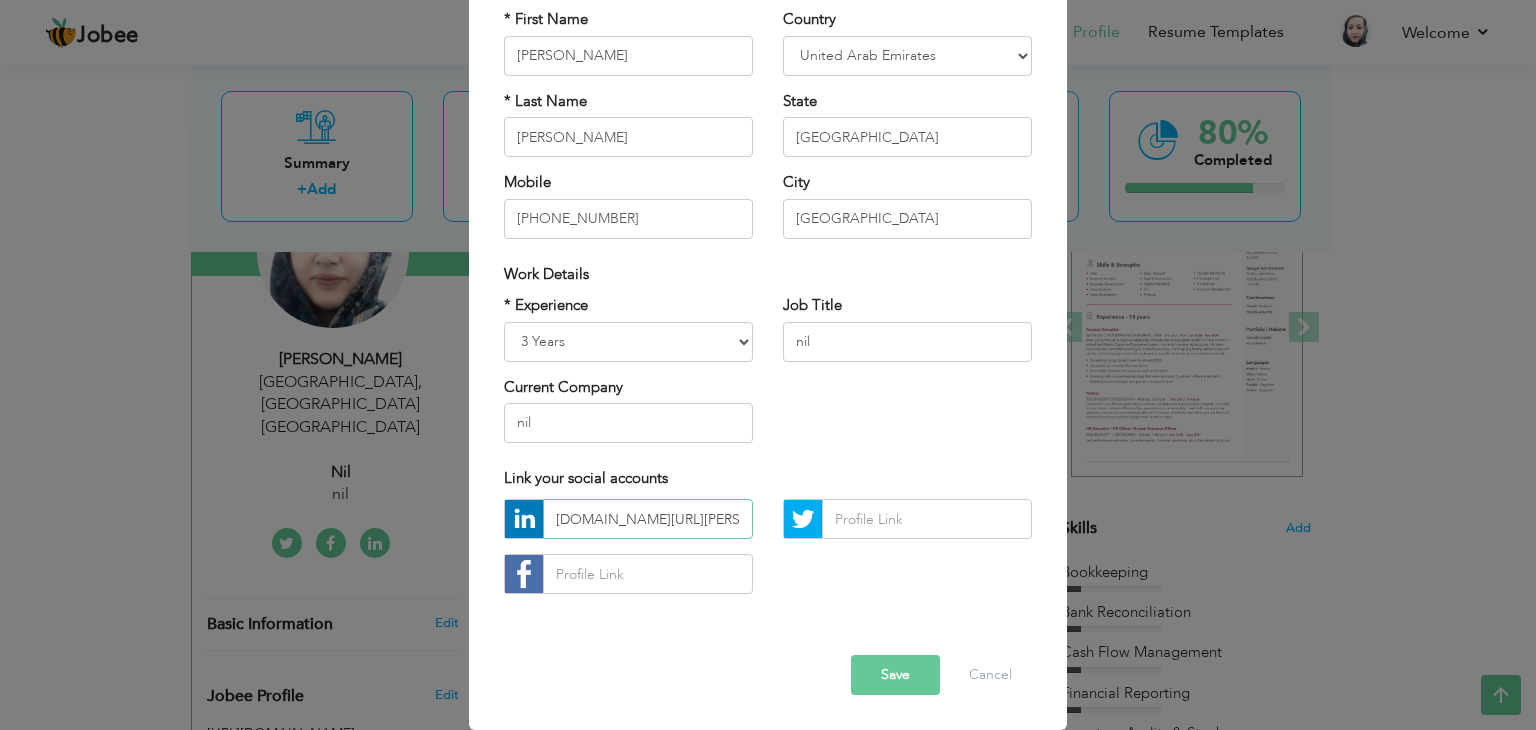 paste 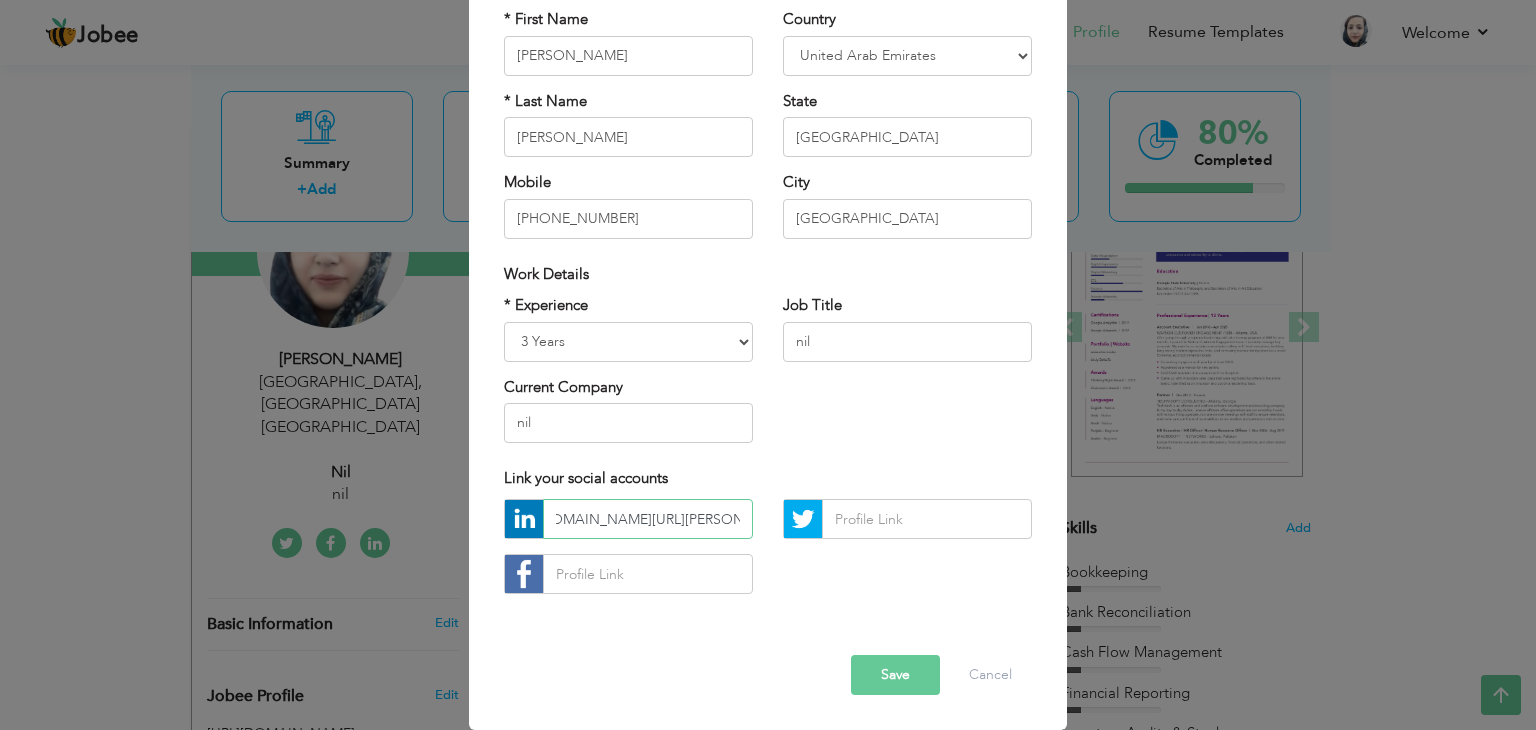 type on "www.linkedin.com/in/khalida-aziz" 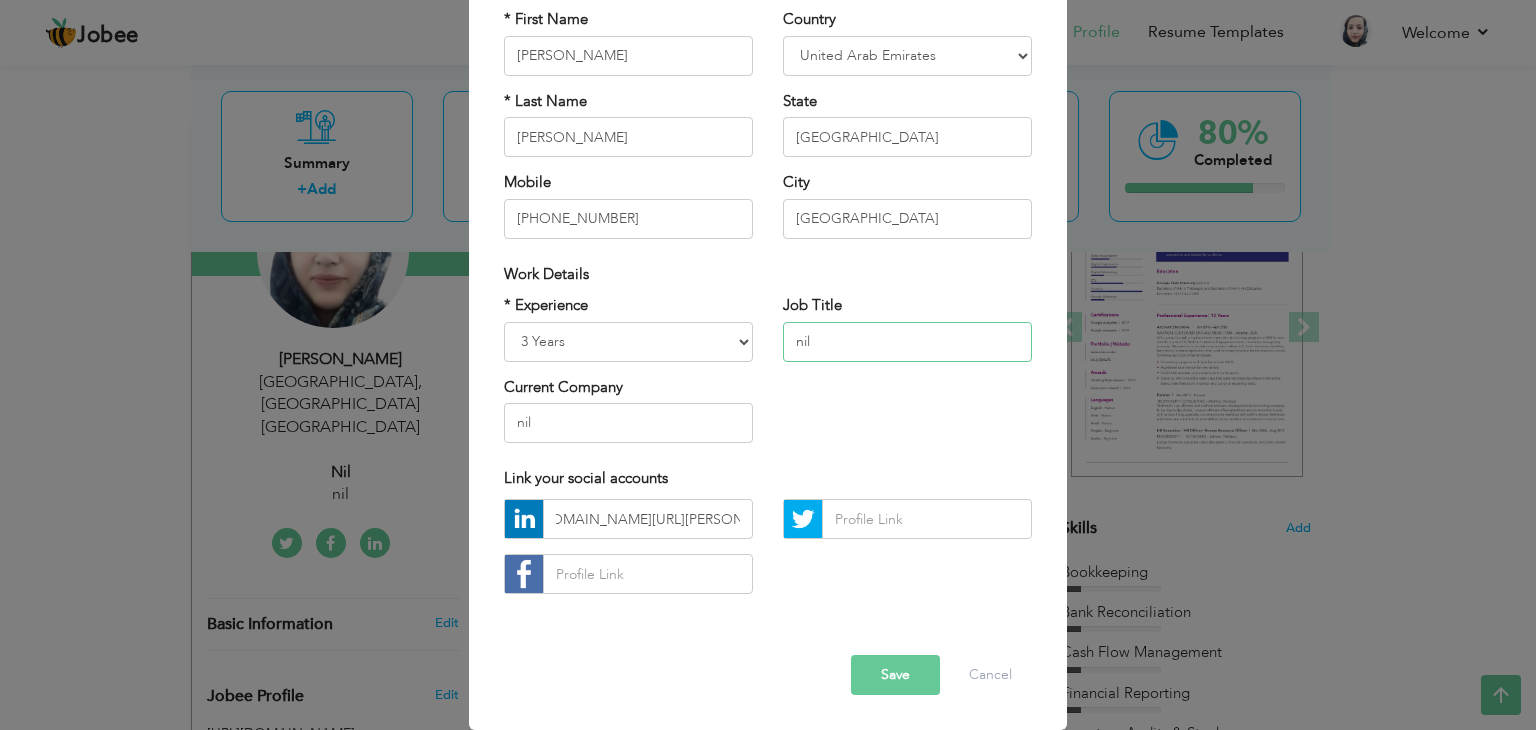 scroll, scrollTop: 0, scrollLeft: 0, axis: both 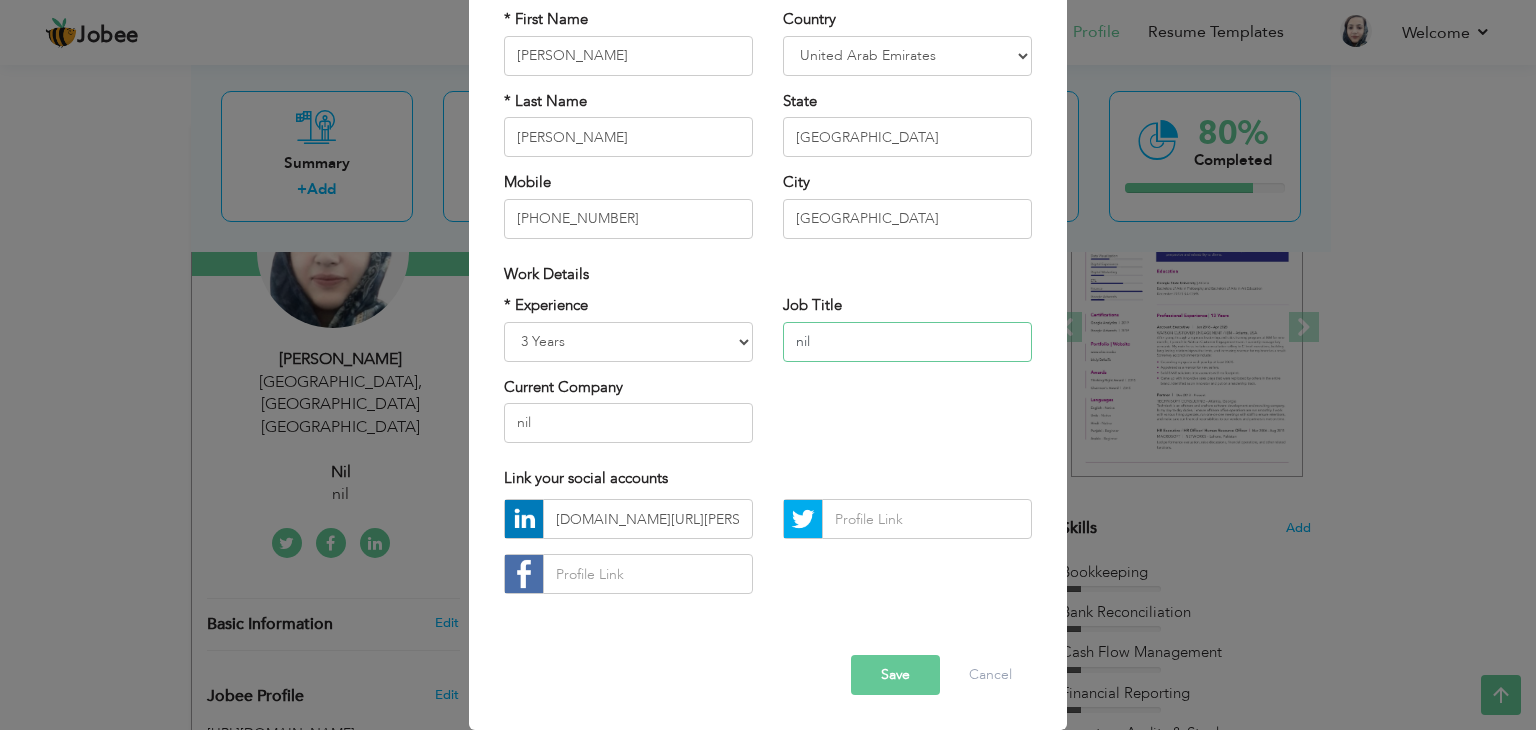 click on "nil" at bounding box center (907, 342) 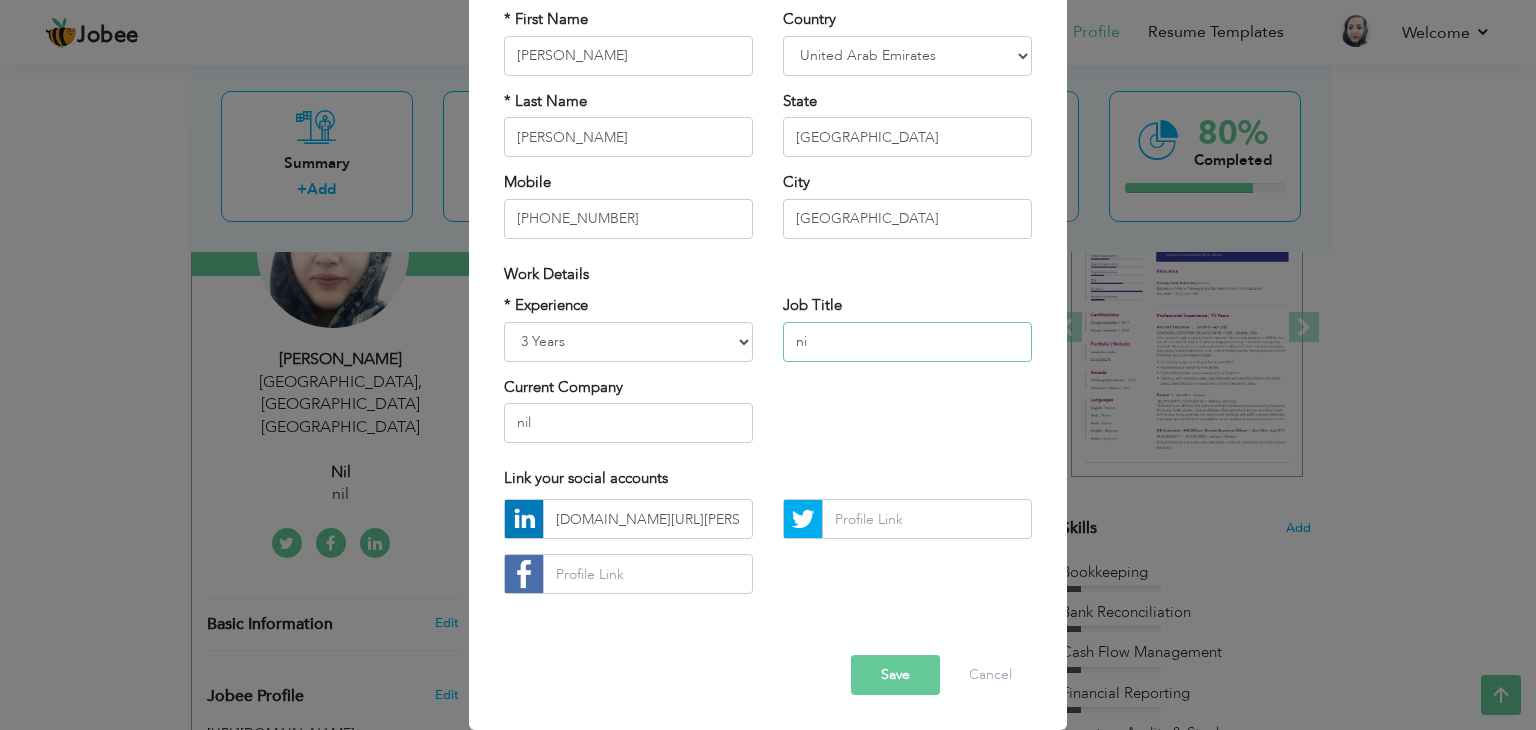 type on "n" 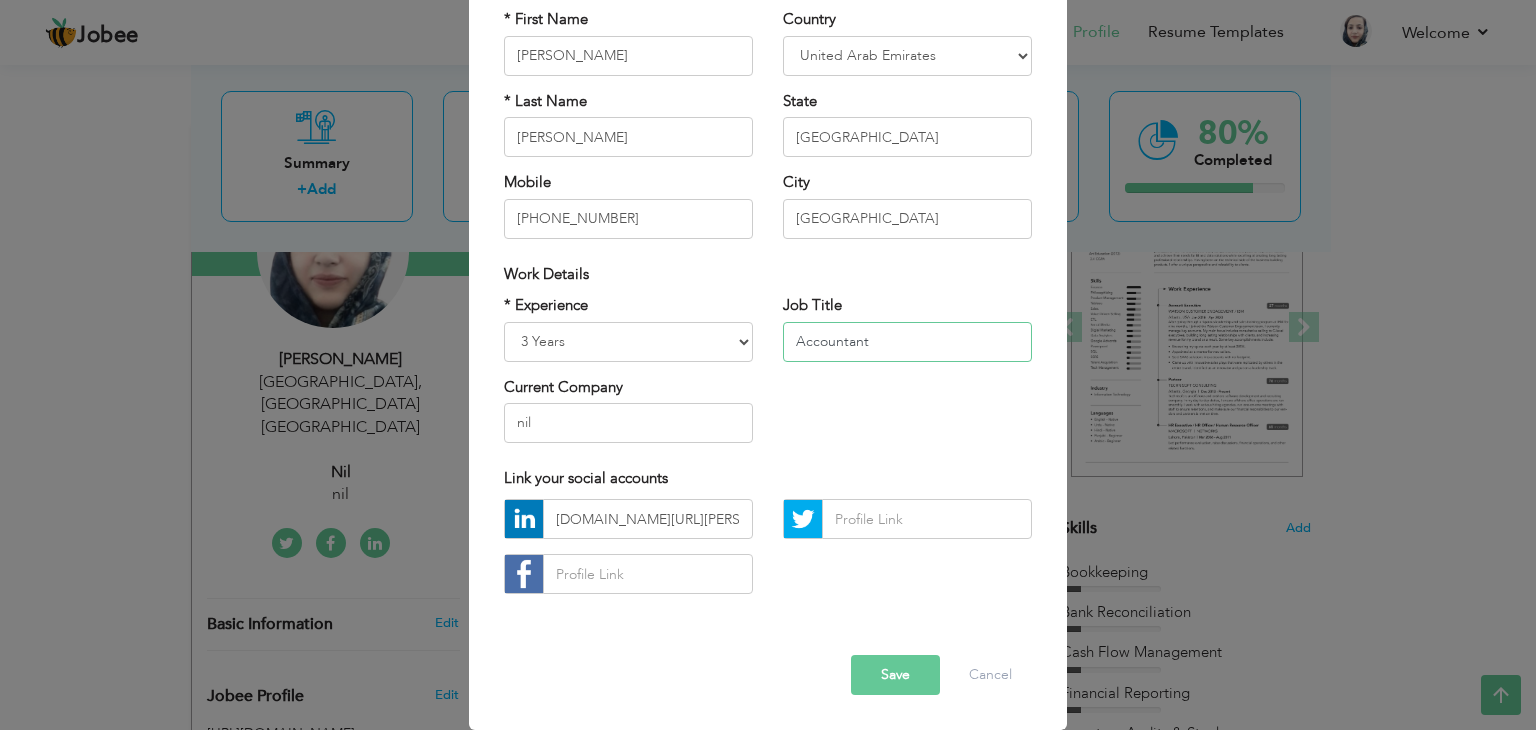 type on "Accountant" 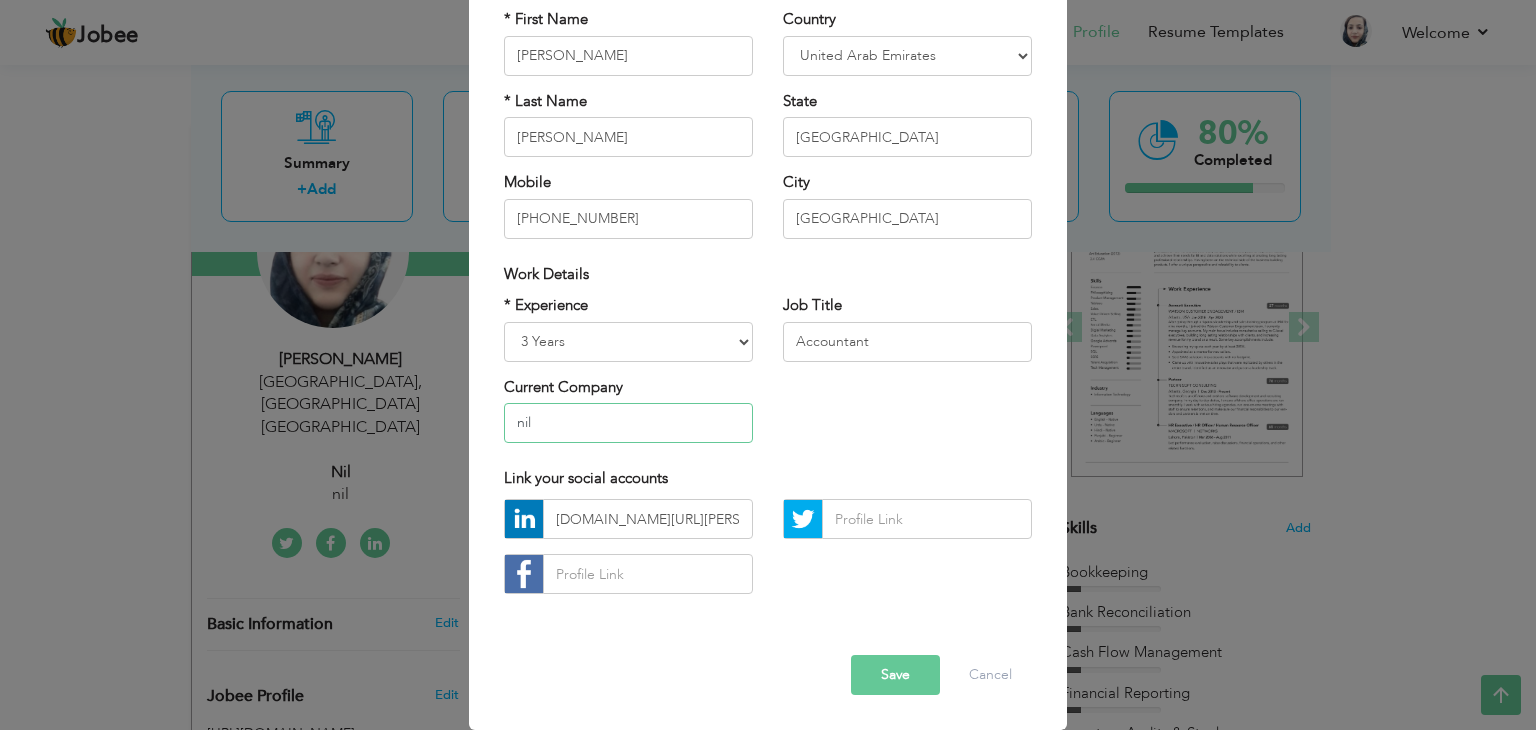 click on "nil" at bounding box center [628, 423] 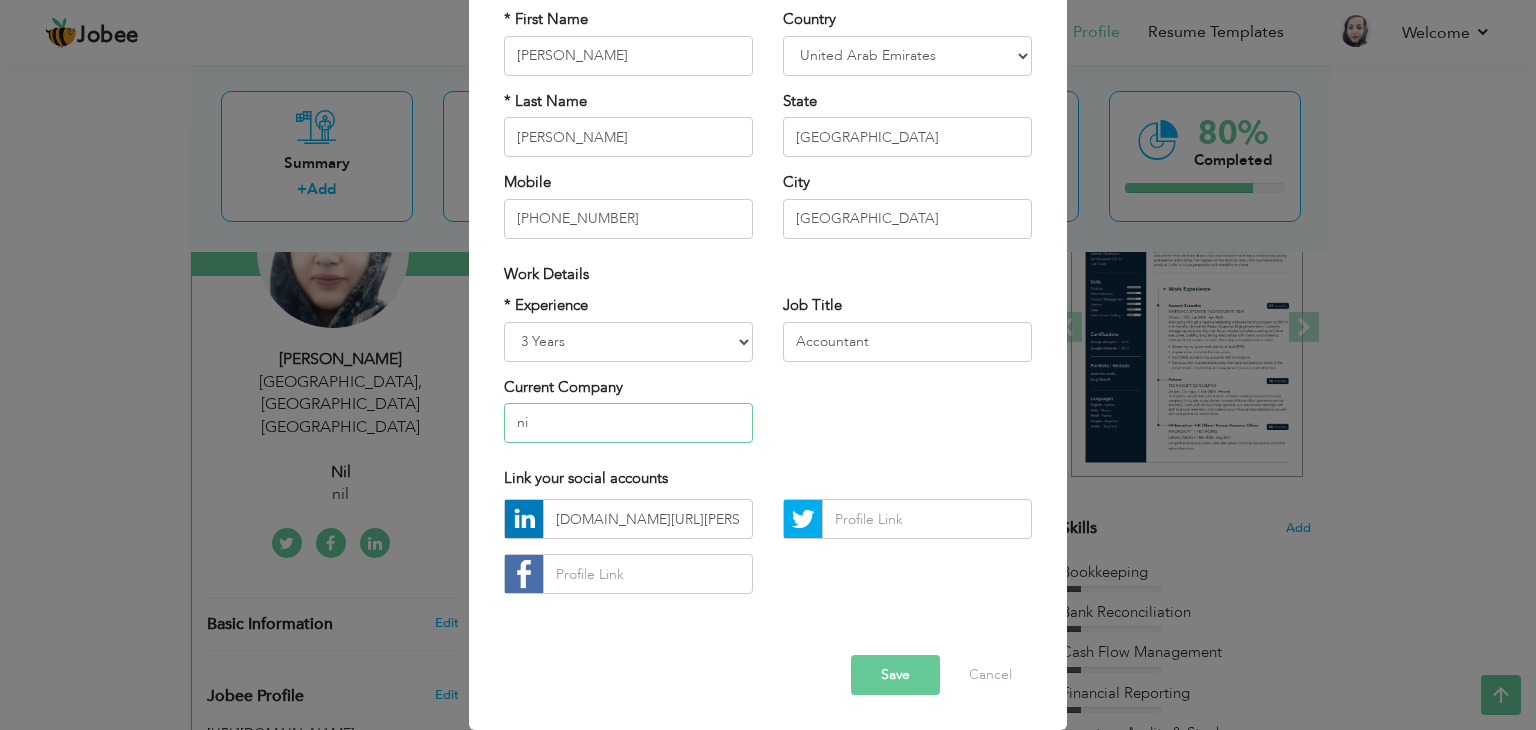 type on "n" 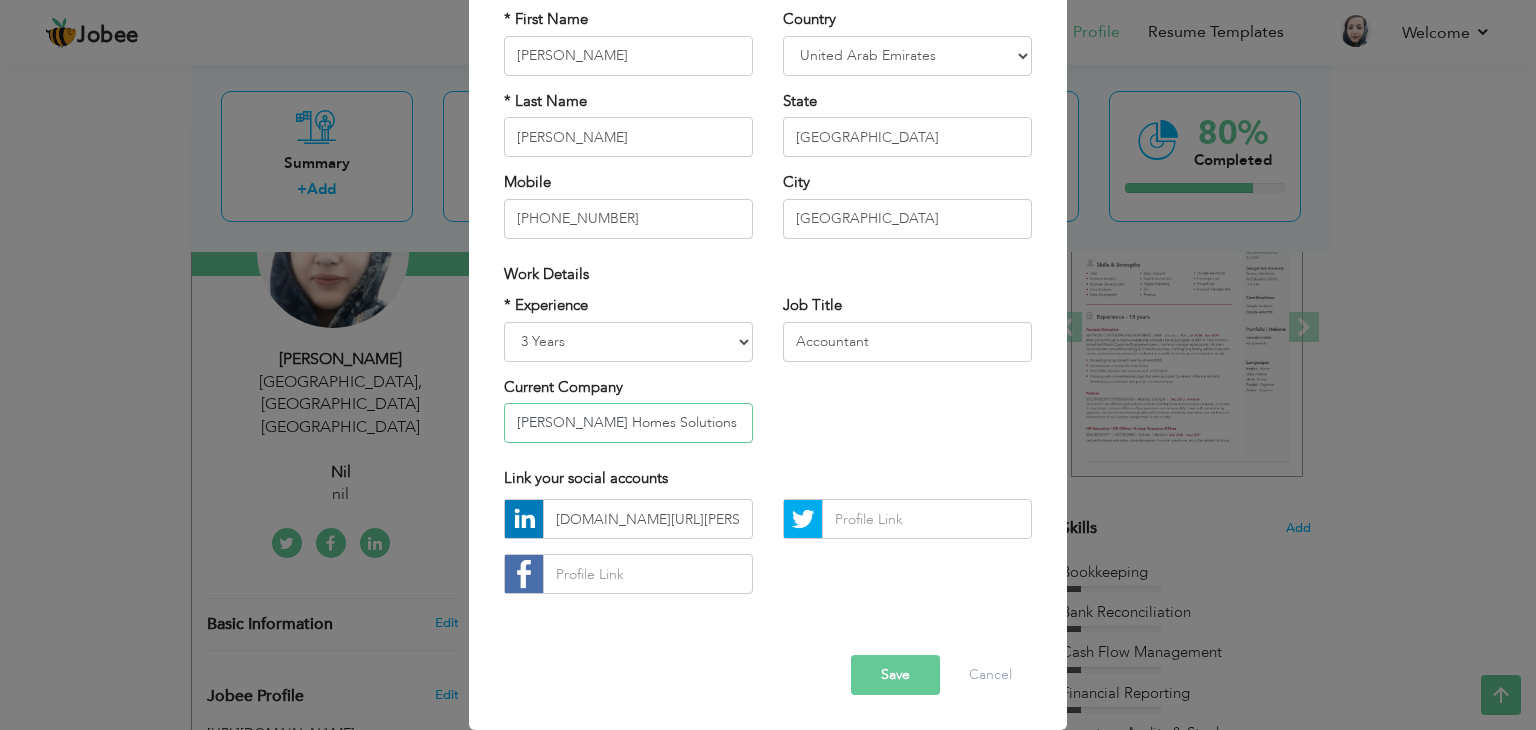 scroll, scrollTop: 0, scrollLeft: 7, axis: horizontal 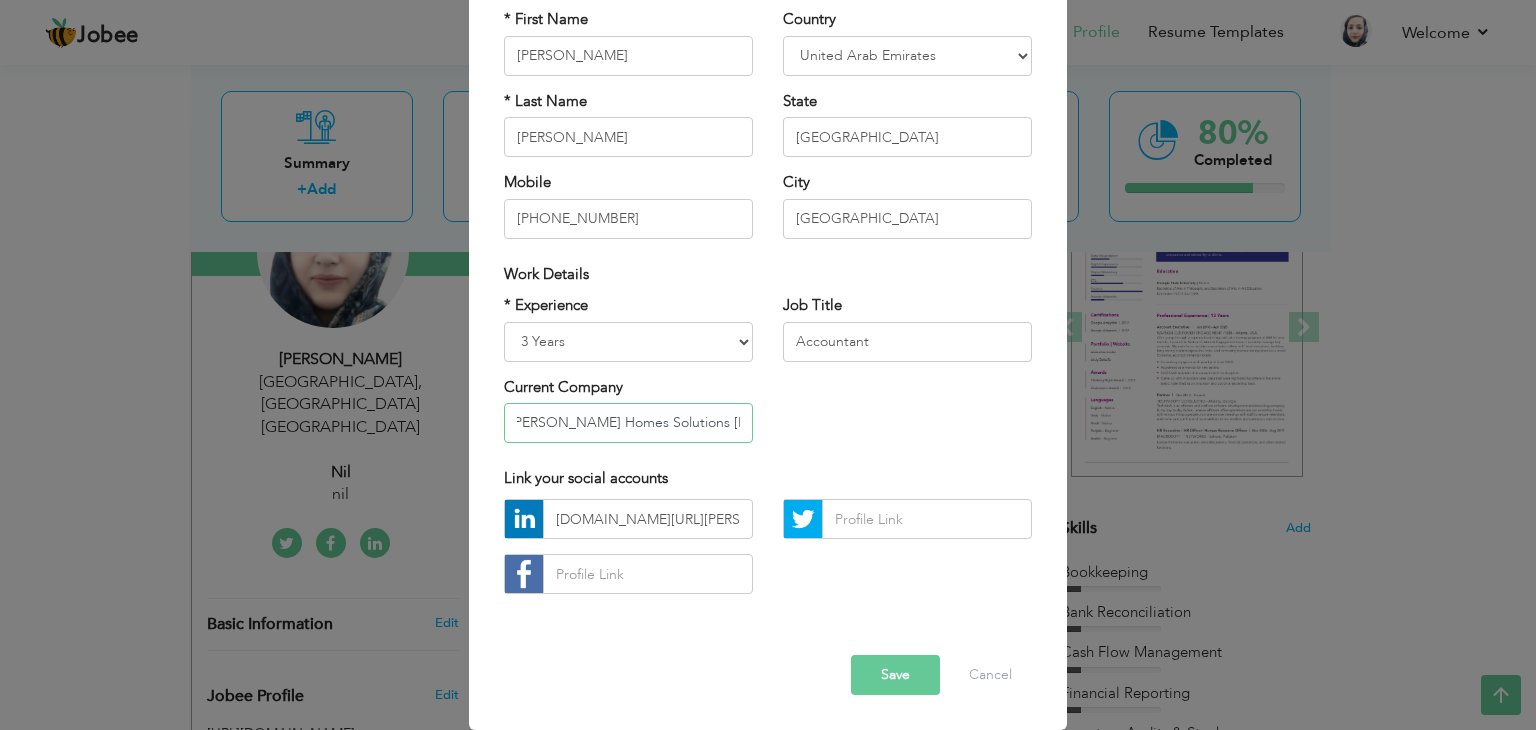 click on "Jalal Homes Solutions Gilgit Baltistan" at bounding box center [628, 423] 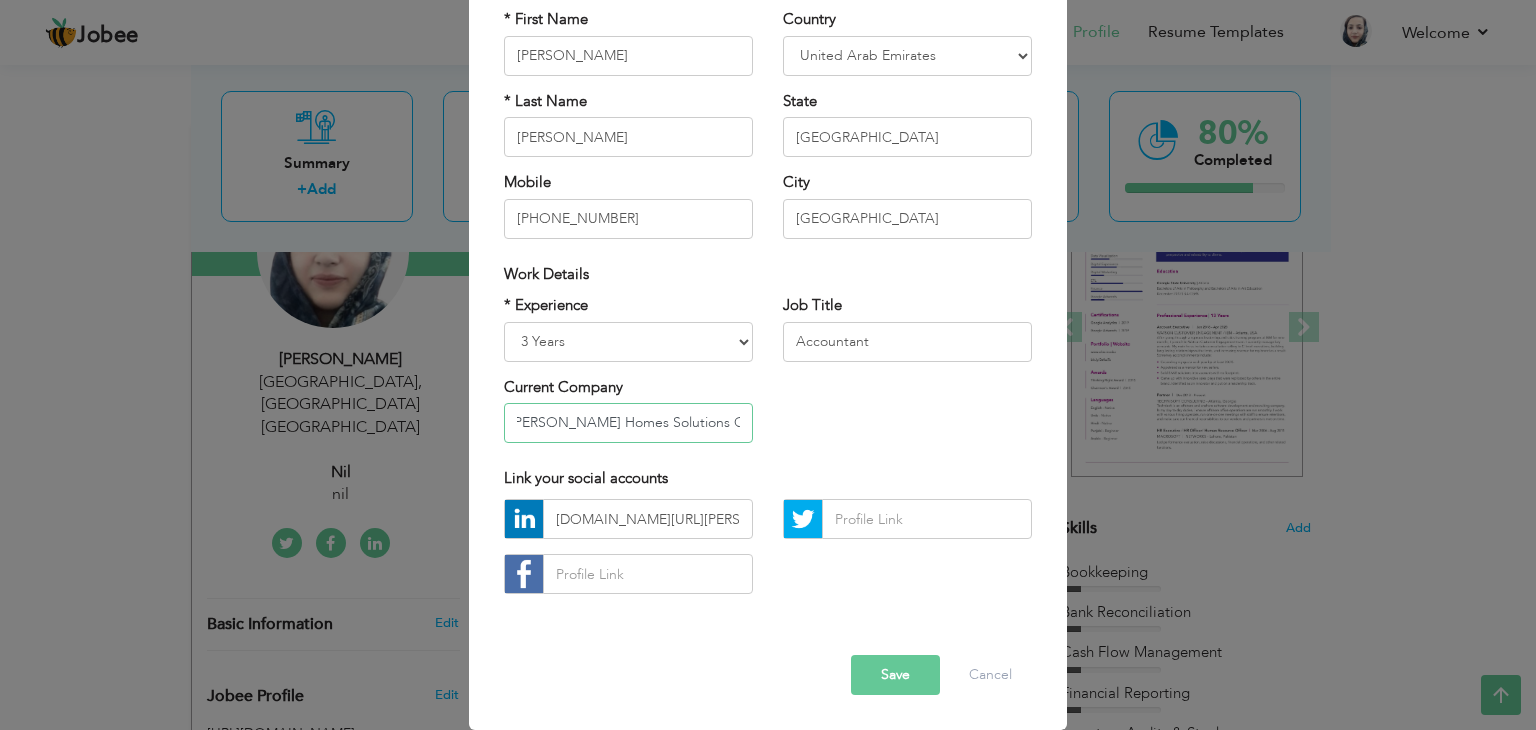 scroll, scrollTop: 0, scrollLeft: 0, axis: both 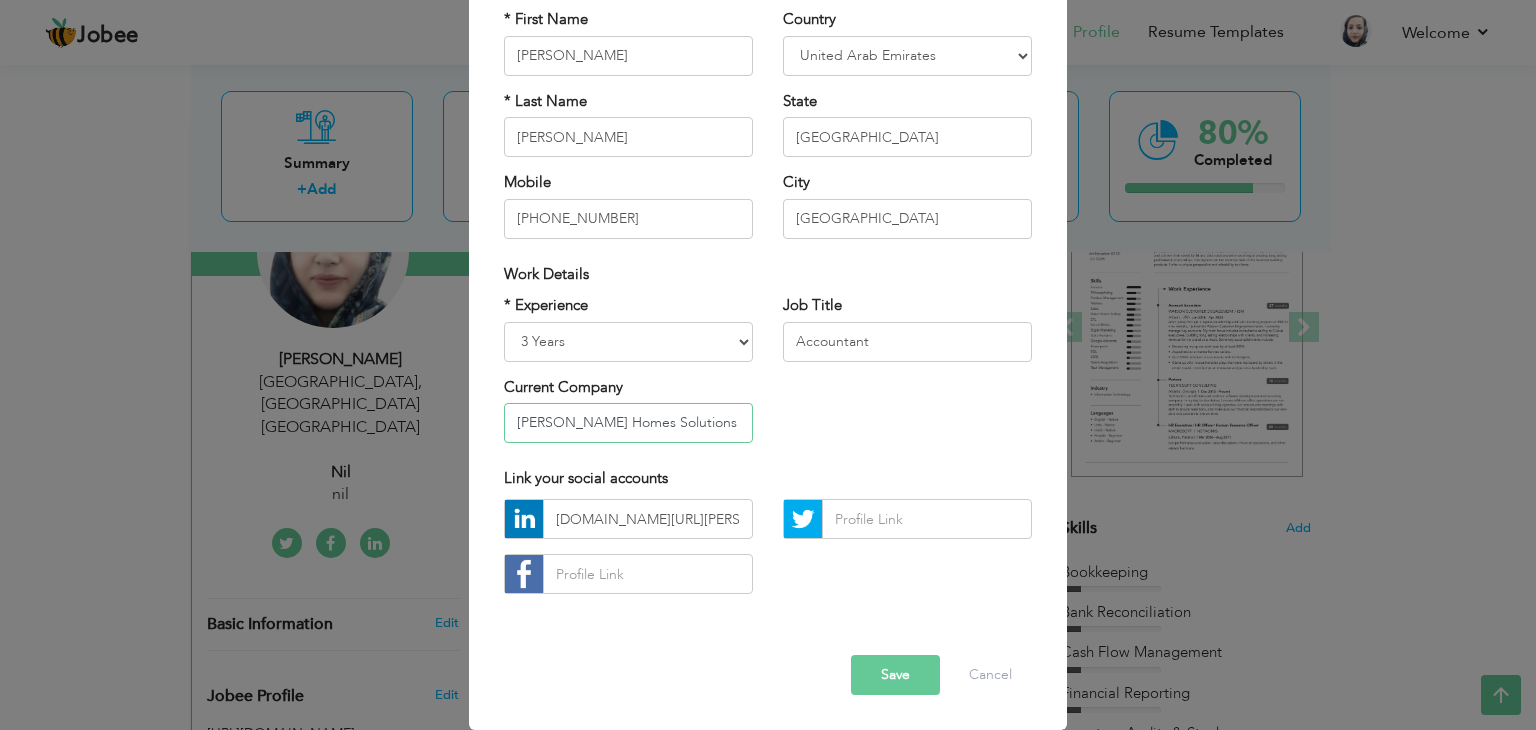 click on "Jalal Homes Solutions Gilgit Baltistan" at bounding box center (628, 423) 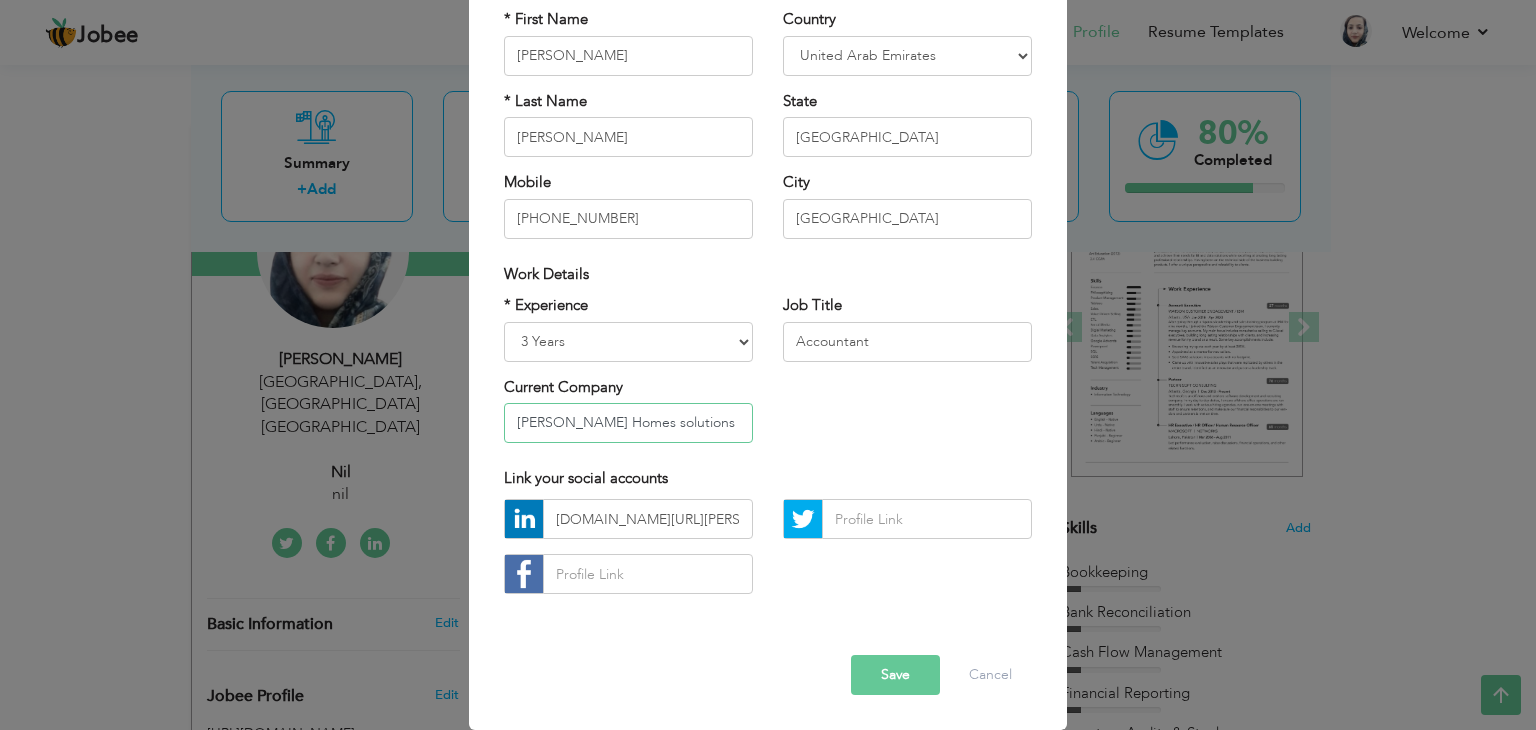 click on "Jalal Homes solutions Gilgit Baltistan" at bounding box center (628, 423) 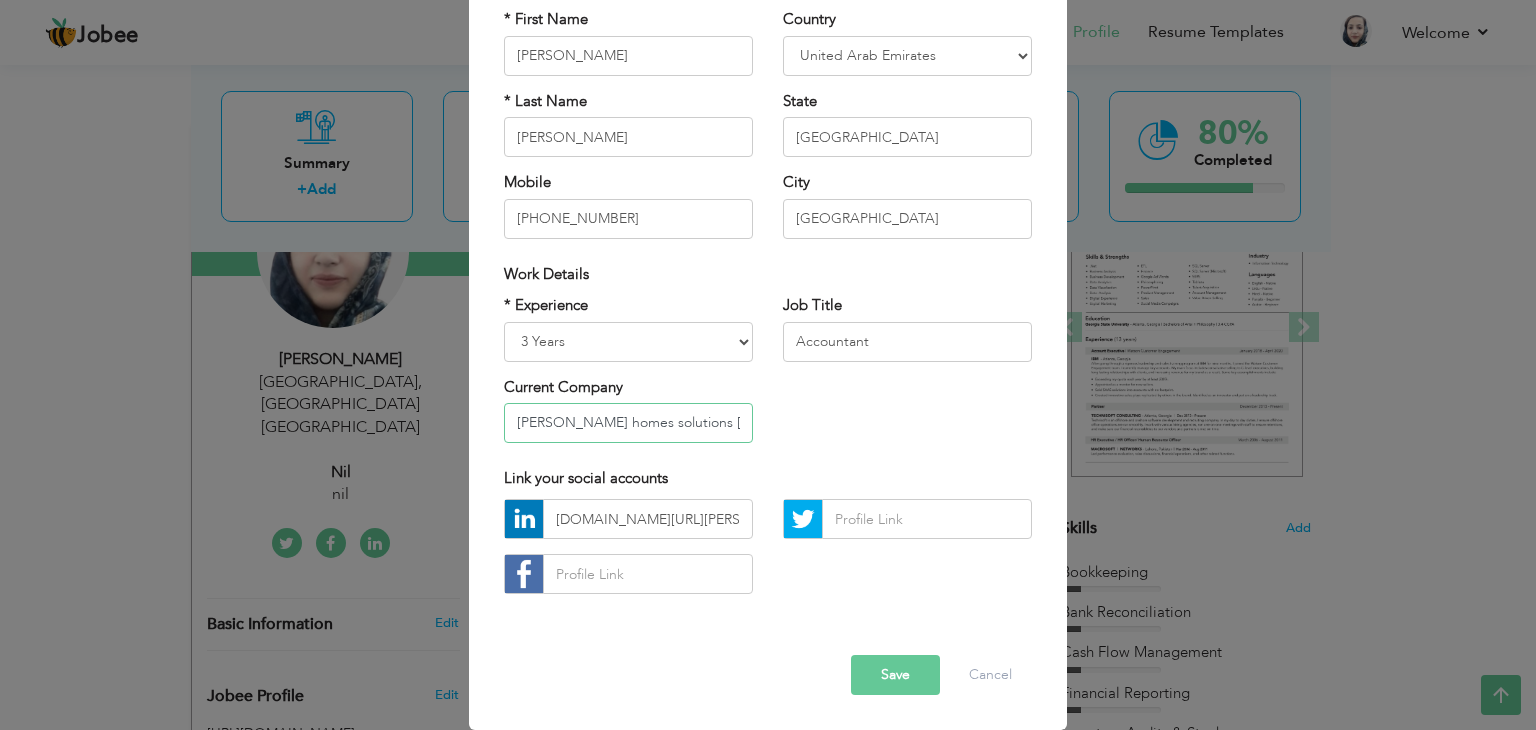 type on "Jalal homes solutions Gilgit Baltistan" 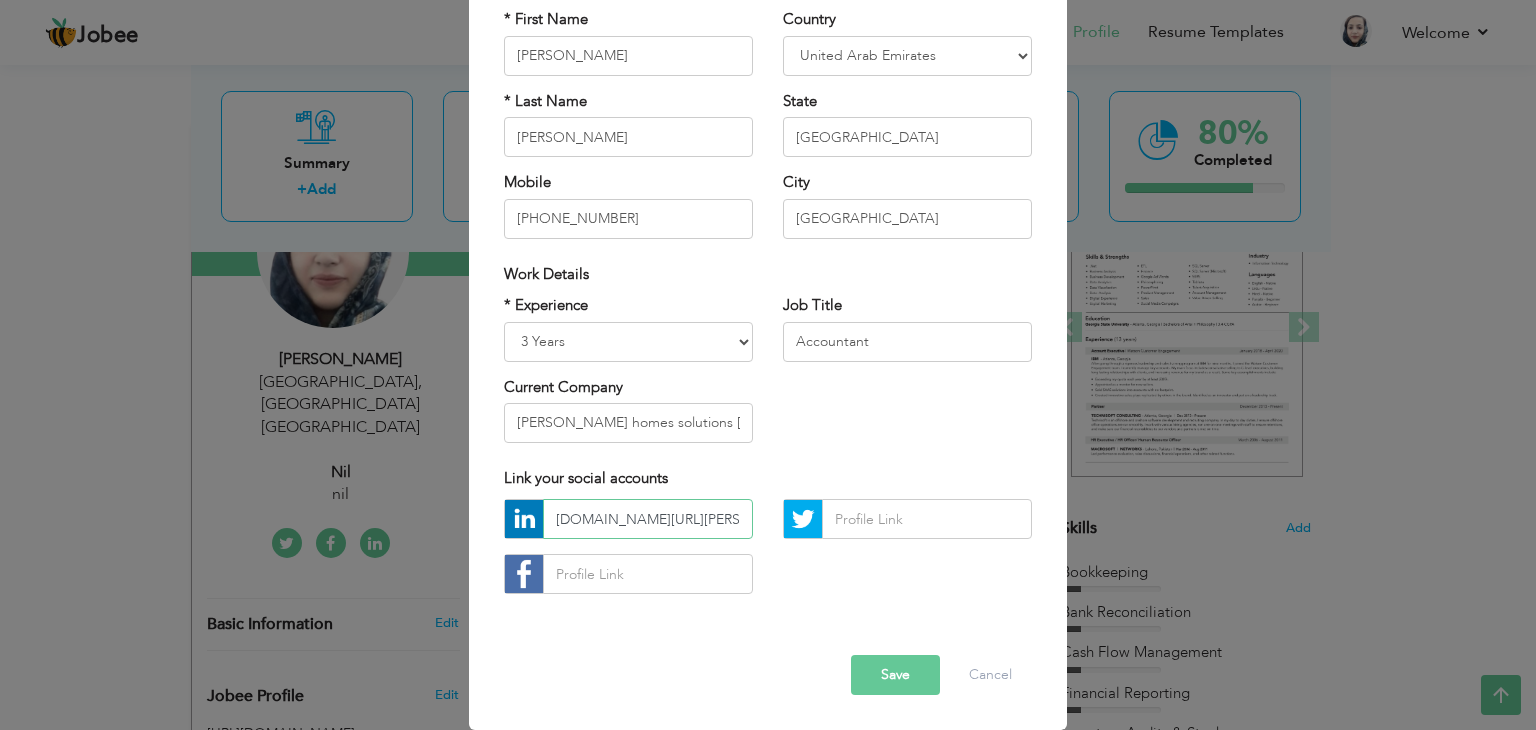 click on "www.linkedin.com/in/khalida-aziz" at bounding box center (648, 519) 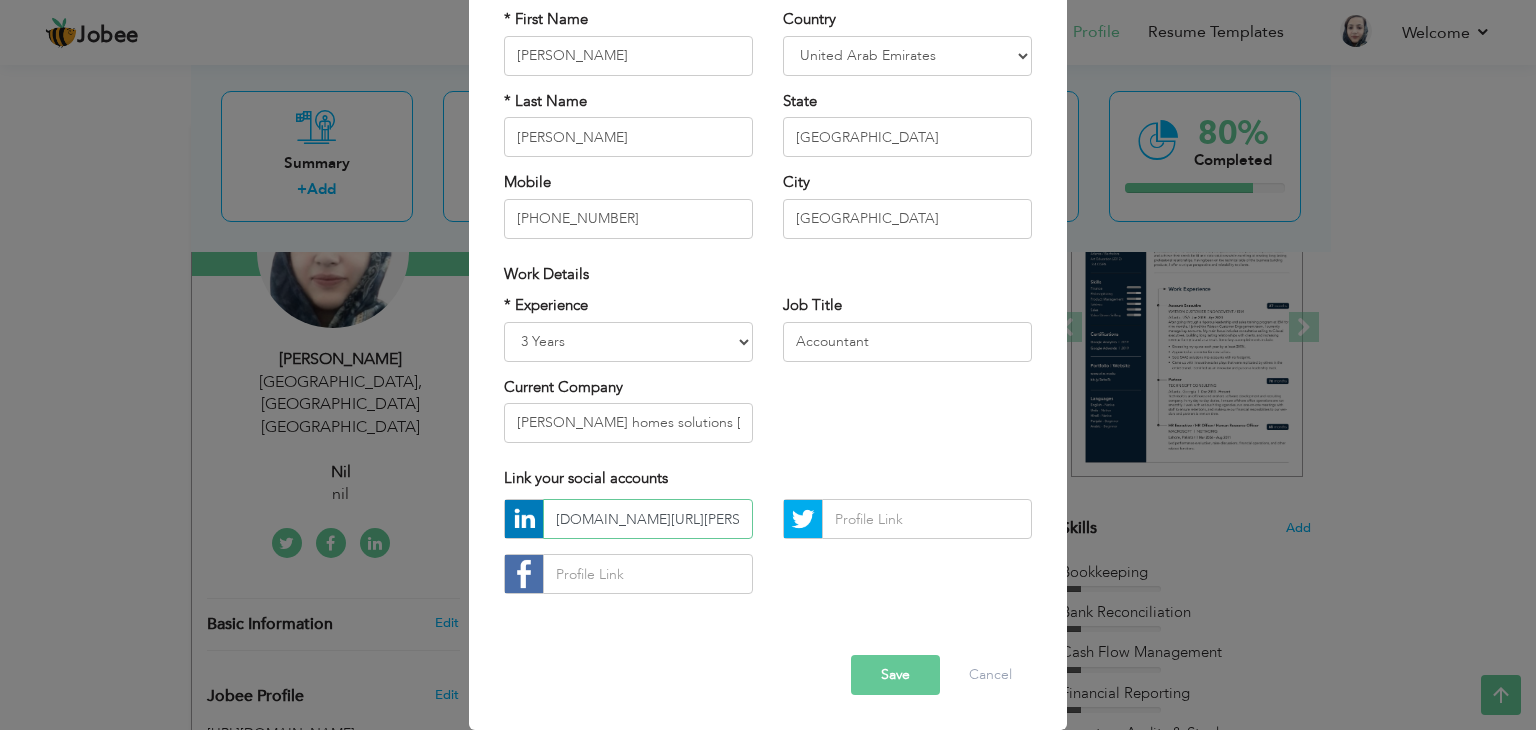 scroll, scrollTop: 0, scrollLeft: 19, axis: horizontal 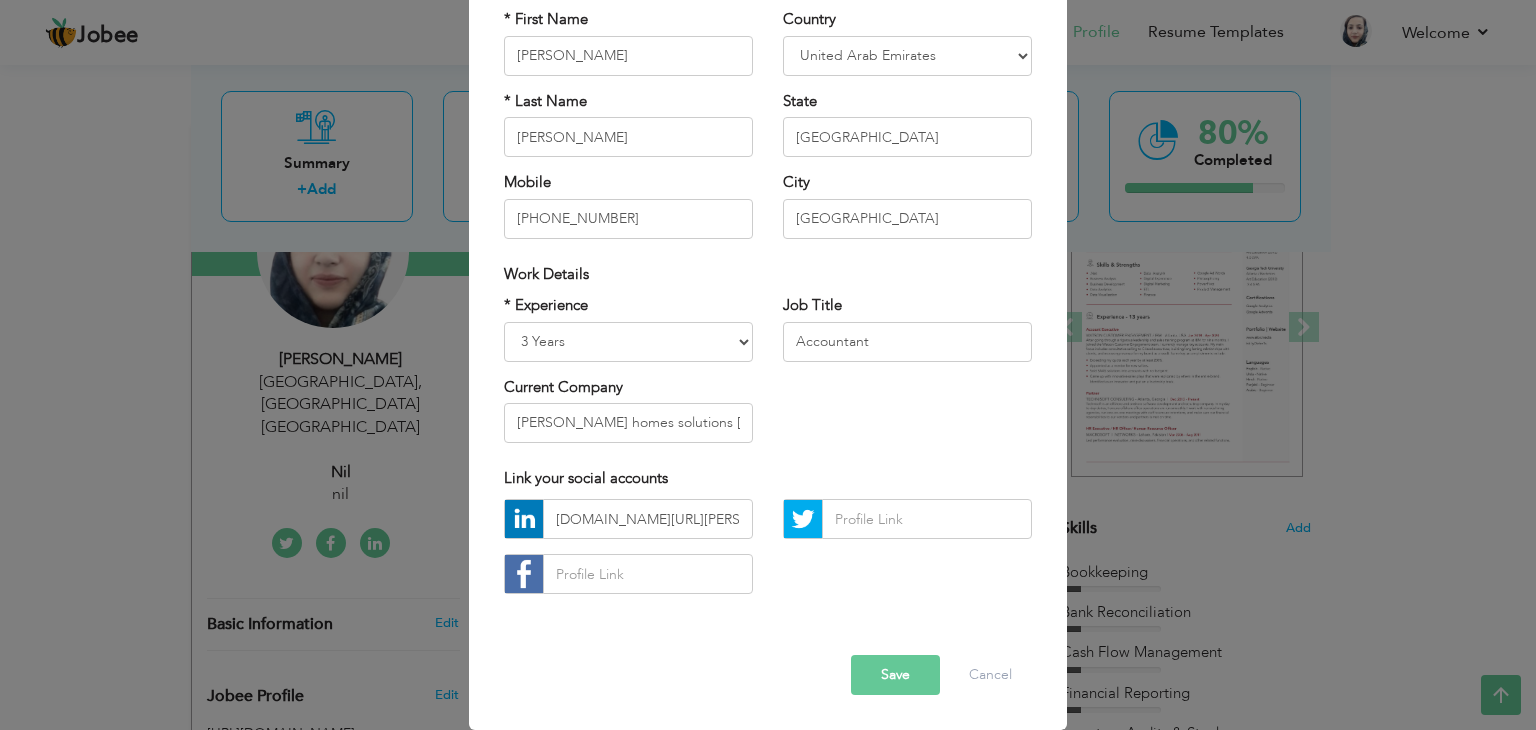 click on "Save" at bounding box center (895, 675) 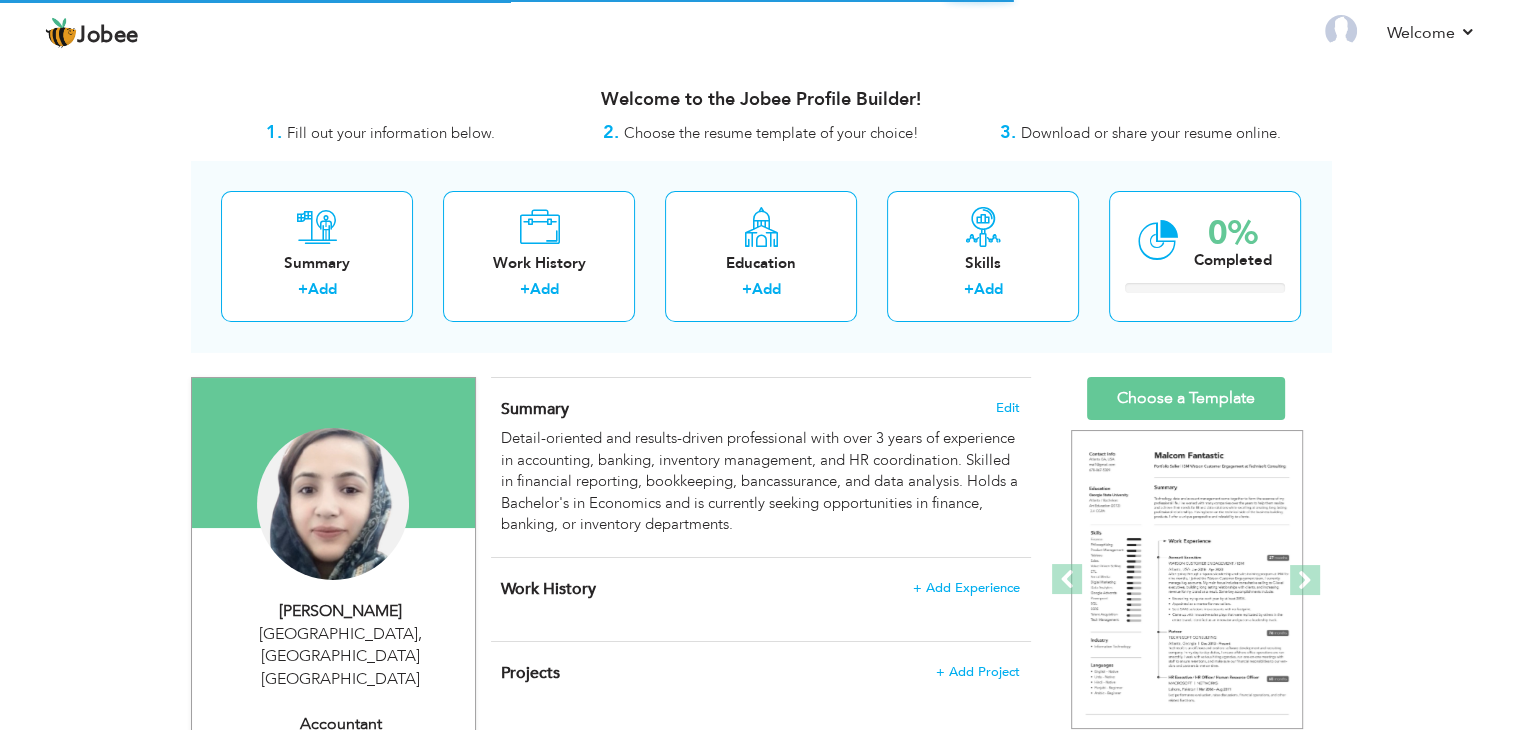 scroll, scrollTop: 0, scrollLeft: 0, axis: both 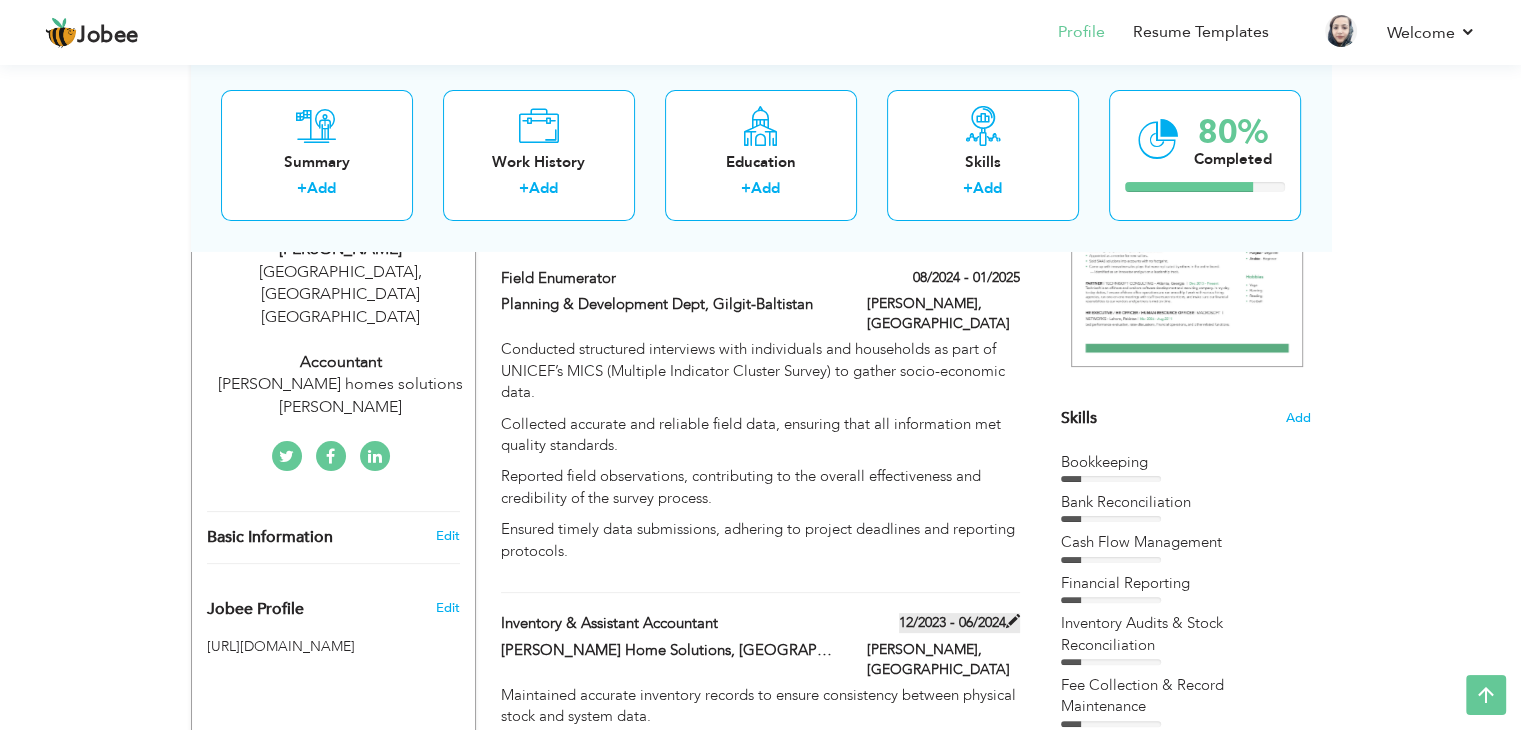 click on "12/2023 - 06/2024" at bounding box center (959, 623) 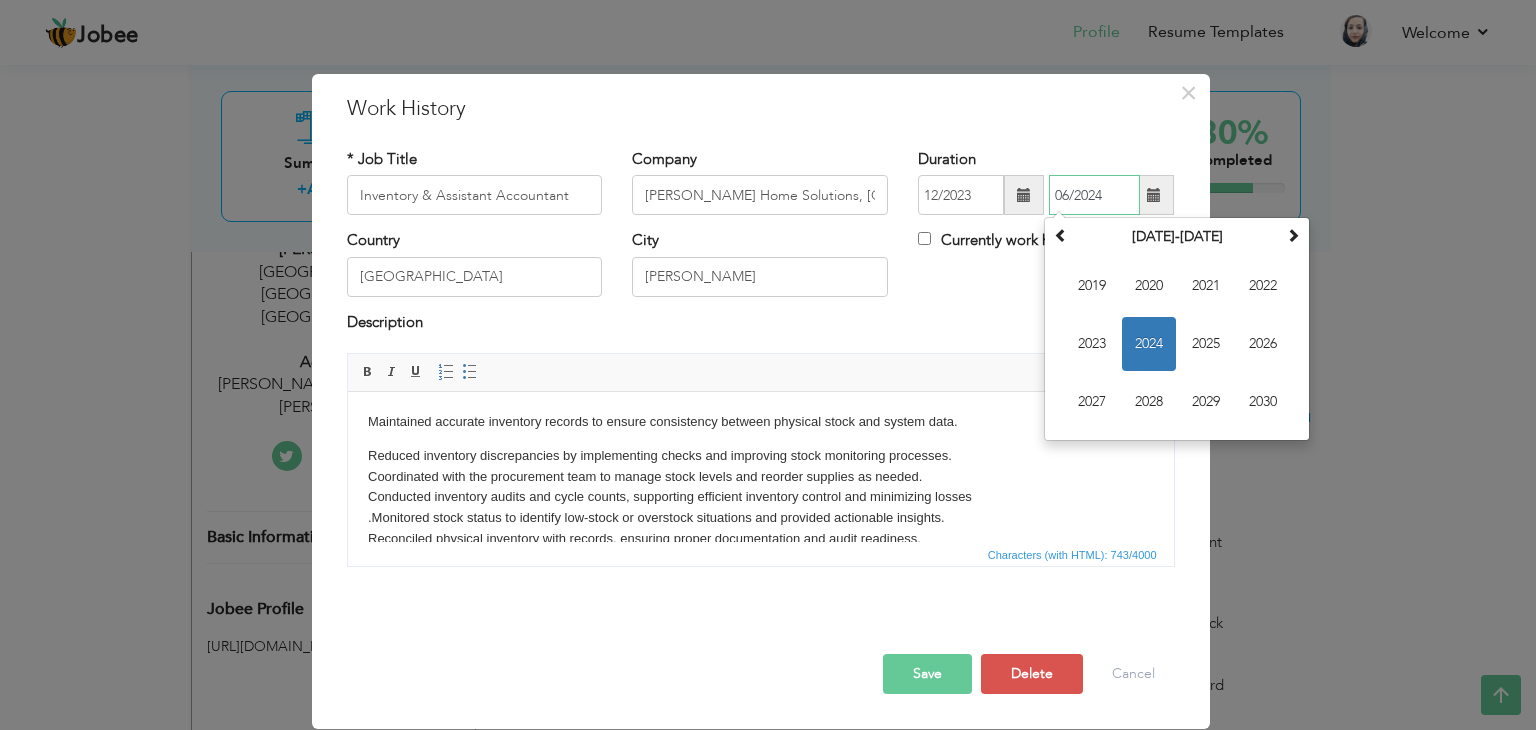click on "06/2024" at bounding box center [1094, 195] 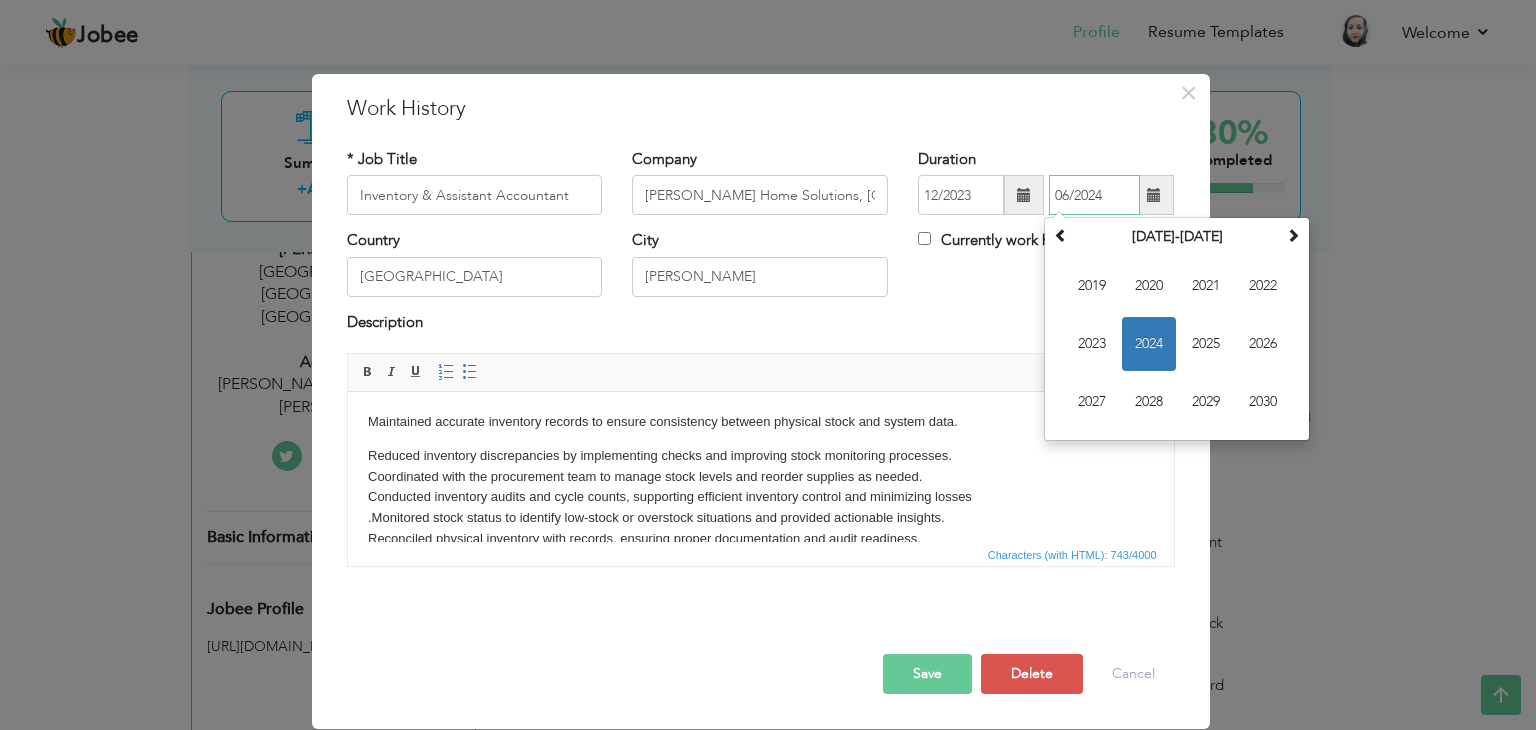 click on "06/2024" at bounding box center [1094, 195] 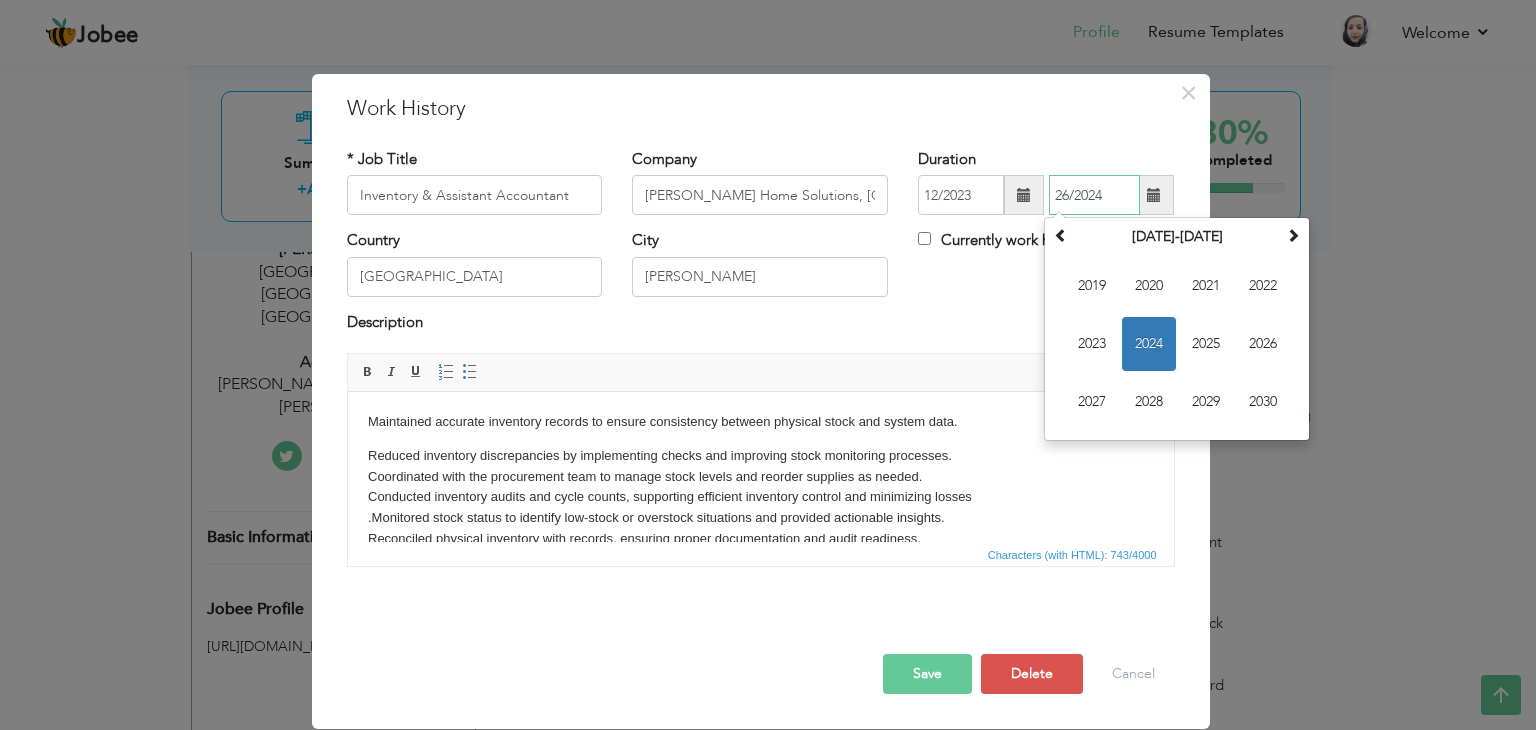 type on "06/2024" 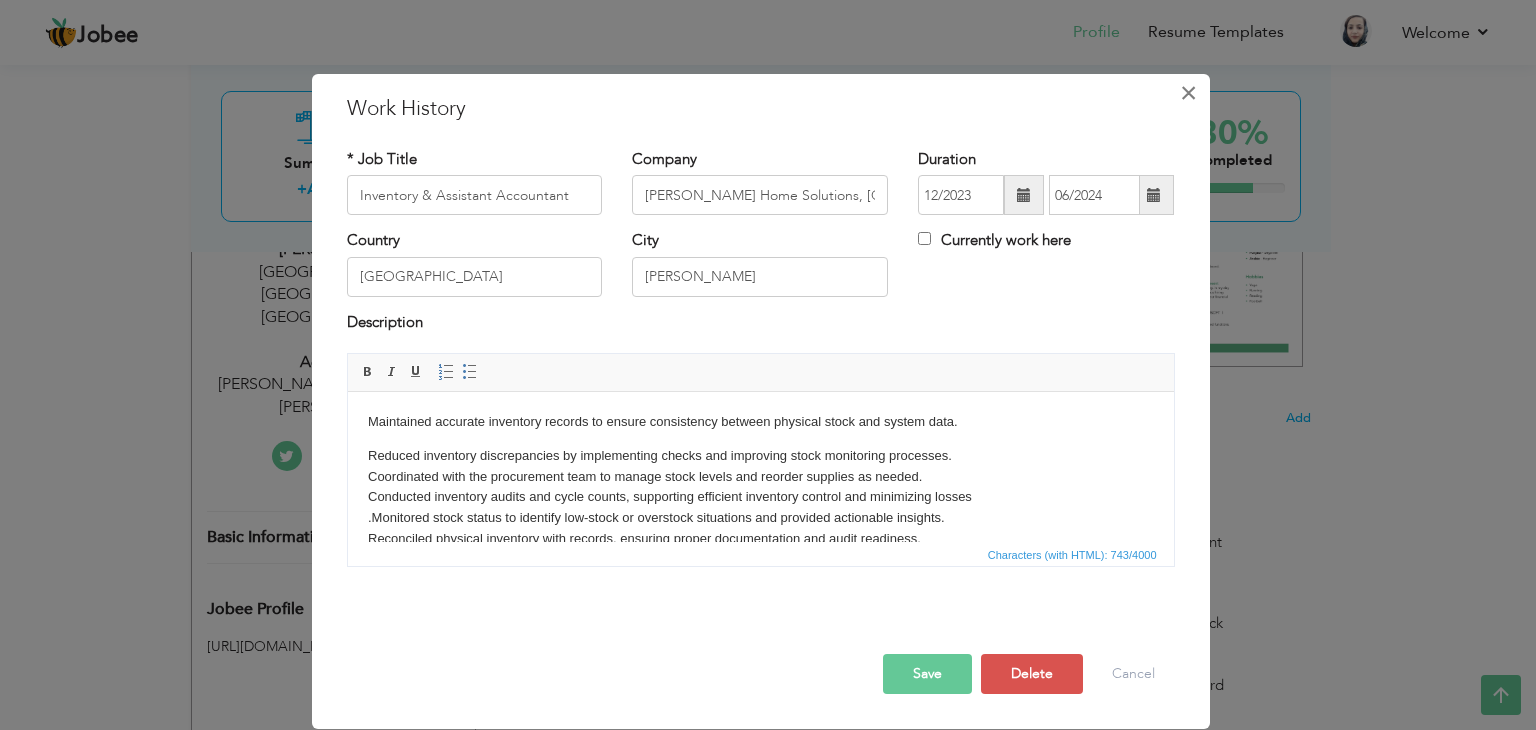 click on "×" at bounding box center [1189, 93] 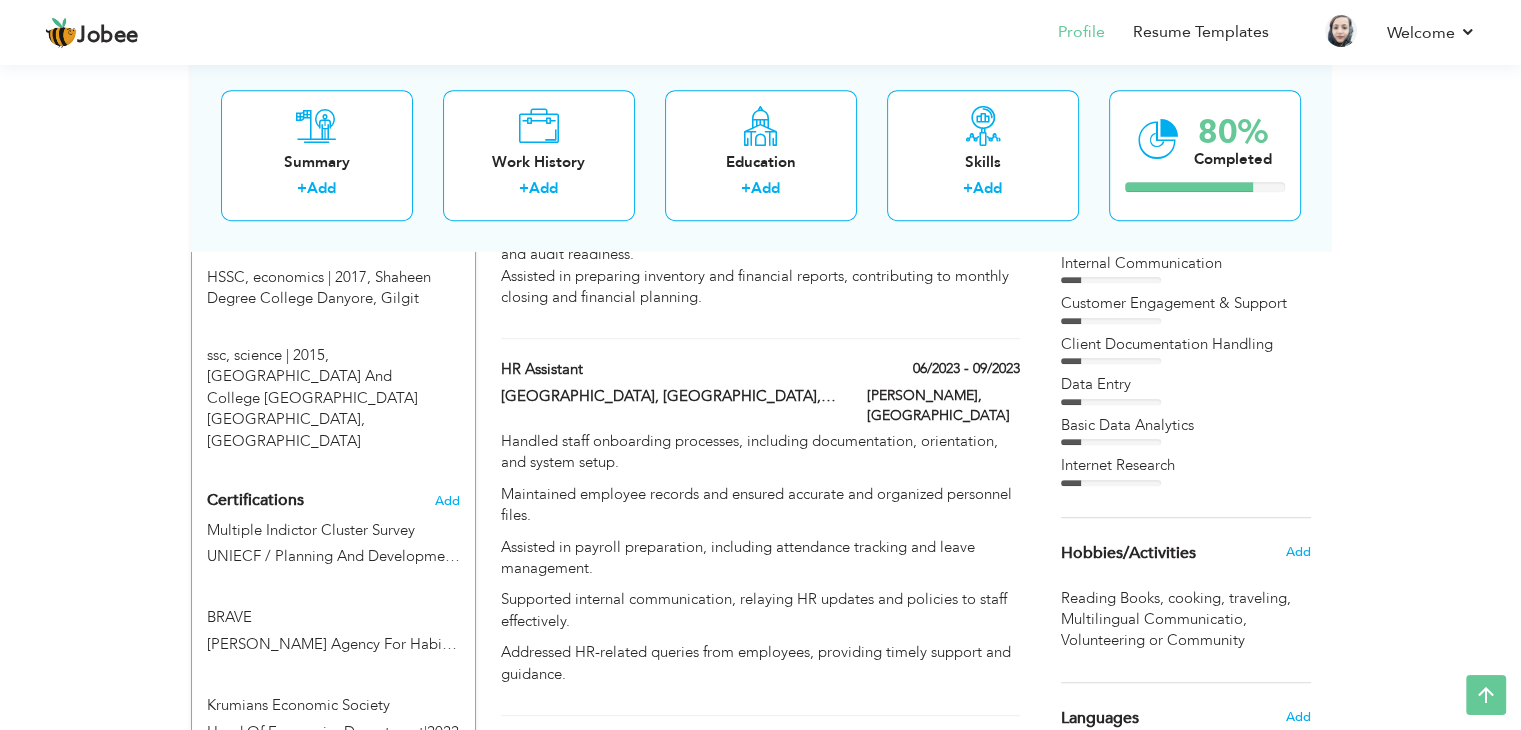 scroll, scrollTop: 960, scrollLeft: 0, axis: vertical 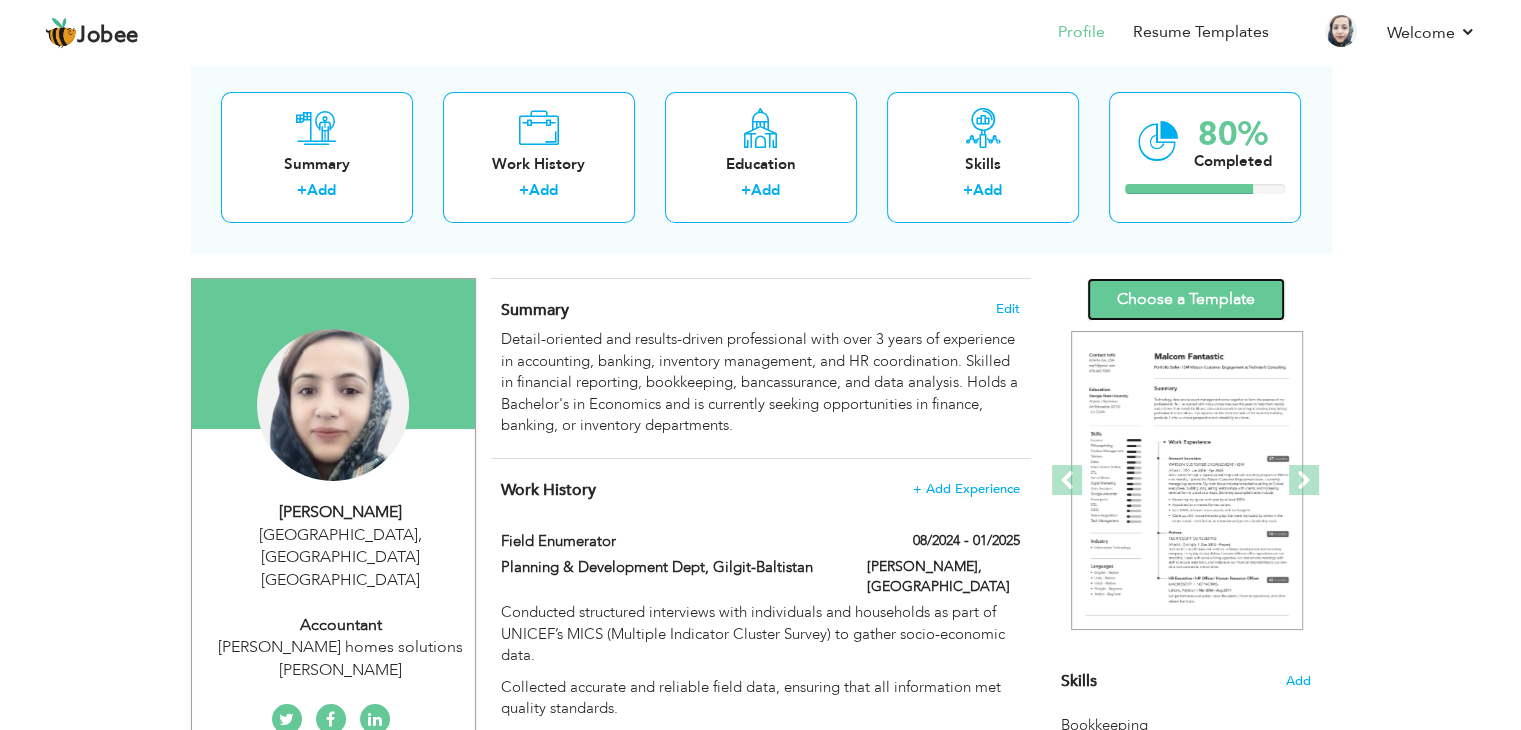 click on "Choose a Template" at bounding box center (1186, 299) 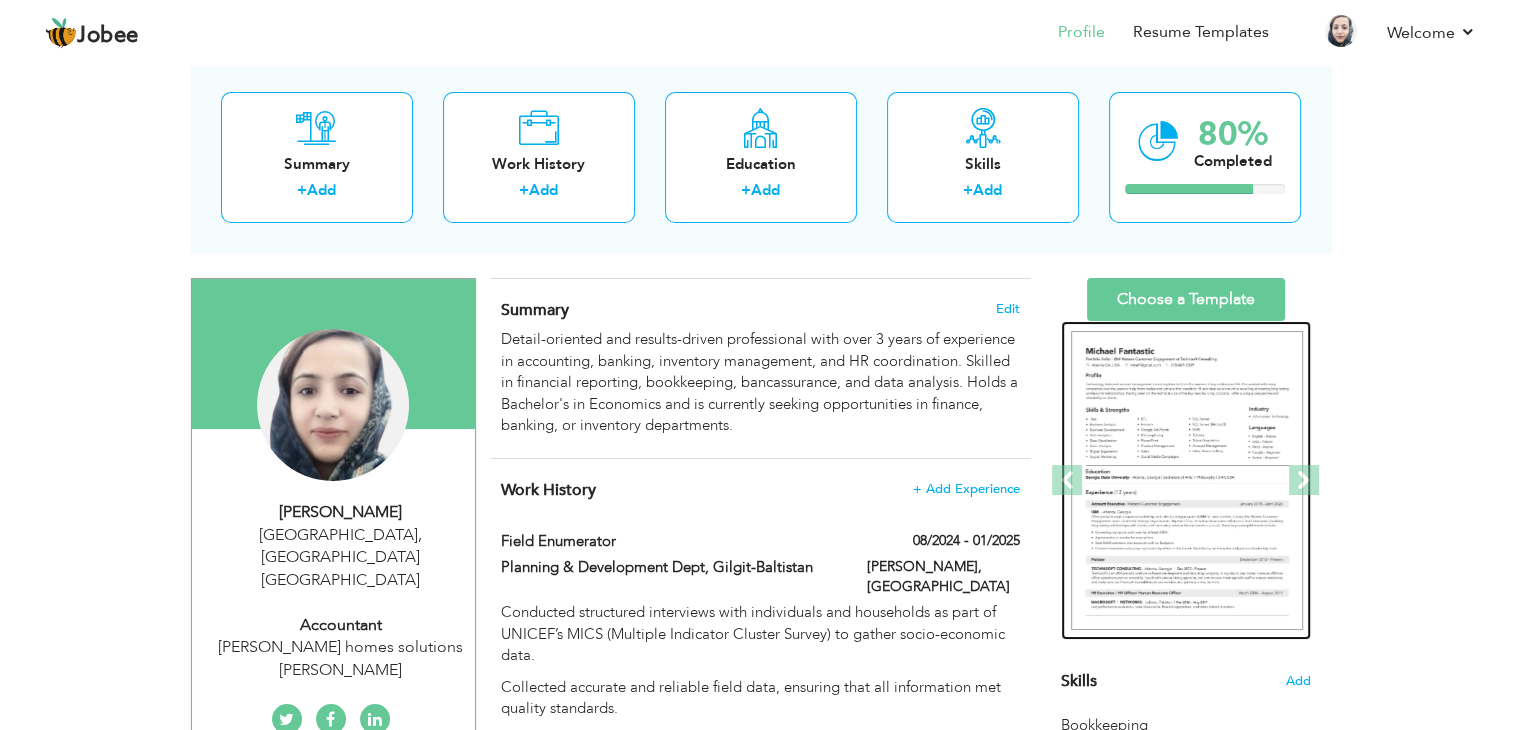 click at bounding box center (1187, 481) 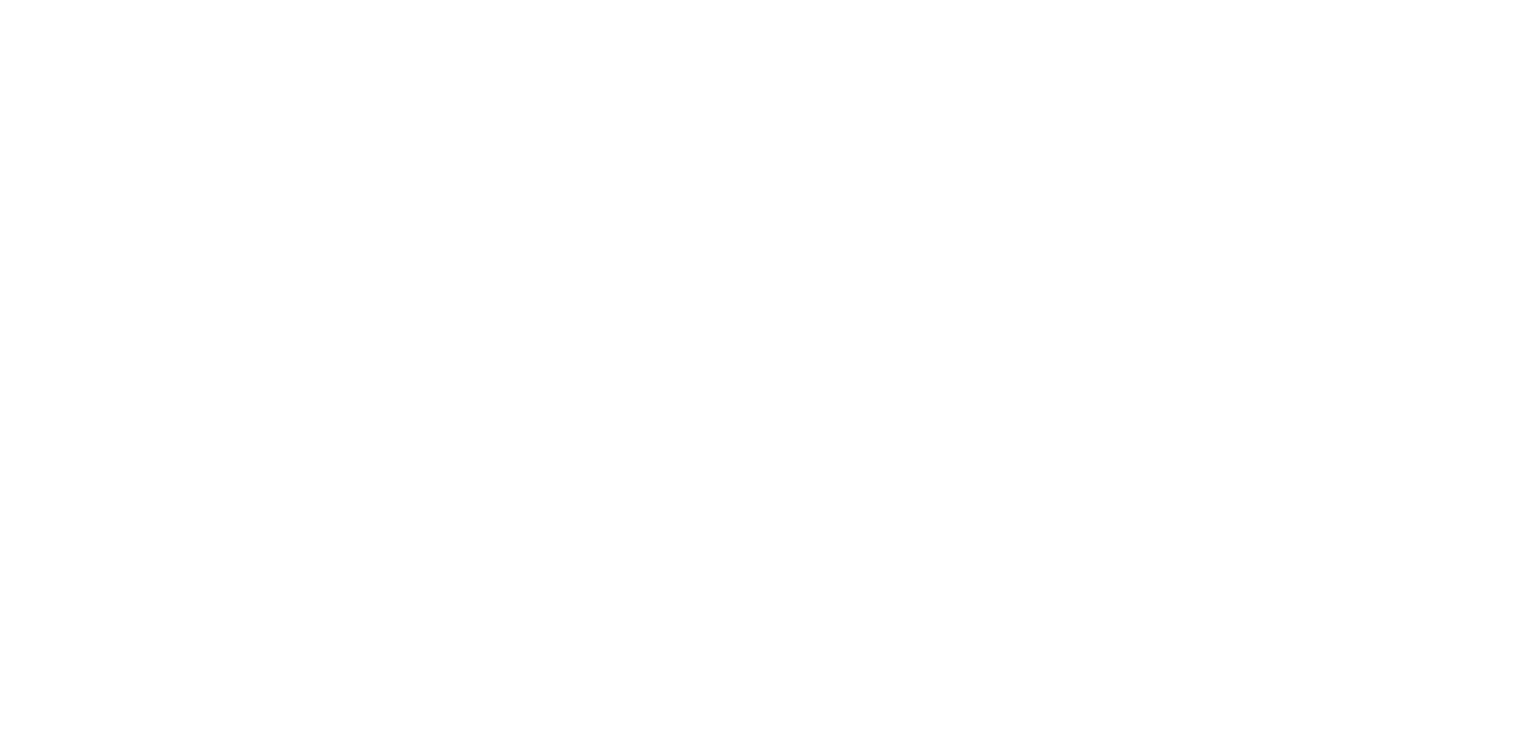 scroll, scrollTop: 0, scrollLeft: 0, axis: both 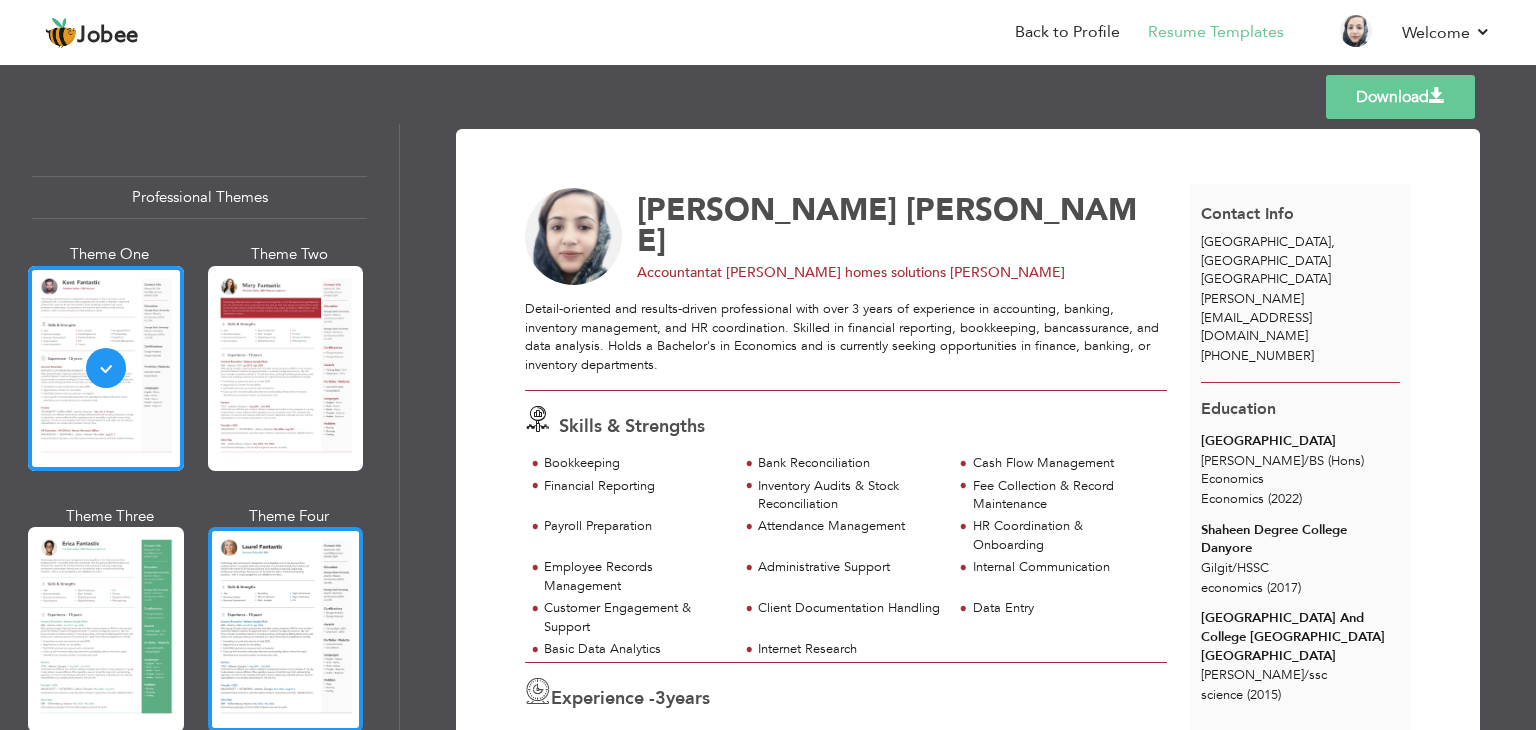 click at bounding box center [286, 629] 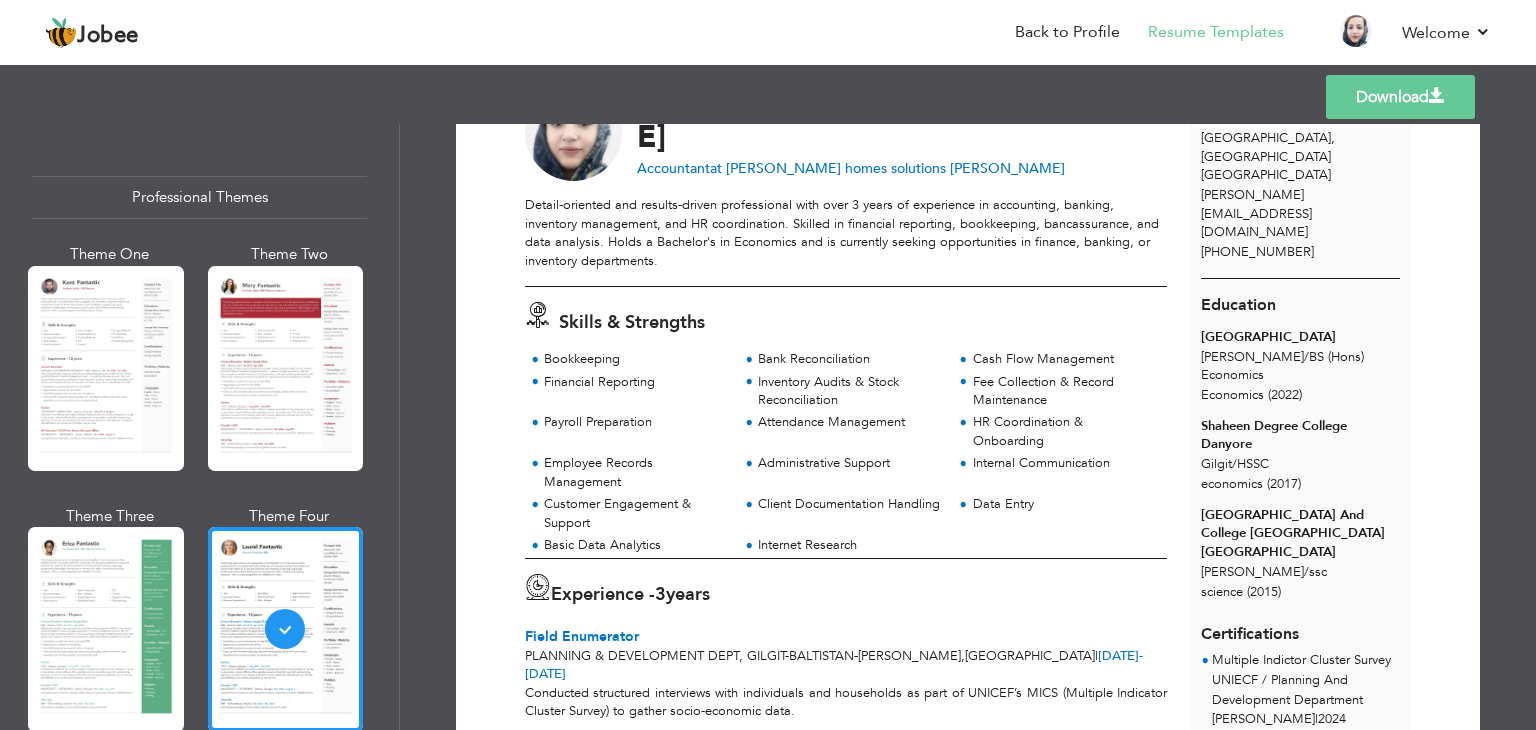 scroll, scrollTop: 116, scrollLeft: 0, axis: vertical 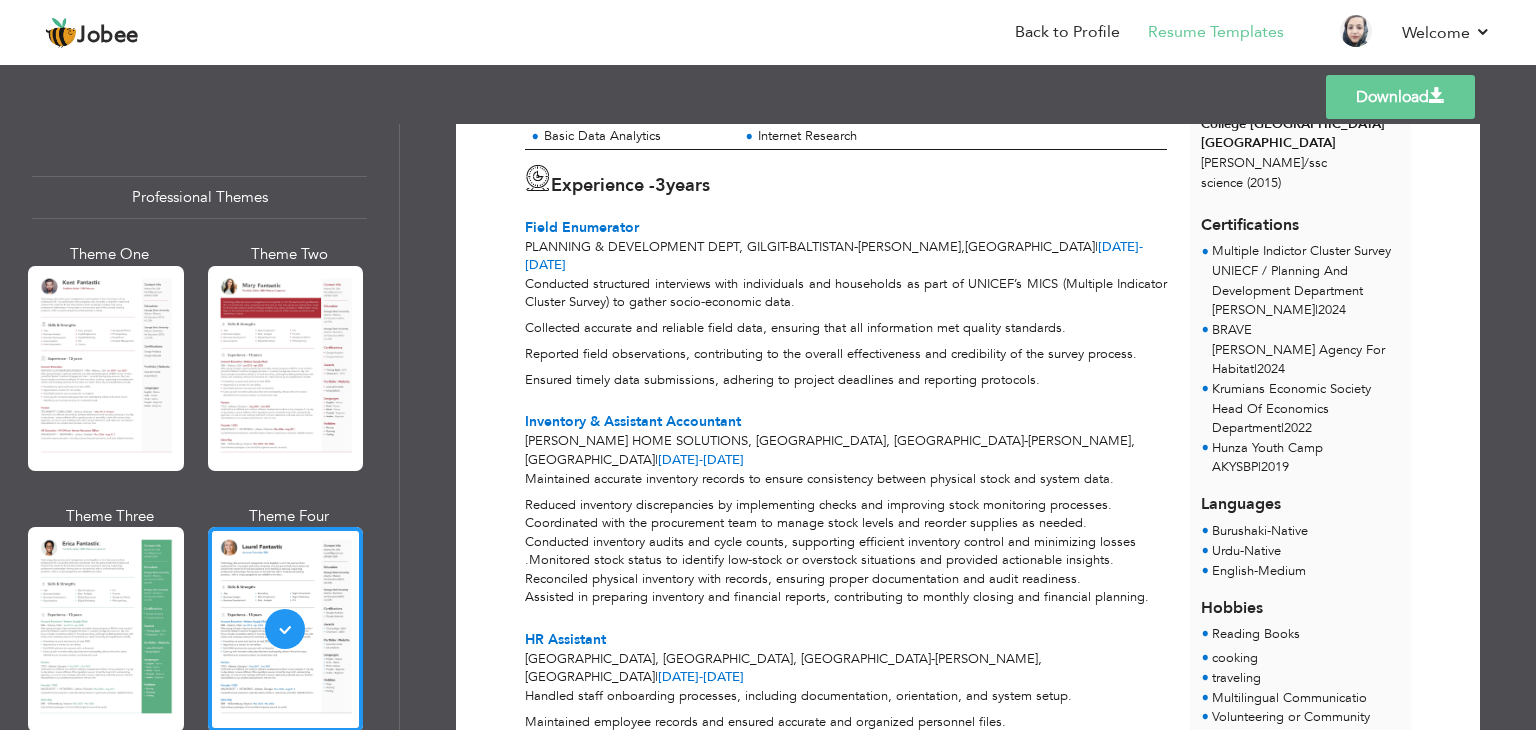 click on "Download" at bounding box center [1400, 97] 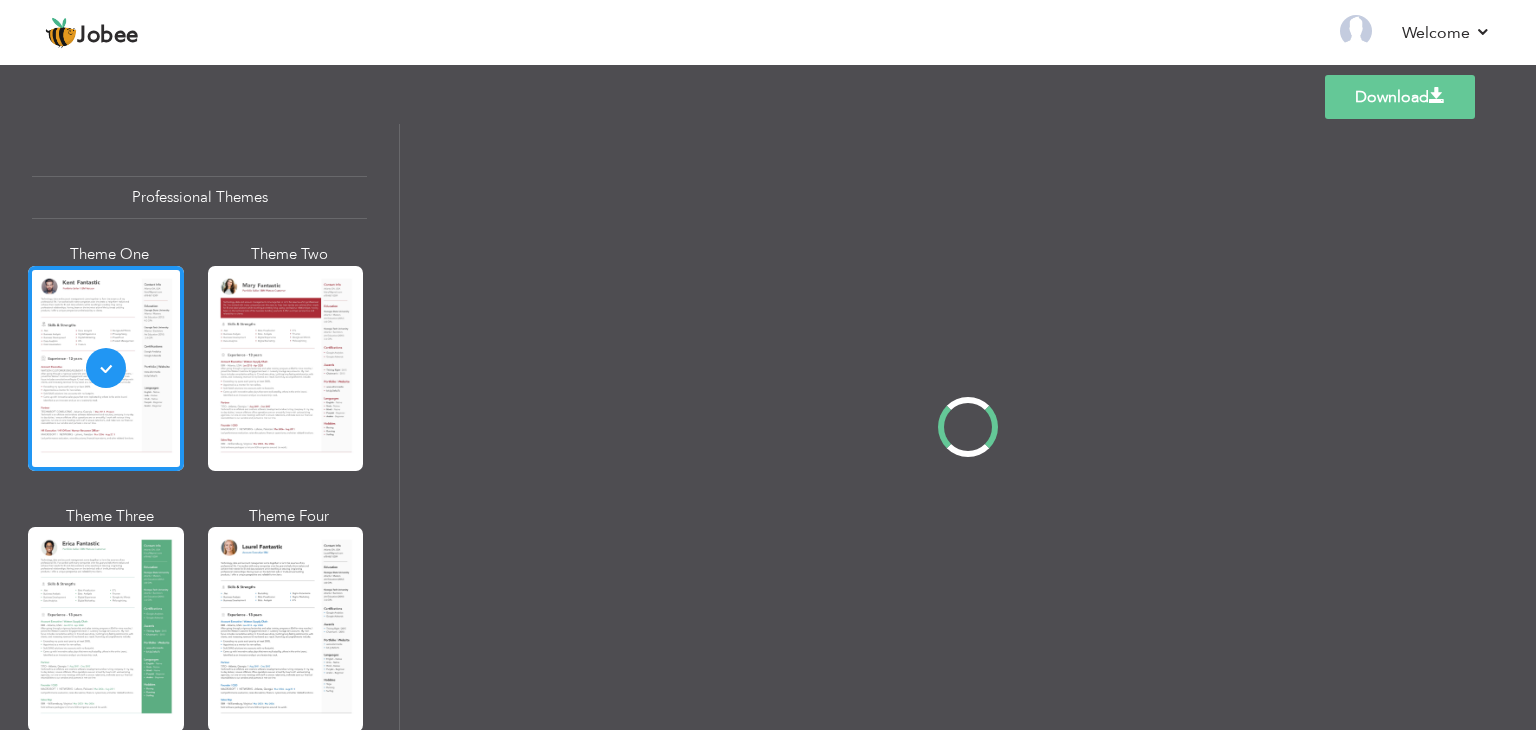 scroll, scrollTop: 0, scrollLeft: 0, axis: both 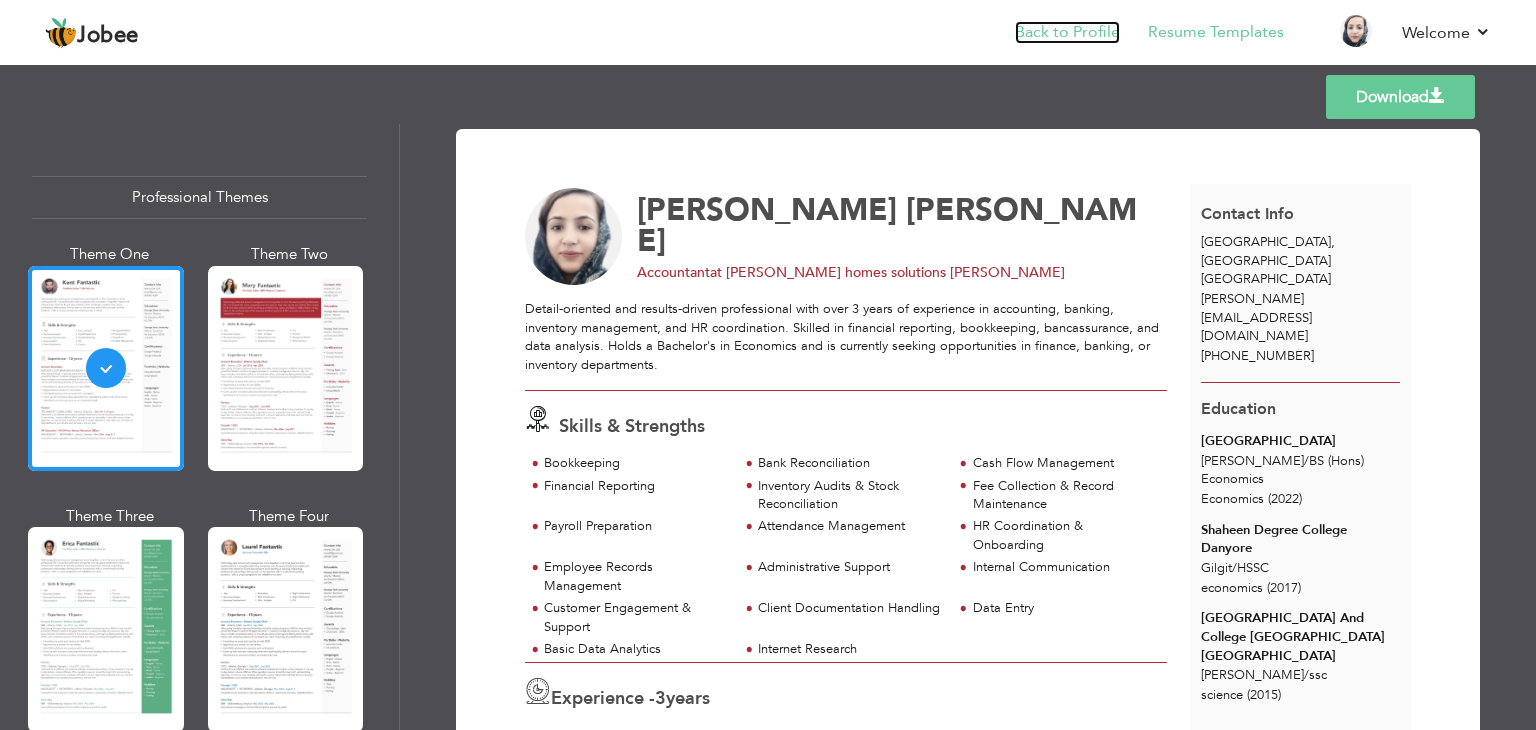 click on "Back to Profile" at bounding box center [1067, 32] 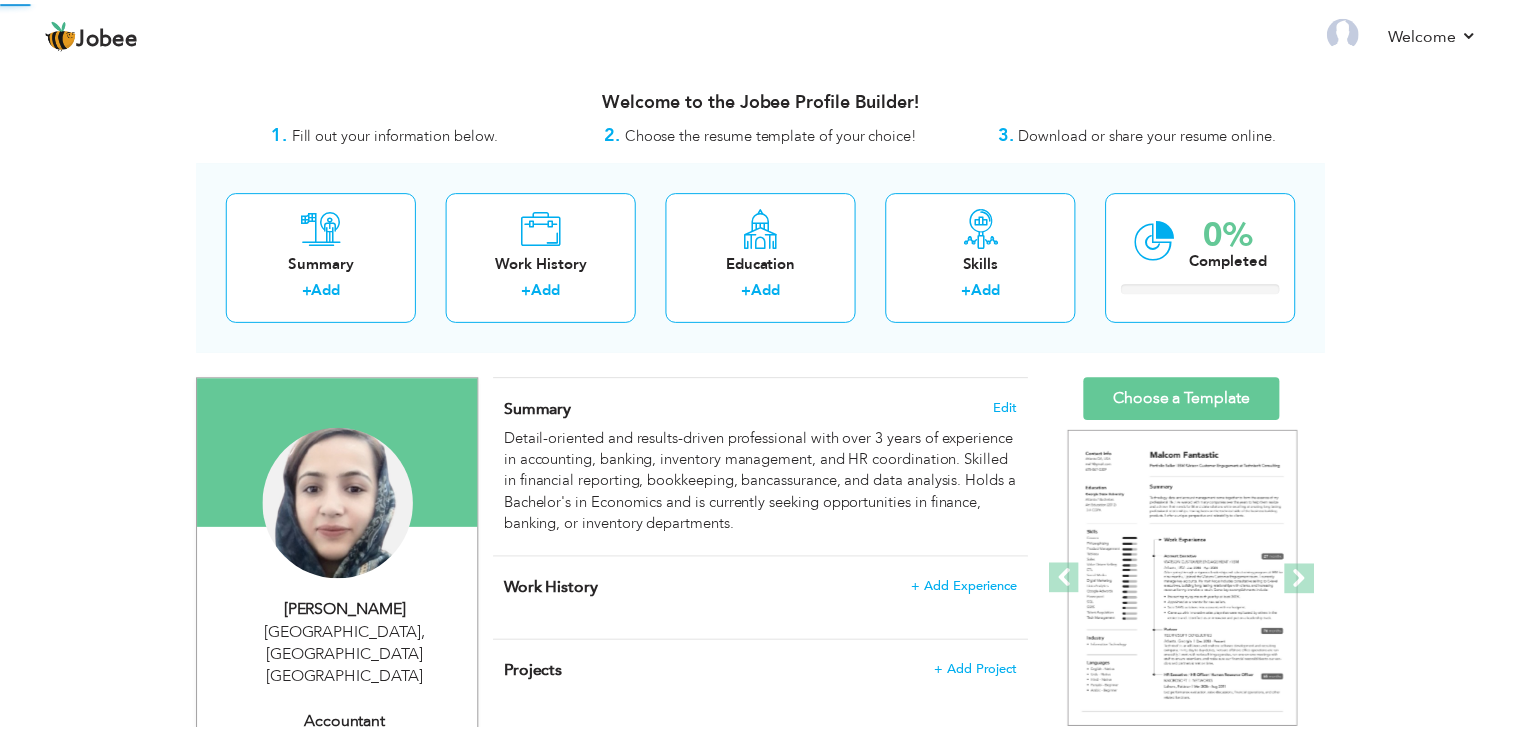 scroll, scrollTop: 0, scrollLeft: 0, axis: both 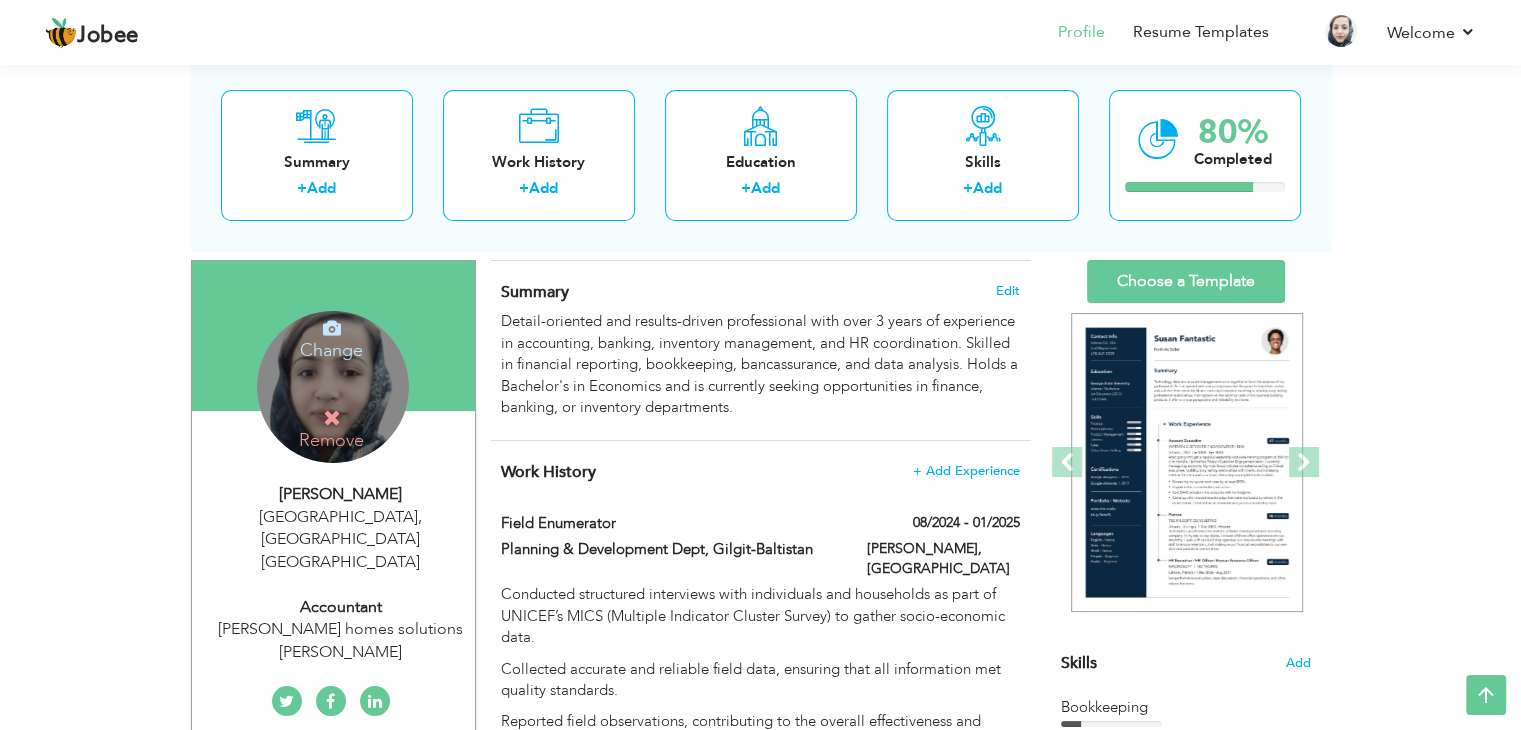 click on "Change
Remove" at bounding box center (333, 387) 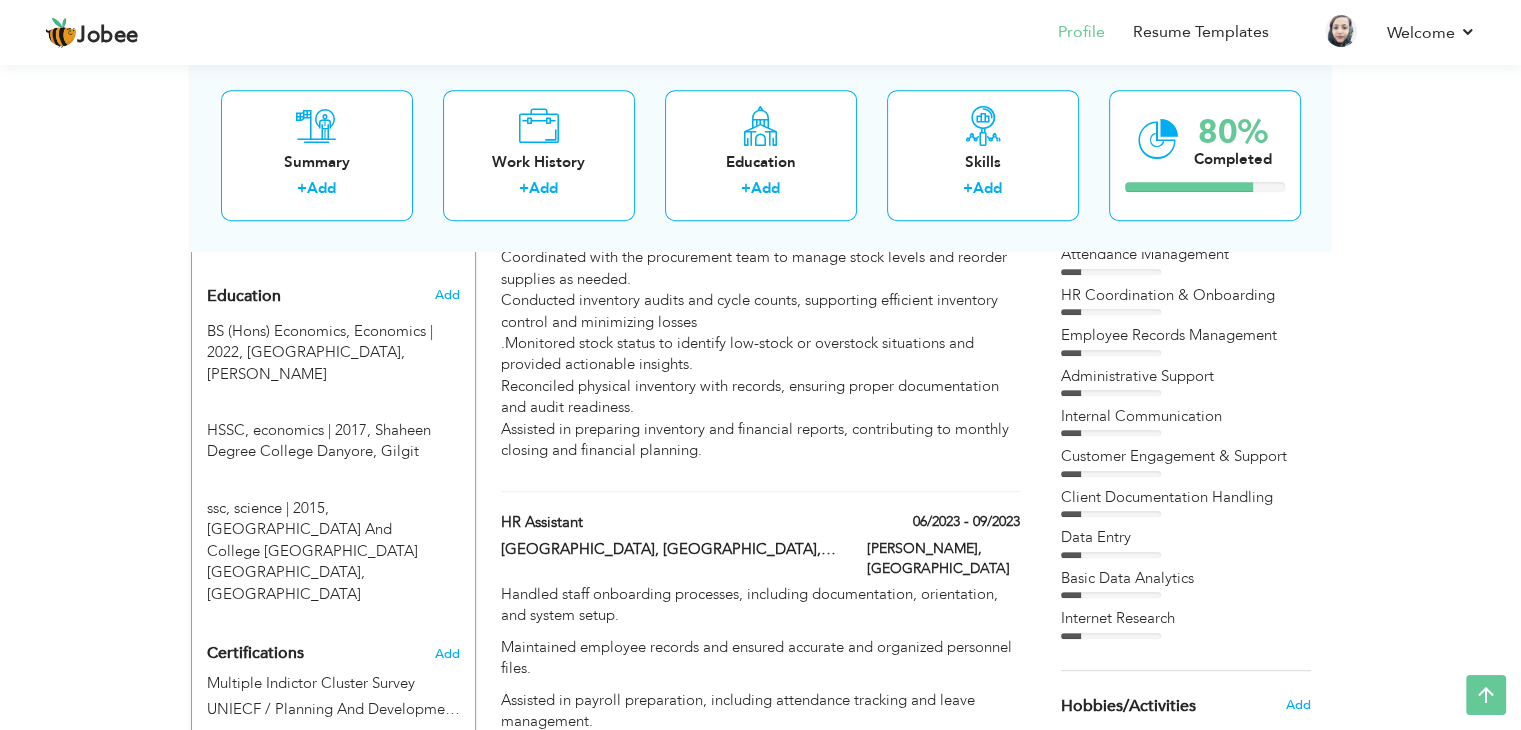 scroll, scrollTop: 959, scrollLeft: 0, axis: vertical 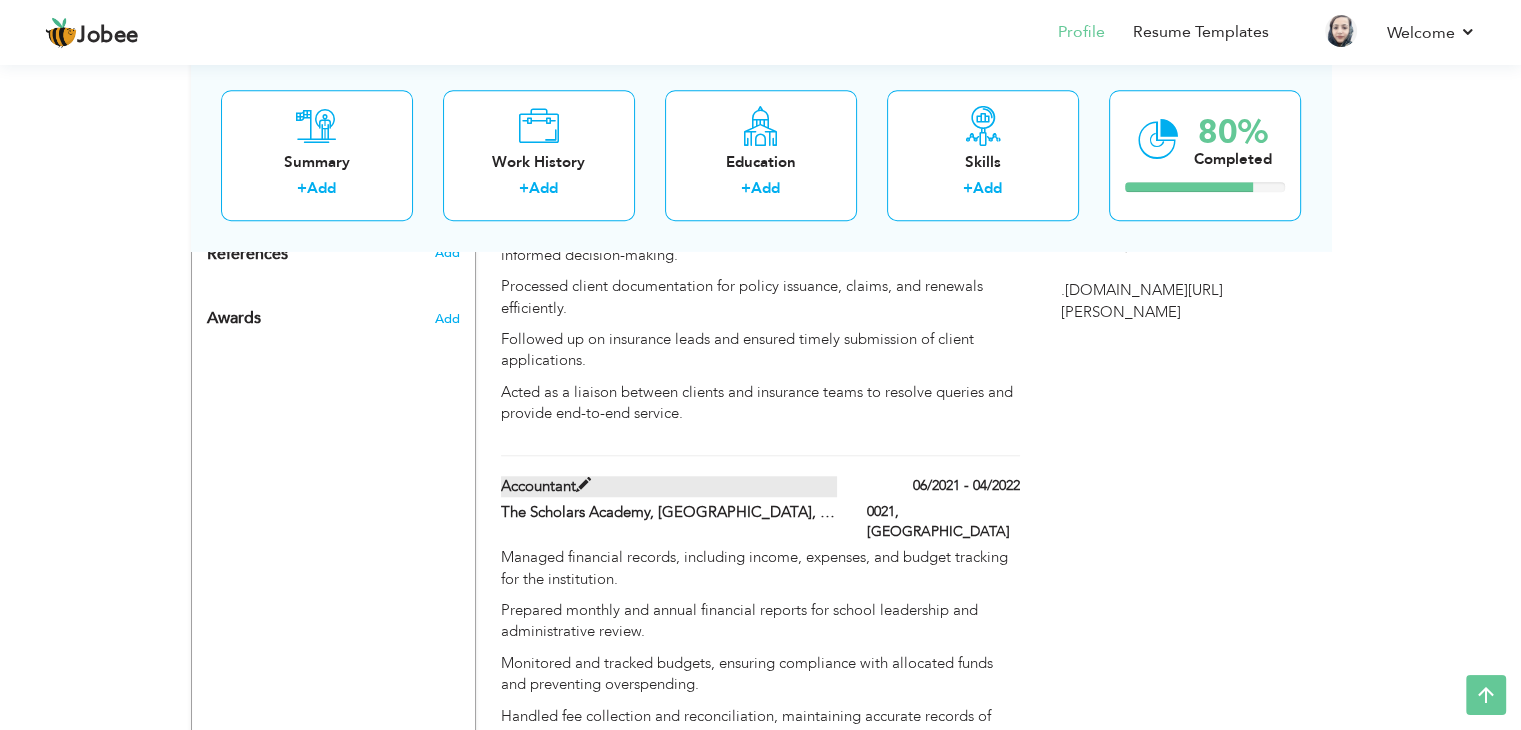 click on "Accountant" at bounding box center [669, 486] 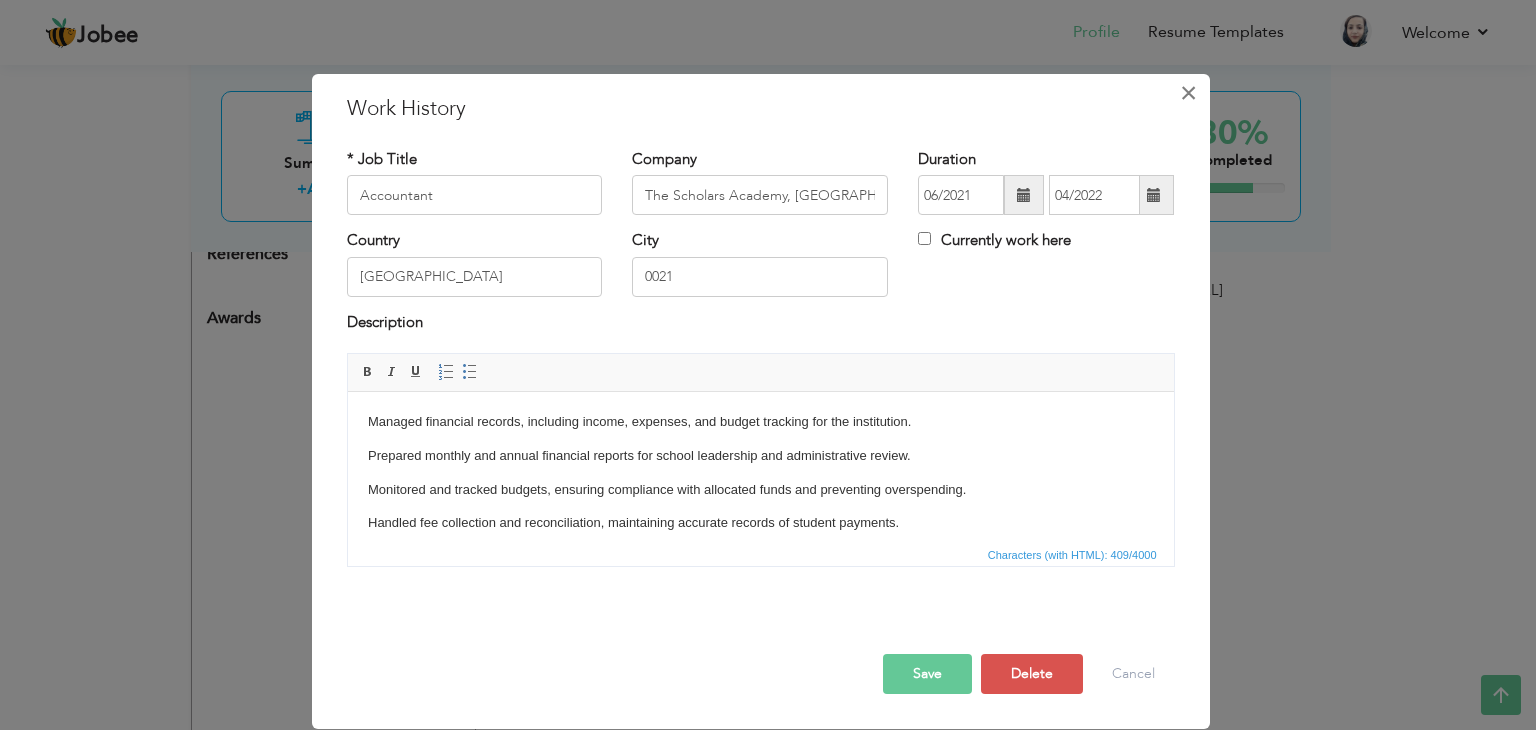 click on "×" at bounding box center [1189, 93] 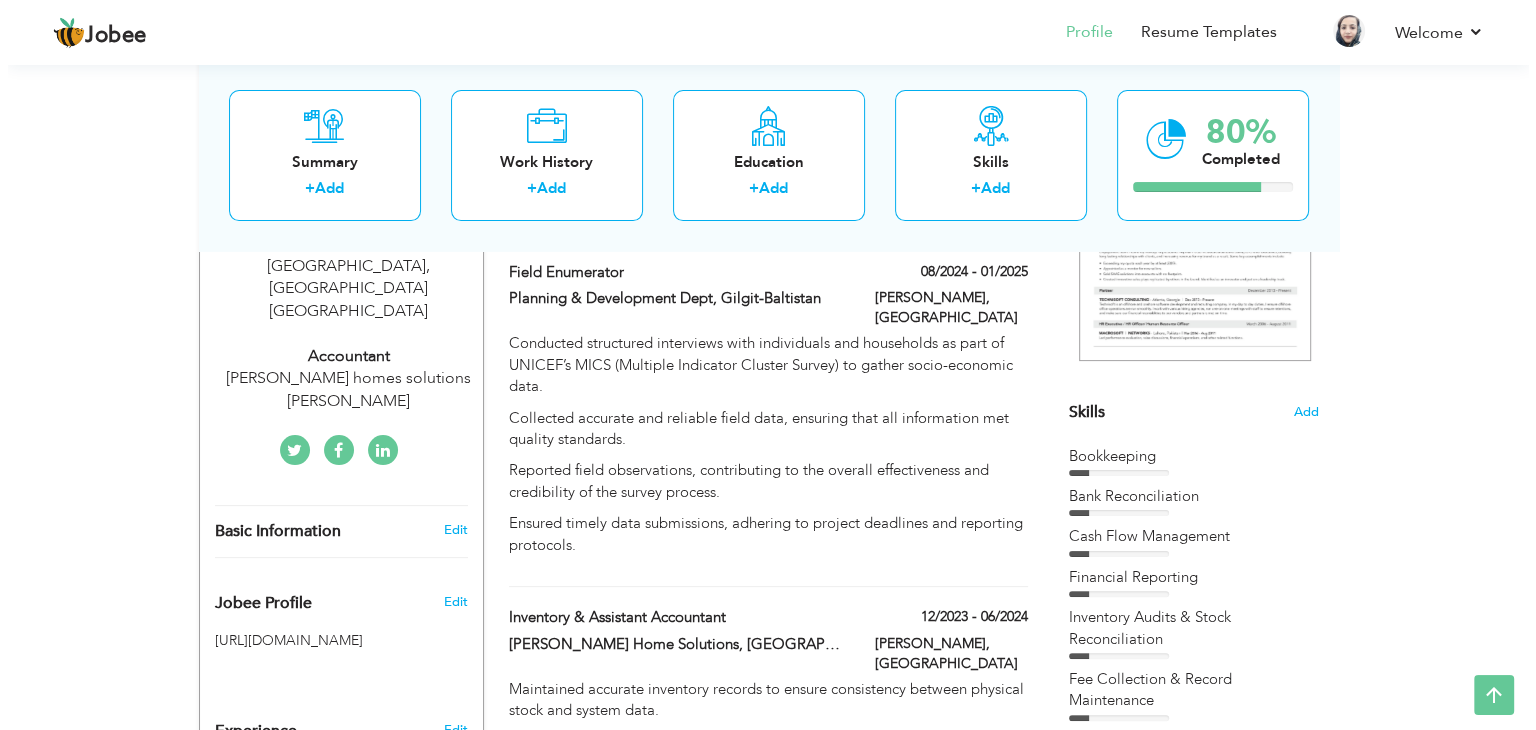 scroll, scrollTop: 351, scrollLeft: 0, axis: vertical 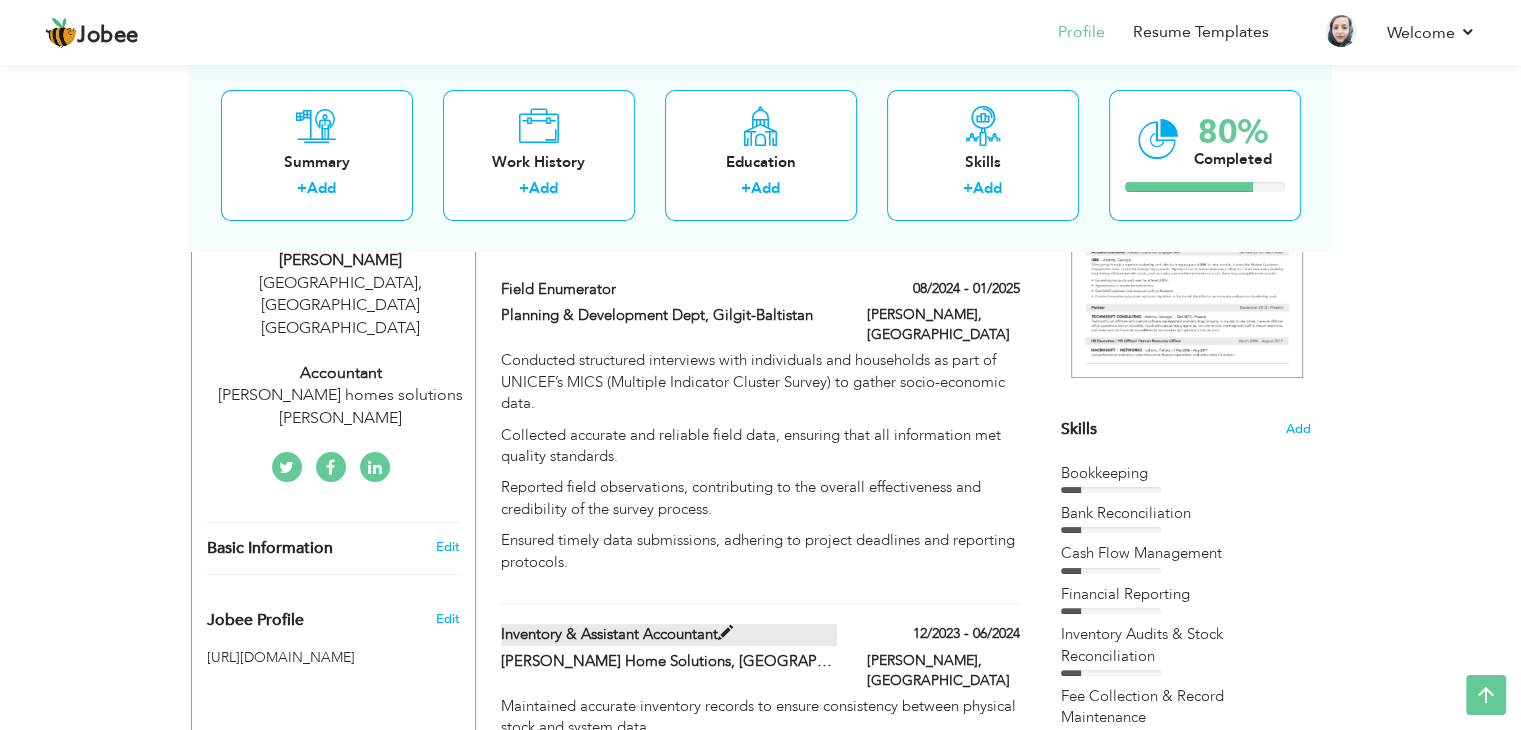 click on "Inventory & Assistant Accountant" at bounding box center (669, 634) 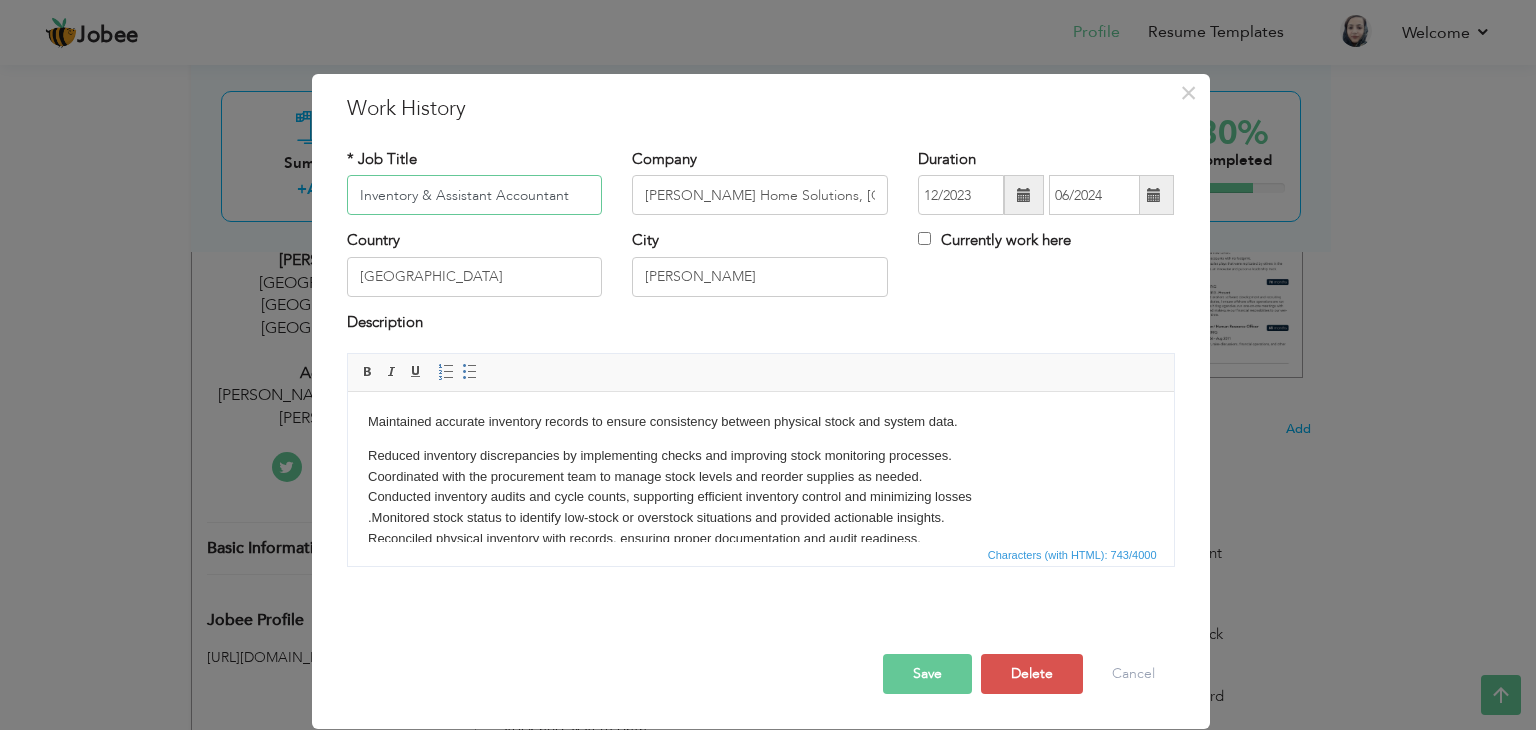 drag, startPoint x: 570, startPoint y: 194, endPoint x: 280, endPoint y: 194, distance: 290 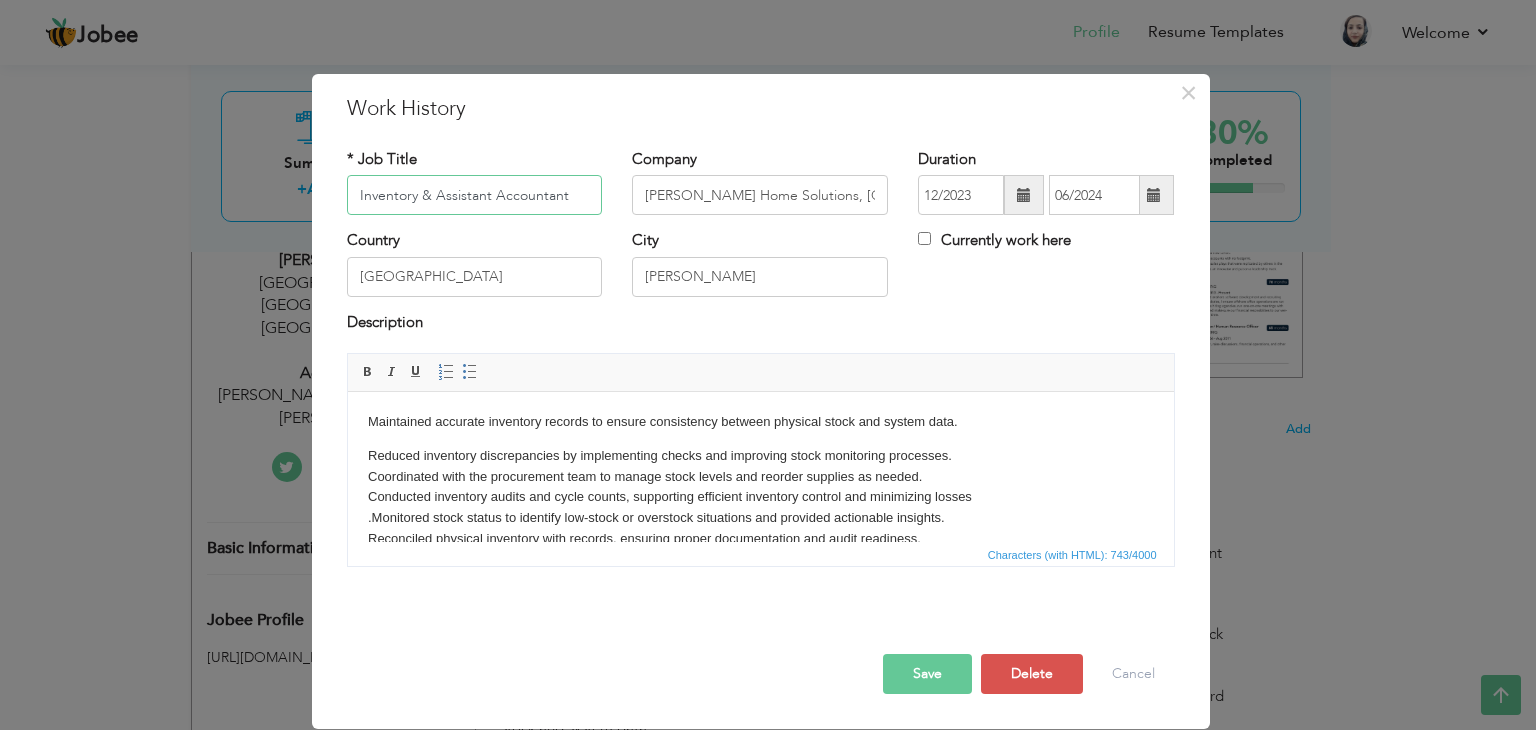 paste on "Assistant Accountant – Inventory Manageme" 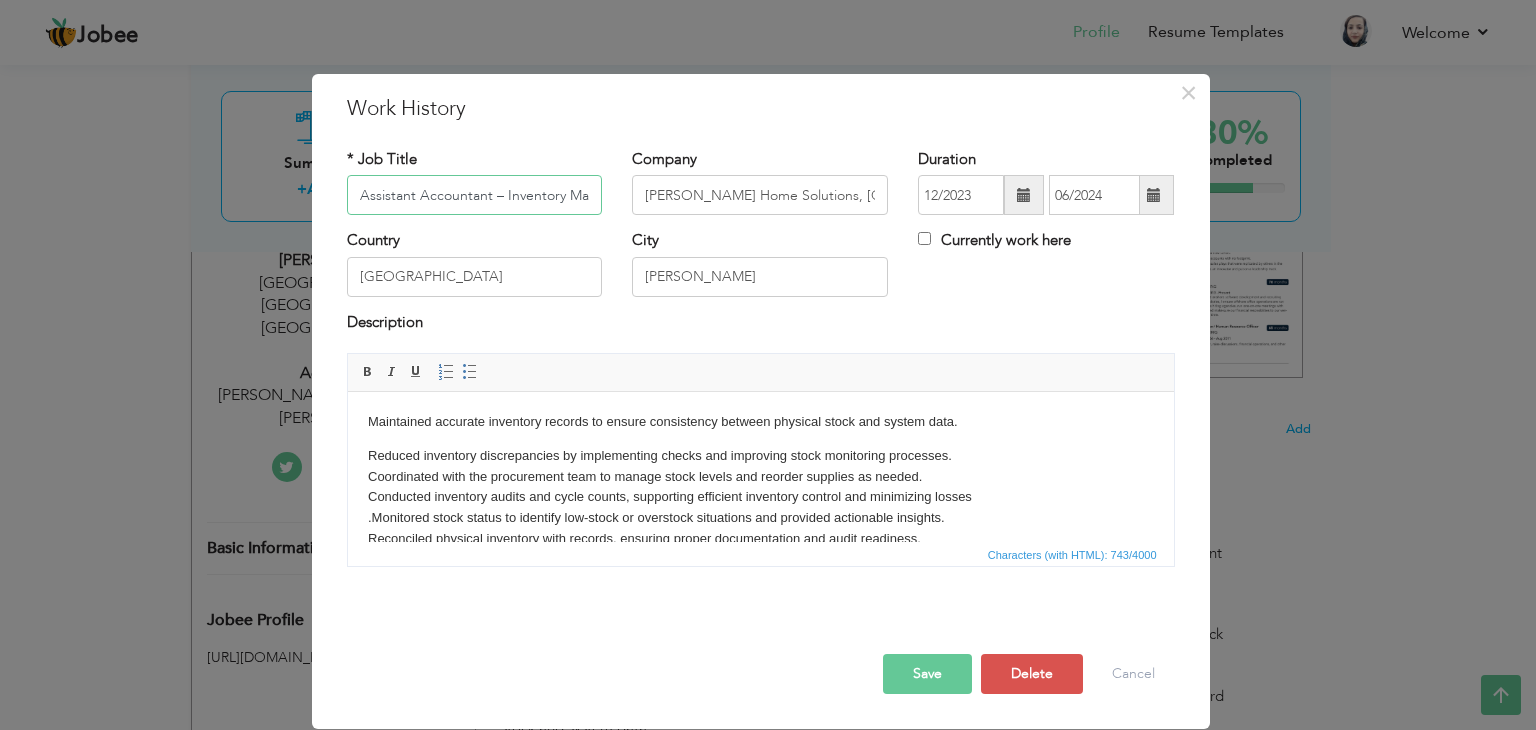 scroll, scrollTop: 0, scrollLeft: 58, axis: horizontal 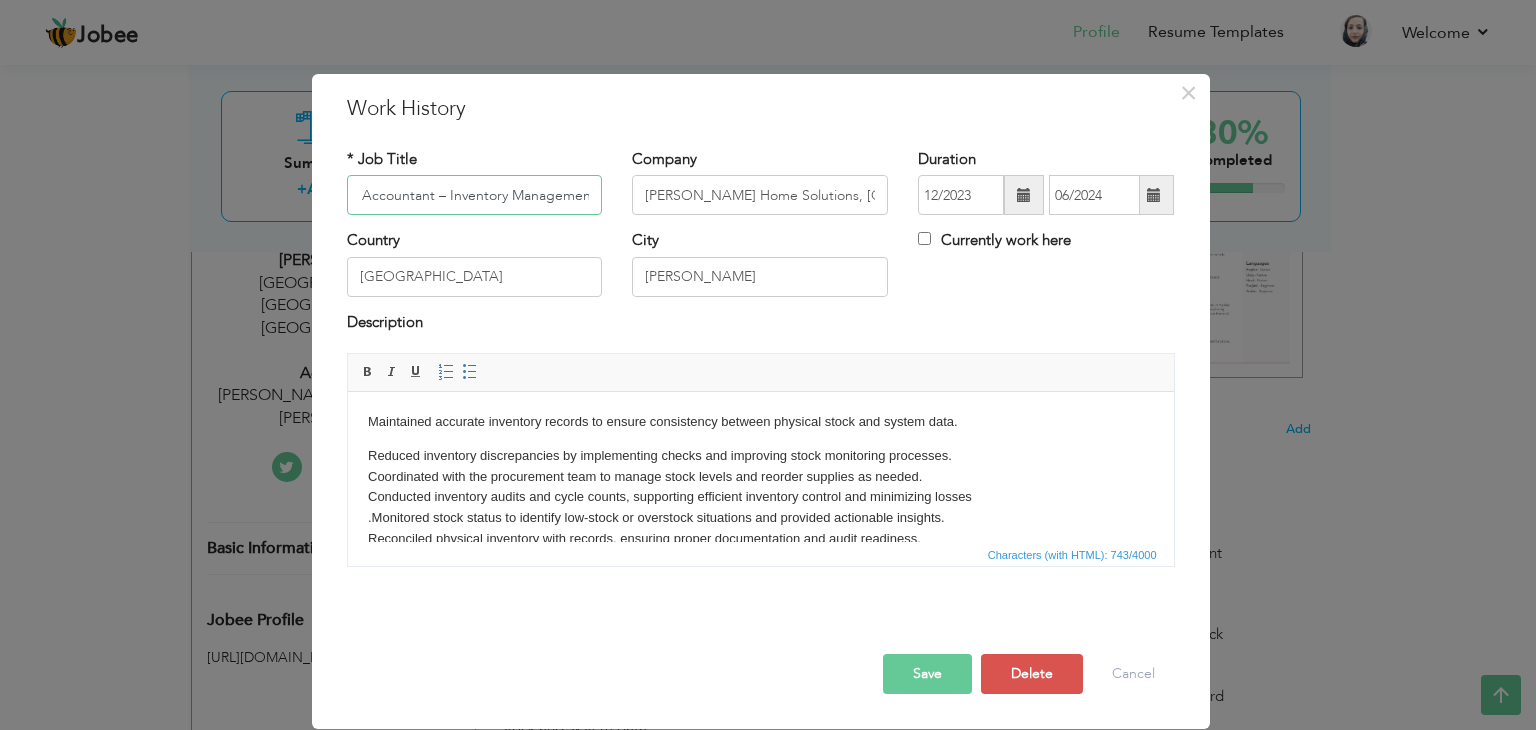 click on "Assistant Accountant – Inventory Management" at bounding box center [475, 195] 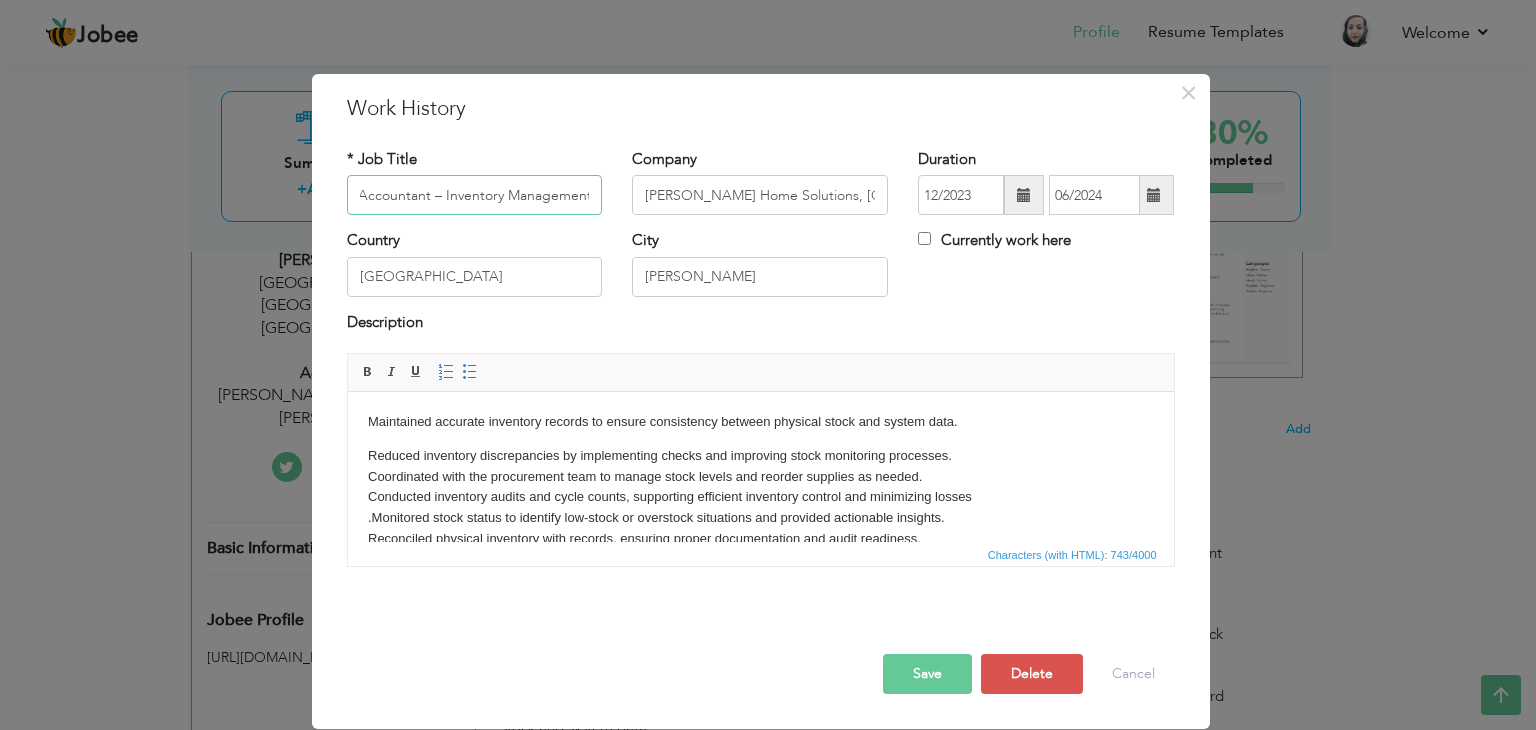 scroll, scrollTop: 0, scrollLeft: 53, axis: horizontal 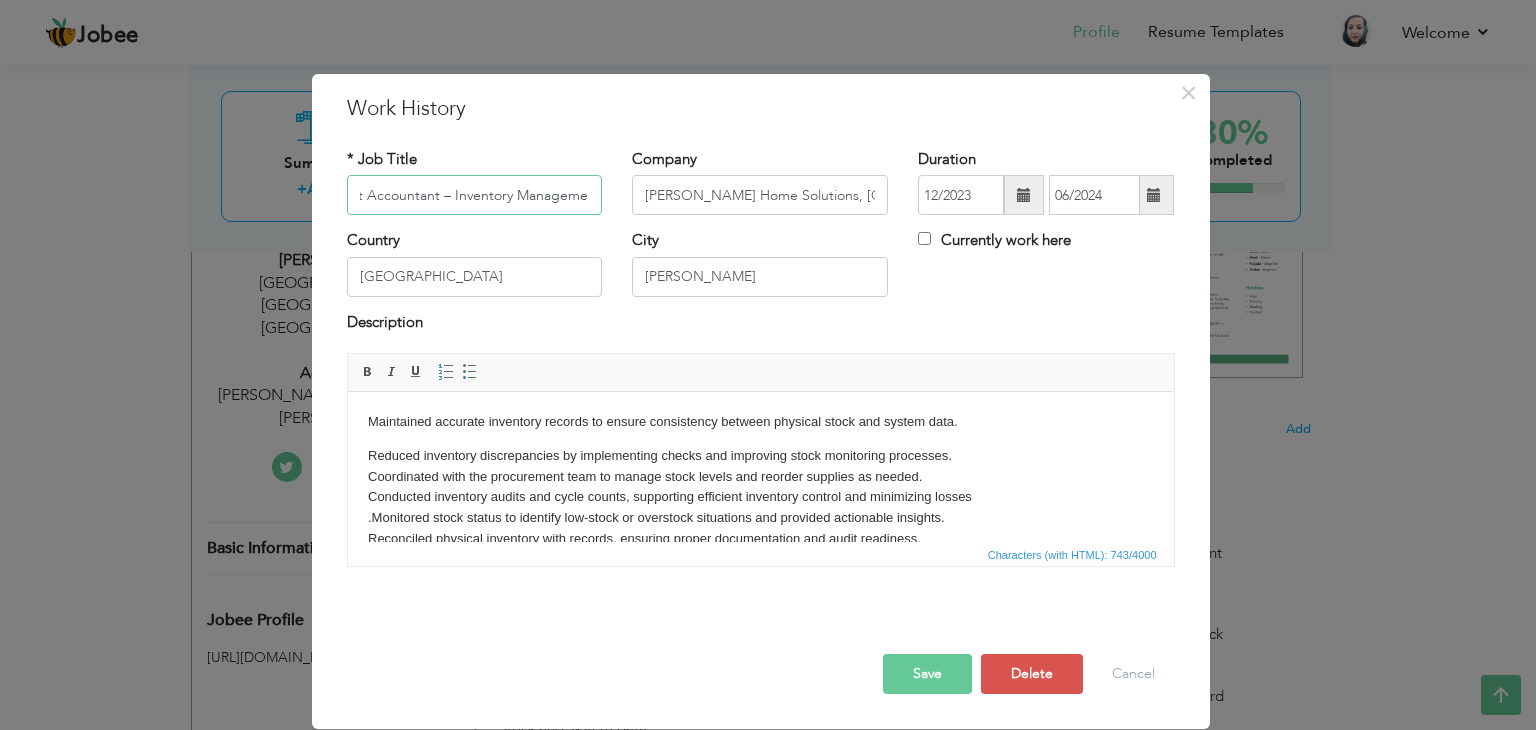 type on "Assistant Accountant – Inventory Management" 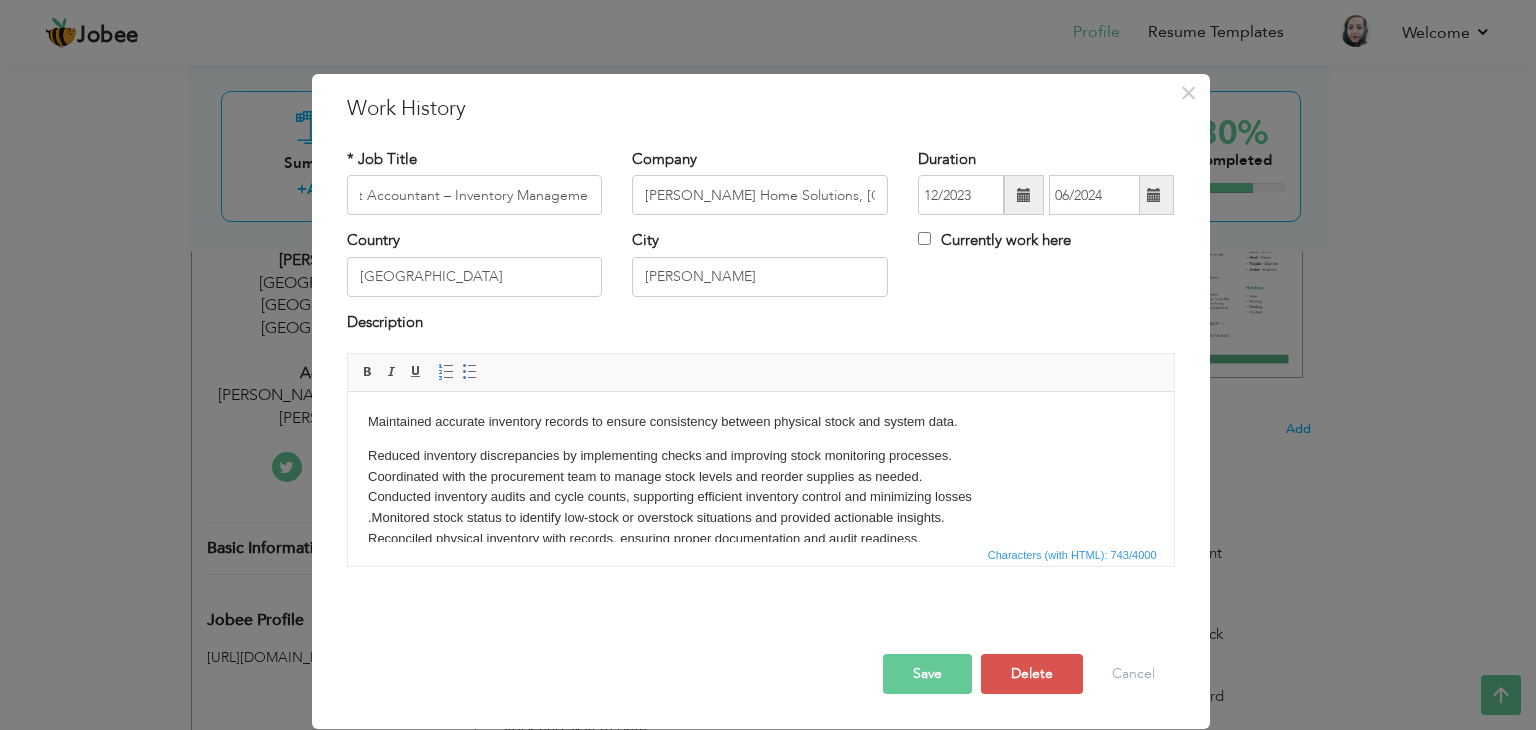 scroll, scrollTop: 0, scrollLeft: 0, axis: both 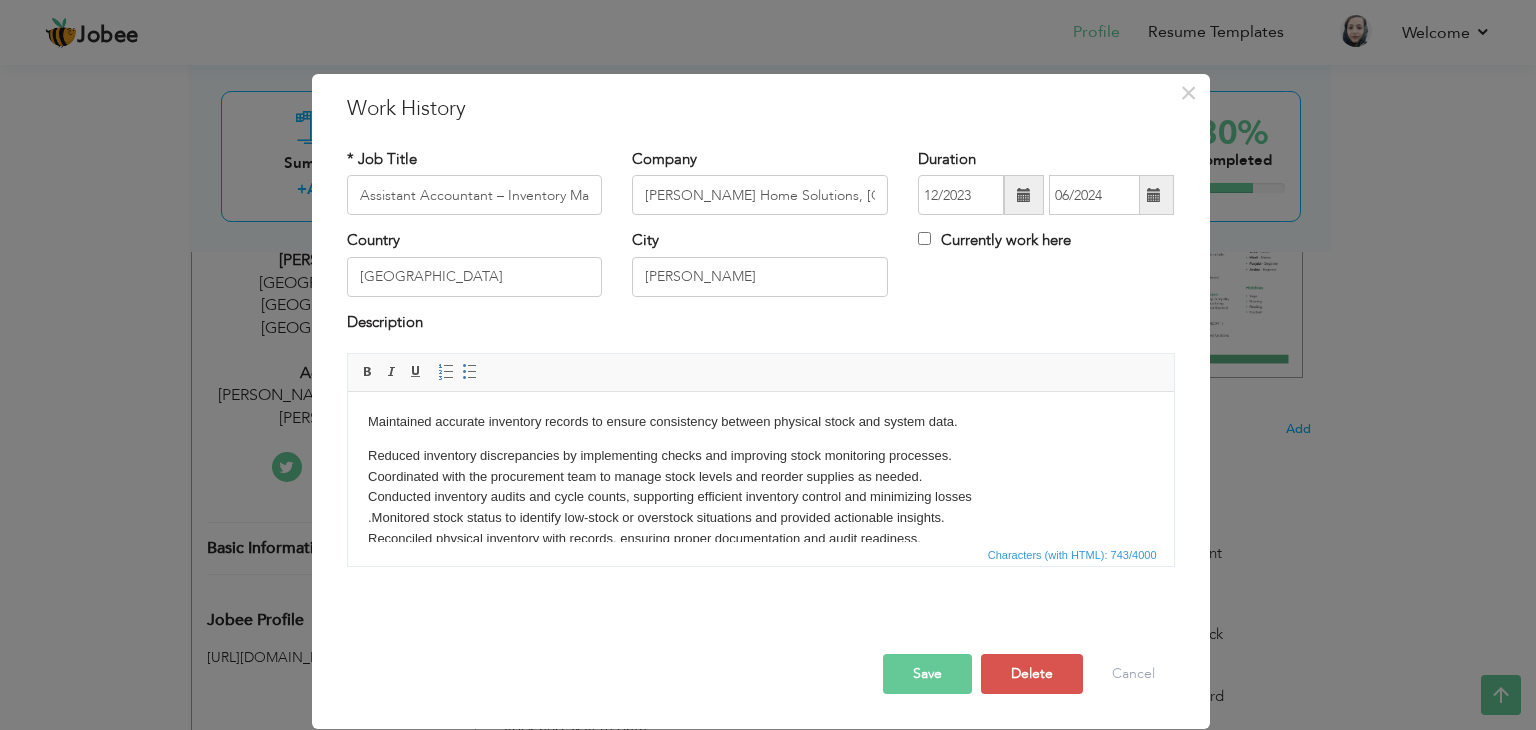click on "Reduced inventory discrepancies by implementing checks and improving stock monitoring processes. Coordinated with the procurement team to manage stock levels and reorder supplies as needed. Conducted inventory audits and cycle counts, supporting efficient inventory control and minimizing losses .Monitored stock status to identify low-stock or overstock situations and provided actionable insights. Reconciled physical inventory with records, ensuring proper documentation and audit readiness. Assisted in preparing inventory and financial reports, contributing to monthly closing and financial planning." at bounding box center [760, 508] 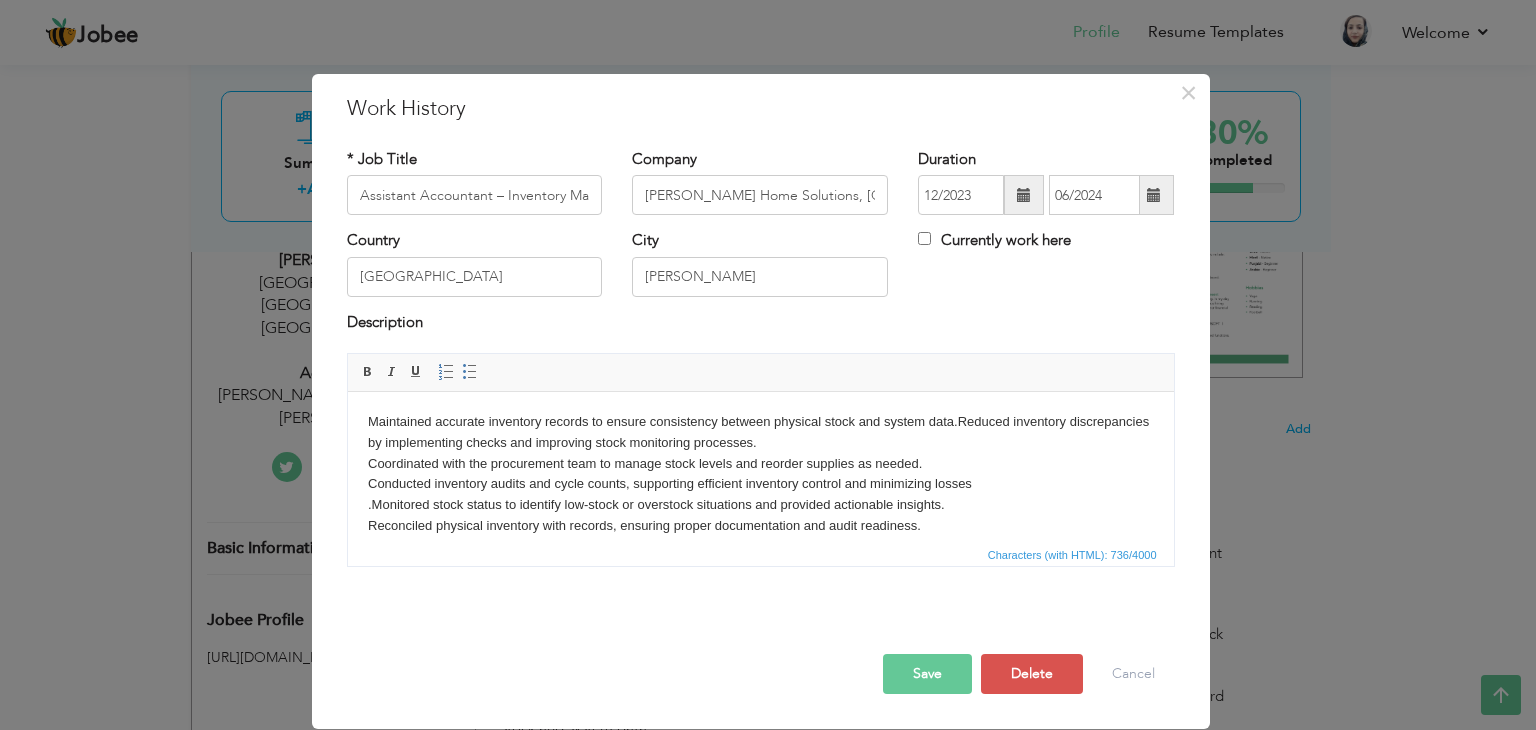 type 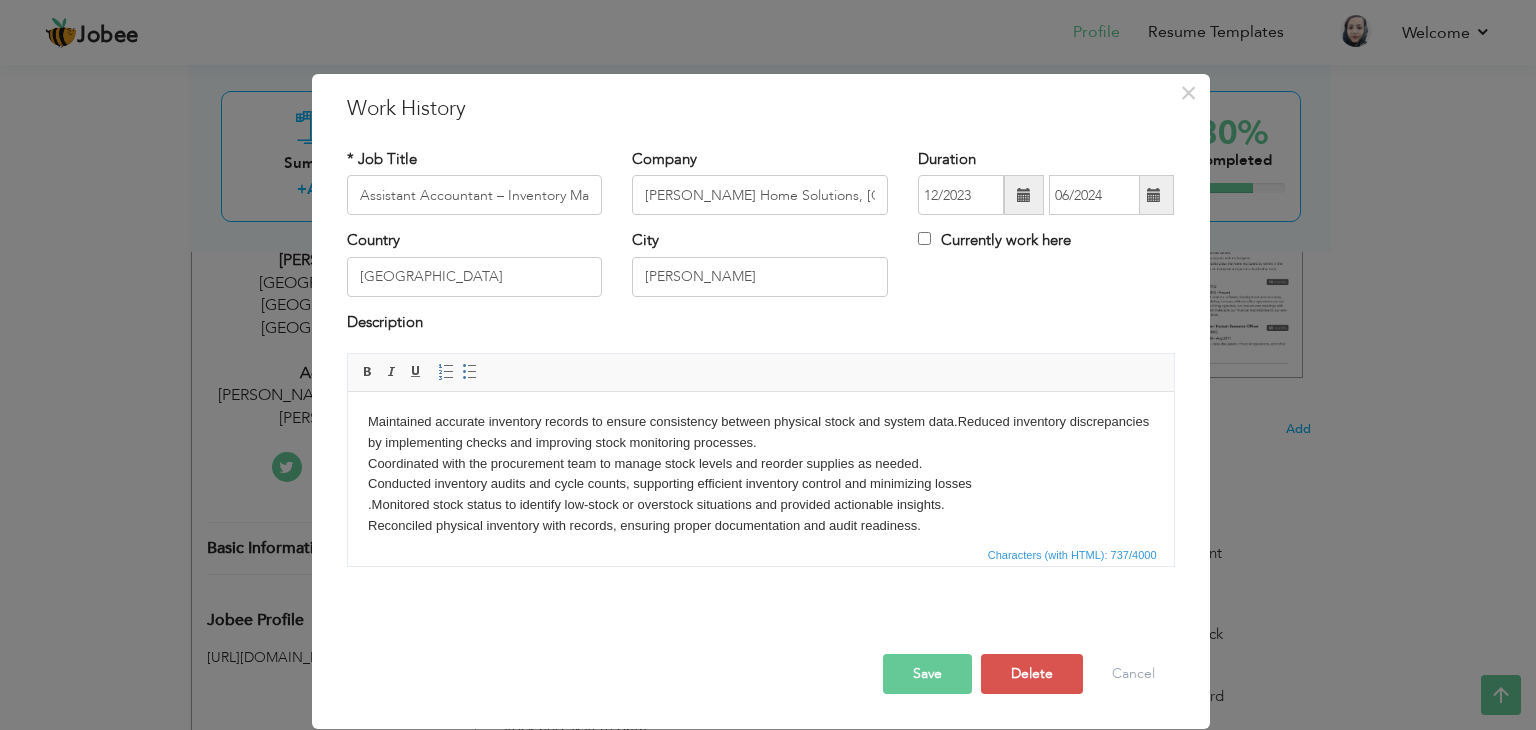 click on "Maintained accurate inventory records to ensure consistency between physical stock and system data.  Reduced inventory discrepancies by implementing checks and improving stock monitoring processes. Coordinated with the procurement team to manage stock levels and reorder supplies as needed. Conducted inventory audits and cycle counts, supporting efficient inventory control and minimizing losses .Monitored stock status to identify low-stock or overstock situations and provided actionable insights. Reconciled physical inventory with records, ensuring proper documentation and audit readiness. Assisted in preparing inventory and financial reports, contributing to monthly closing and financial planning." at bounding box center [760, 485] 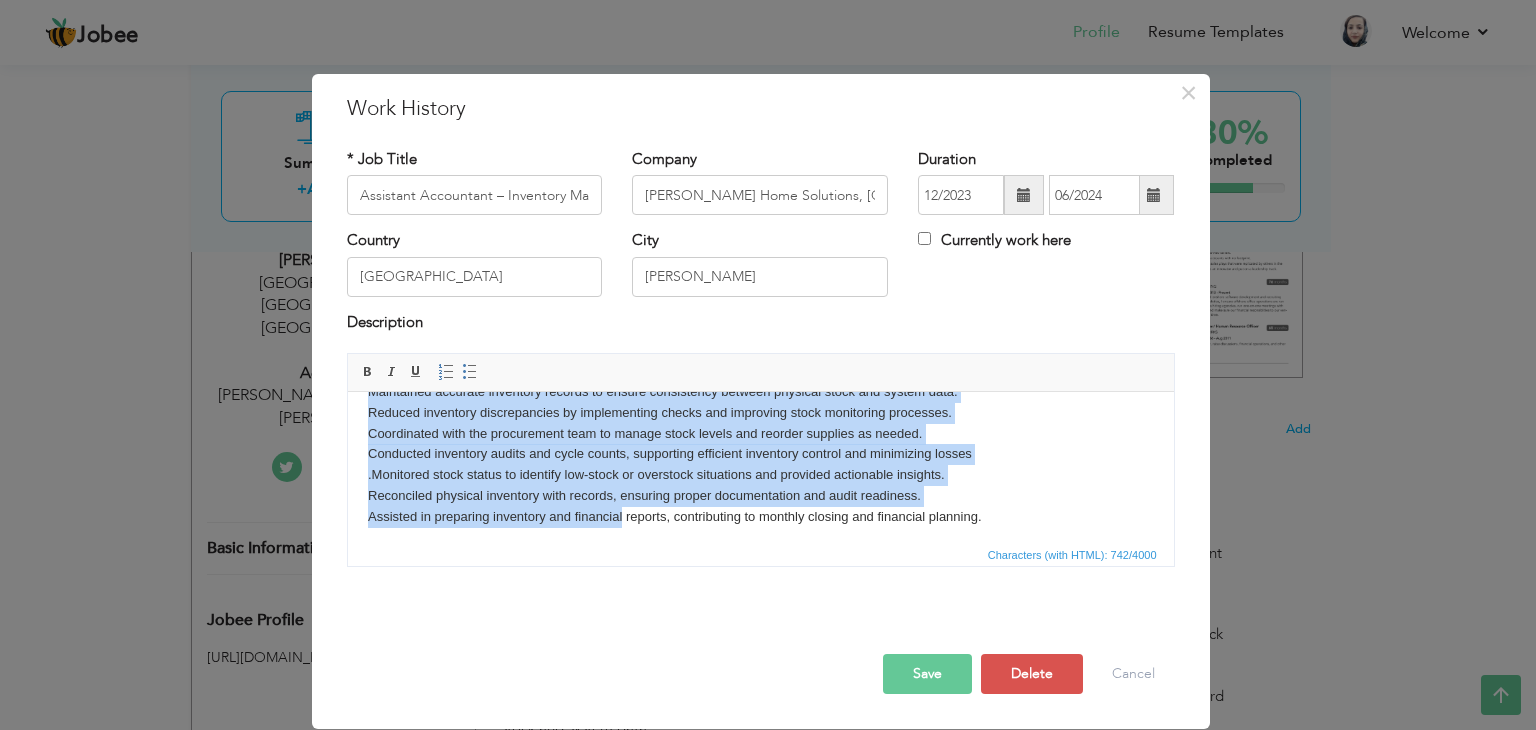 scroll, scrollTop: 35, scrollLeft: 0, axis: vertical 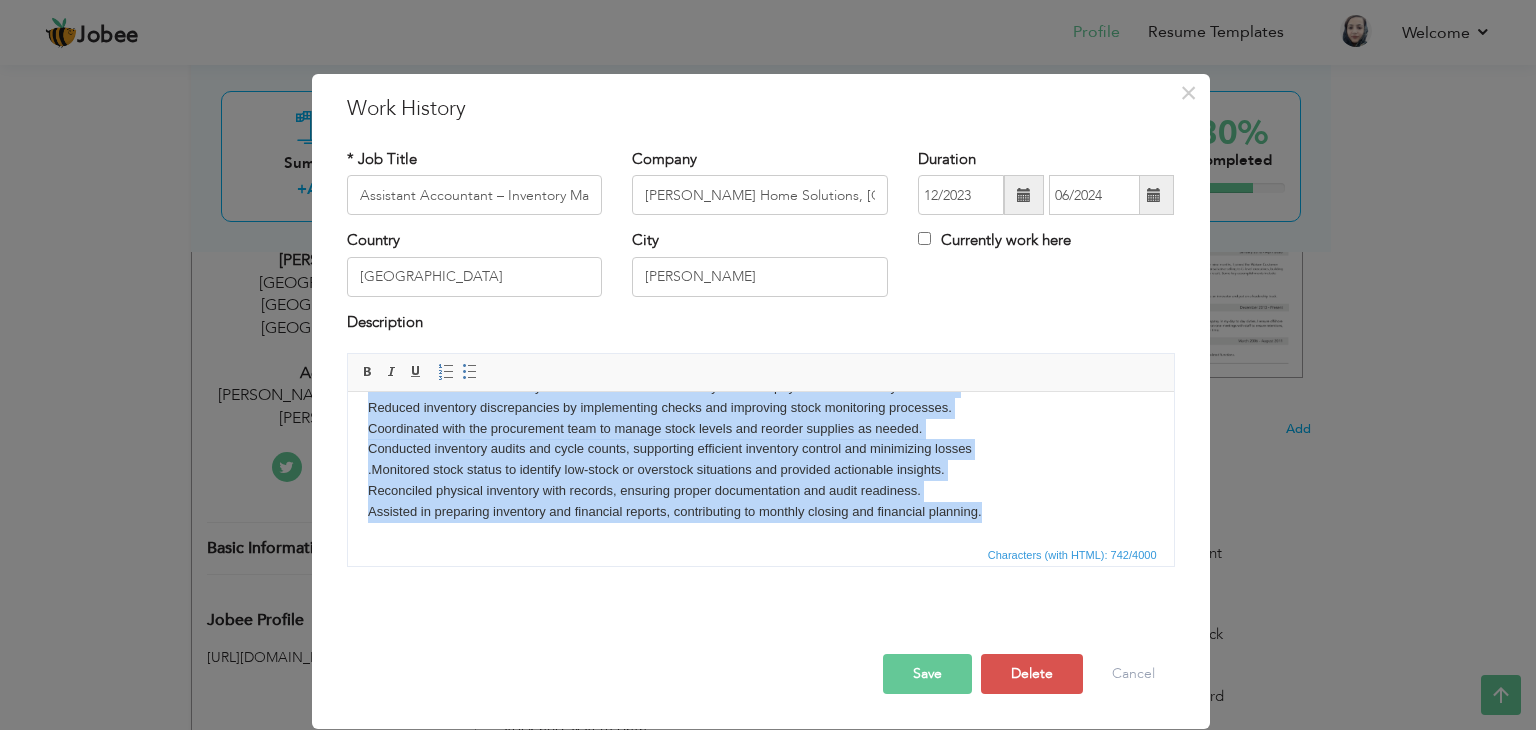 drag, startPoint x: 366, startPoint y: 415, endPoint x: 1081, endPoint y: 520, distance: 722.66864 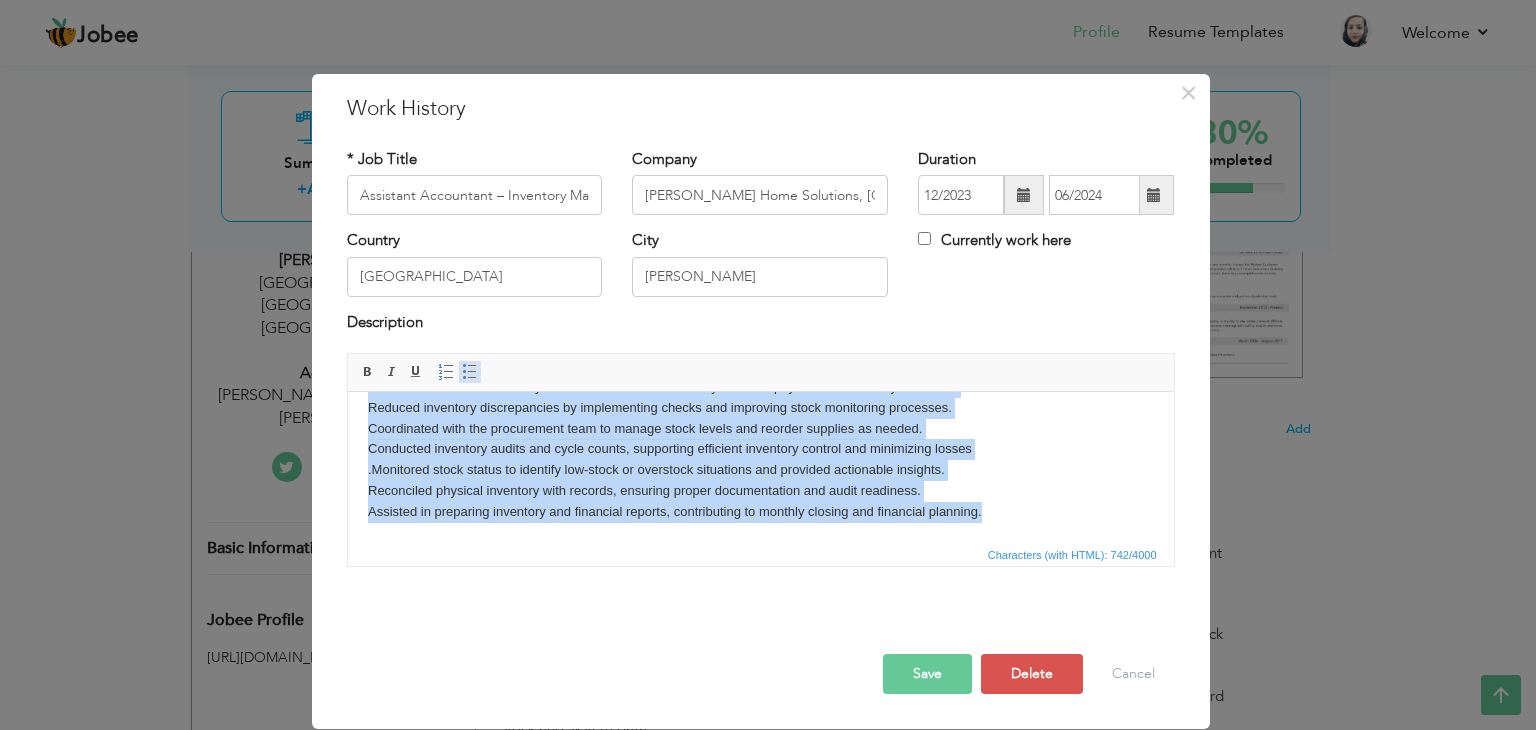click at bounding box center (470, 372) 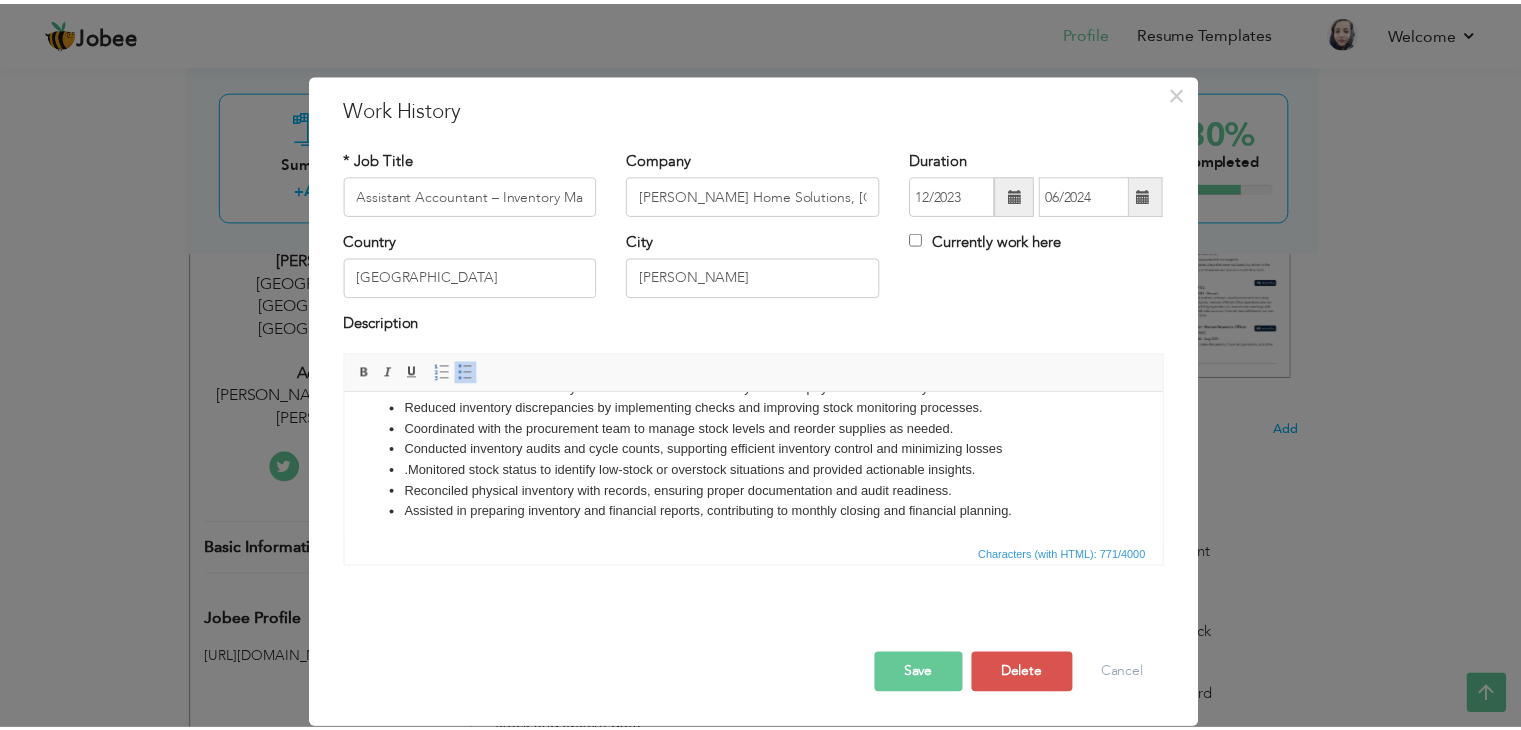 scroll, scrollTop: 0, scrollLeft: 0, axis: both 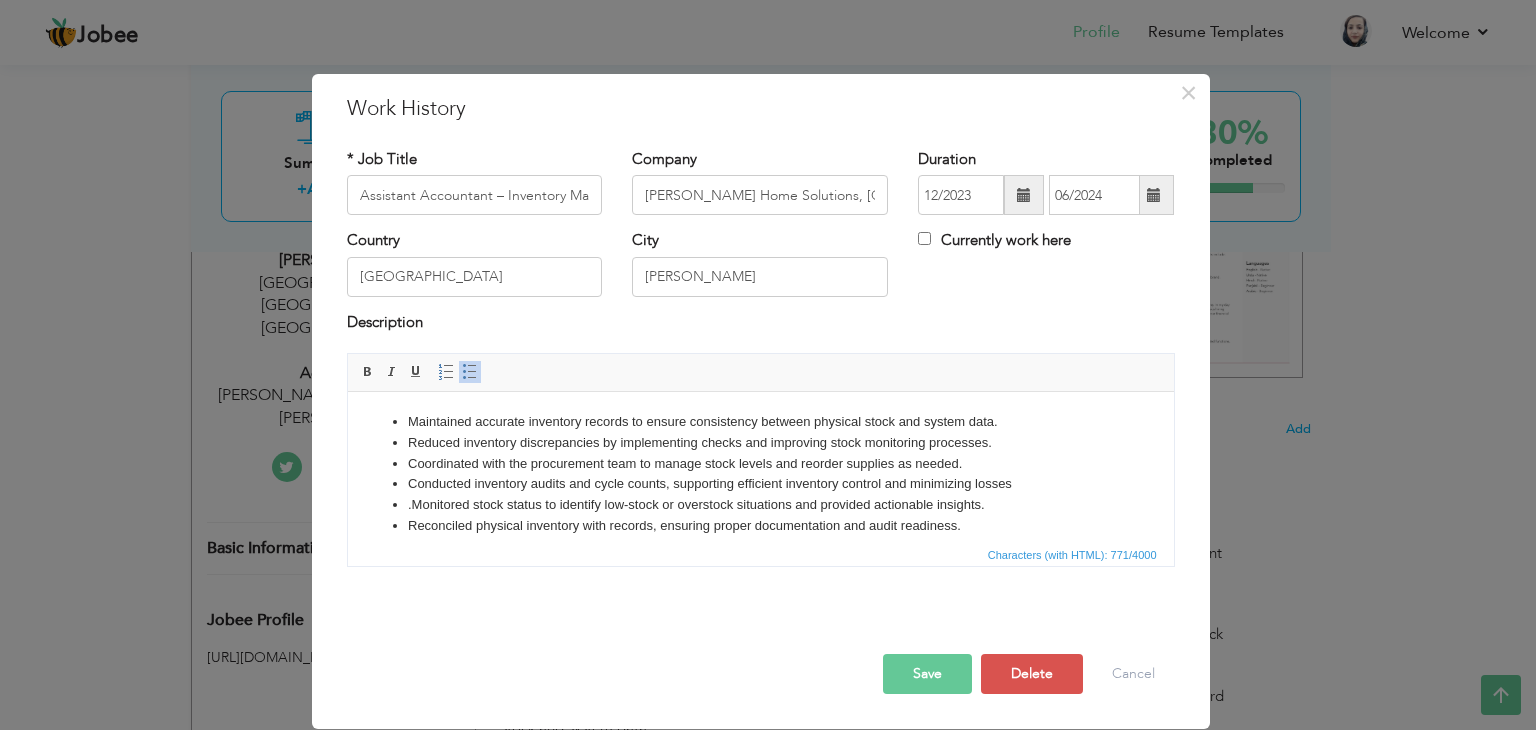 click on "Save" at bounding box center (927, 674) 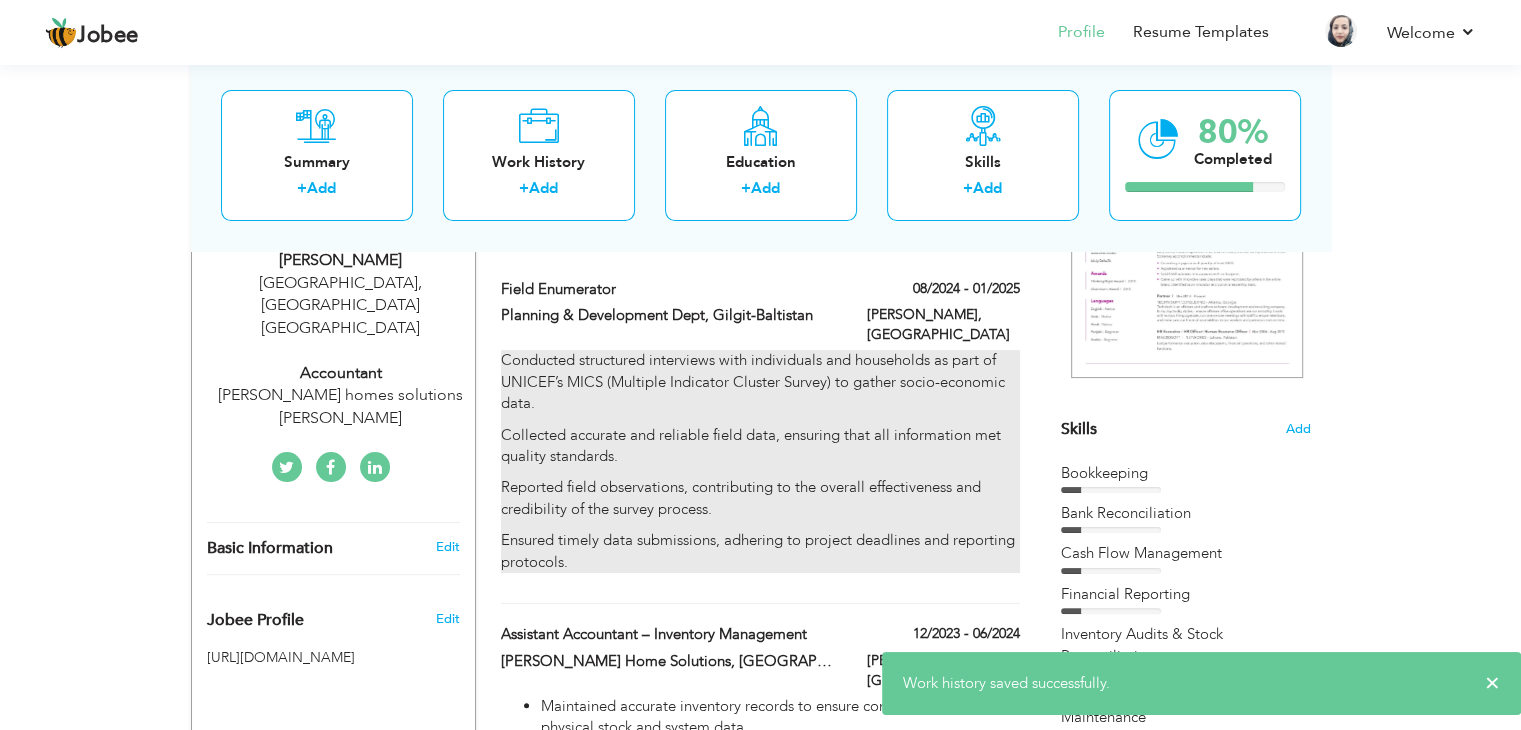 click on "Reported field observations, contributing to the overall effectiveness and credibility of the survey process." at bounding box center [760, 498] 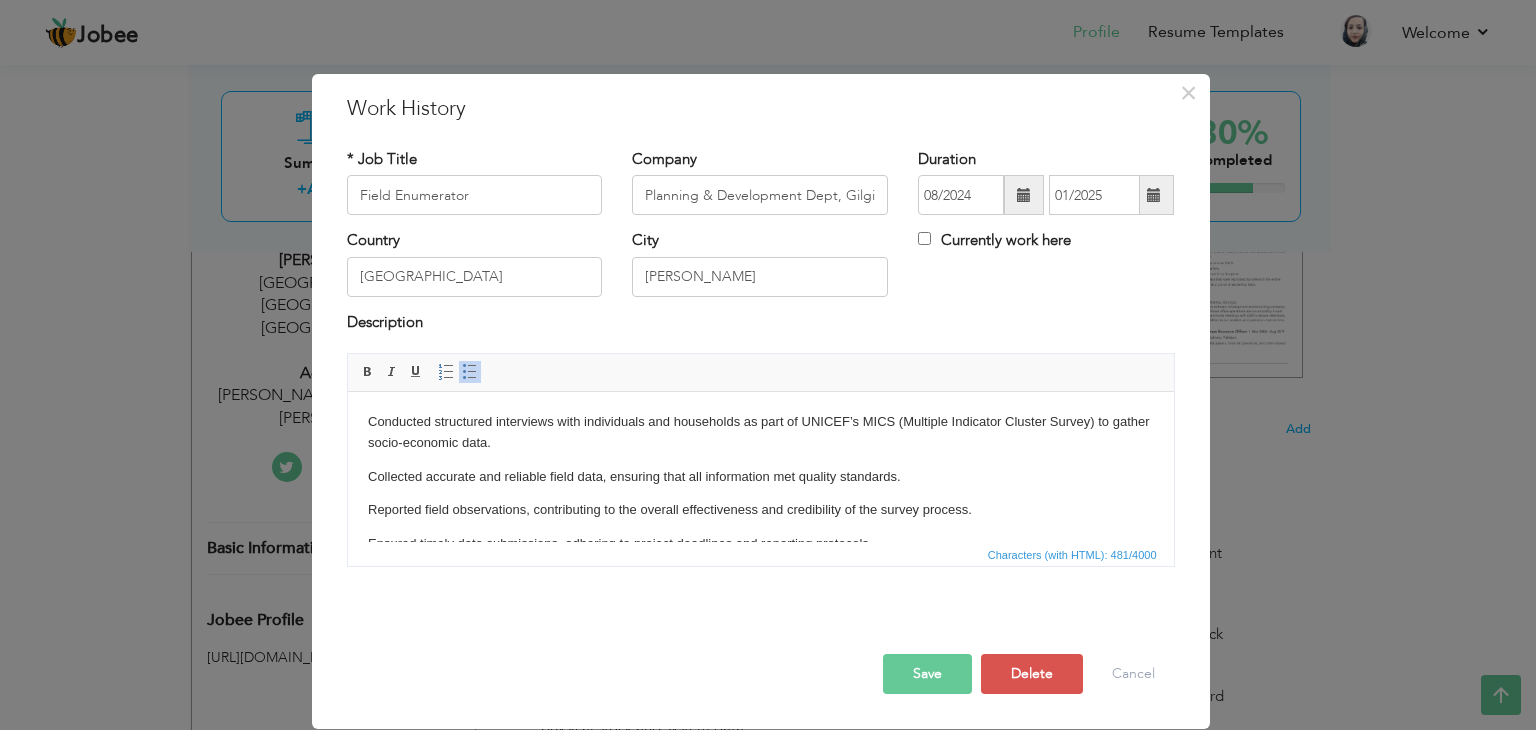 click on "Conducted structured interviews with individuals and households as part of UNICEF’s MICS (Multiple Indicator Cluster Survey) to gather socio-economic data. Collected accurate and reliable field data, ensuring that all information met quality standards. Reported field observations, contributing to the overall effectiveness and credibility of the survey process. Ensured timely data submissions, adhering to project deadlines and reporting protocols." at bounding box center [760, 483] 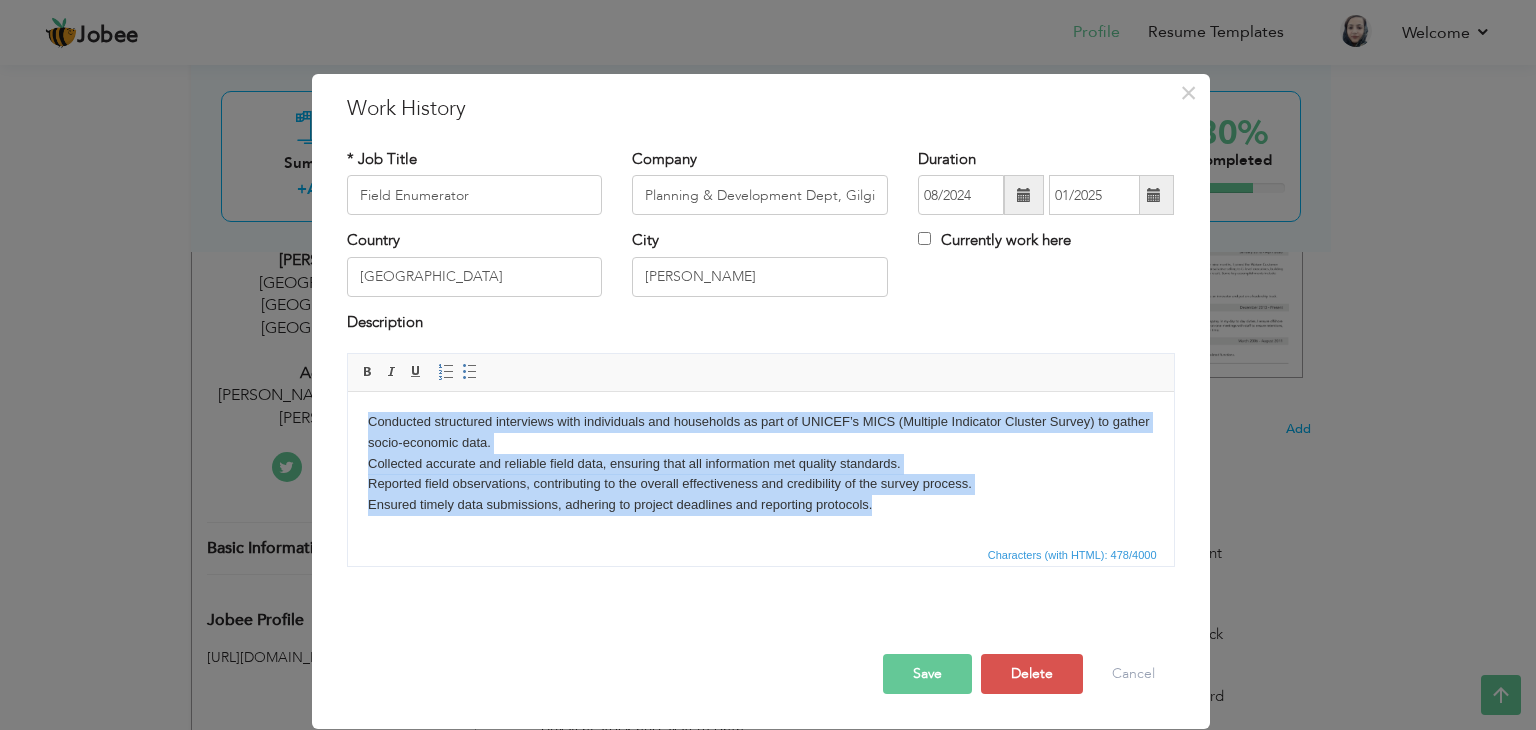 drag, startPoint x: 883, startPoint y: 507, endPoint x: 356, endPoint y: 412, distance: 535.49414 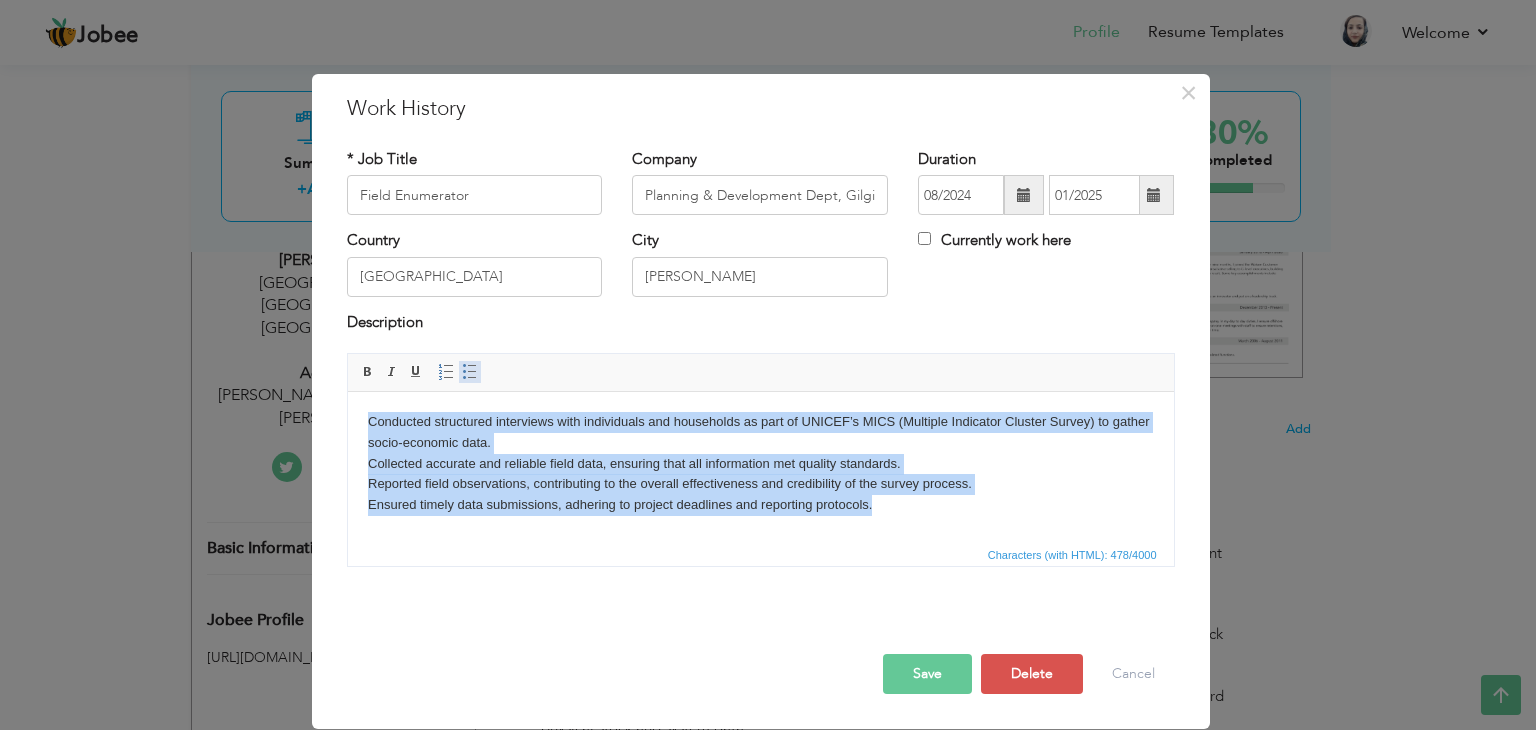 click at bounding box center (470, 372) 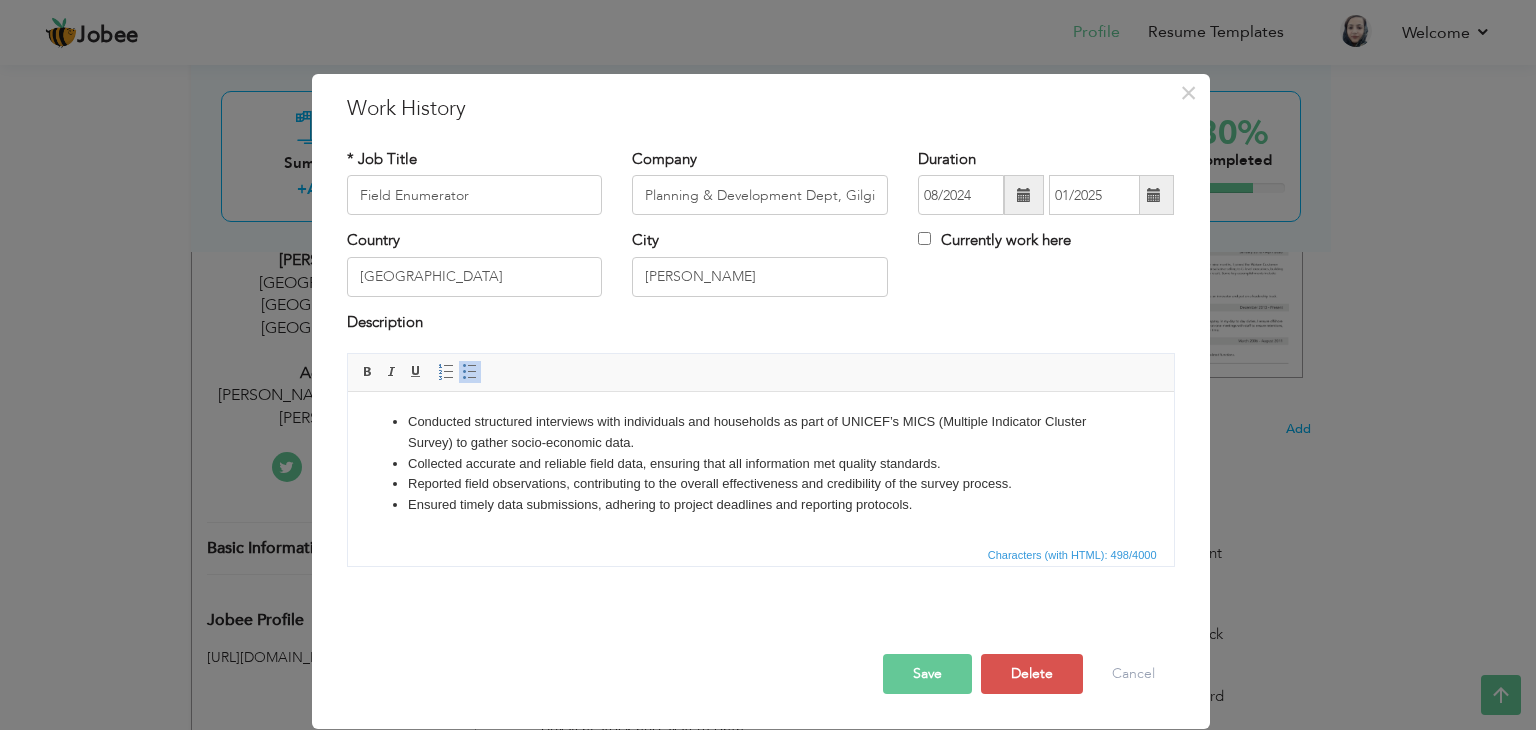 click on "Save" at bounding box center [927, 674] 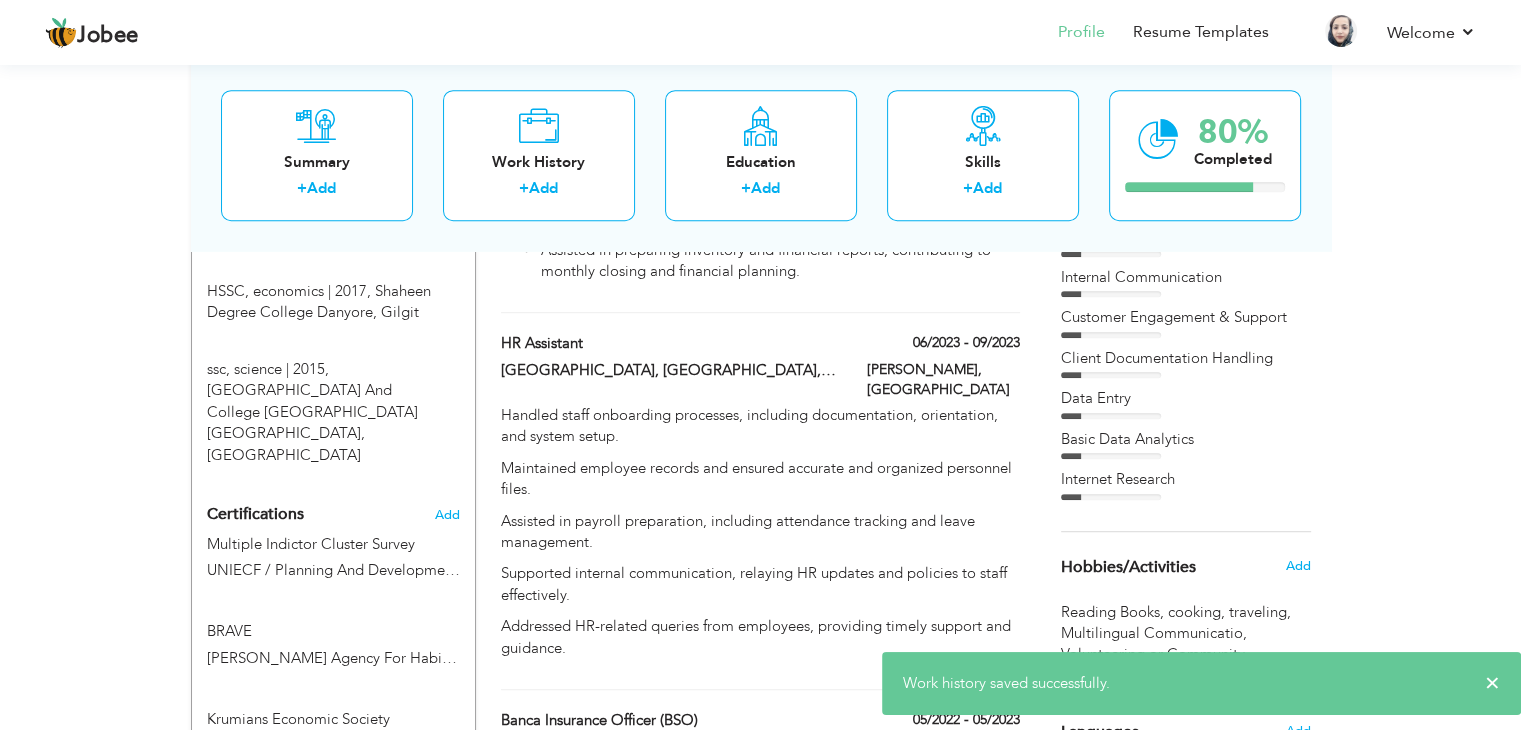 scroll, scrollTop: 1037, scrollLeft: 0, axis: vertical 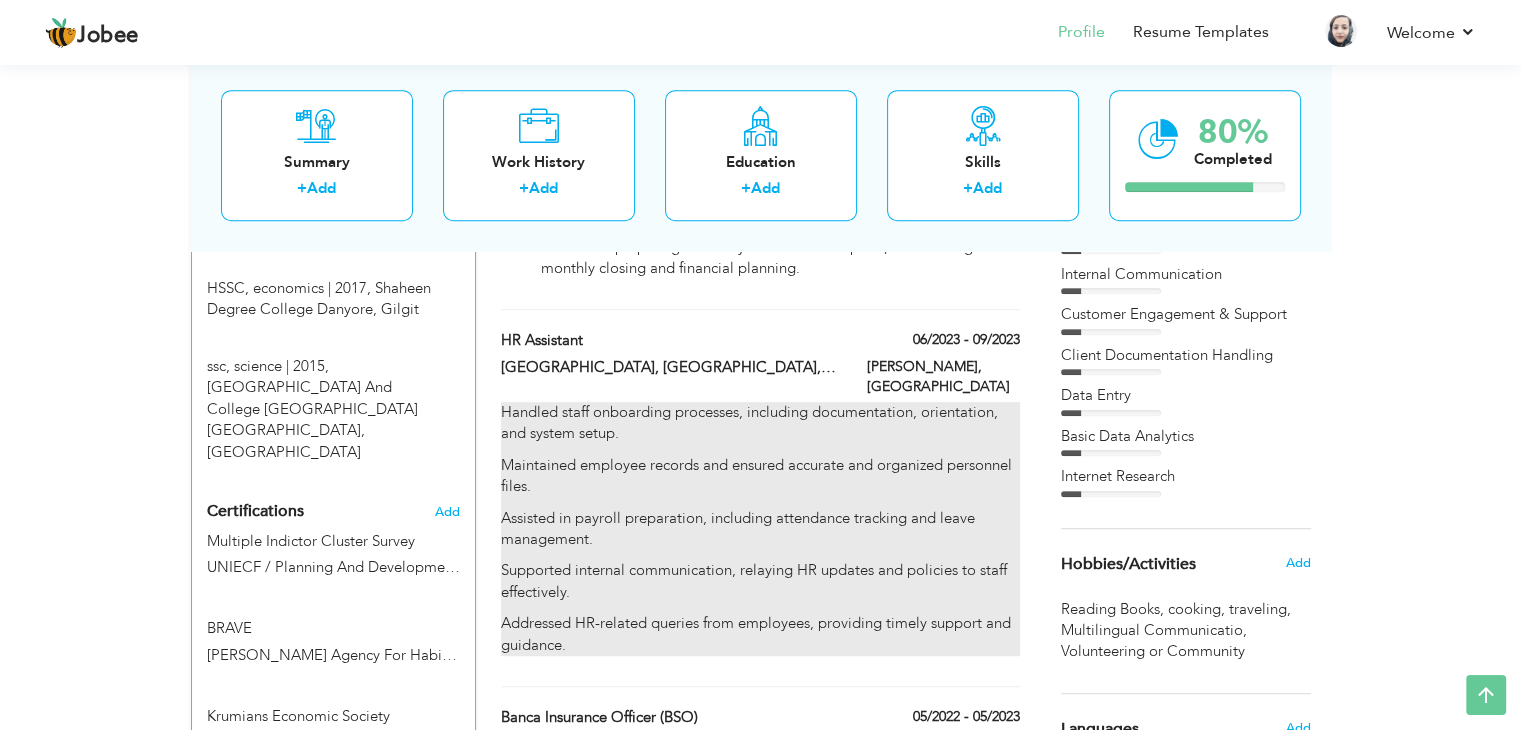 click on "Maintained employee records and ensured accurate and organized personnel files." at bounding box center [760, 476] 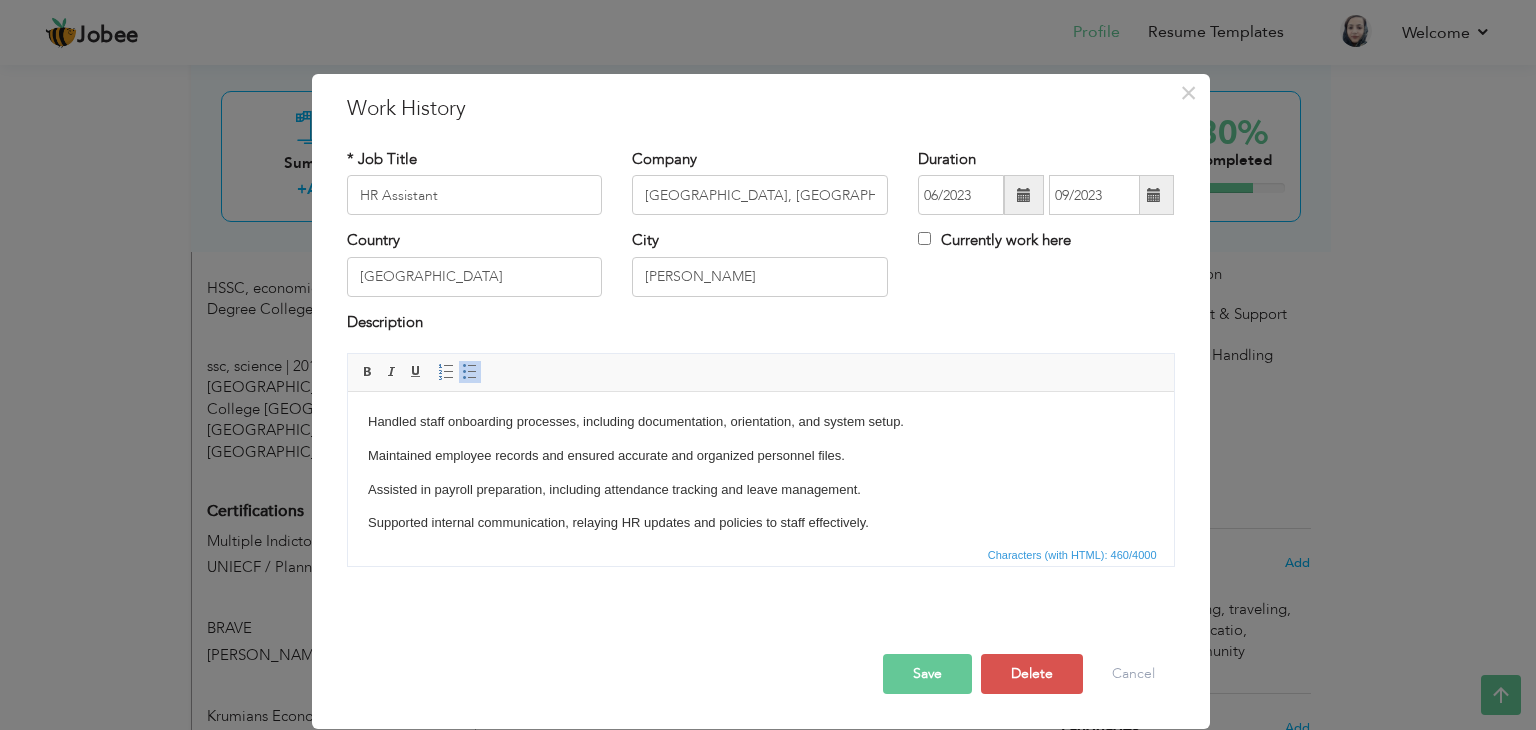 click on "Handled staff onboarding processes, including documentation, orientation, and system setup. Maintained employee records and ensured accurate and organized personnel files. Assisted in payroll preparation, including attendance tracking and leave management. Supported internal communication, relaying HR updates and policies to staff effectively. Addressed HR-related queries from employees, providing timely support and guidance." at bounding box center [760, 490] 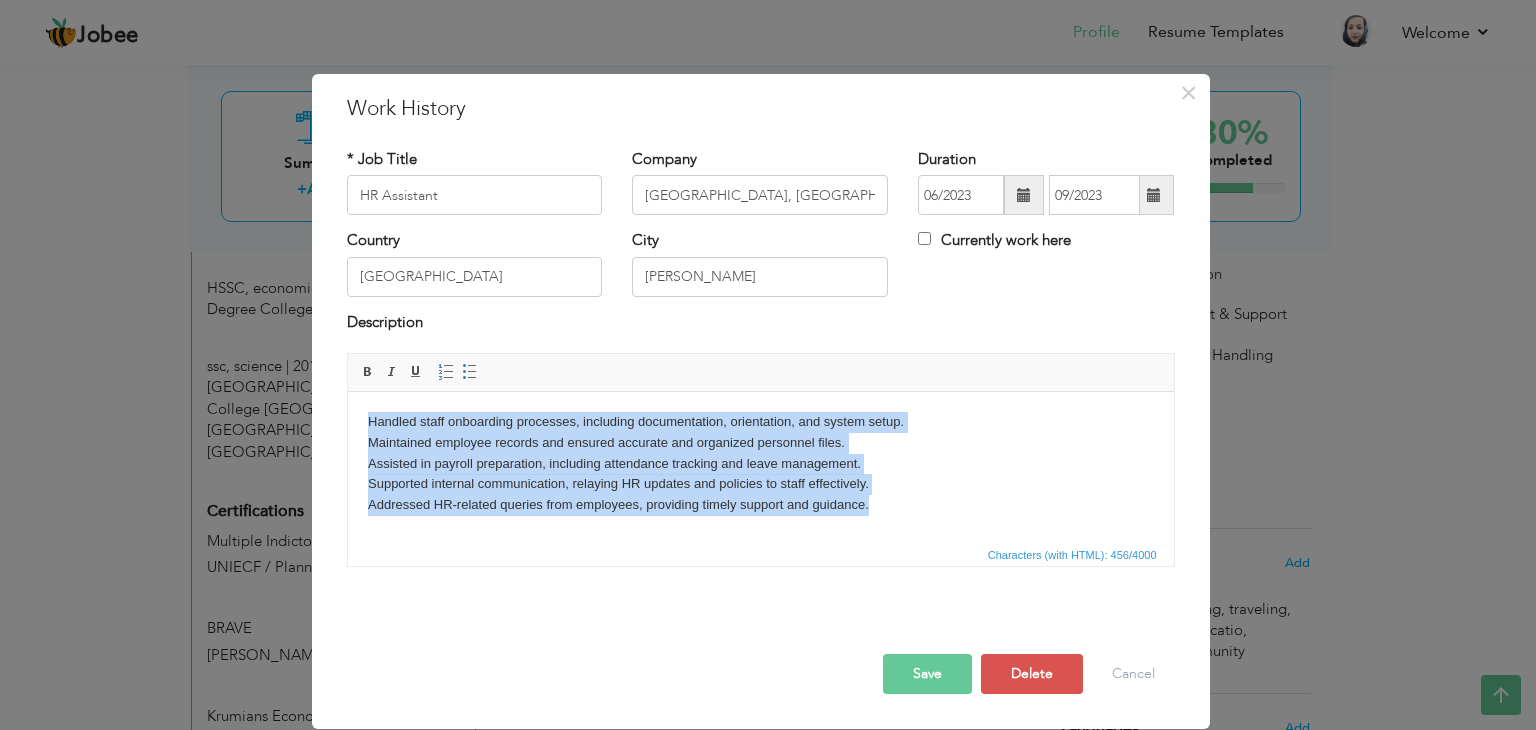 drag, startPoint x: 876, startPoint y: 510, endPoint x: 351, endPoint y: 412, distance: 534.06836 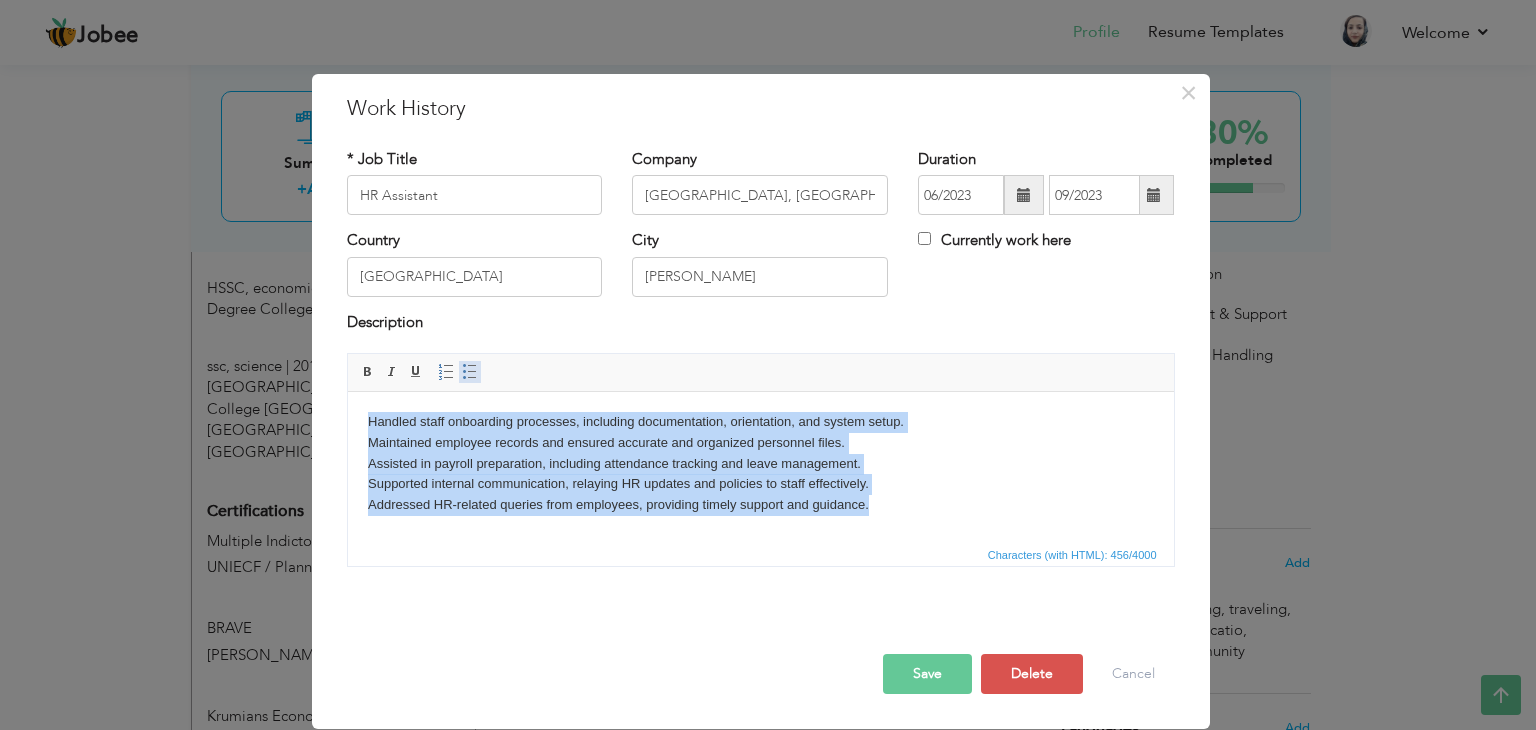 click at bounding box center [470, 372] 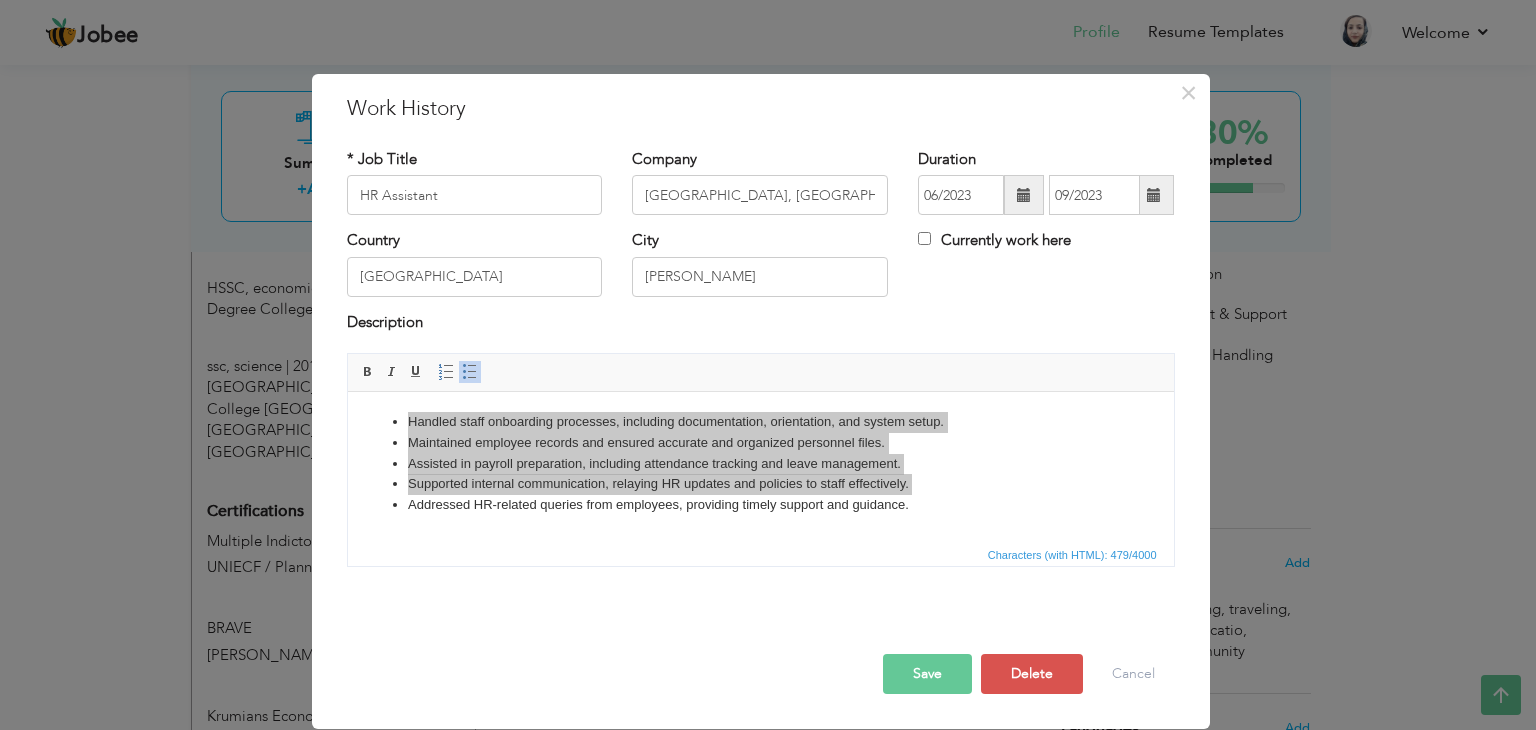 click on "Save" at bounding box center [927, 674] 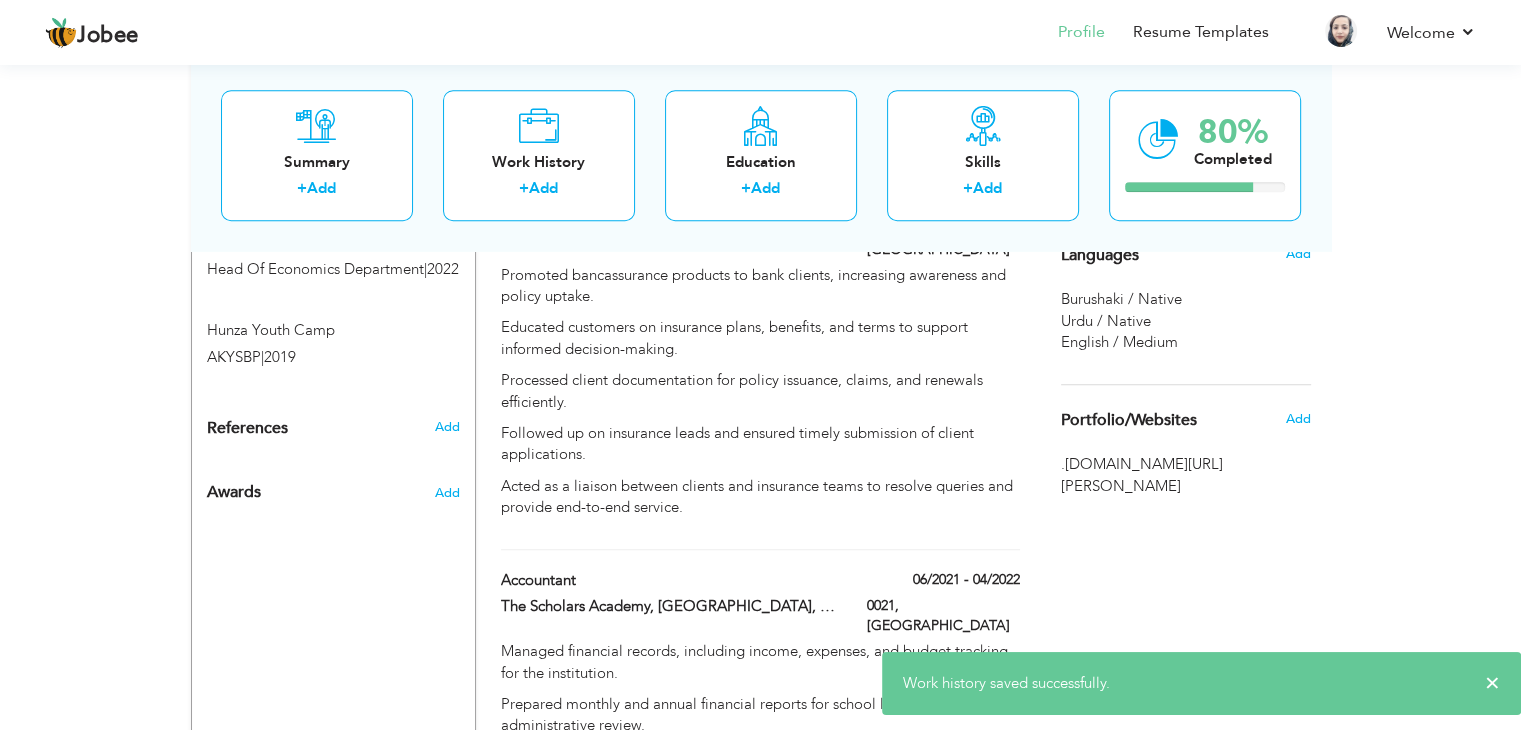 scroll, scrollTop: 1269, scrollLeft: 0, axis: vertical 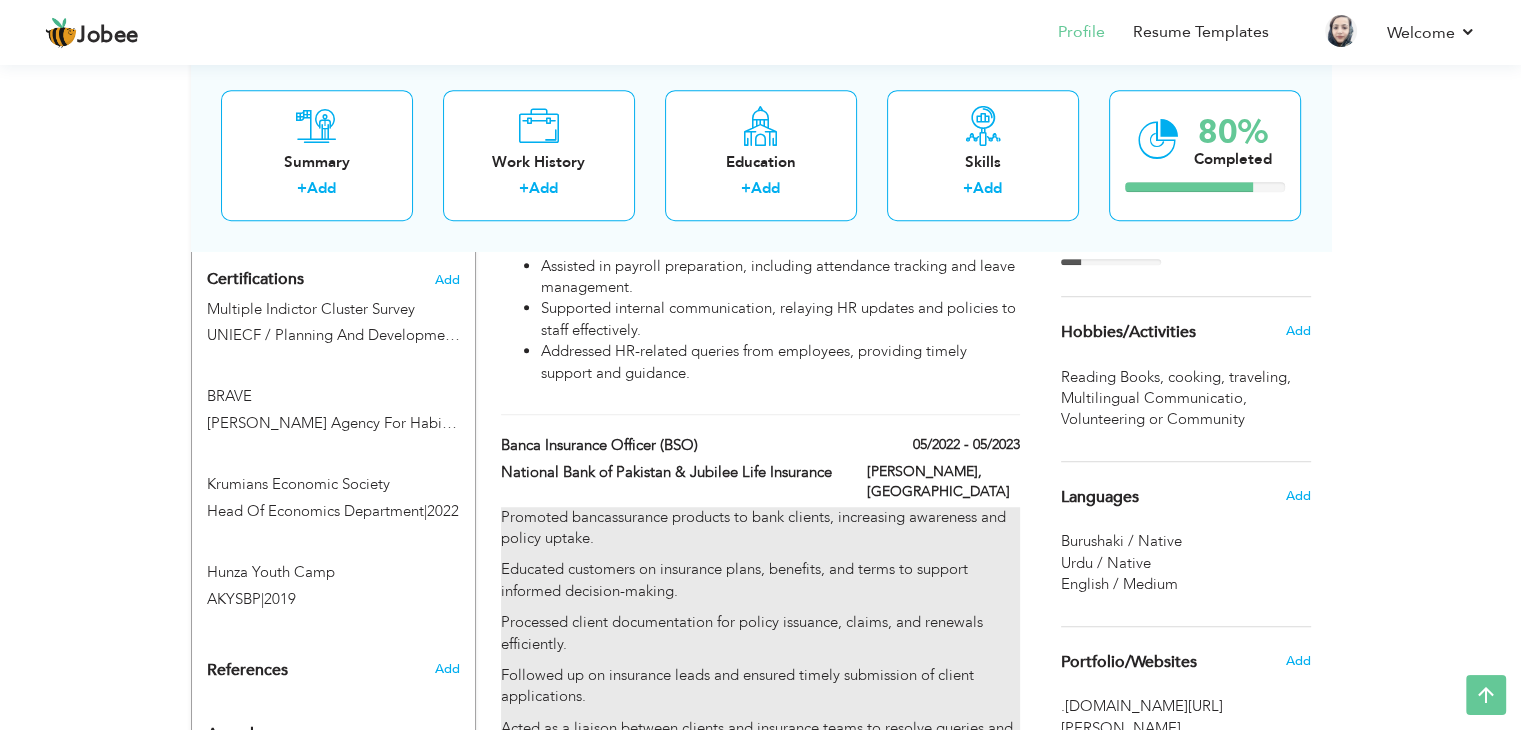 click on "Processed client documentation for policy issuance, claims, and renewals efficiently." at bounding box center (760, 633) 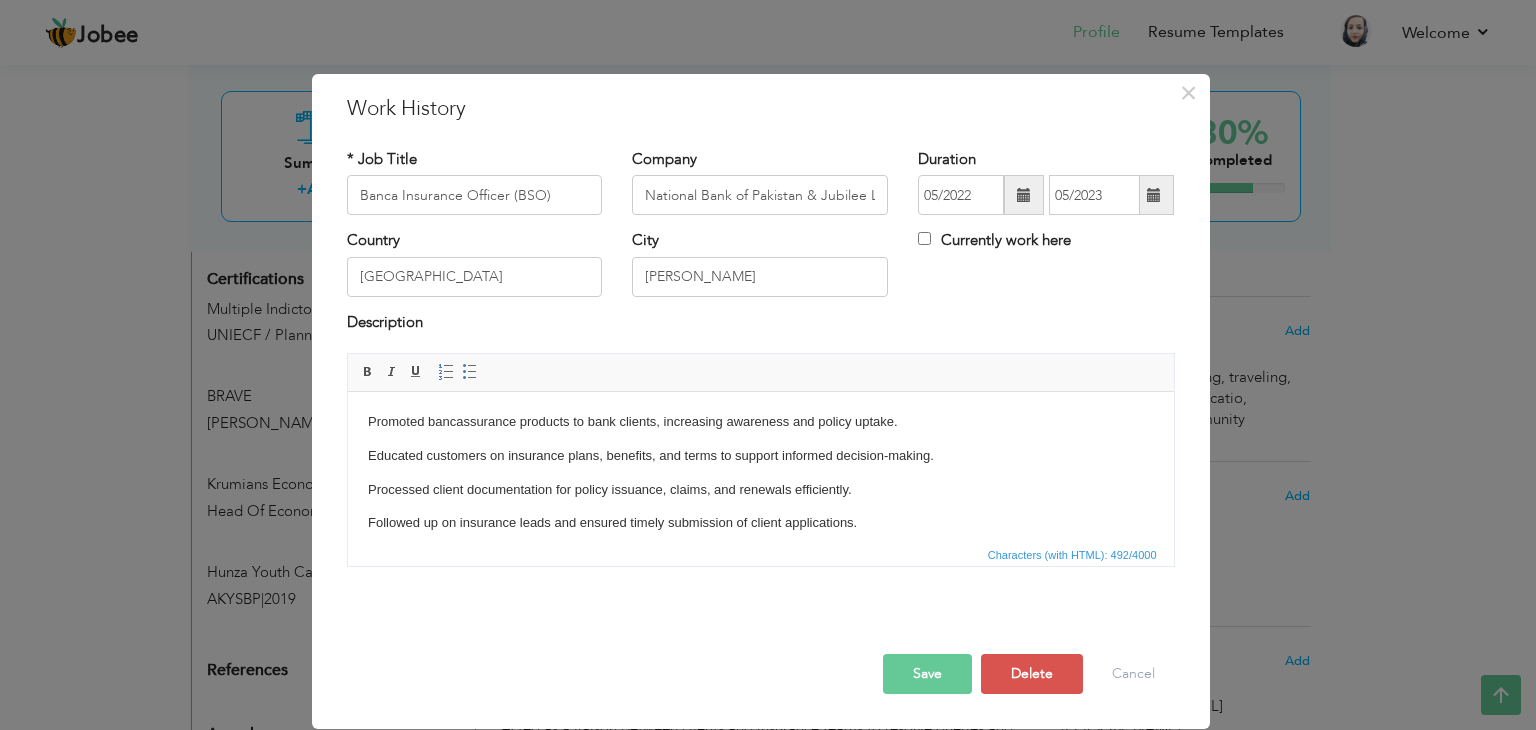click on "Educated customers on insurance plans, benefits, and terms to support informed decision-making." at bounding box center [760, 456] 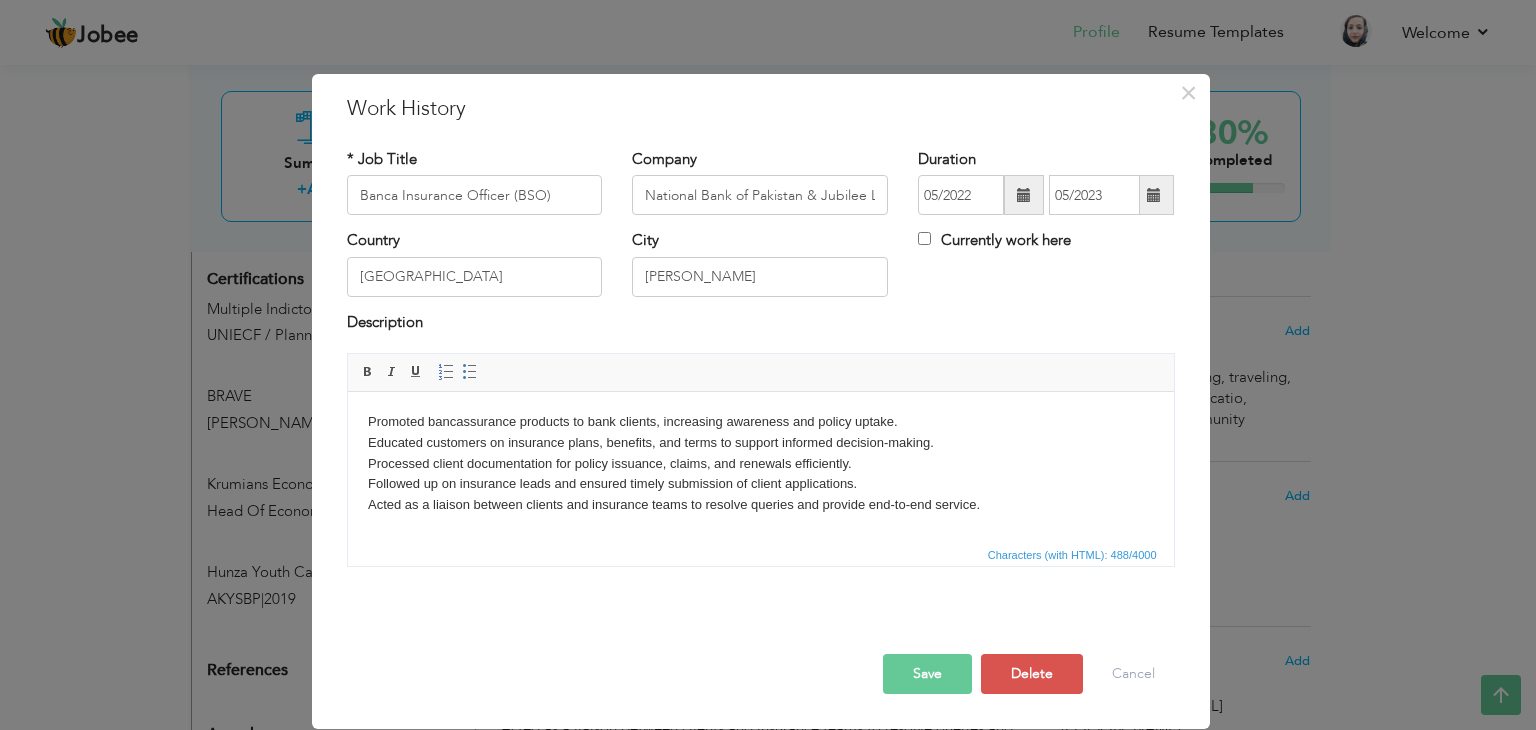 click on "Save" at bounding box center [927, 674] 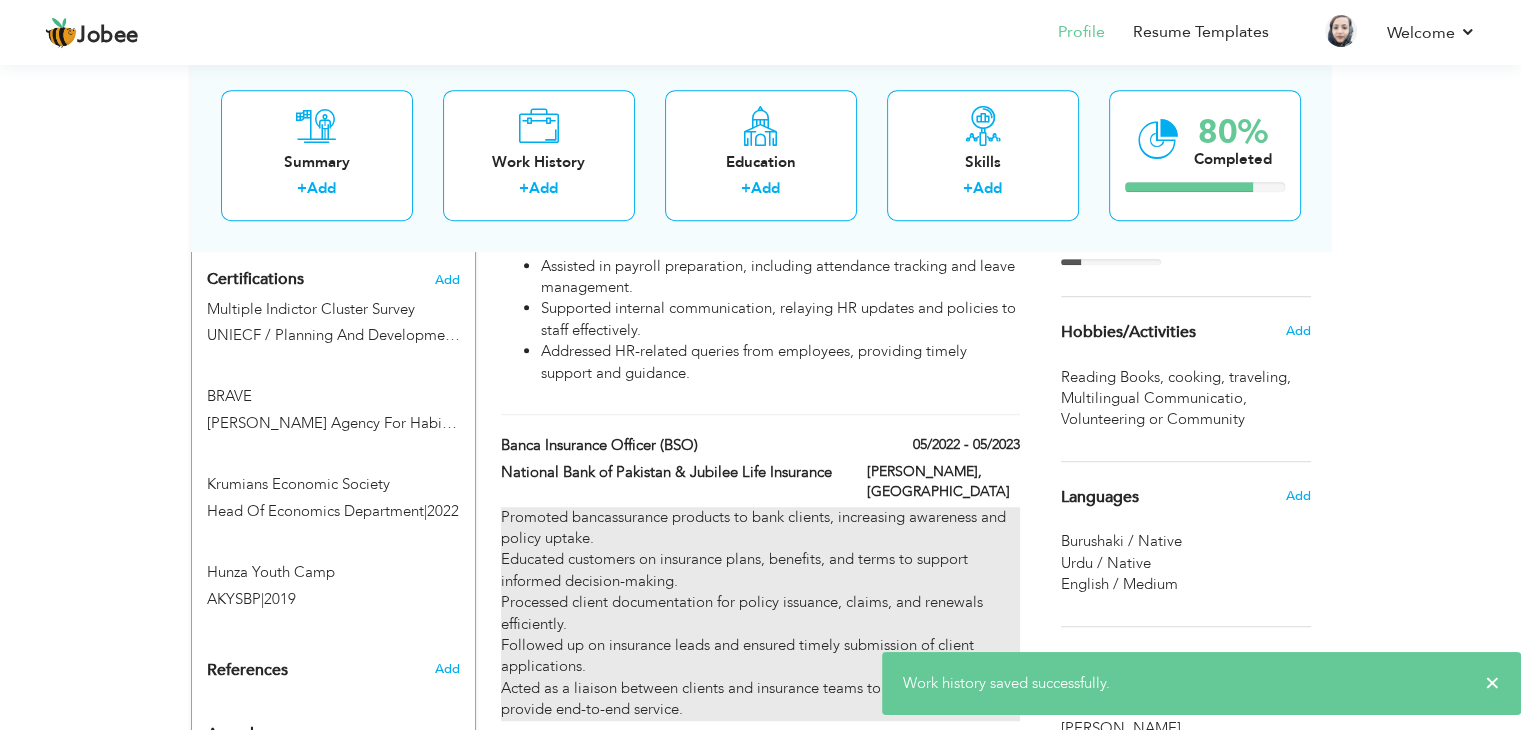 click on "Promoted bancassurance products to bank clients, increasing awareness and policy uptake.
Educated customers on insurance plans, benefits, and terms to support informed decision-making.
Processed client documentation for policy issuance, claims, and renewals efficiently.
Followed up on insurance leads and ensured timely submission of client applications.
Acted as a liaison between clients and insurance teams to resolve queries and provide end-to-end service." at bounding box center (760, 614) 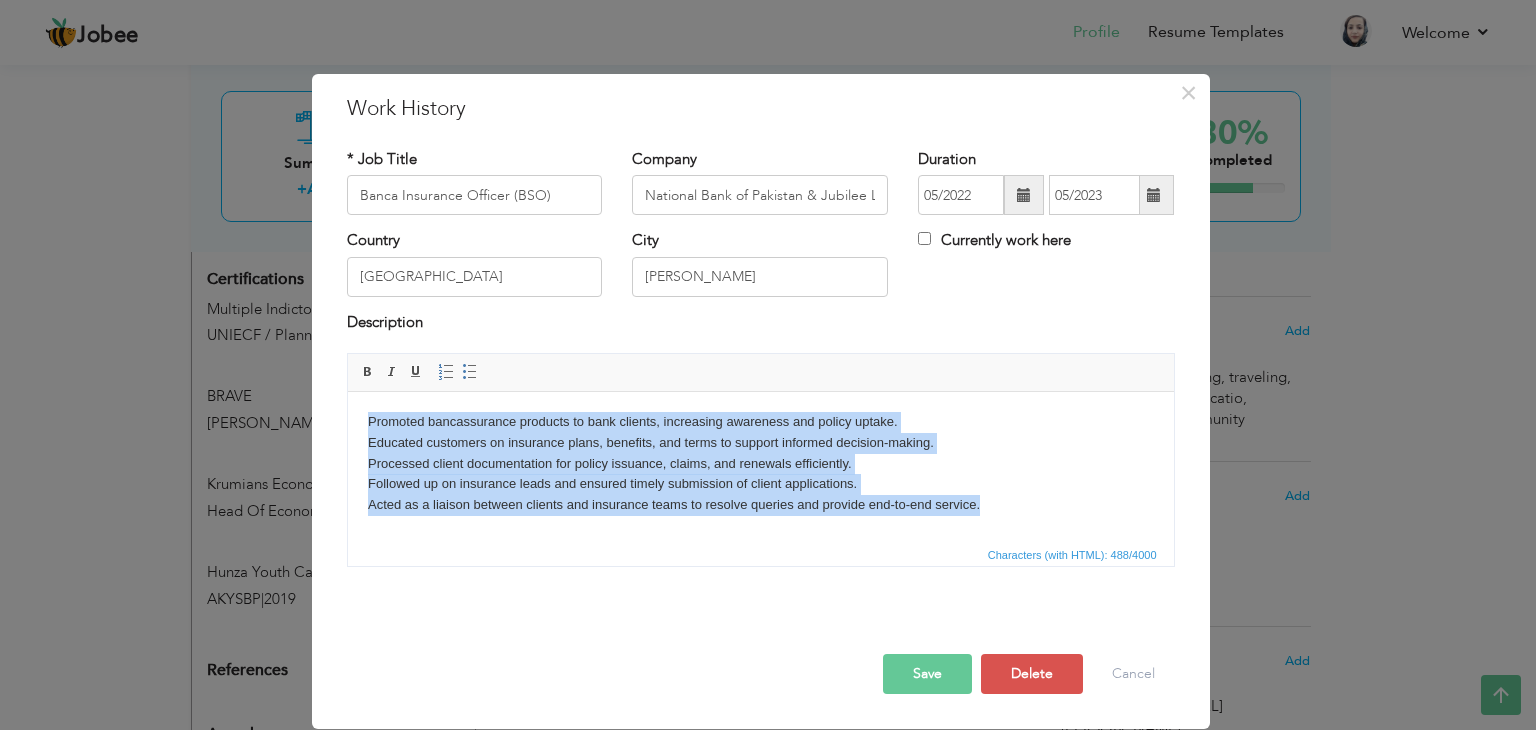 drag, startPoint x: 987, startPoint y: 510, endPoint x: 339, endPoint y: 396, distance: 657.95135 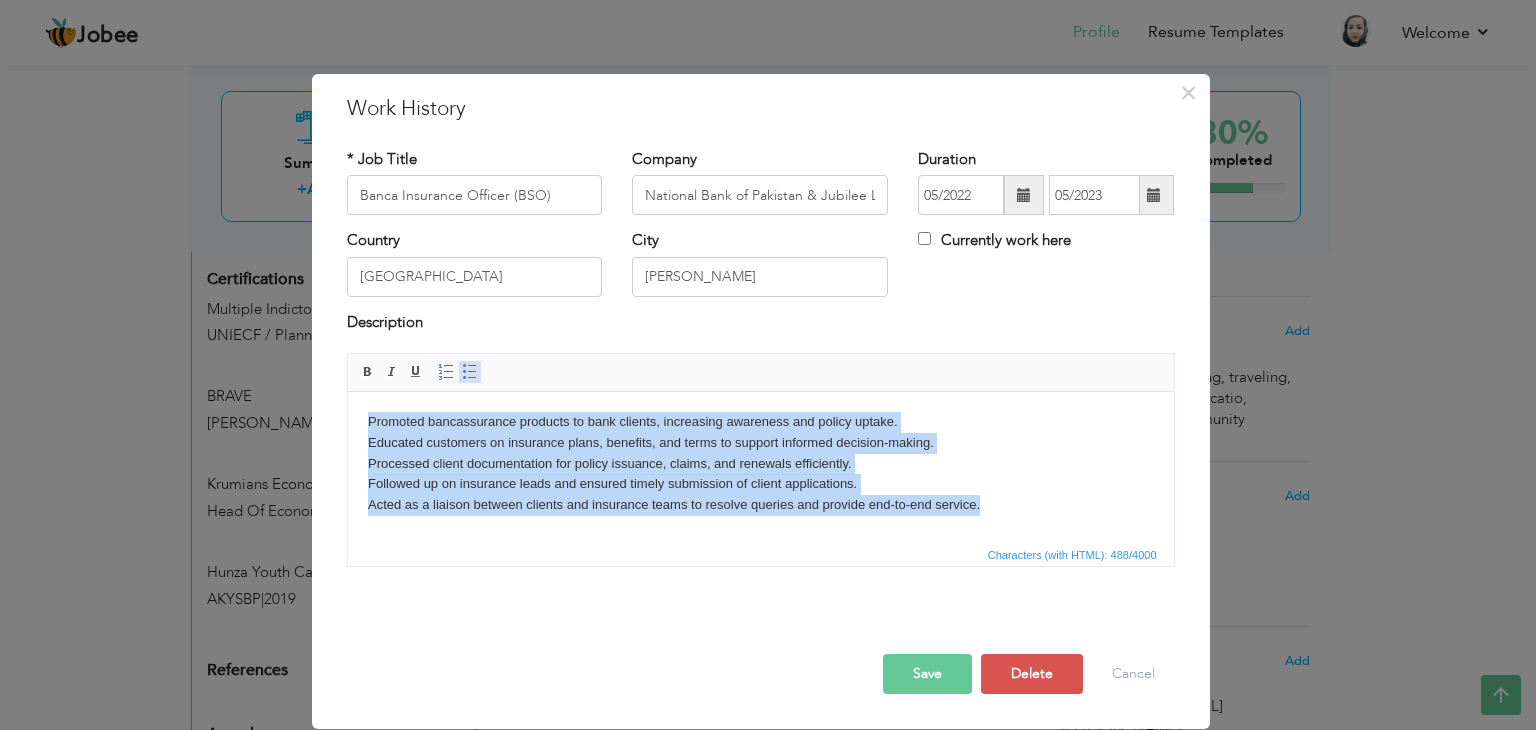 click at bounding box center [470, 372] 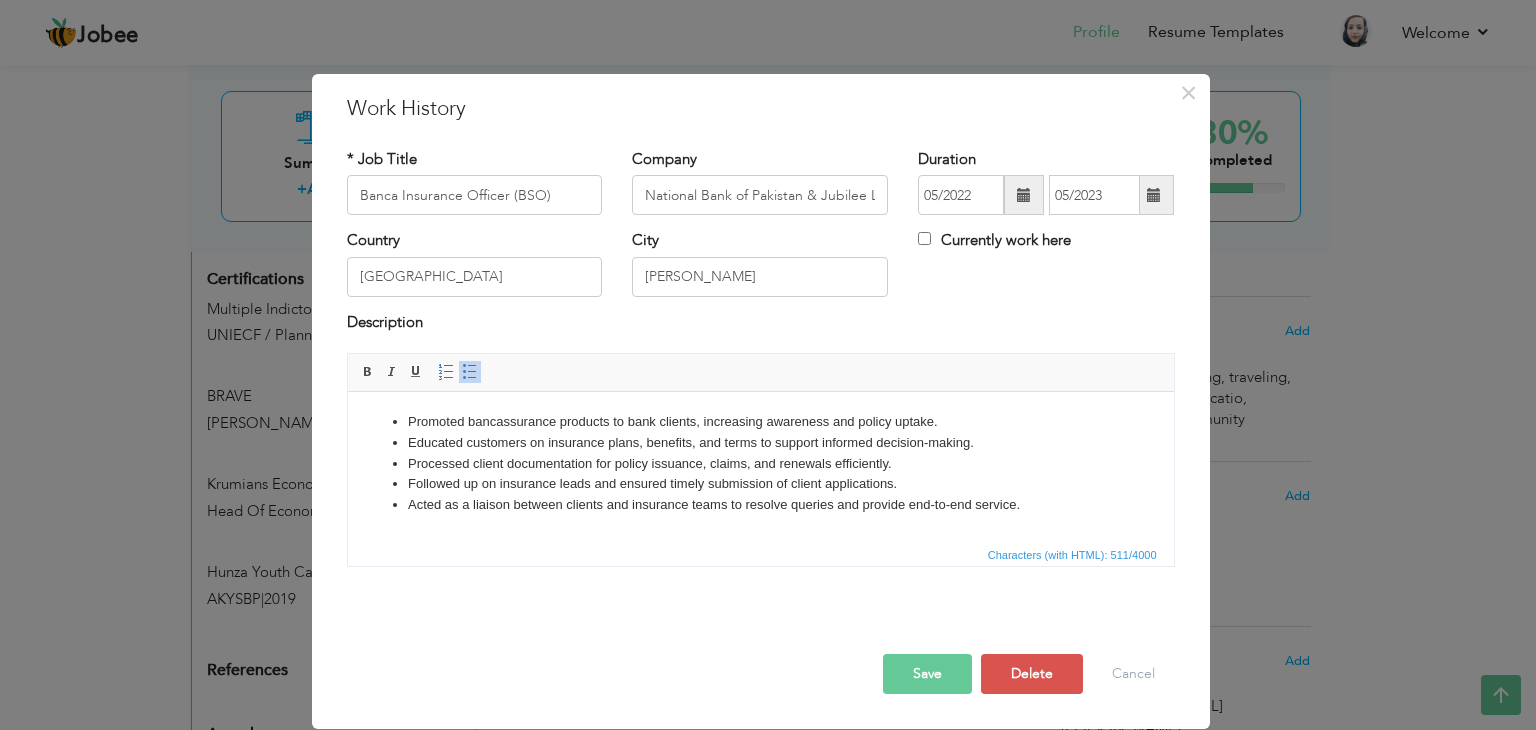 click on "Save" at bounding box center (927, 674) 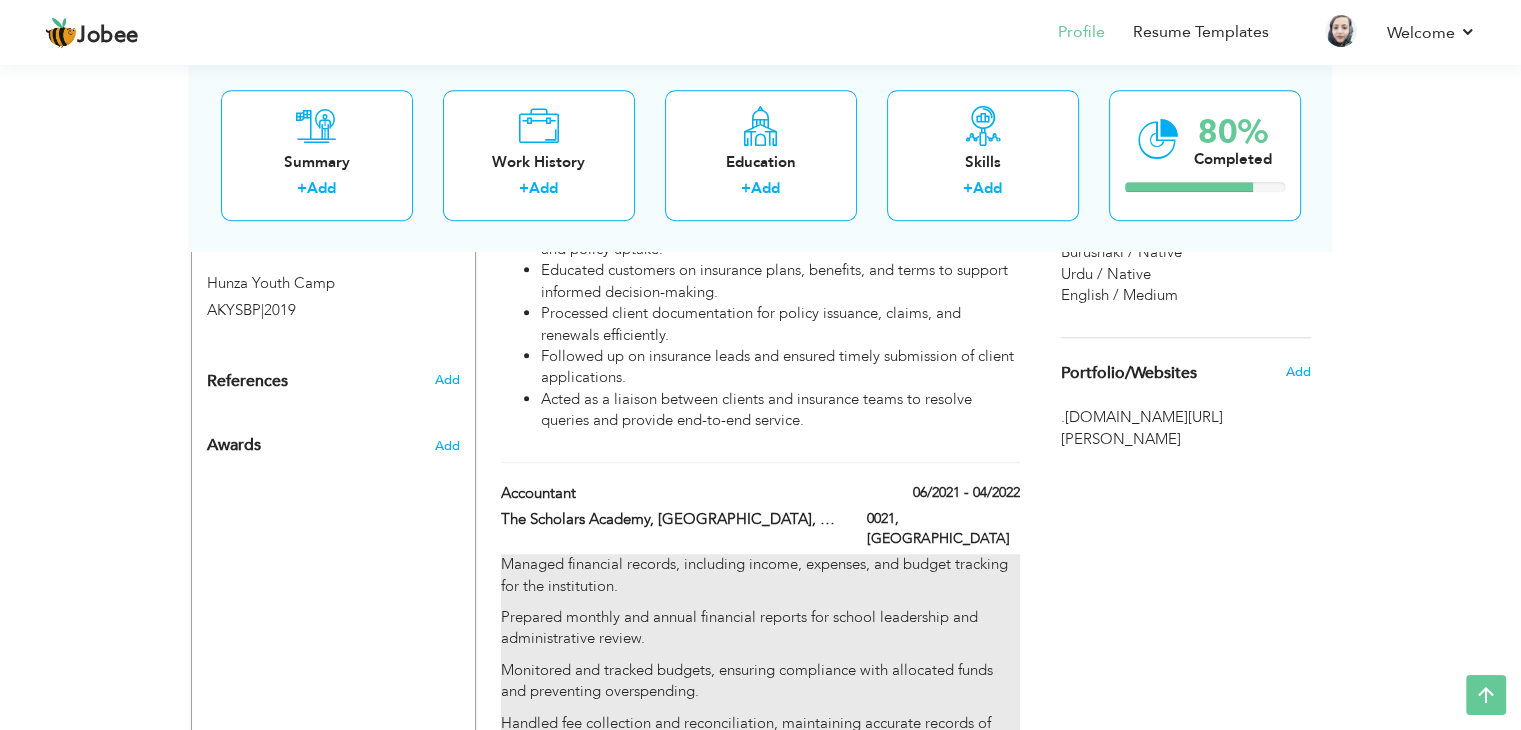 scroll, scrollTop: 1557, scrollLeft: 0, axis: vertical 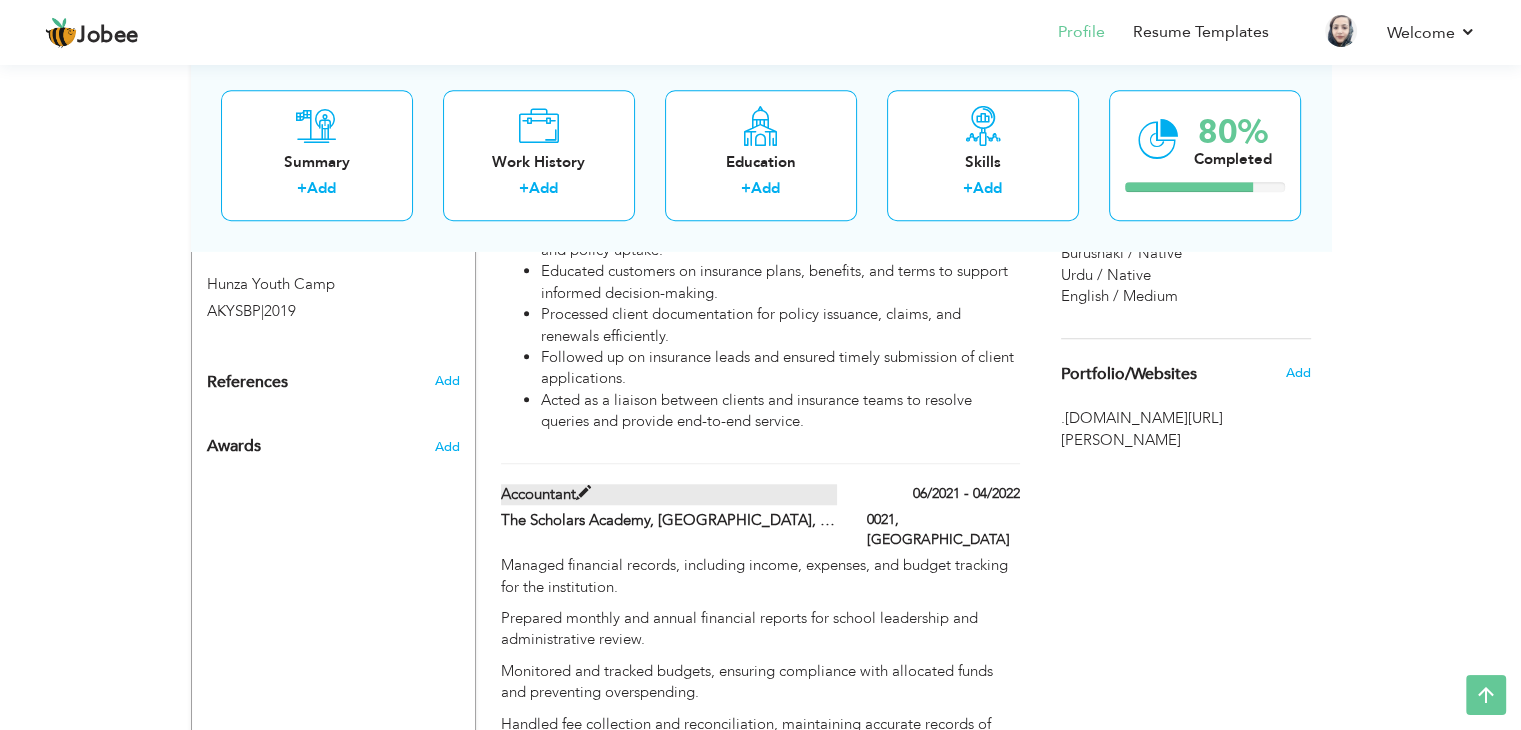 click at bounding box center [583, 493] 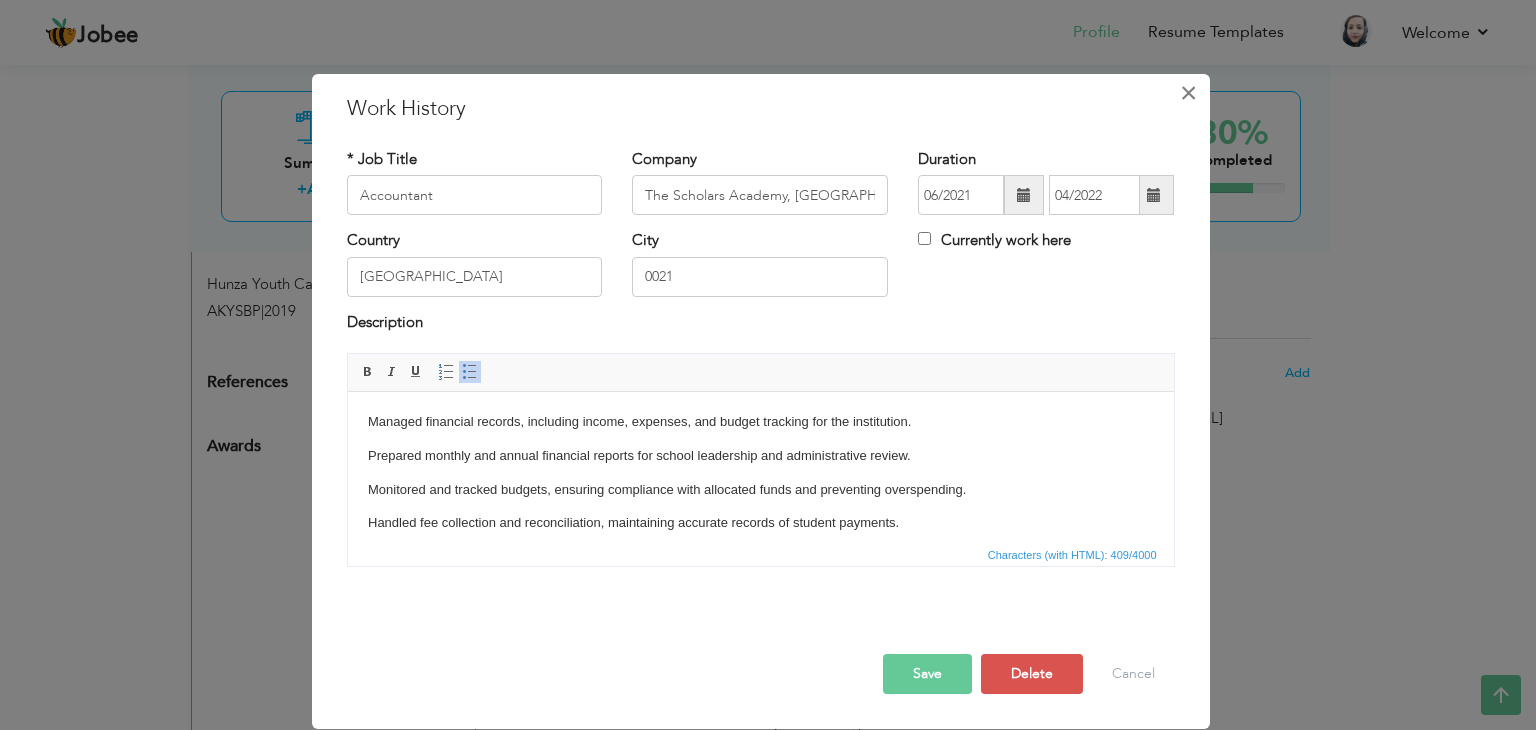 click on "×" at bounding box center (1188, 93) 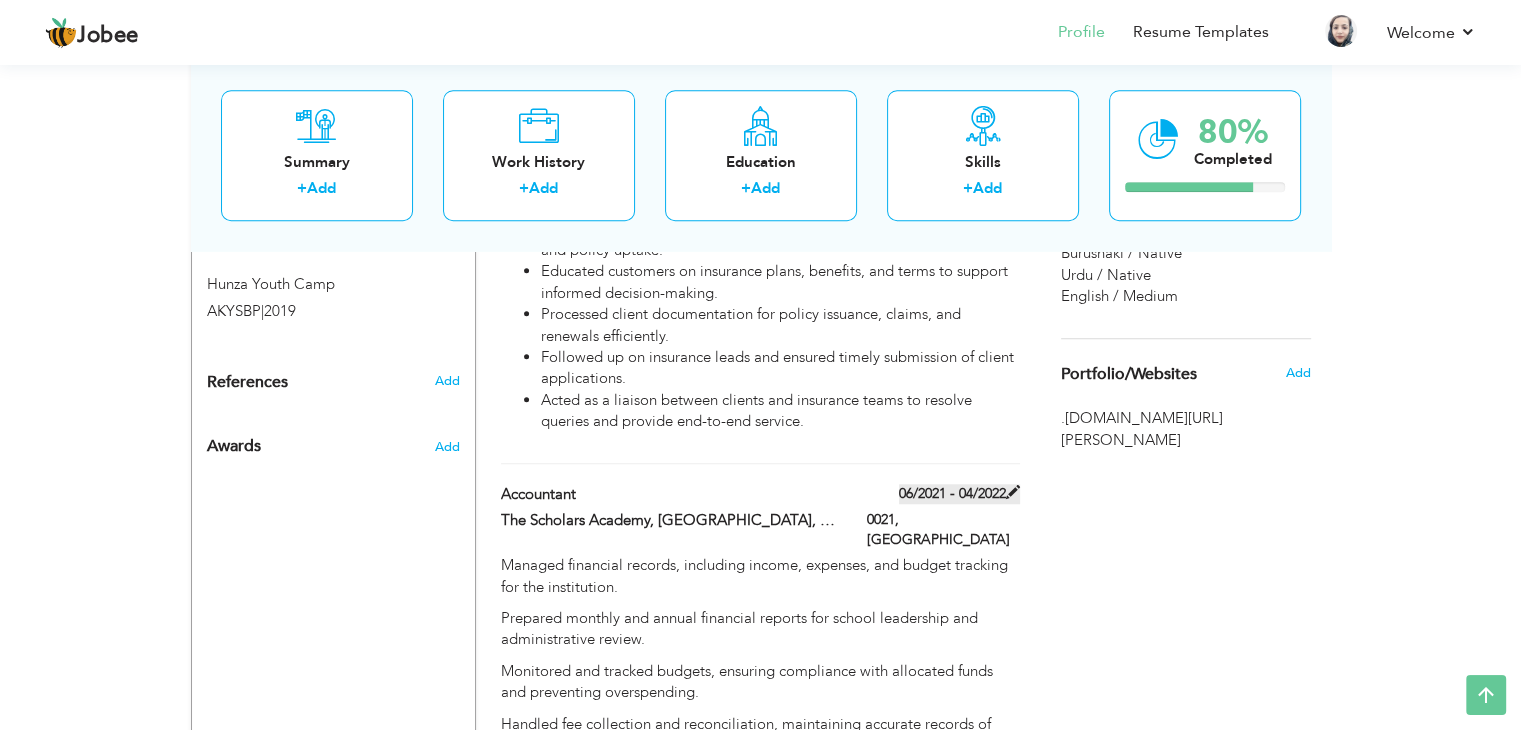 click on "06/2021 - 04/2022" at bounding box center (959, 494) 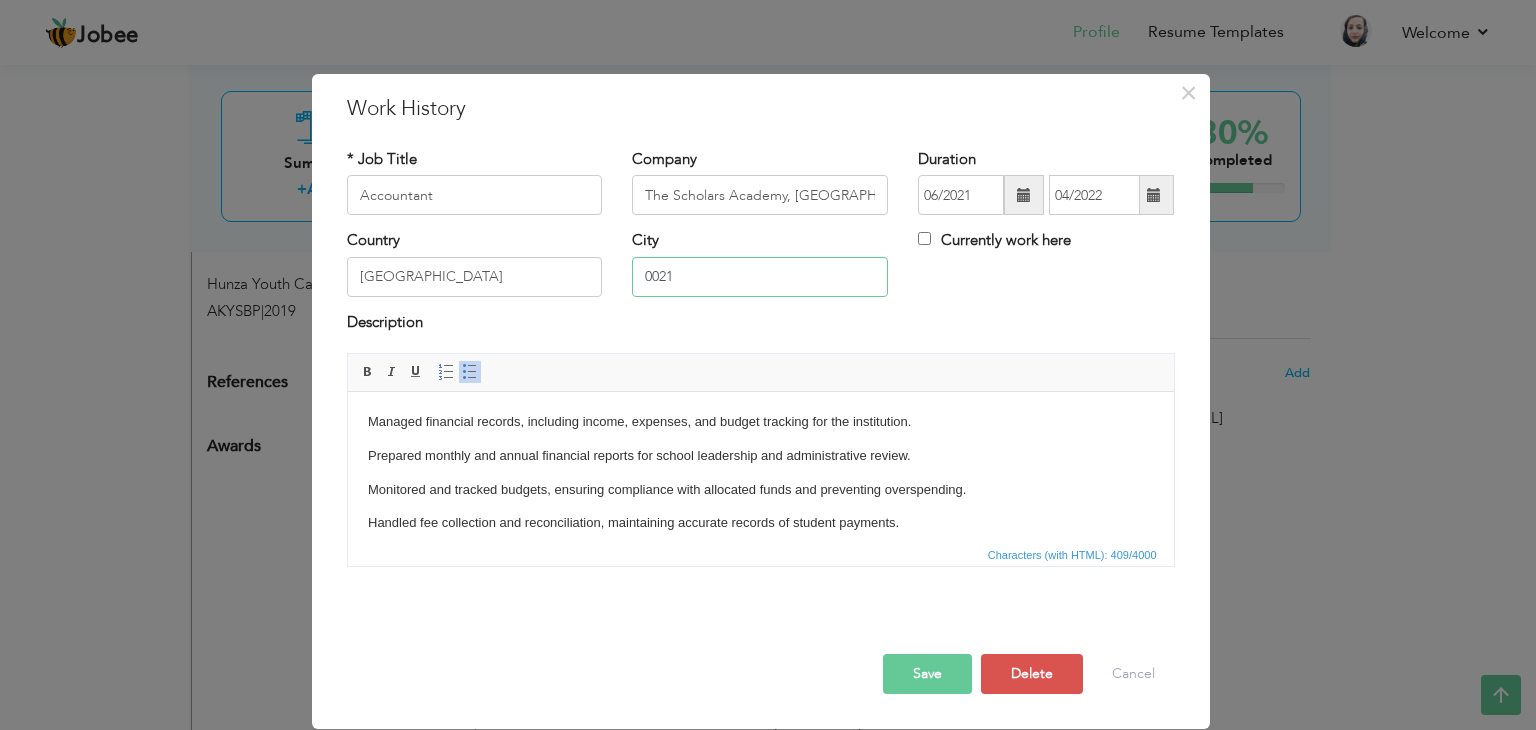 click on "0021" at bounding box center (760, 277) 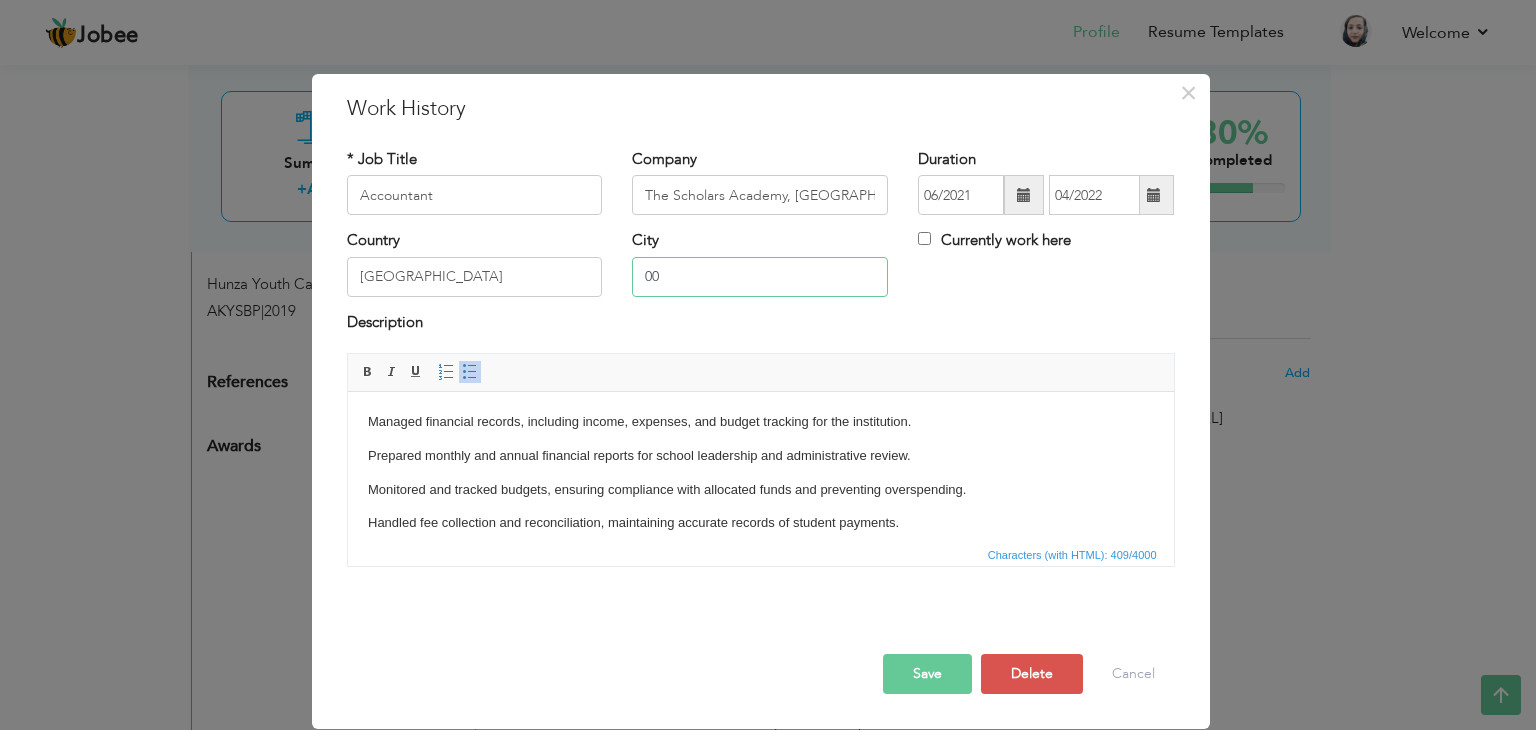 type on "0" 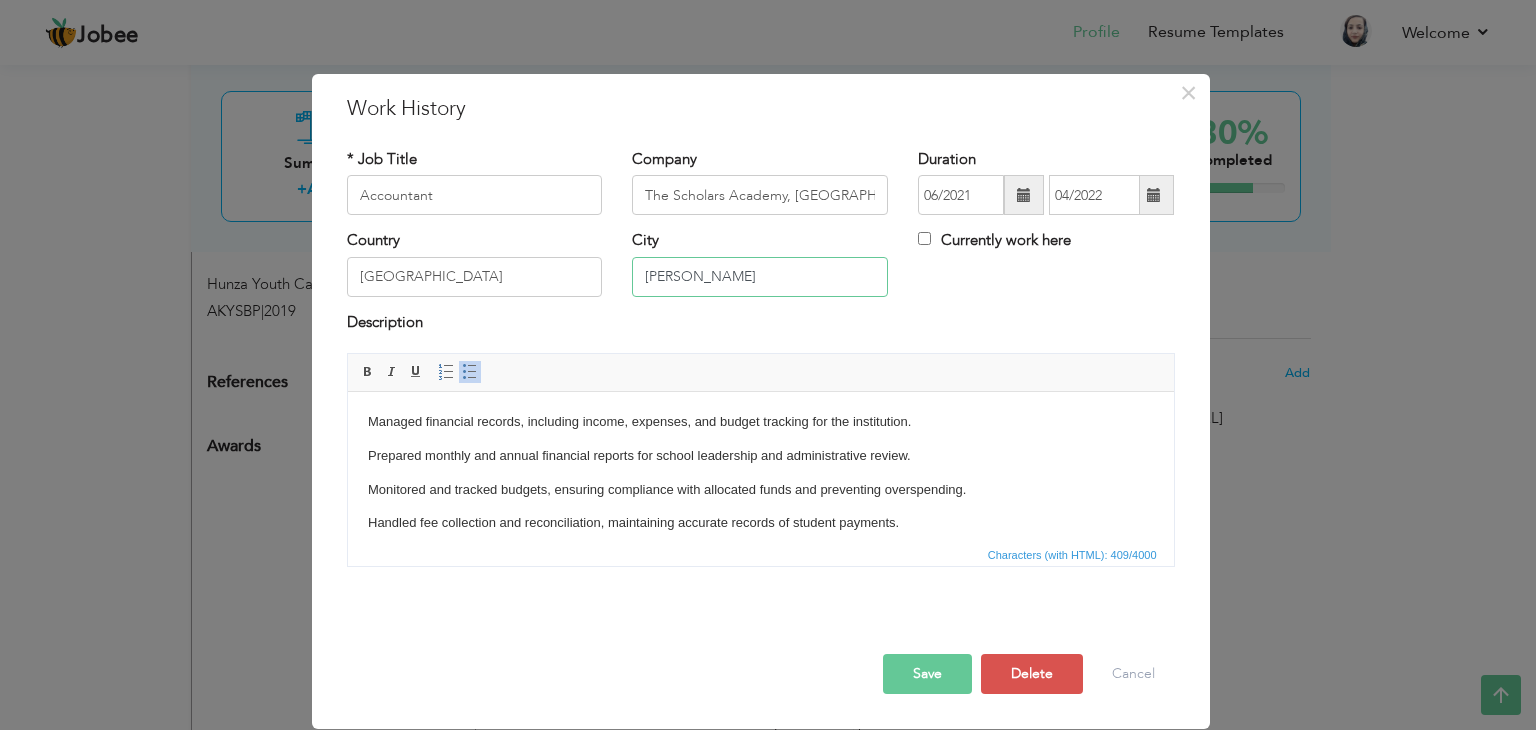 type on "[PERSON_NAME]" 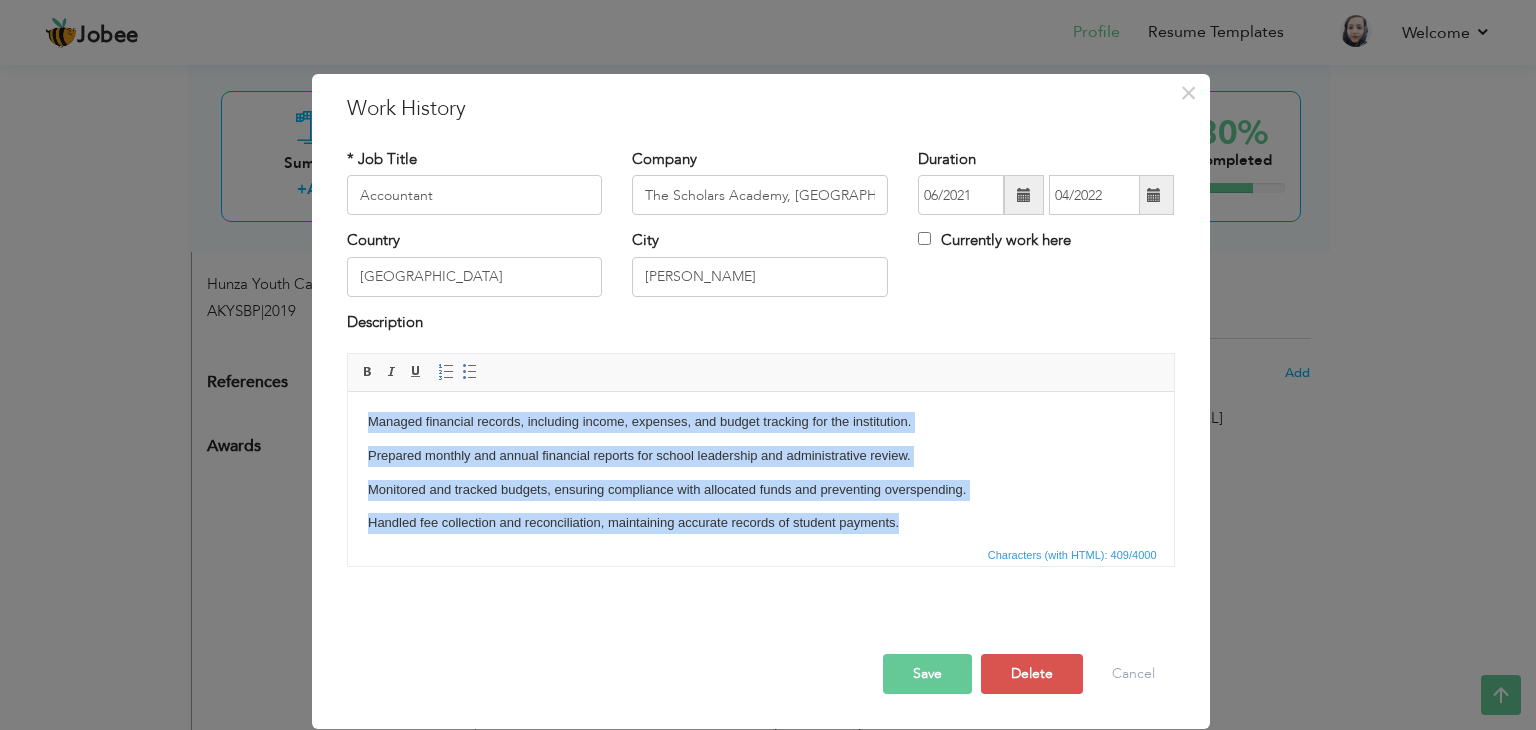 drag, startPoint x: 359, startPoint y: 420, endPoint x: 908, endPoint y: 519, distance: 557.8548 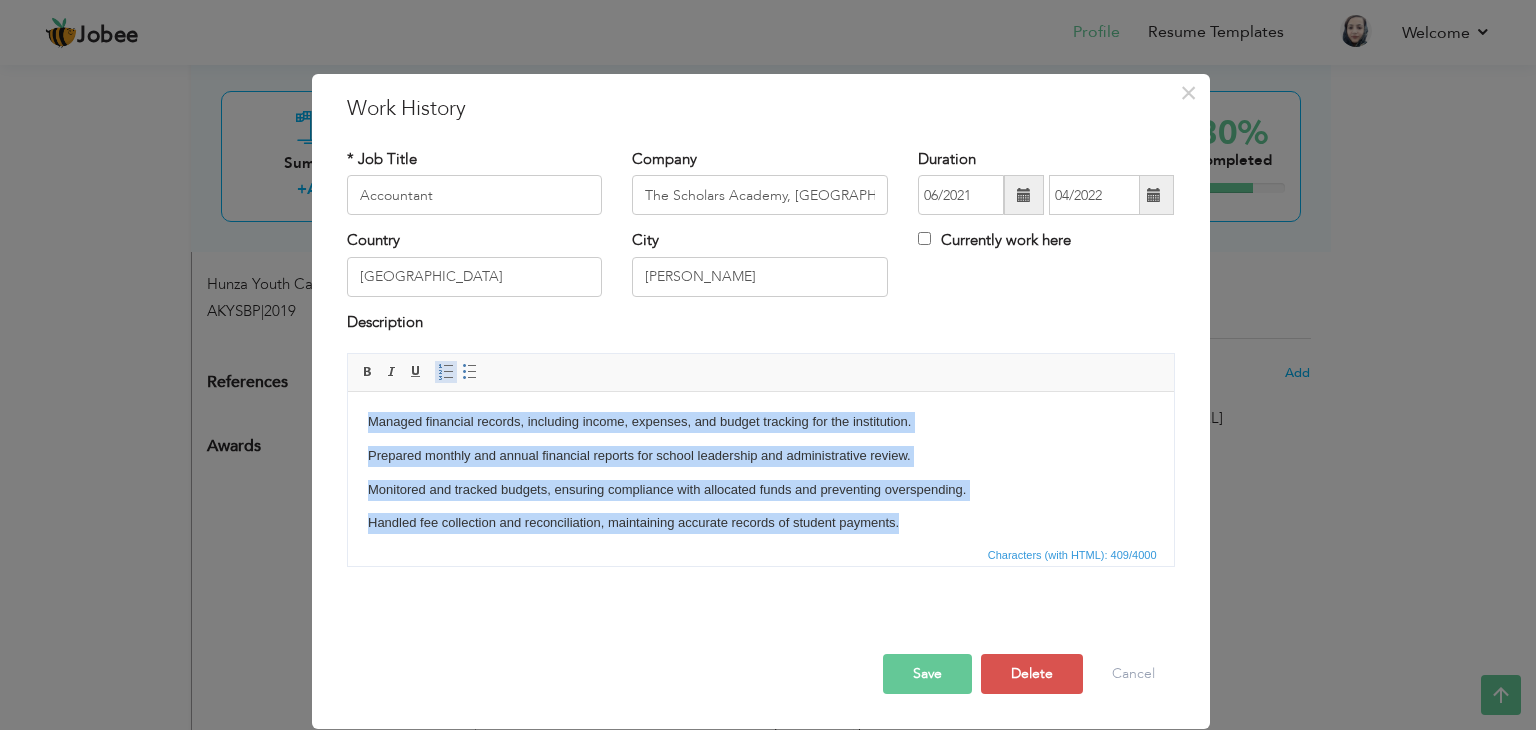 click at bounding box center (446, 372) 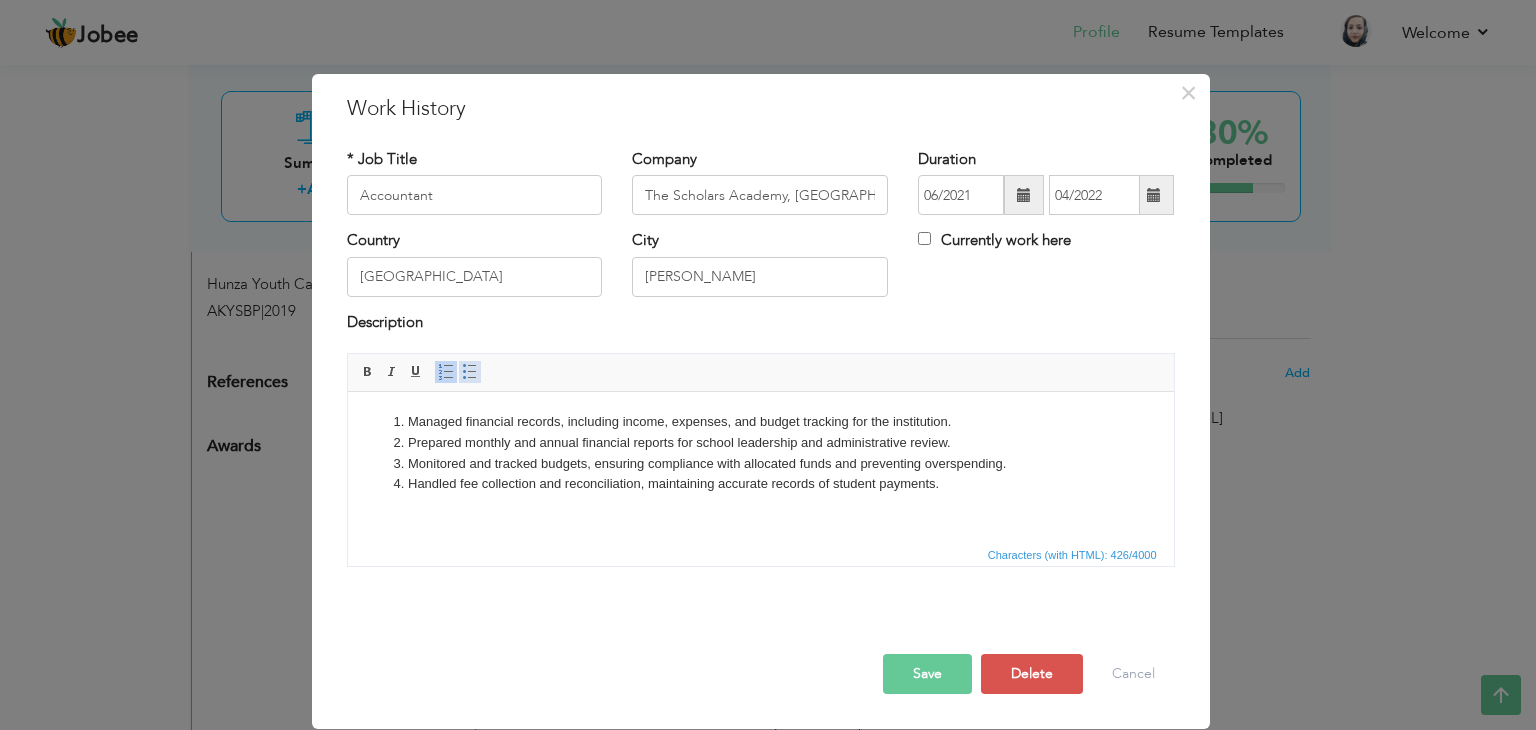 click at bounding box center (470, 372) 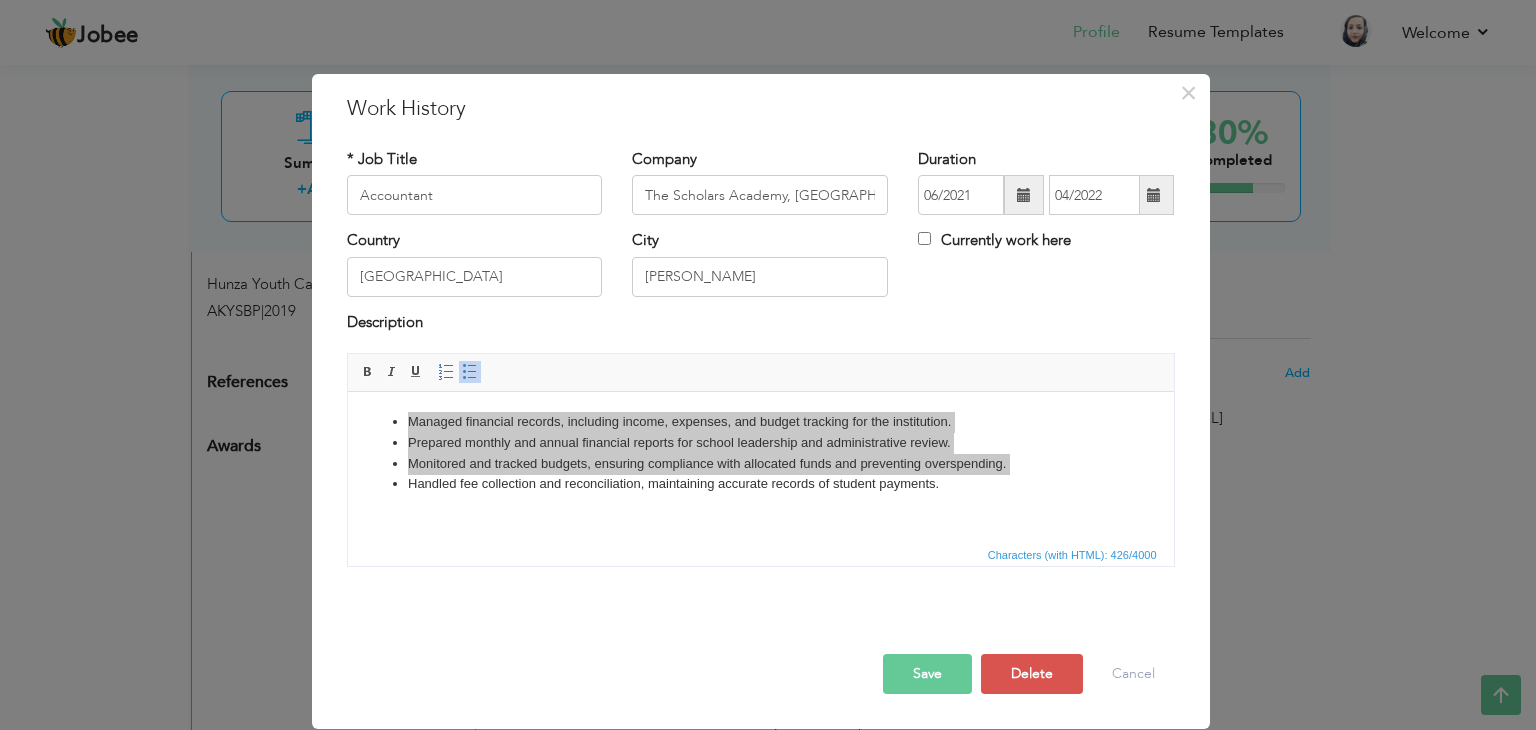click on "Characters (with HTML): 426/4000" at bounding box center [761, 554] 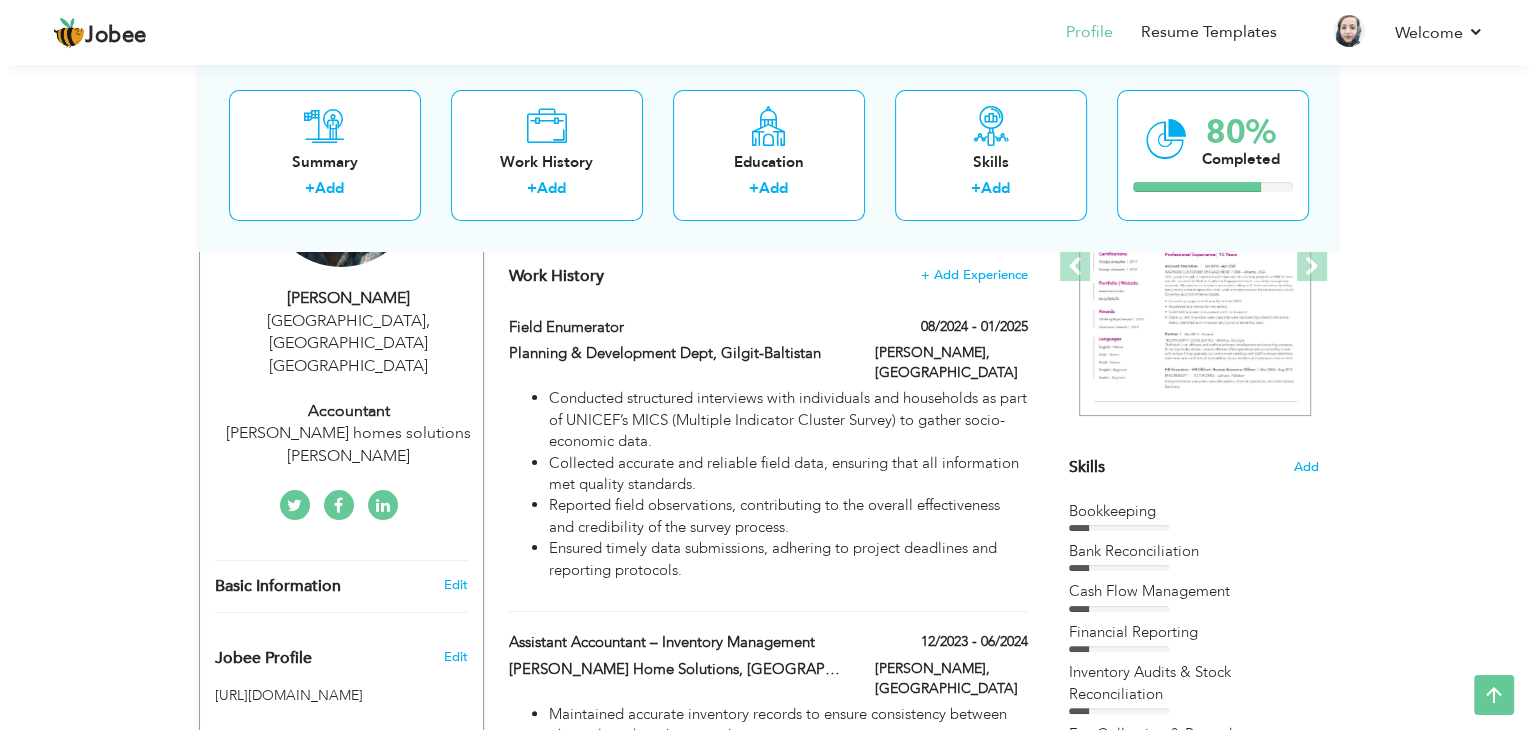scroll, scrollTop: 312, scrollLeft: 0, axis: vertical 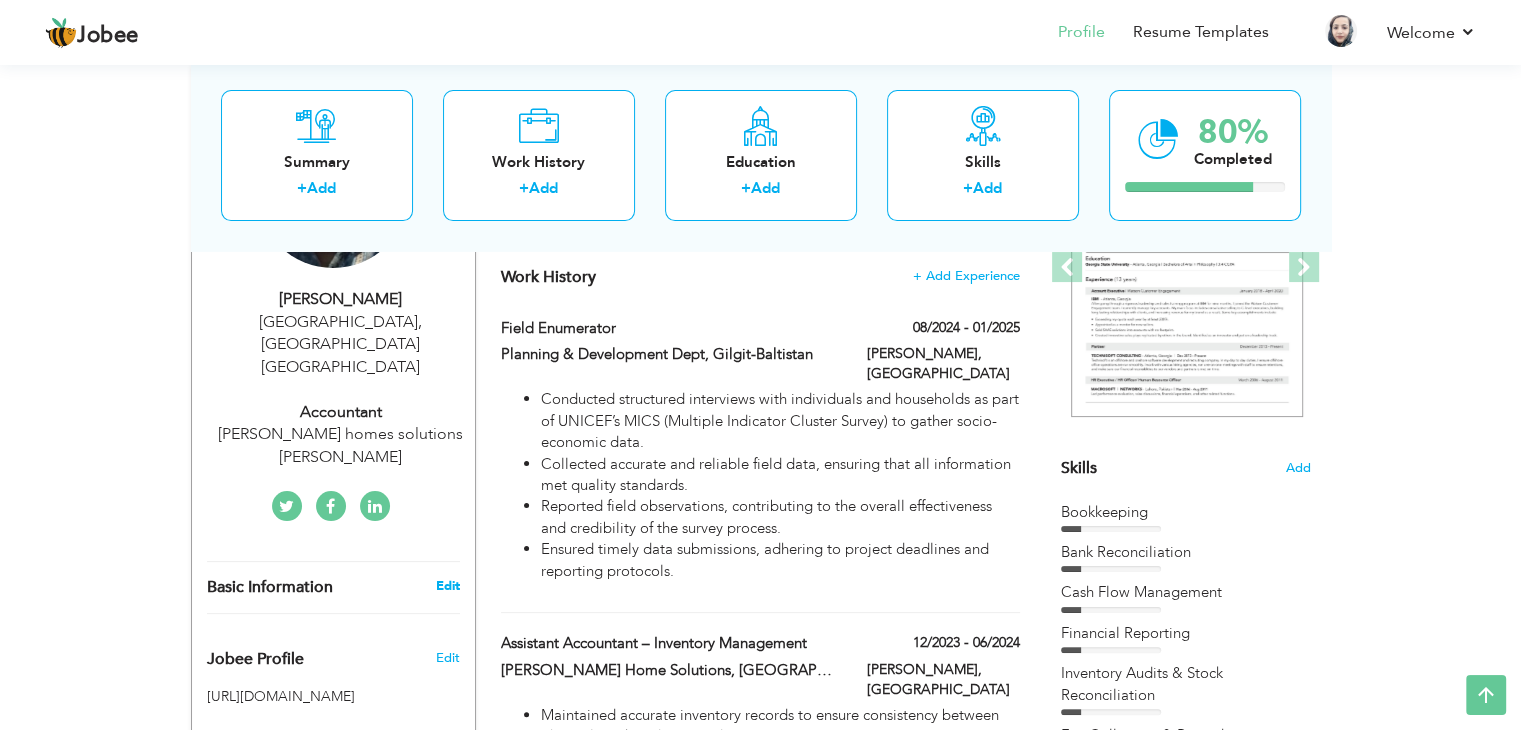 click on "Edit" at bounding box center (447, 586) 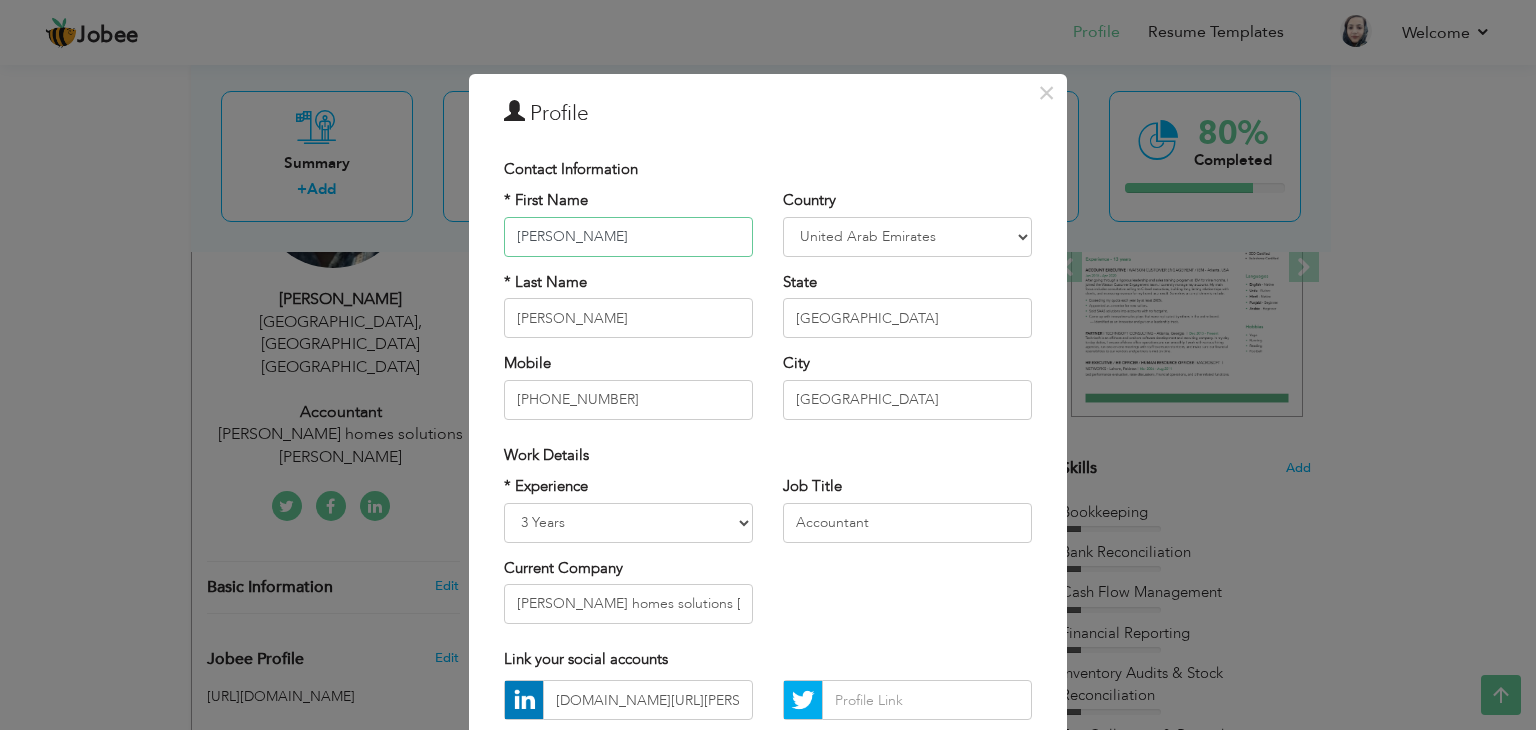 click on "khalida" at bounding box center [628, 237] 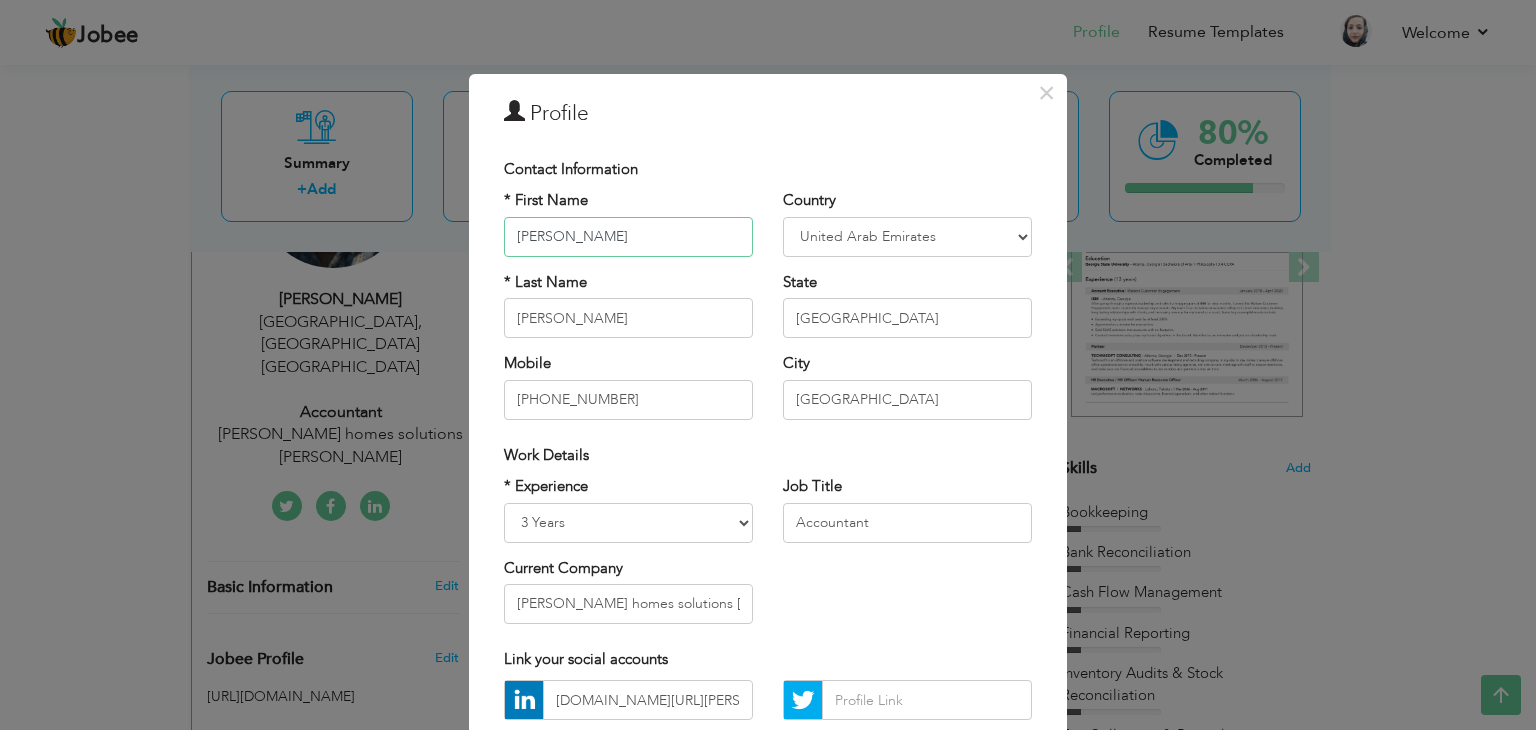 type on "Khalida" 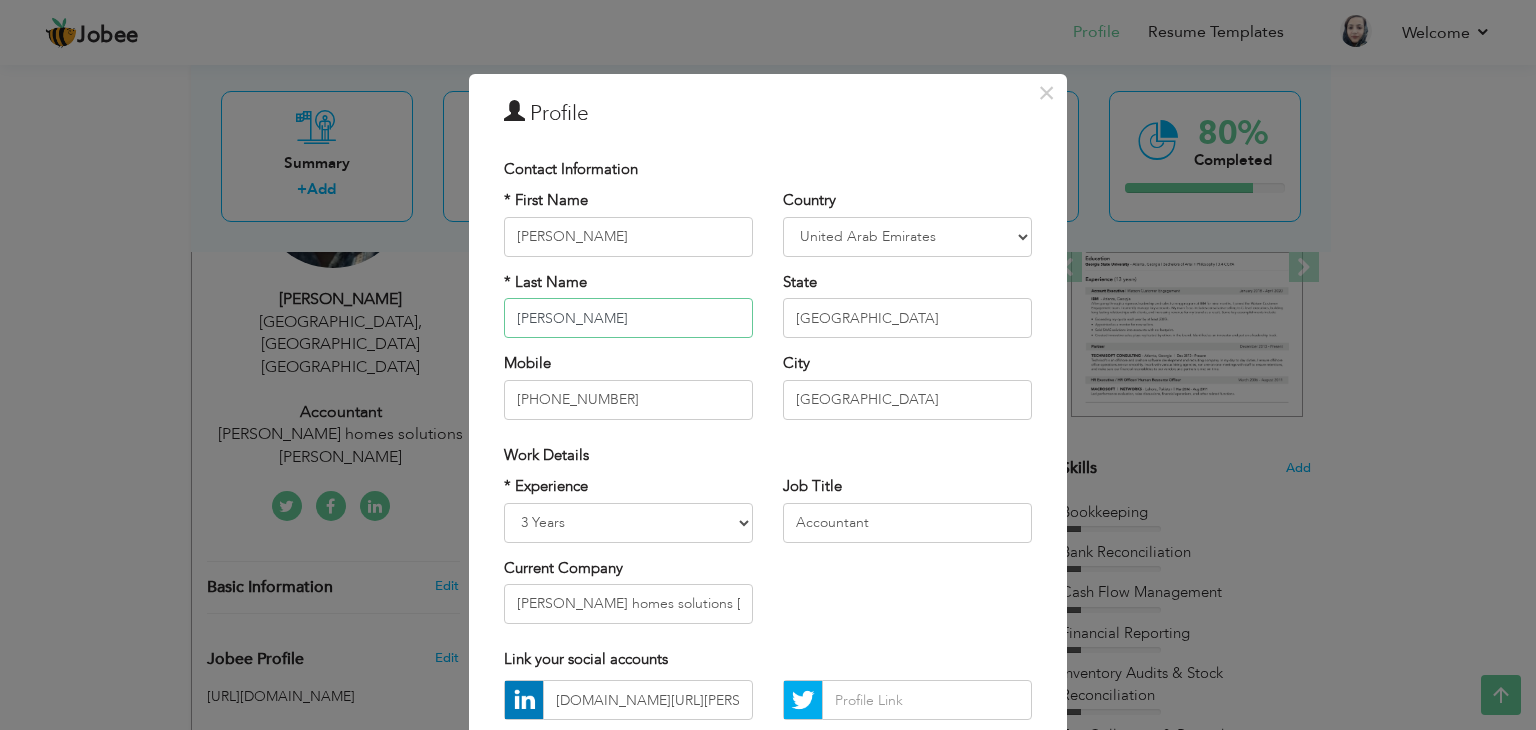 click on "aziz" at bounding box center [628, 318] 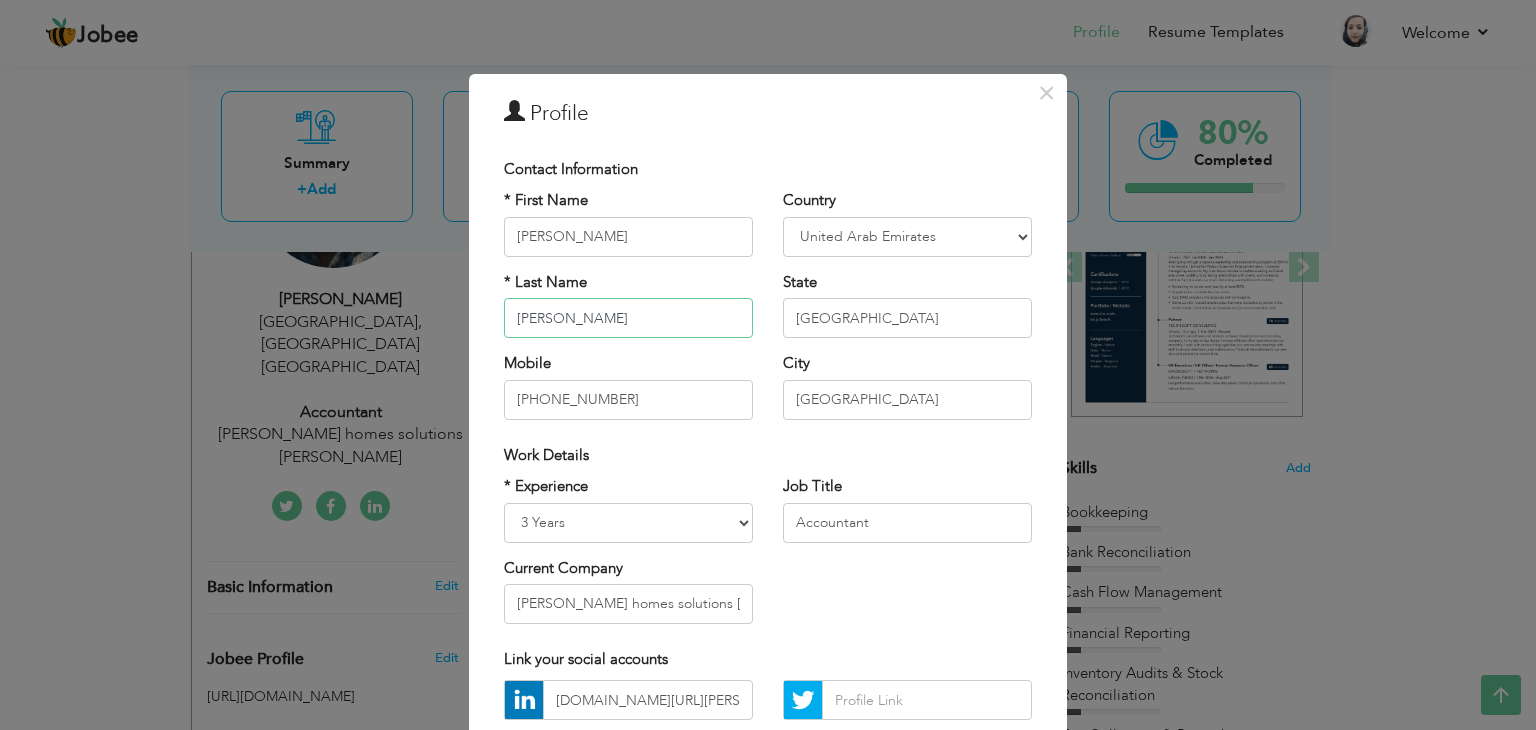 type on "Aziz" 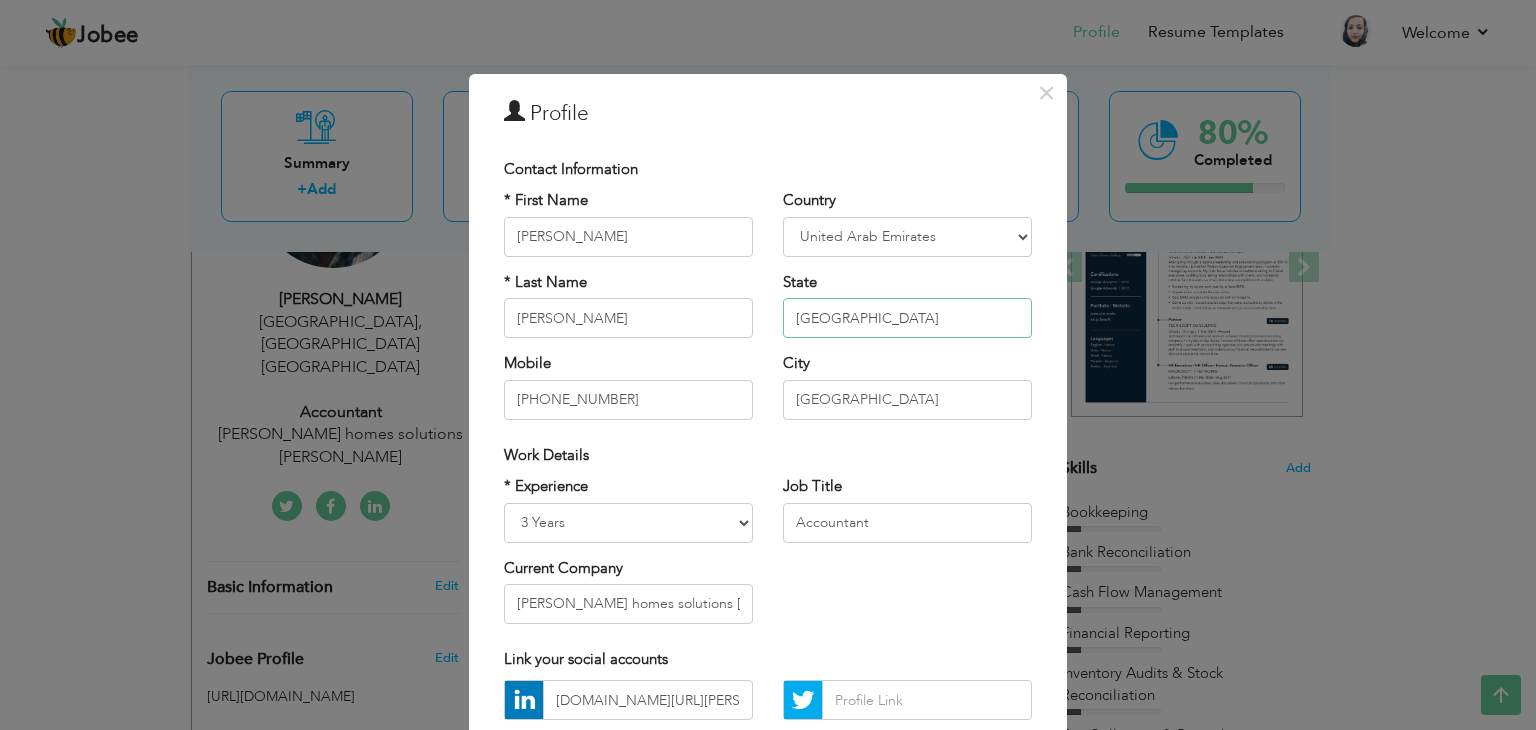 click on "dubai" at bounding box center [907, 318] 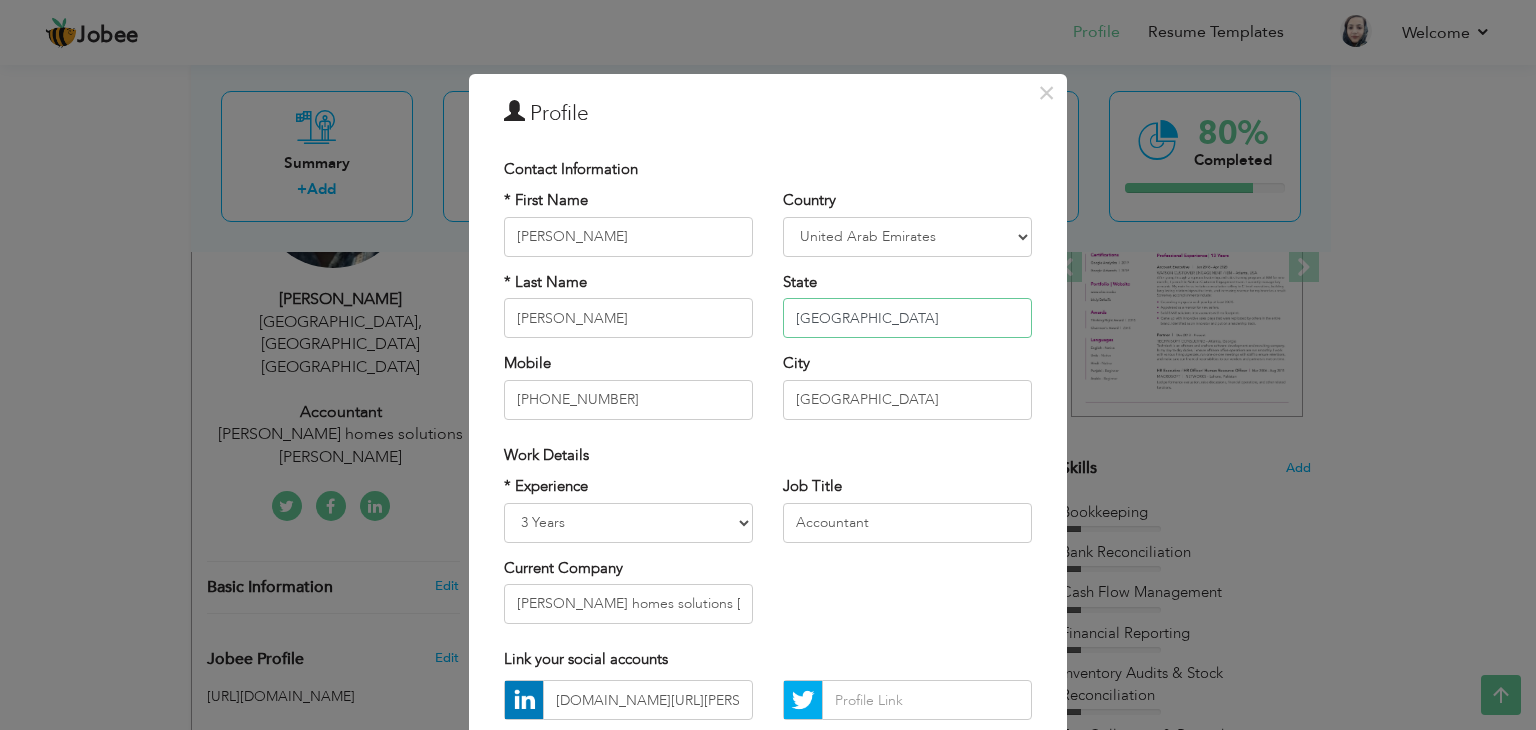 type on "Dubai" 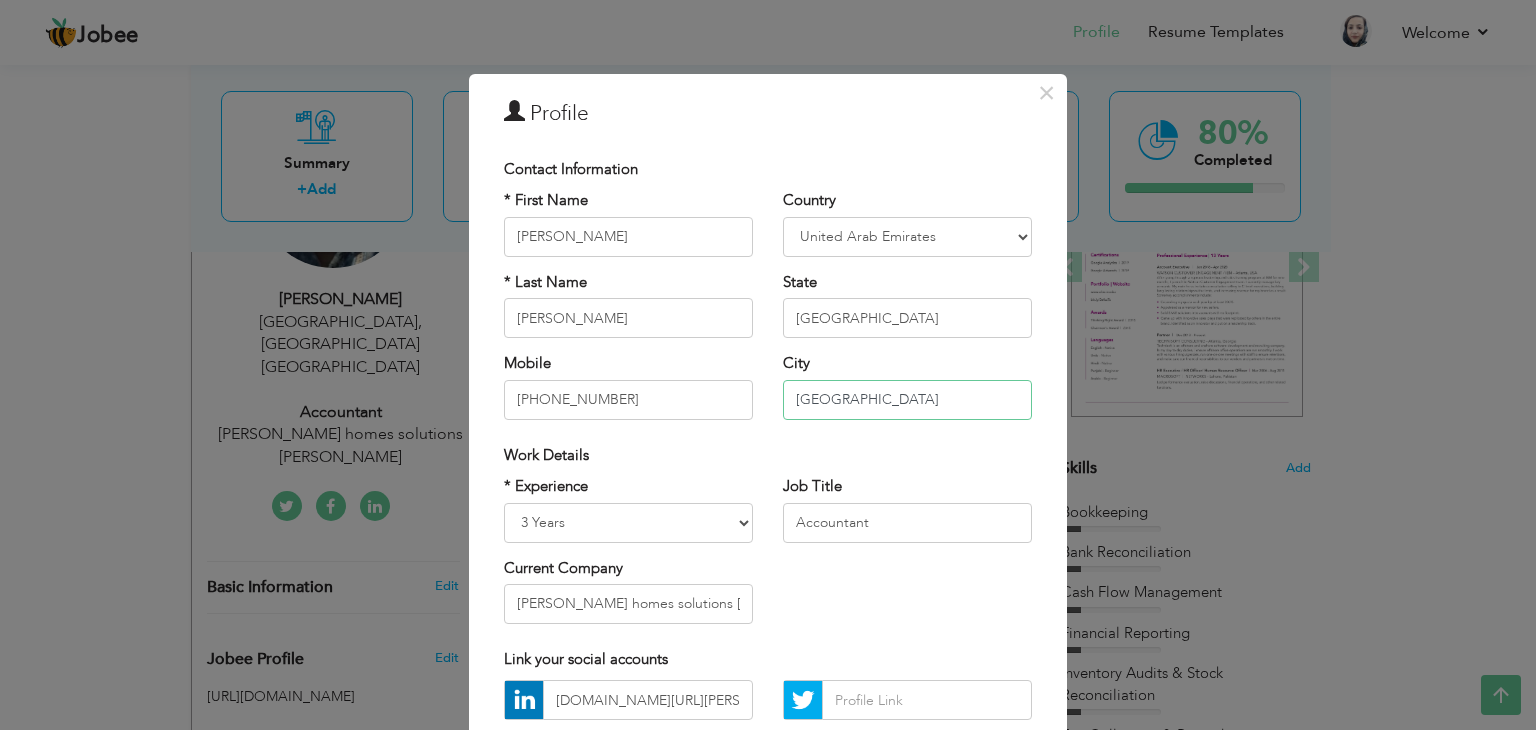 click on "dubai" at bounding box center (907, 400) 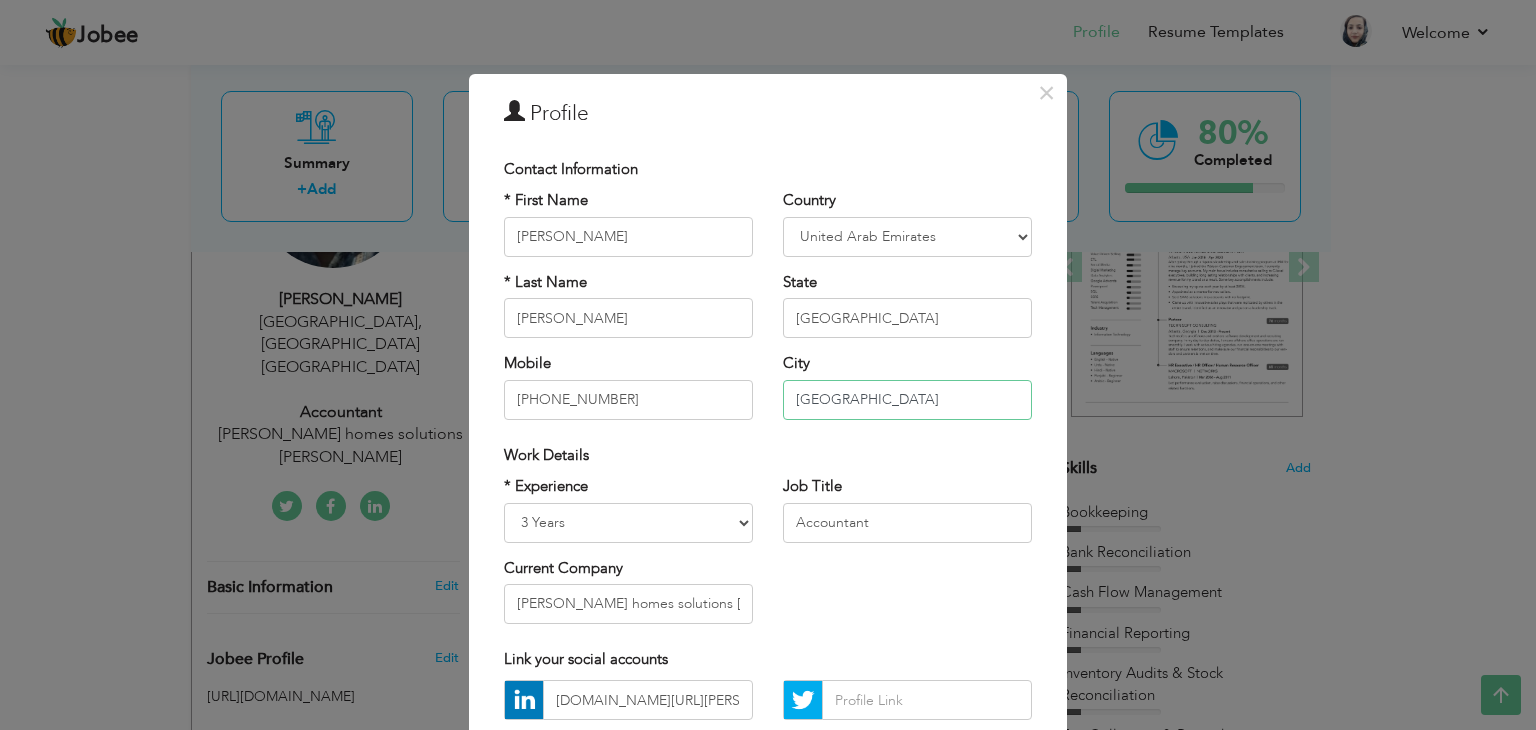 click on "Dubai" at bounding box center (907, 400) 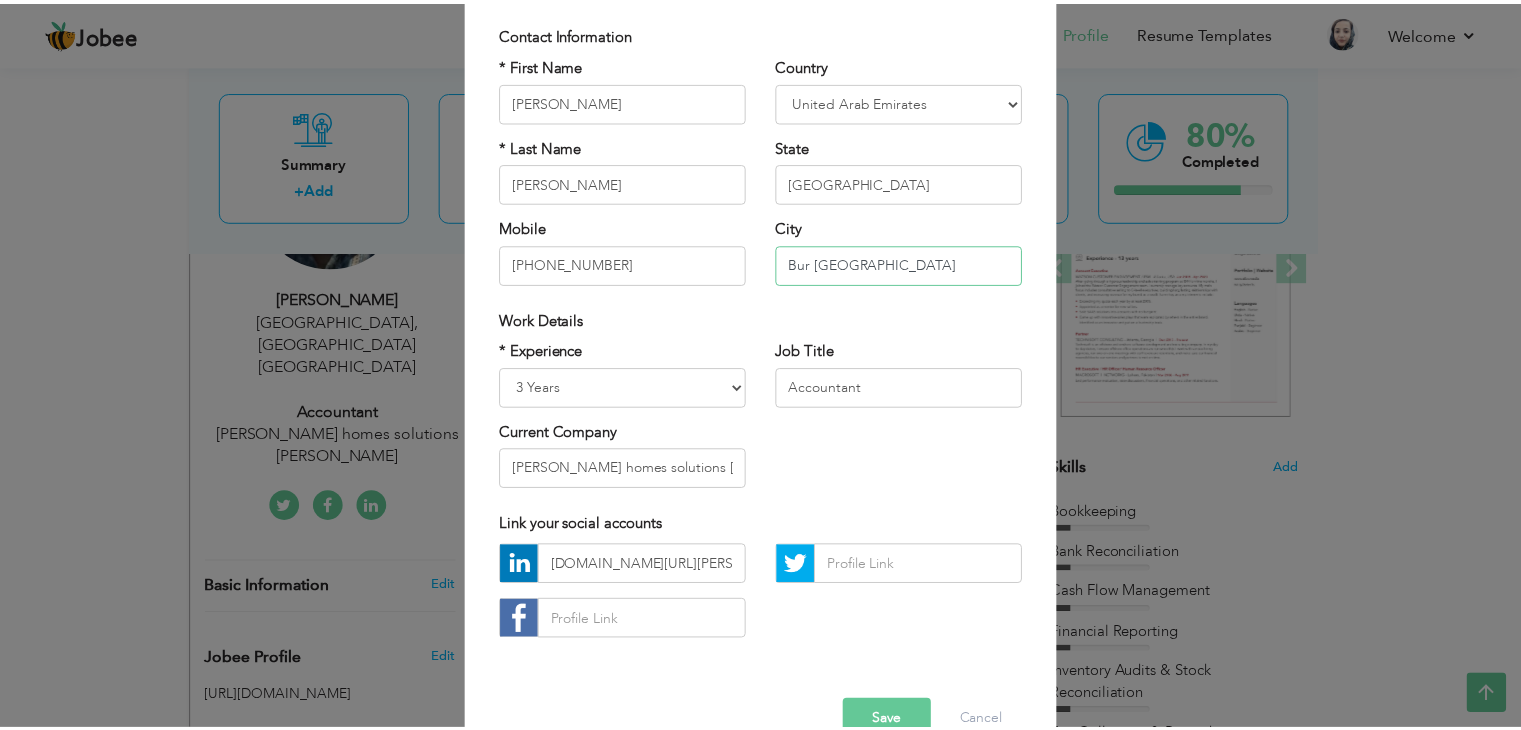 scroll, scrollTop: 181, scrollLeft: 0, axis: vertical 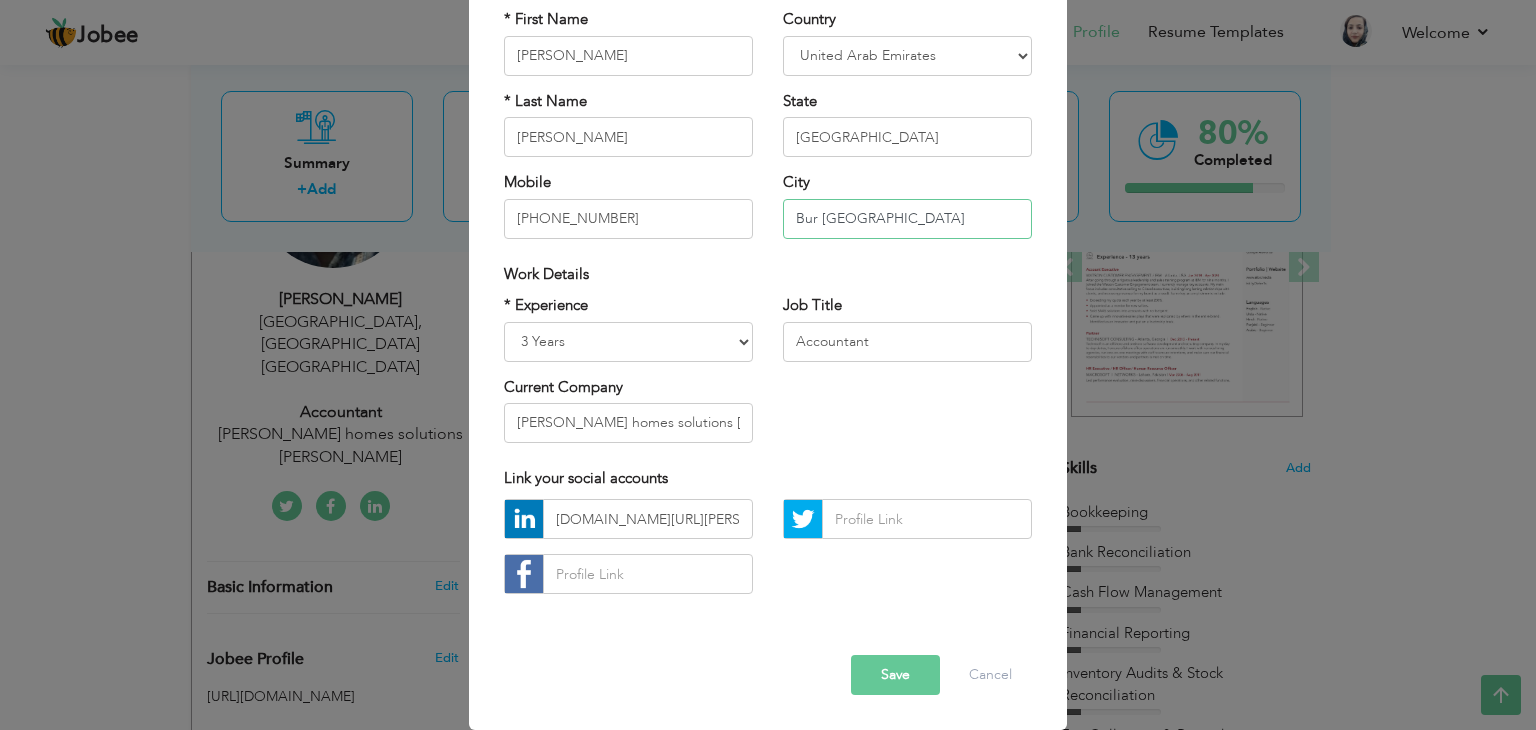 type on "Bur [GEOGRAPHIC_DATA]" 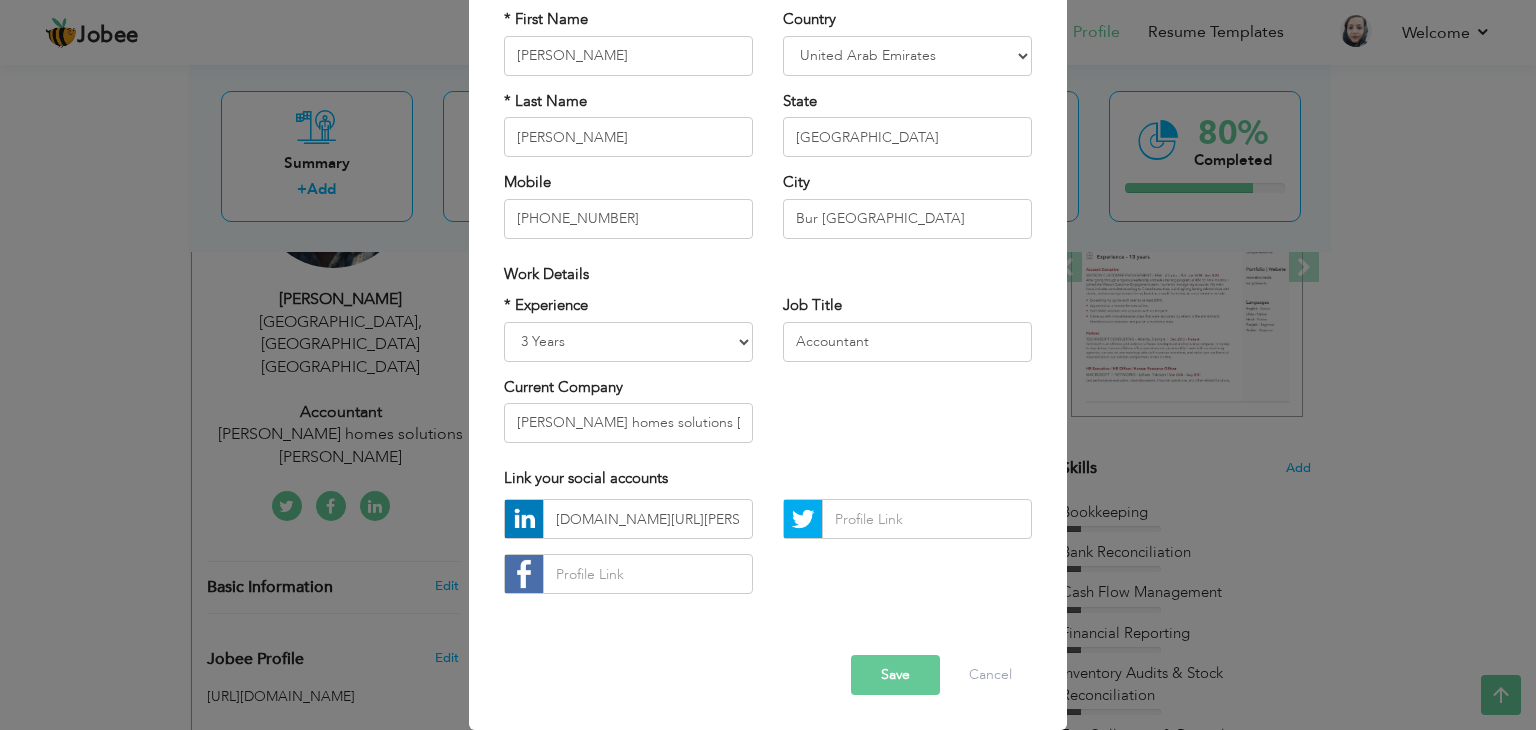 click on "Save" at bounding box center [895, 675] 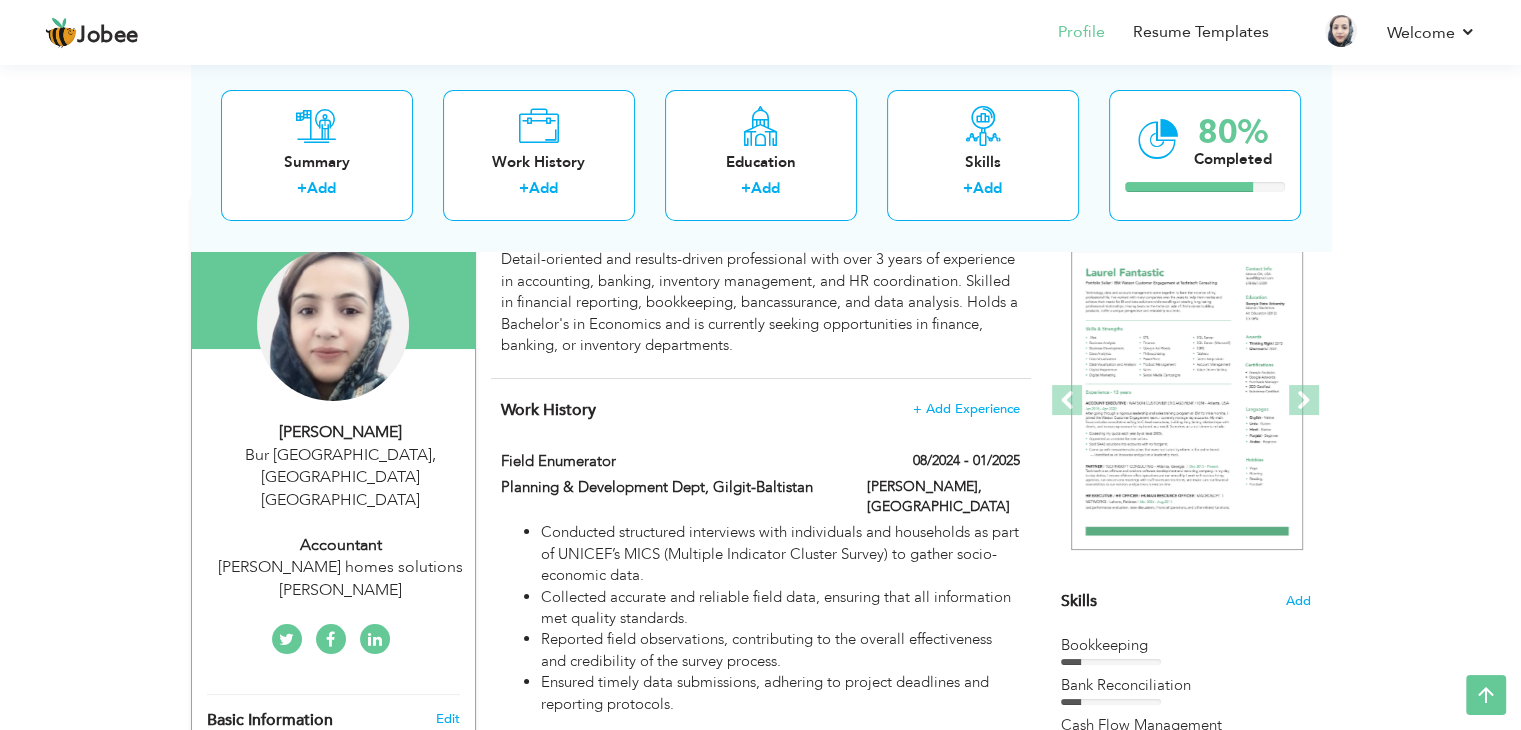 scroll, scrollTop: 0, scrollLeft: 0, axis: both 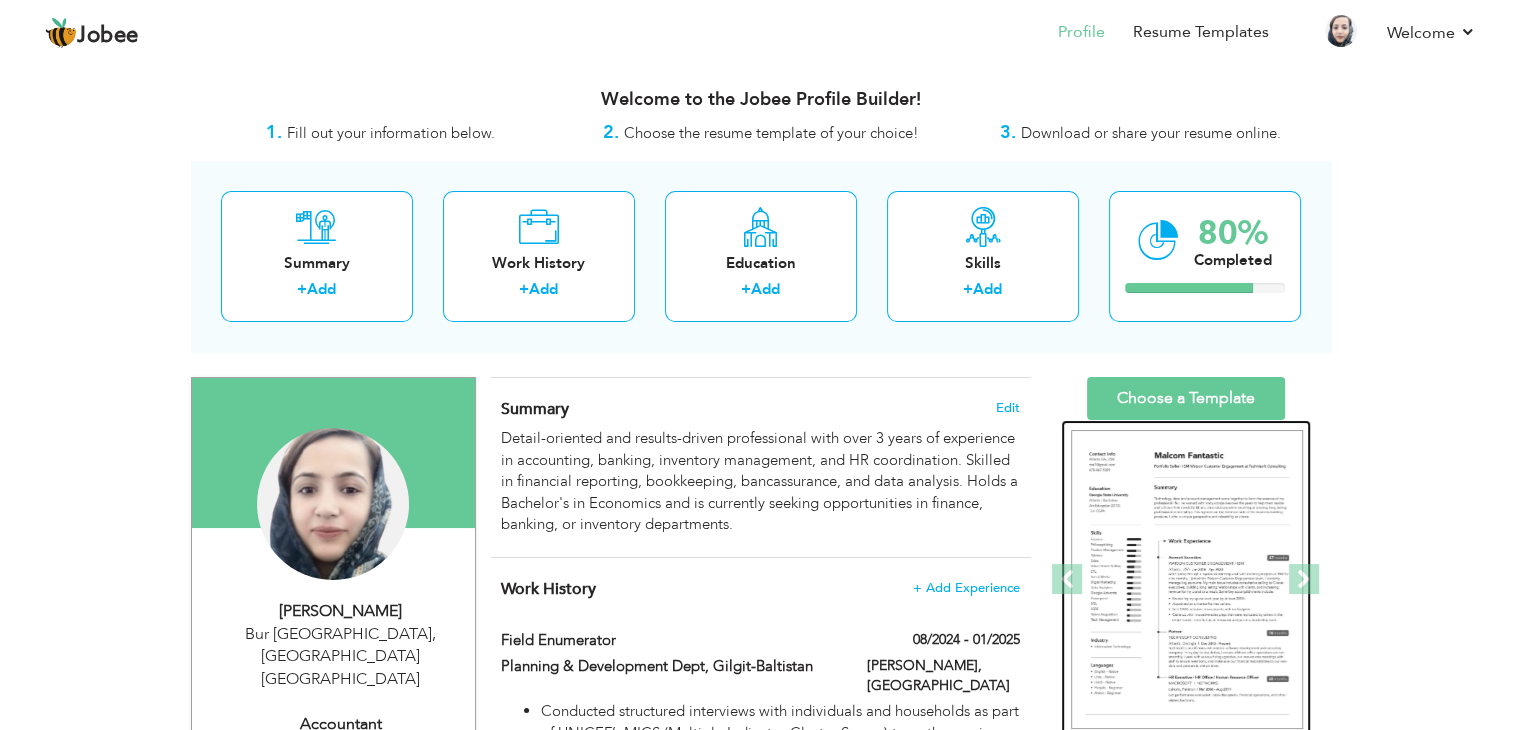 click at bounding box center (1187, 580) 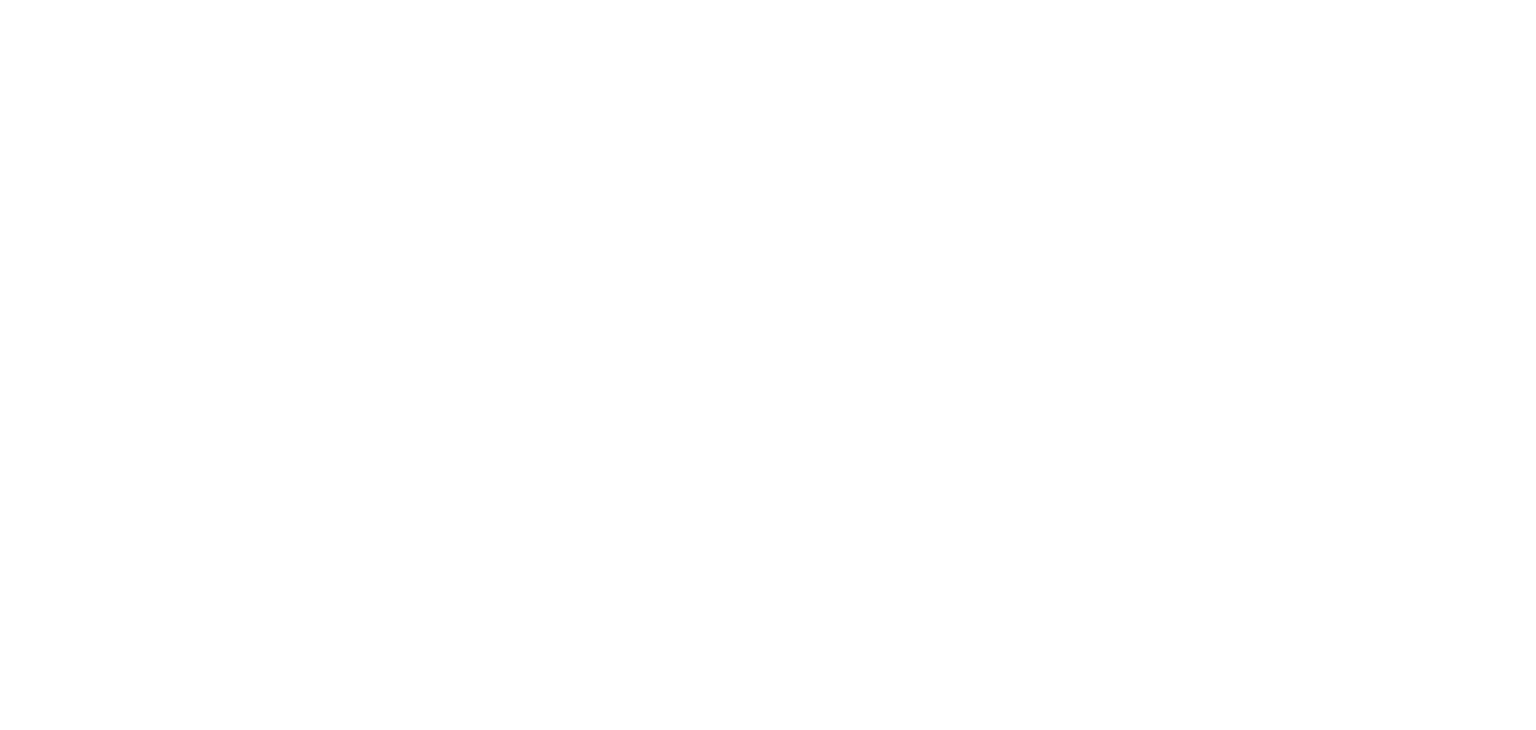 scroll, scrollTop: 0, scrollLeft: 0, axis: both 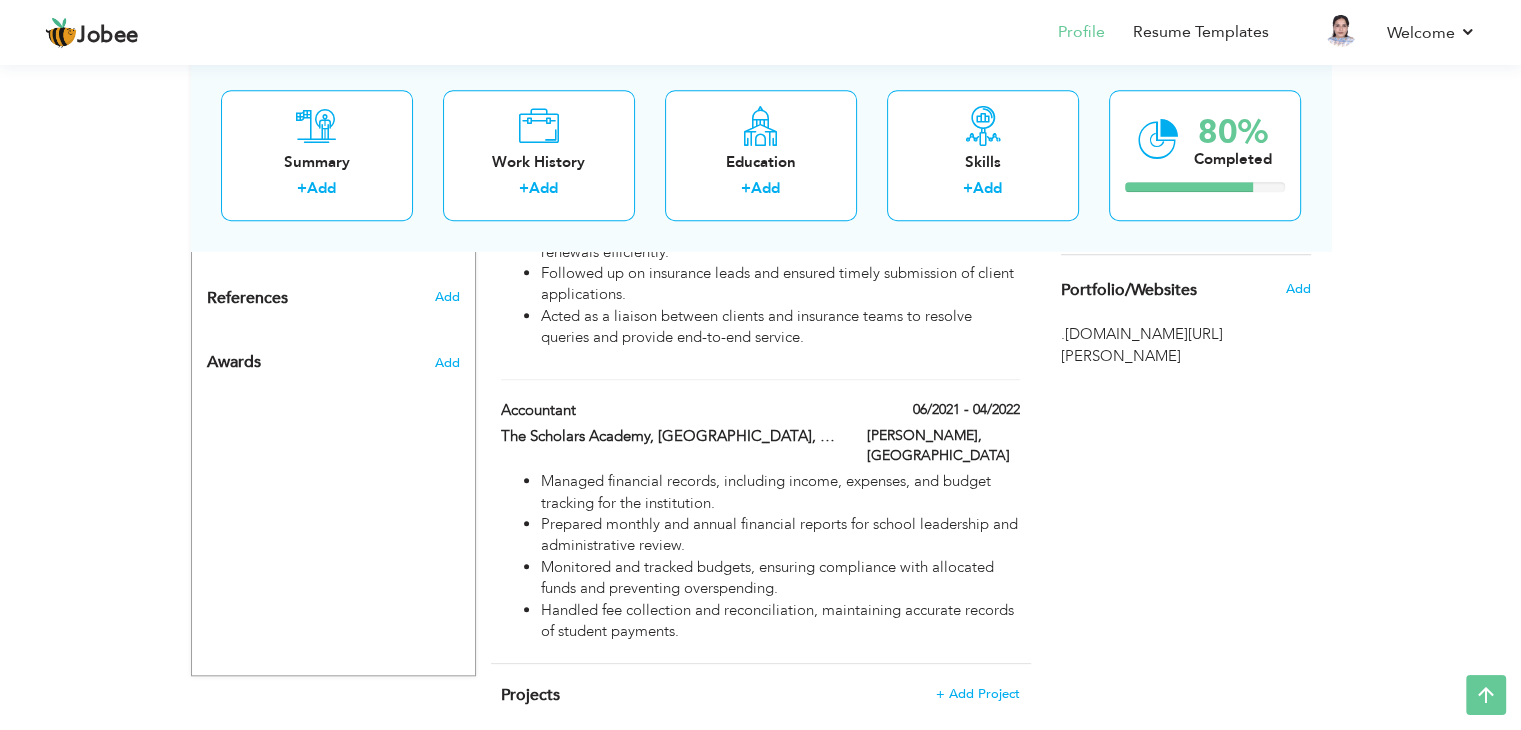 click on "Change
Remove
[PERSON_NAME]
Bur [GEOGRAPHIC_DATA] ,  [GEOGRAPHIC_DATA] [GEOGRAPHIC_DATA]
Accountant
× ×" at bounding box center [333, -294] 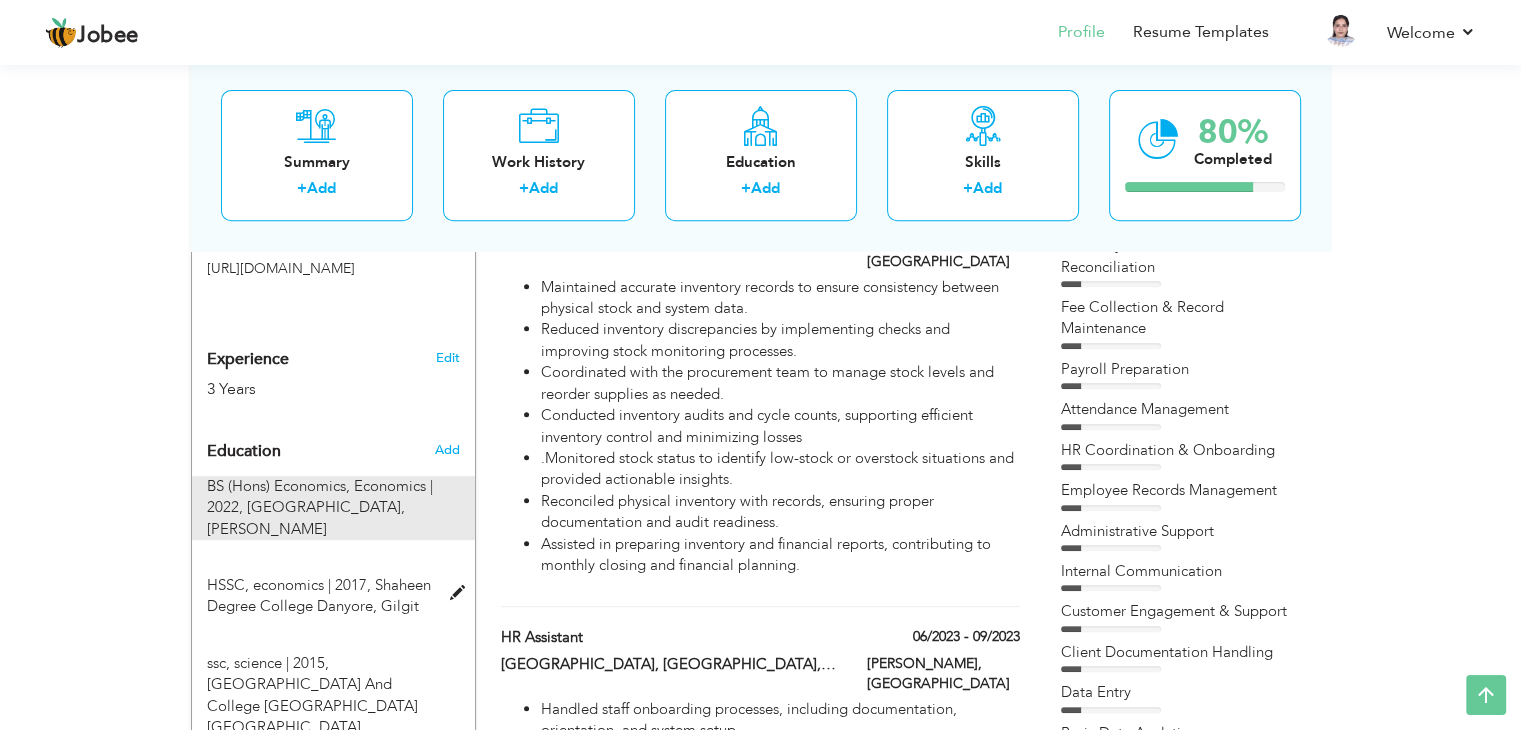 scroll, scrollTop: 760, scrollLeft: 0, axis: vertical 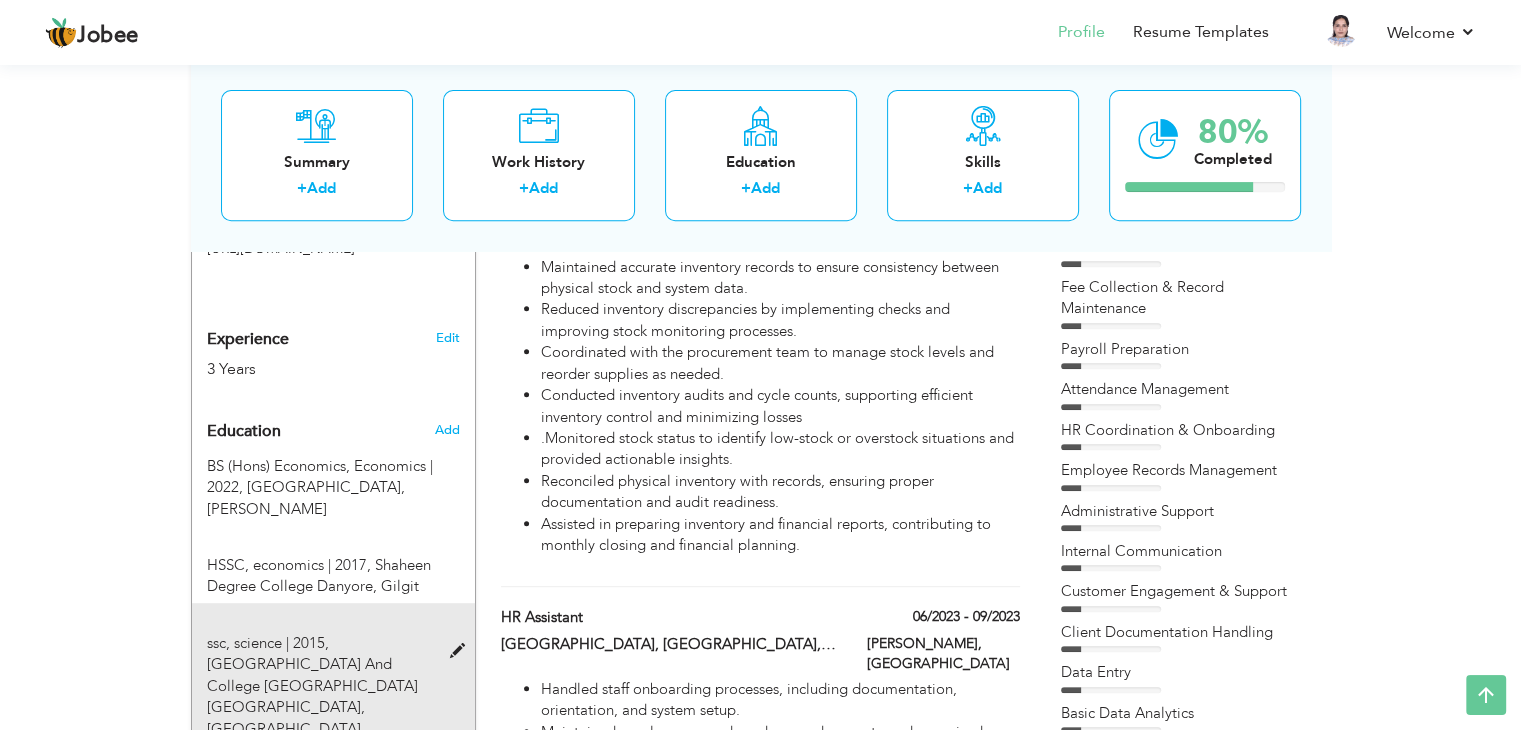 click on "ssc,  science  |  2015,
Hasegawa Memorial public School And College Karimabad Hunza, Gilgit Baltistan" at bounding box center (321, 686) 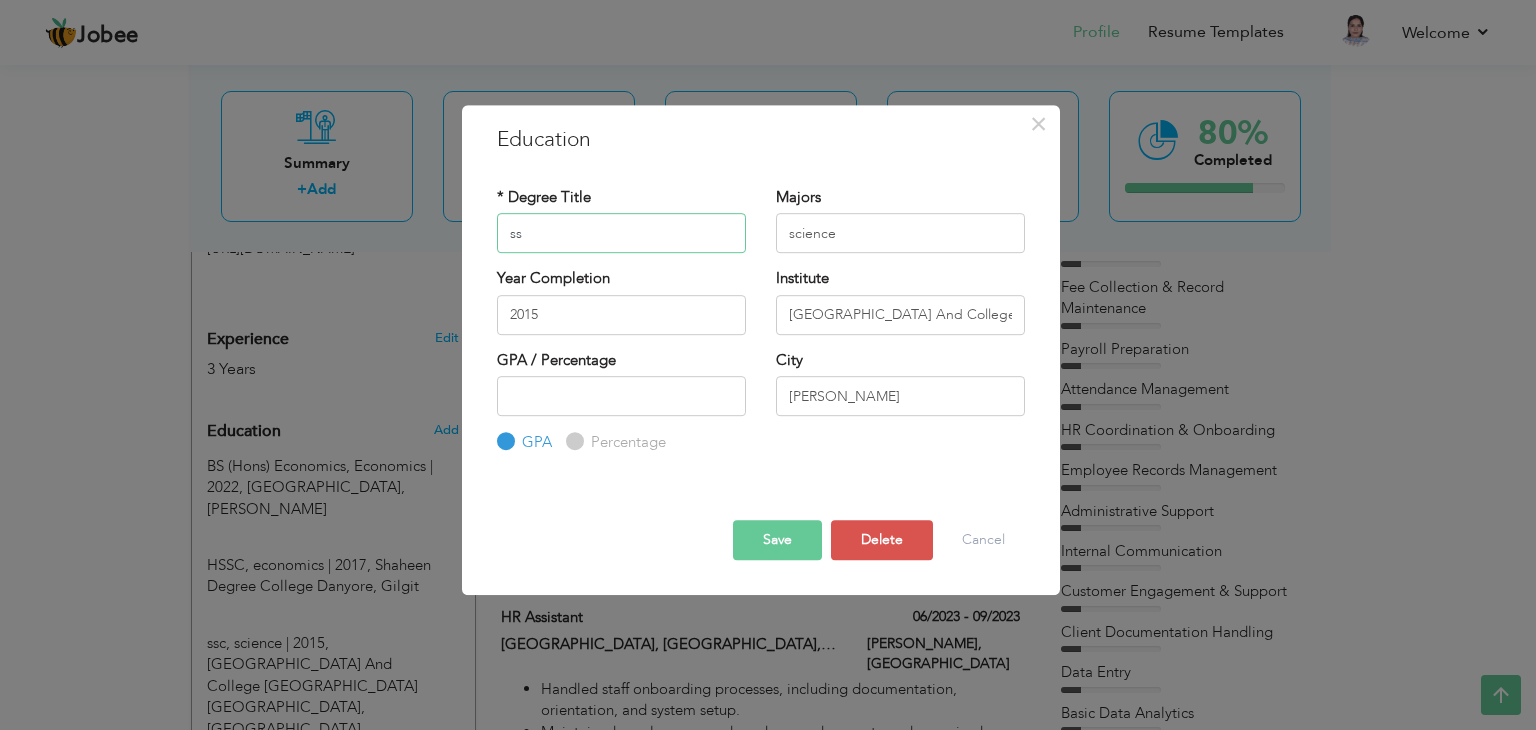 type on "s" 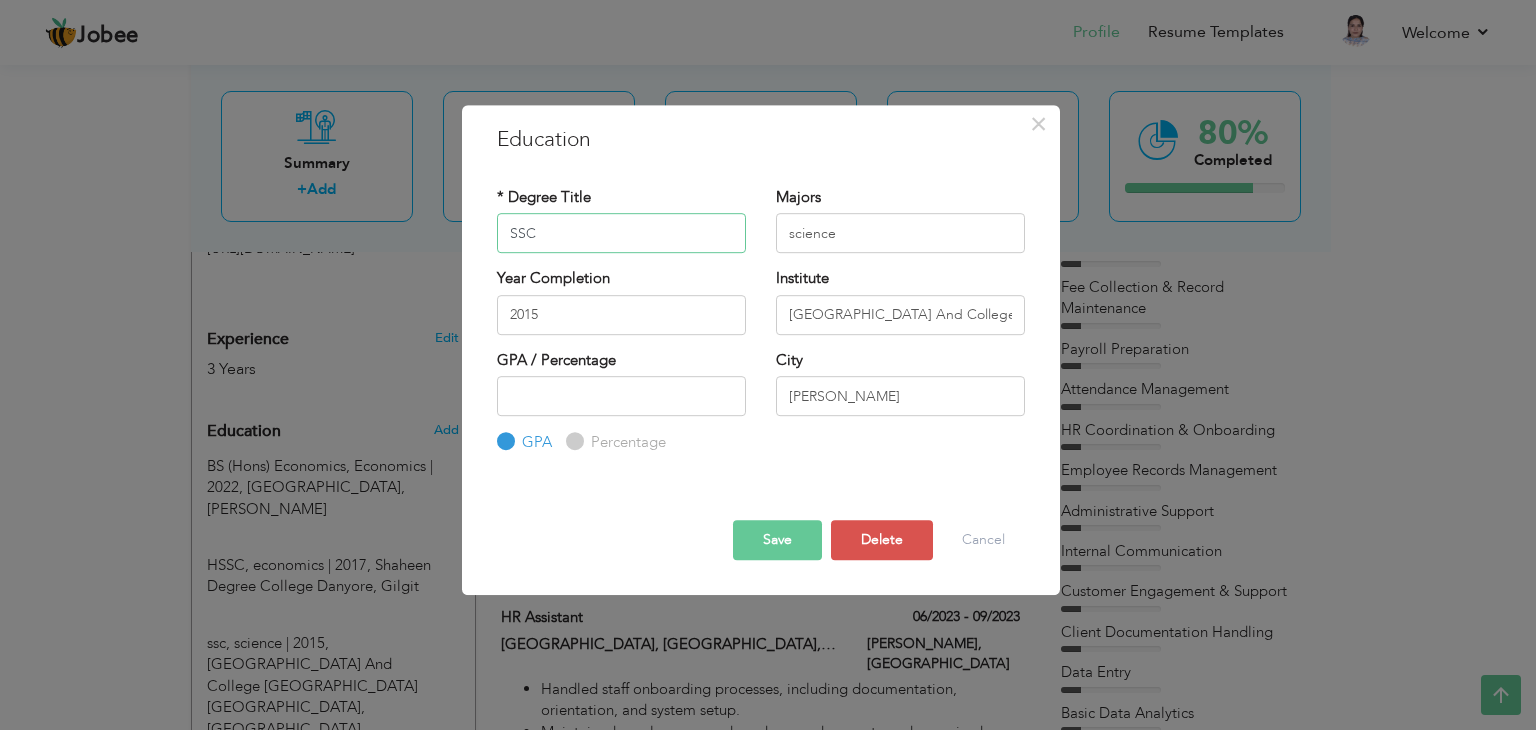 type on "SSC" 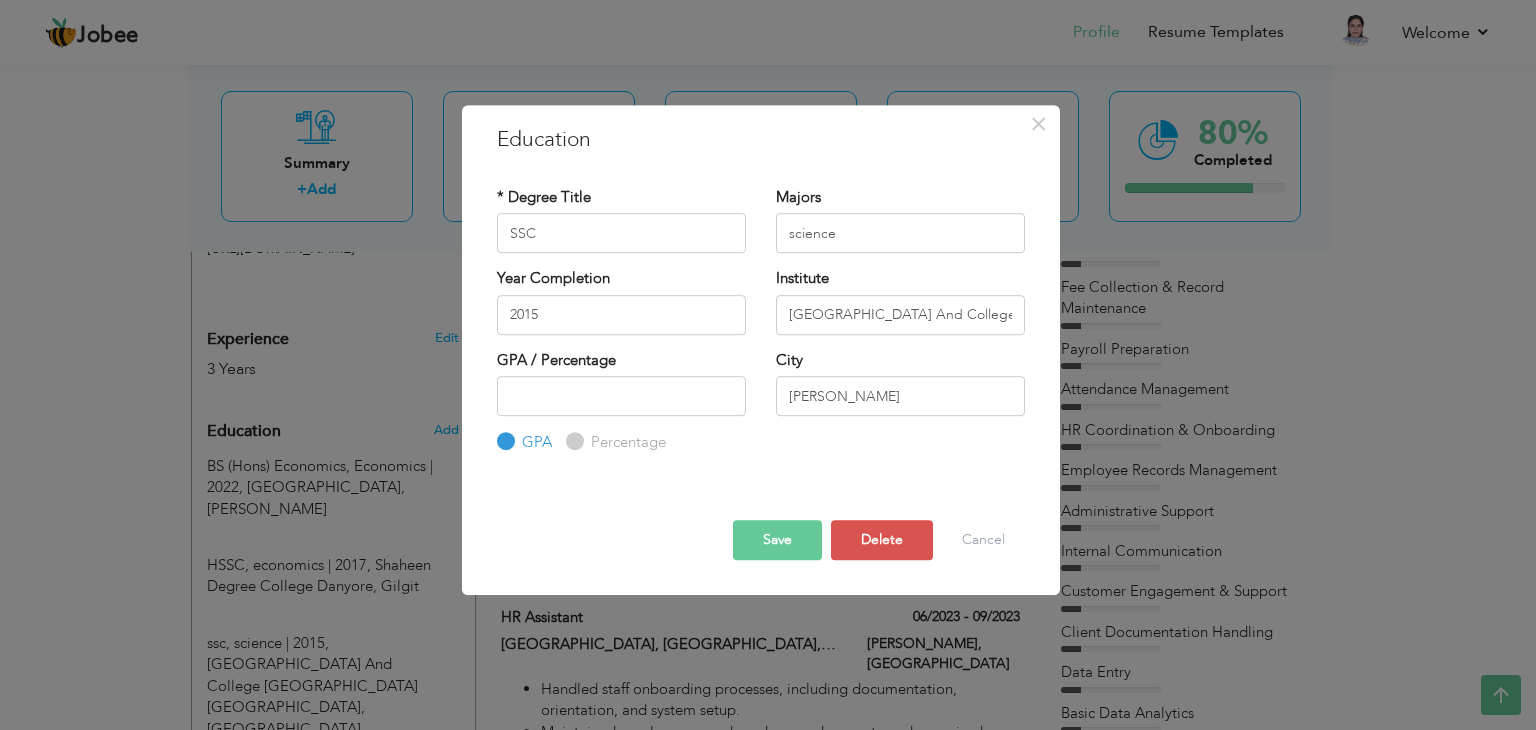 click on "Save" at bounding box center (777, 540) 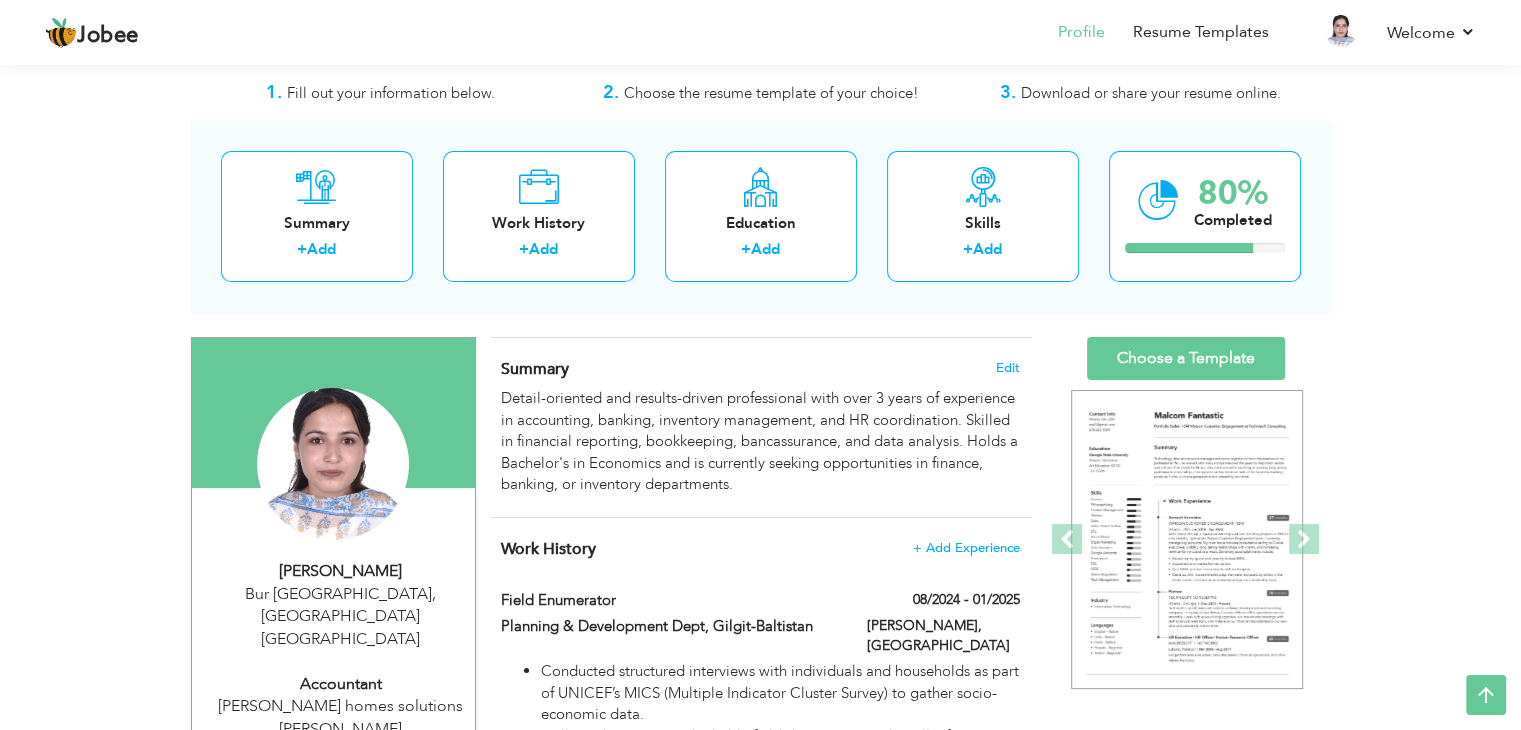 scroll, scrollTop: 0, scrollLeft: 0, axis: both 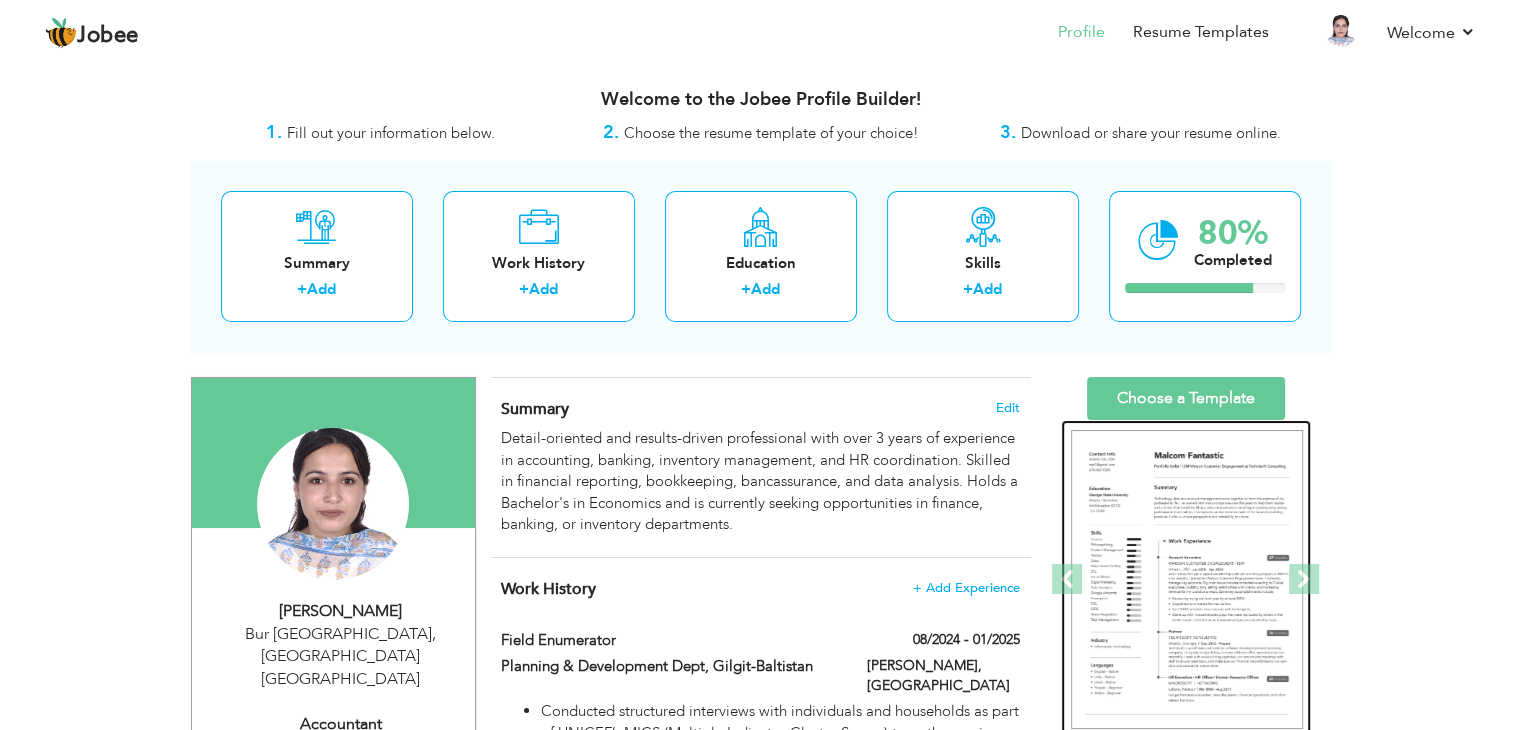 click at bounding box center (1187, 580) 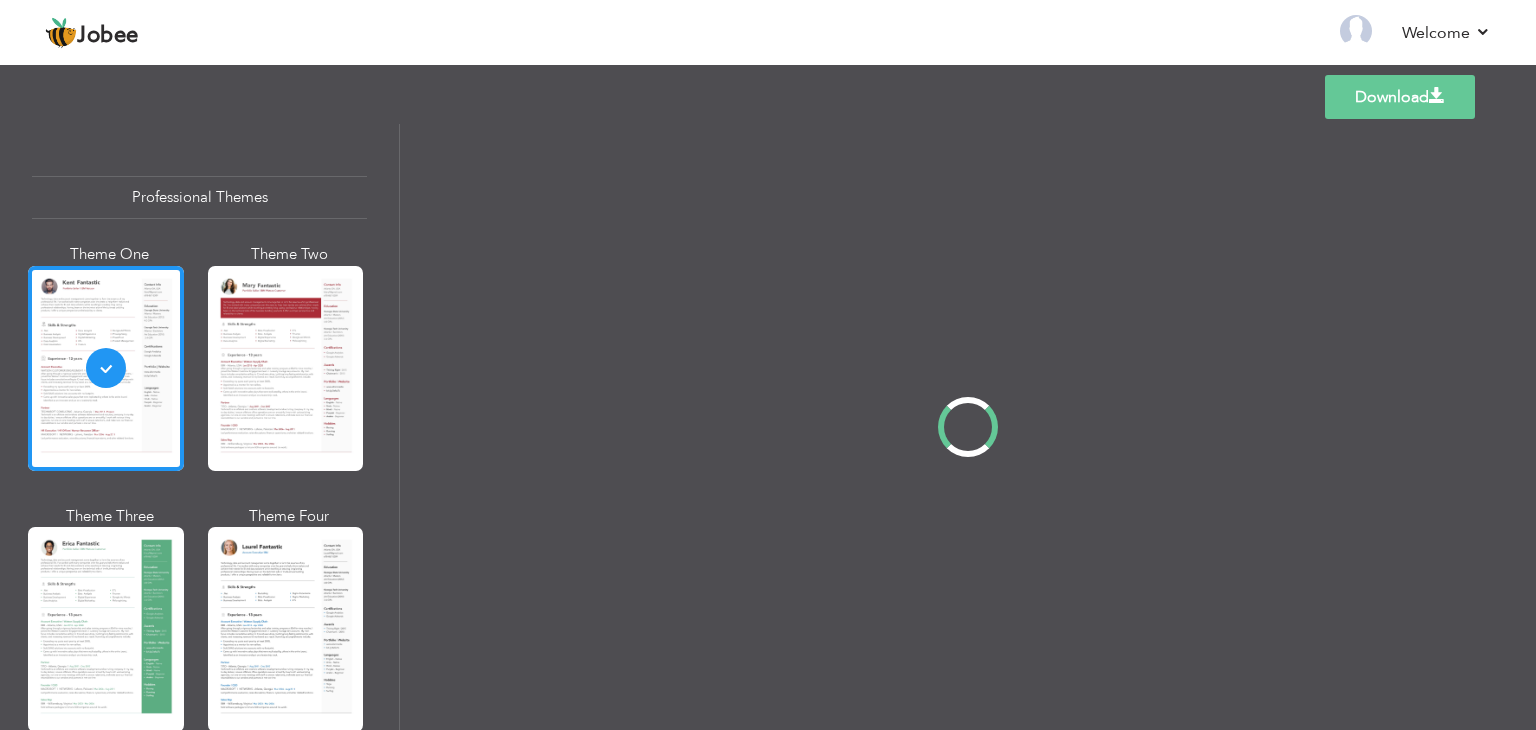 scroll, scrollTop: 0, scrollLeft: 0, axis: both 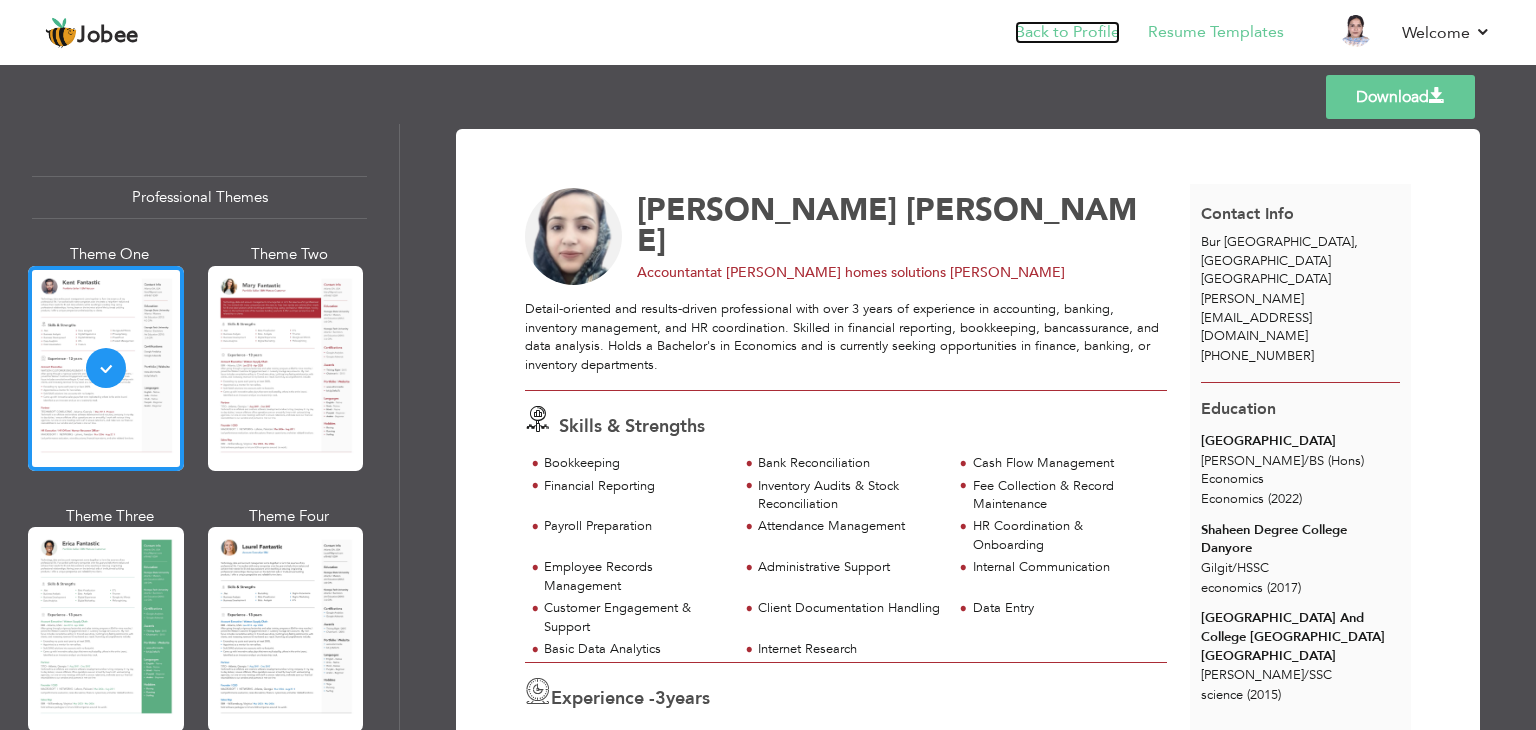 click on "Back to Profile" at bounding box center [1067, 32] 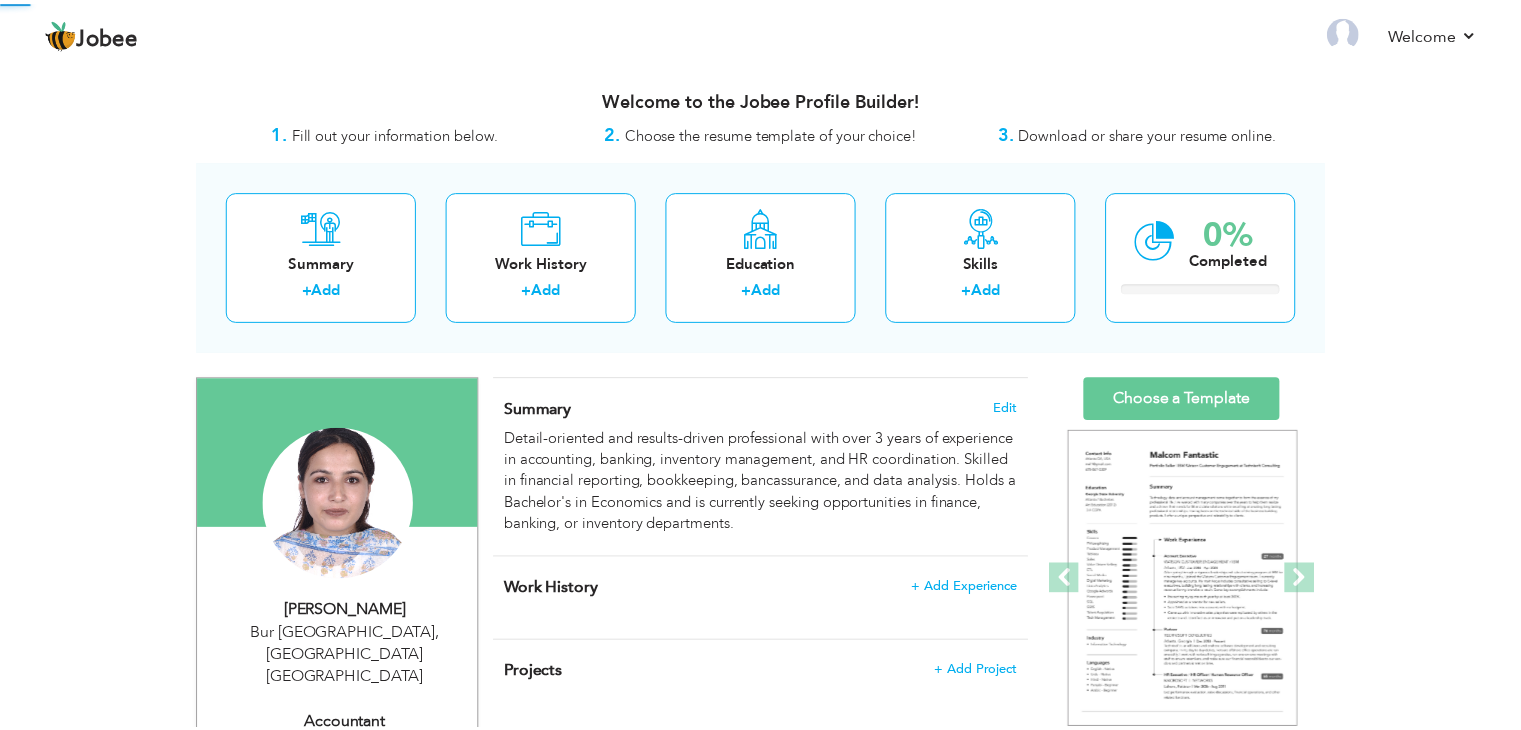 scroll, scrollTop: 0, scrollLeft: 0, axis: both 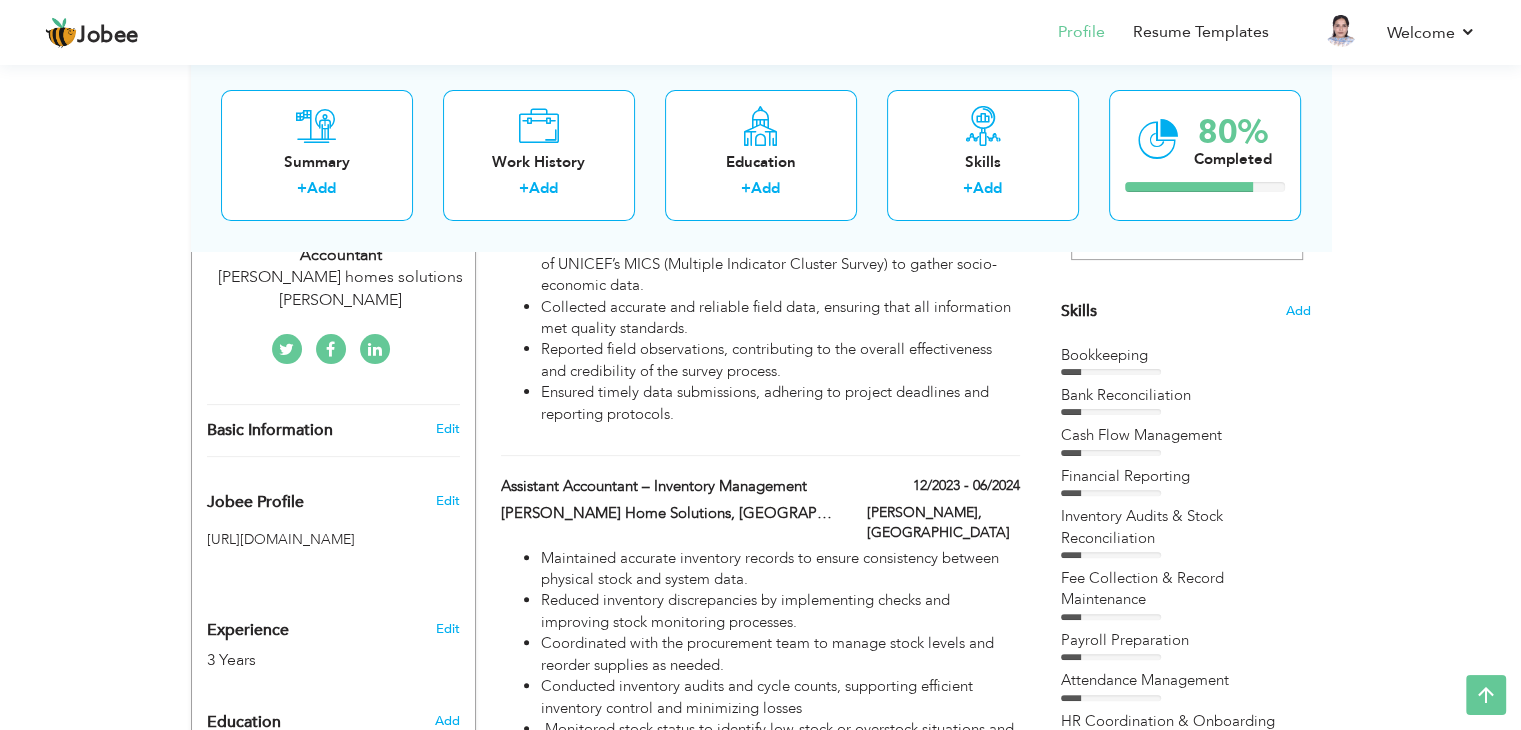 click on "Bookkeeping
Bank Reconciliation
Cash Flow Management
Financial Reporting" at bounding box center [1186, 705] 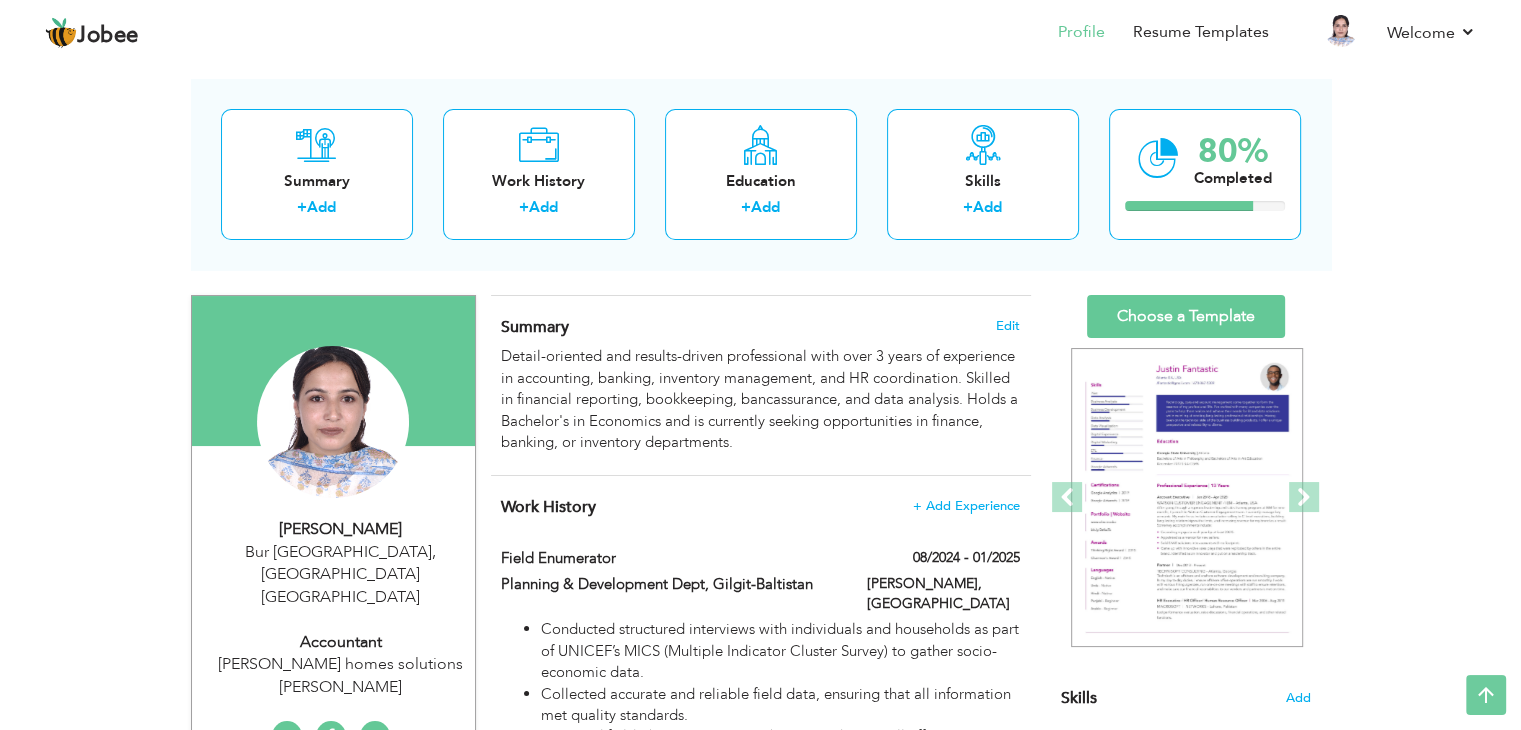 scroll, scrollTop: 39, scrollLeft: 0, axis: vertical 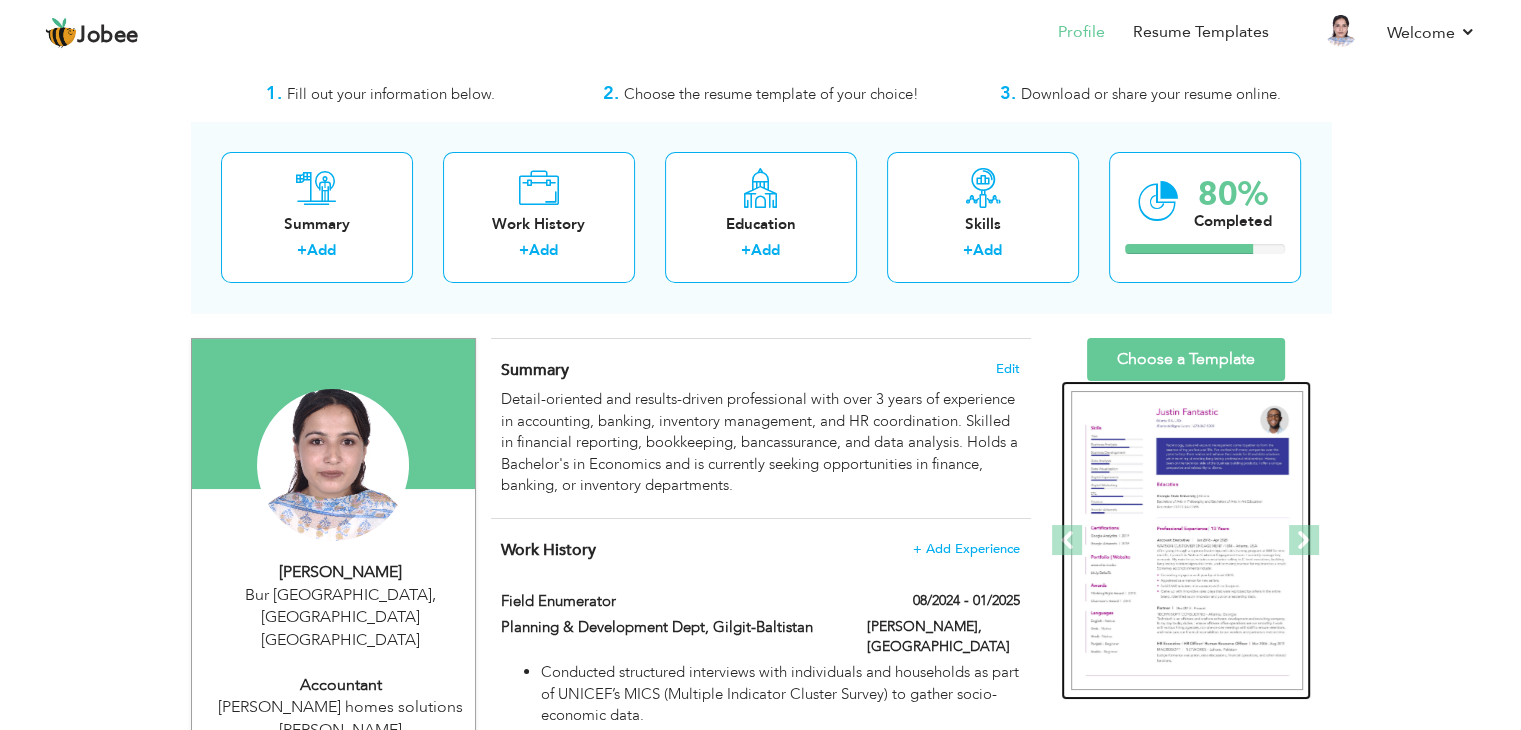 click at bounding box center [1187, 541] 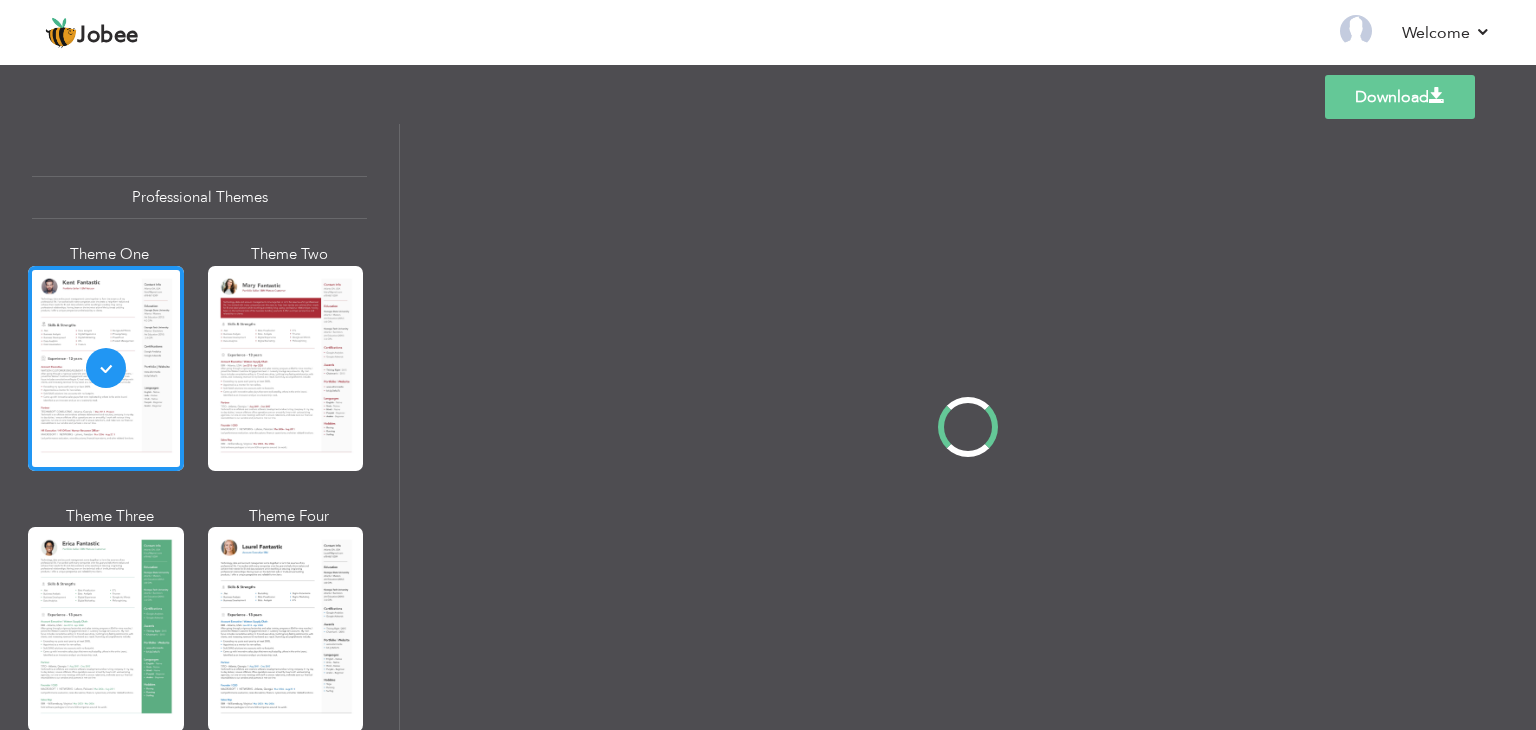scroll, scrollTop: 0, scrollLeft: 0, axis: both 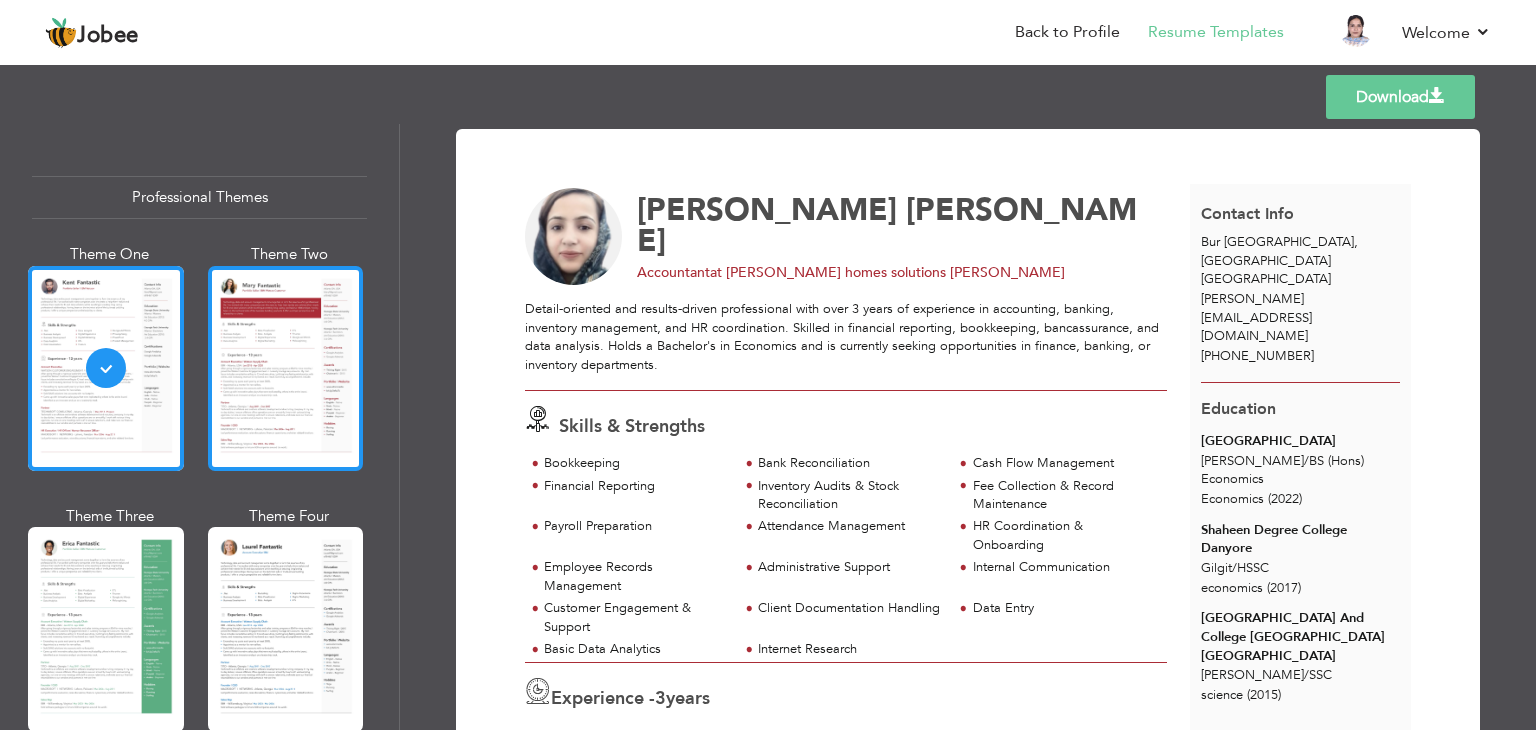 click at bounding box center (286, 368) 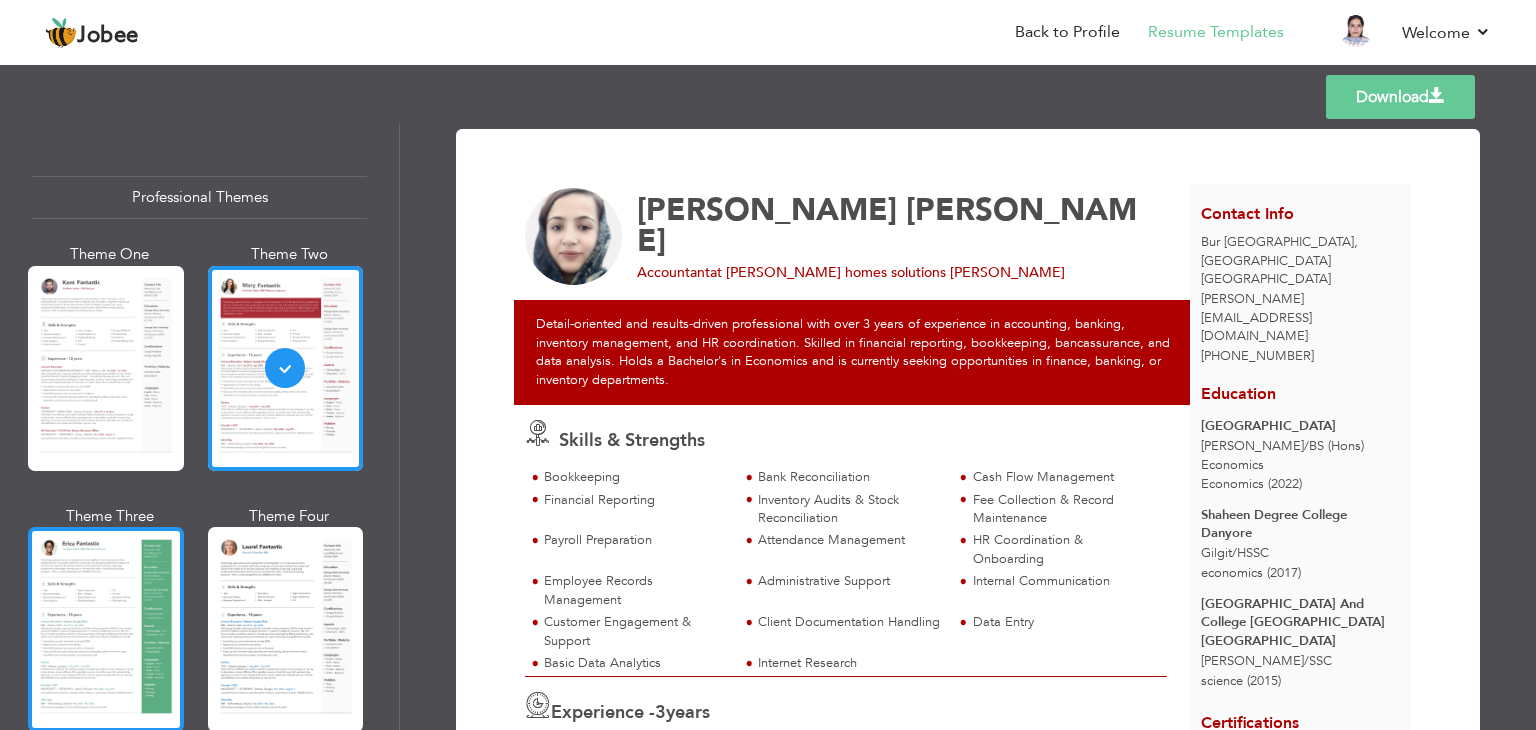 click at bounding box center (106, 629) 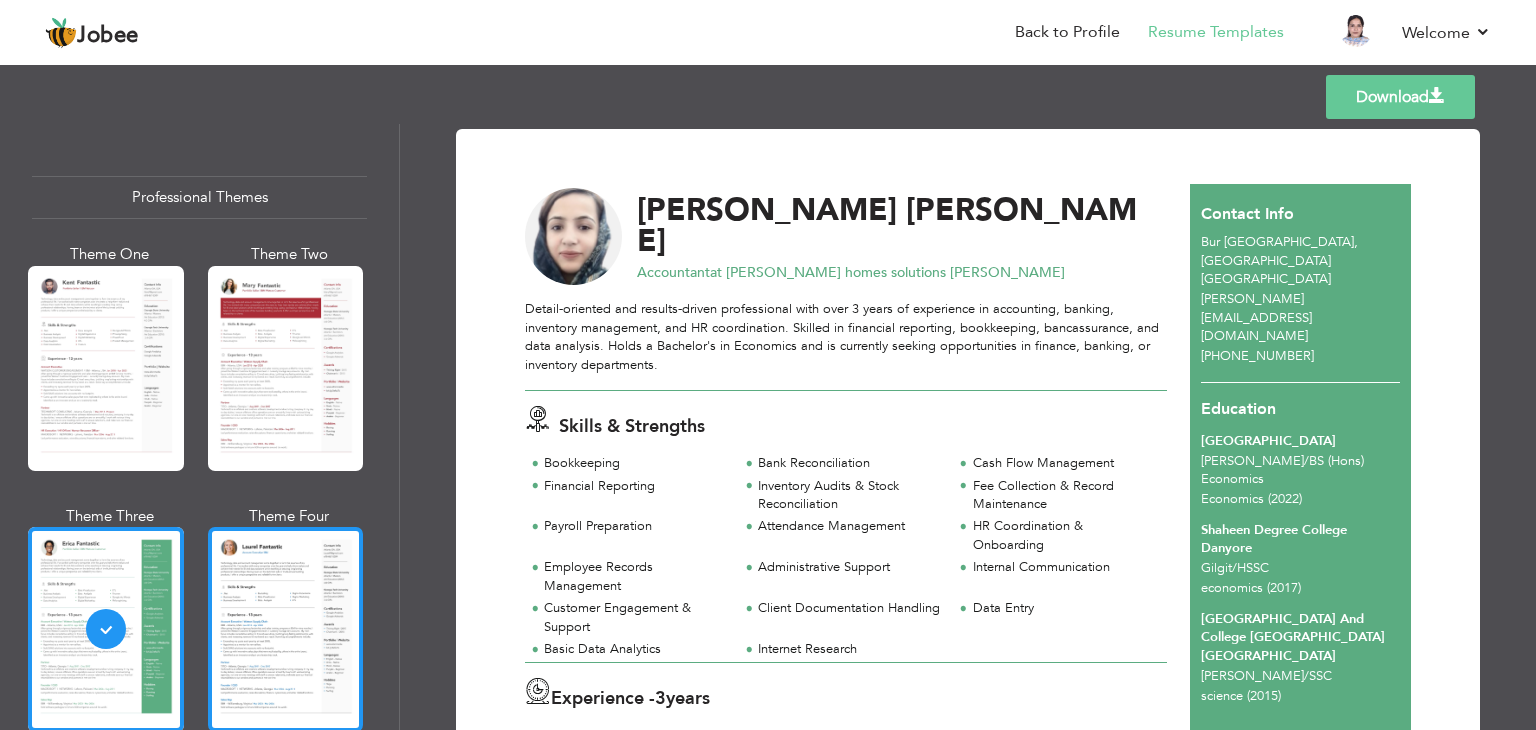 click at bounding box center (286, 629) 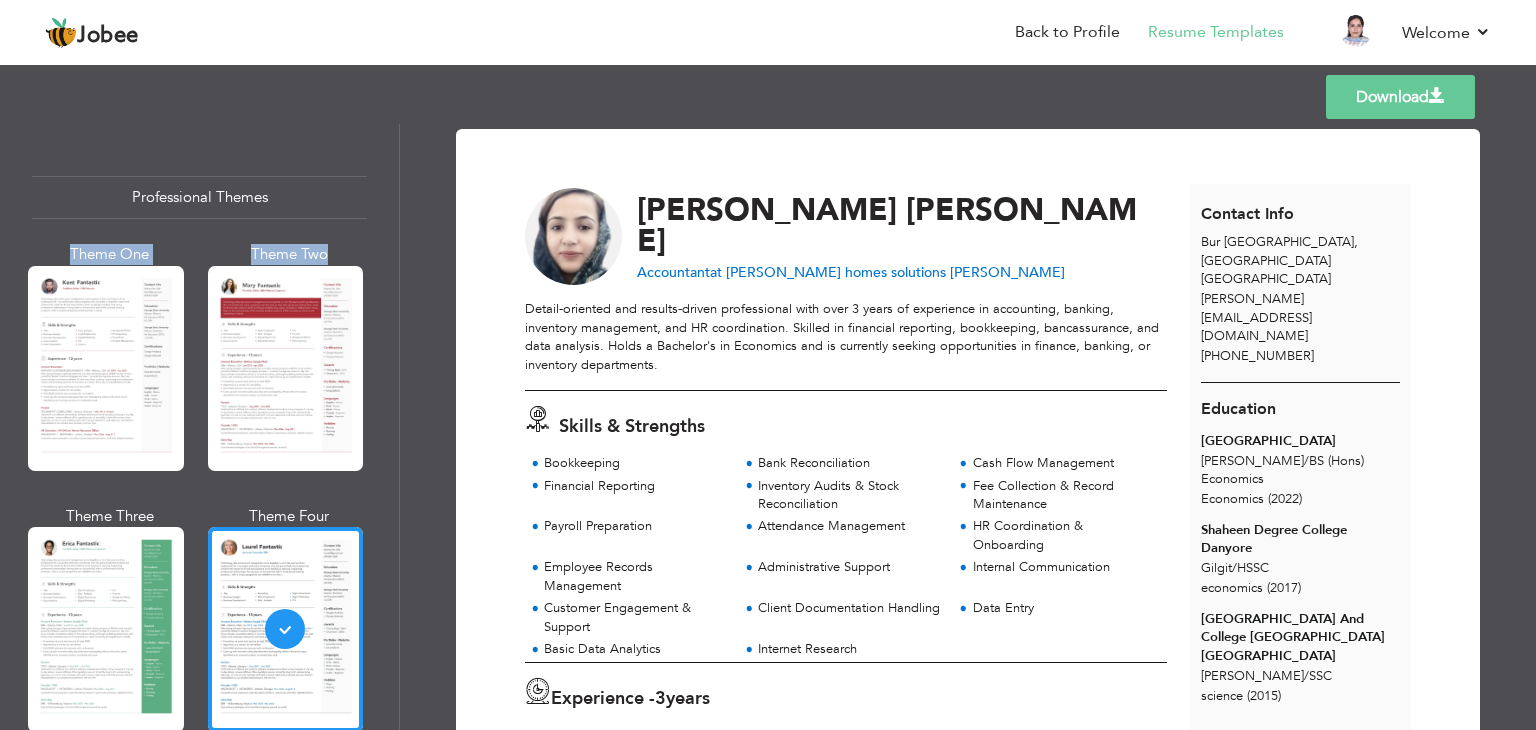 drag, startPoint x: 388, startPoint y: 193, endPoint x: 396, endPoint y: 239, distance: 46.69047 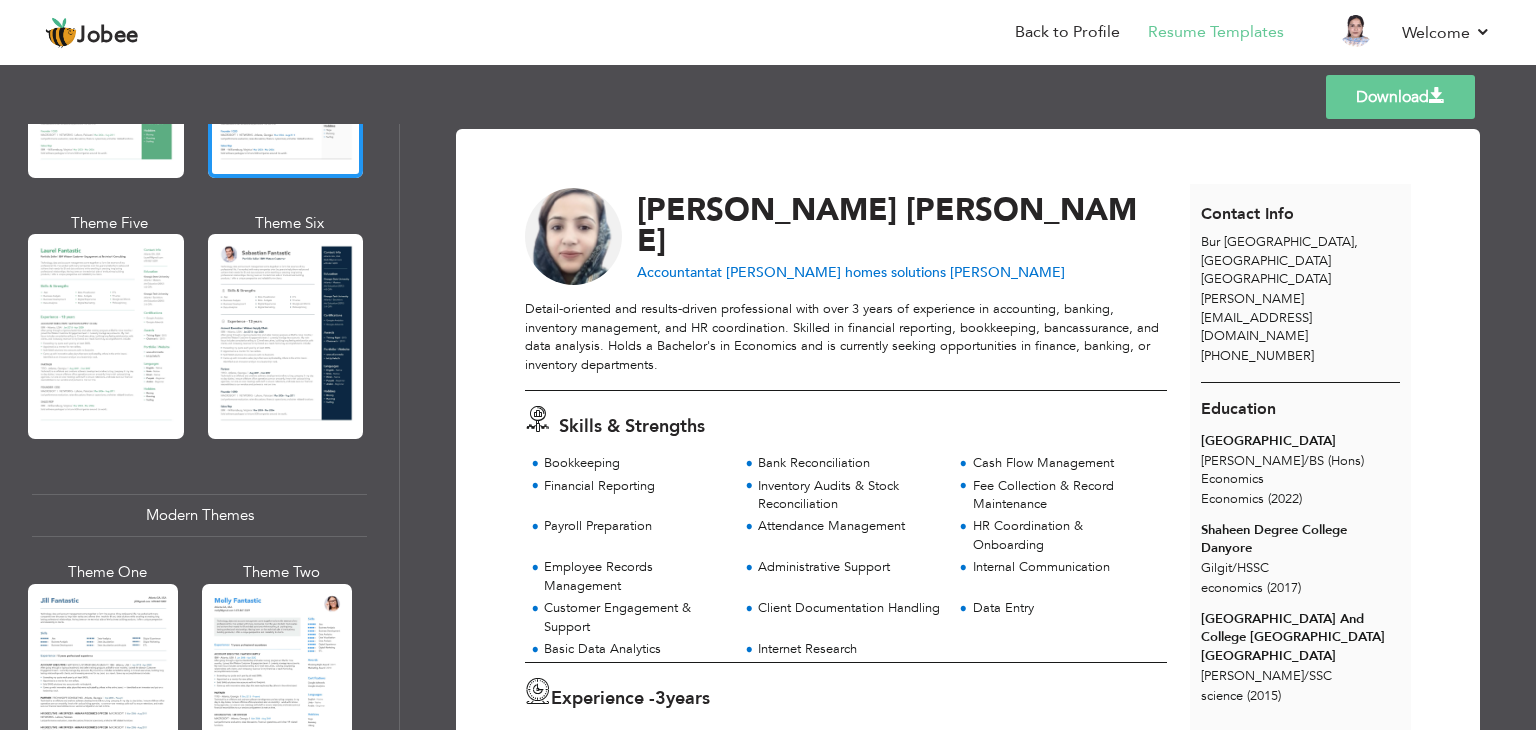 scroll, scrollTop: 565, scrollLeft: 0, axis: vertical 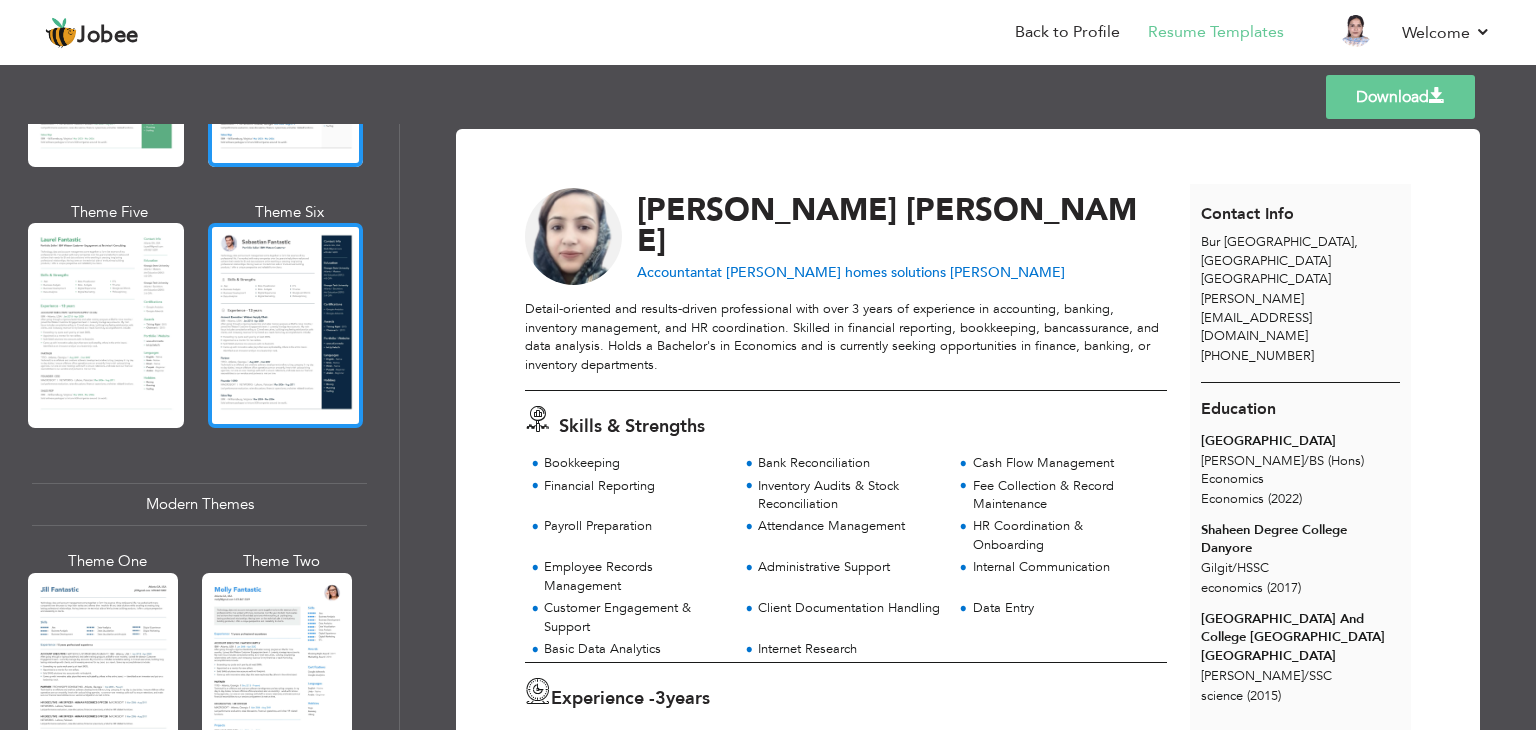 click at bounding box center (286, 325) 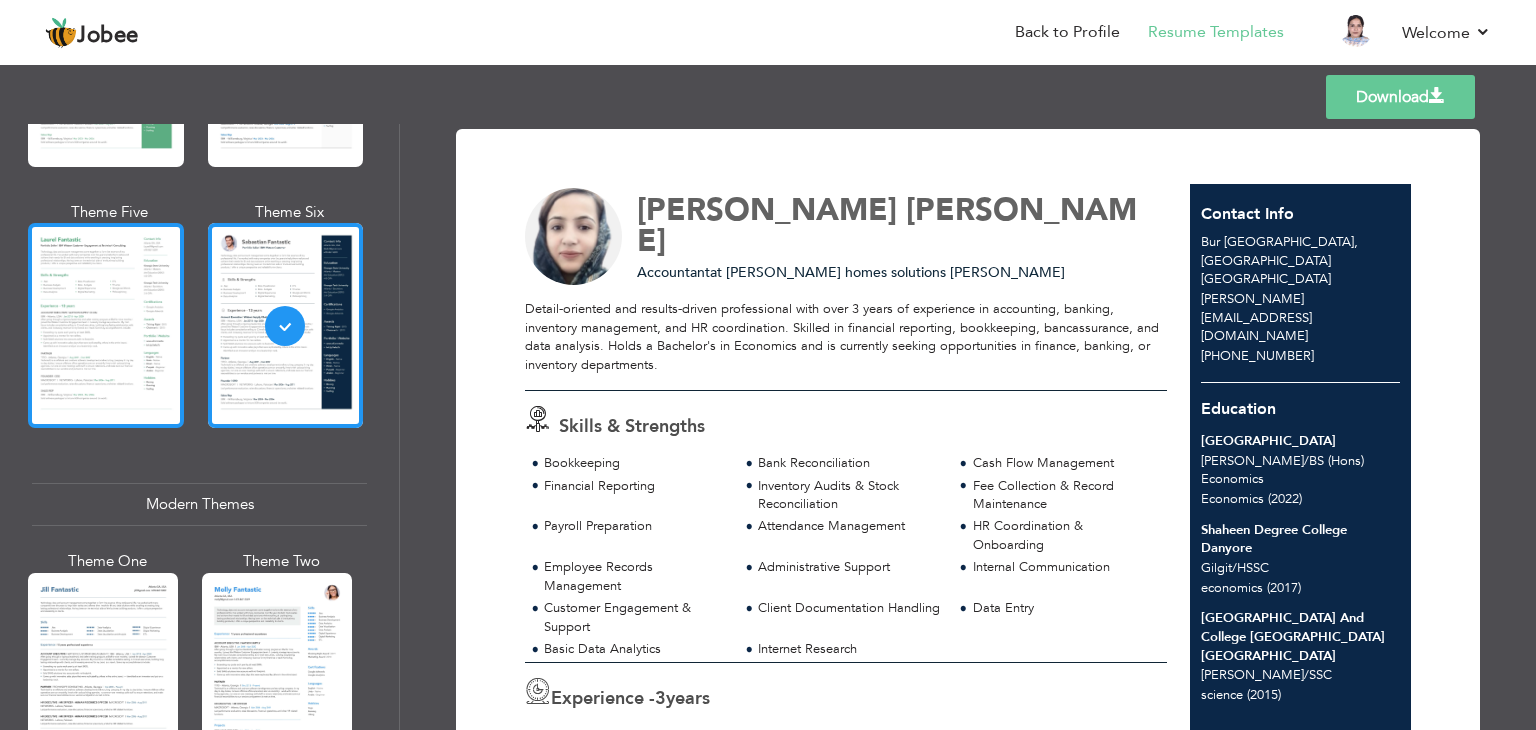 click at bounding box center (106, 325) 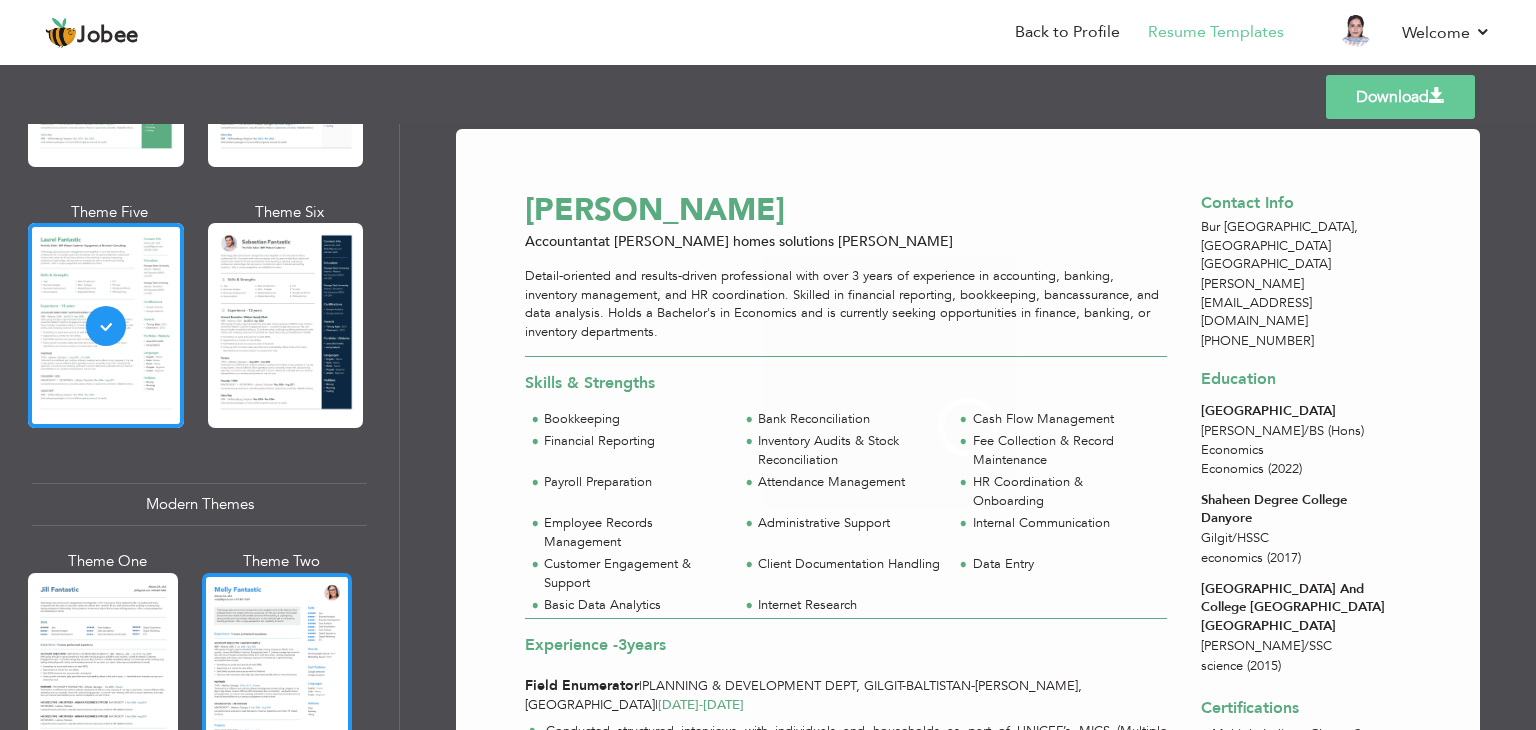 click at bounding box center [277, 672] 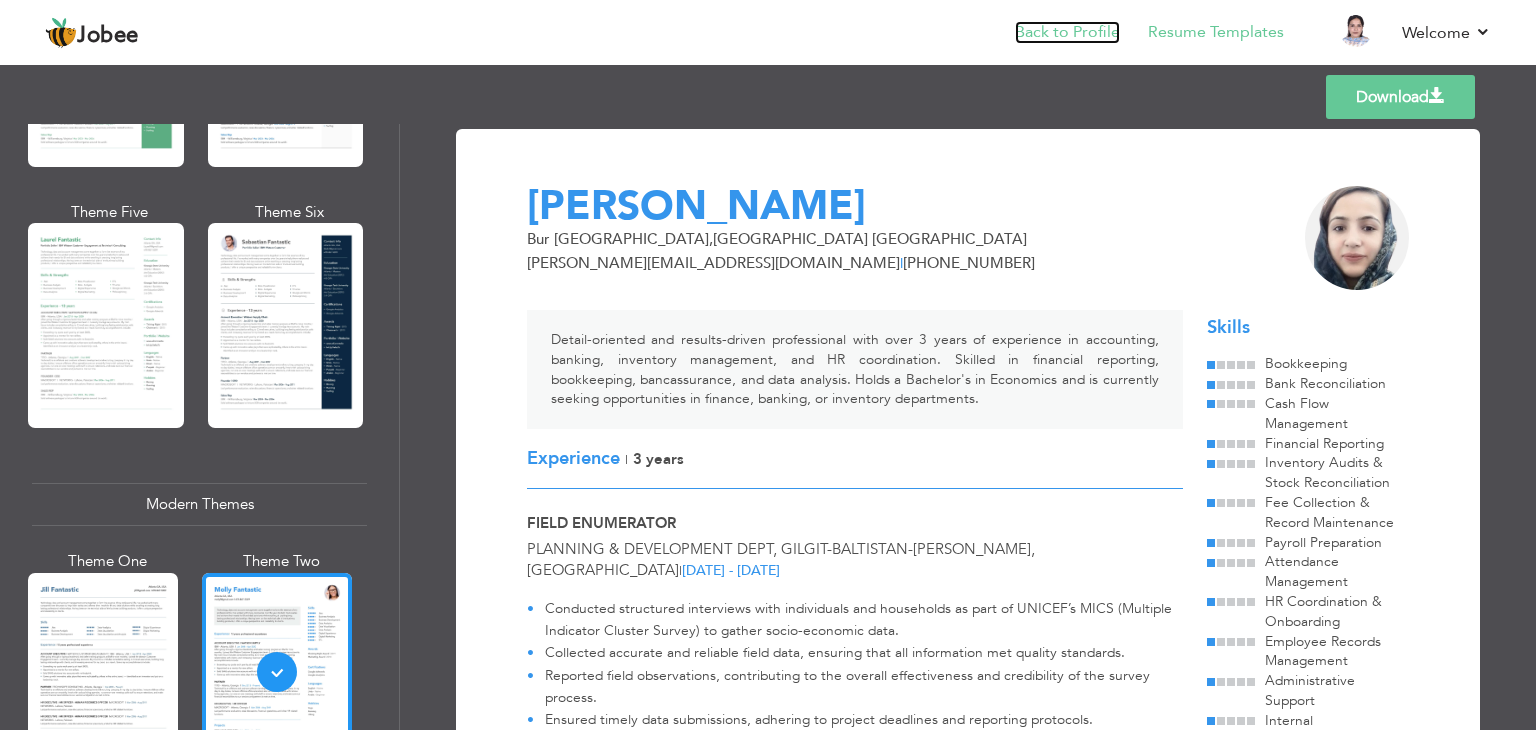 click on "Back to Profile" at bounding box center (1067, 32) 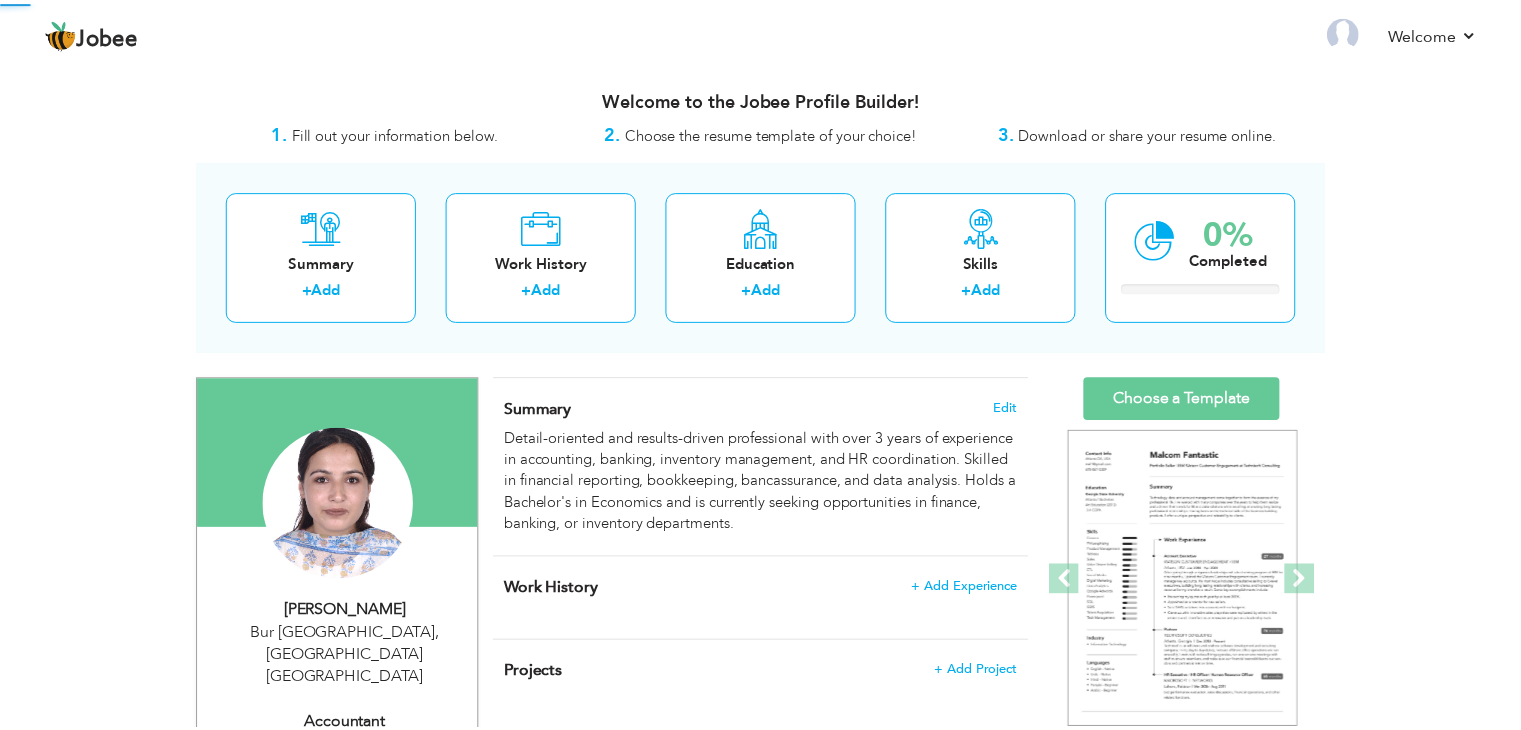 scroll, scrollTop: 0, scrollLeft: 0, axis: both 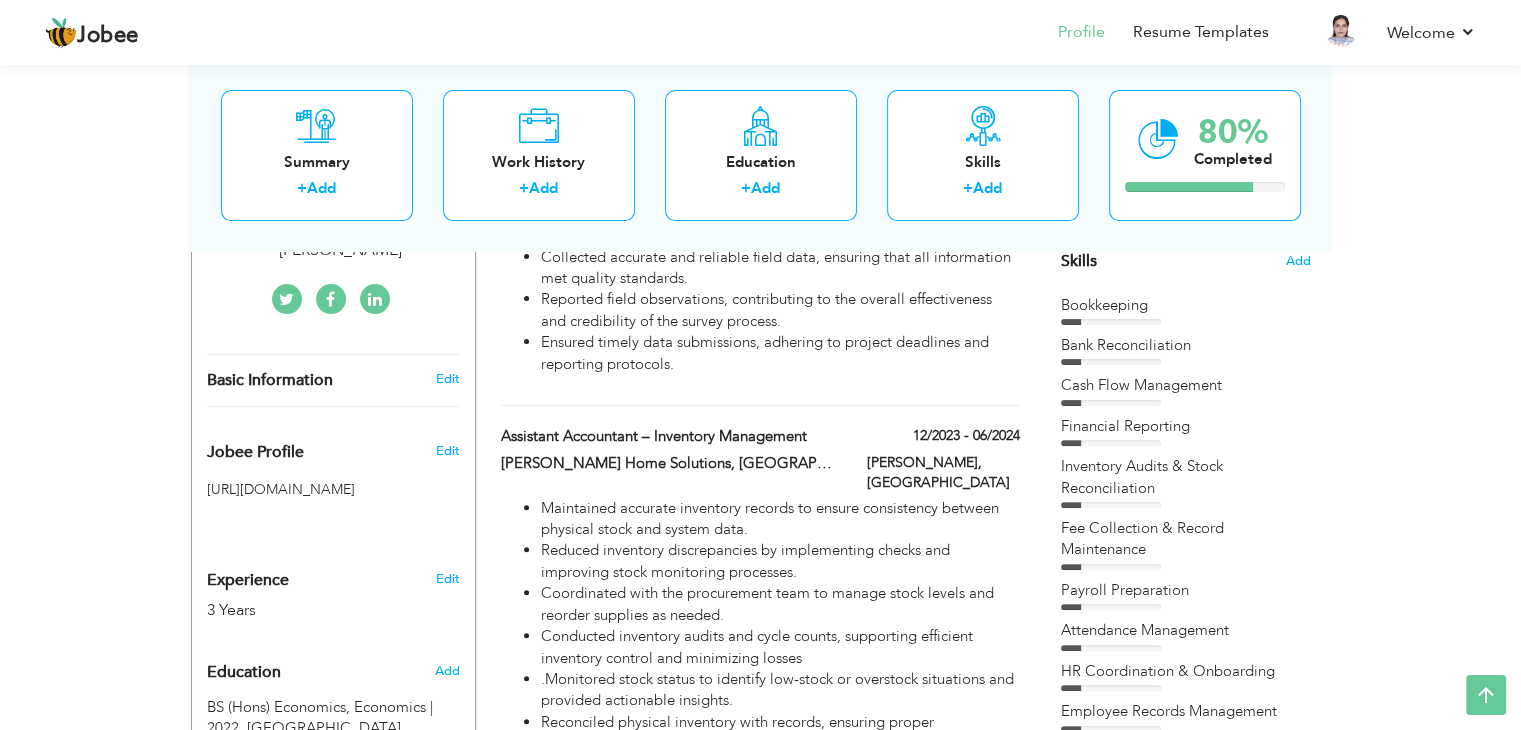 click at bounding box center [1111, 322] 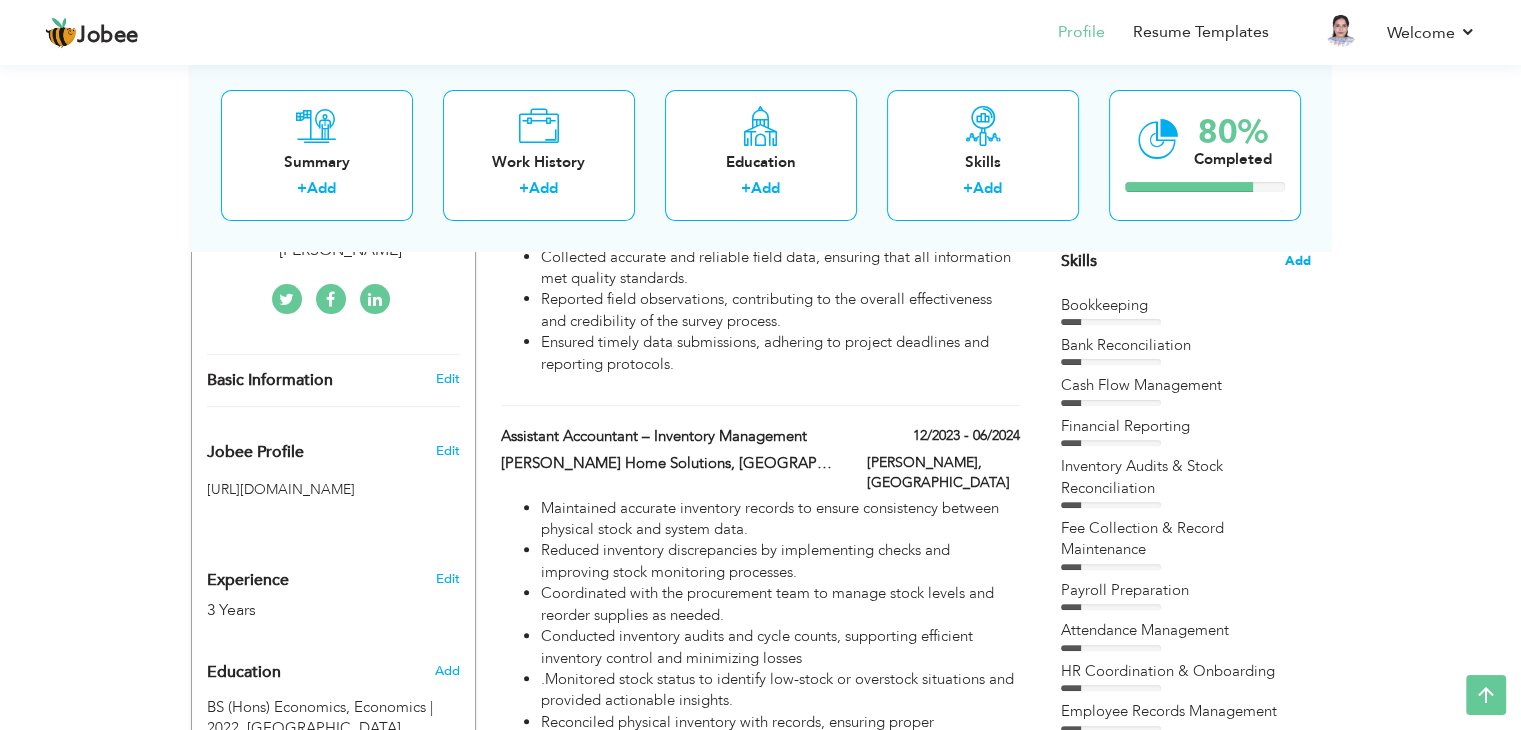 click on "Add" at bounding box center (1298, 261) 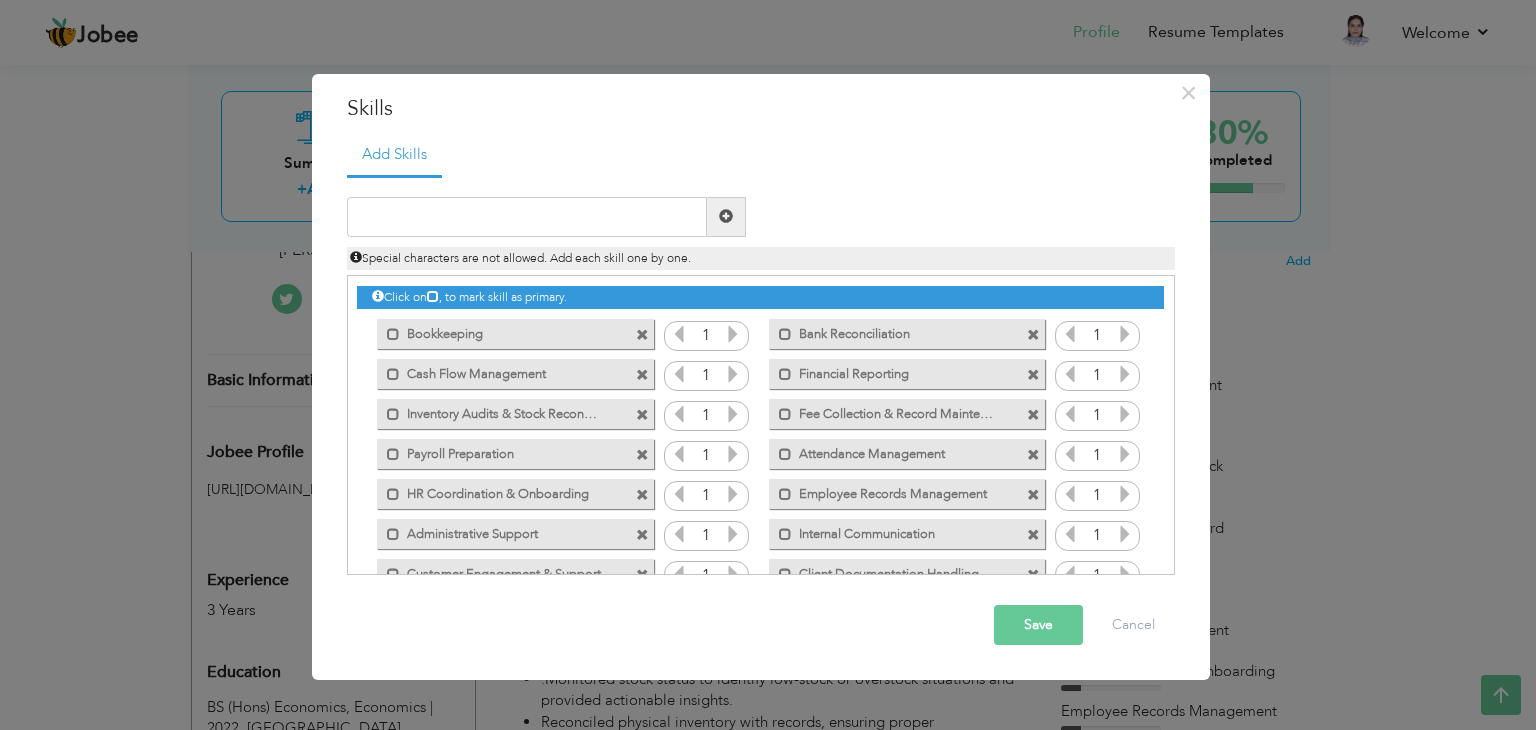 click at bounding box center [733, 334] 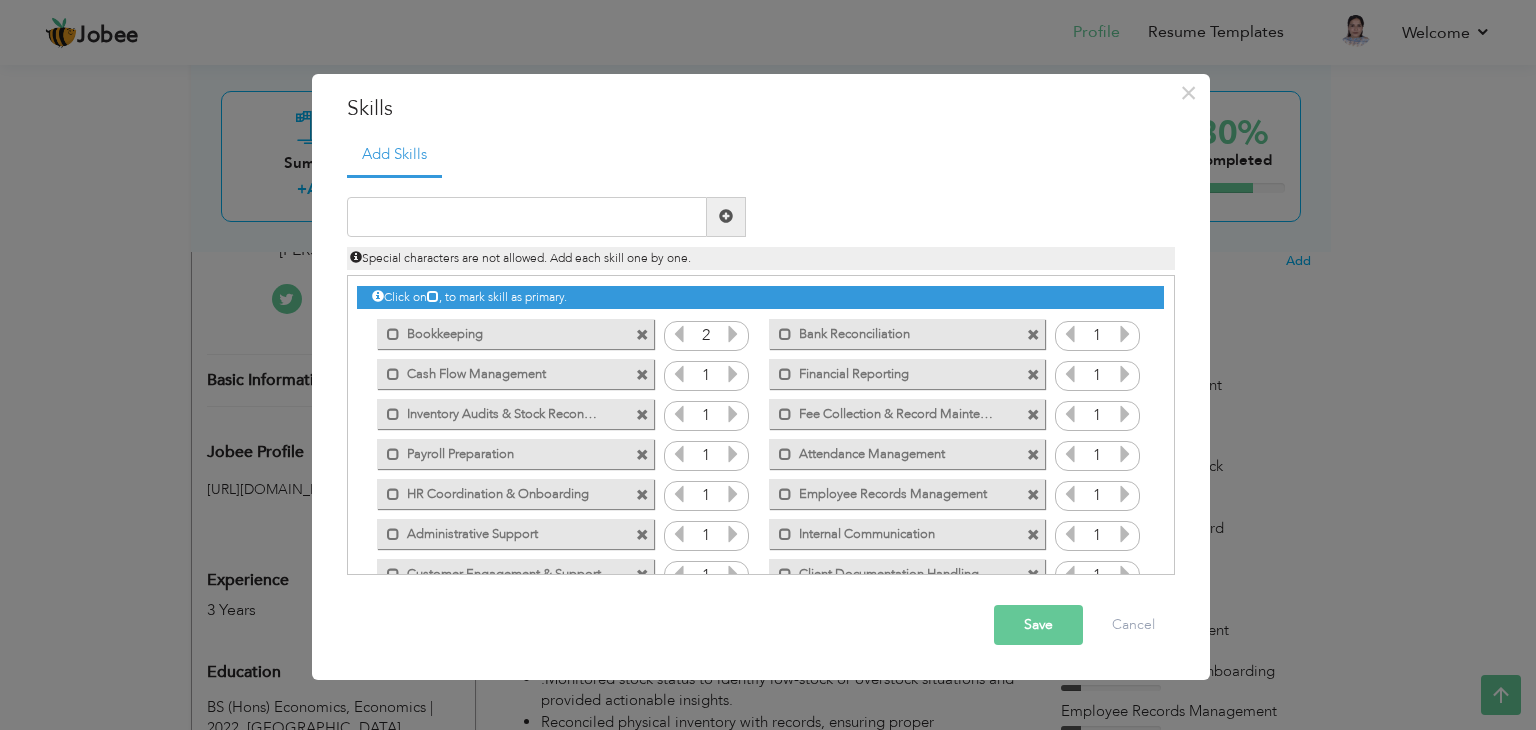 click at bounding box center [733, 334] 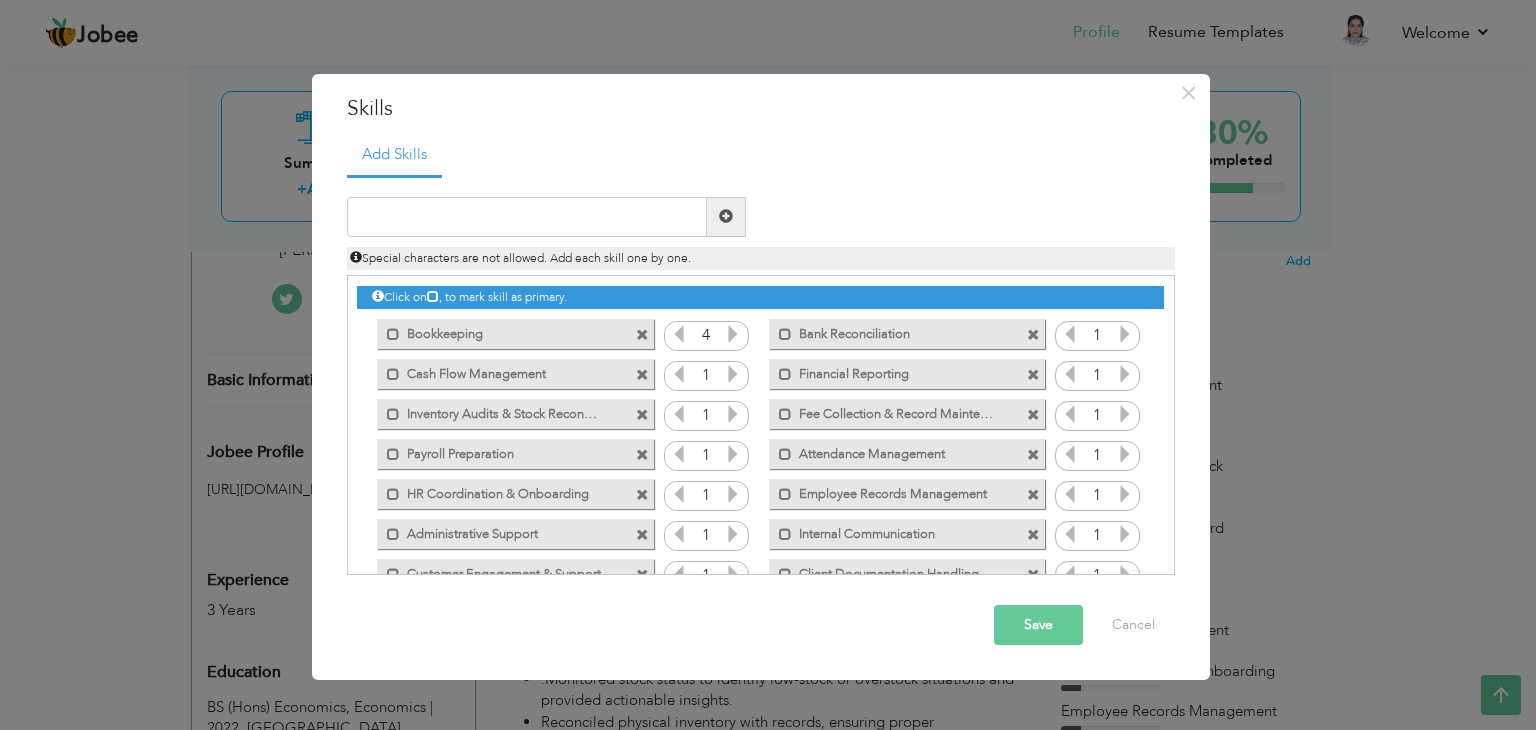 click at bounding box center (733, 334) 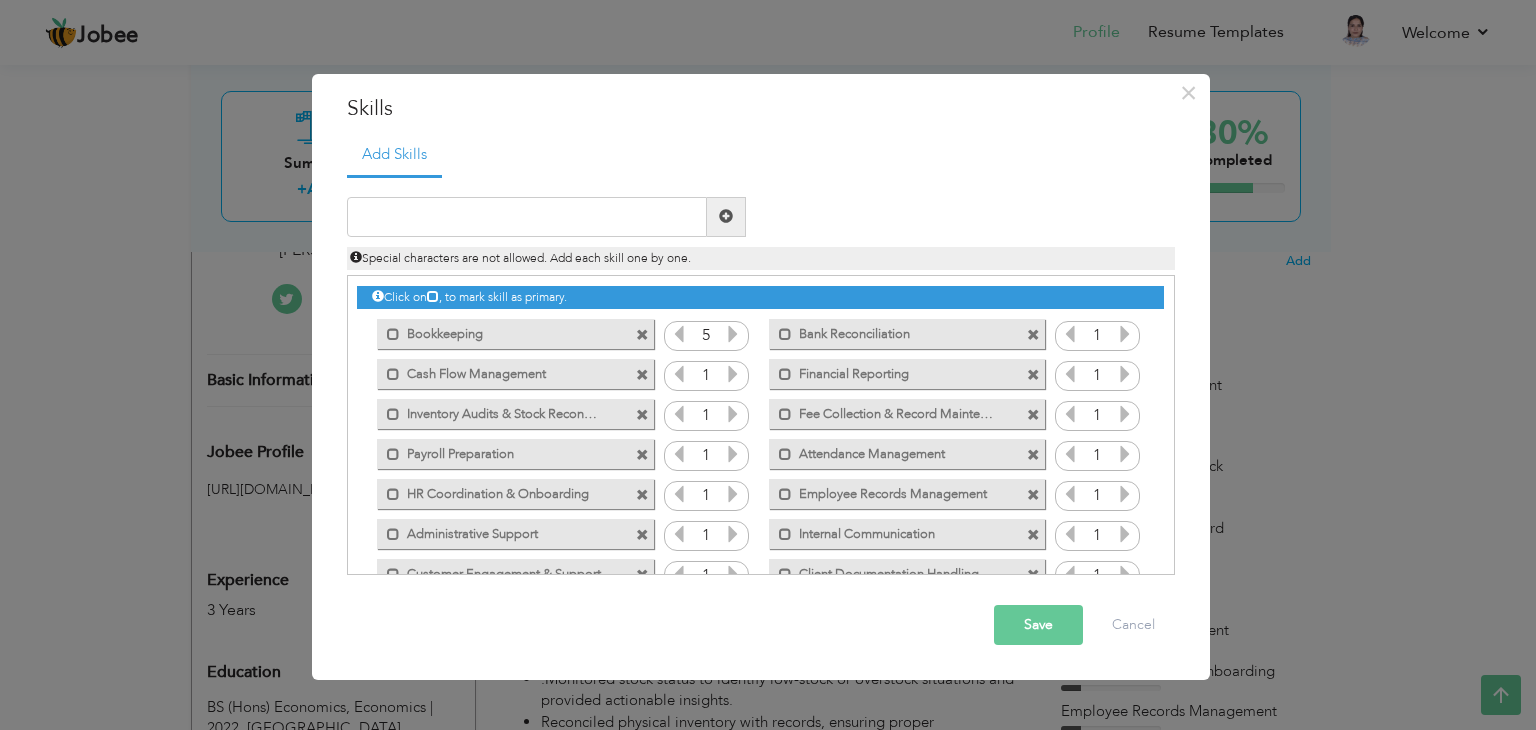 click at bounding box center (733, 334) 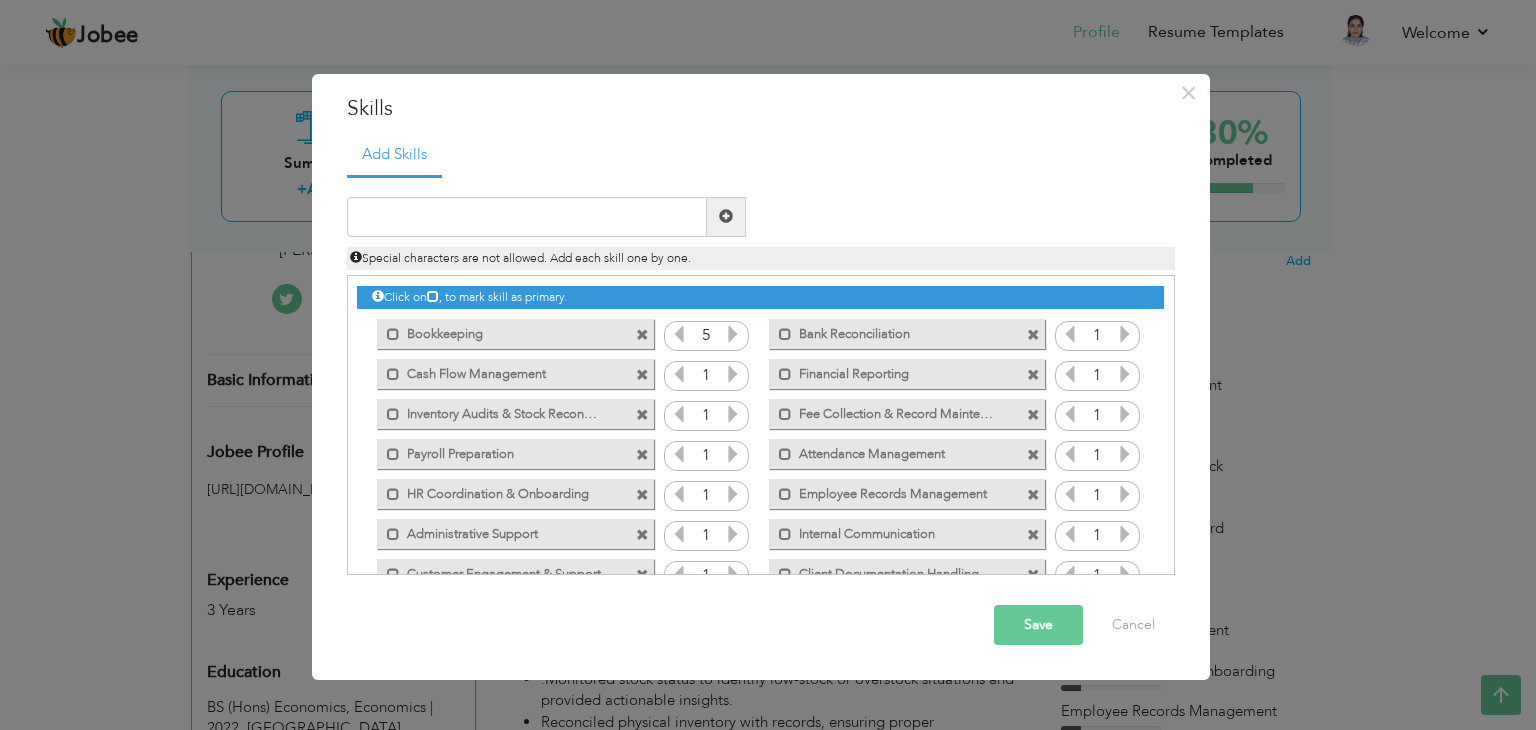 click at bounding box center (733, 334) 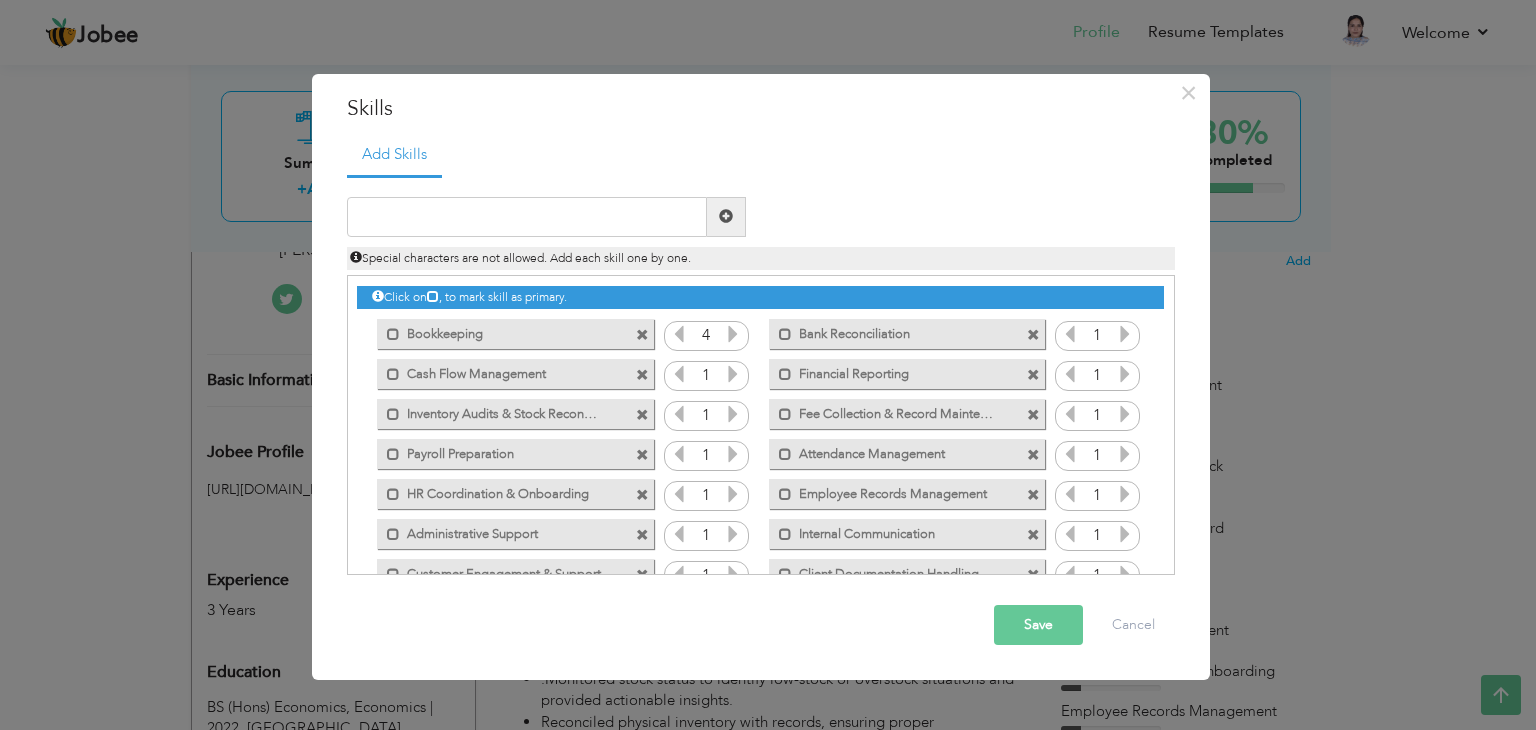 click at bounding box center [733, 374] 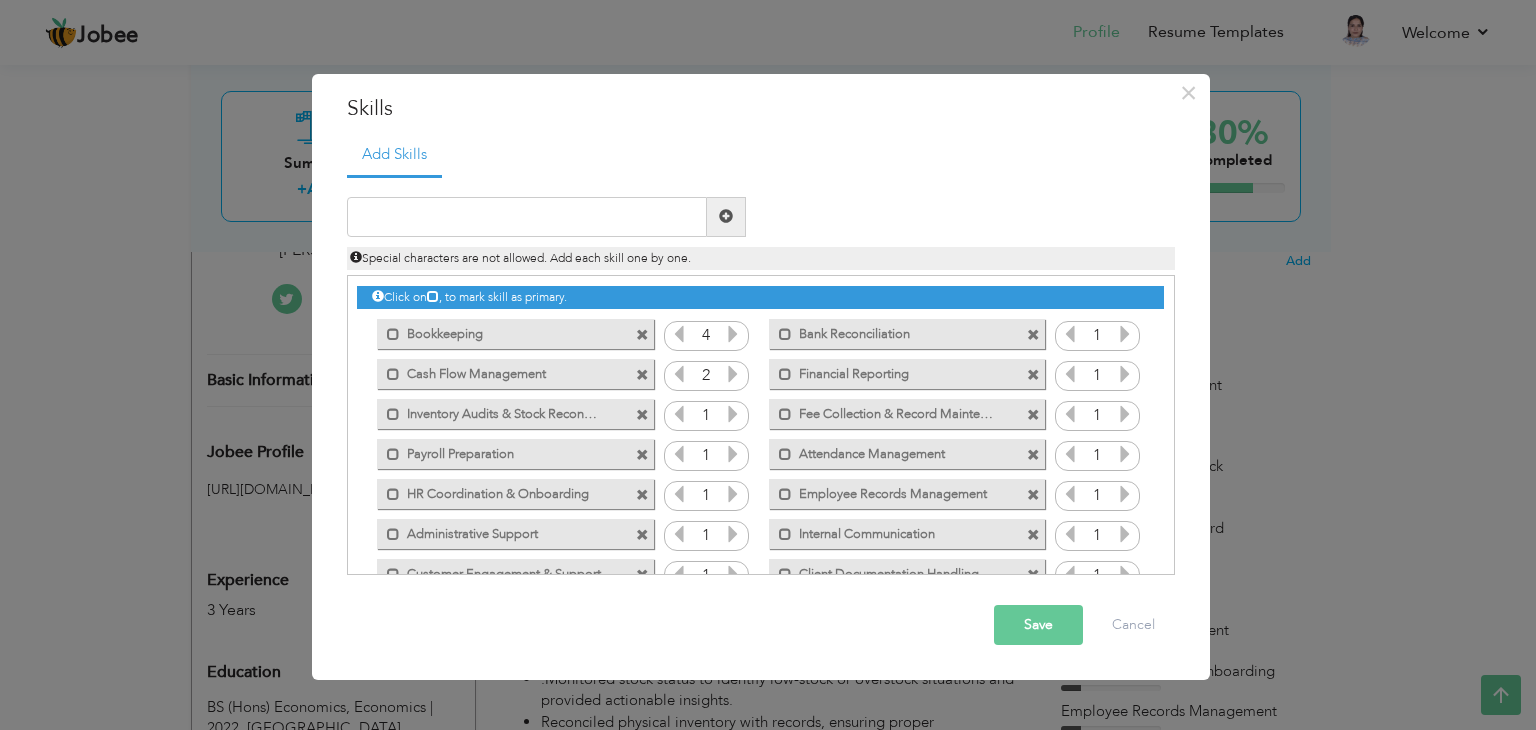 click at bounding box center [733, 374] 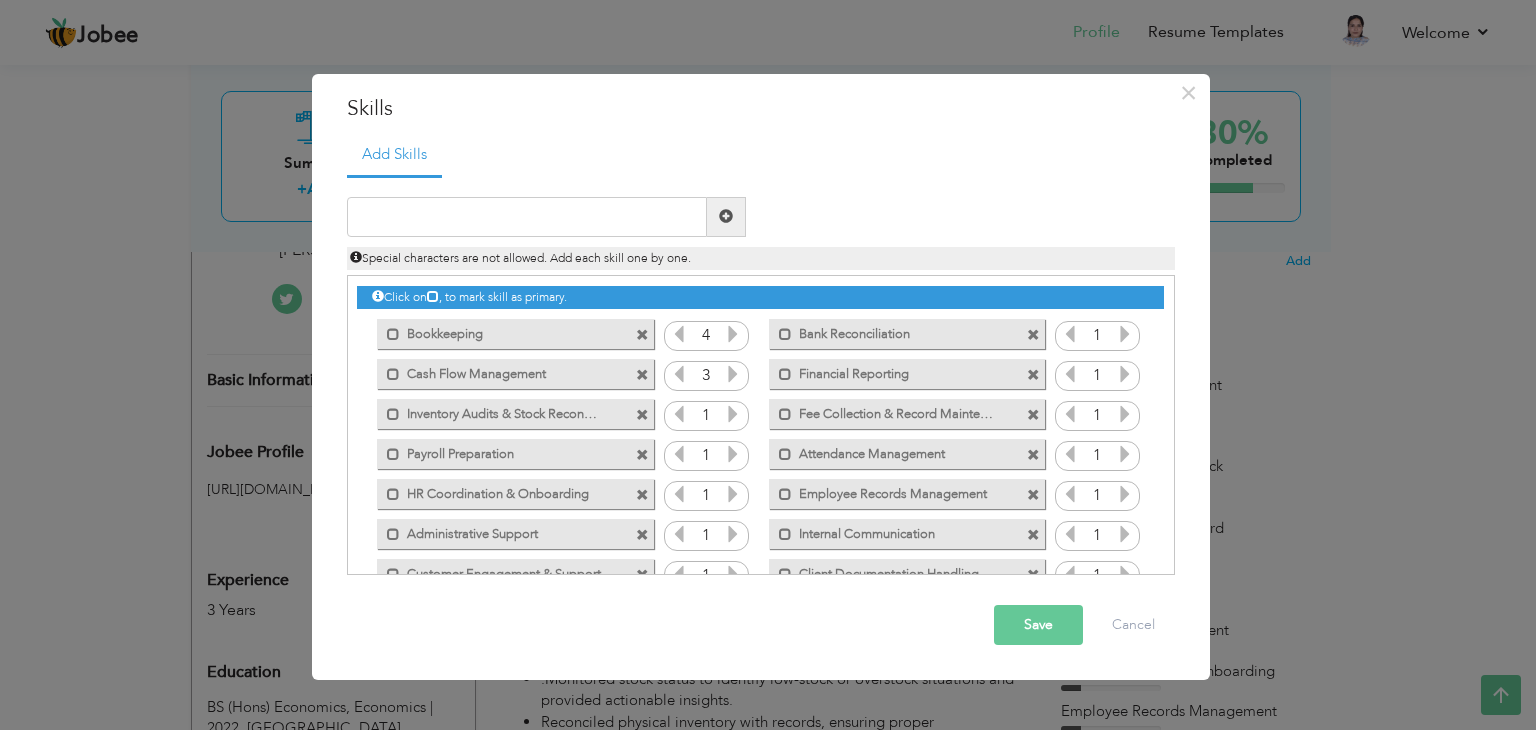 click at bounding box center [733, 414] 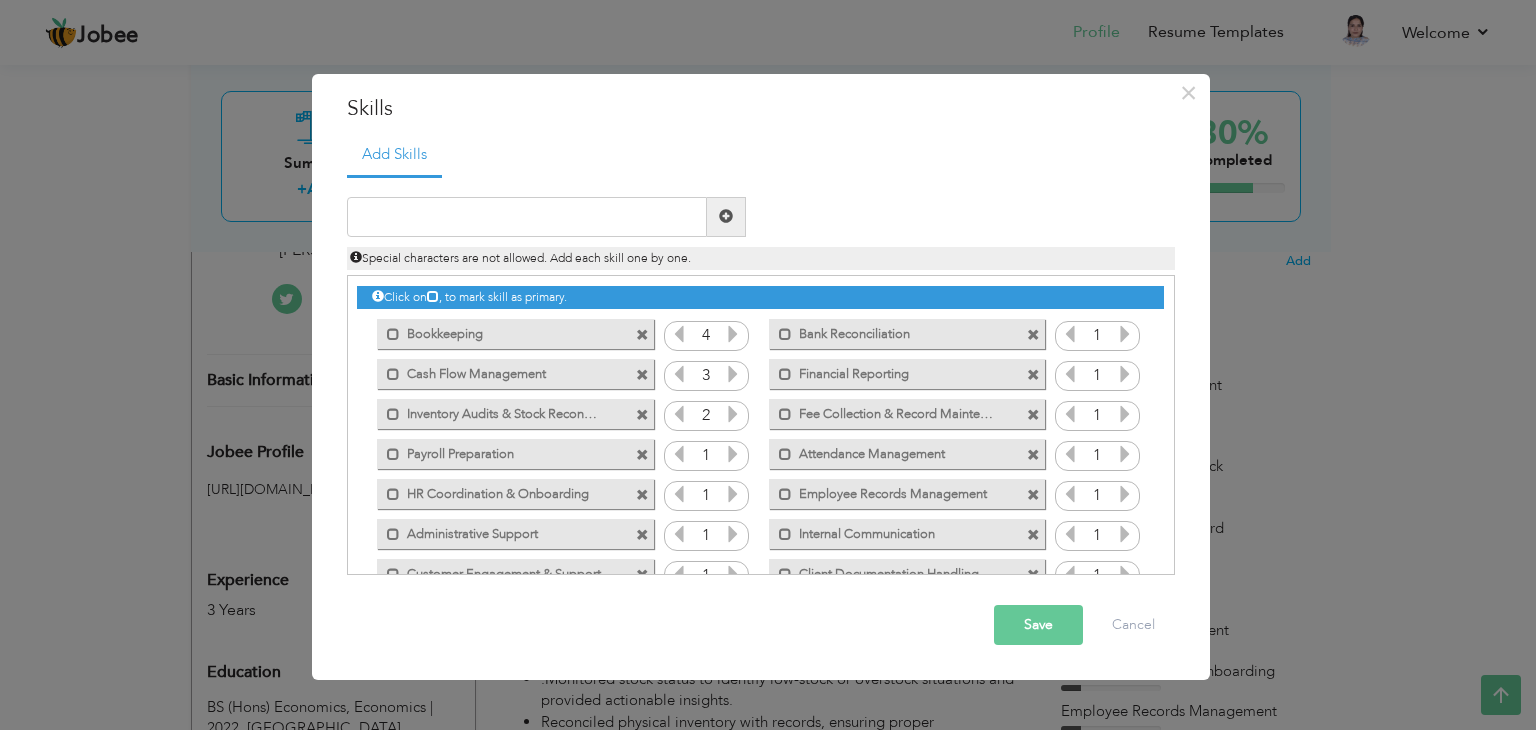 click at bounding box center (733, 414) 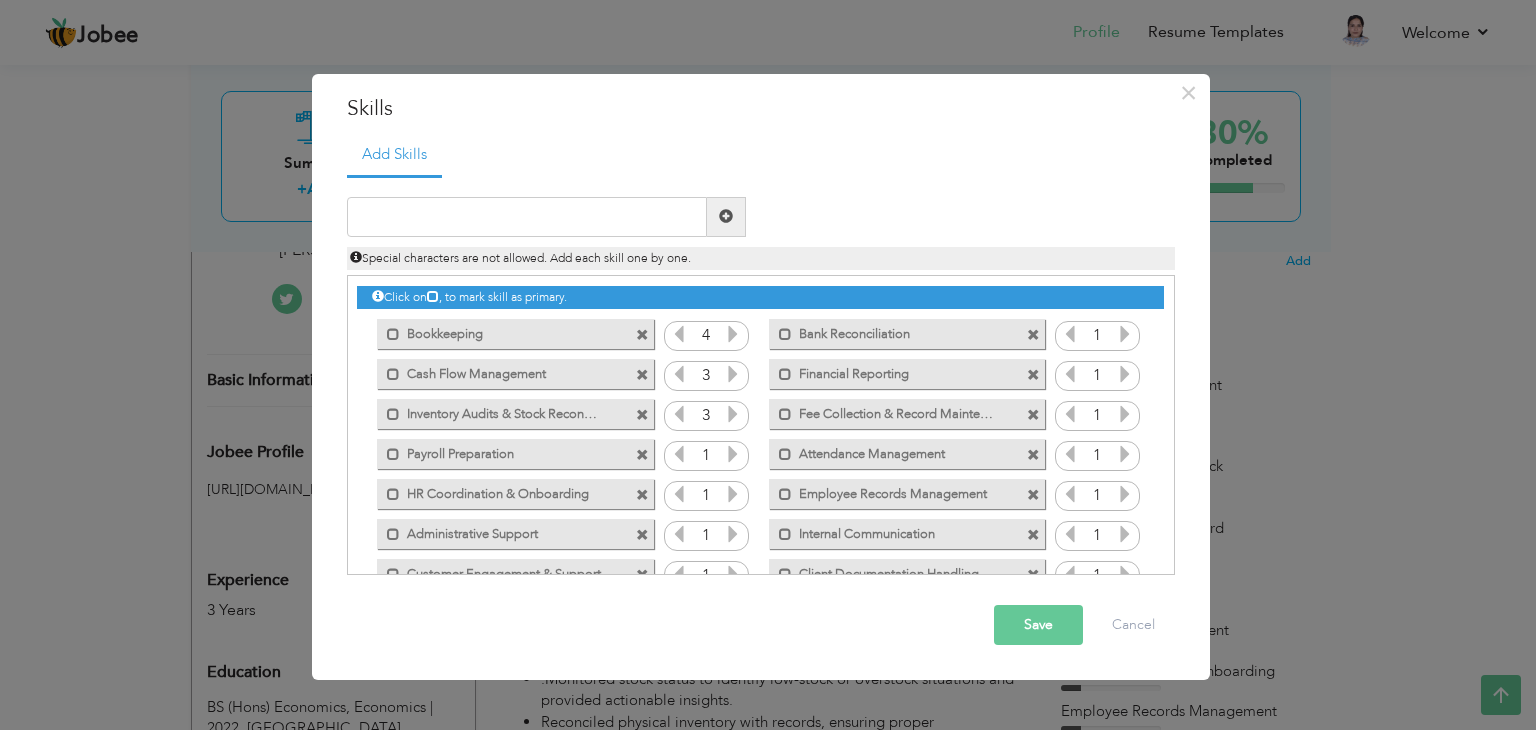 click at bounding box center (733, 414) 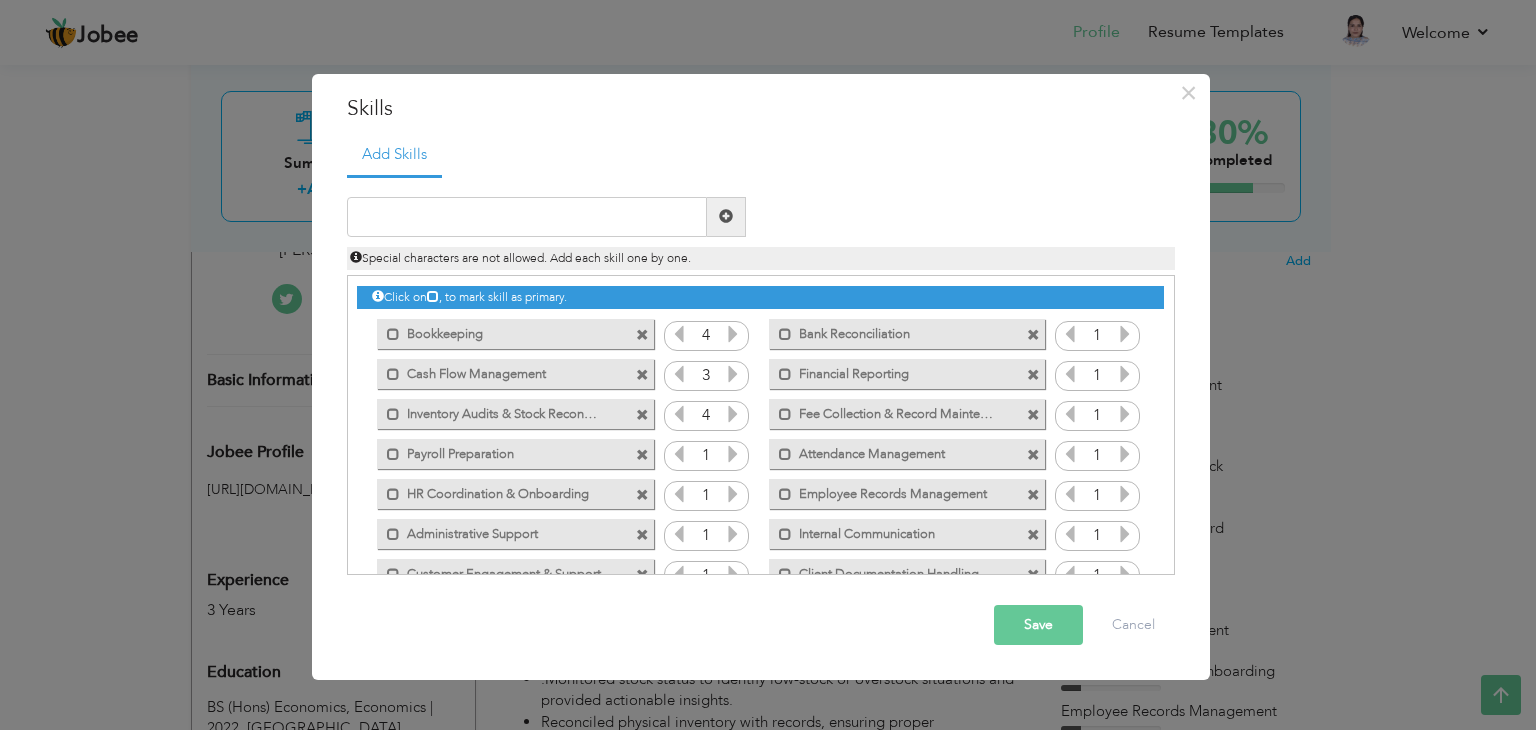 click at bounding box center (733, 414) 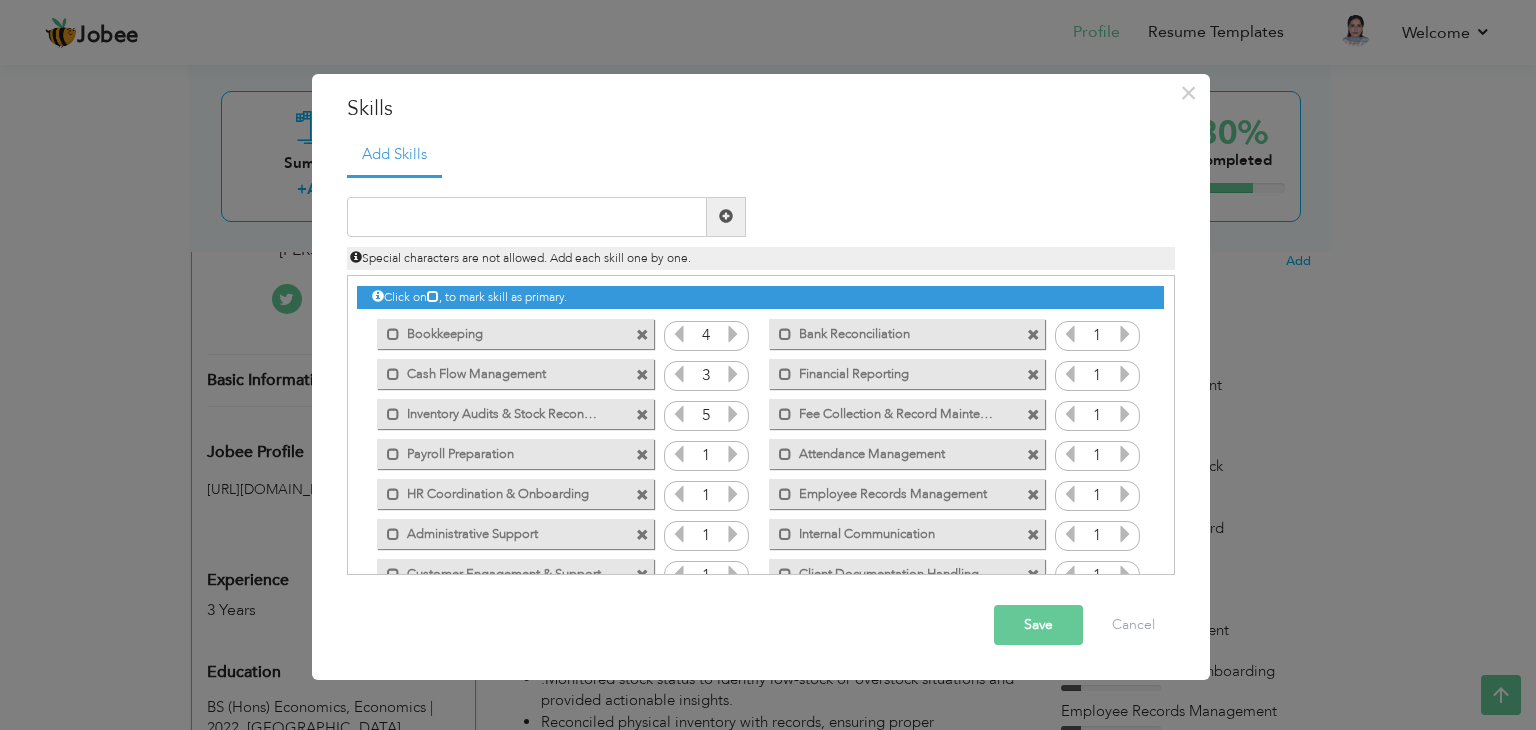 click at bounding box center (733, 454) 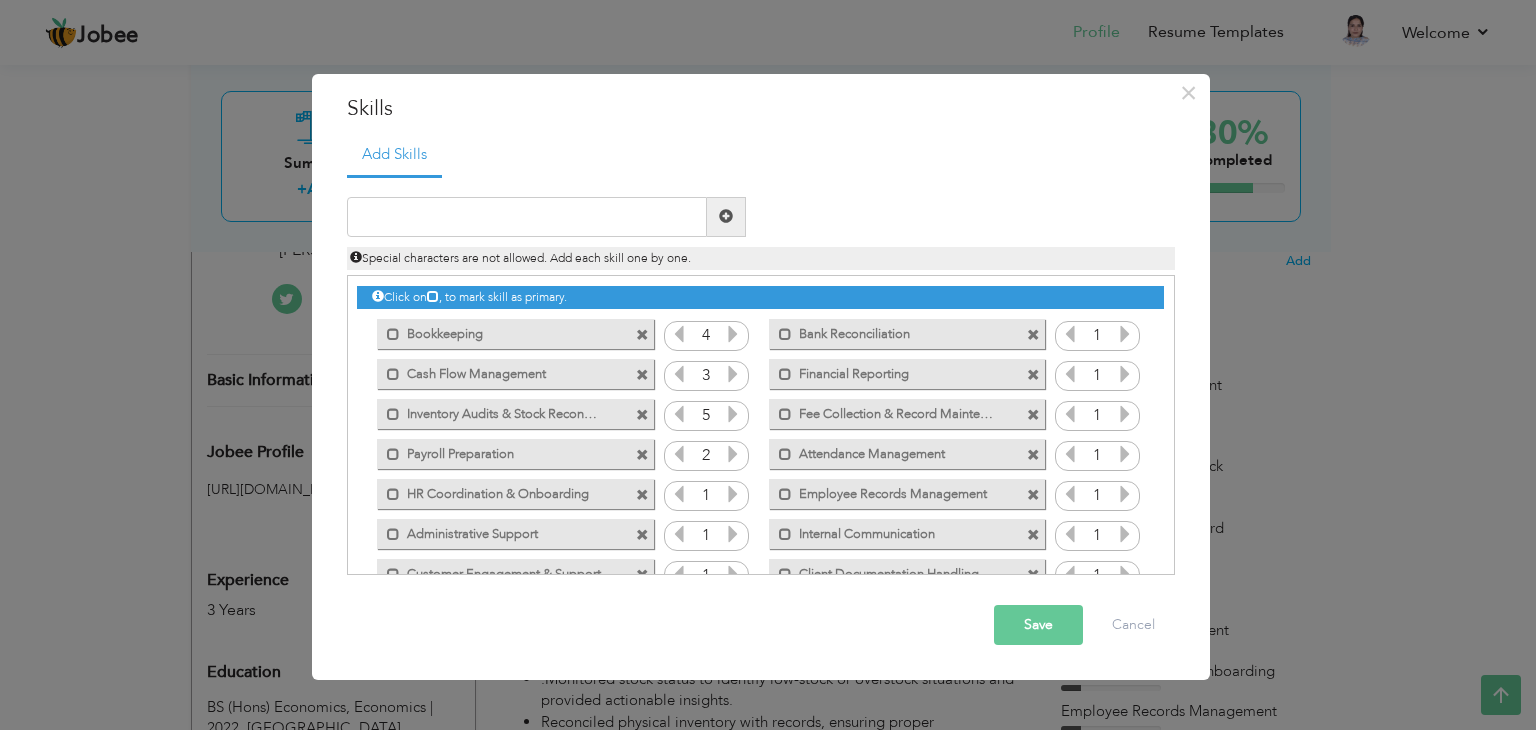 click at bounding box center [733, 454] 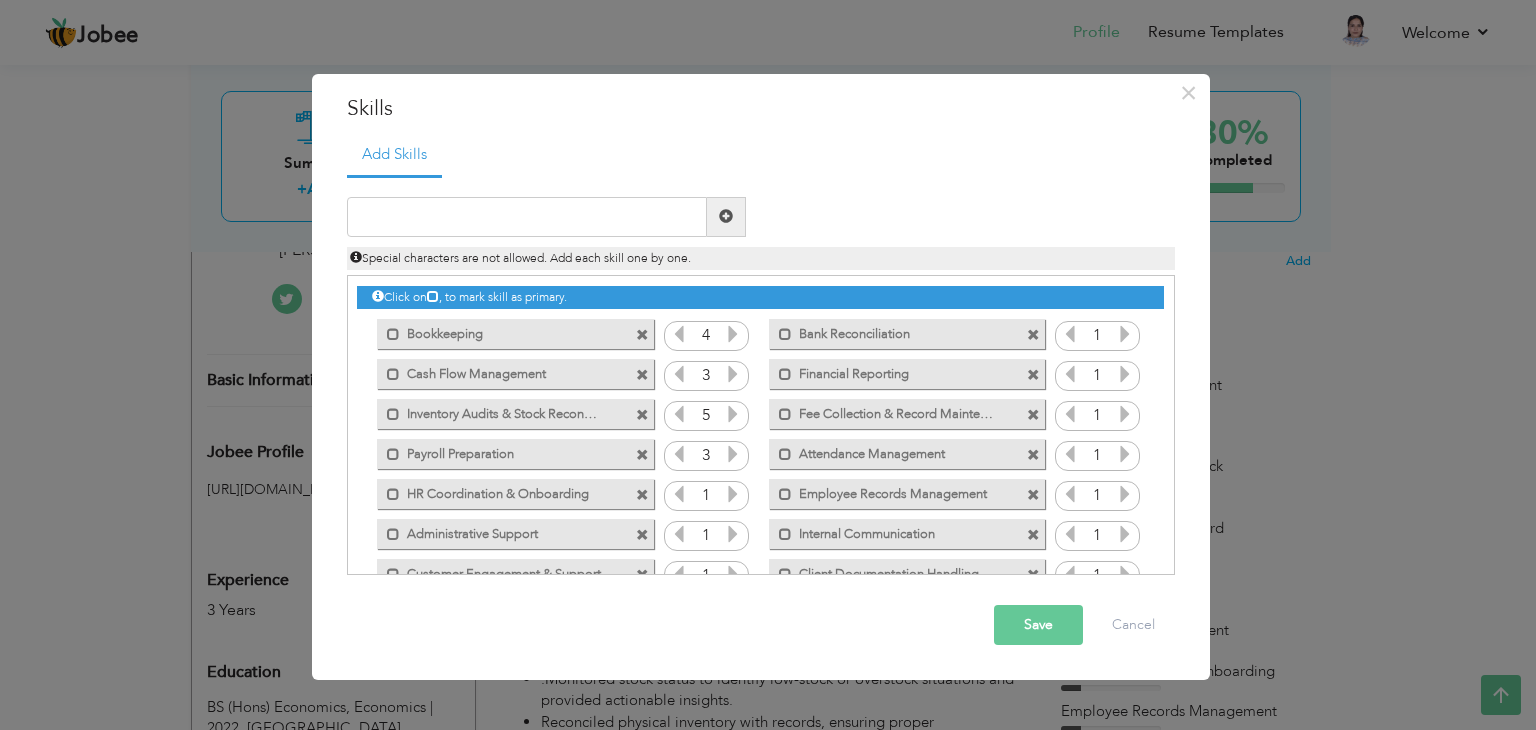 click at bounding box center (733, 494) 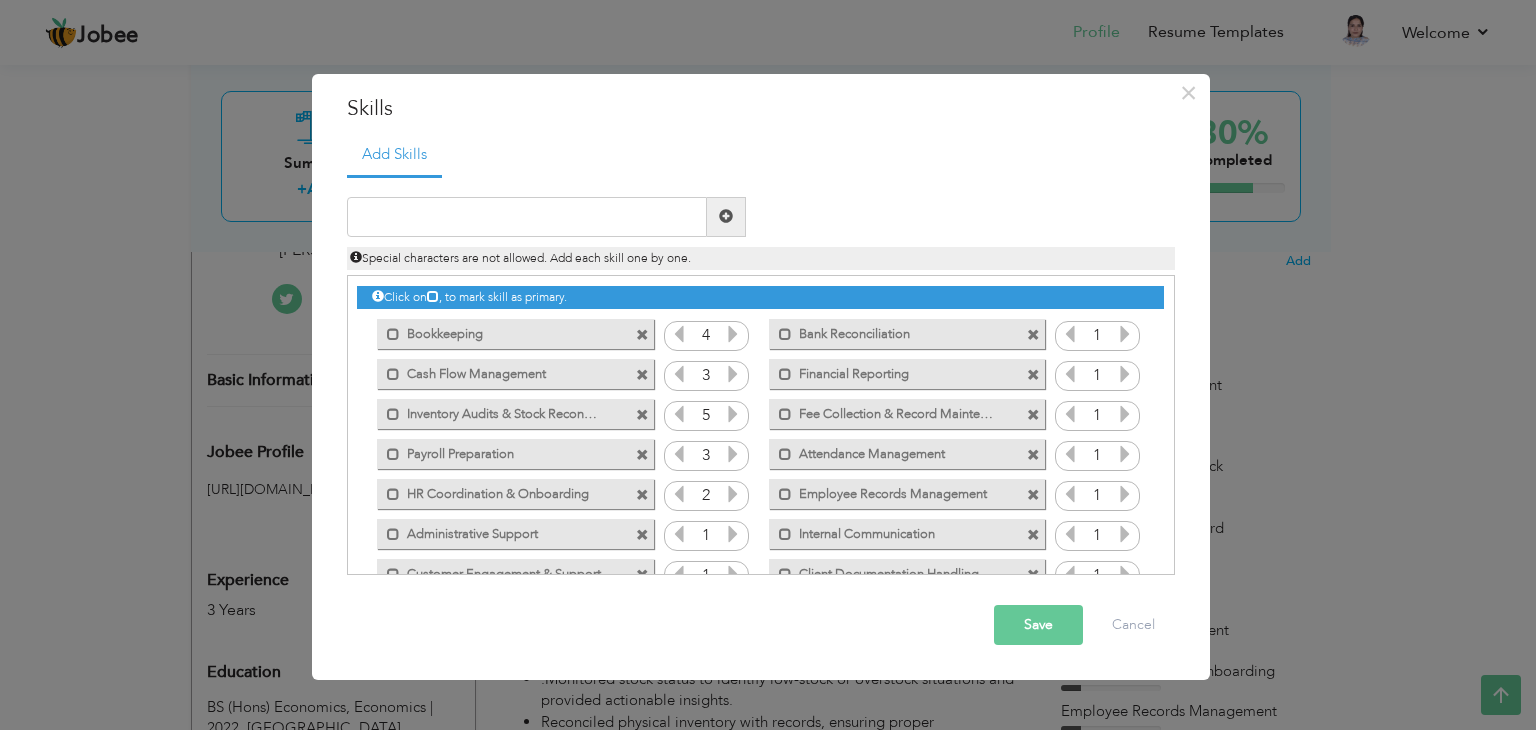 click at bounding box center (733, 494) 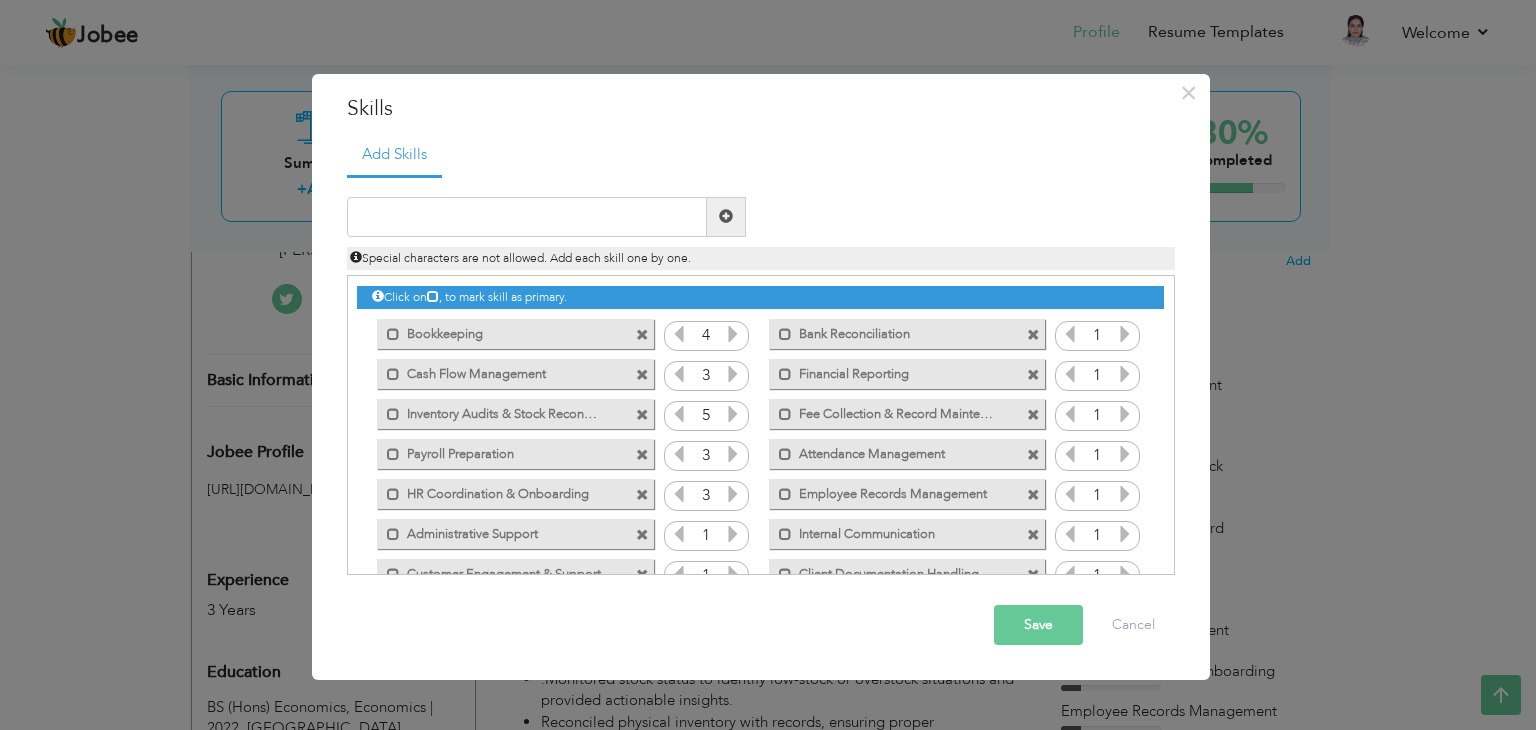 click at bounding box center (733, 494) 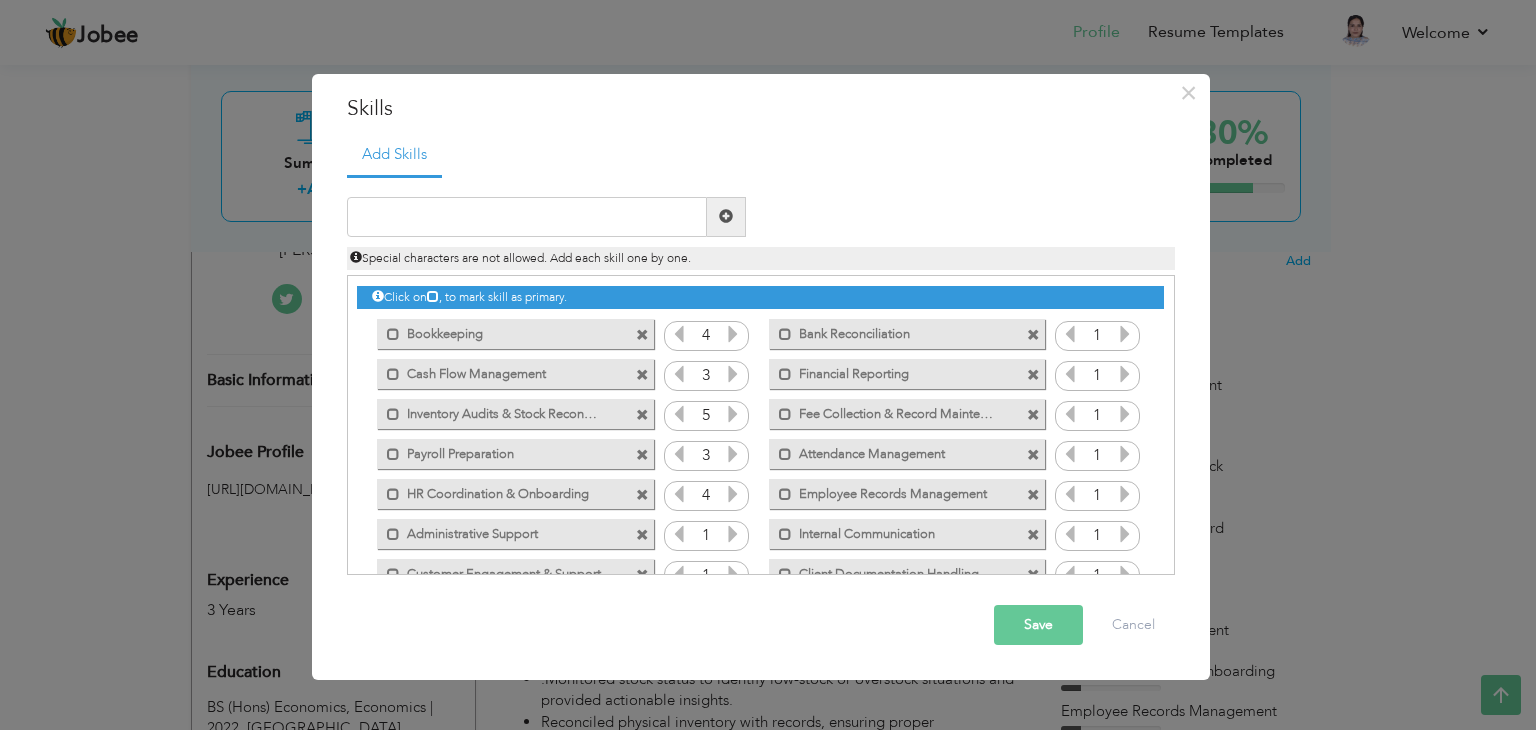 click at bounding box center [733, 534] 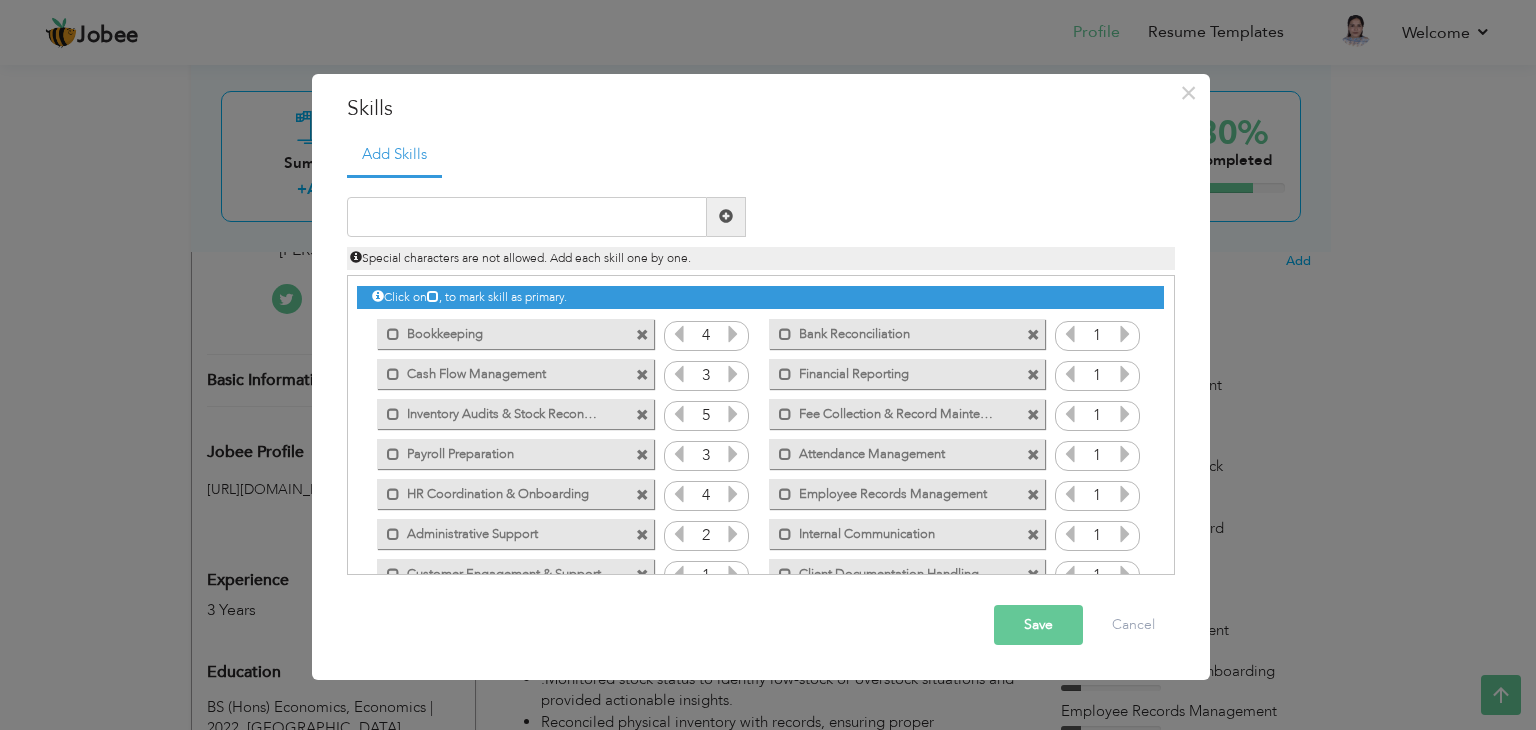click at bounding box center (733, 534) 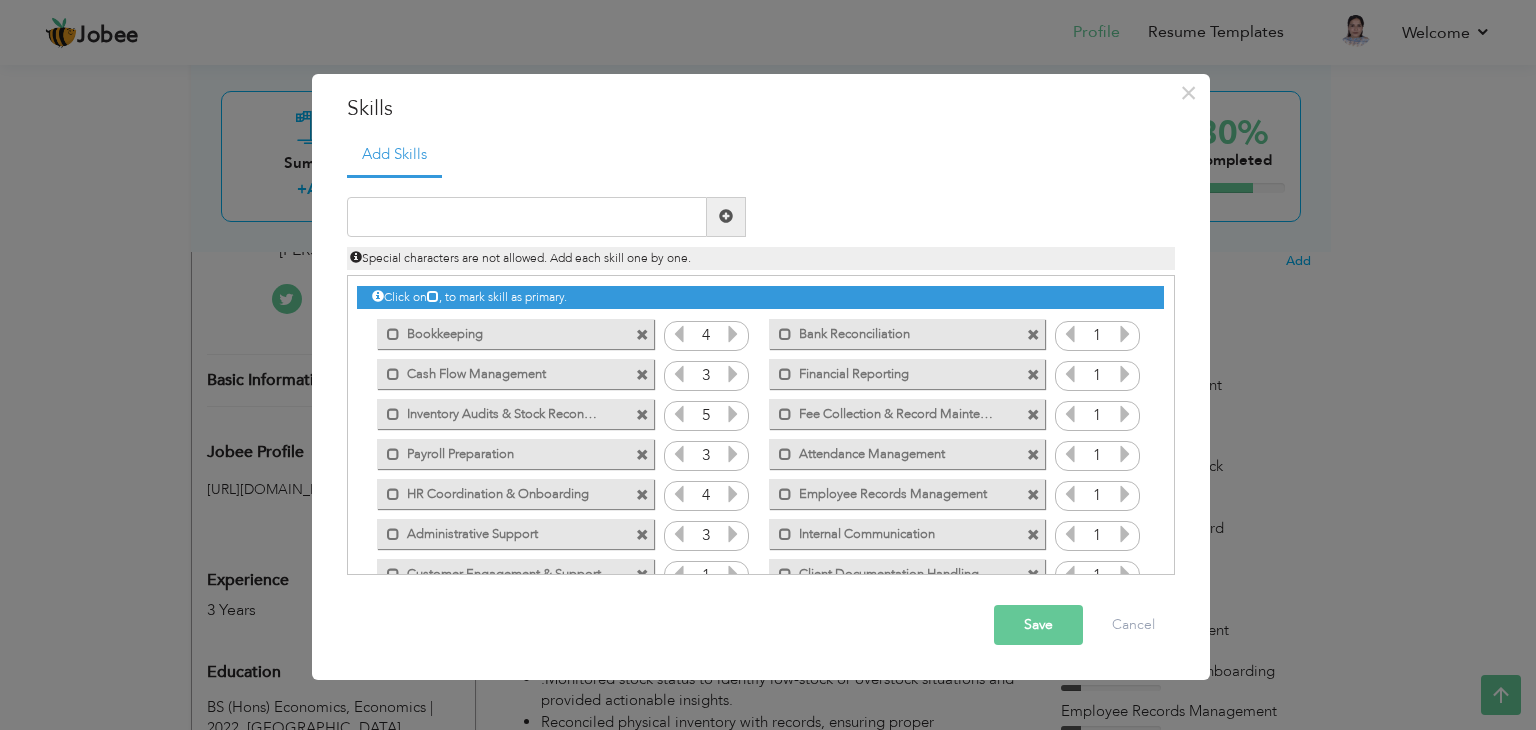 click at bounding box center (733, 534) 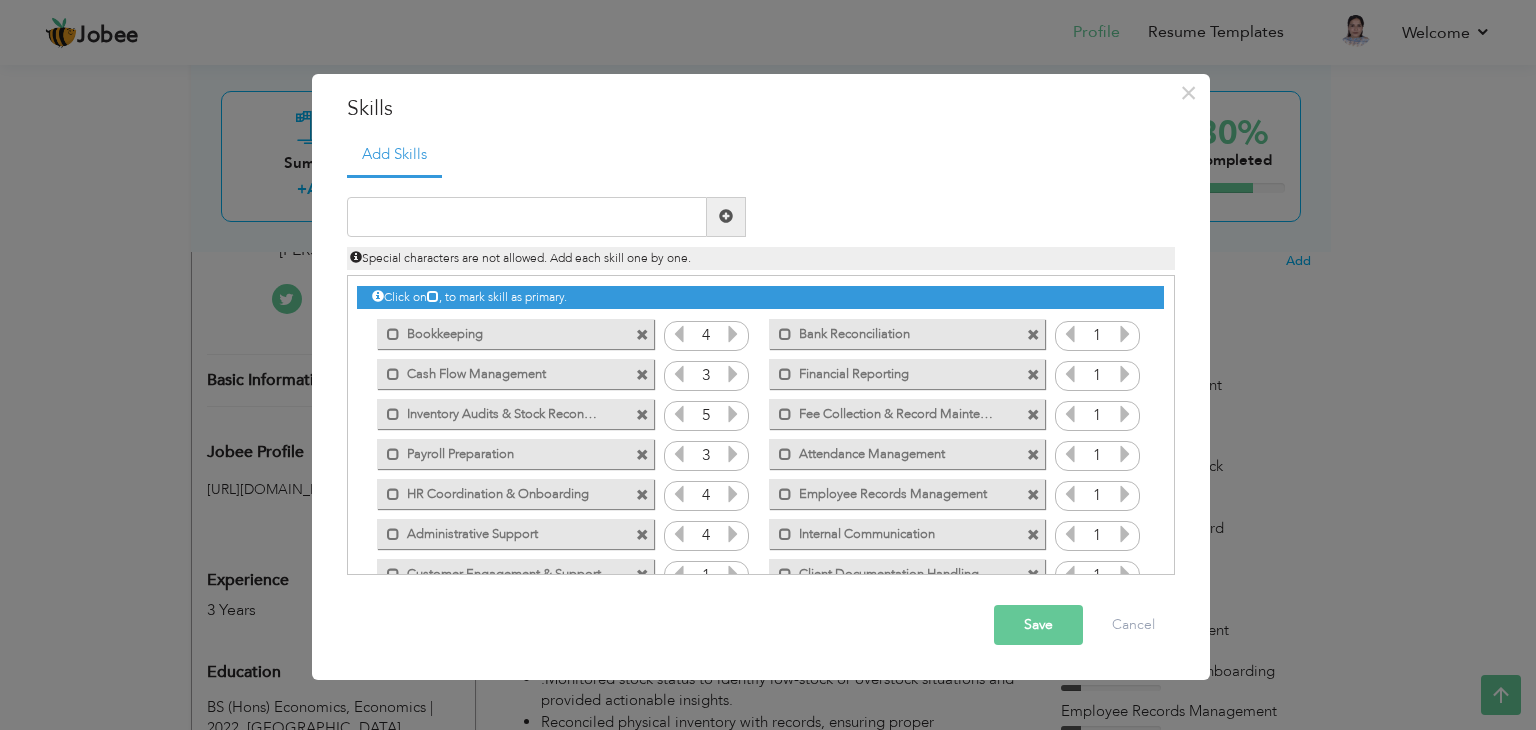 click at bounding box center [733, 534] 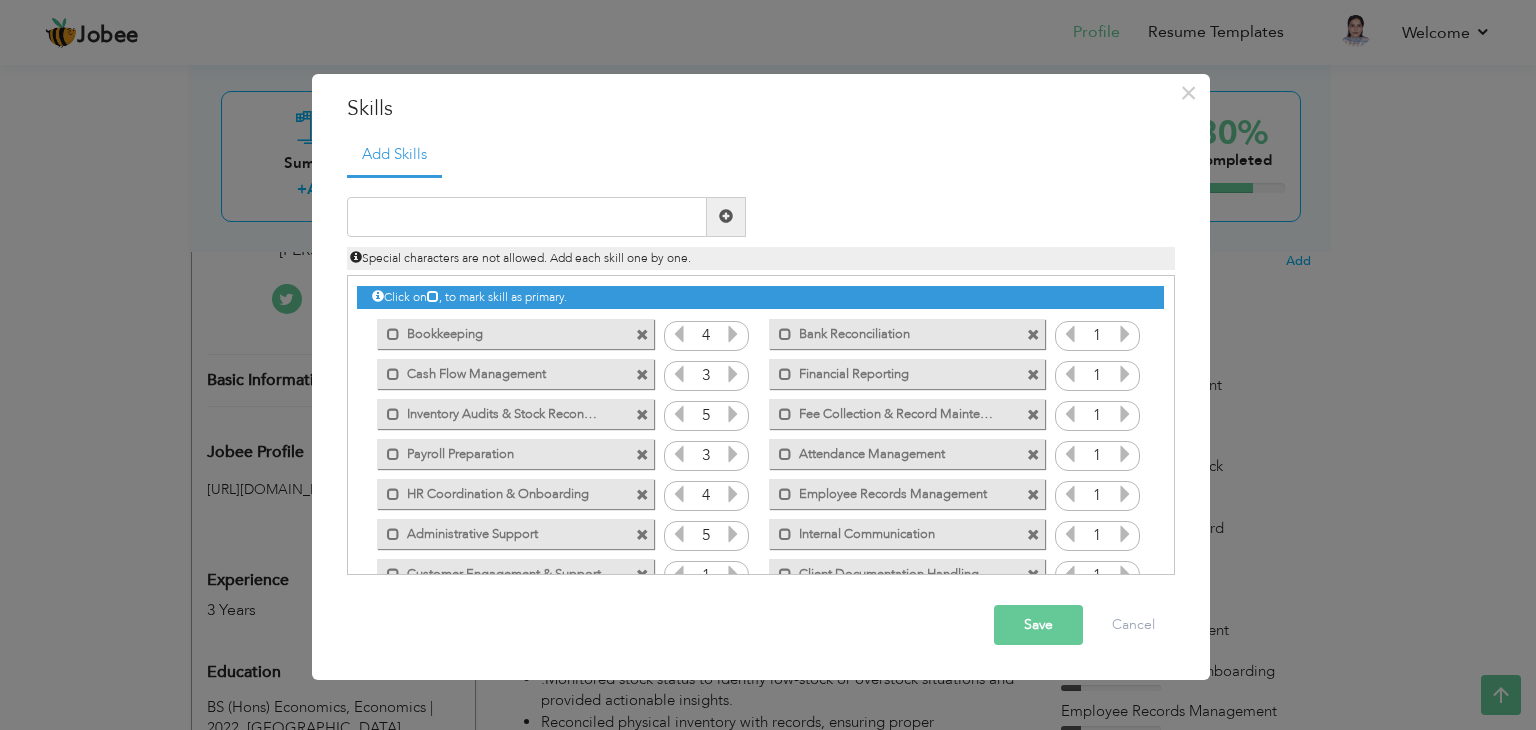 click at bounding box center [1125, 334] 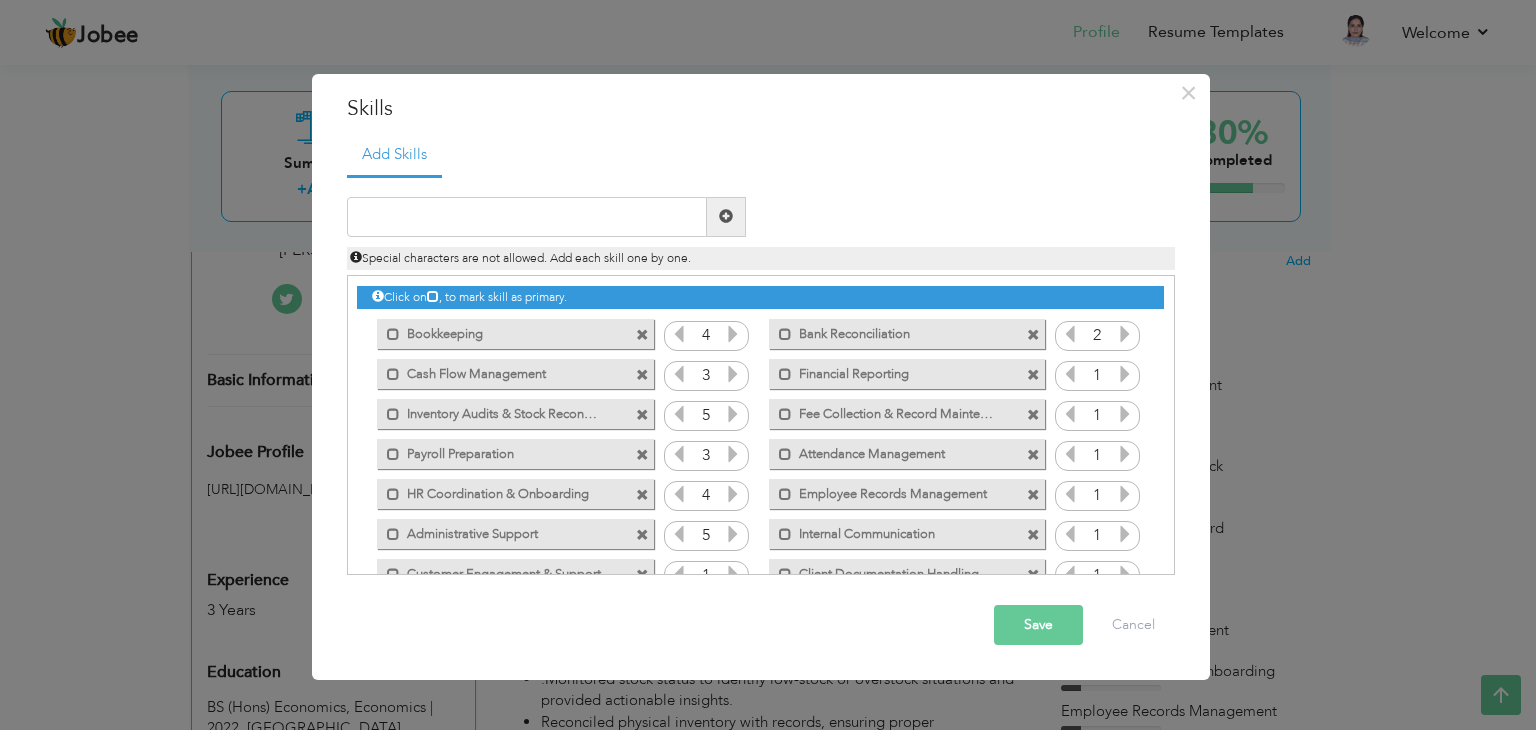 click at bounding box center (1125, 334) 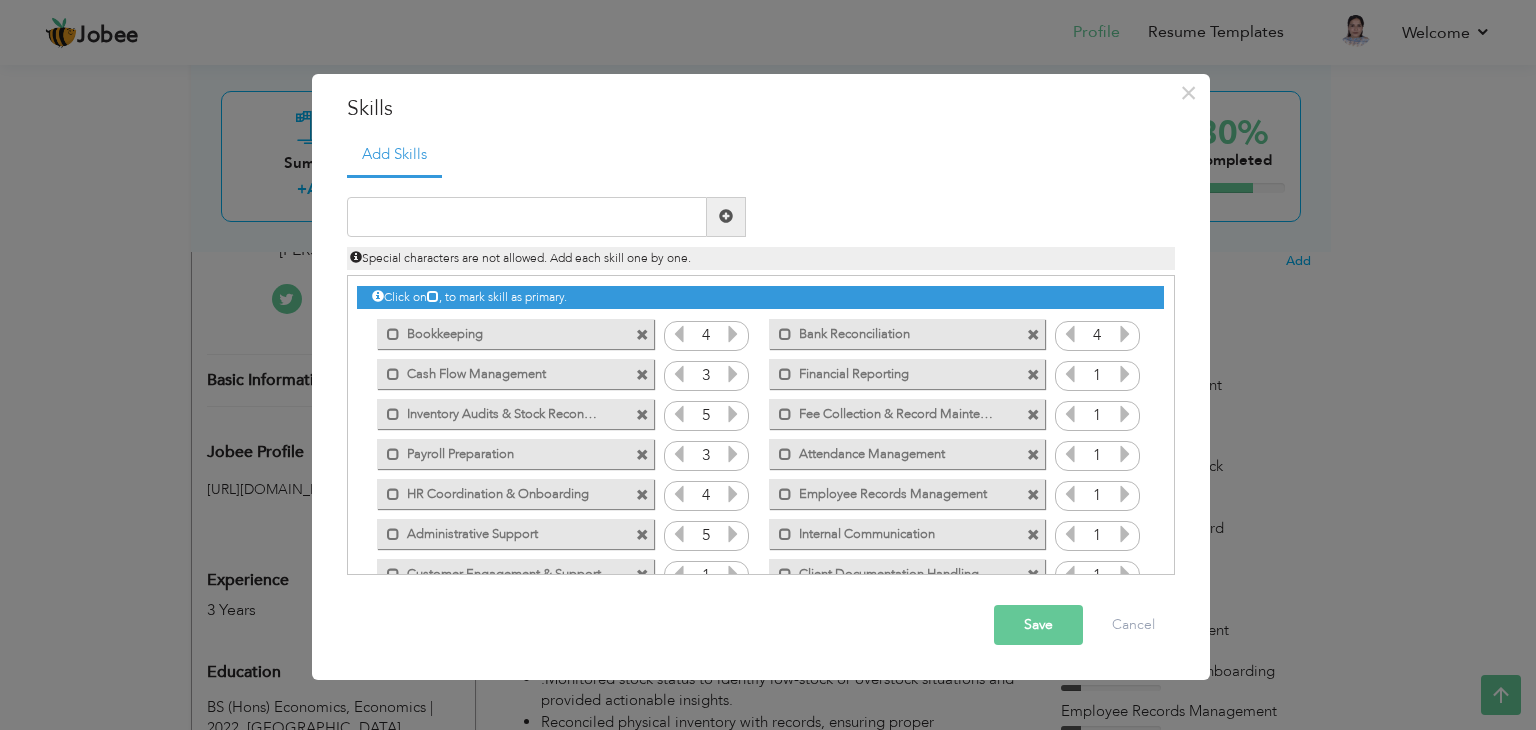 click at bounding box center [1125, 374] 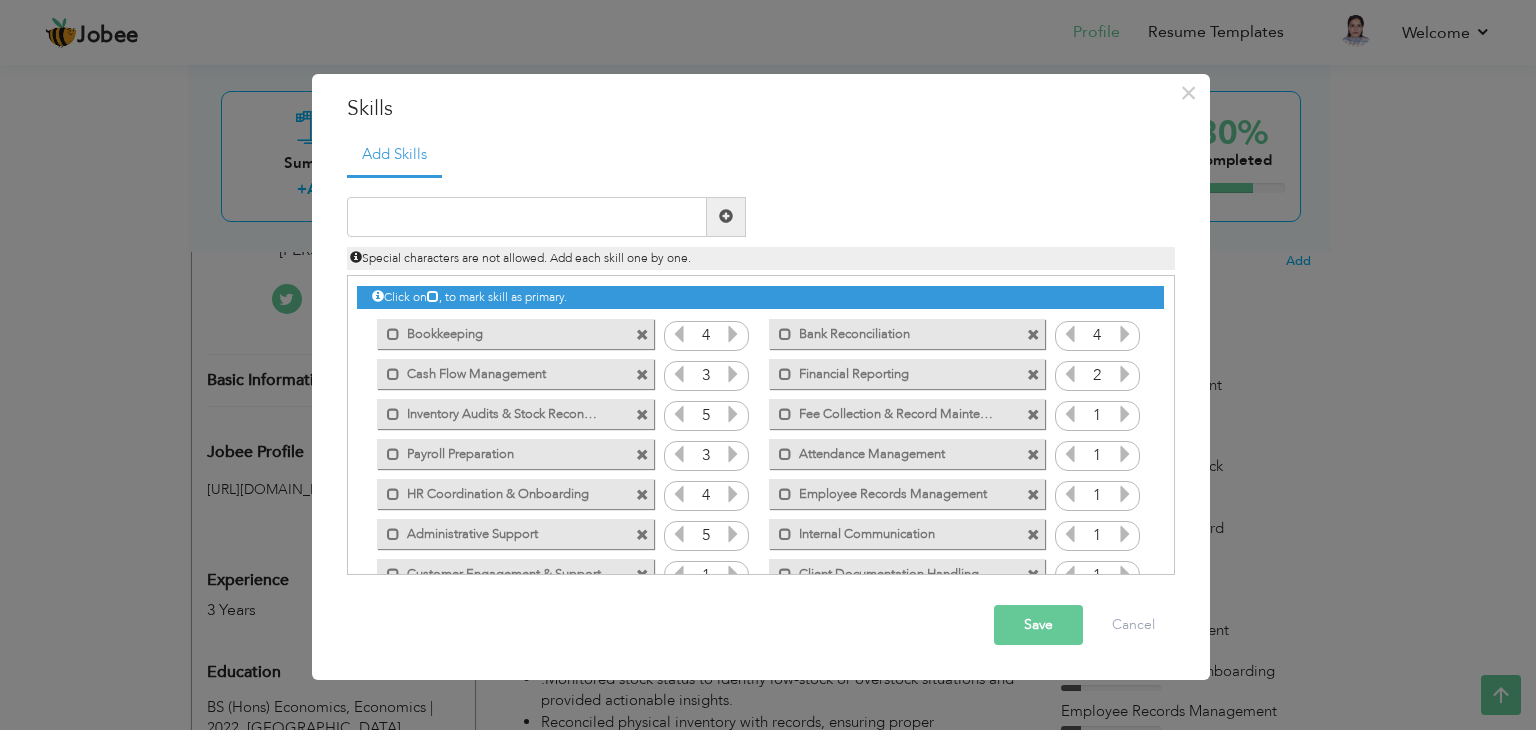 click at bounding box center [1125, 374] 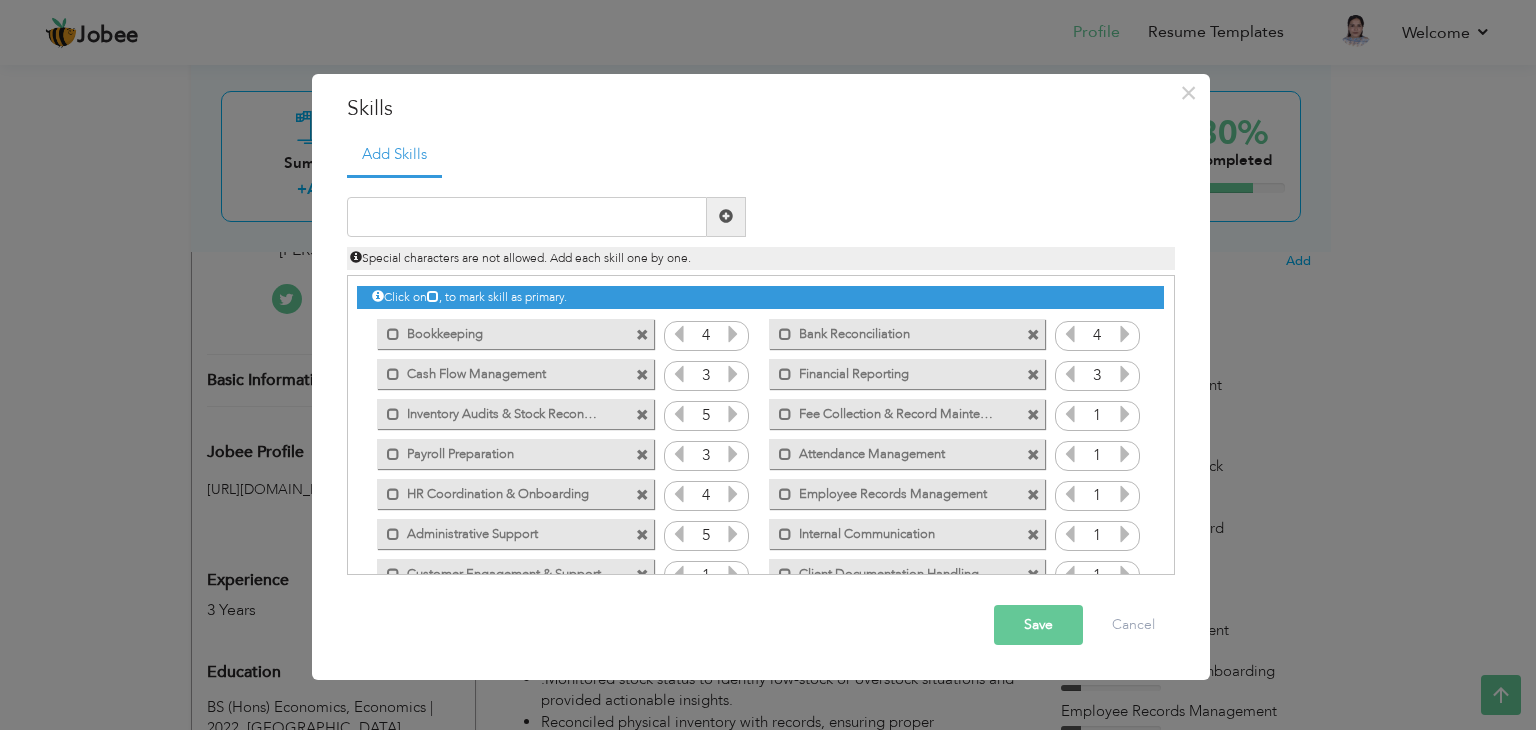 click at bounding box center [1070, 374] 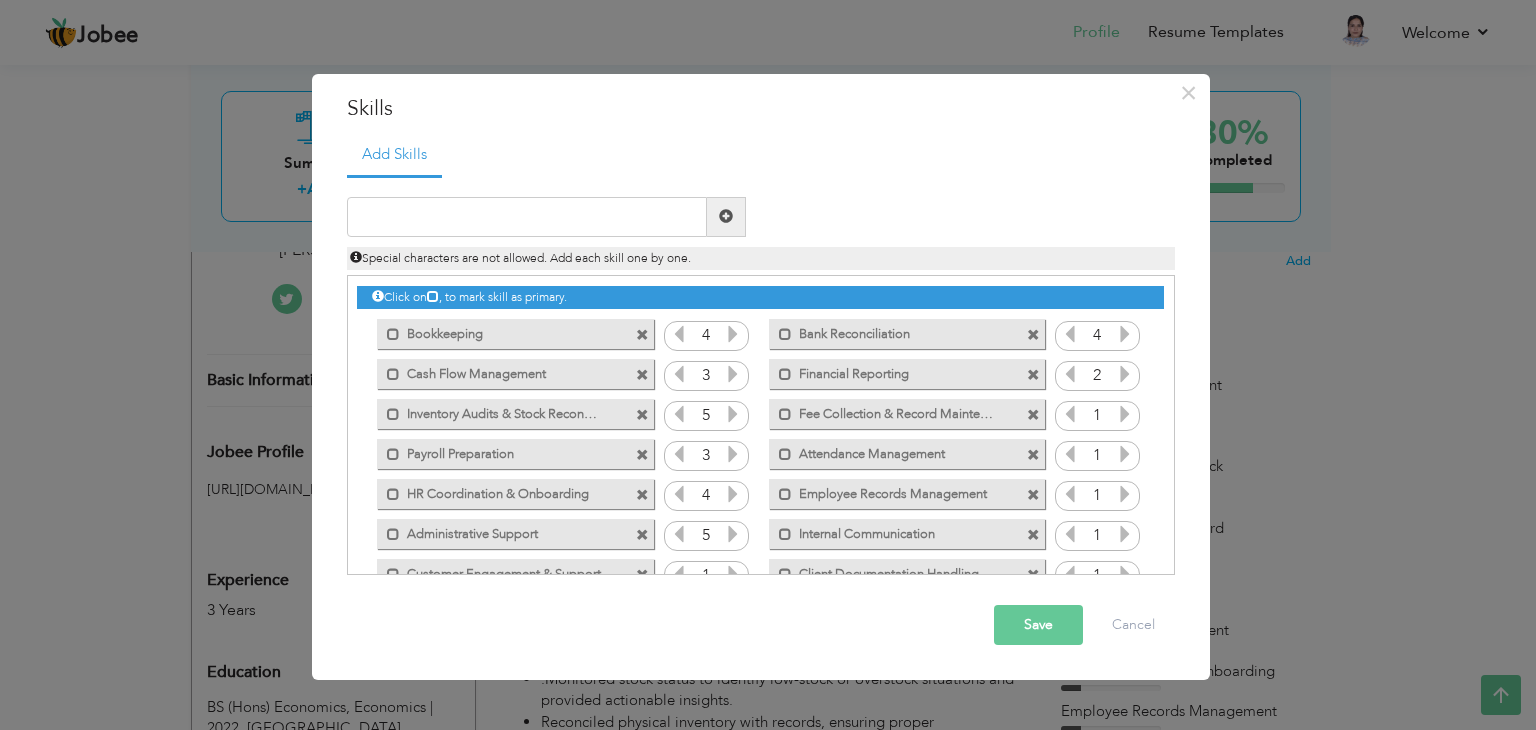 click at bounding box center [1125, 414] 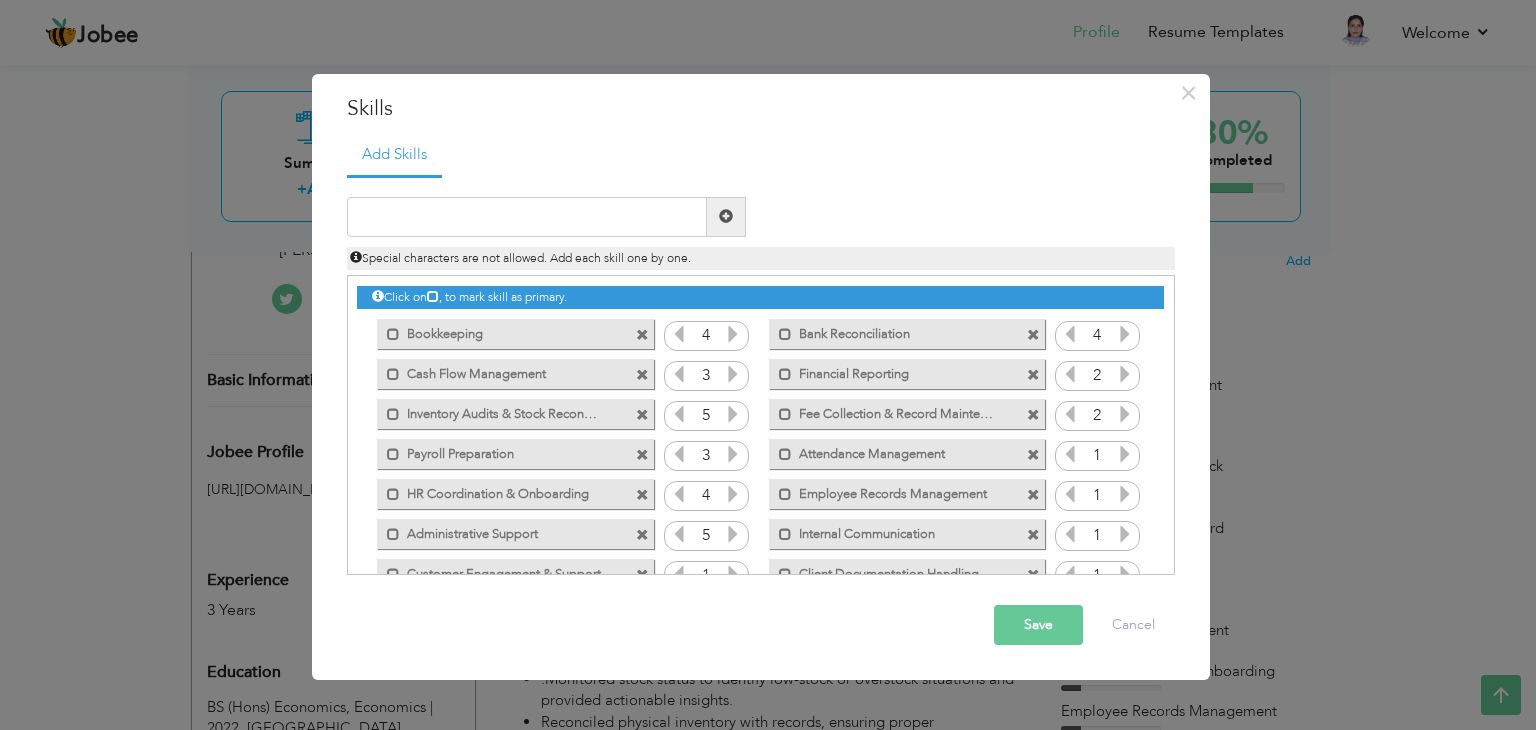 click at bounding box center (1125, 414) 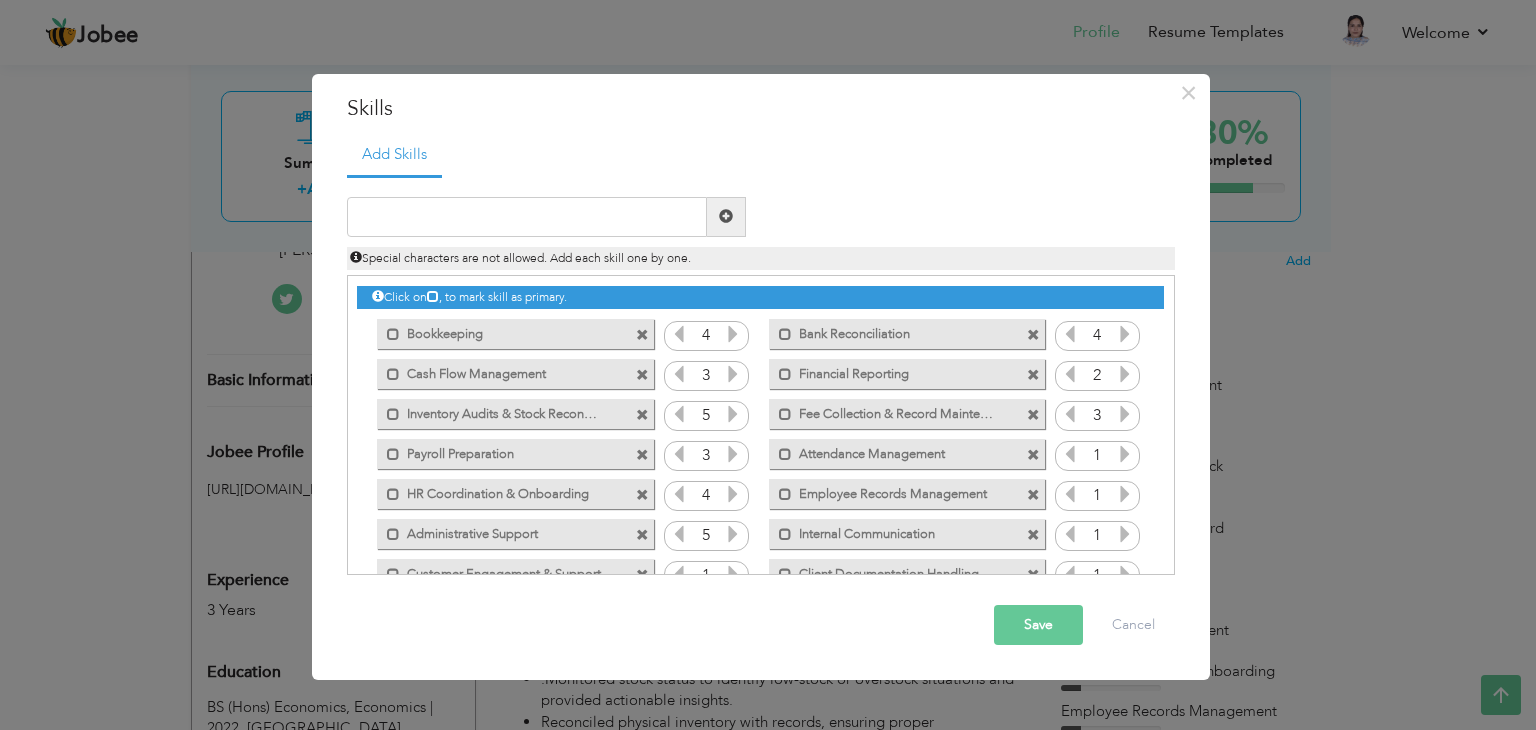 click at bounding box center (1125, 414) 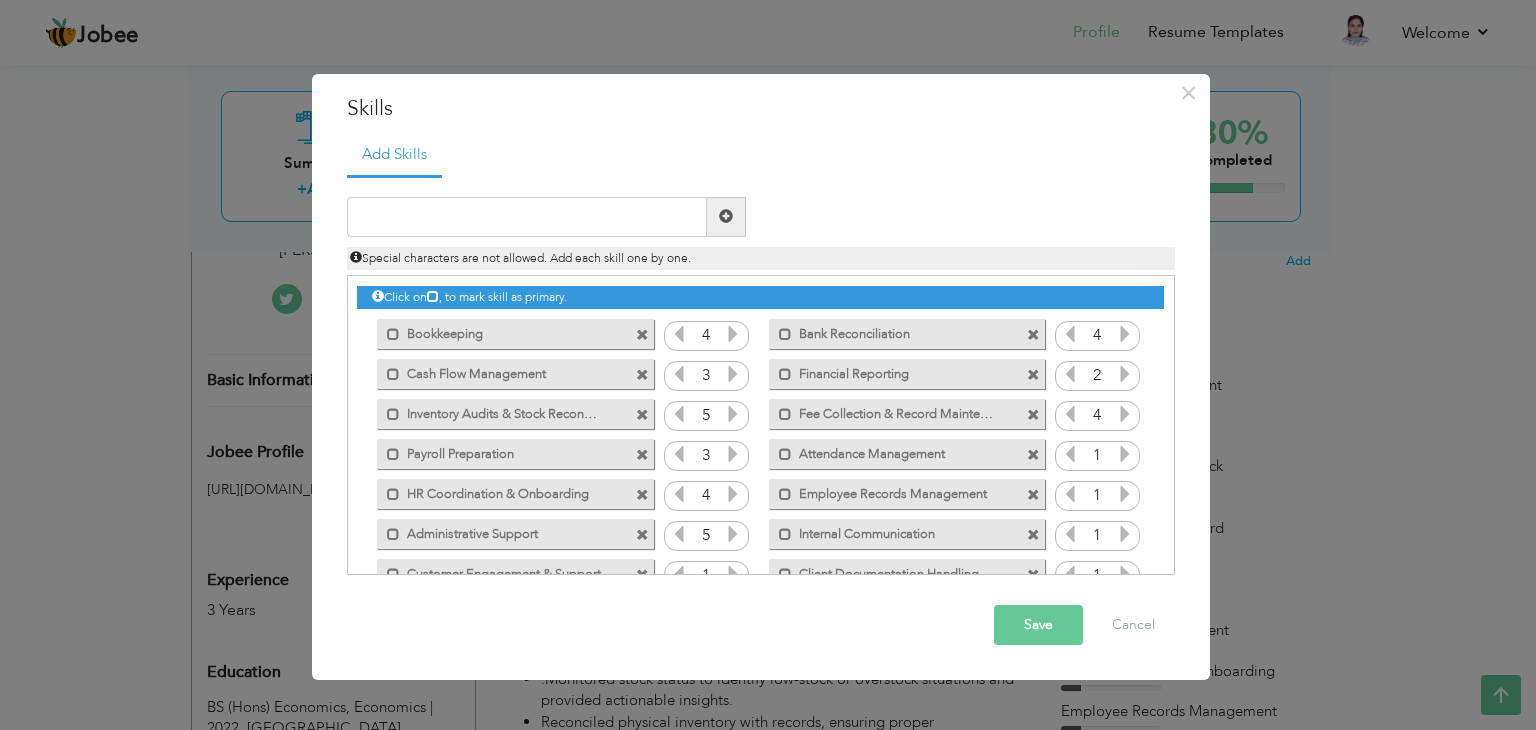 click at bounding box center [1125, 414] 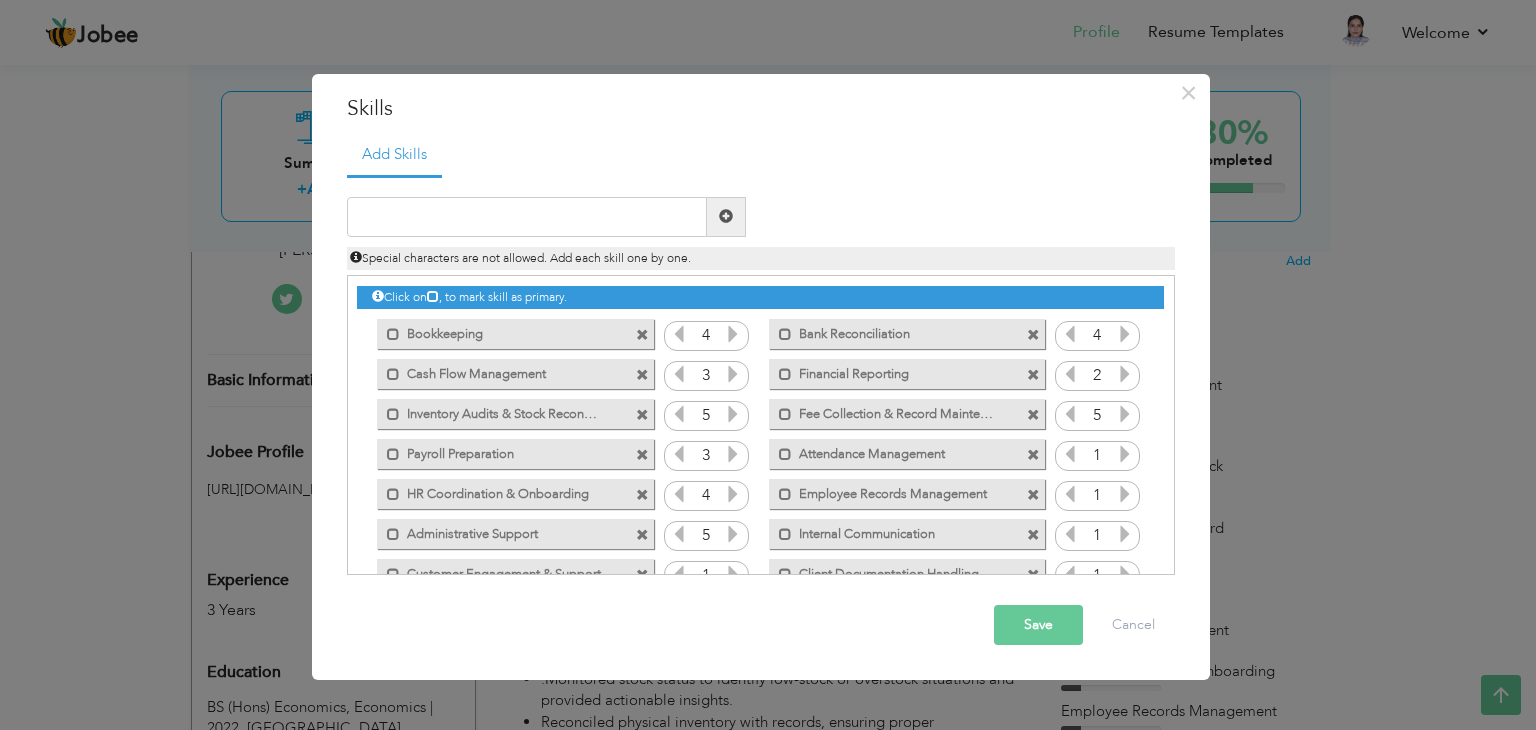 click at bounding box center (1125, 454) 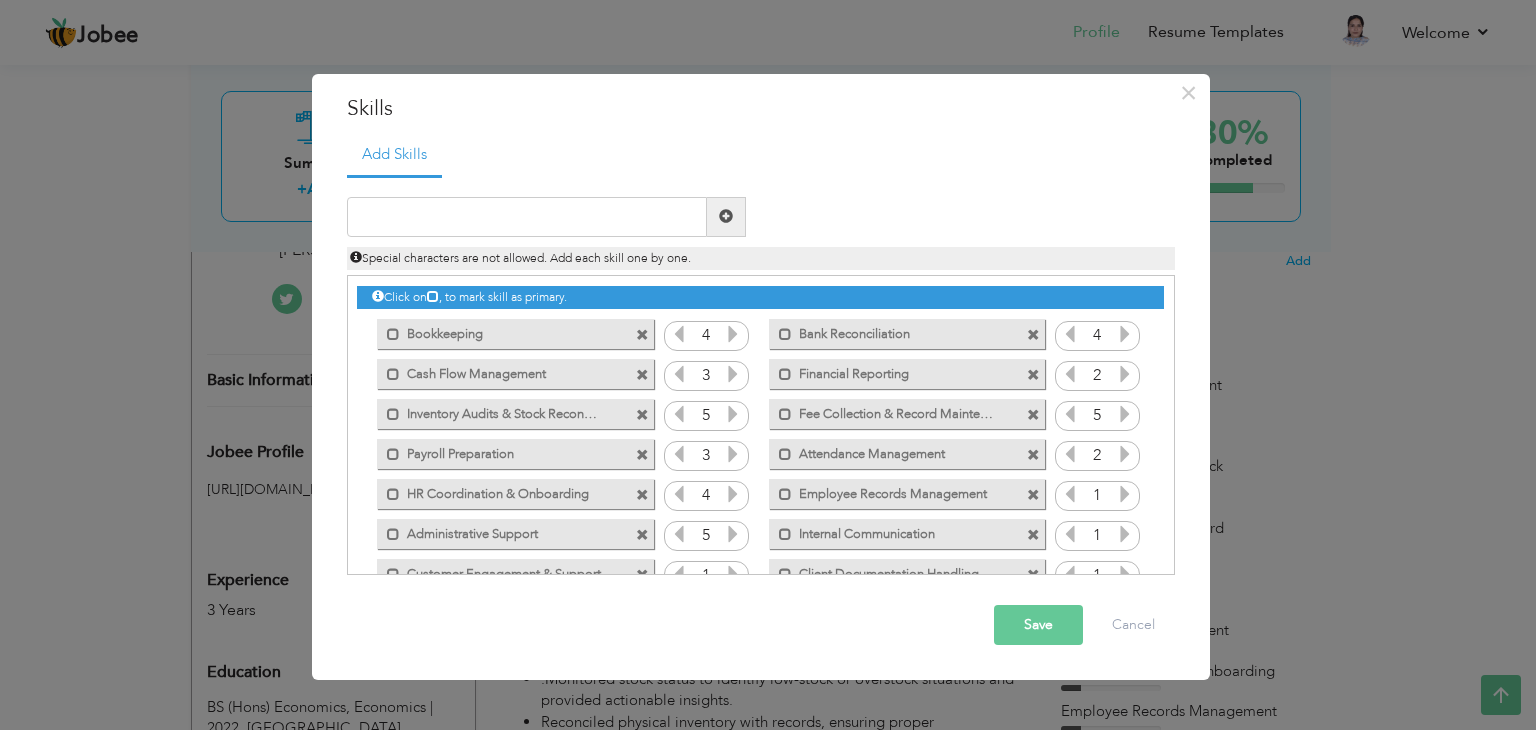 click at bounding box center [1125, 454] 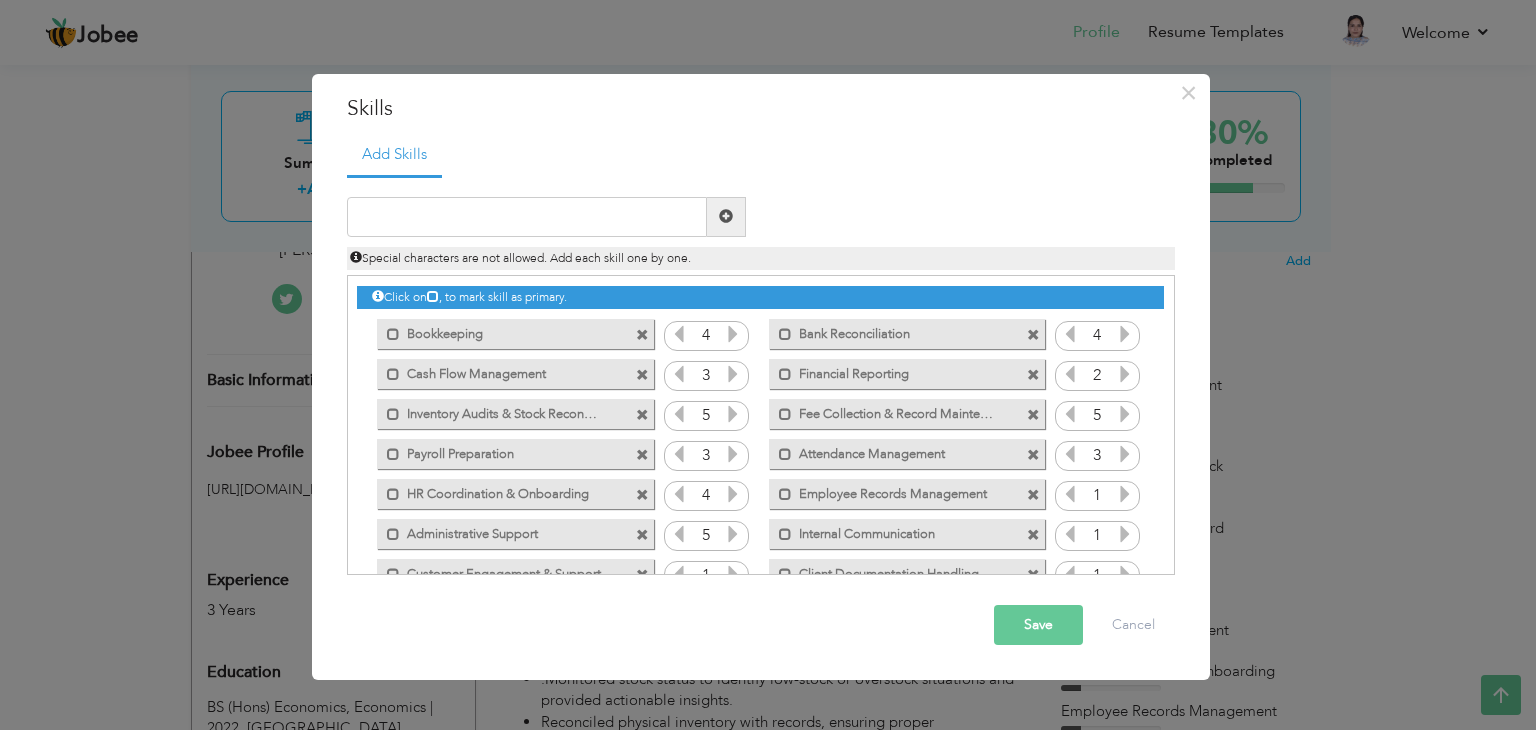 click at bounding box center [1125, 454] 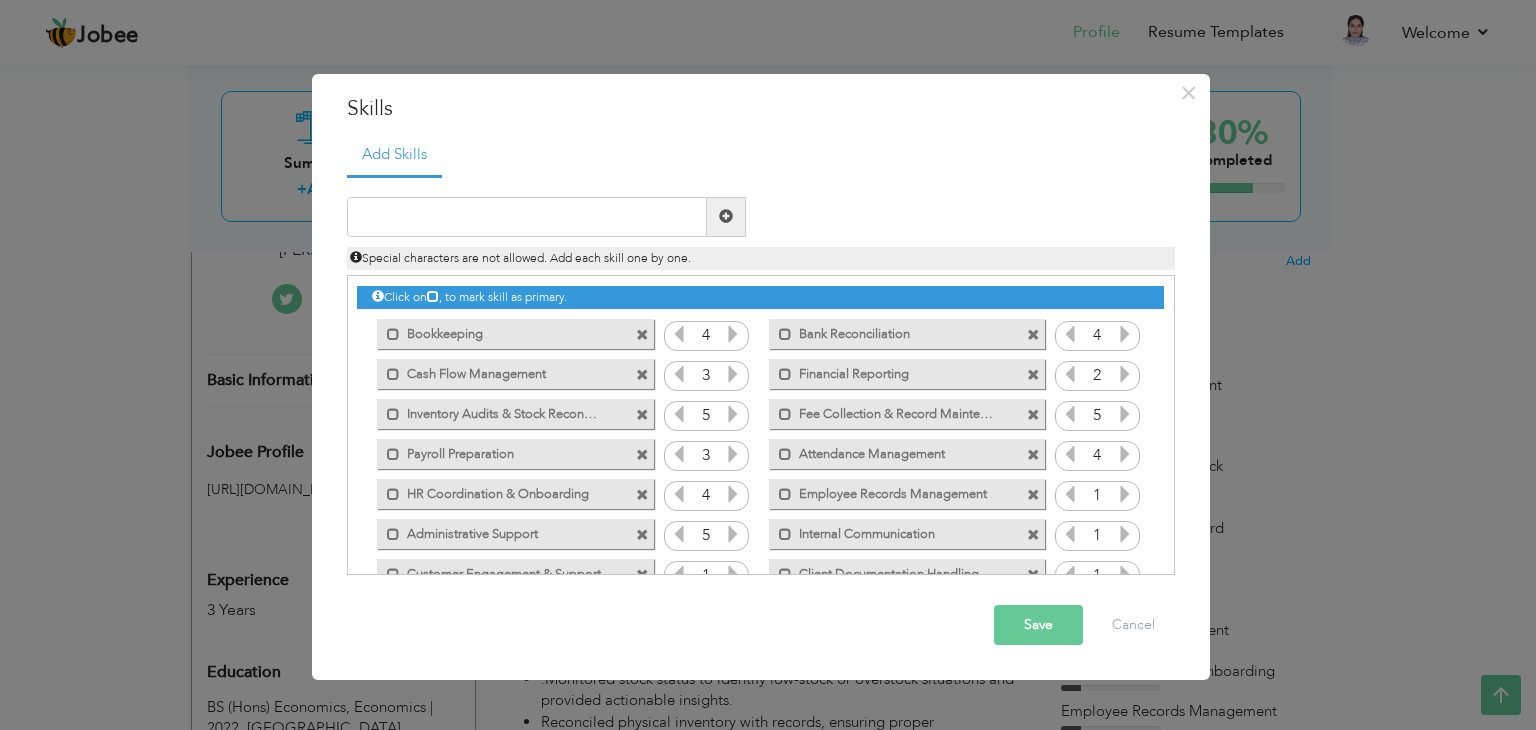click at bounding box center [1125, 454] 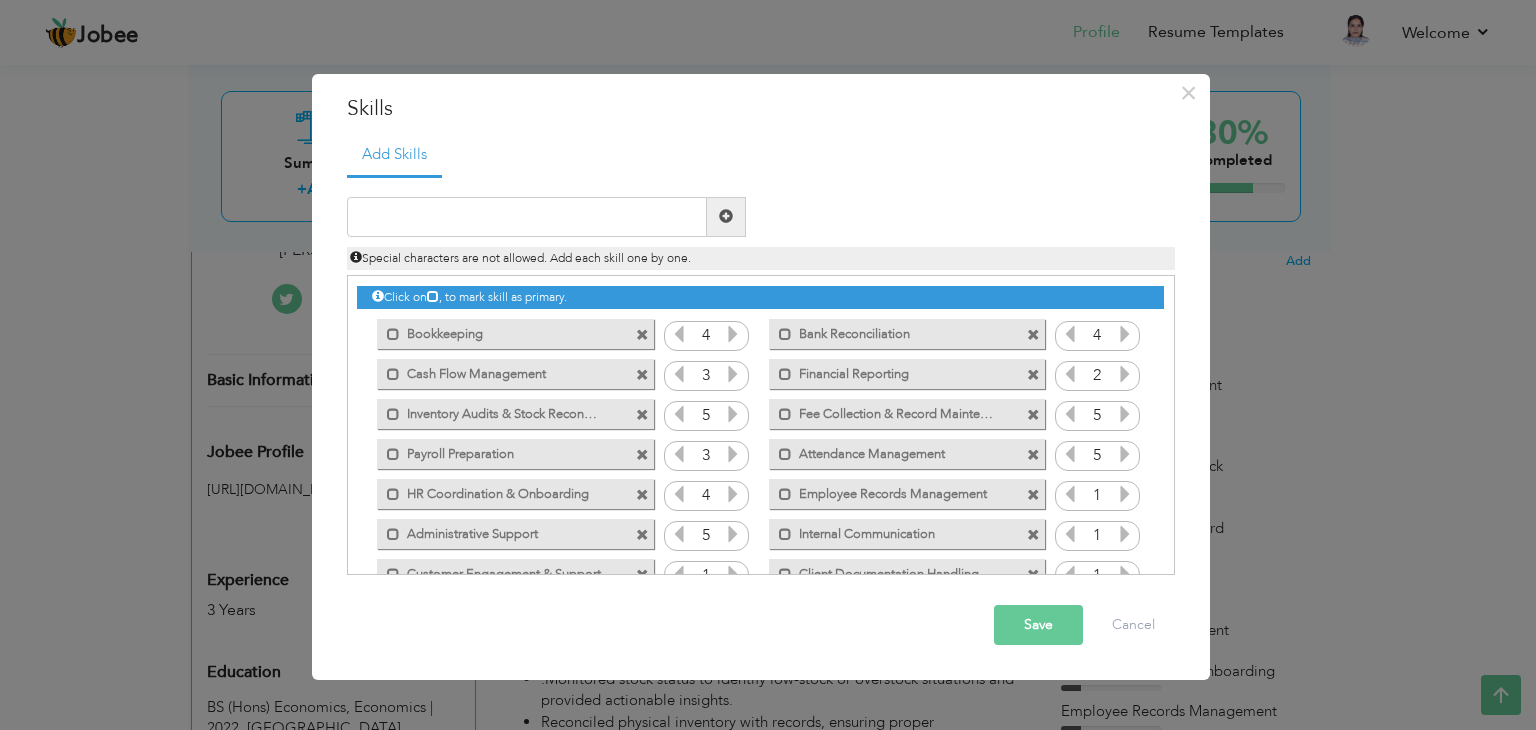 click at bounding box center (1125, 494) 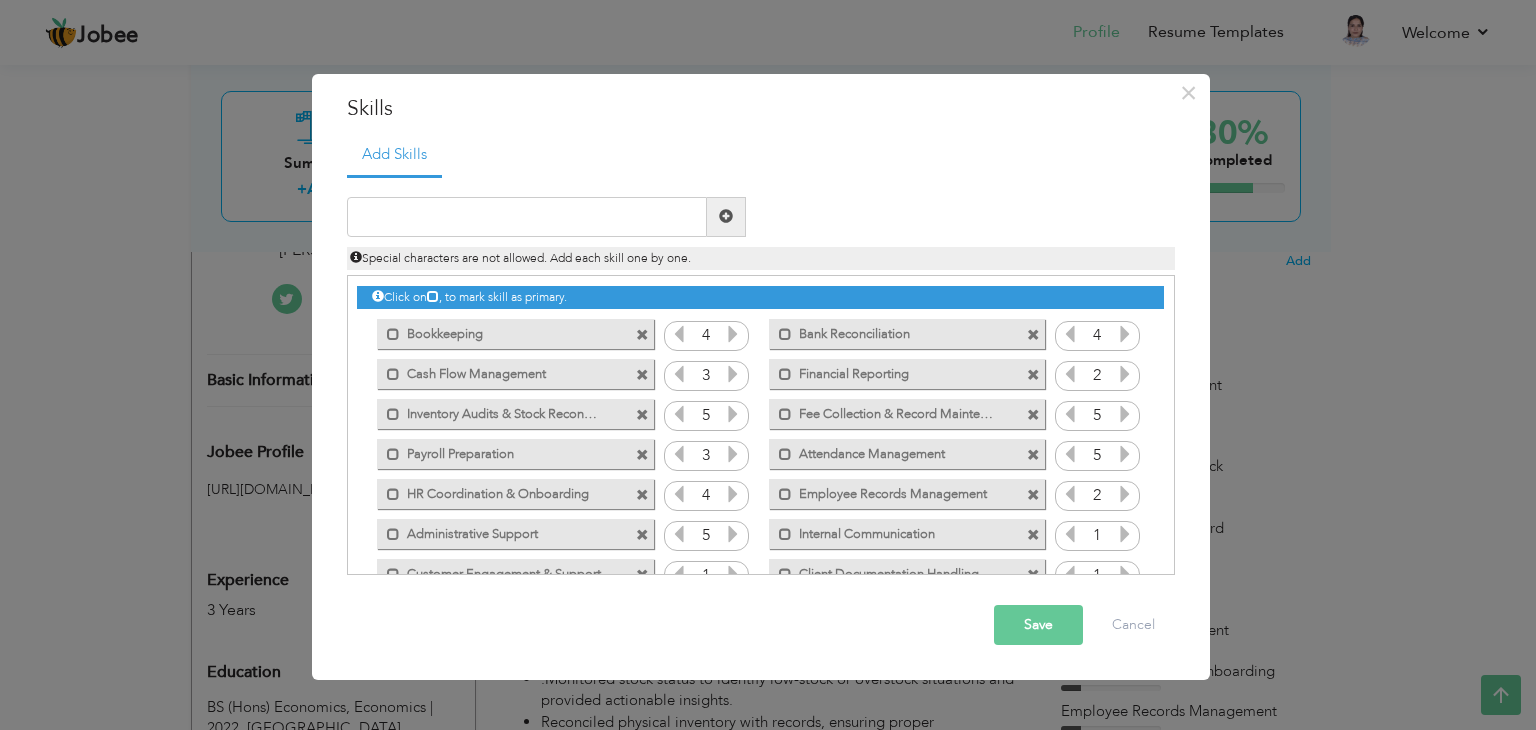 click at bounding box center (1125, 494) 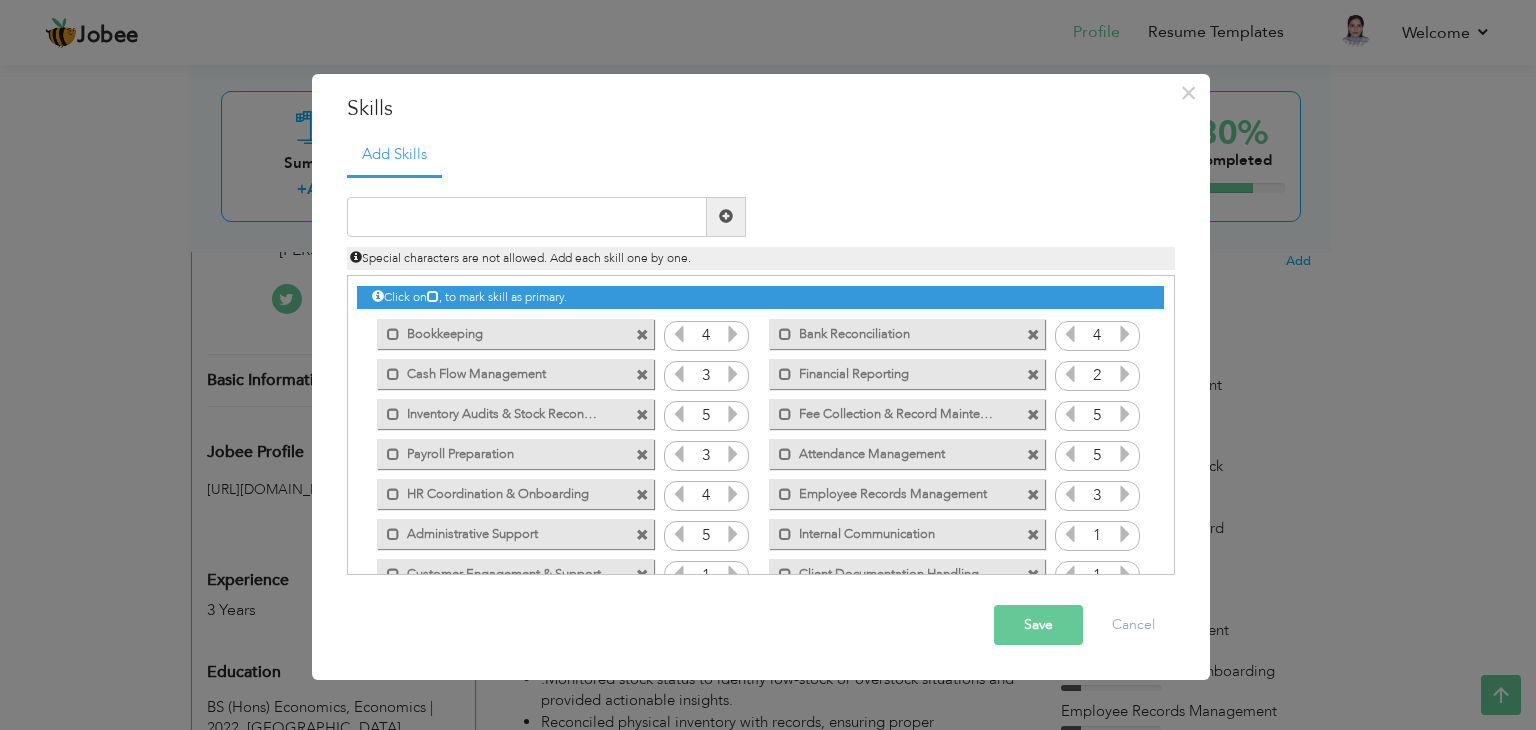 click at bounding box center (1125, 494) 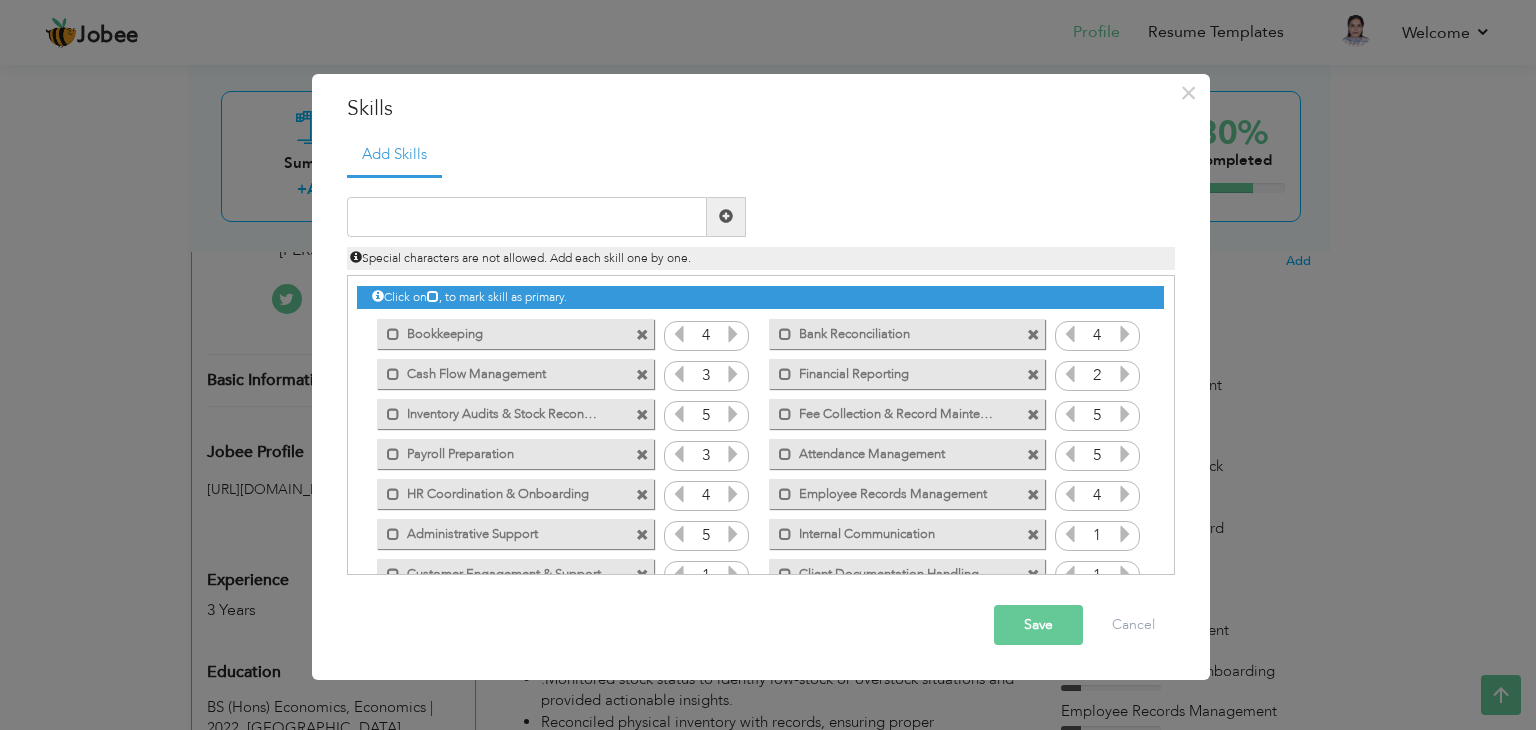 click at bounding box center (1125, 494) 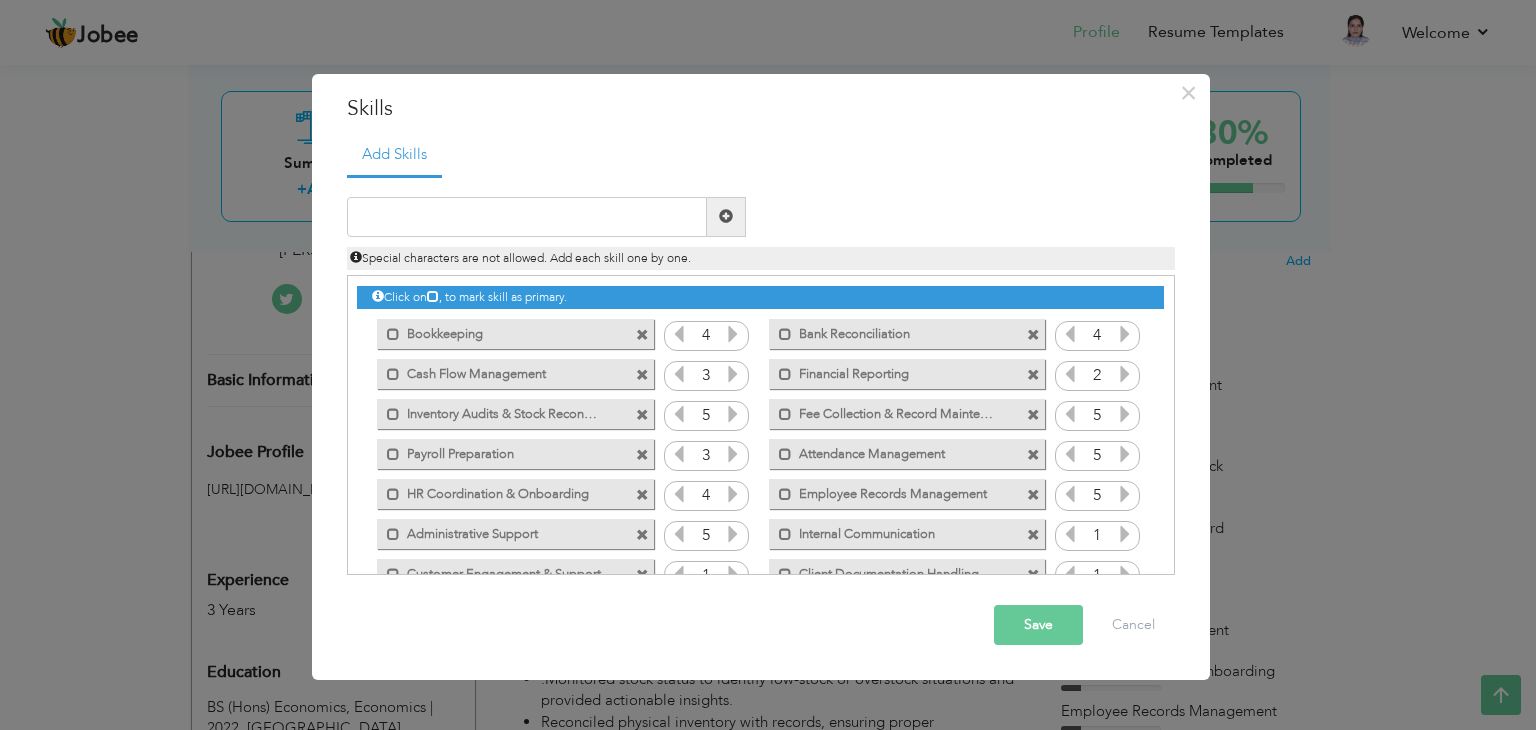click at bounding box center (1125, 534) 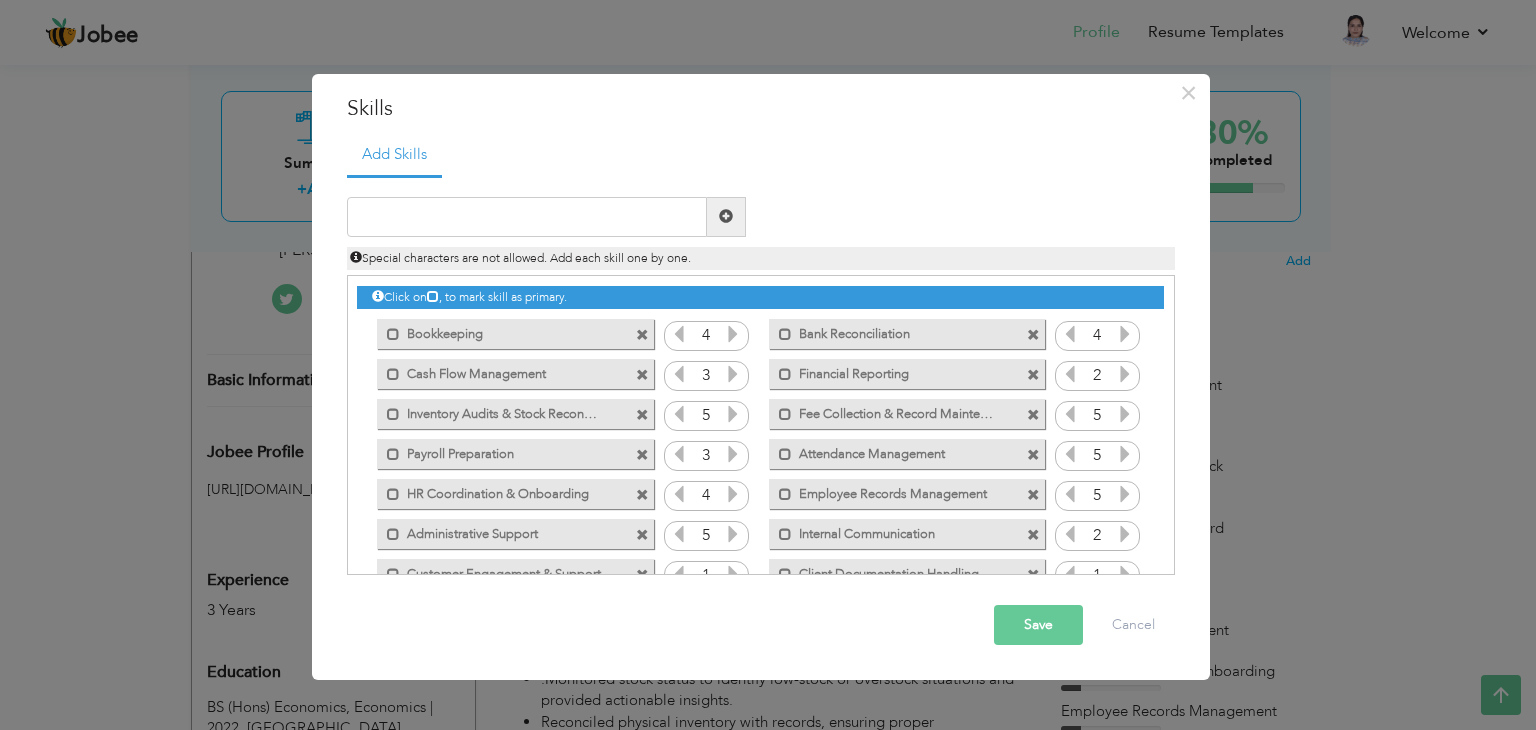 click at bounding box center [1125, 534] 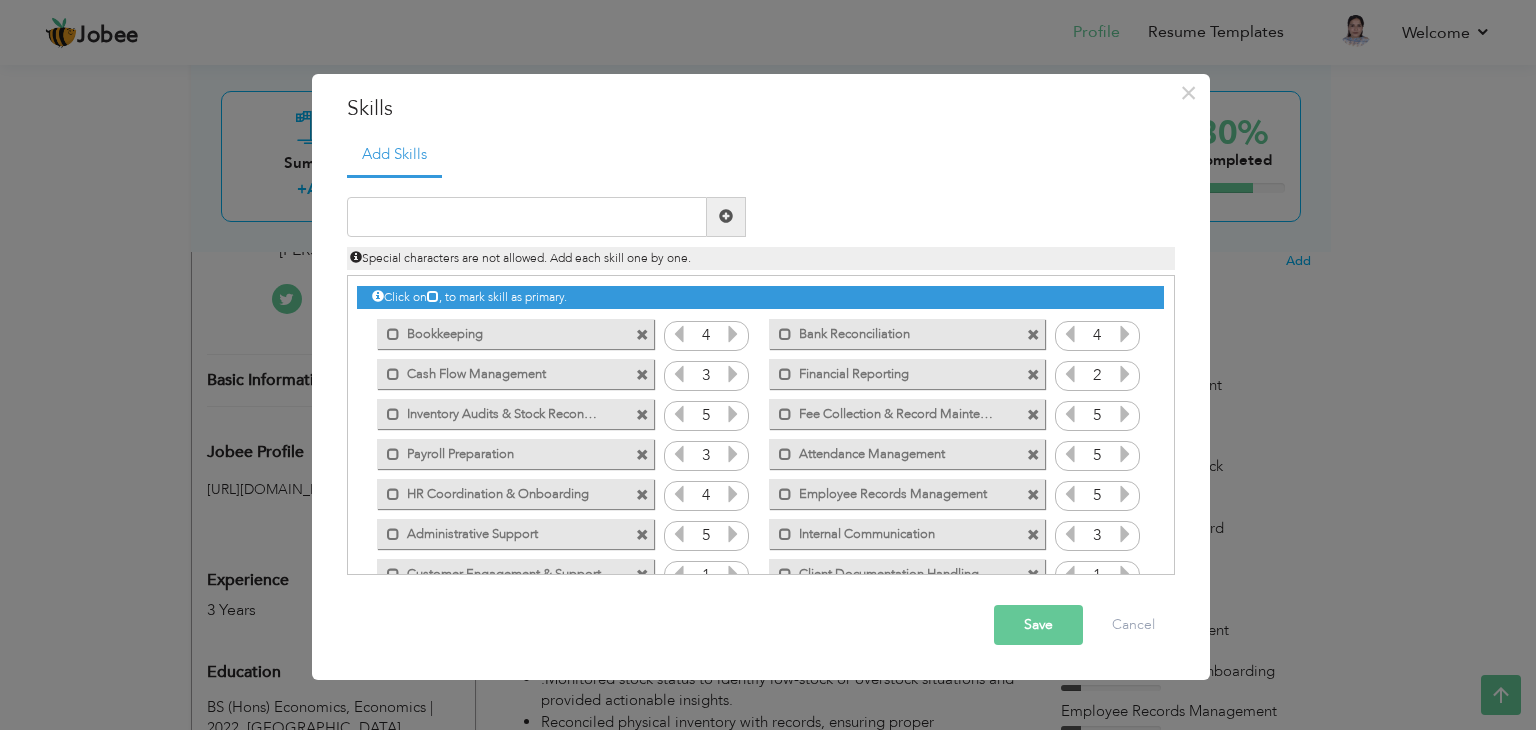 click at bounding box center [1125, 534] 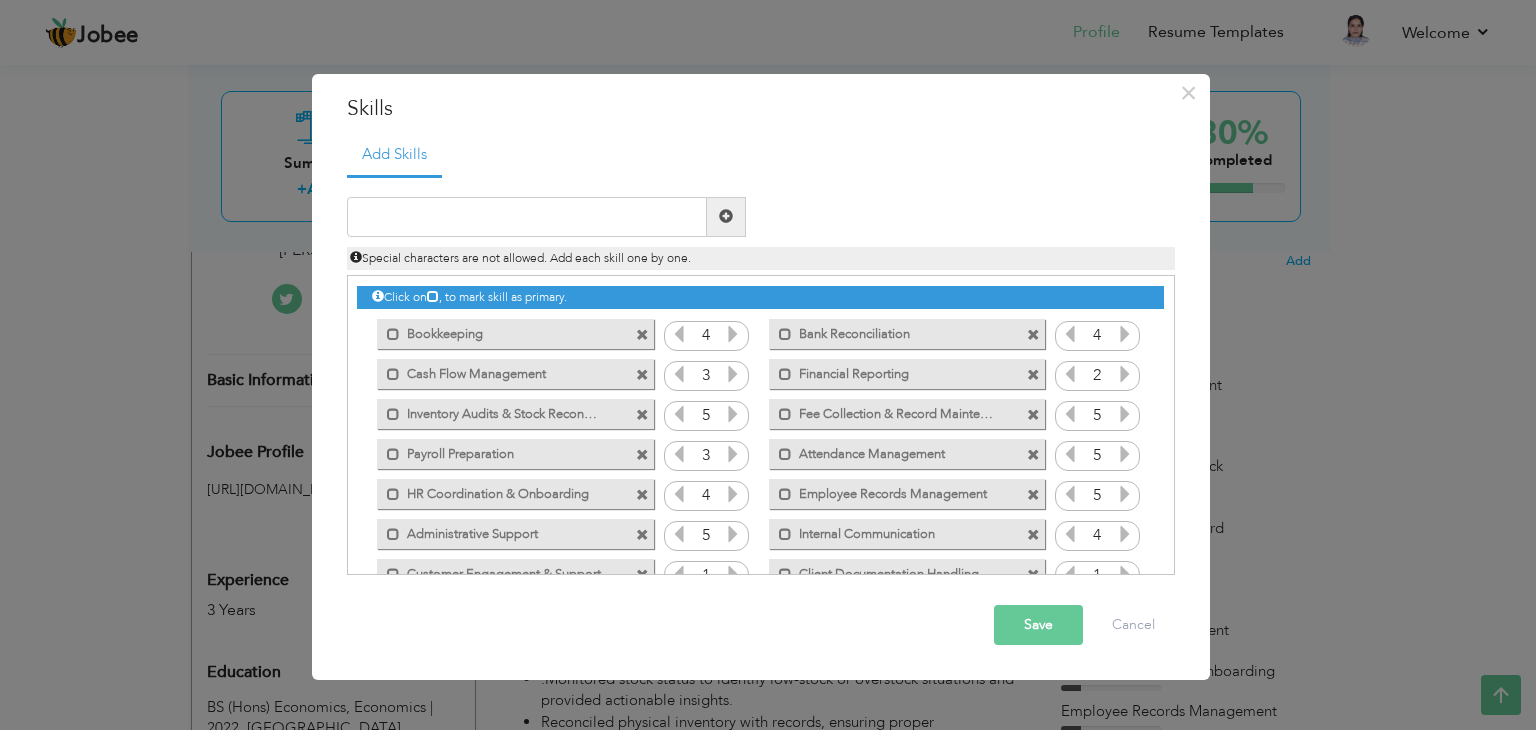 click at bounding box center [1125, 534] 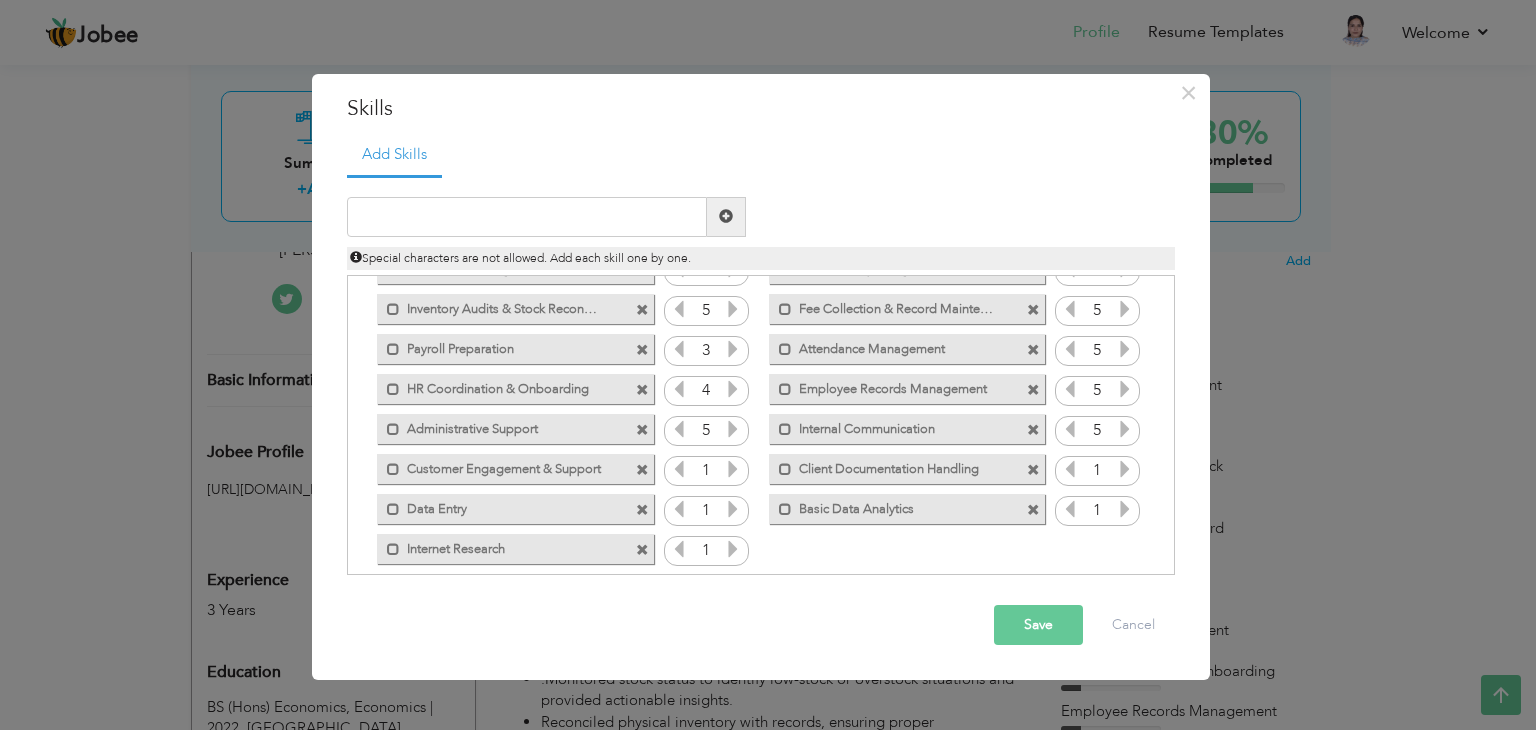 scroll, scrollTop: 108, scrollLeft: 0, axis: vertical 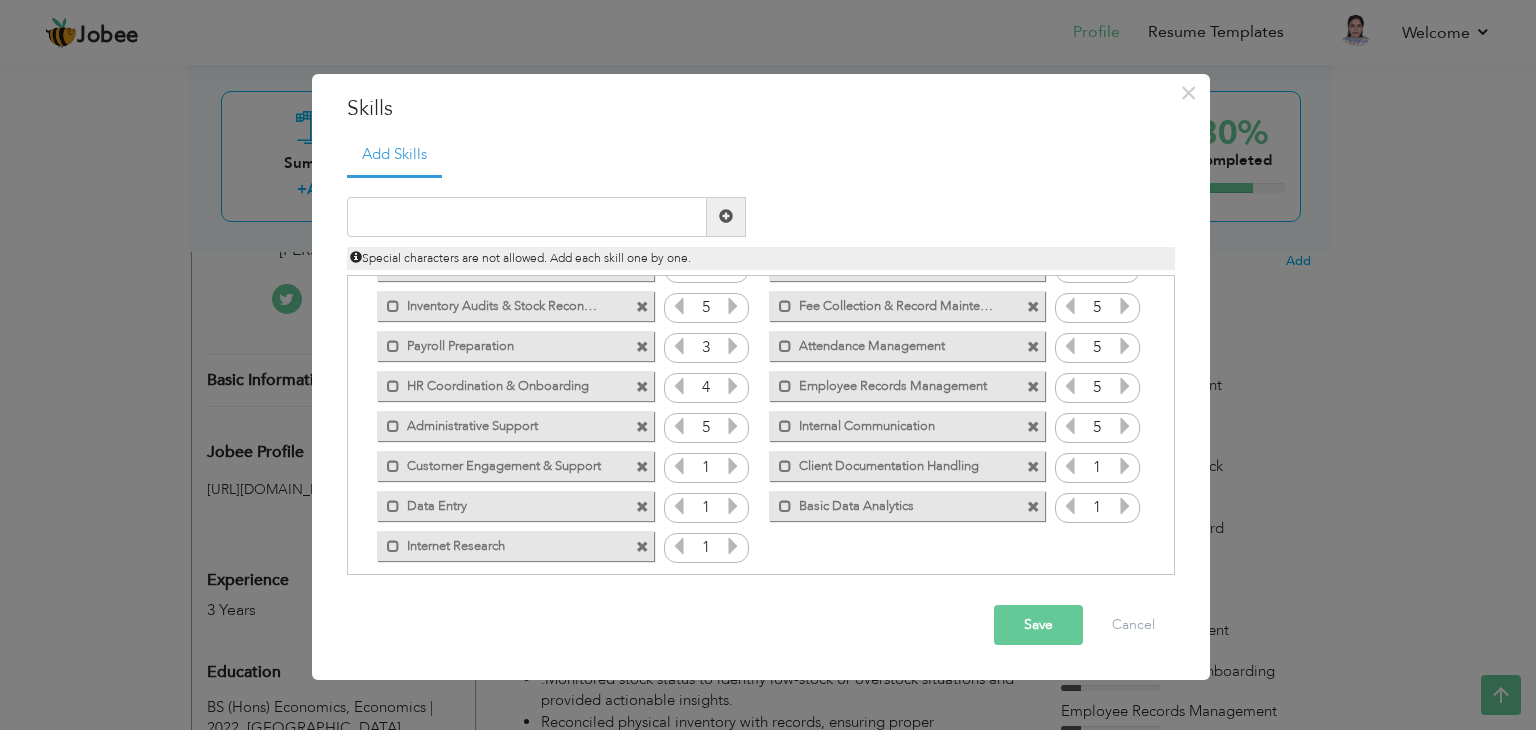 click at bounding box center (1125, 466) 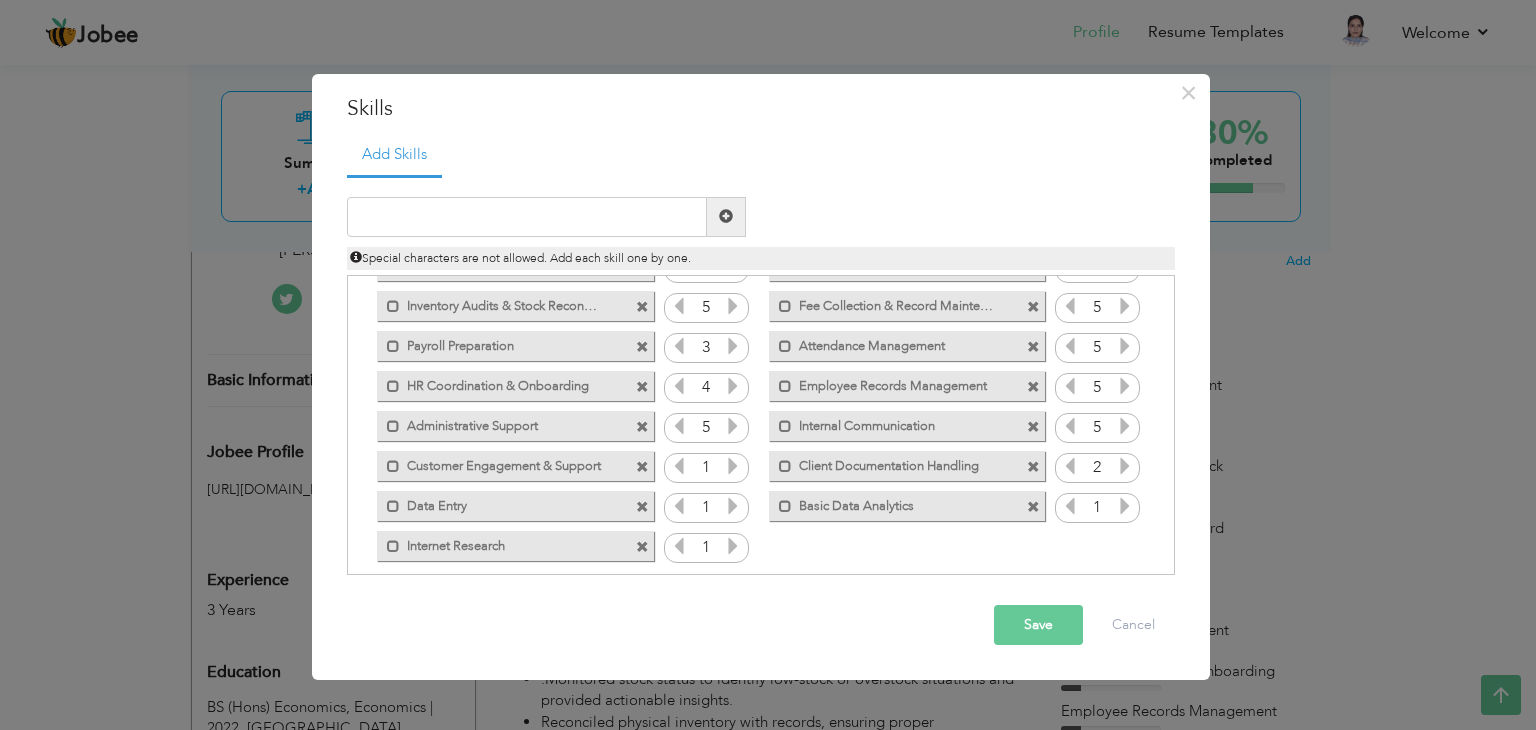 click at bounding box center (1125, 466) 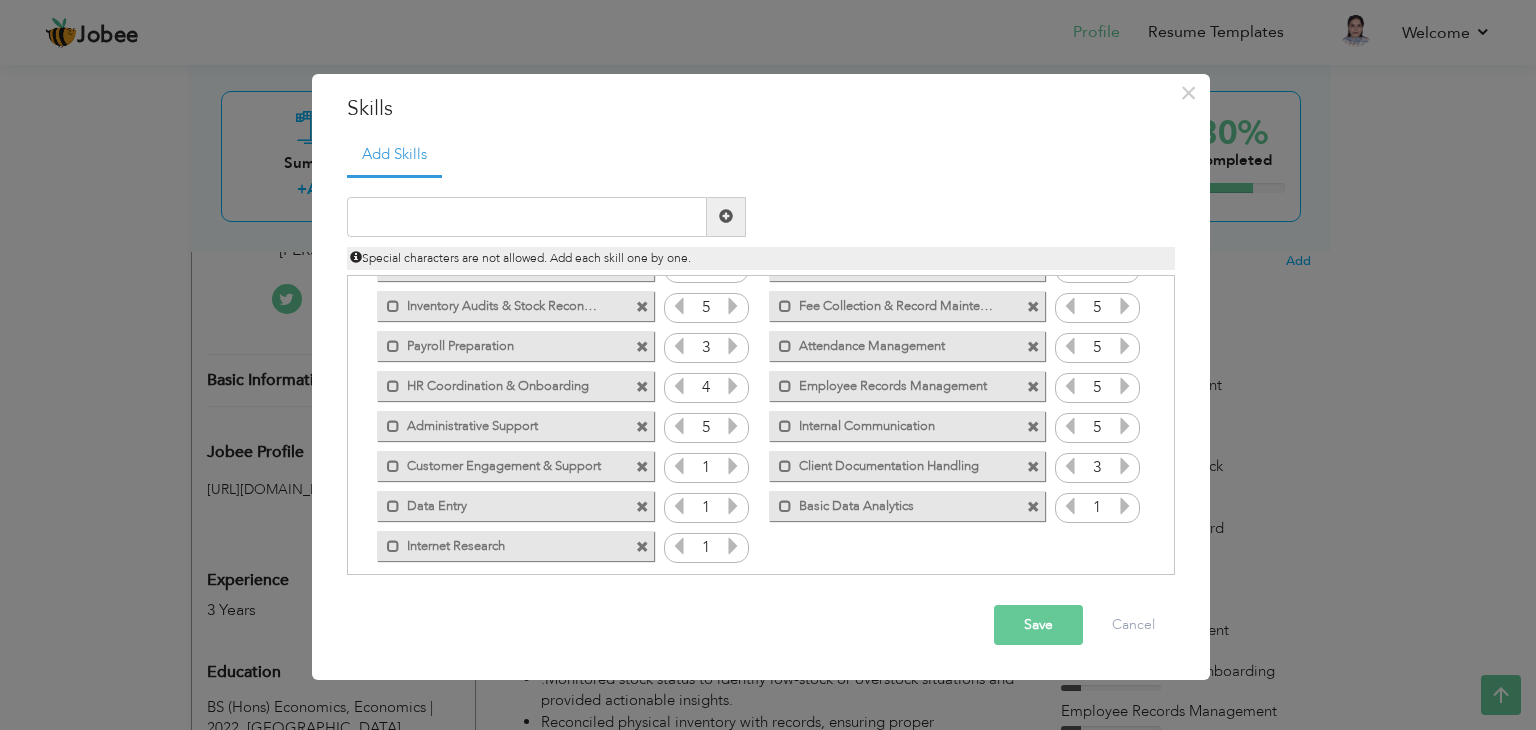 click at bounding box center (1125, 466) 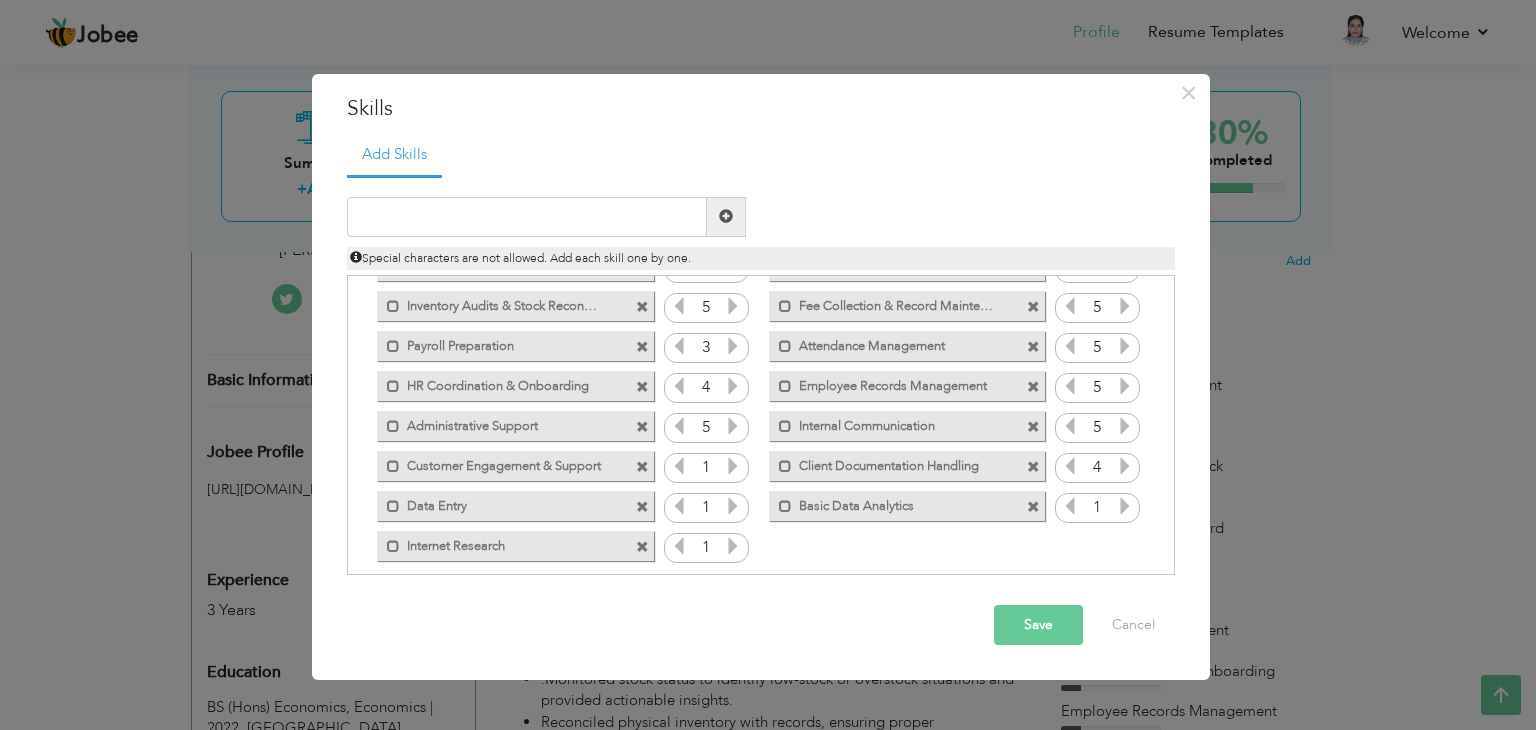click at bounding box center [1125, 466] 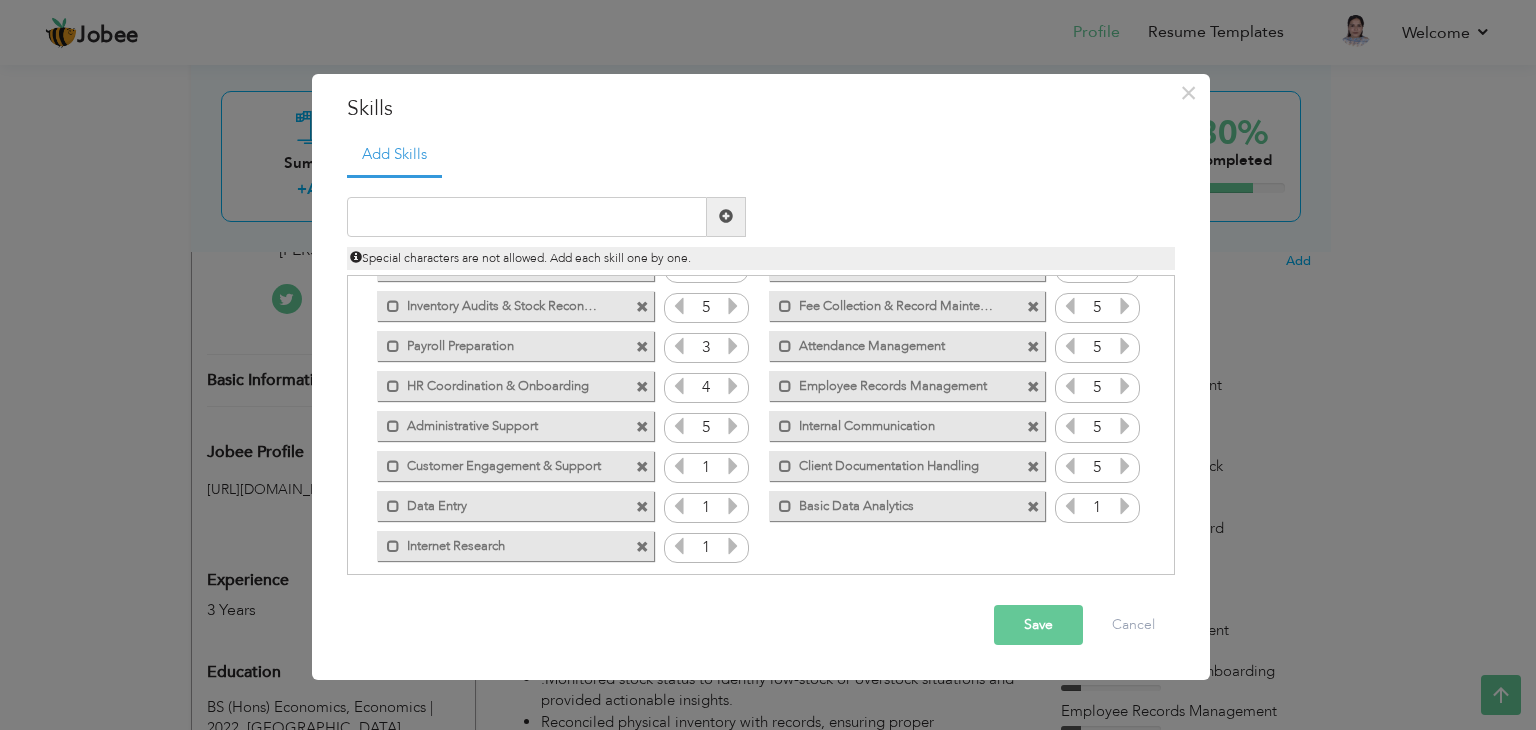 click at bounding box center [1125, 506] 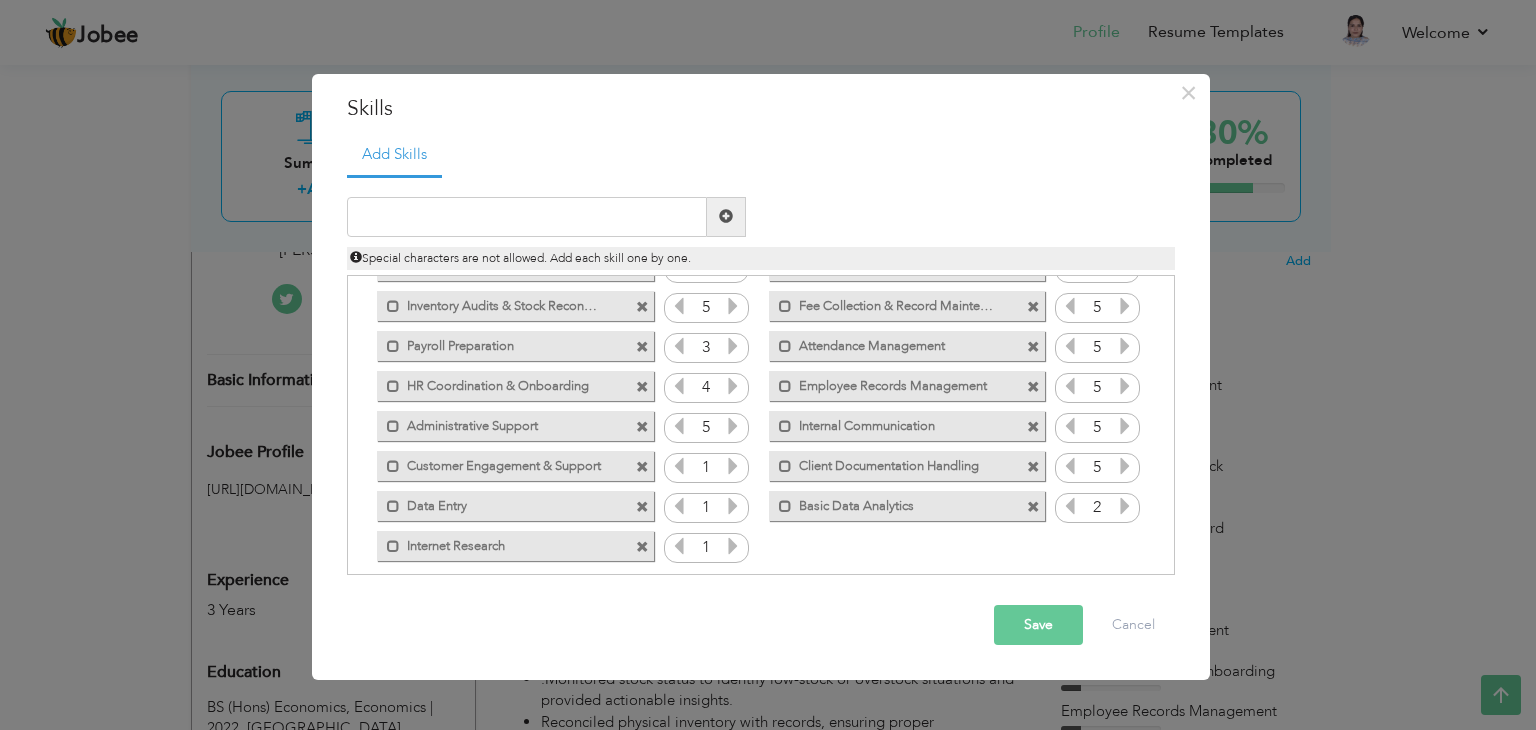 click at bounding box center (1125, 506) 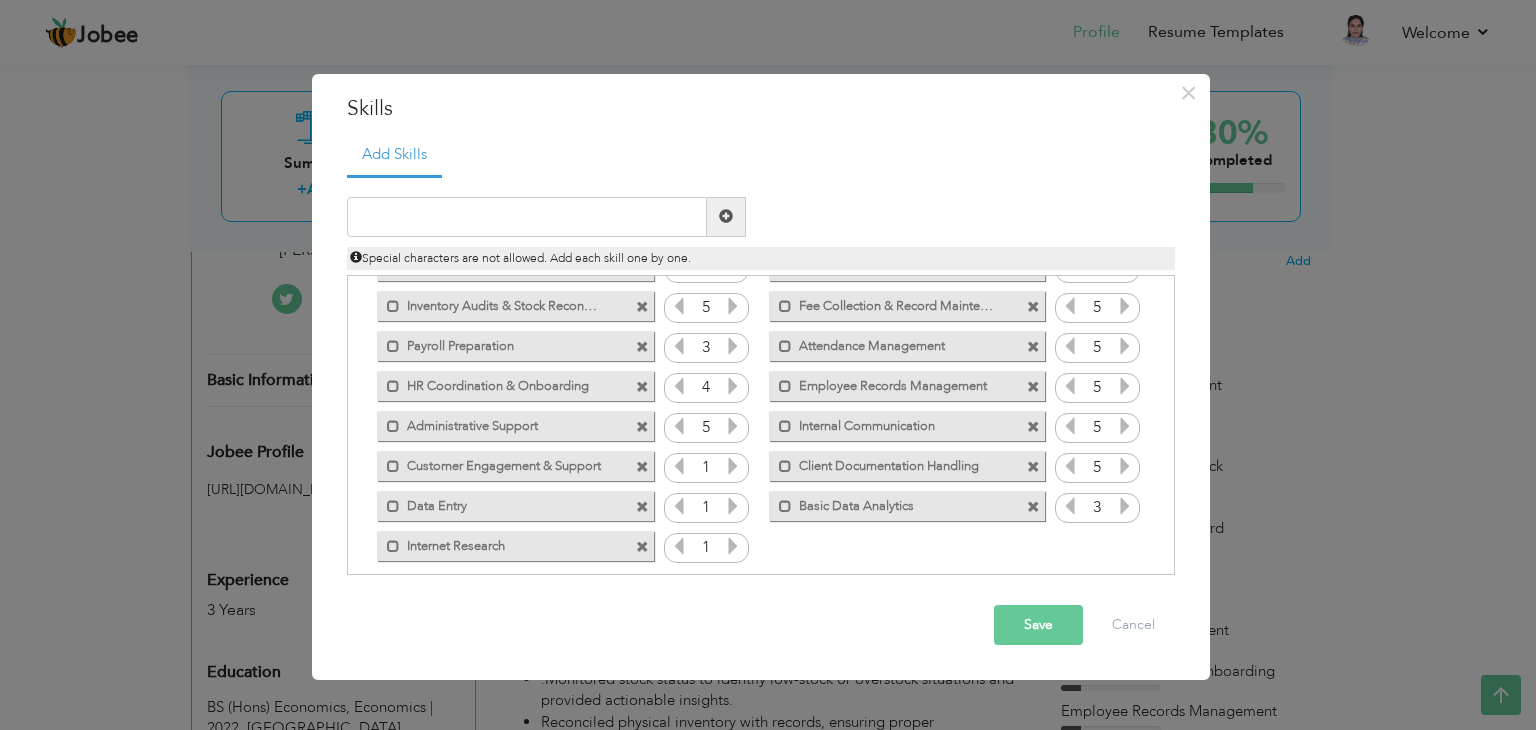 click at bounding box center [1125, 506] 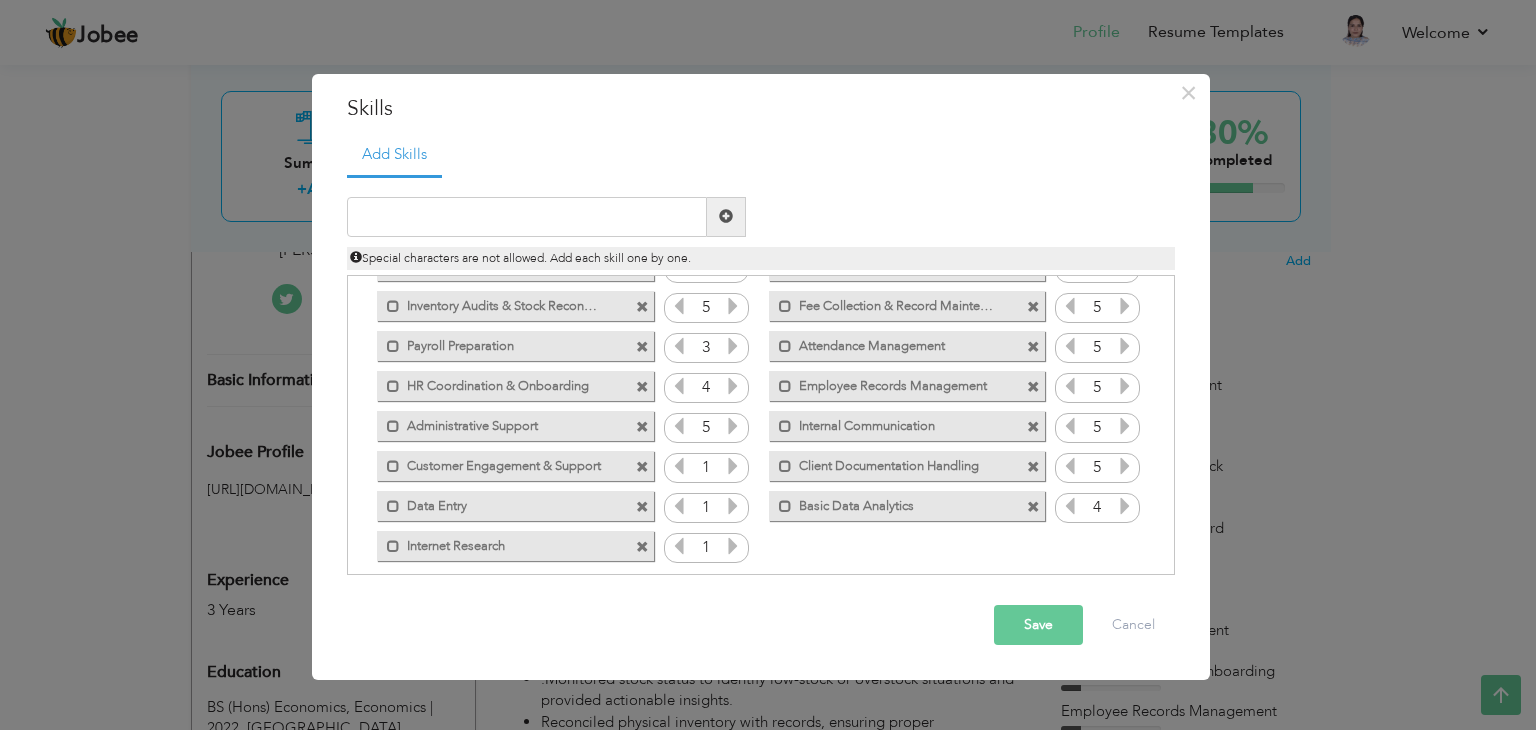 click at bounding box center (733, 466) 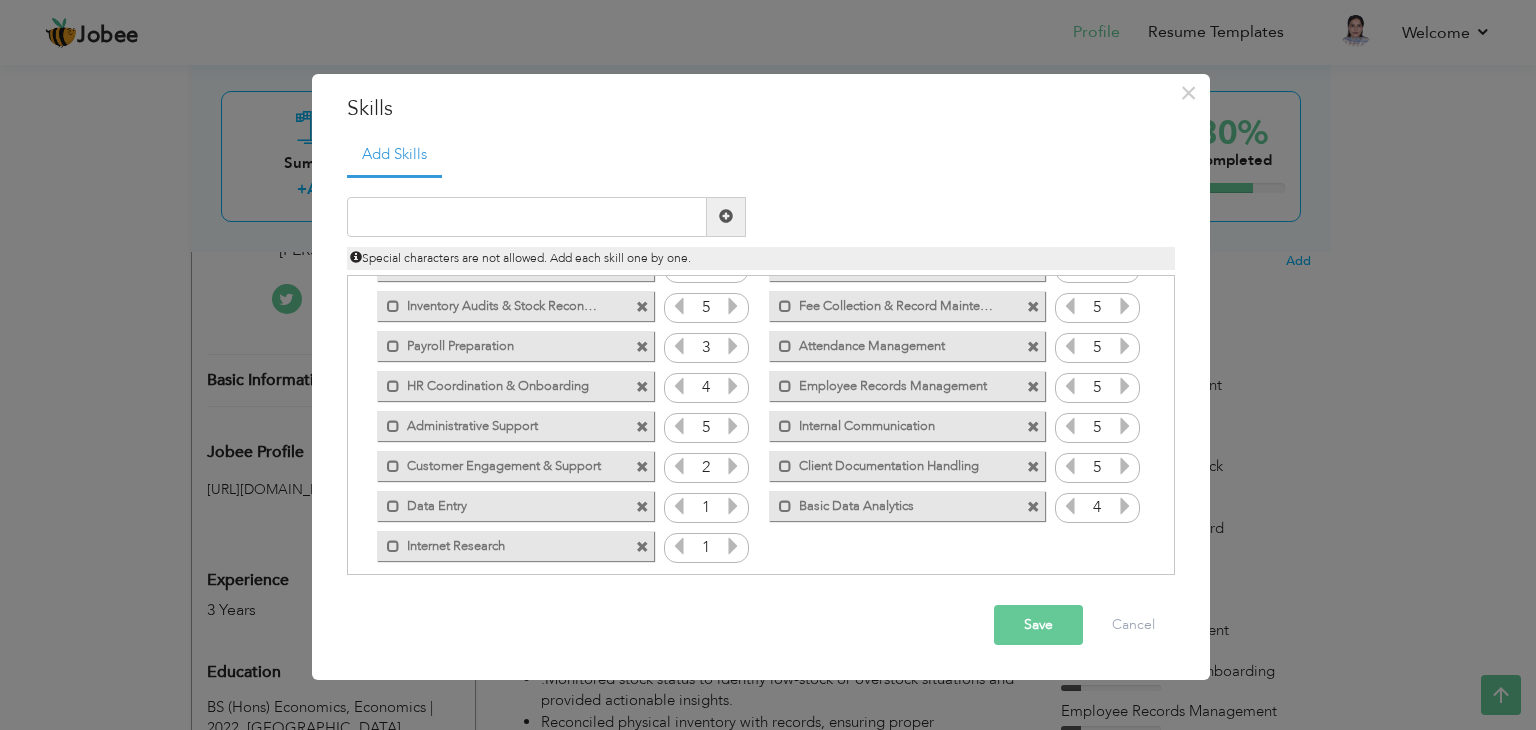 click at bounding box center (733, 466) 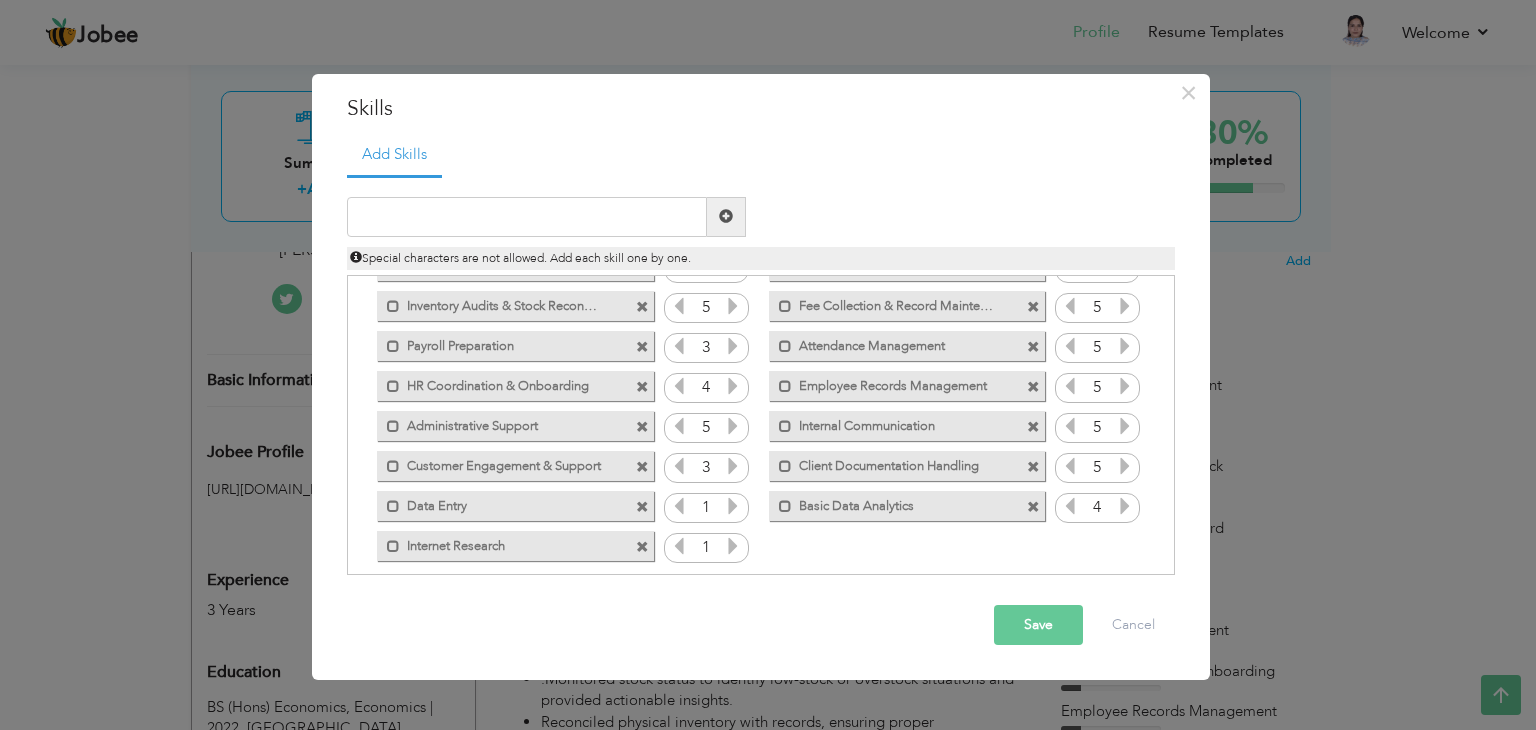 click at bounding box center (733, 466) 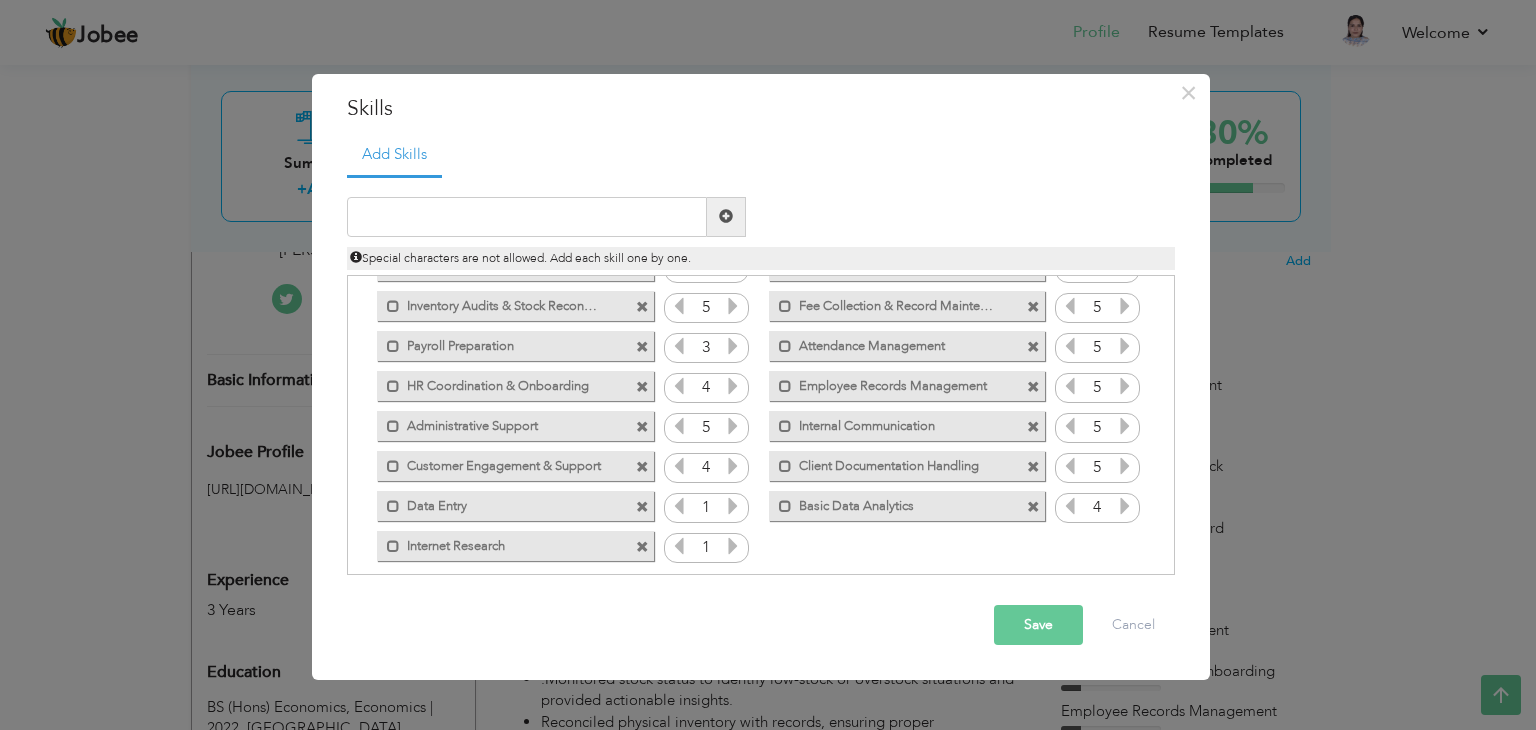 click at bounding box center [733, 466] 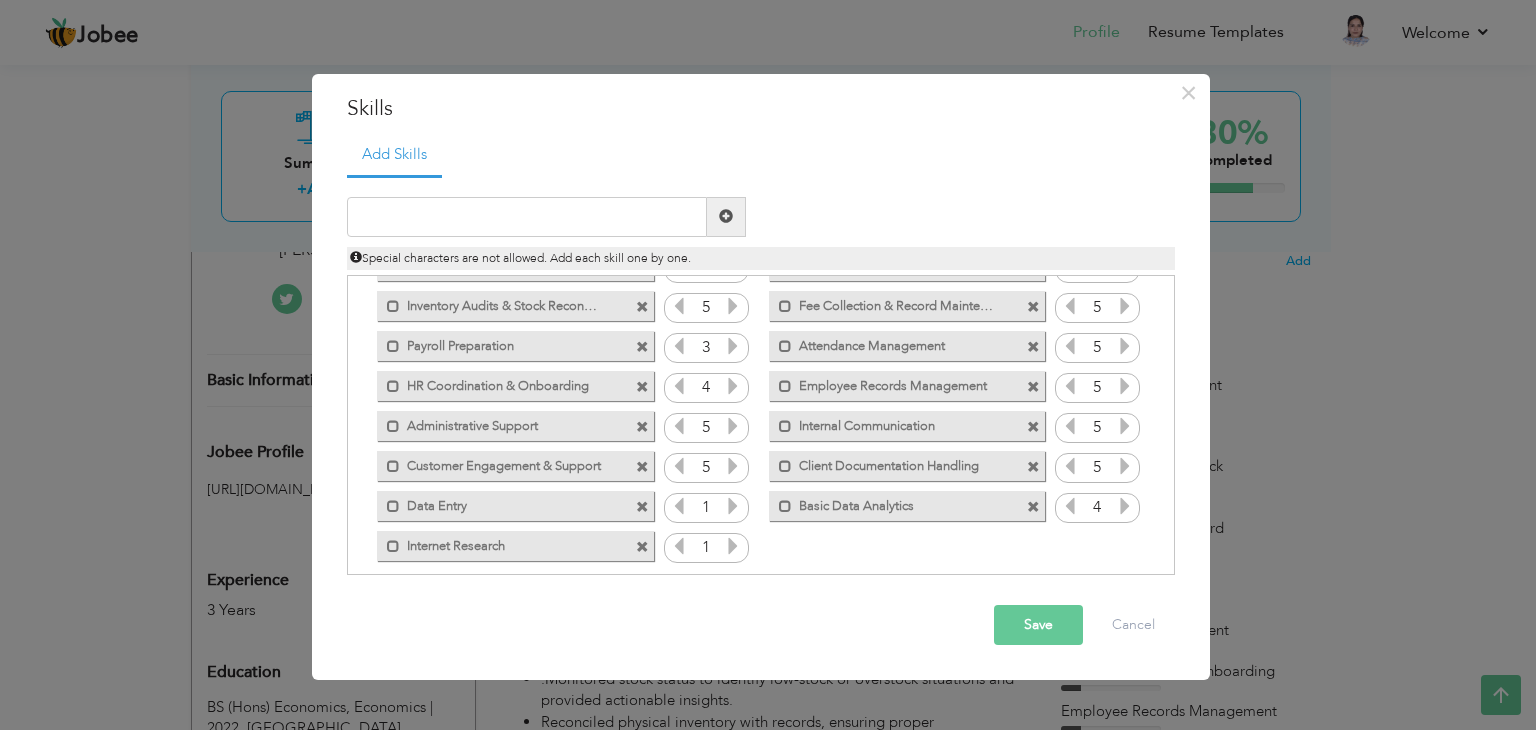 click at bounding box center (733, 506) 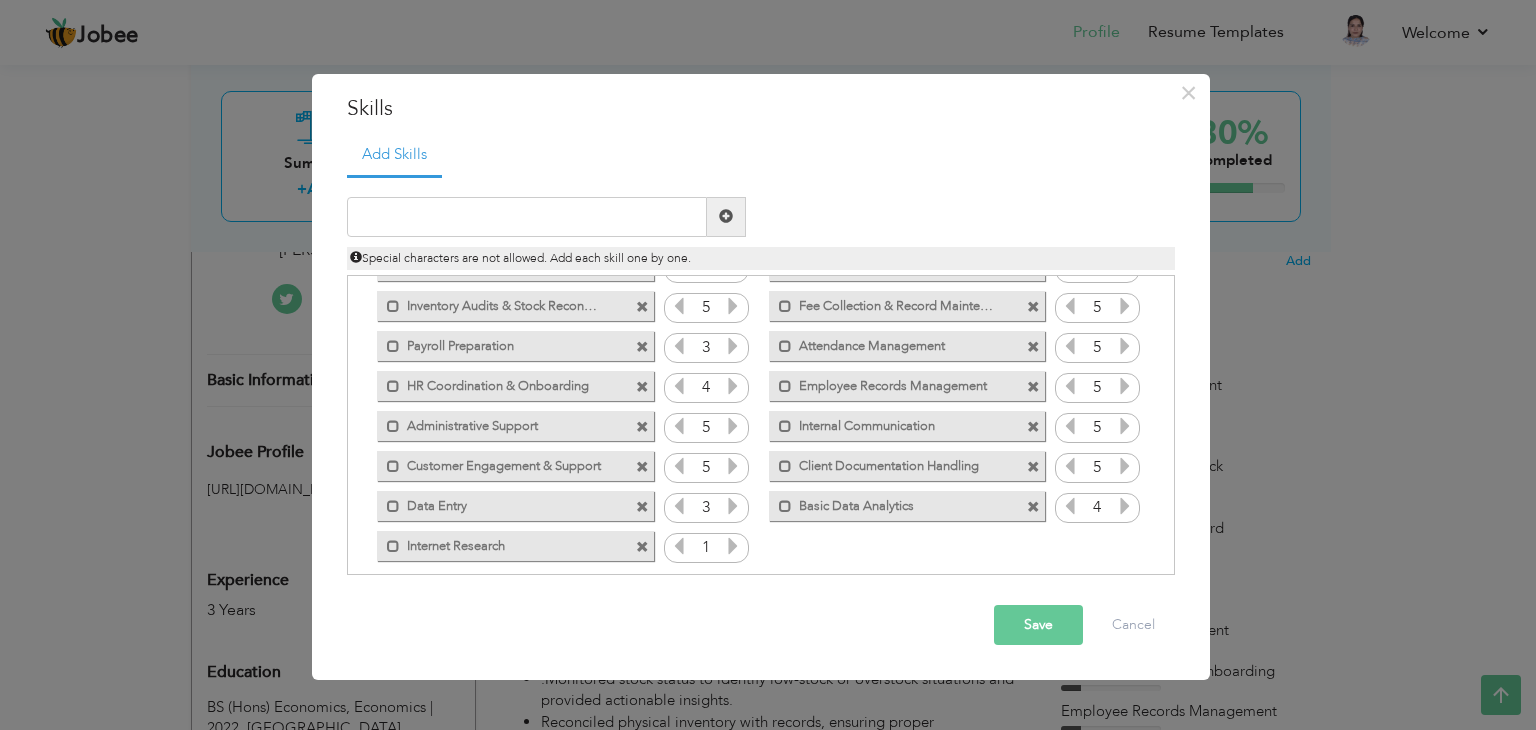 click at bounding box center (733, 506) 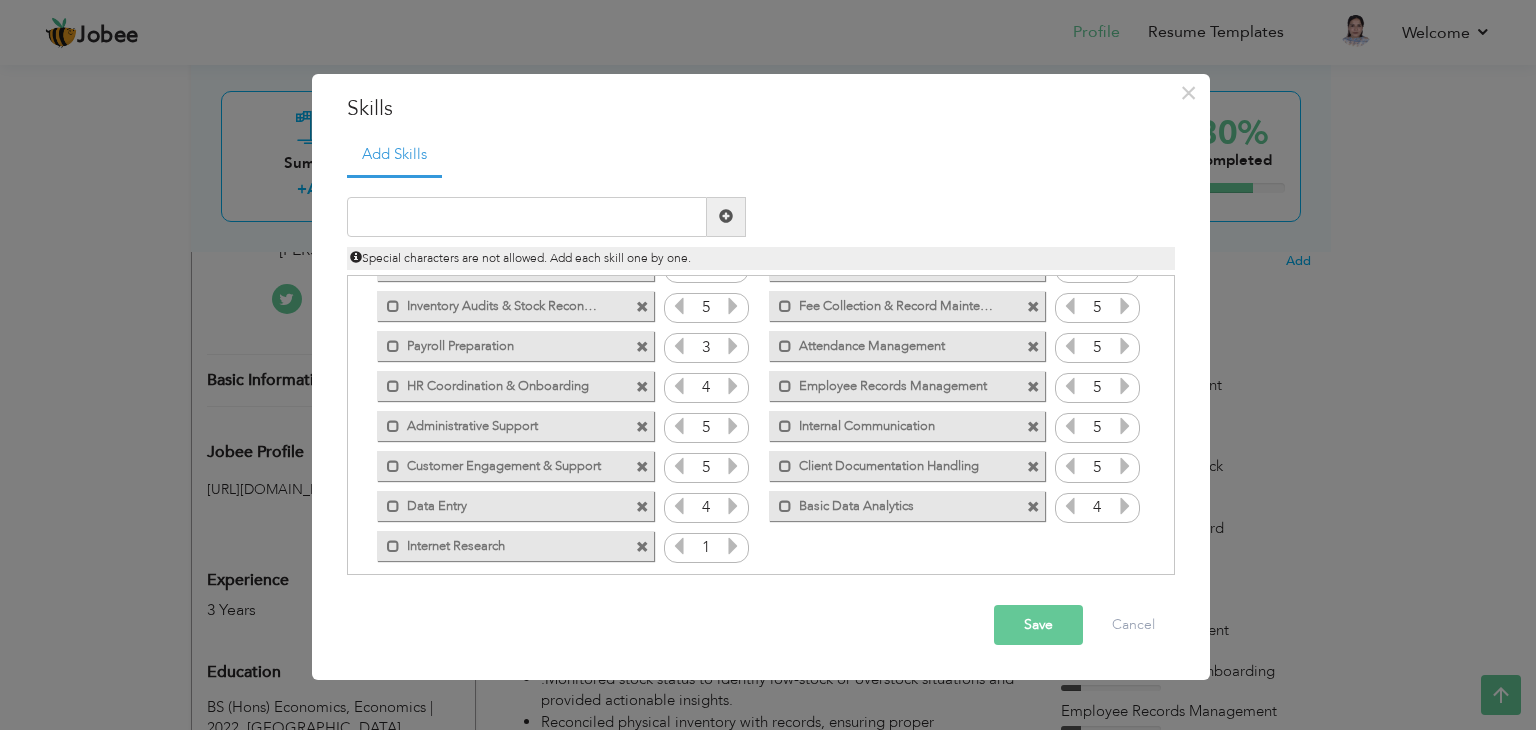 click at bounding box center [733, 506] 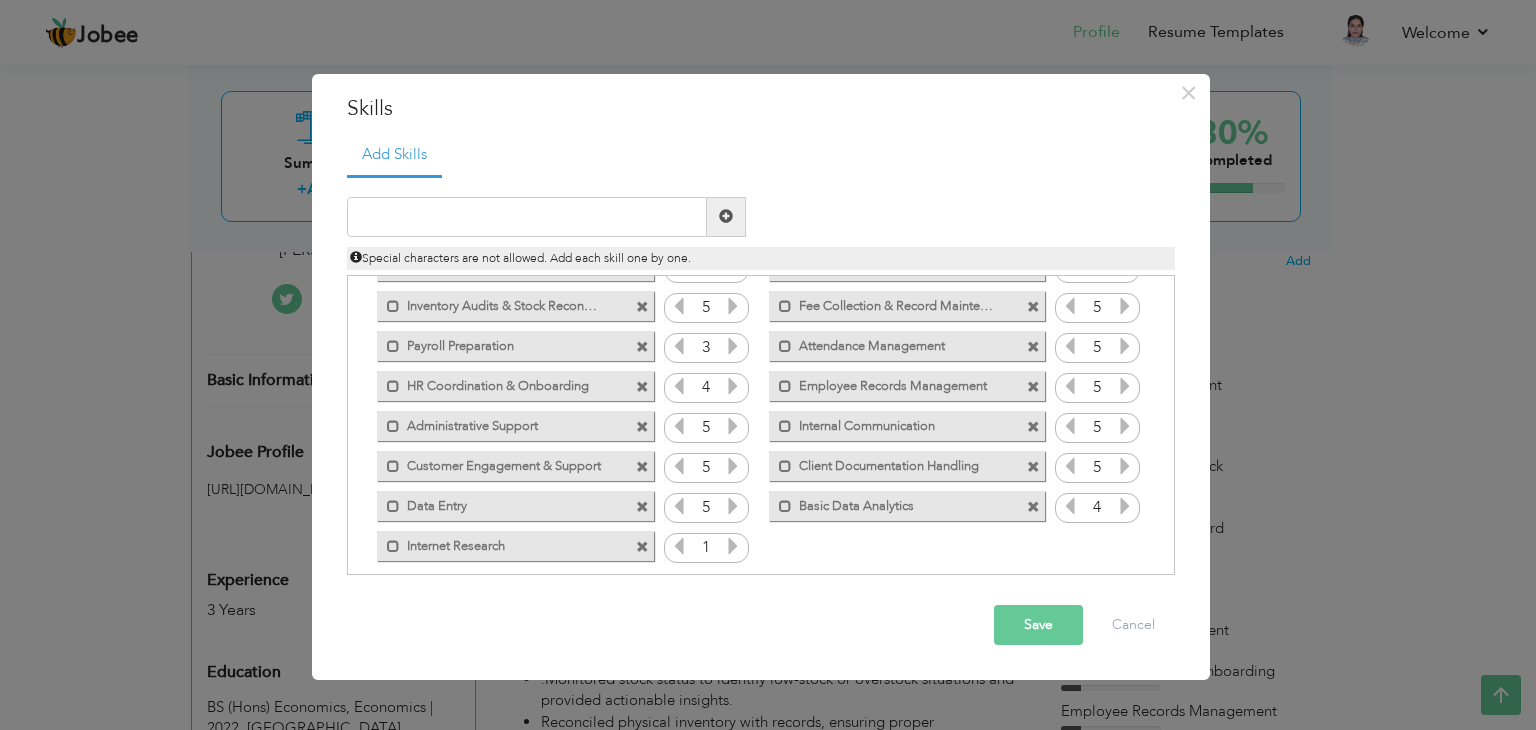 click at bounding box center (733, 546) 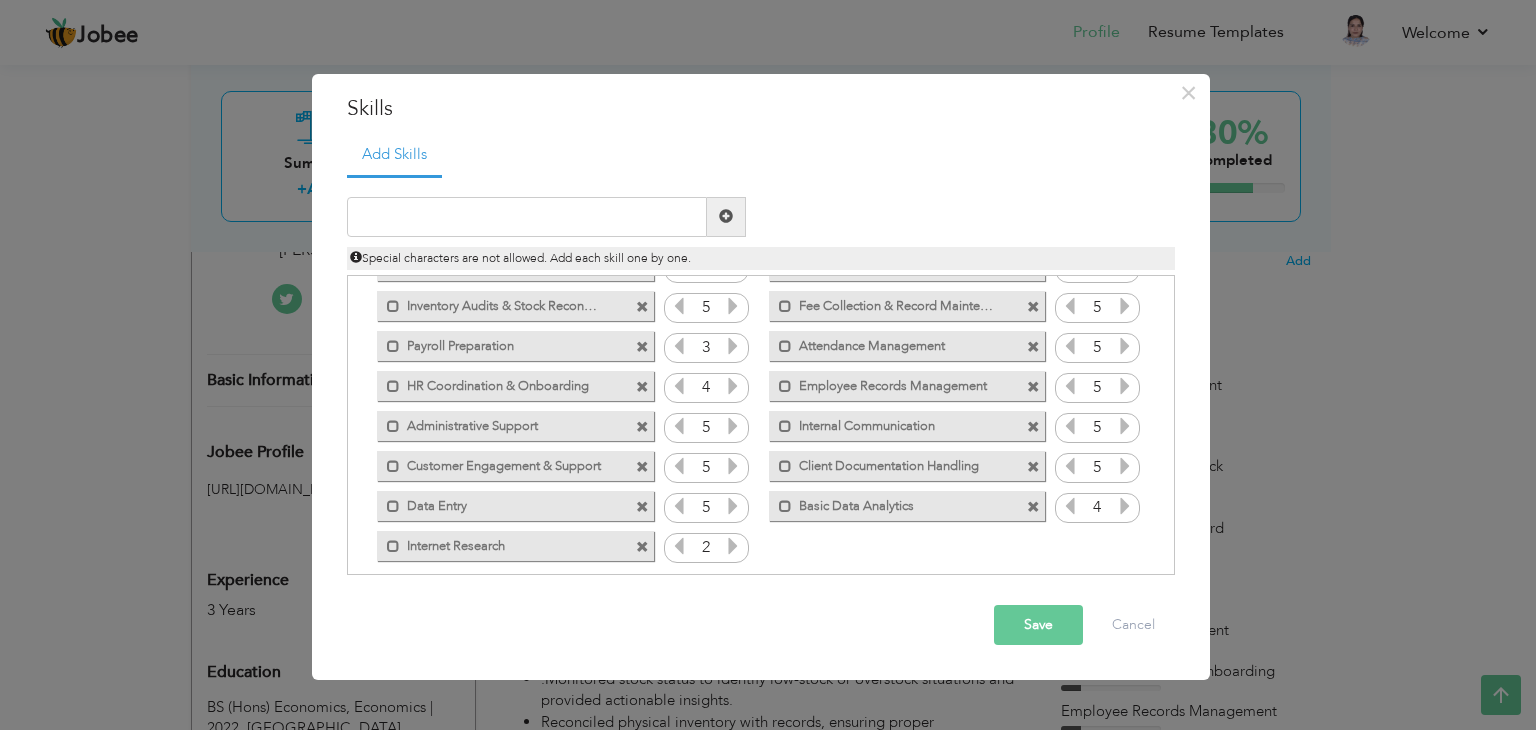 click at bounding box center (733, 546) 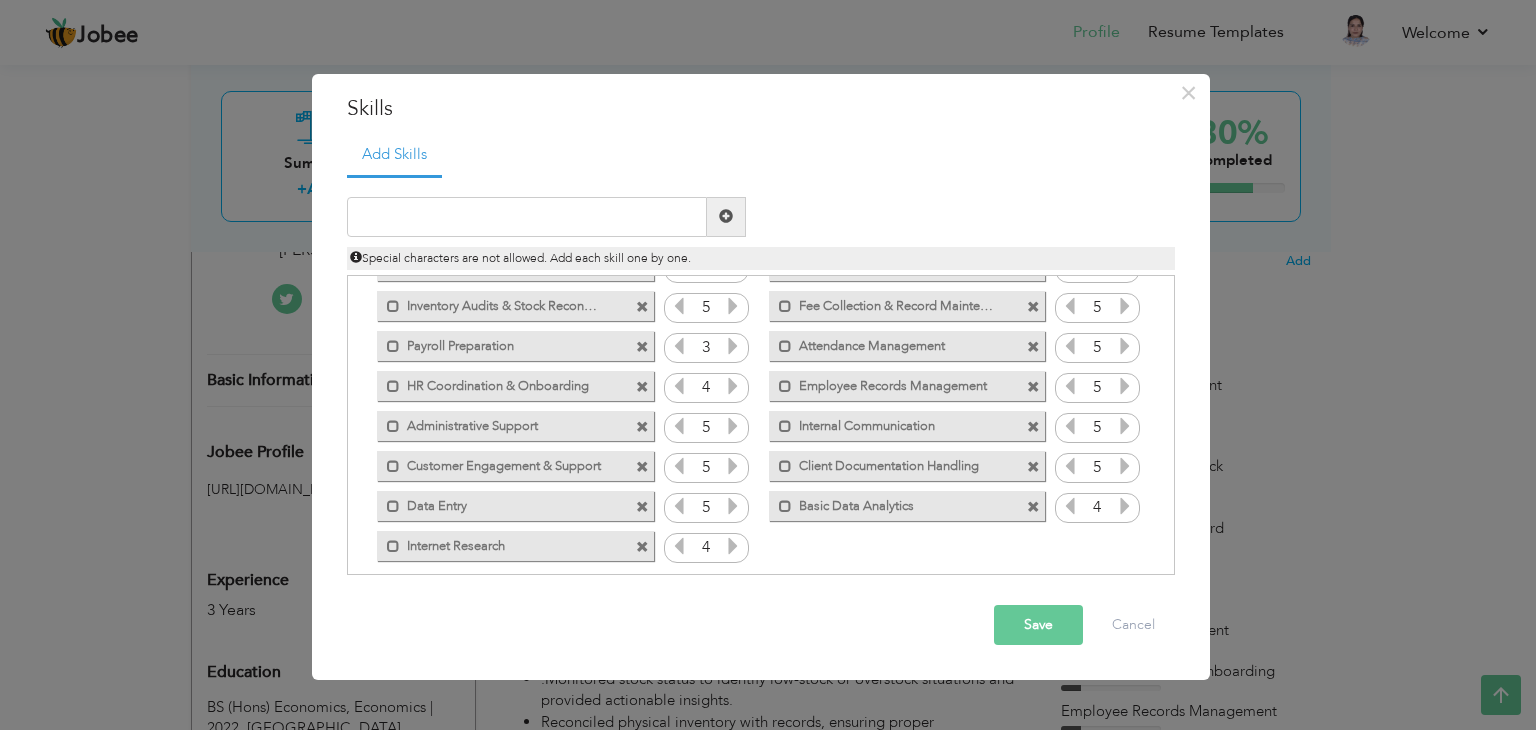 click at bounding box center (733, 546) 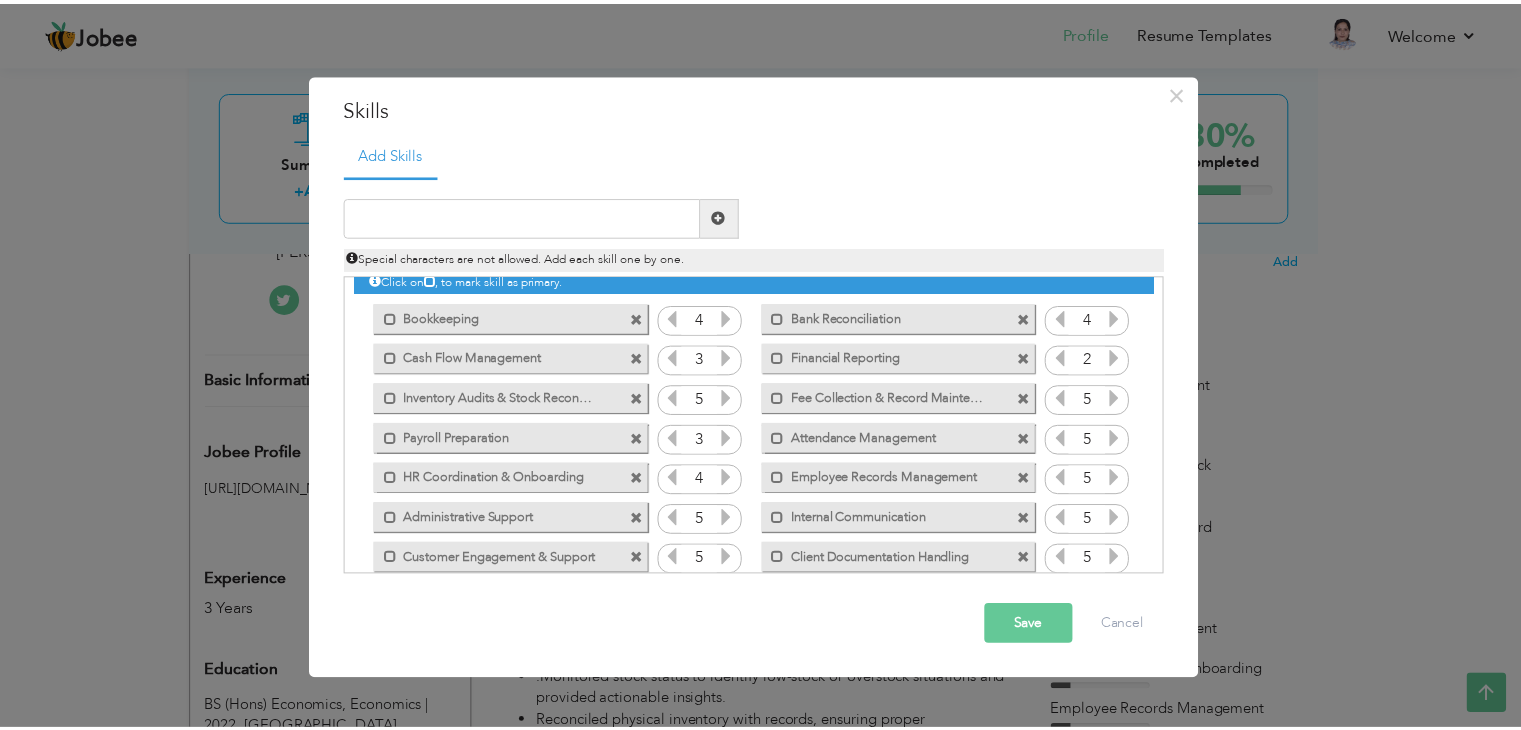 scroll, scrollTop: 0, scrollLeft: 0, axis: both 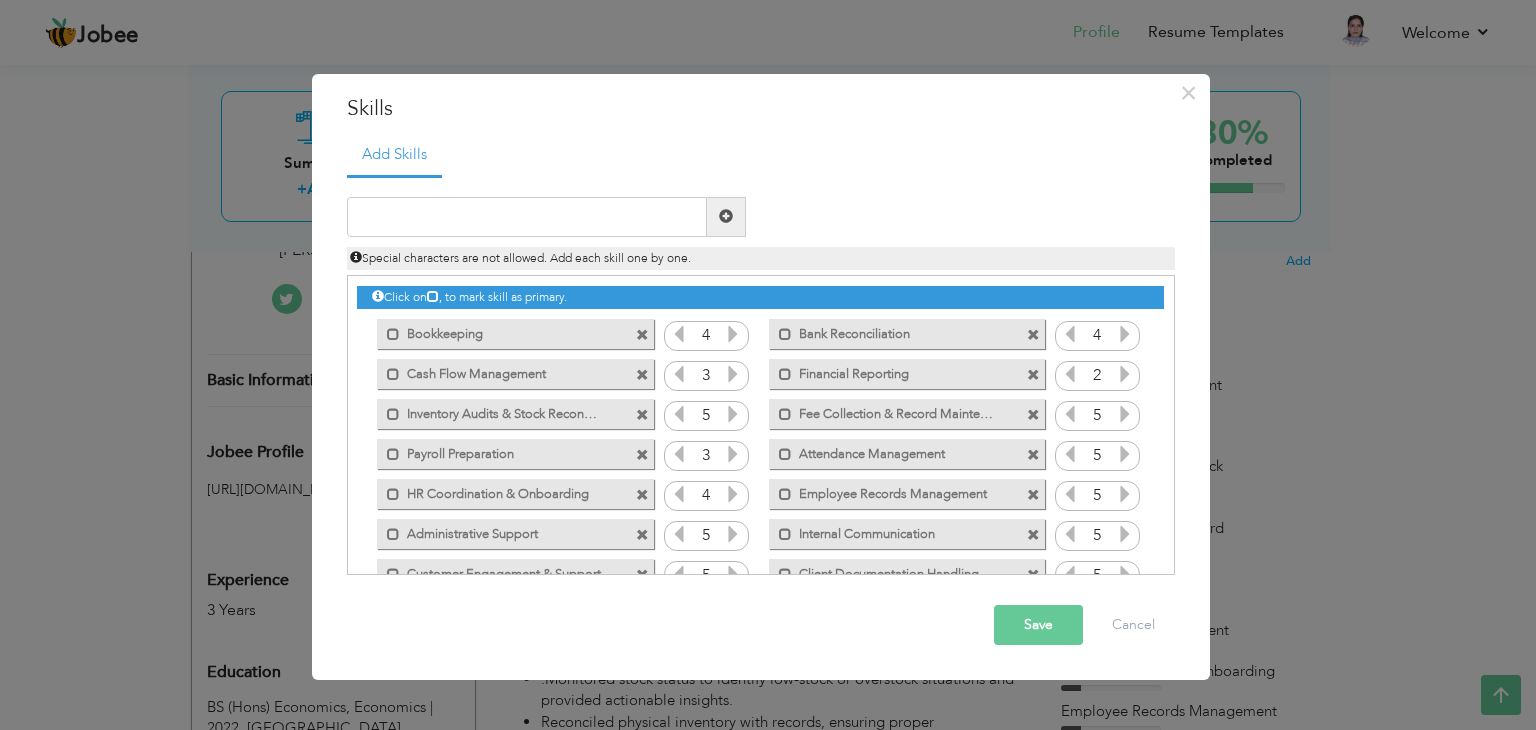 click on "Save" at bounding box center (1038, 625) 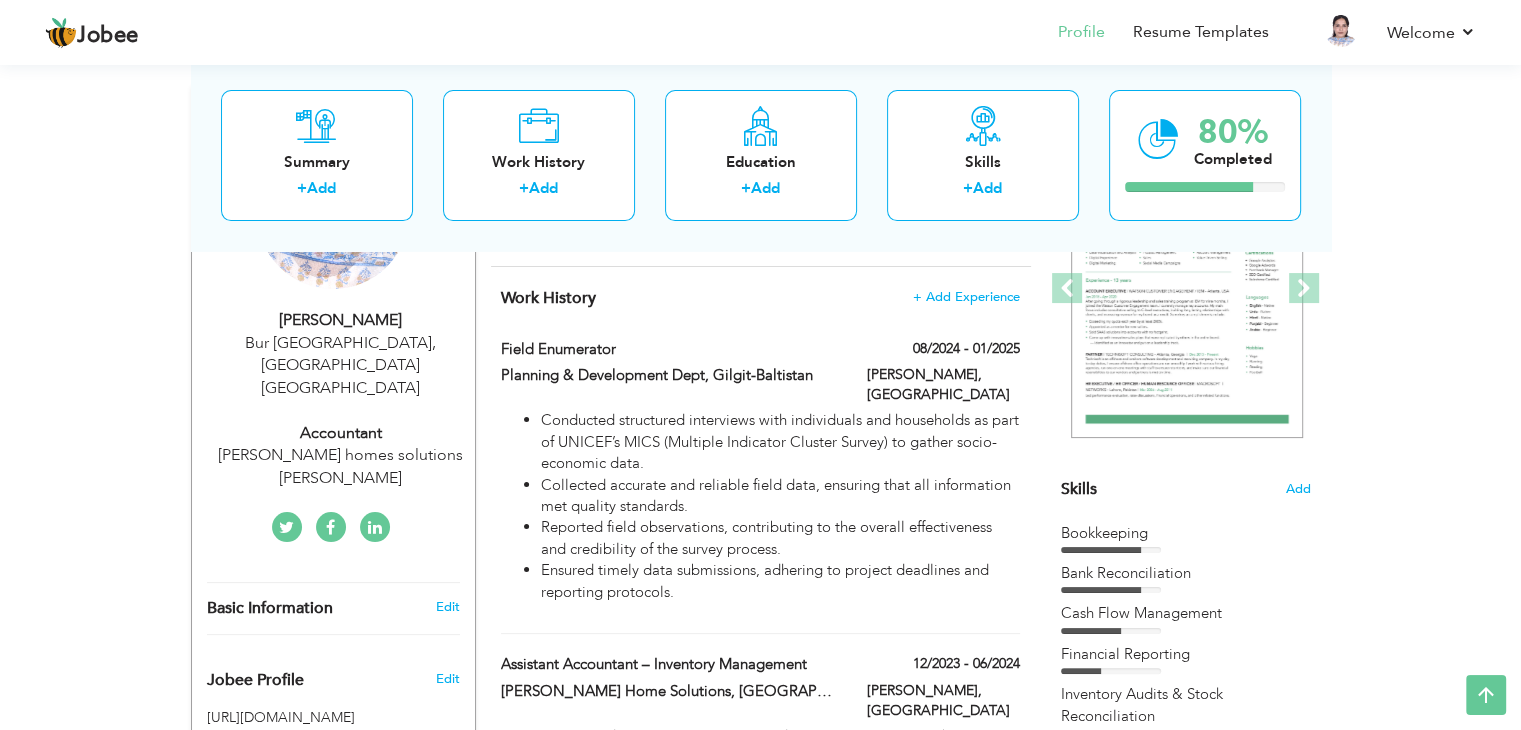 scroll, scrollTop: 209, scrollLeft: 0, axis: vertical 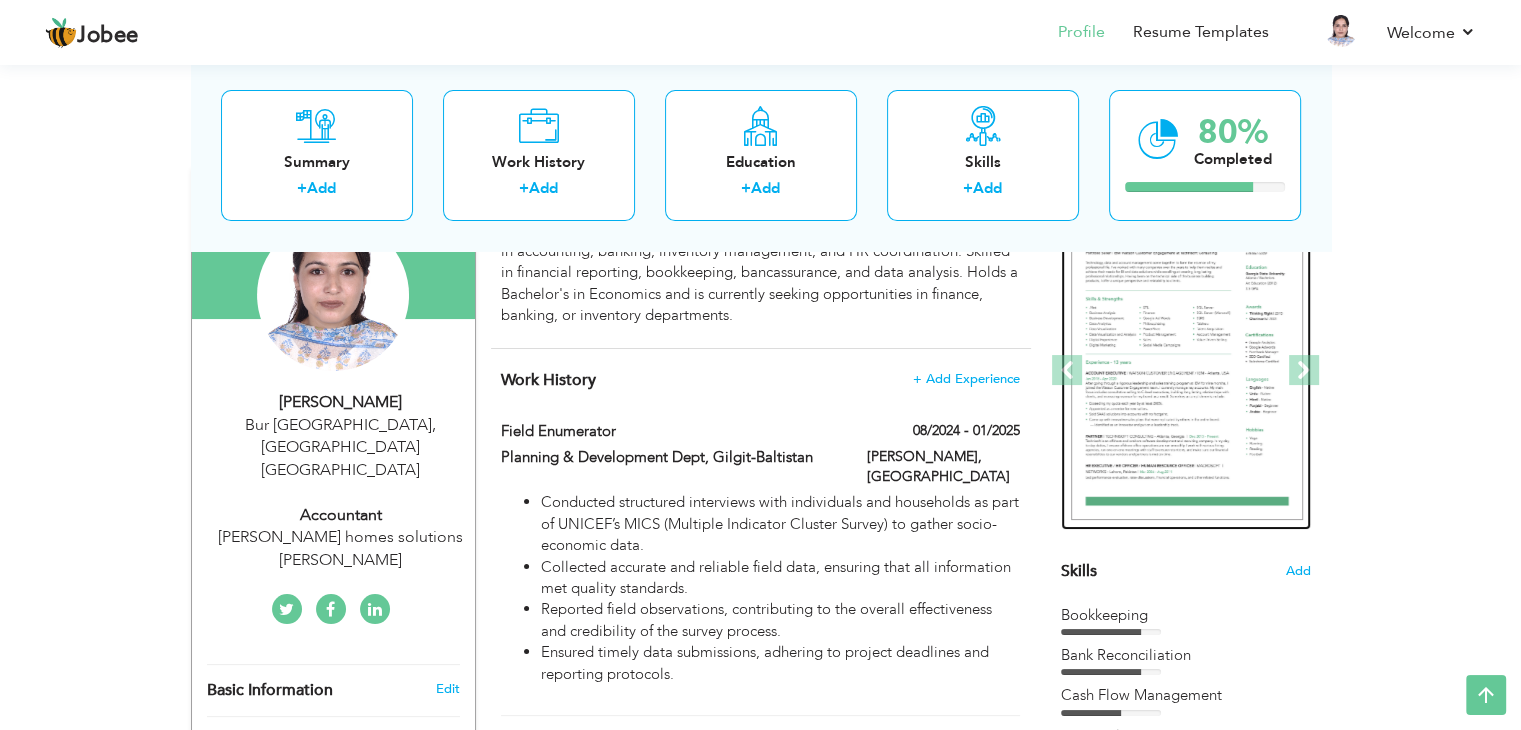click at bounding box center (1187, 371) 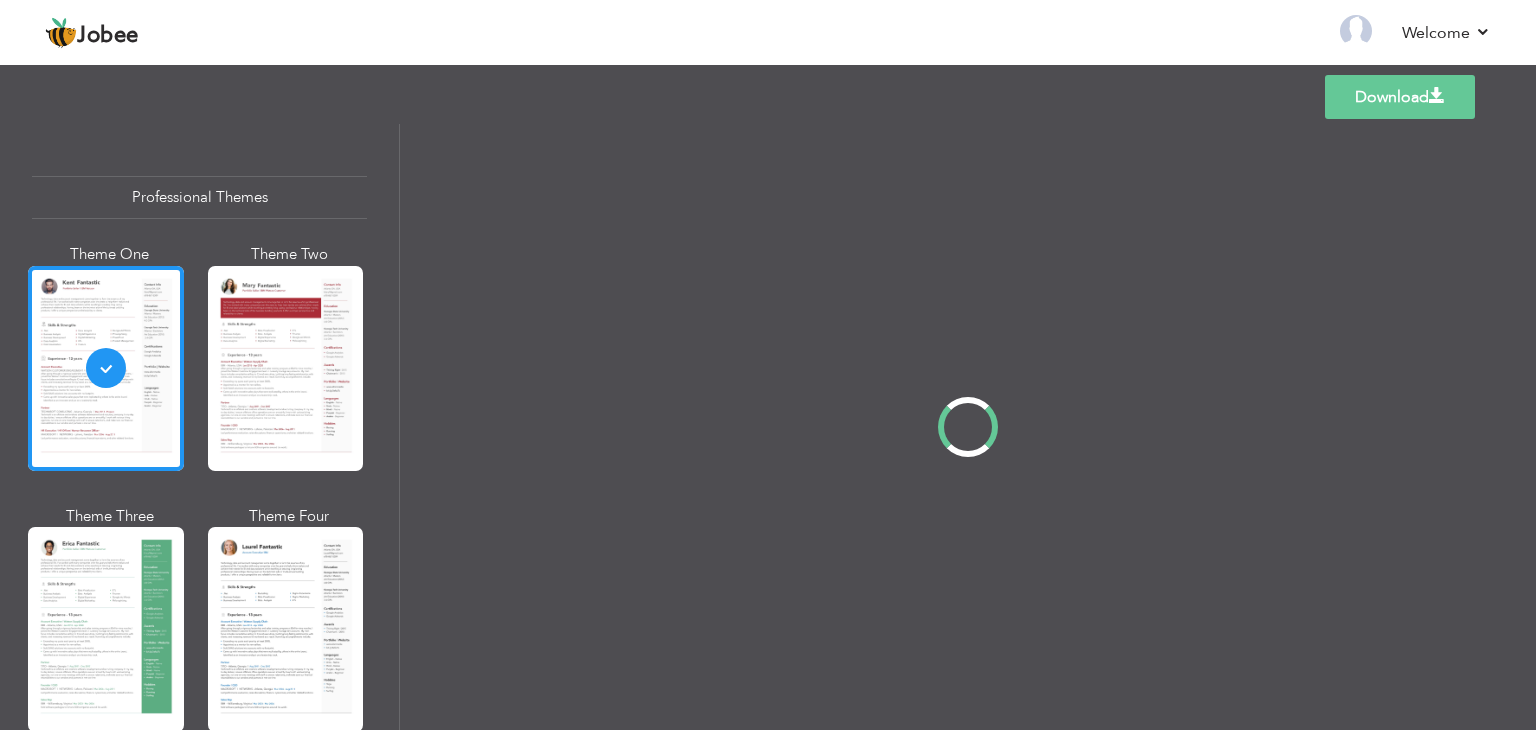 scroll, scrollTop: 0, scrollLeft: 0, axis: both 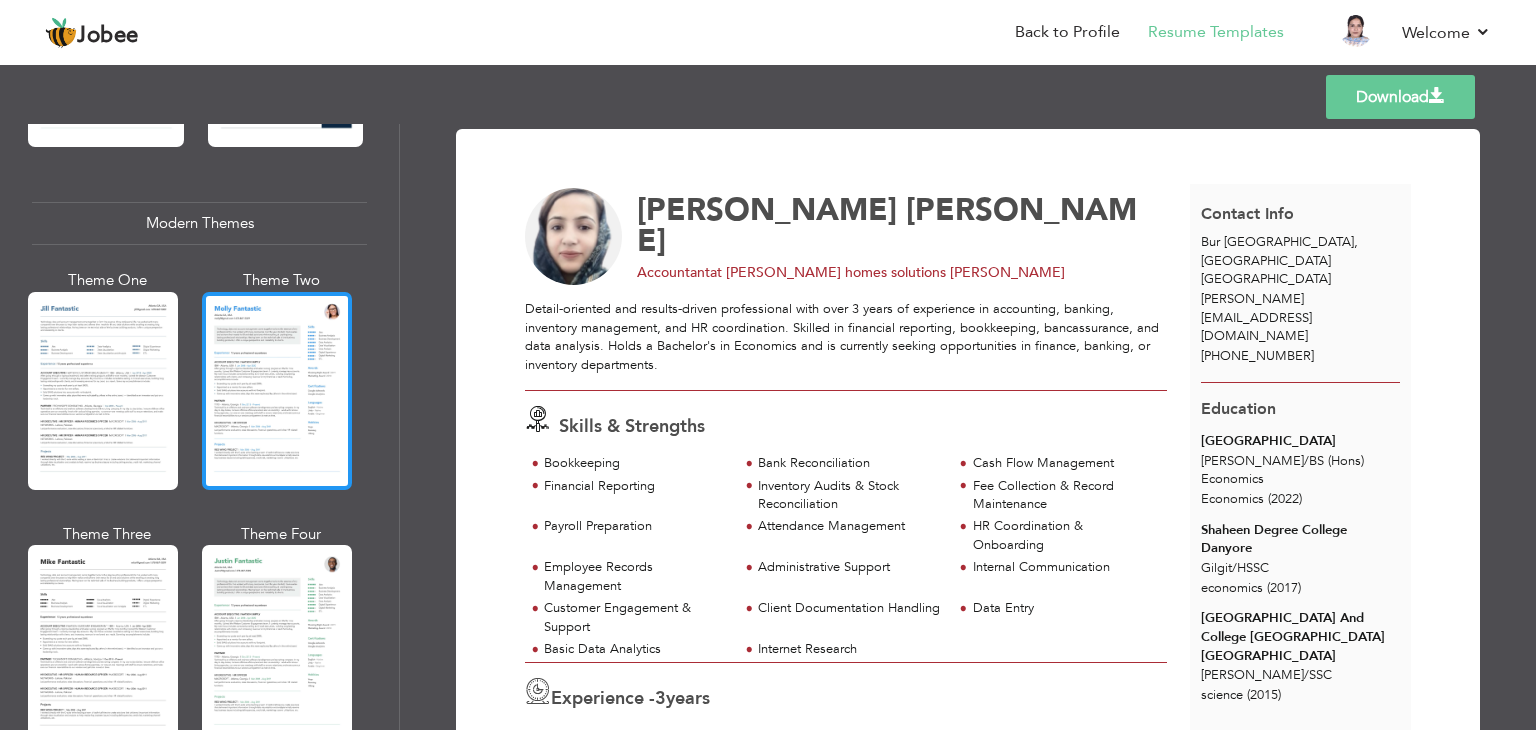 click at bounding box center (277, 391) 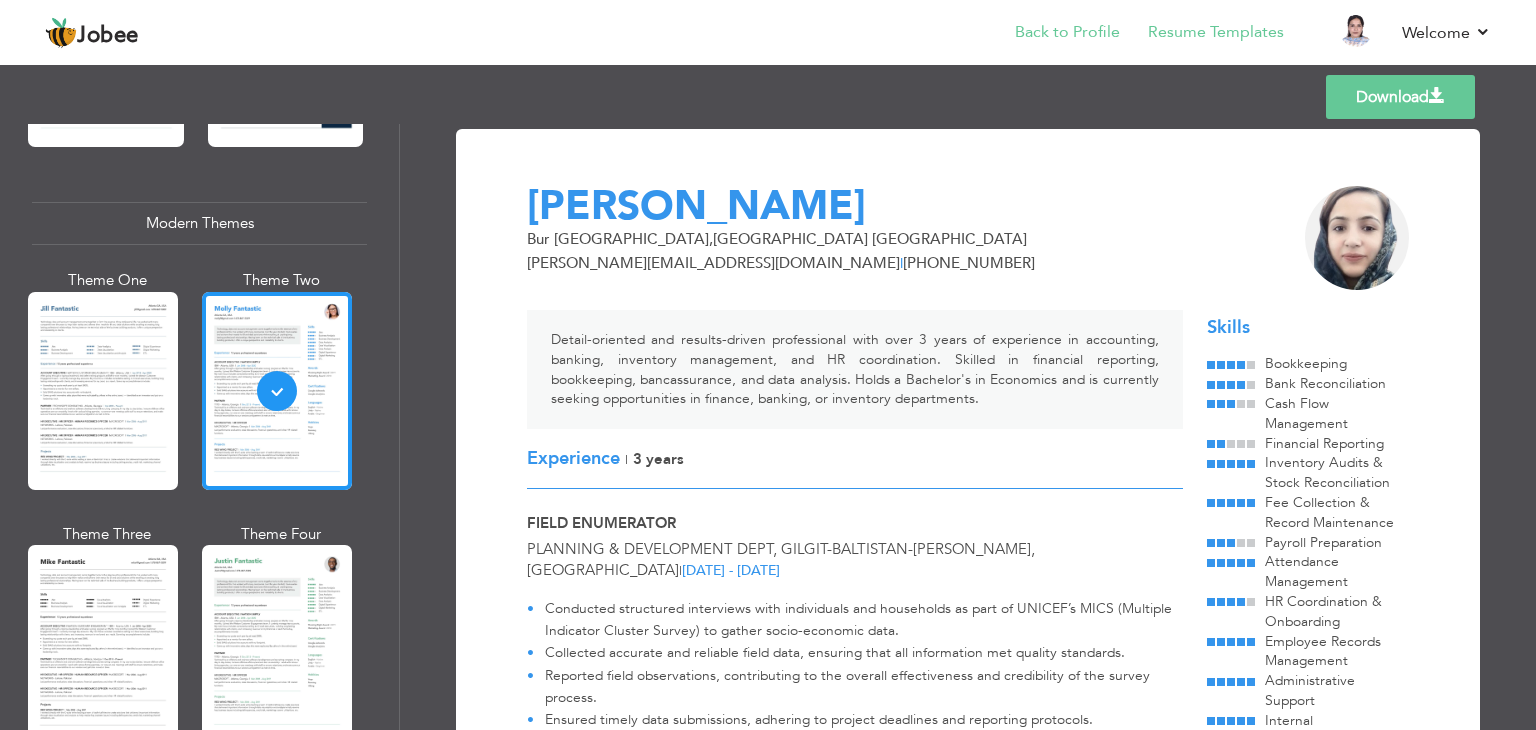 click on "Back to Profile" at bounding box center (1053, 34) 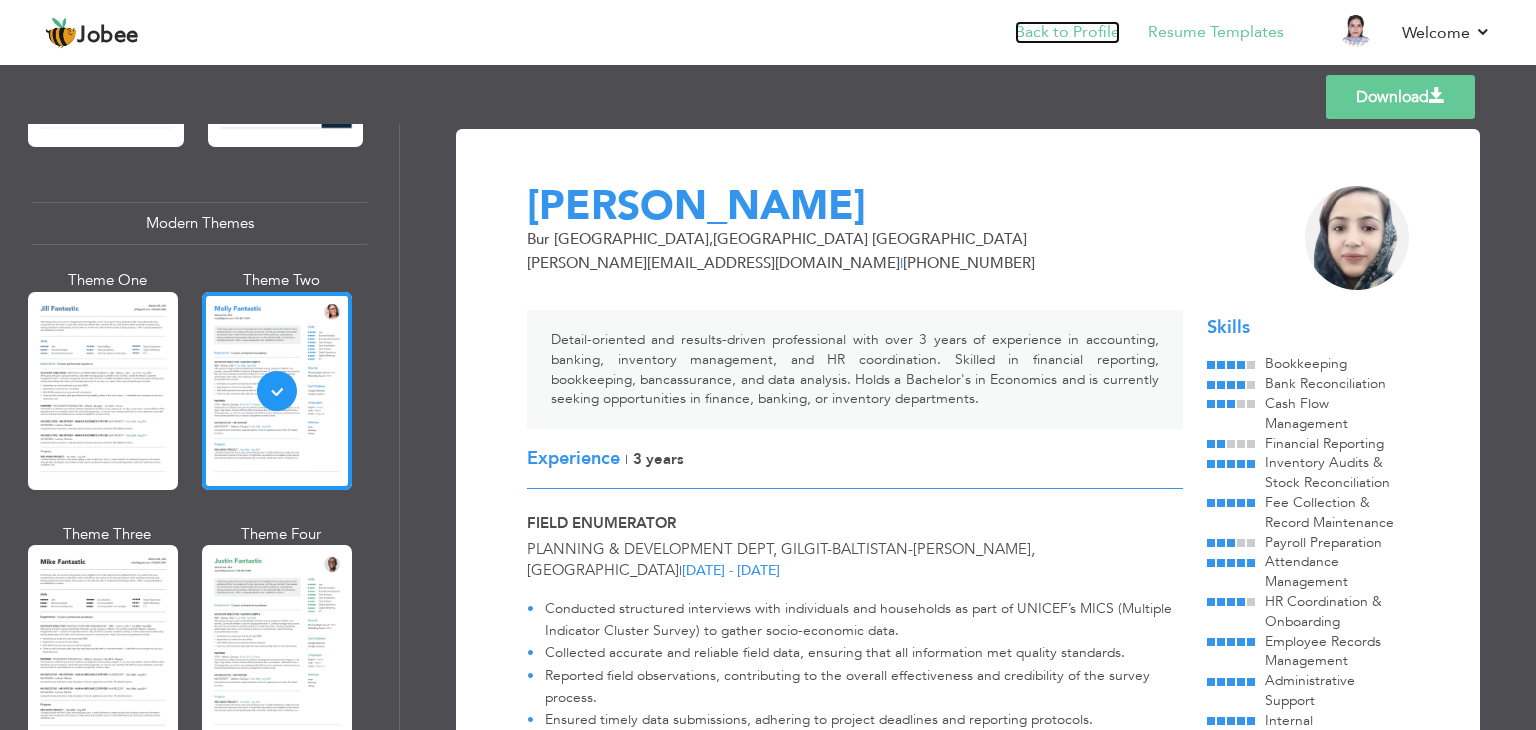 click on "Back to Profile" at bounding box center [1067, 32] 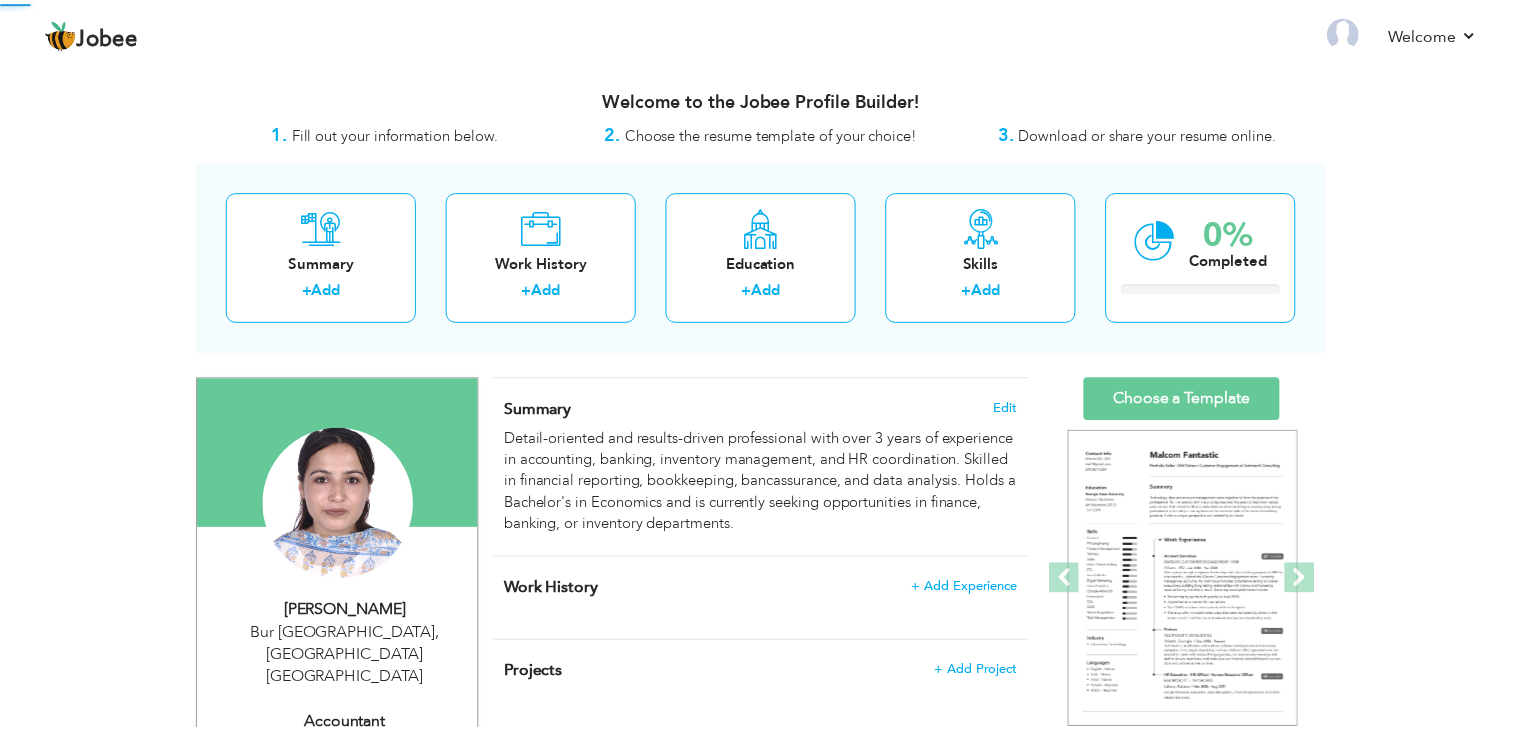 scroll, scrollTop: 0, scrollLeft: 0, axis: both 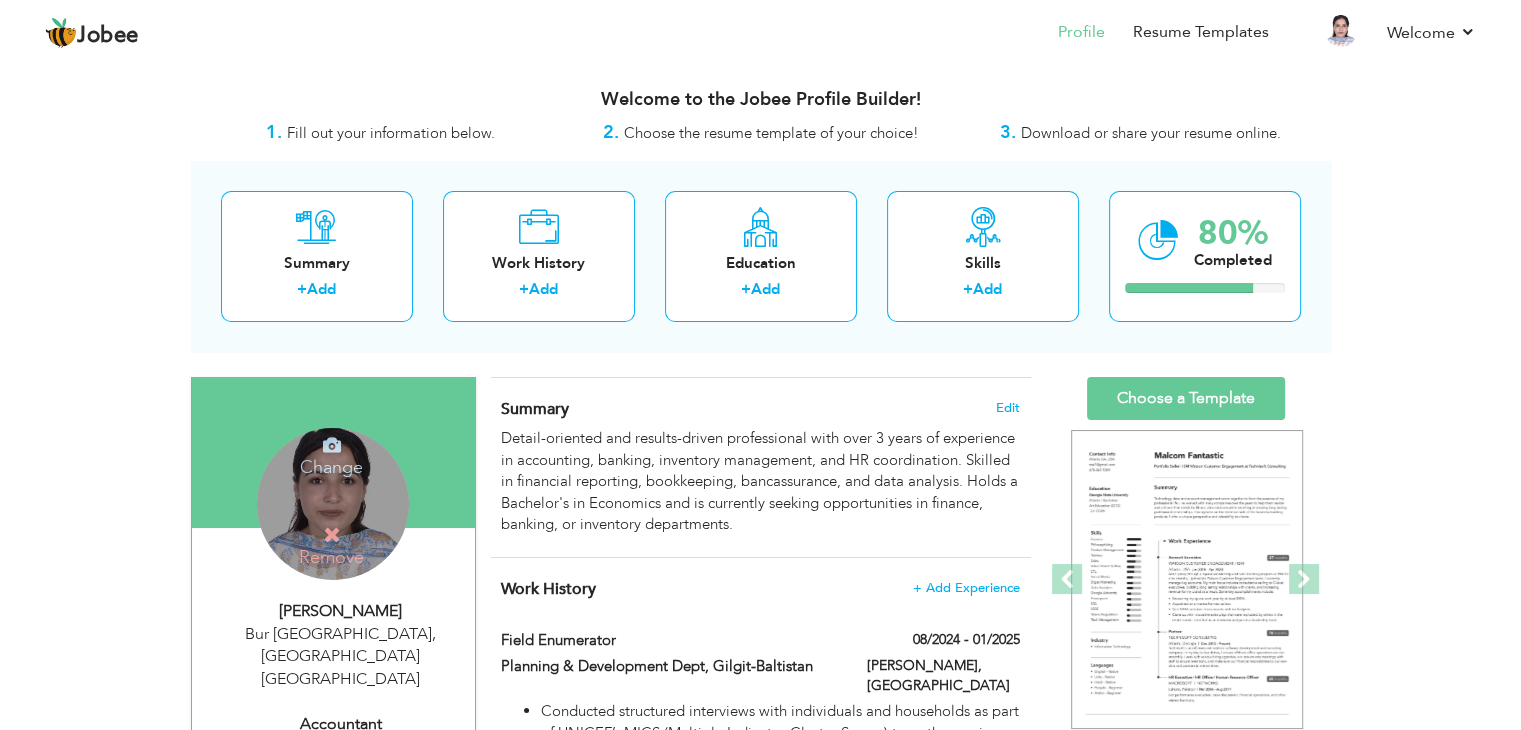click on "Change
Remove" at bounding box center (333, 504) 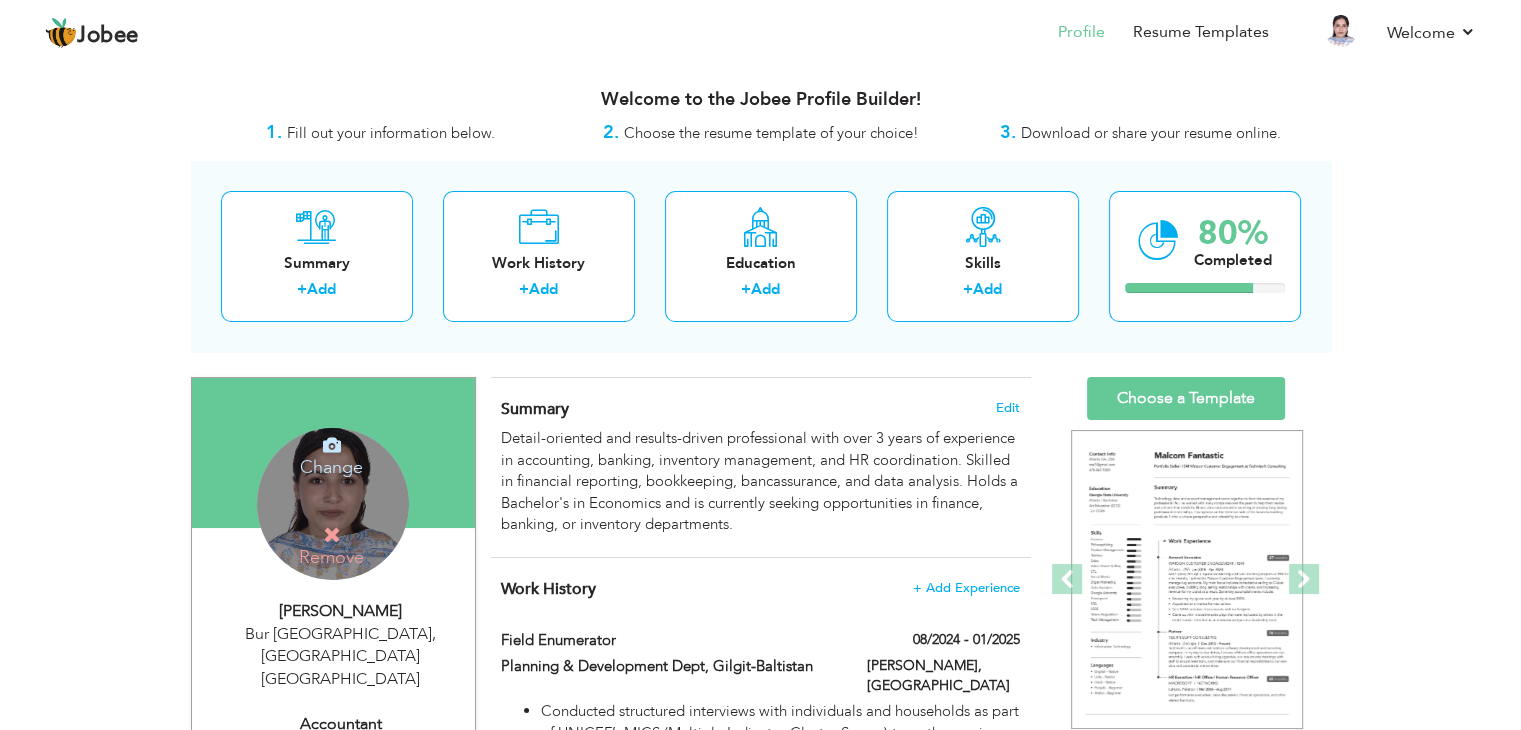 click on "Change" at bounding box center (331, 454) 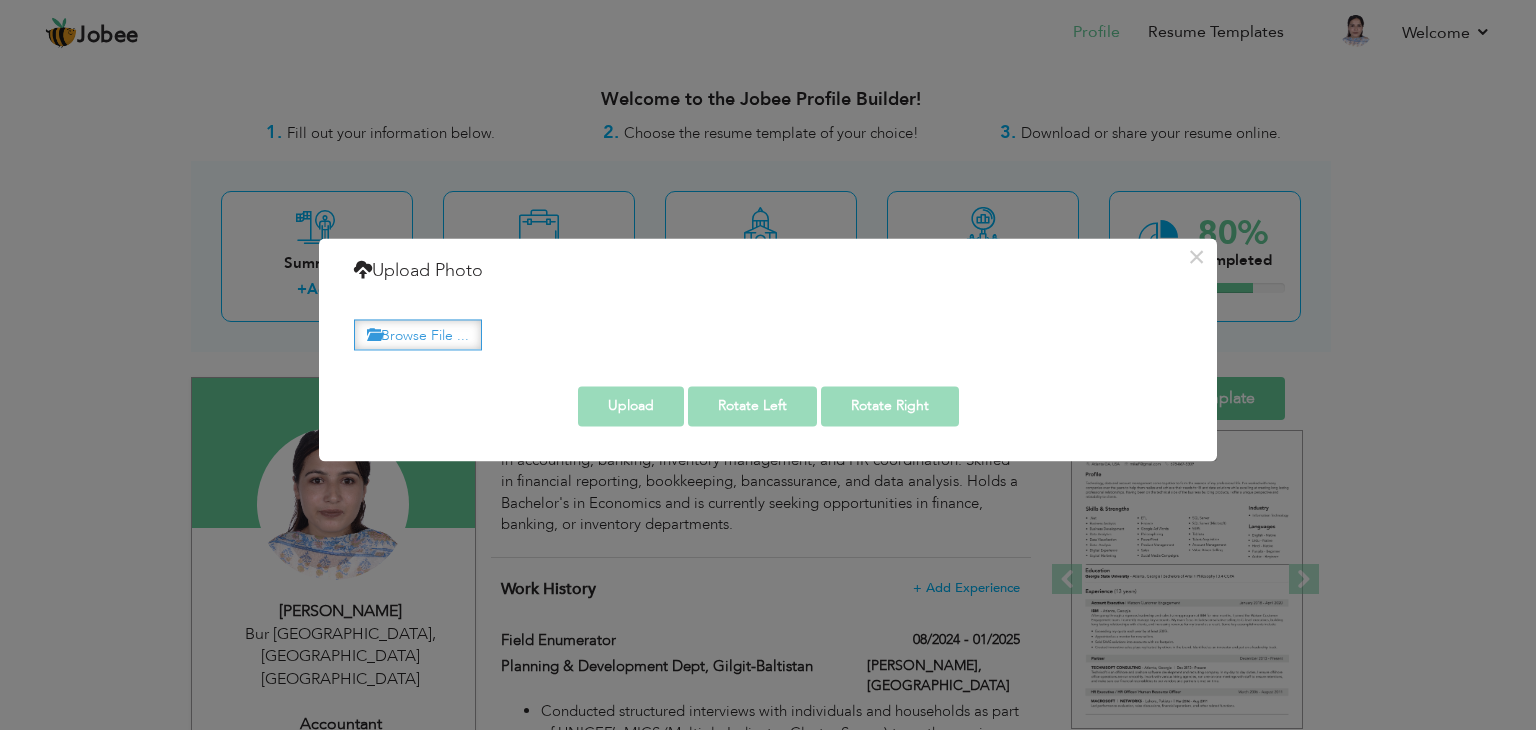 click on "Browse File ..." at bounding box center (418, 334) 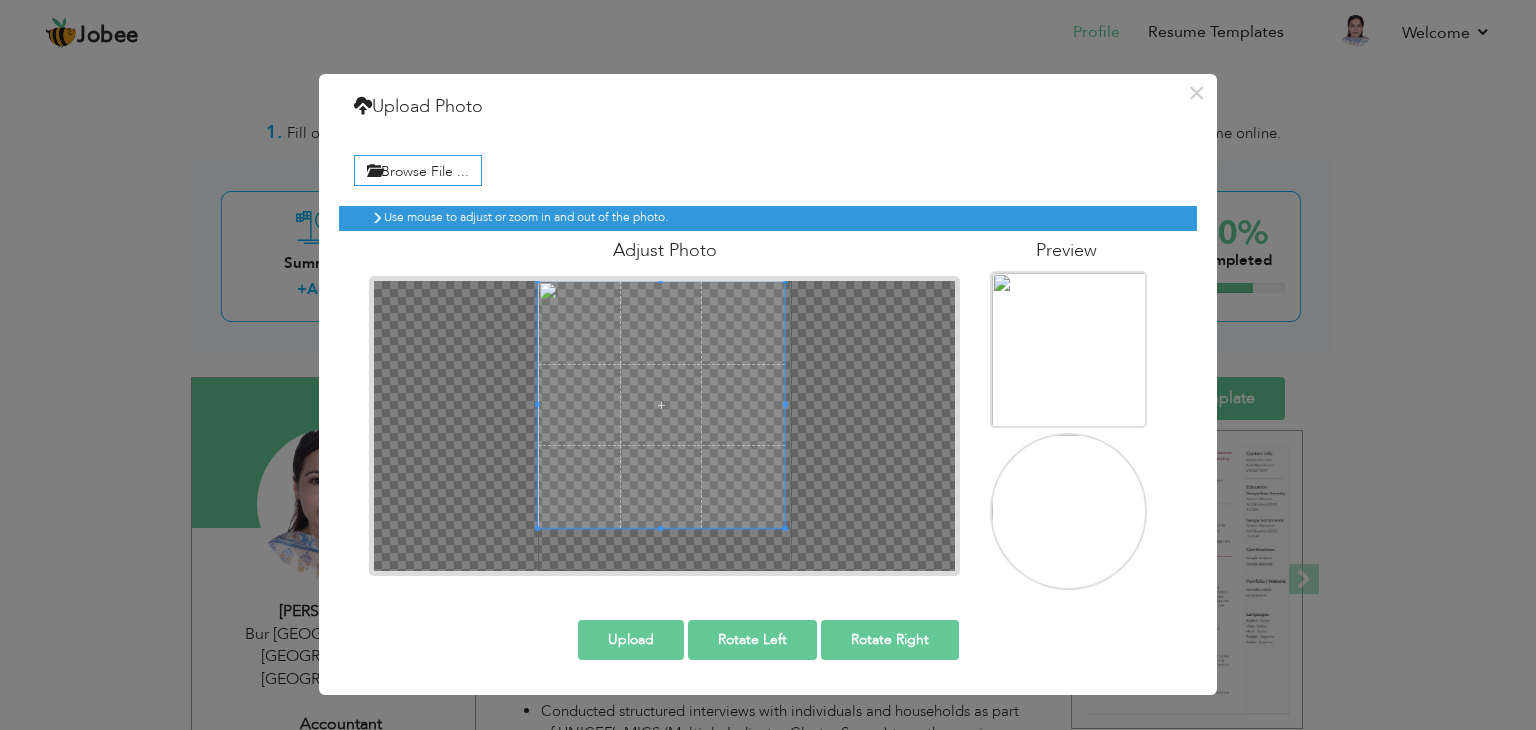 click on "Adjust Photo" at bounding box center (664, 403) 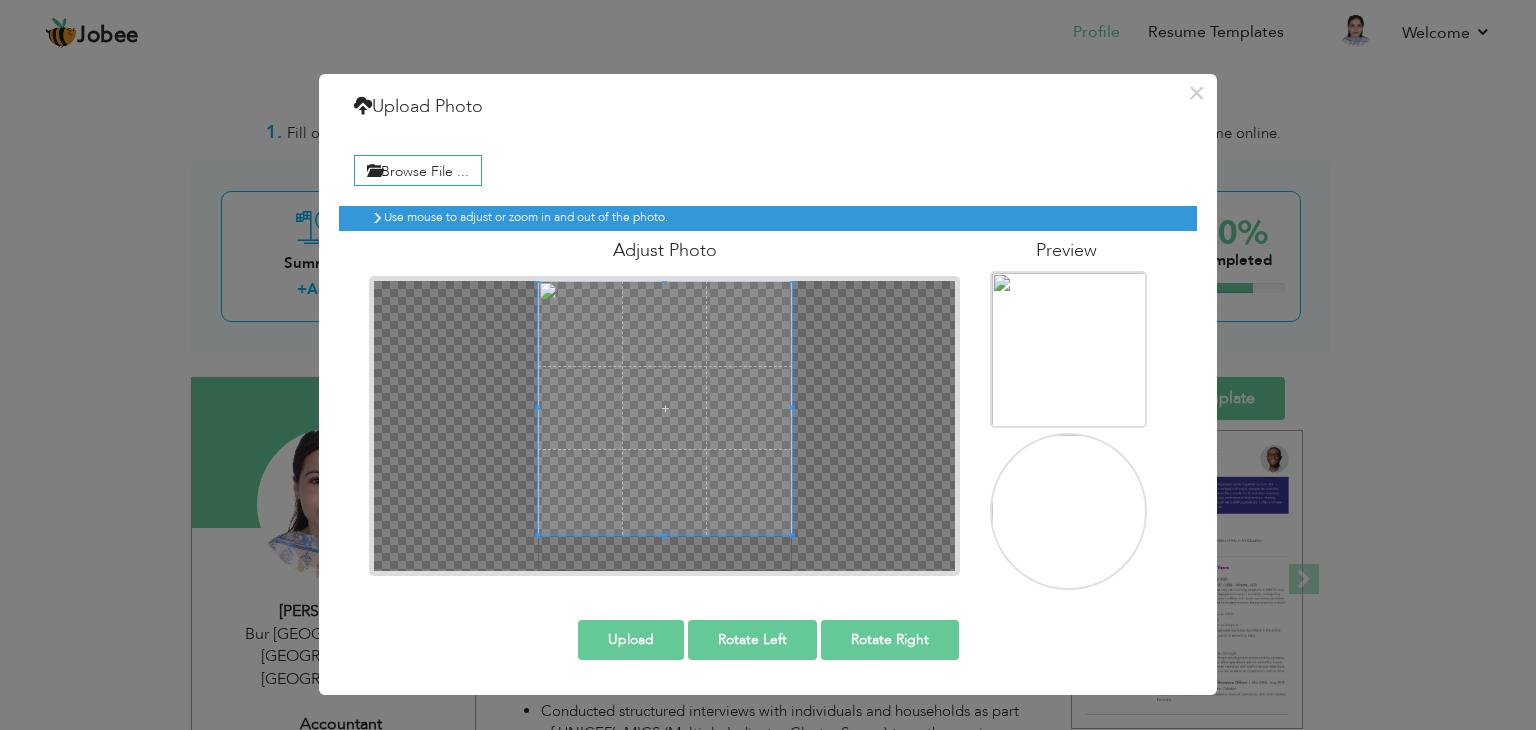 click at bounding box center (664, 426) 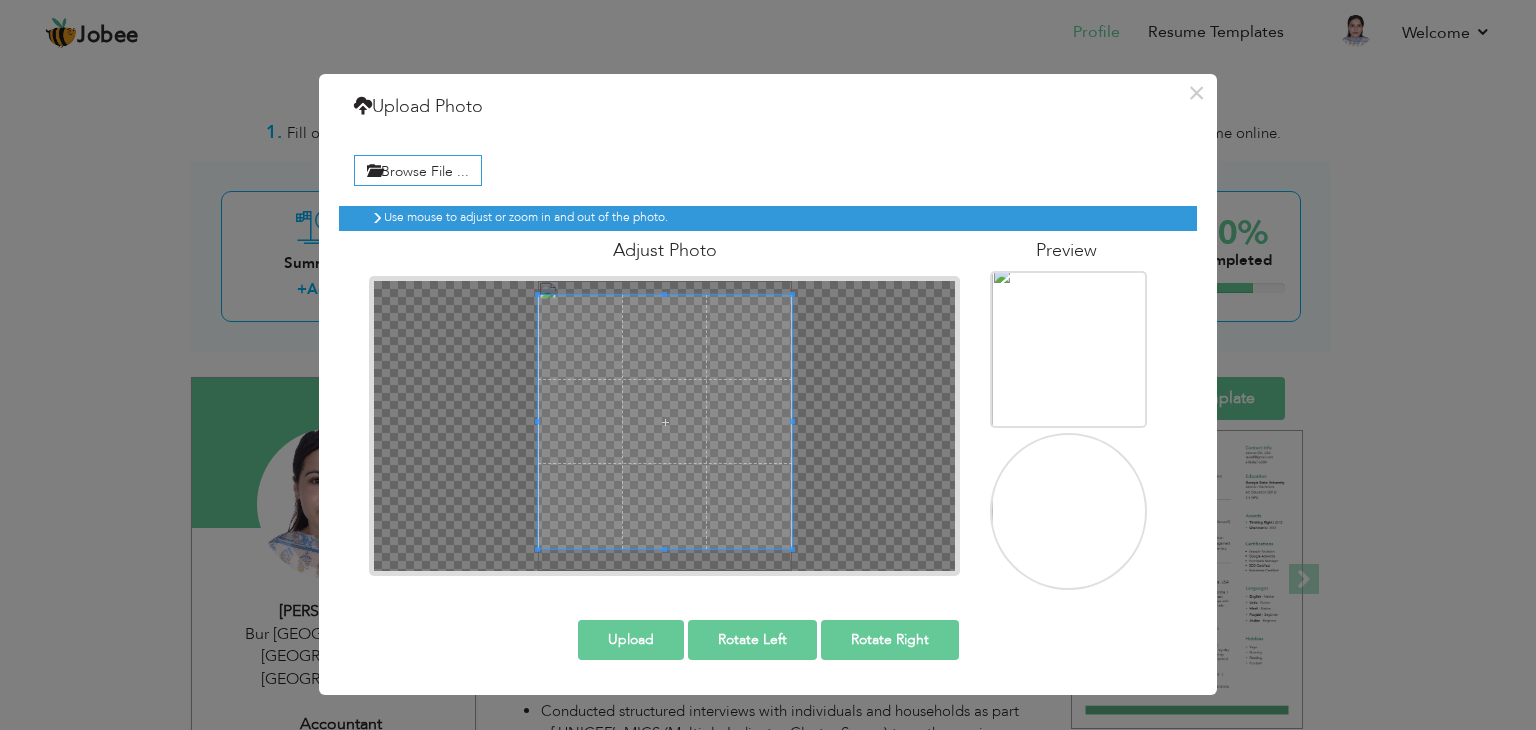 click at bounding box center [665, 422] 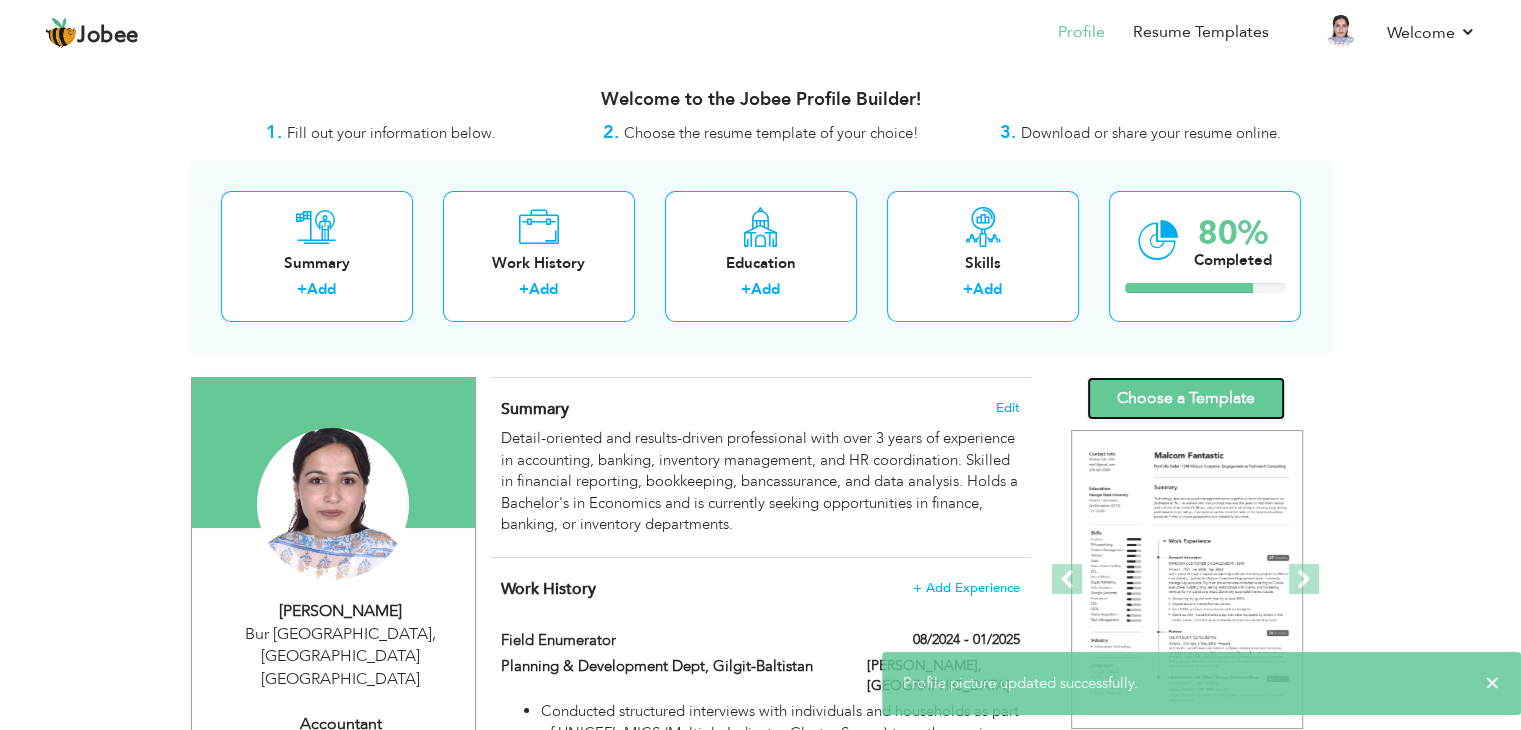click on "Choose a Template" at bounding box center (1186, 398) 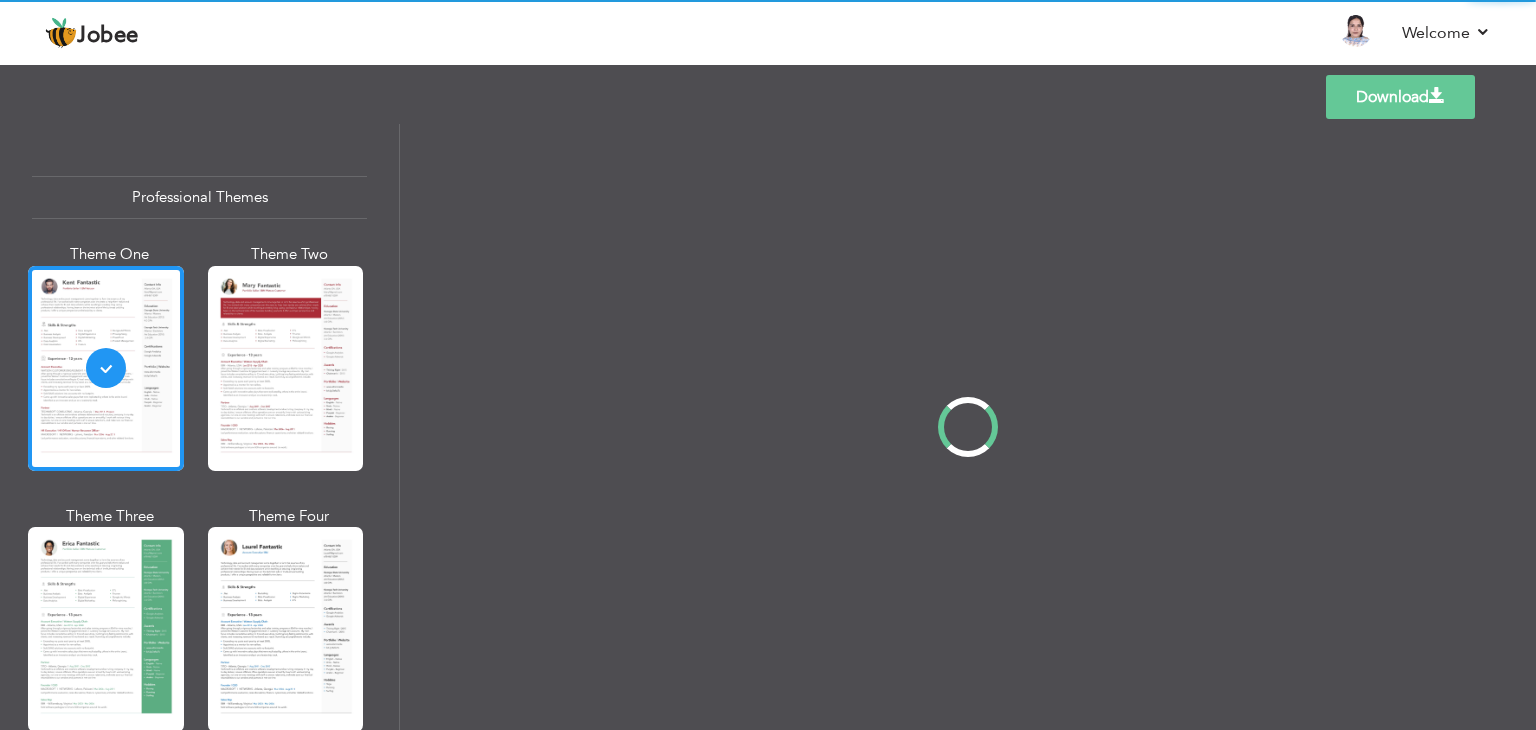scroll, scrollTop: 0, scrollLeft: 0, axis: both 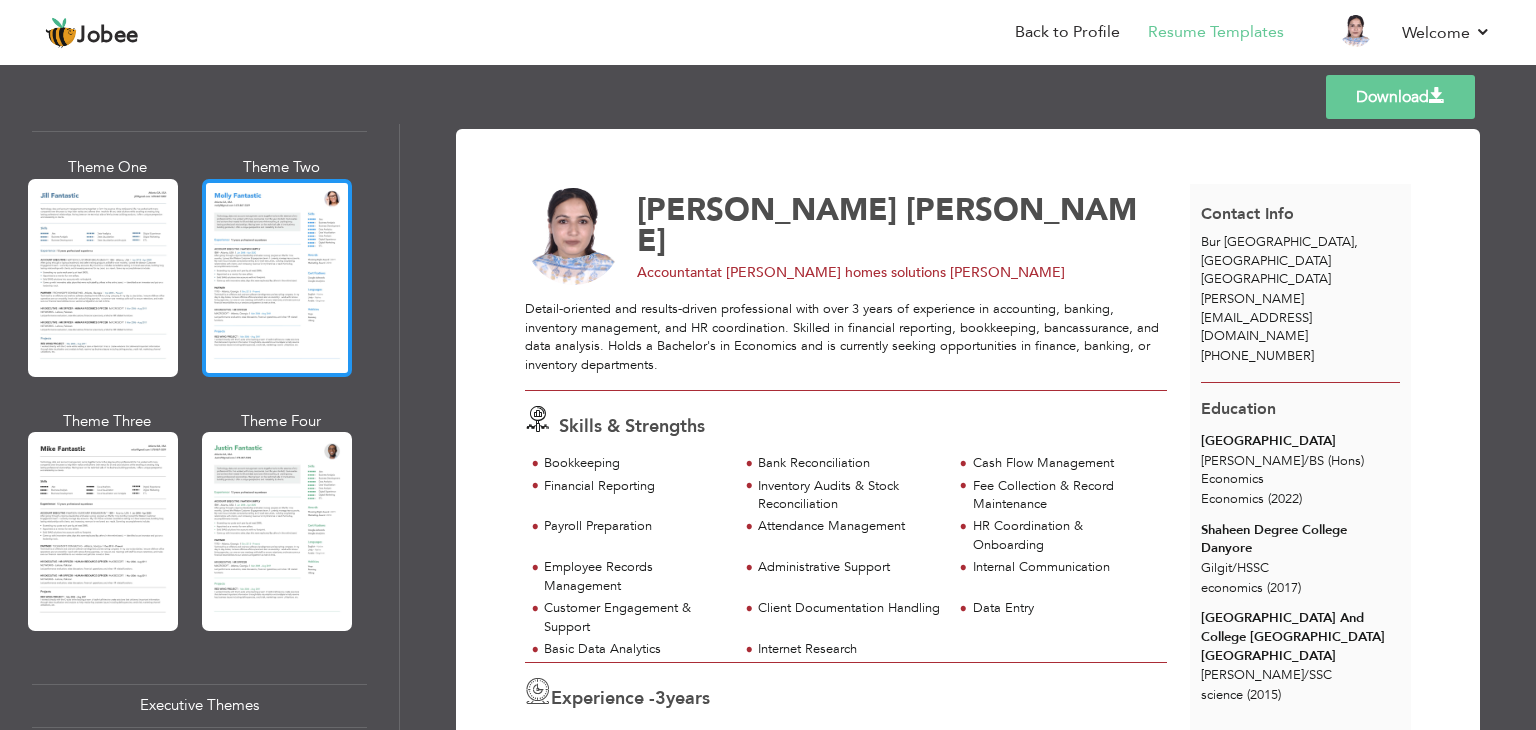 click at bounding box center [277, 278] 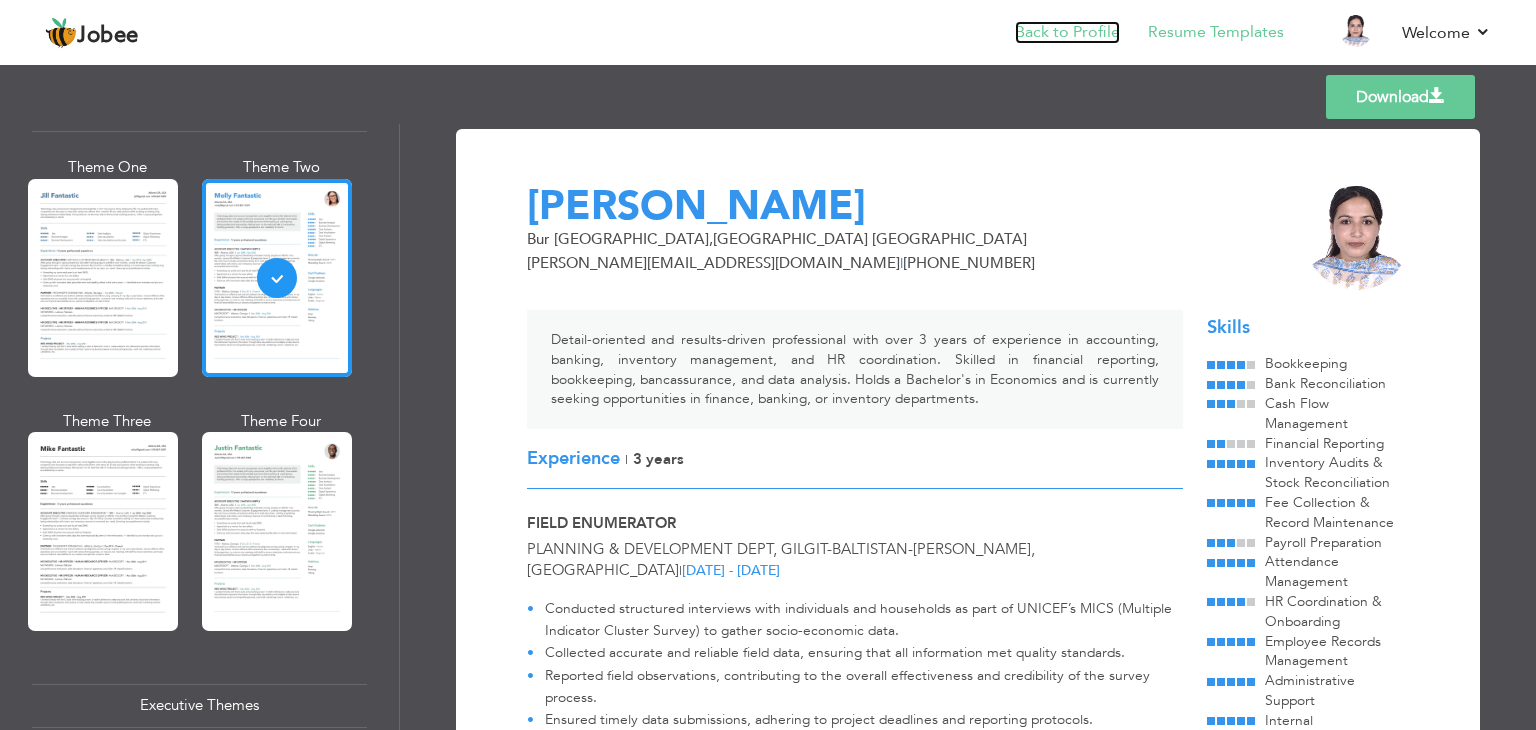 click on "Back to Profile" at bounding box center [1067, 32] 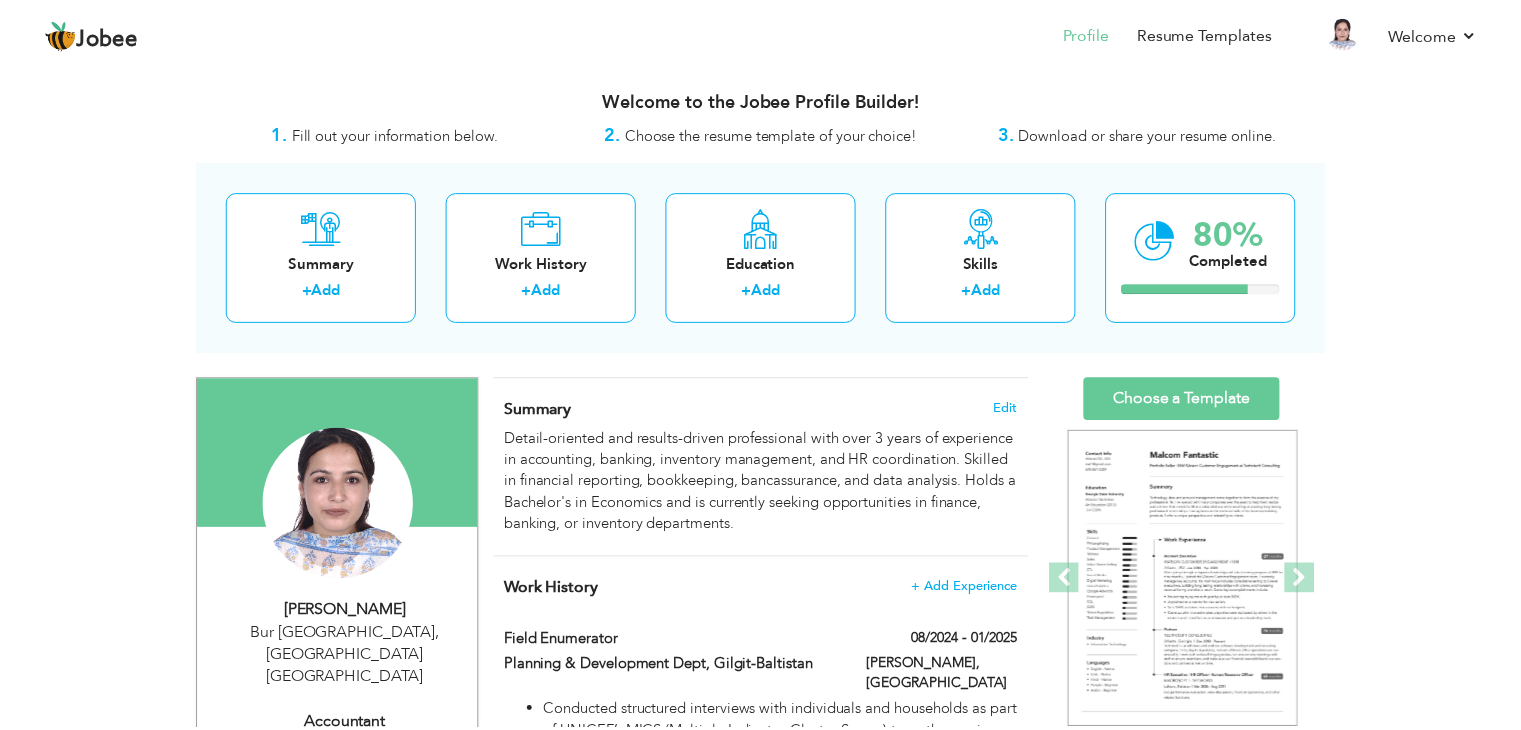scroll, scrollTop: 0, scrollLeft: 0, axis: both 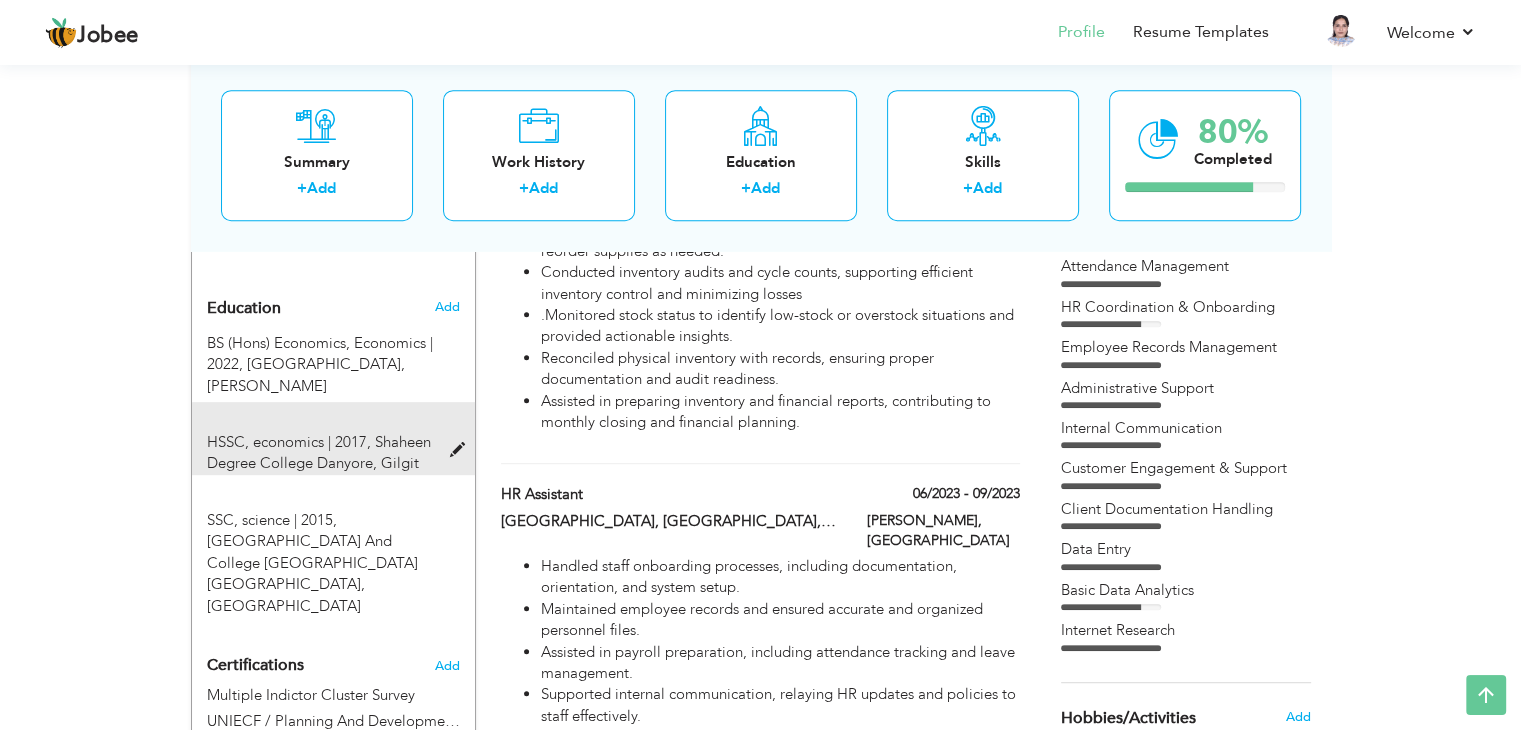 click on "Shaheen Degree College  Danyore, Gilgit" at bounding box center [319, 452] 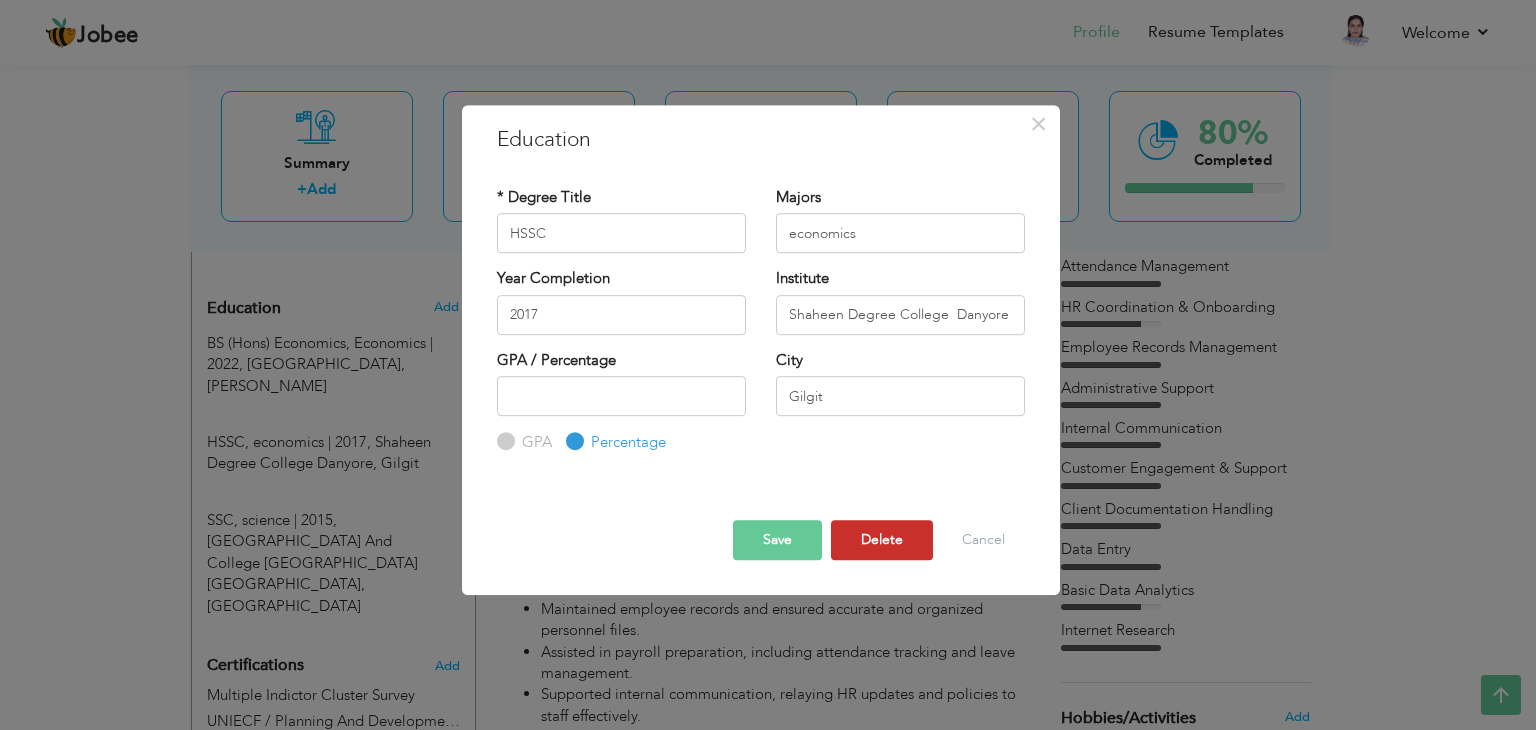 click on "Delete" at bounding box center (882, 540) 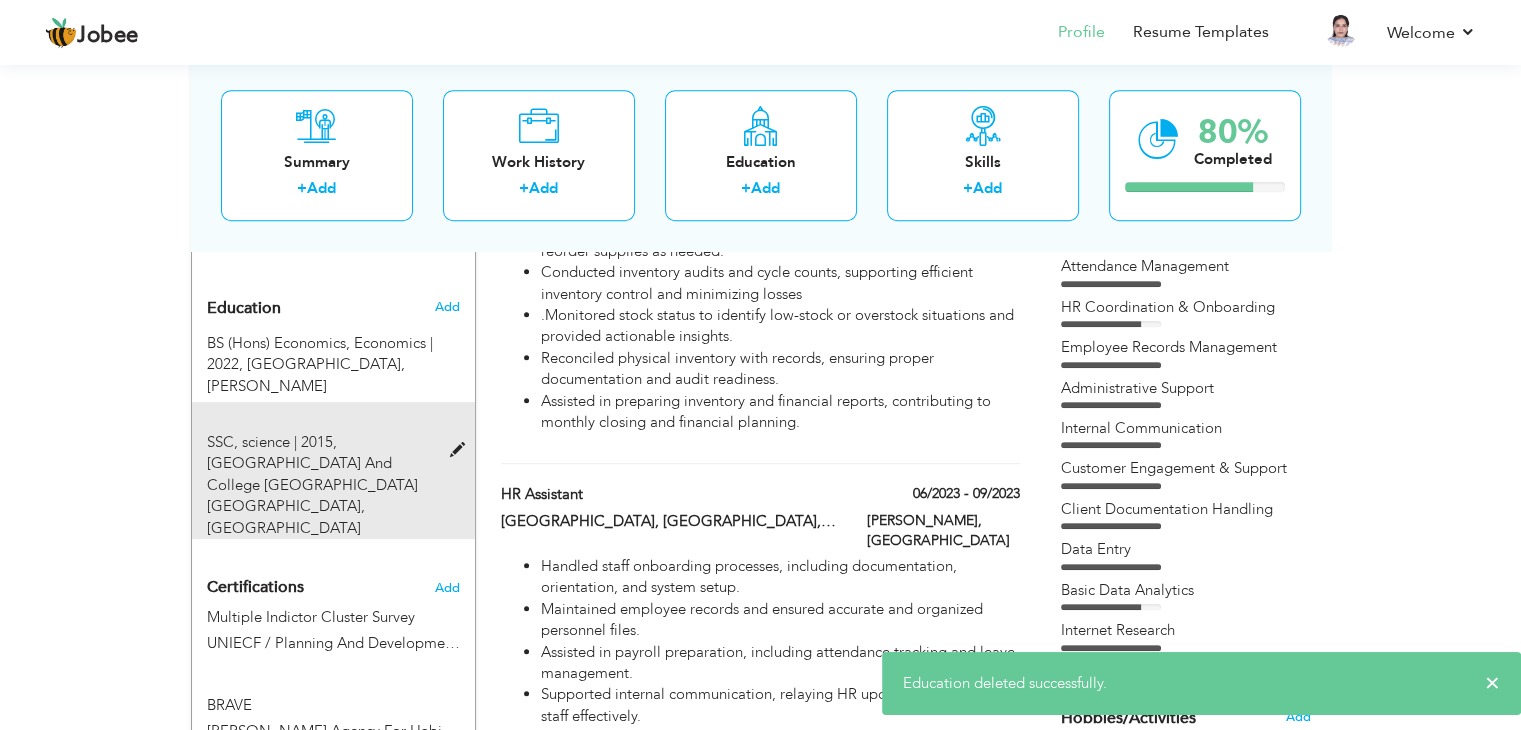 click on "Hasegawa Memorial public School And College Karimabad Hunza, Gilgit Baltistan" at bounding box center [312, 495] 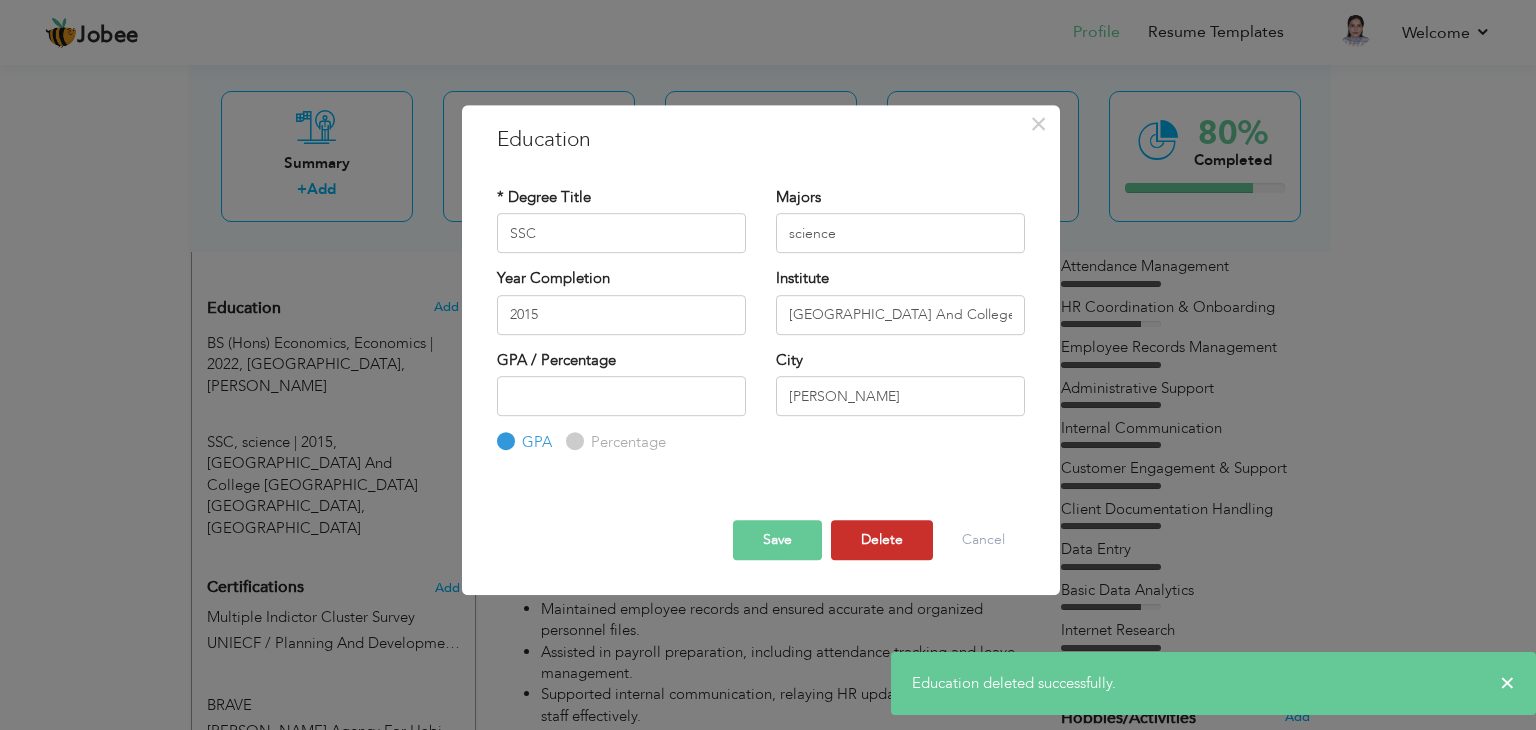 click on "Delete" at bounding box center [882, 540] 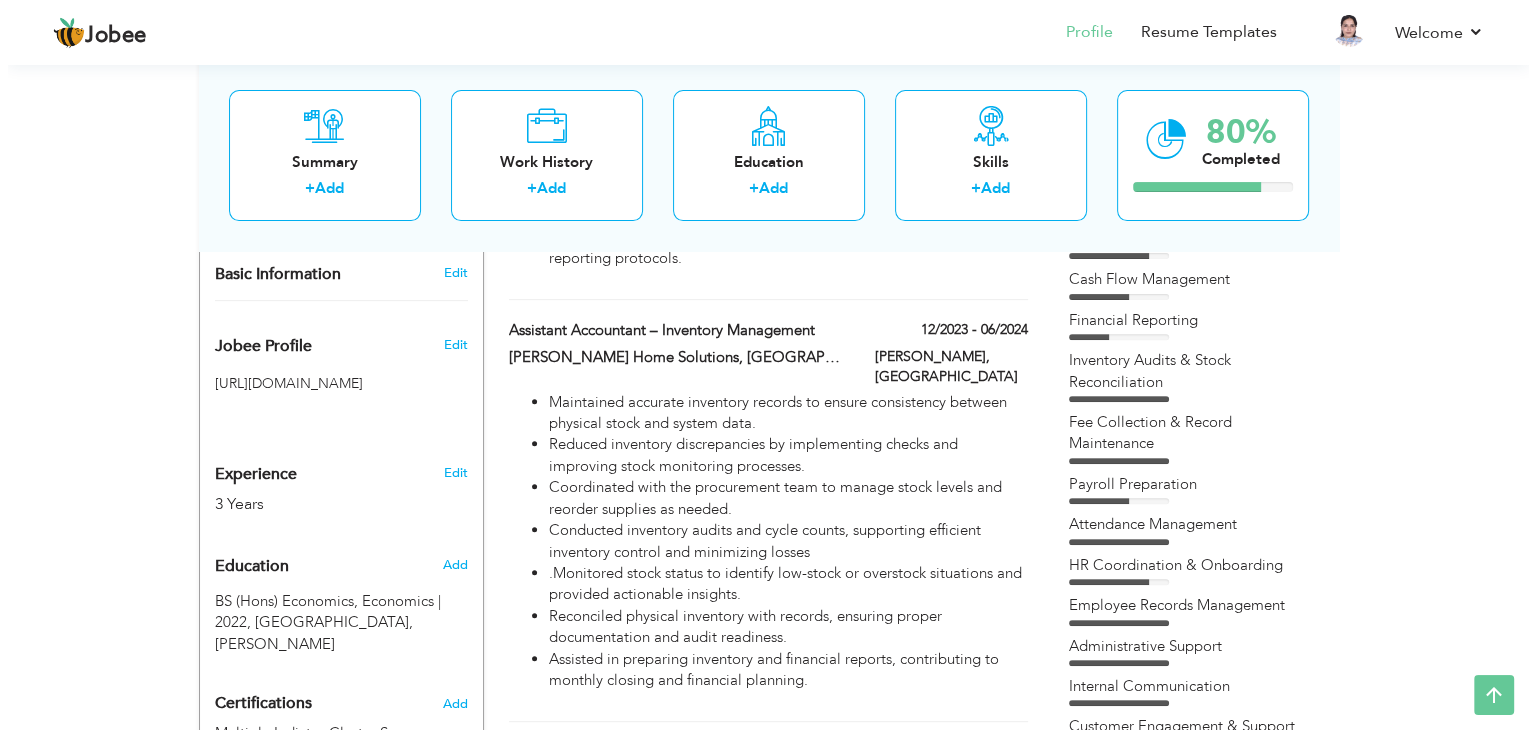 scroll, scrollTop: 639, scrollLeft: 0, axis: vertical 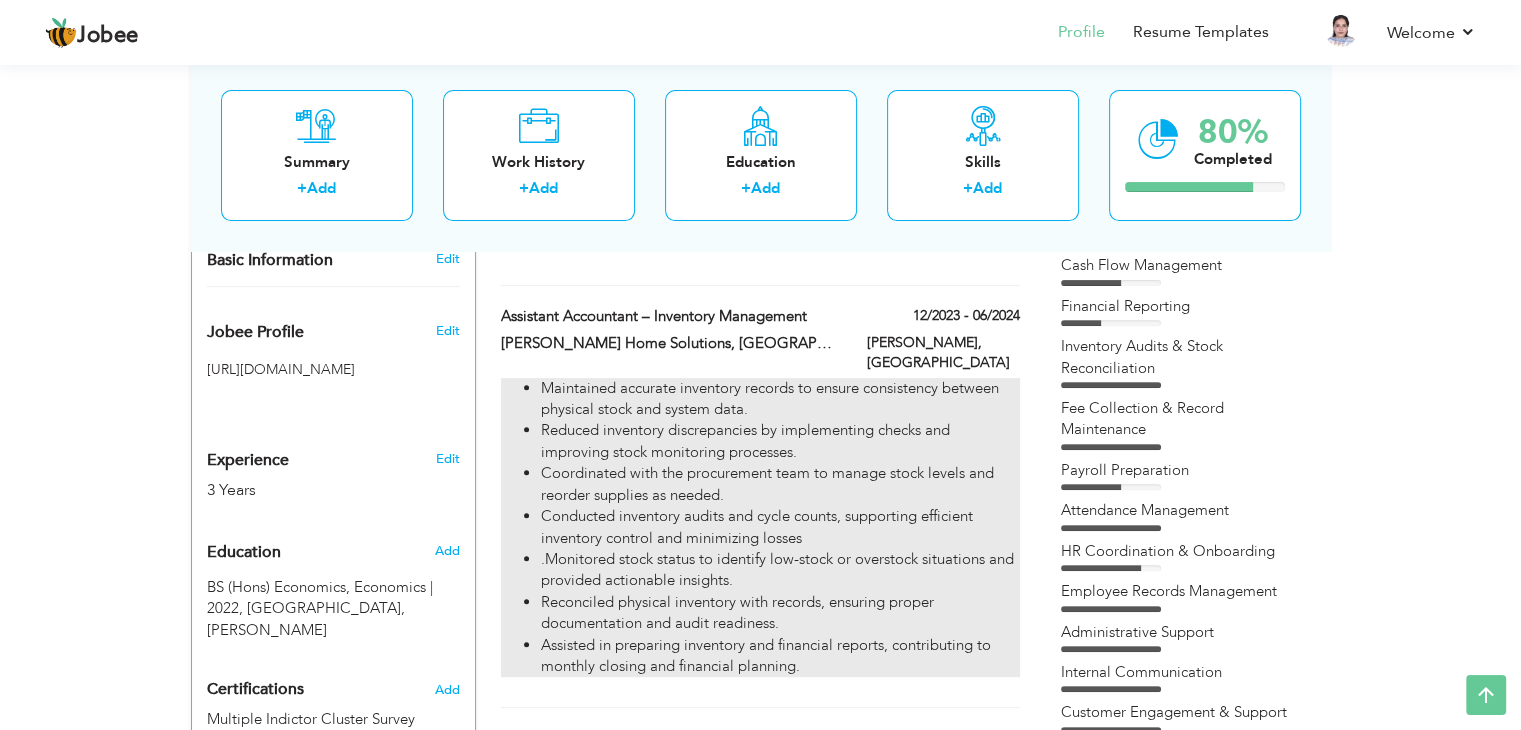 click on "Conducted inventory audits and cycle counts, supporting efficient inventory control and minimizing losses" at bounding box center (780, 527) 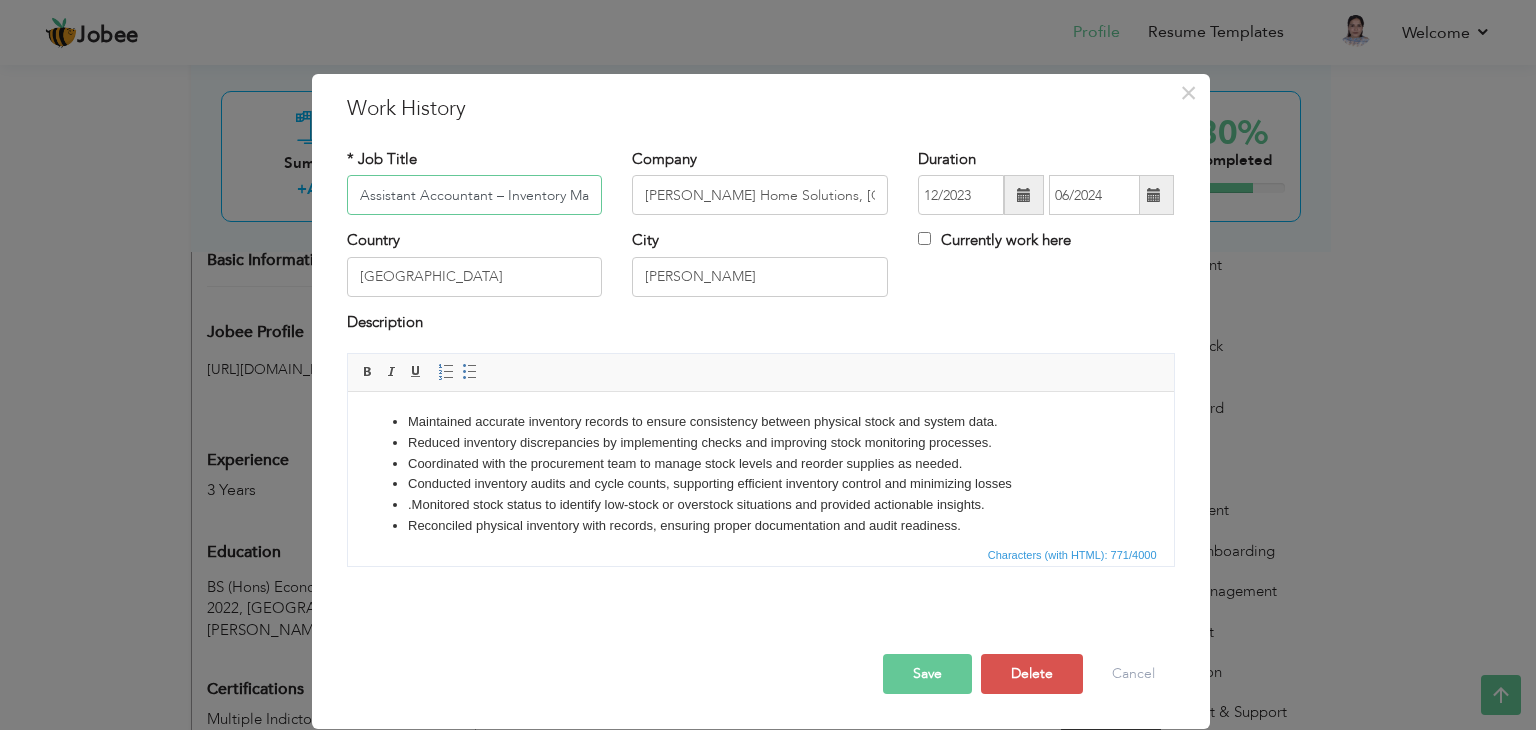 scroll, scrollTop: 0, scrollLeft: 58, axis: horizontal 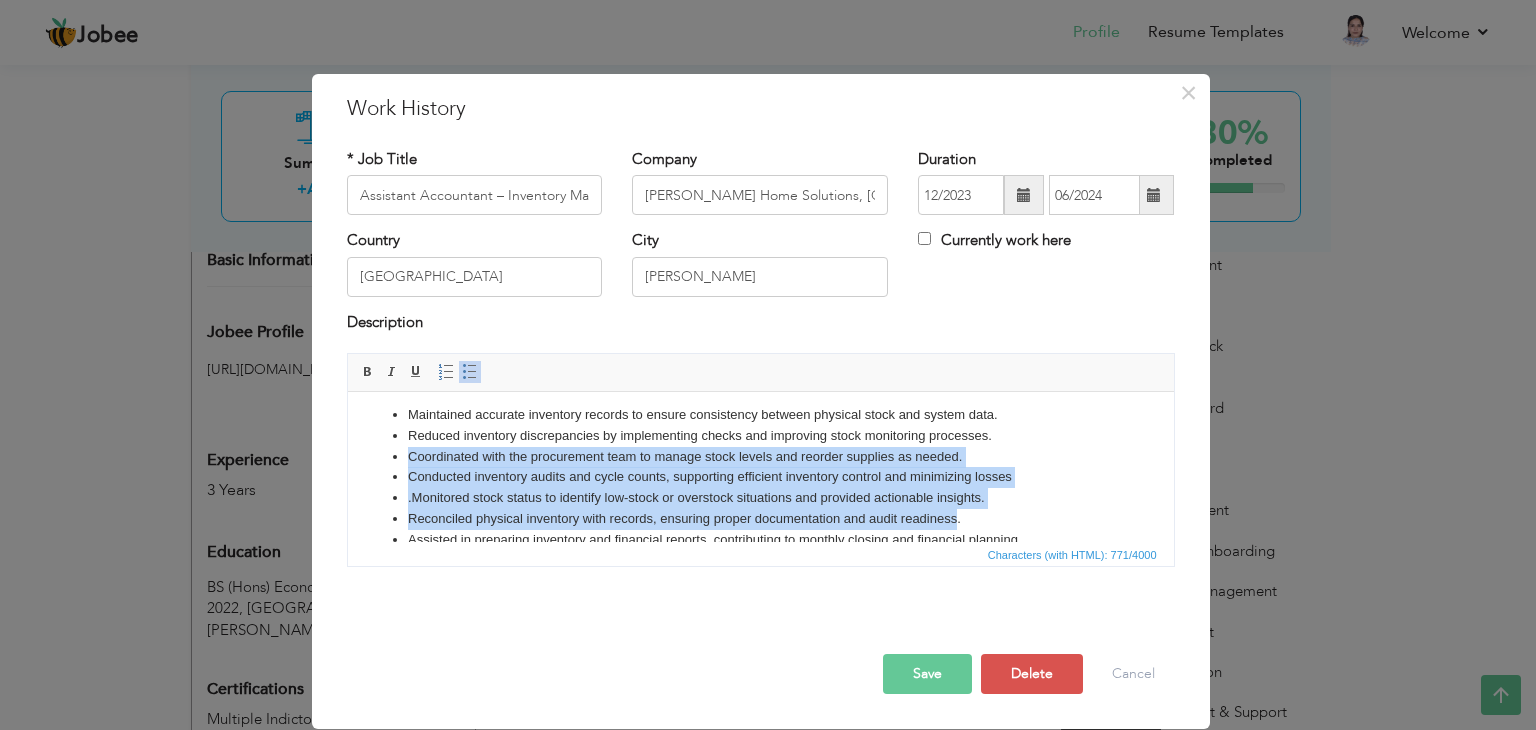 drag, startPoint x: 957, startPoint y: 526, endPoint x: 400, endPoint y: 447, distance: 562.57446 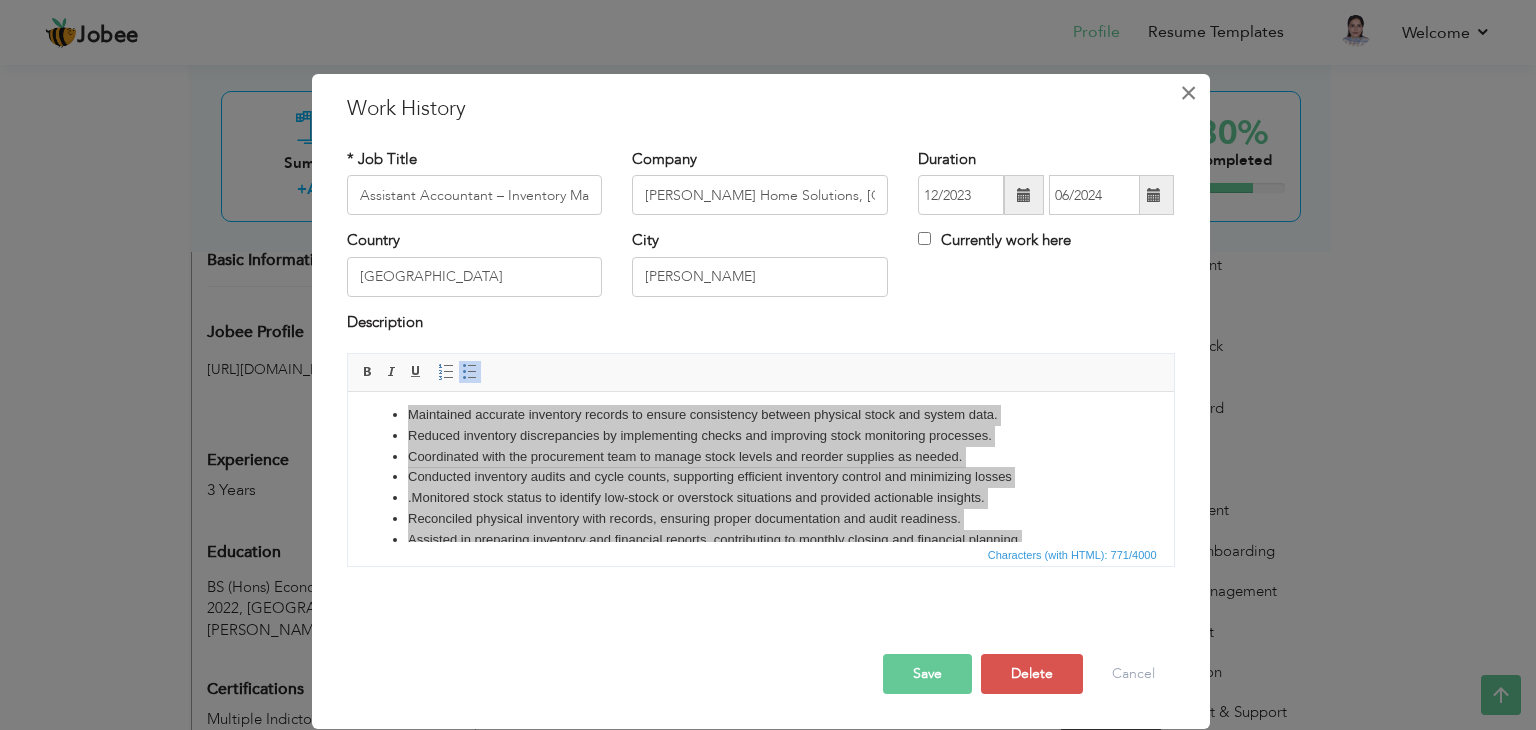 click on "×" at bounding box center [1188, 93] 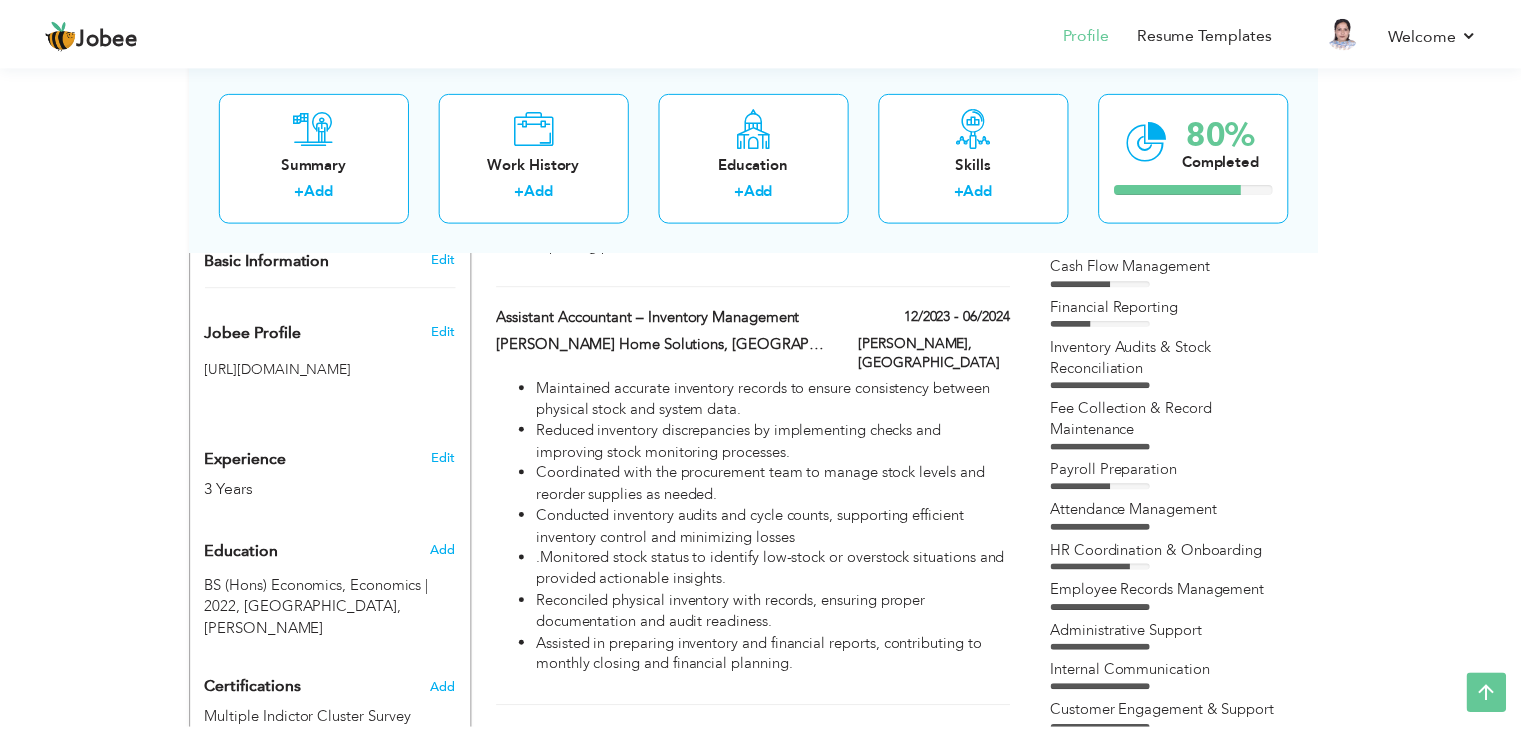 scroll, scrollTop: 0, scrollLeft: 0, axis: both 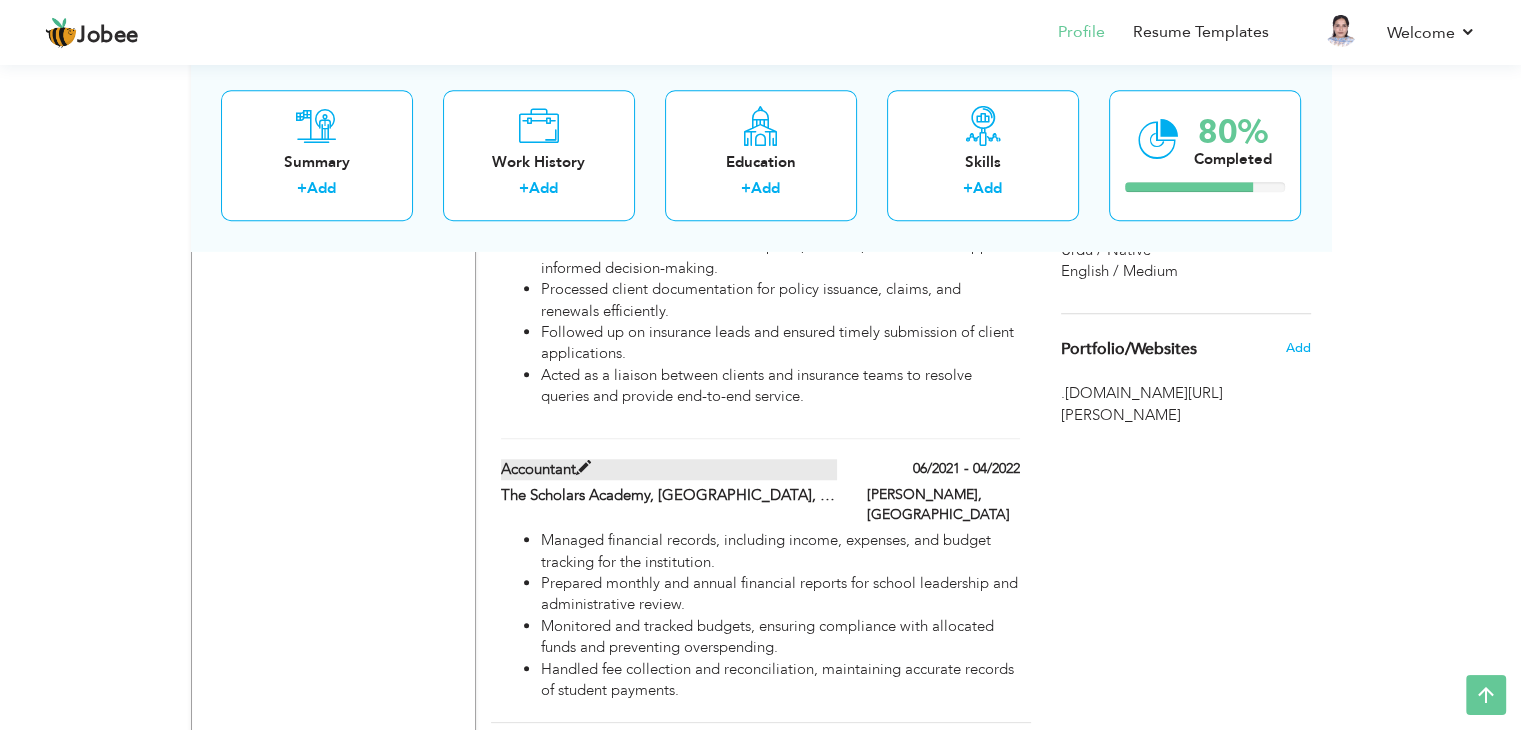 click on "Accountant" at bounding box center (669, 469) 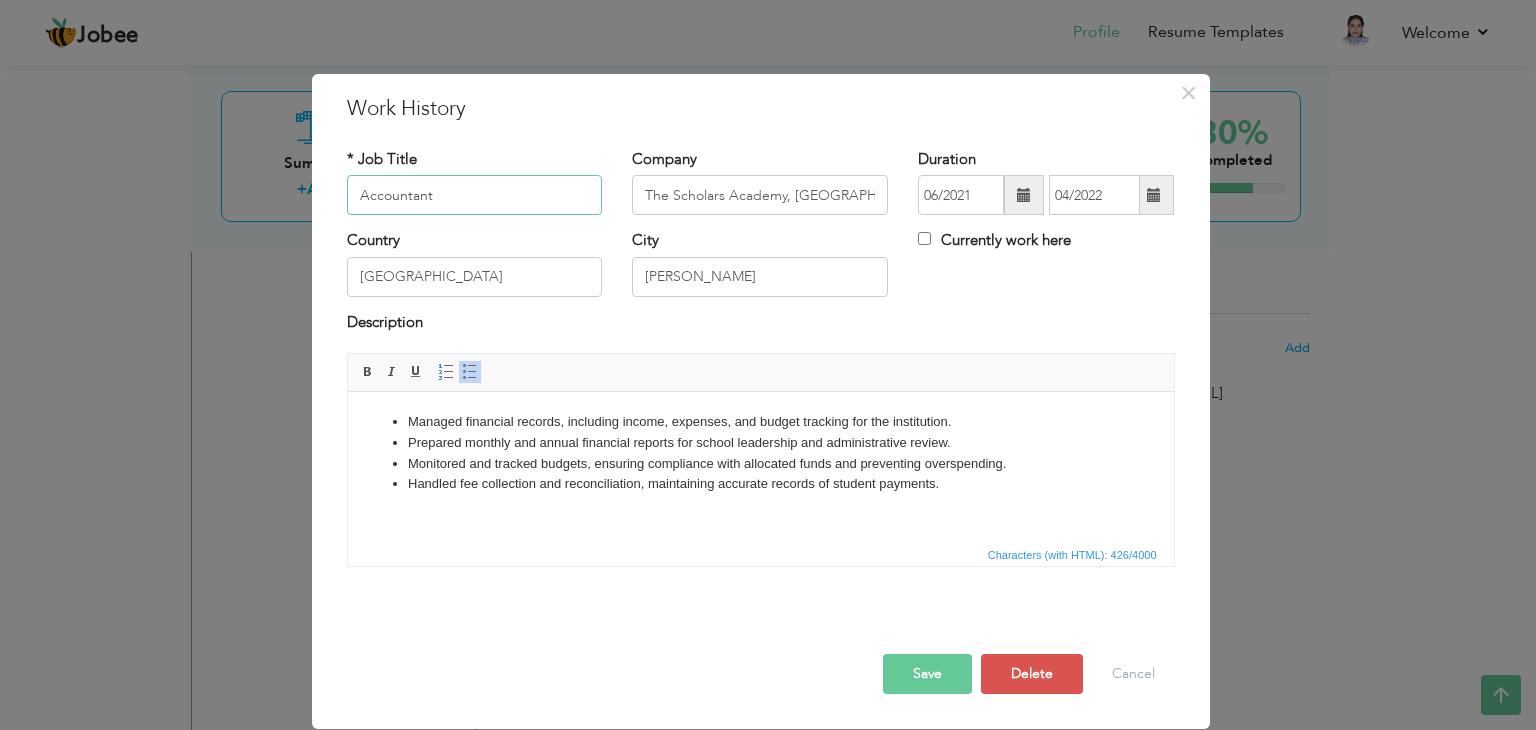 click on "Accountant" at bounding box center (475, 195) 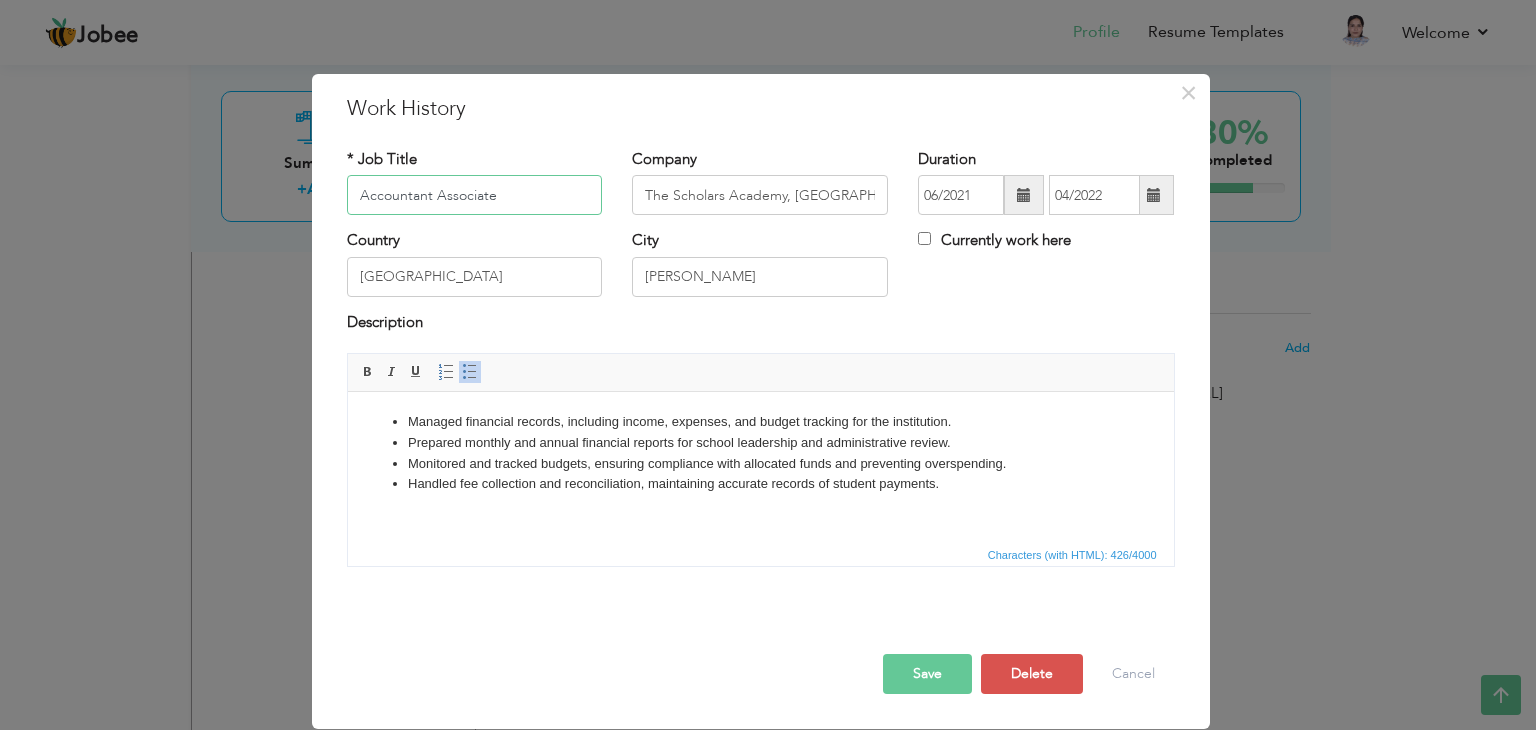 click on "Accountant Associate" at bounding box center (475, 195) 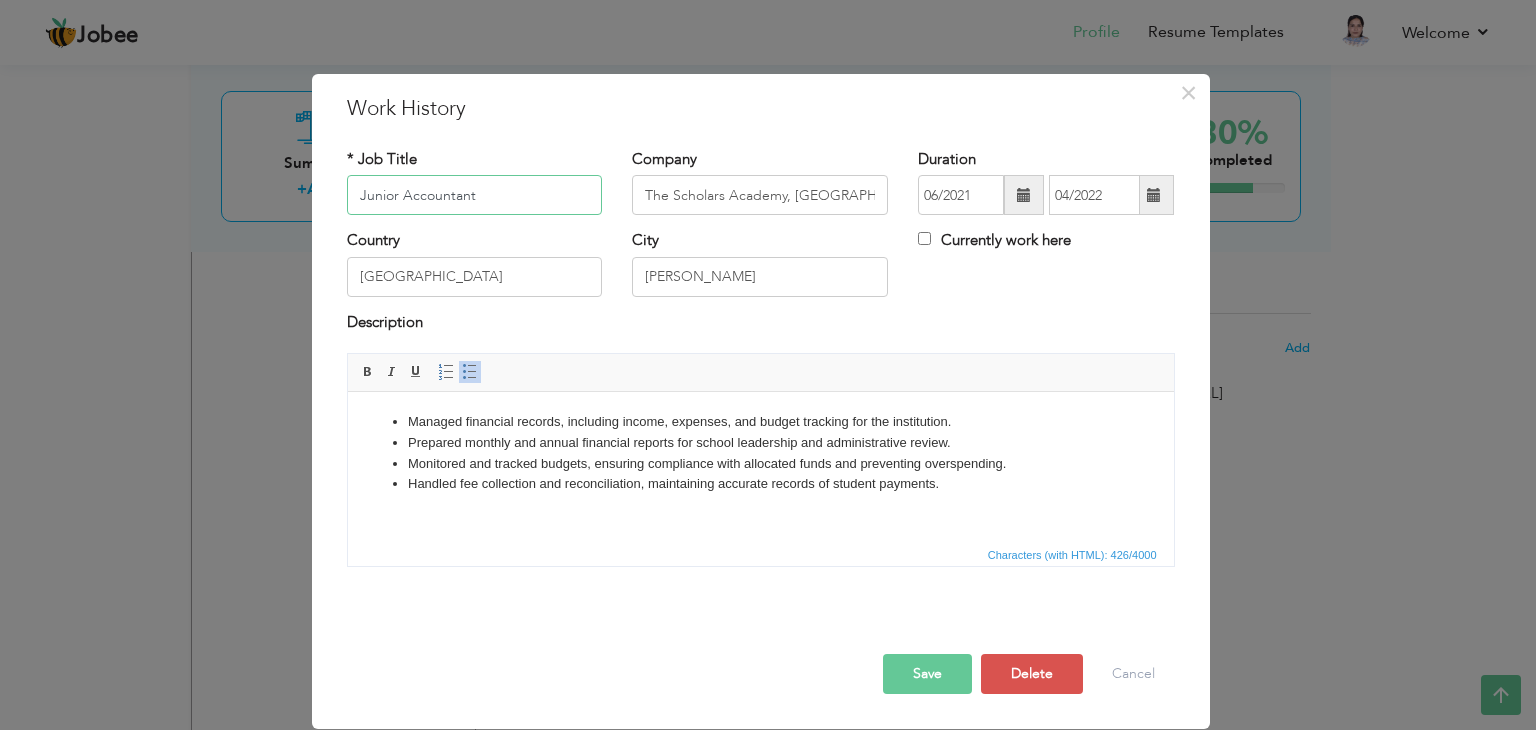 type on "Junior Accountant" 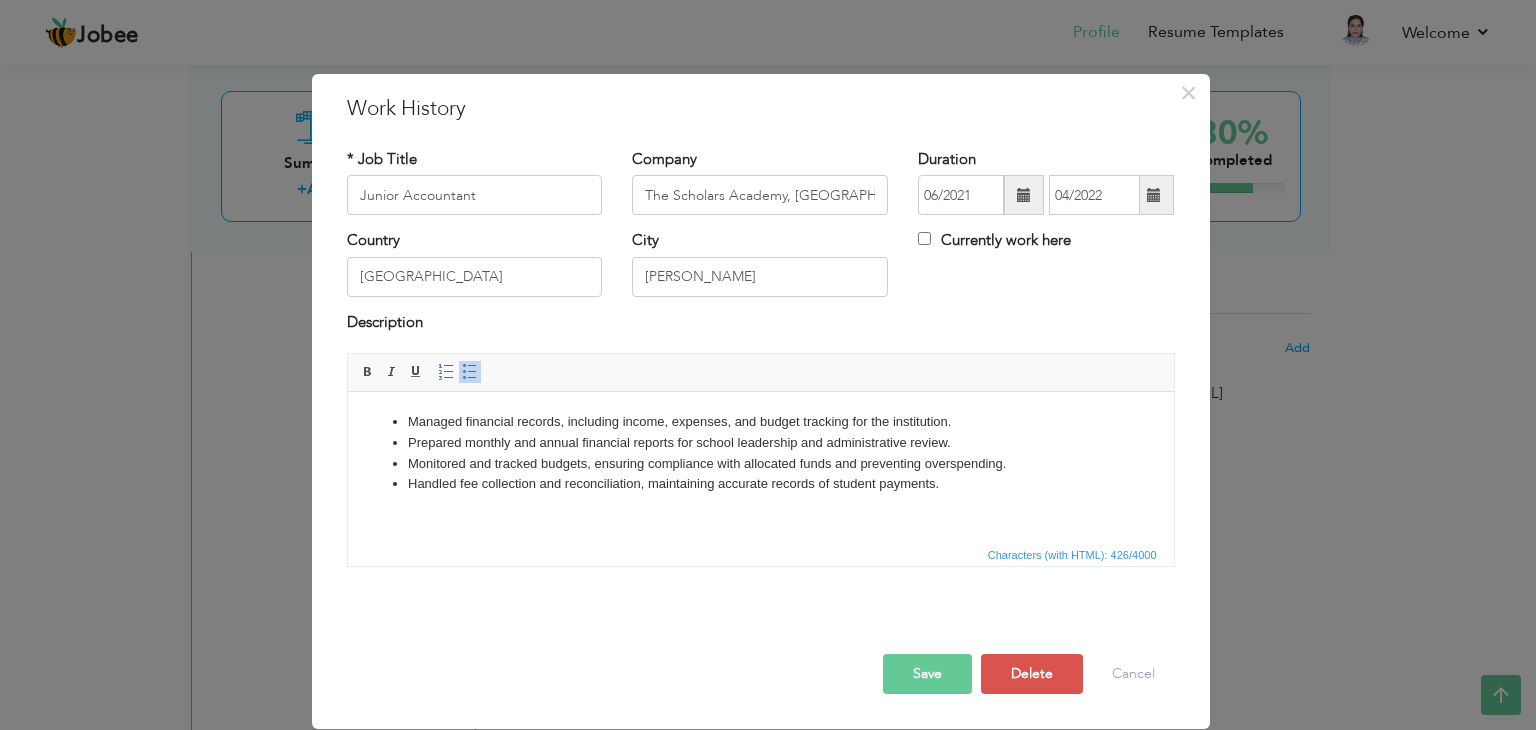 click on "Save" at bounding box center [927, 674] 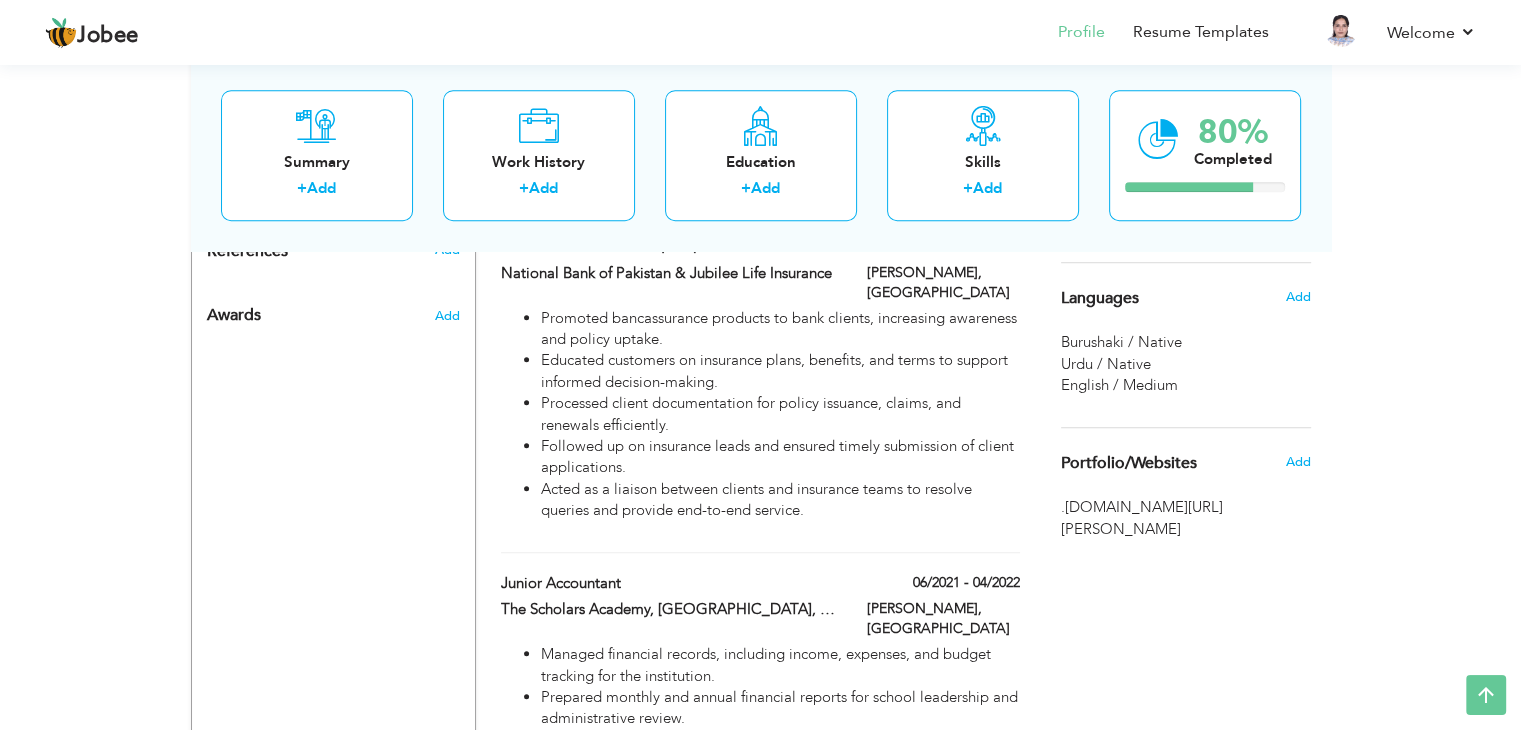 scroll, scrollTop: 1452, scrollLeft: 0, axis: vertical 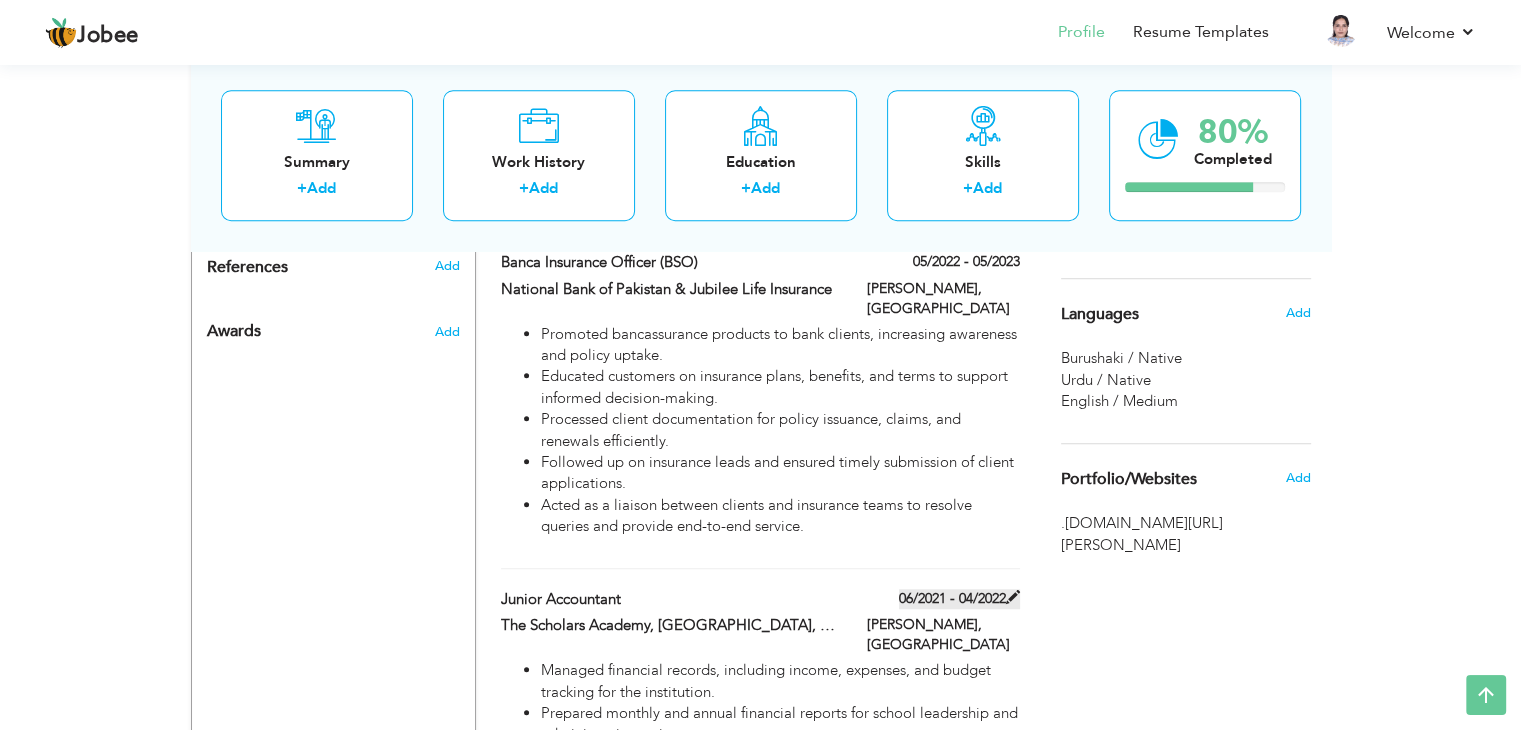 click on "06/2021 - 04/2022" at bounding box center [959, 599] 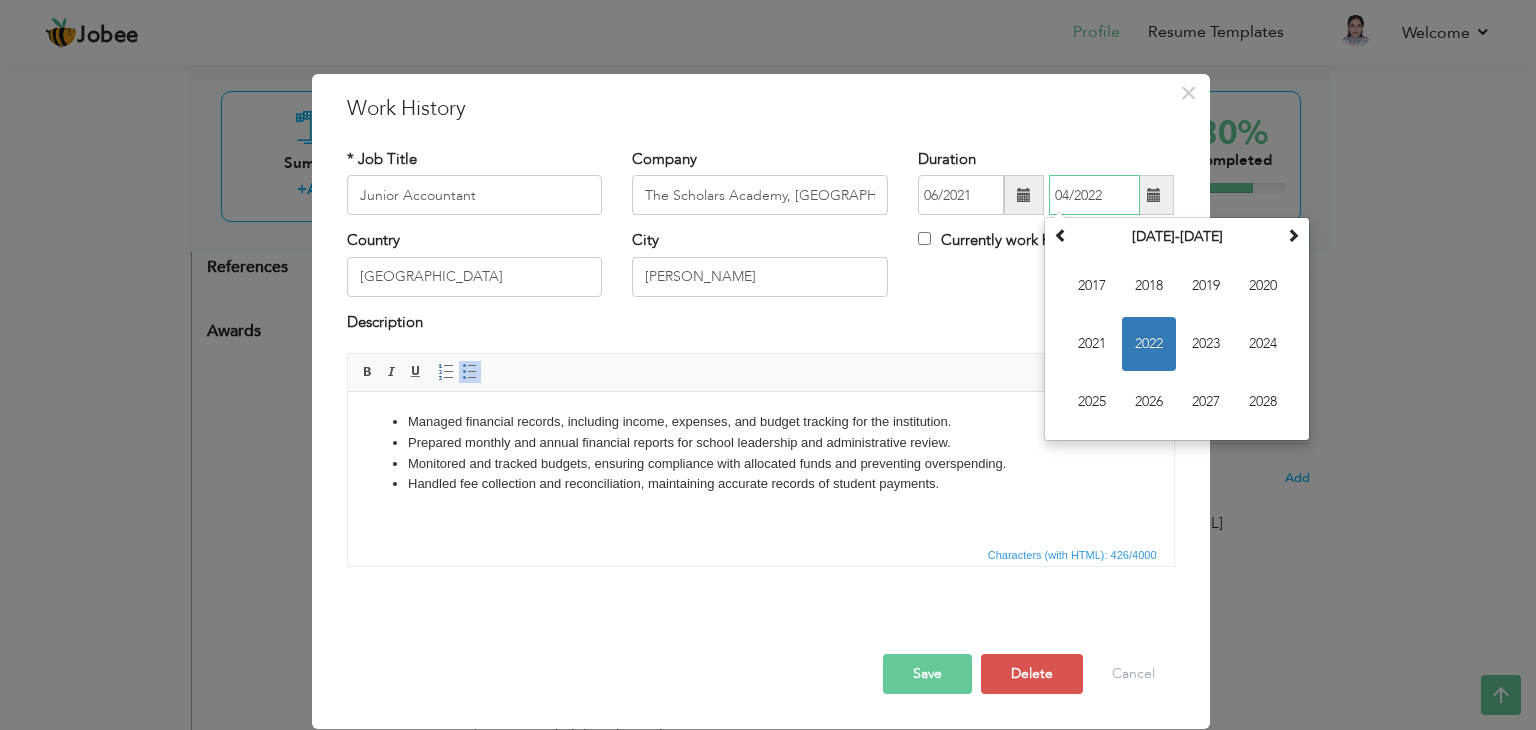 click on "04/2022" at bounding box center [1094, 195] 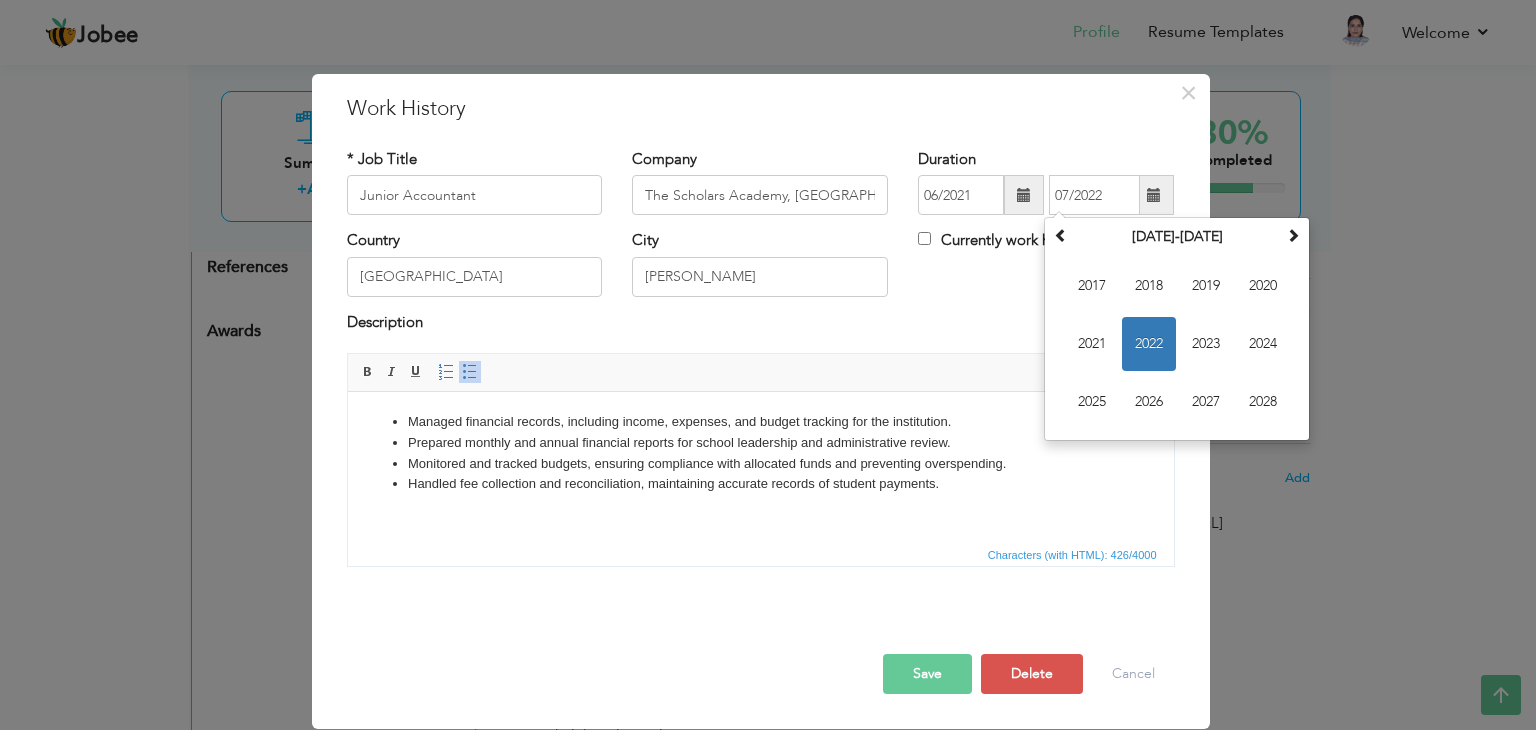 click on "Country
[GEOGRAPHIC_DATA]
City
[GEOGRAPHIC_DATA]
Currently work here" at bounding box center [761, 270] 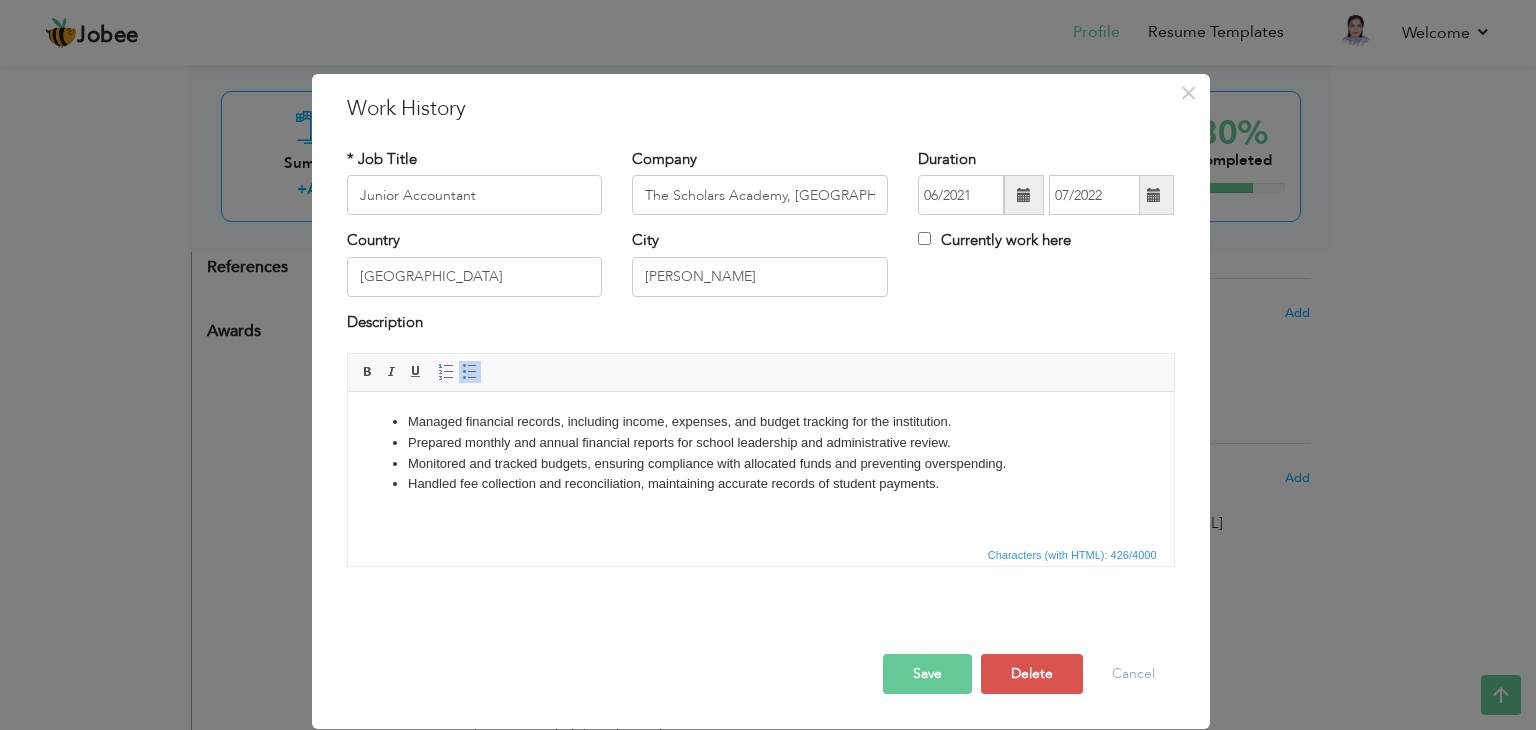click on "Save" at bounding box center [927, 674] 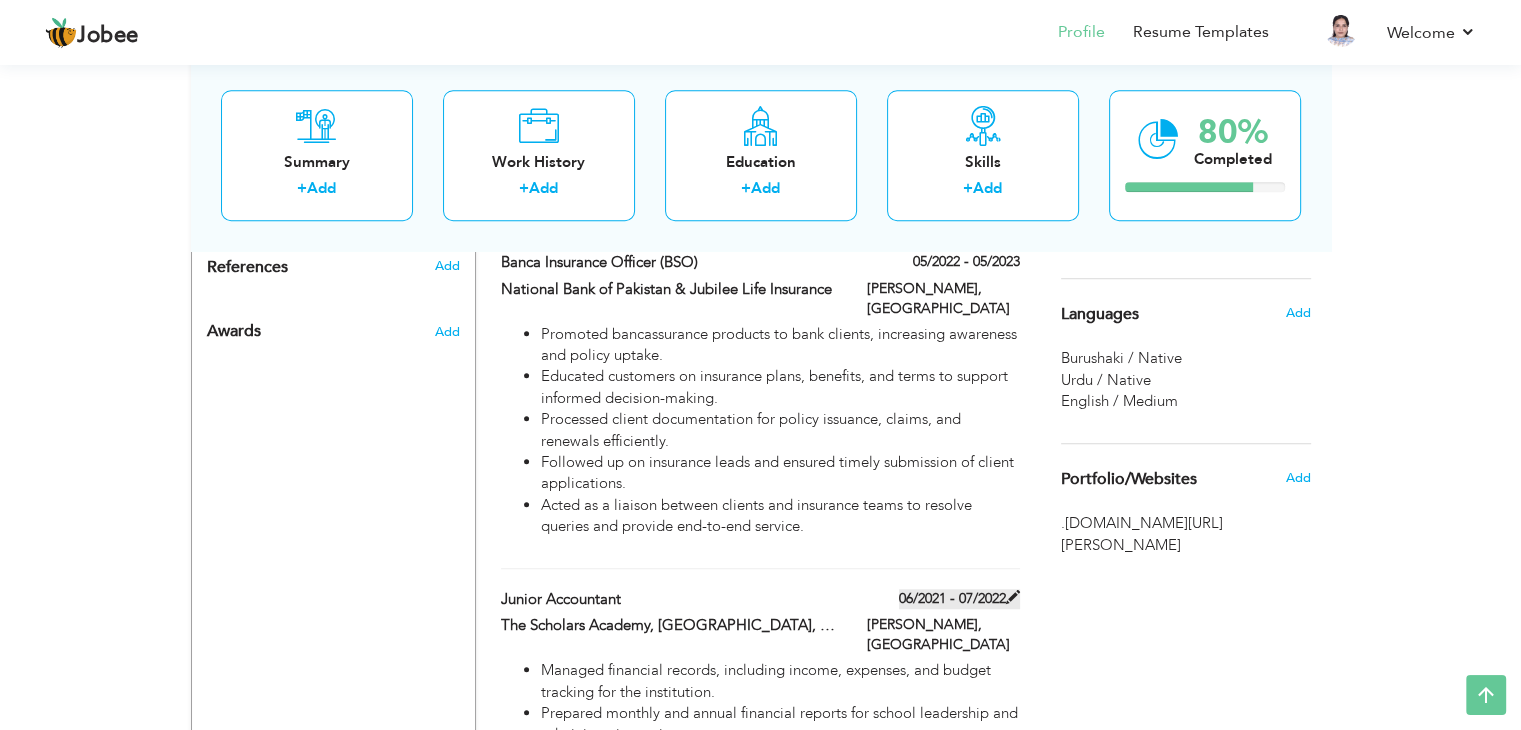 click on "06/2021 - 07/2022" at bounding box center [959, 599] 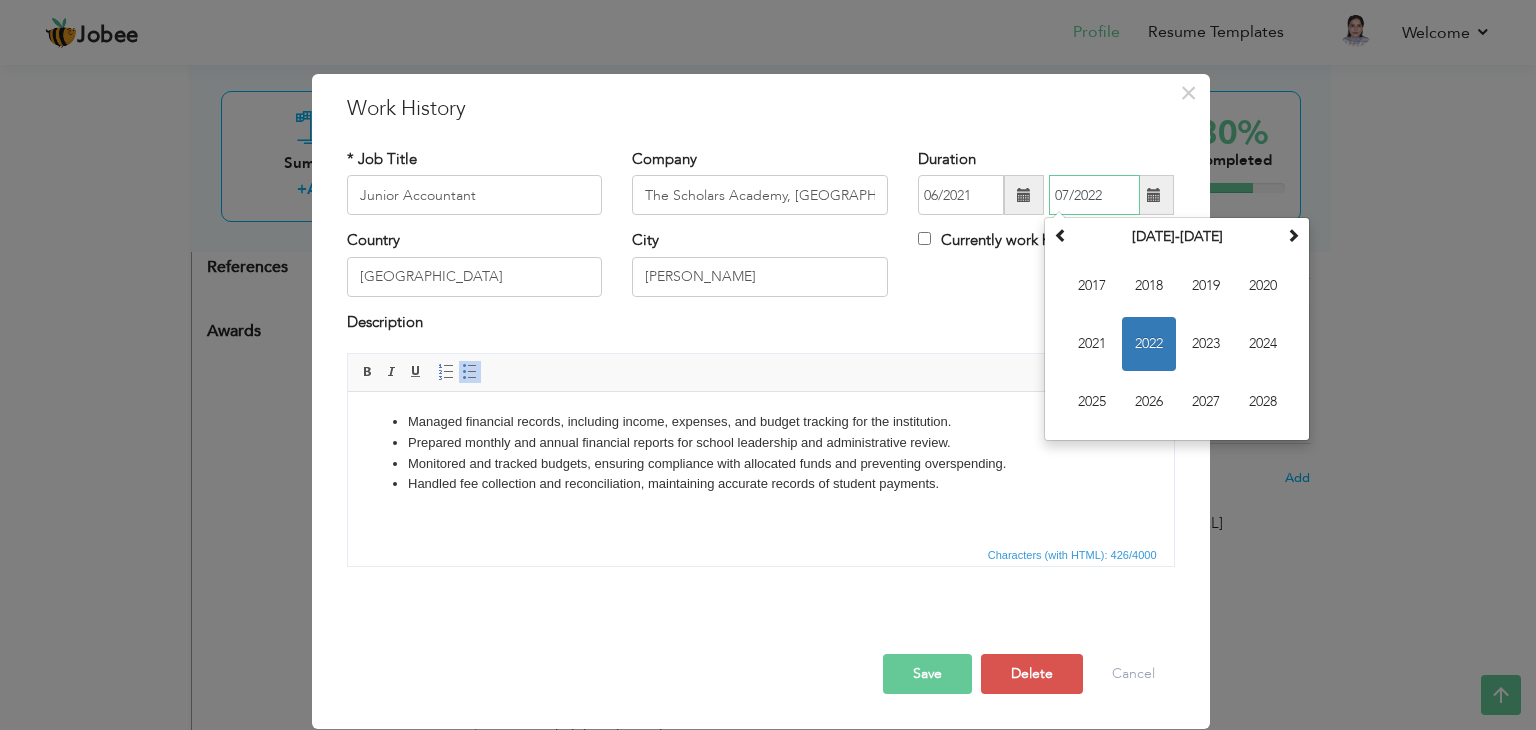click on "07/2022" at bounding box center [1094, 195] 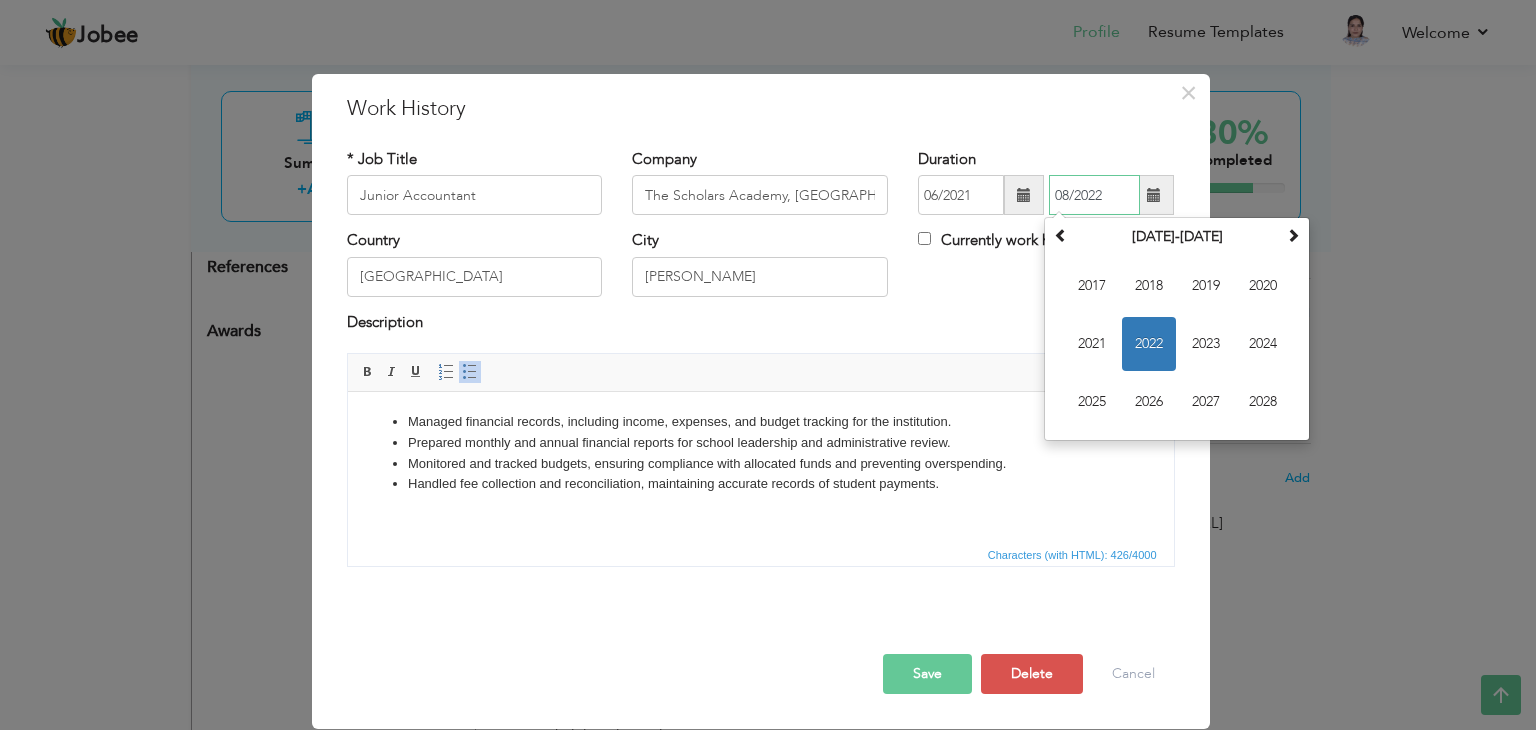 type on "08/2022" 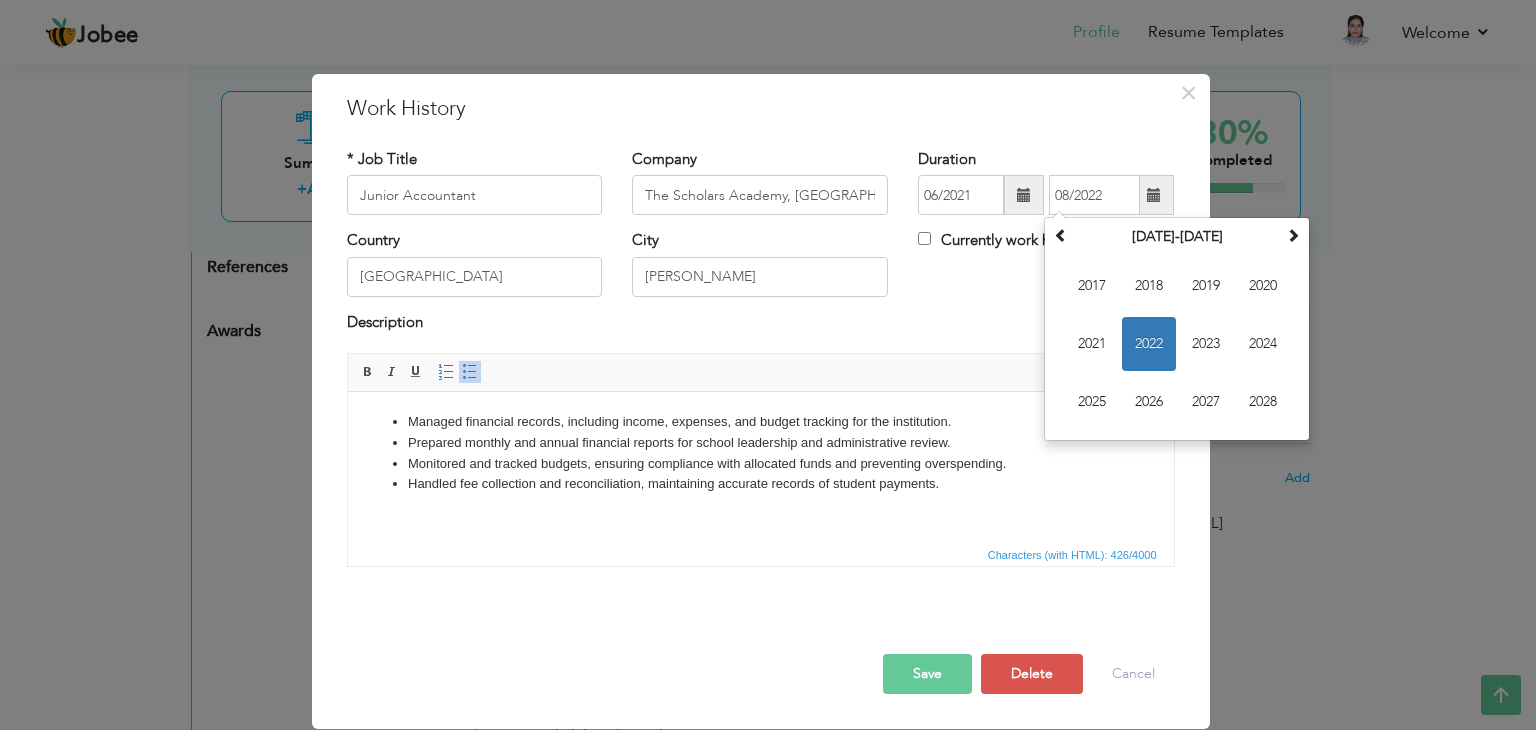 click on "Description" at bounding box center [761, 325] 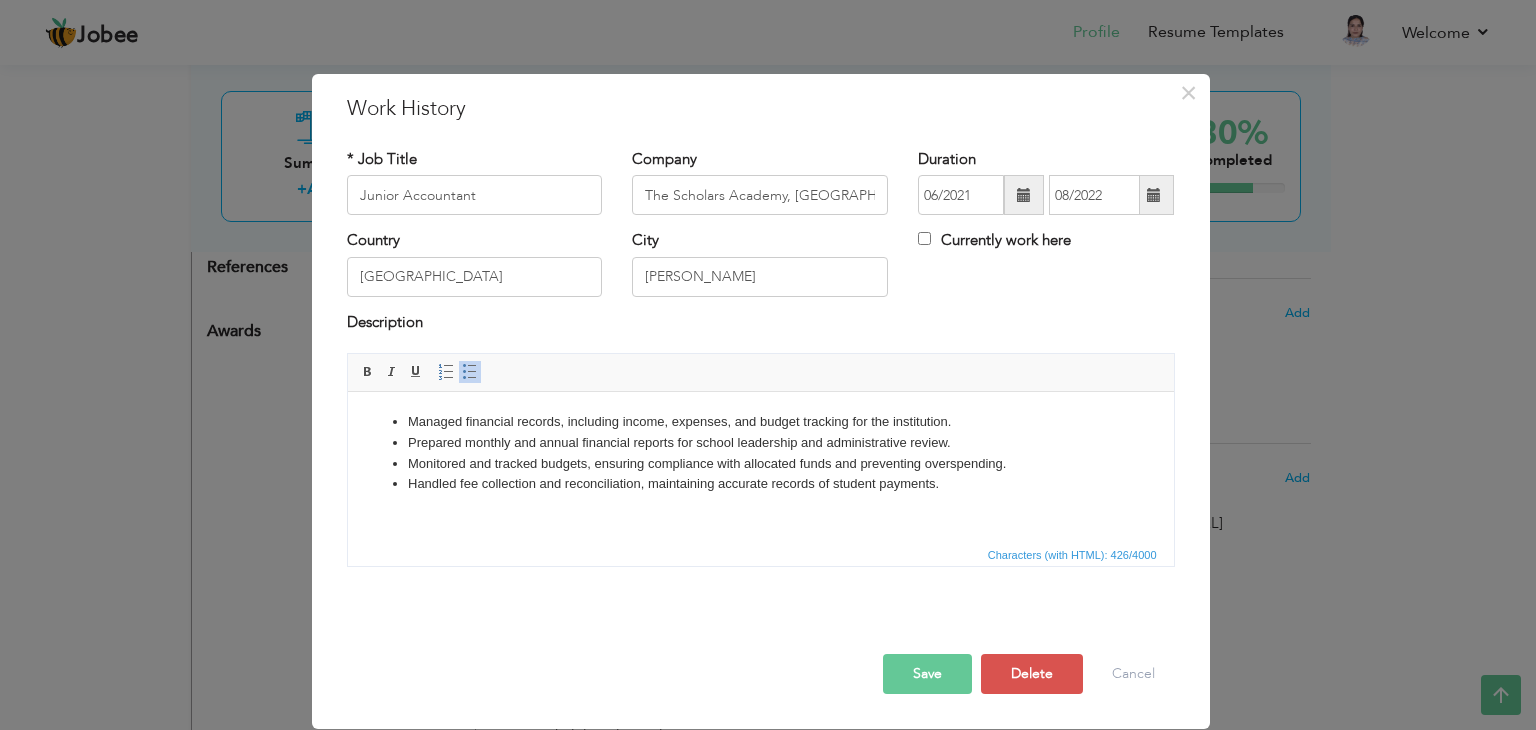click on "Save" at bounding box center (927, 674) 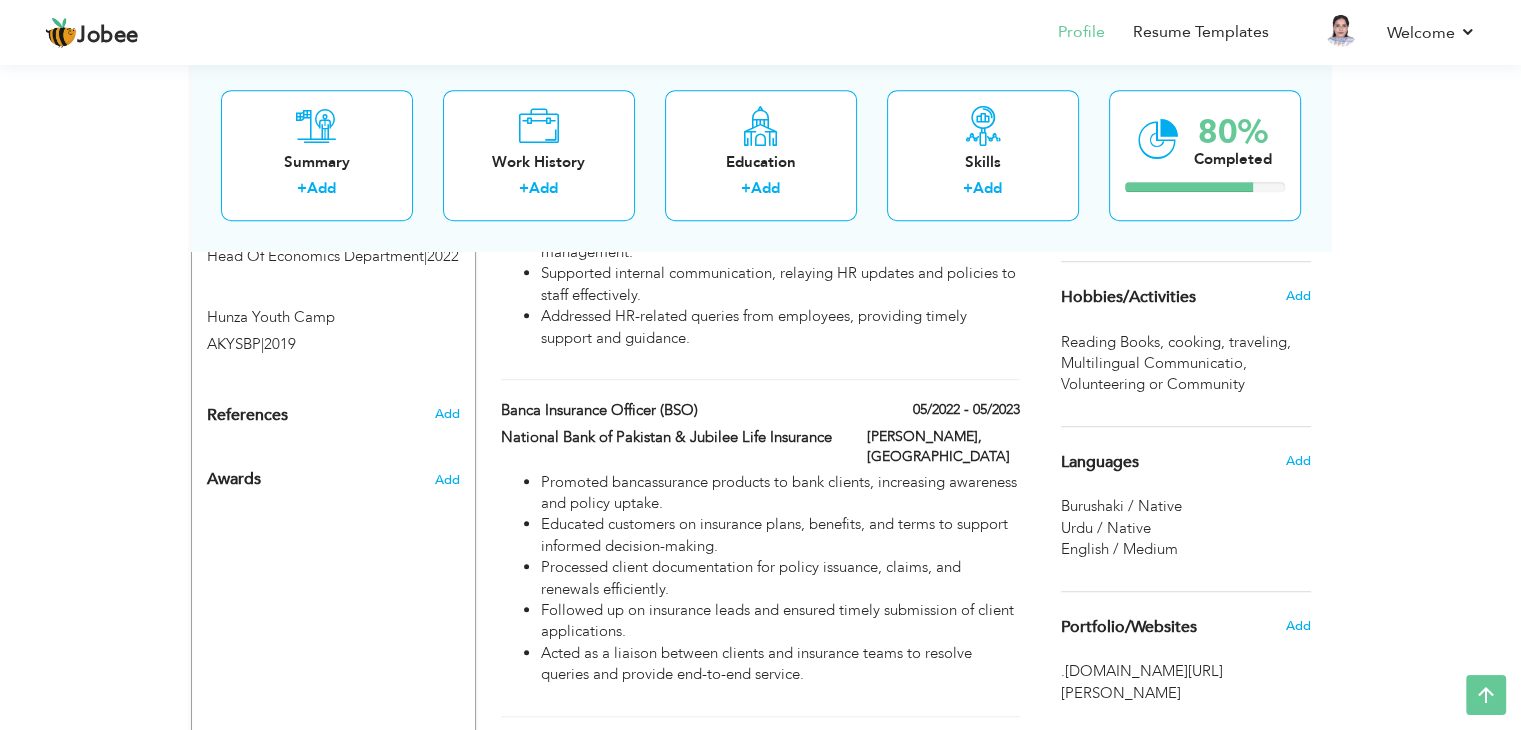 scroll, scrollTop: 1300, scrollLeft: 0, axis: vertical 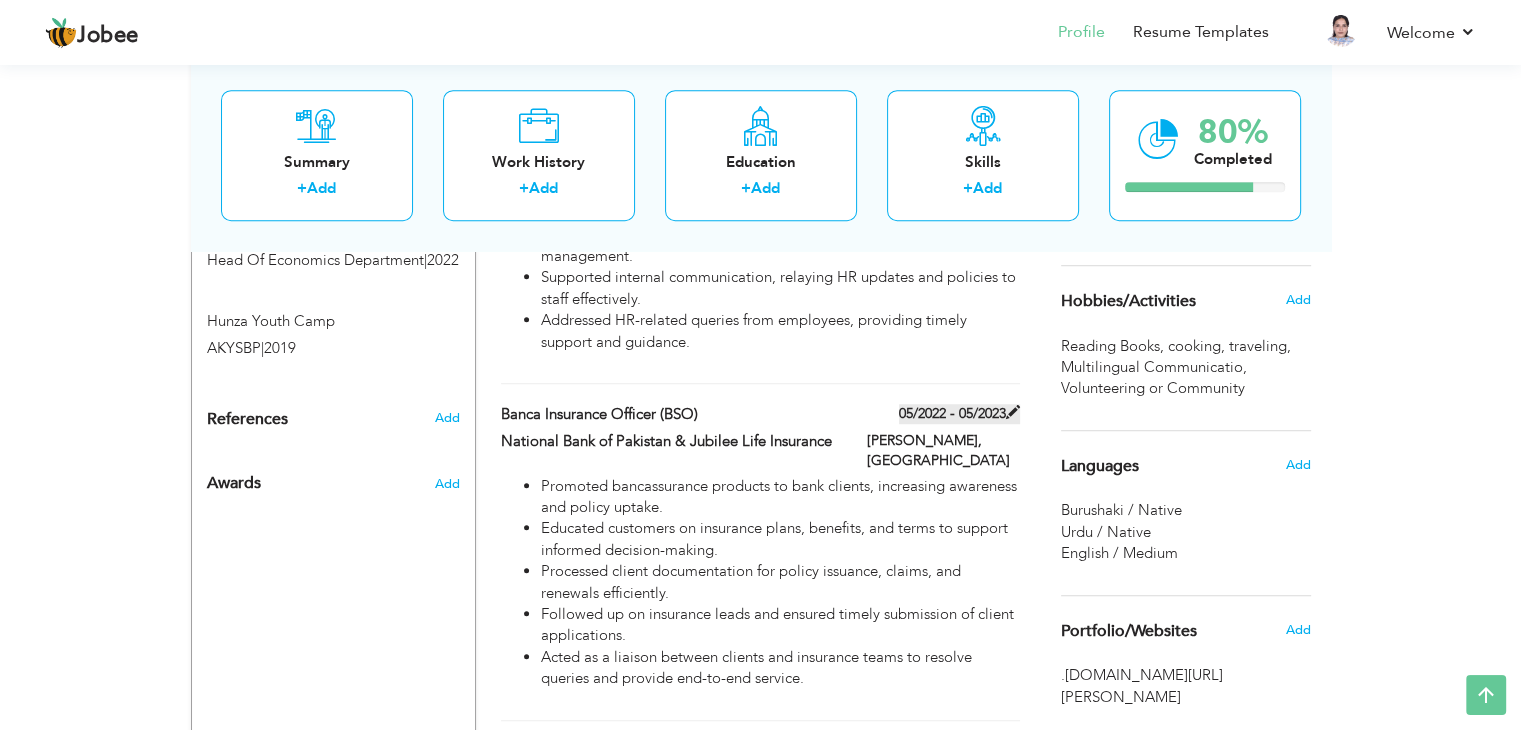 click on "05/2022 - 05/2023" at bounding box center [959, 414] 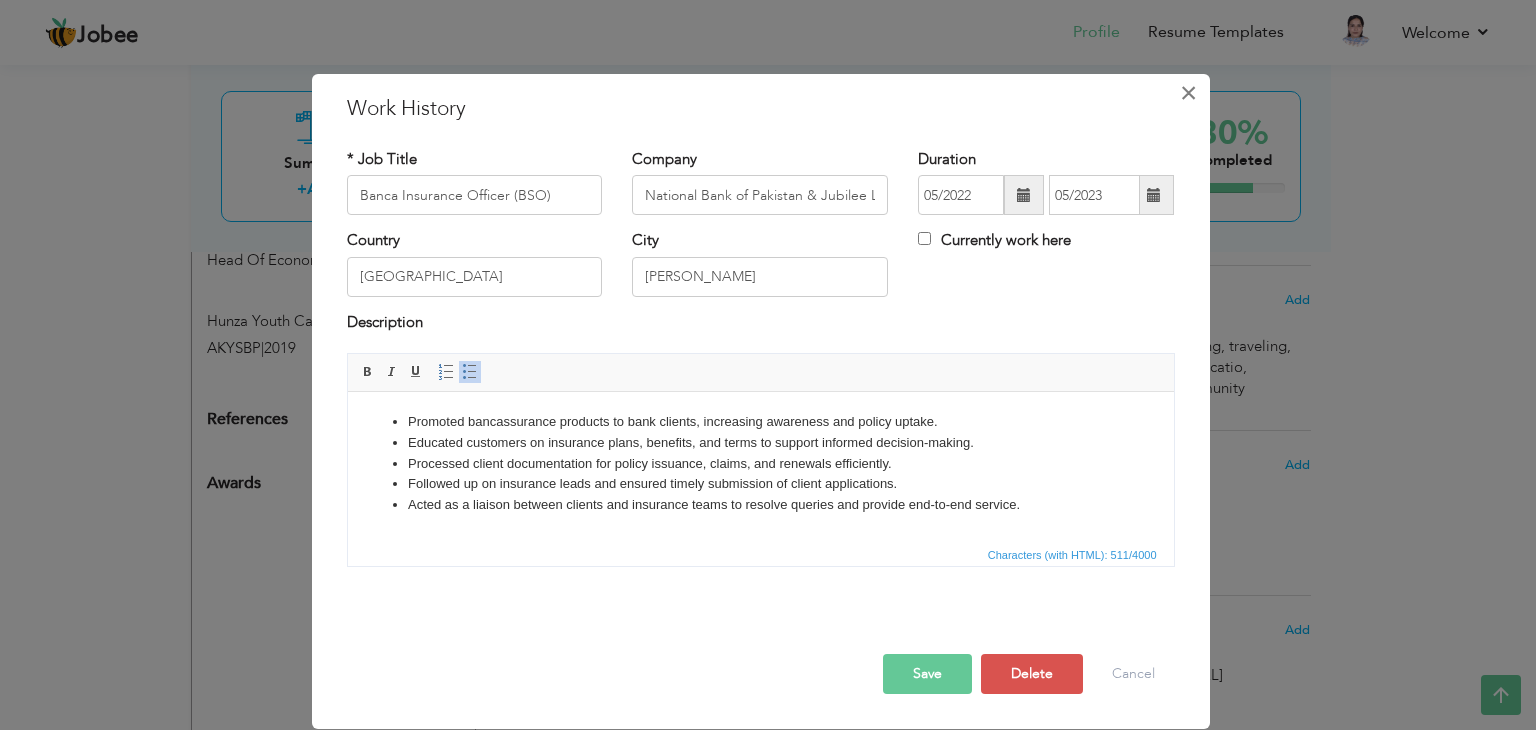 click on "×" at bounding box center [1189, 93] 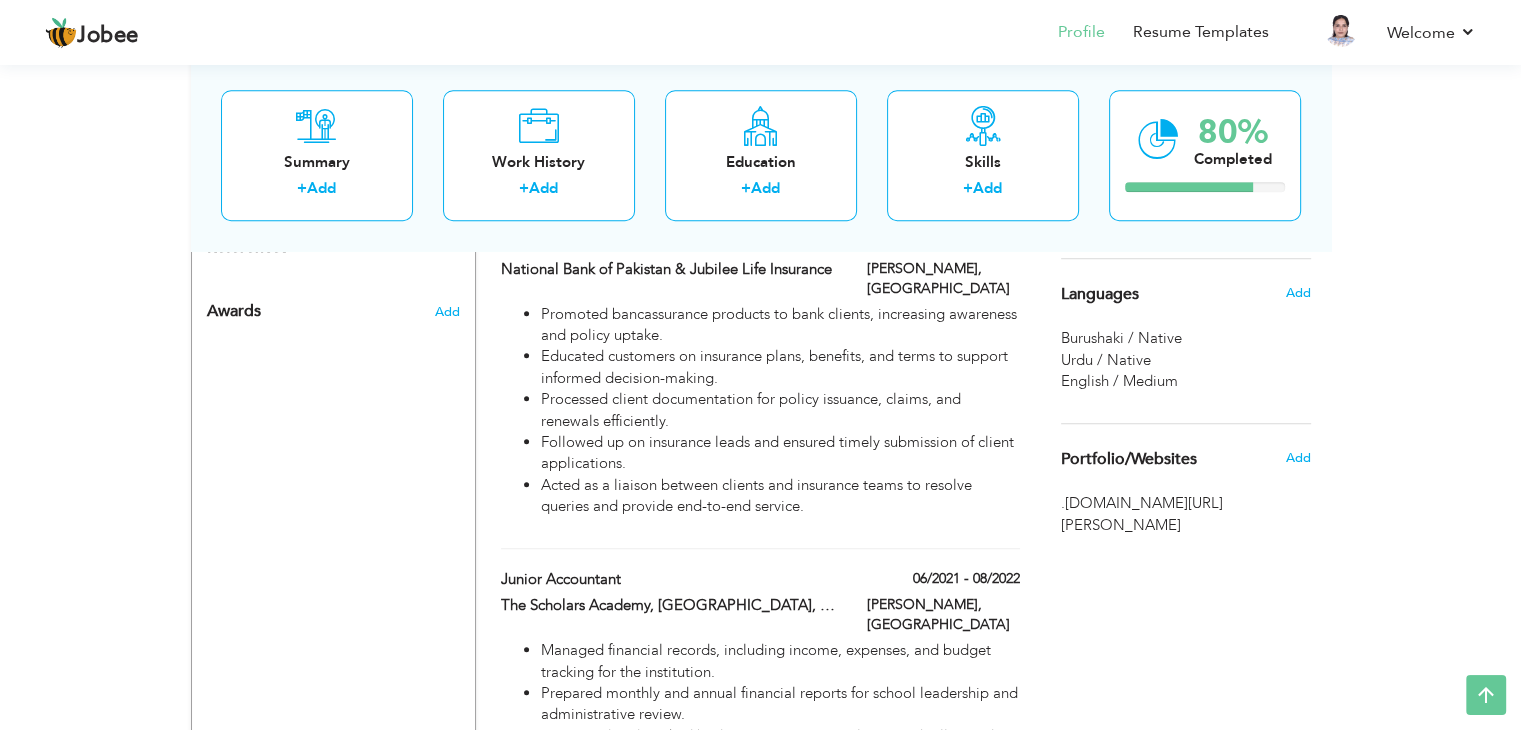 scroll, scrollTop: 1478, scrollLeft: 0, axis: vertical 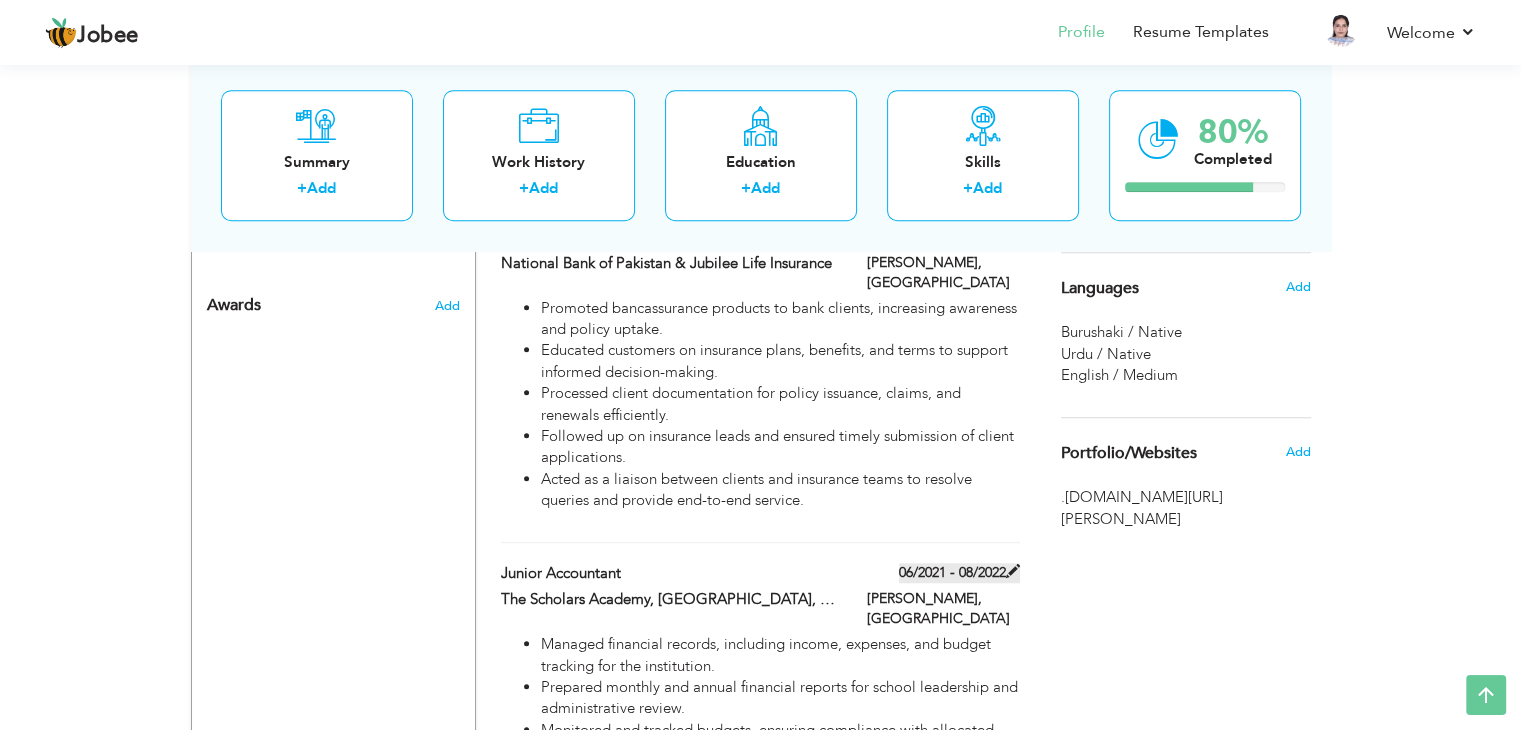 click on "06/2021 - 08/2022" at bounding box center (959, 573) 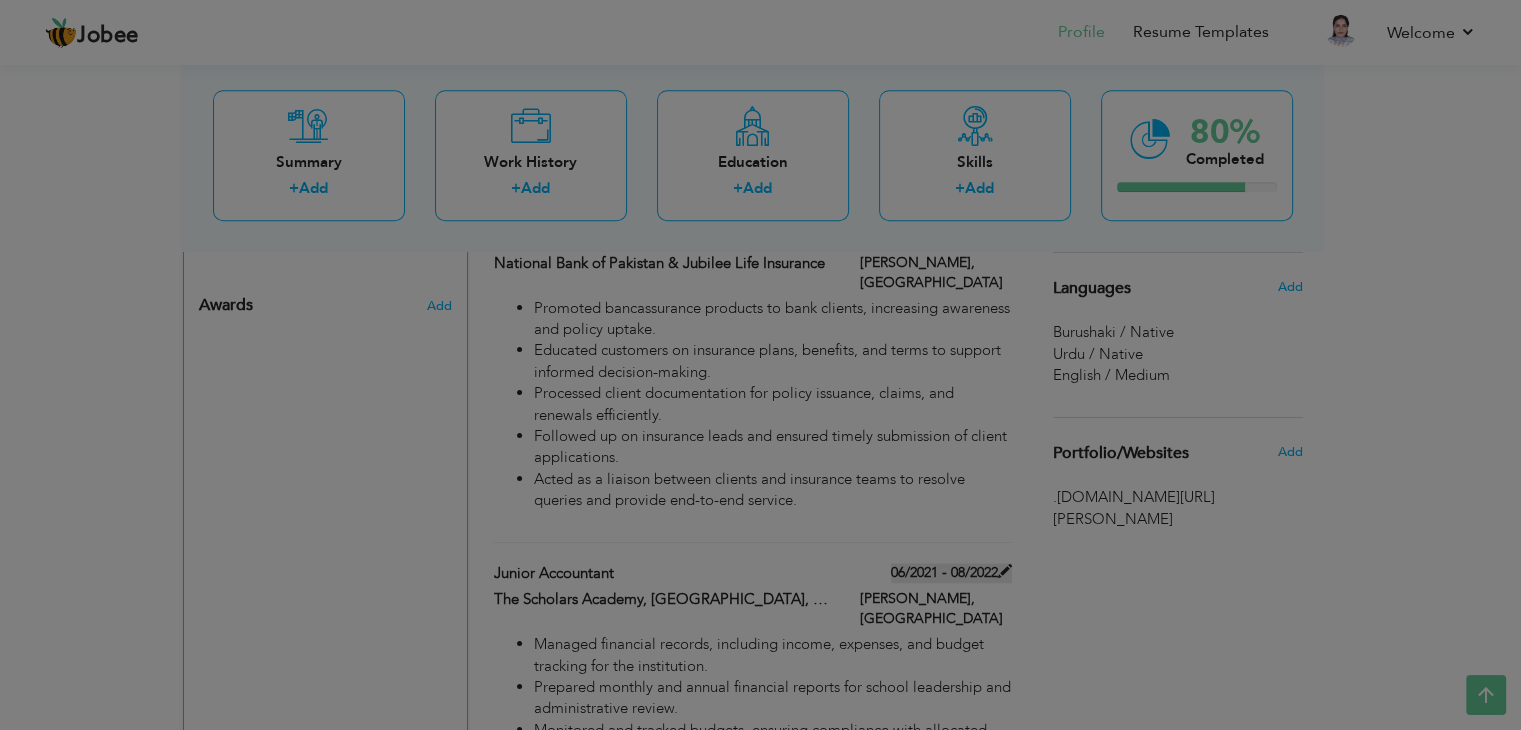 type on "Junior Accountant" 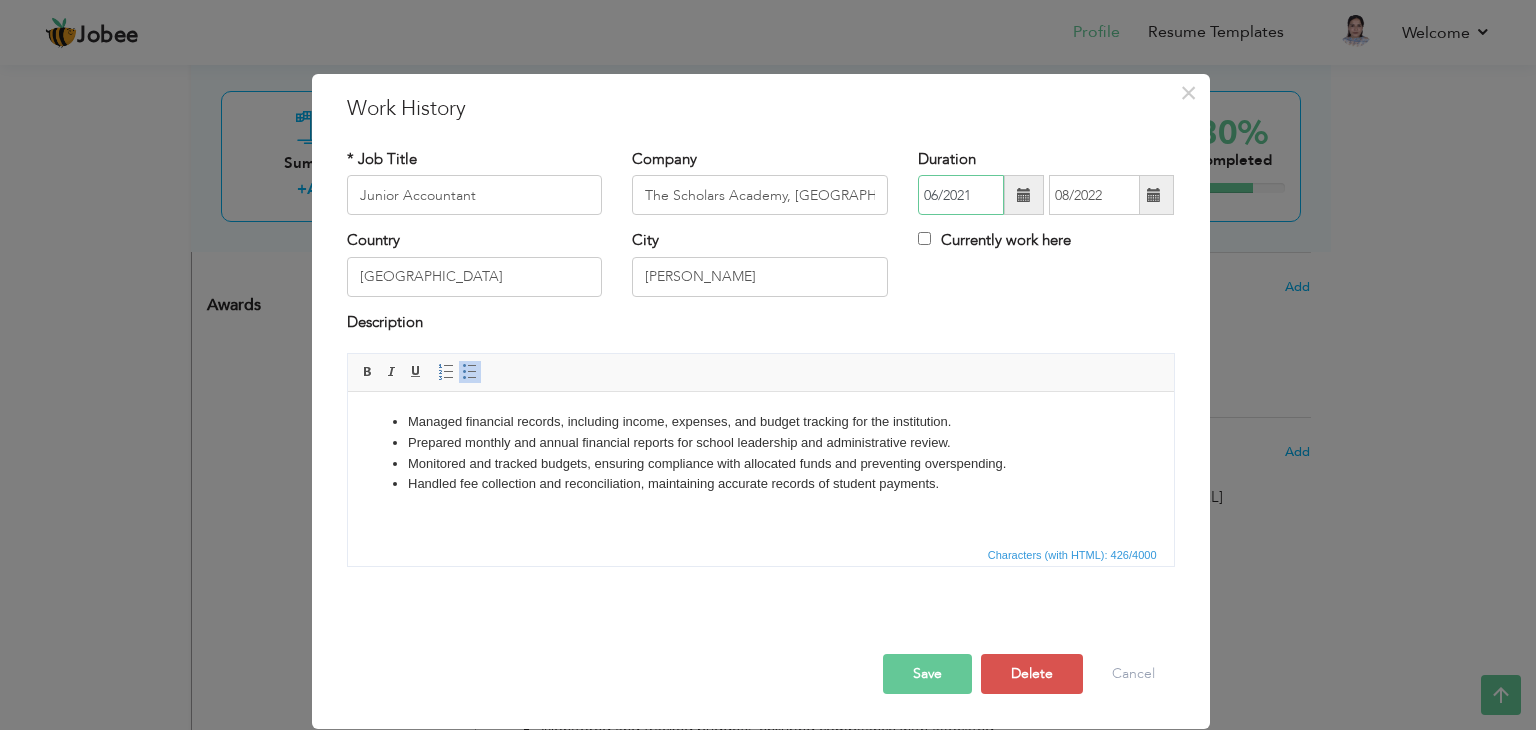 click on "06/2021" at bounding box center [961, 195] 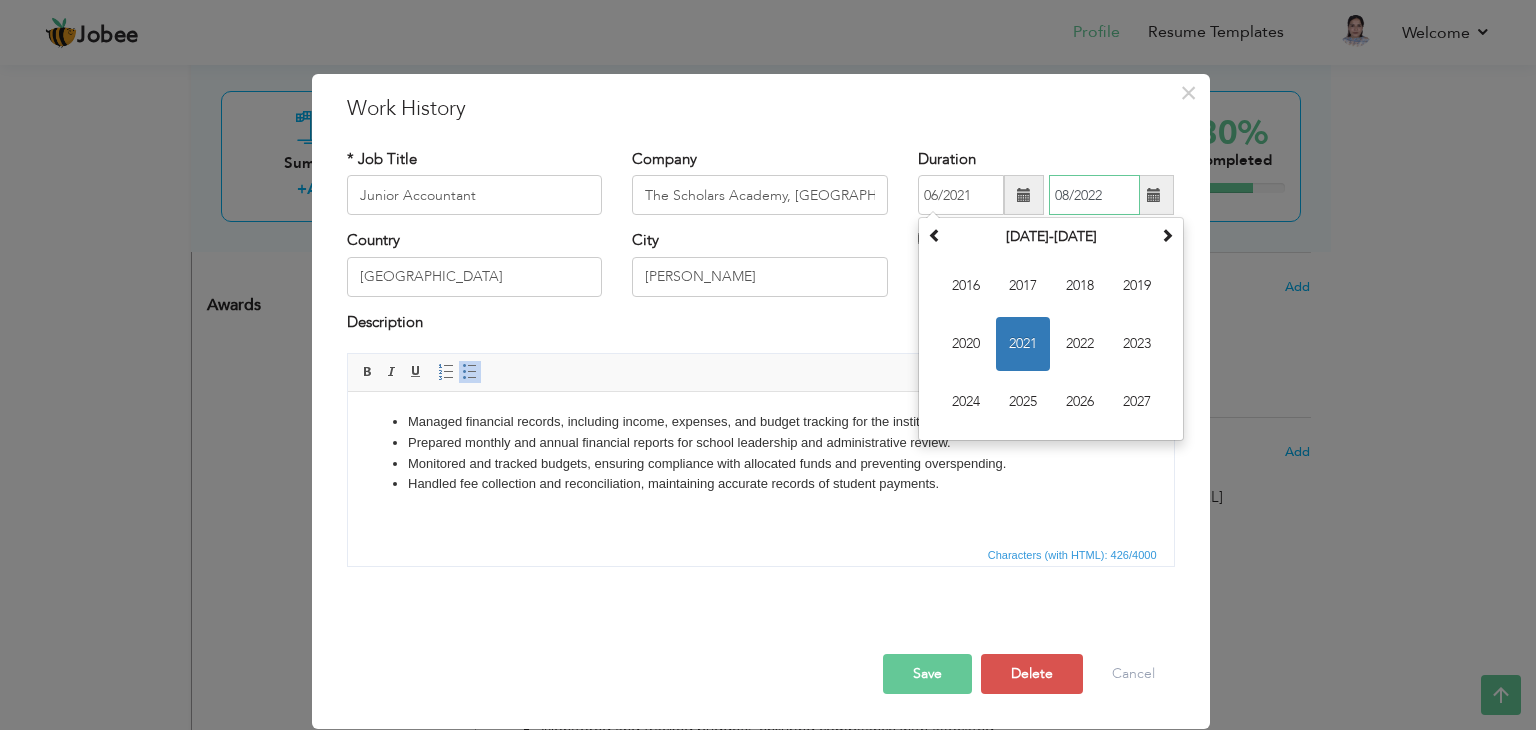 click on "08/2022" at bounding box center (1094, 195) 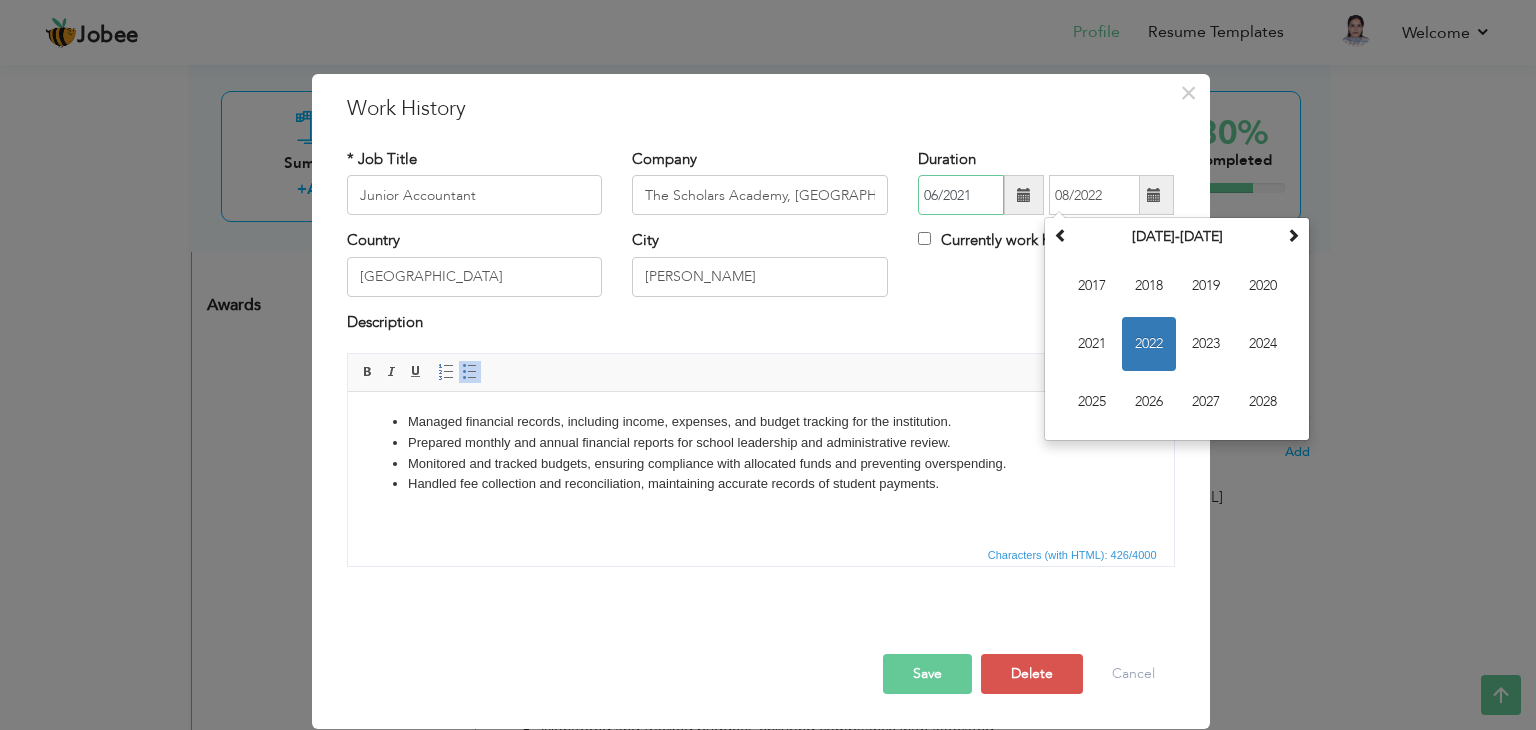 click on "06/2021" at bounding box center [961, 195] 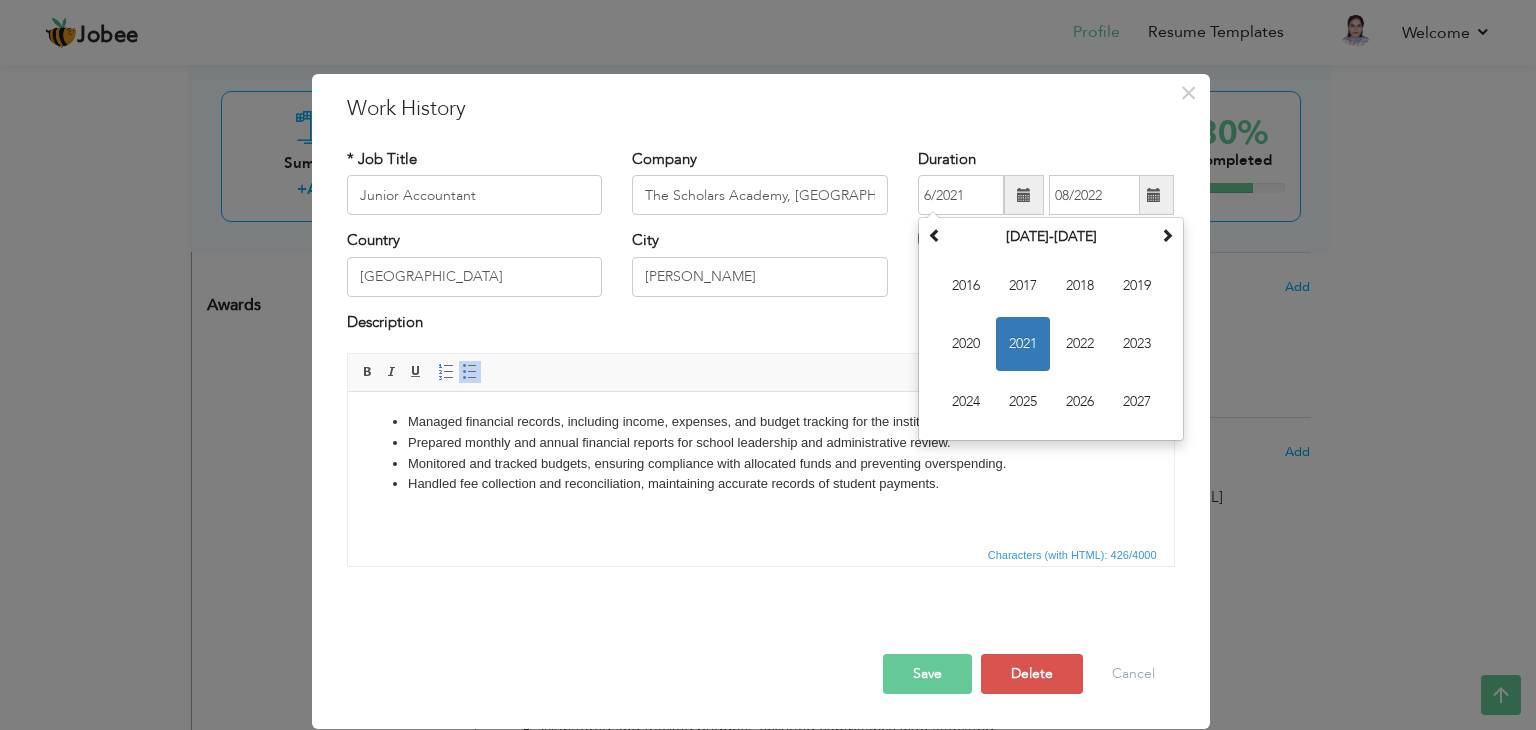 type on "06/2021" 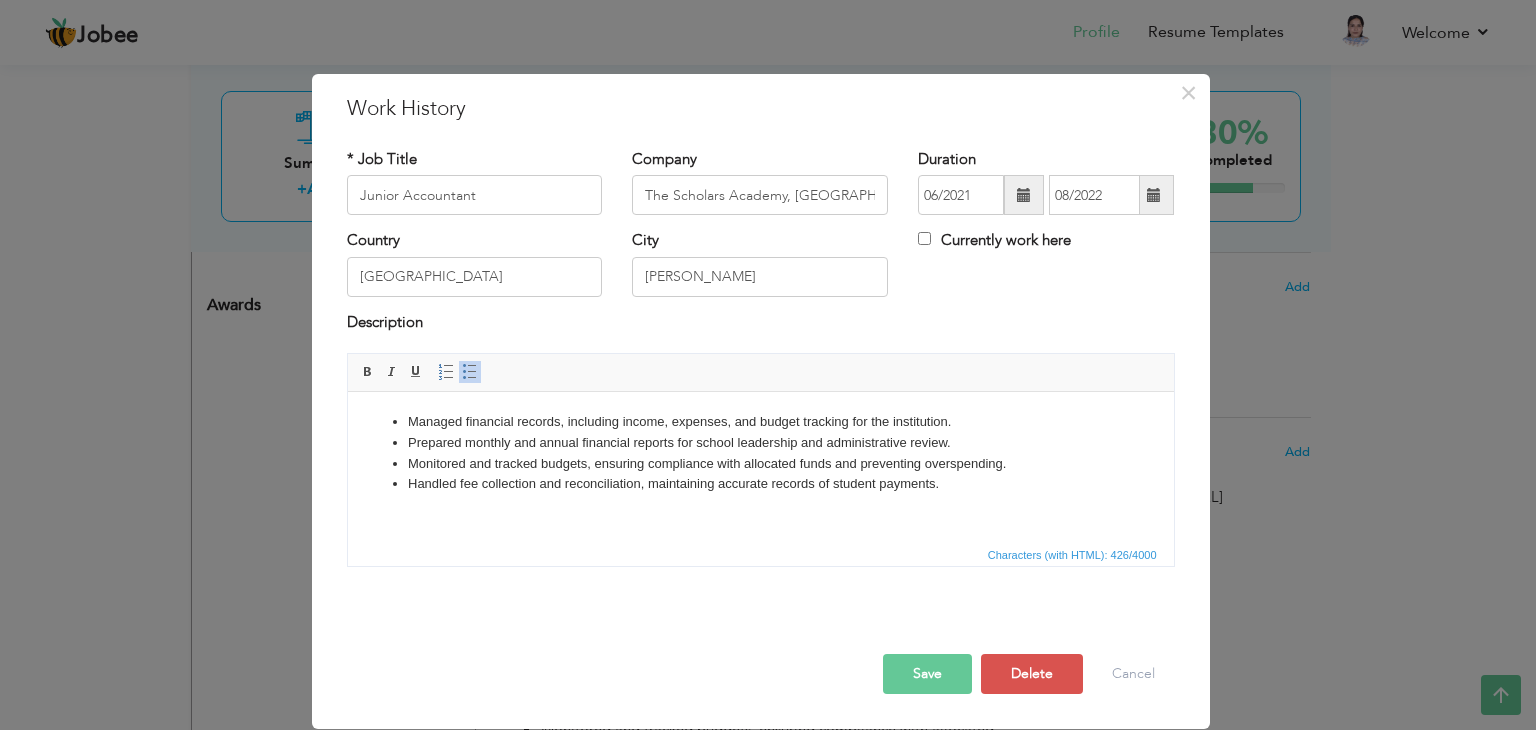 click on "Description" at bounding box center [761, 325] 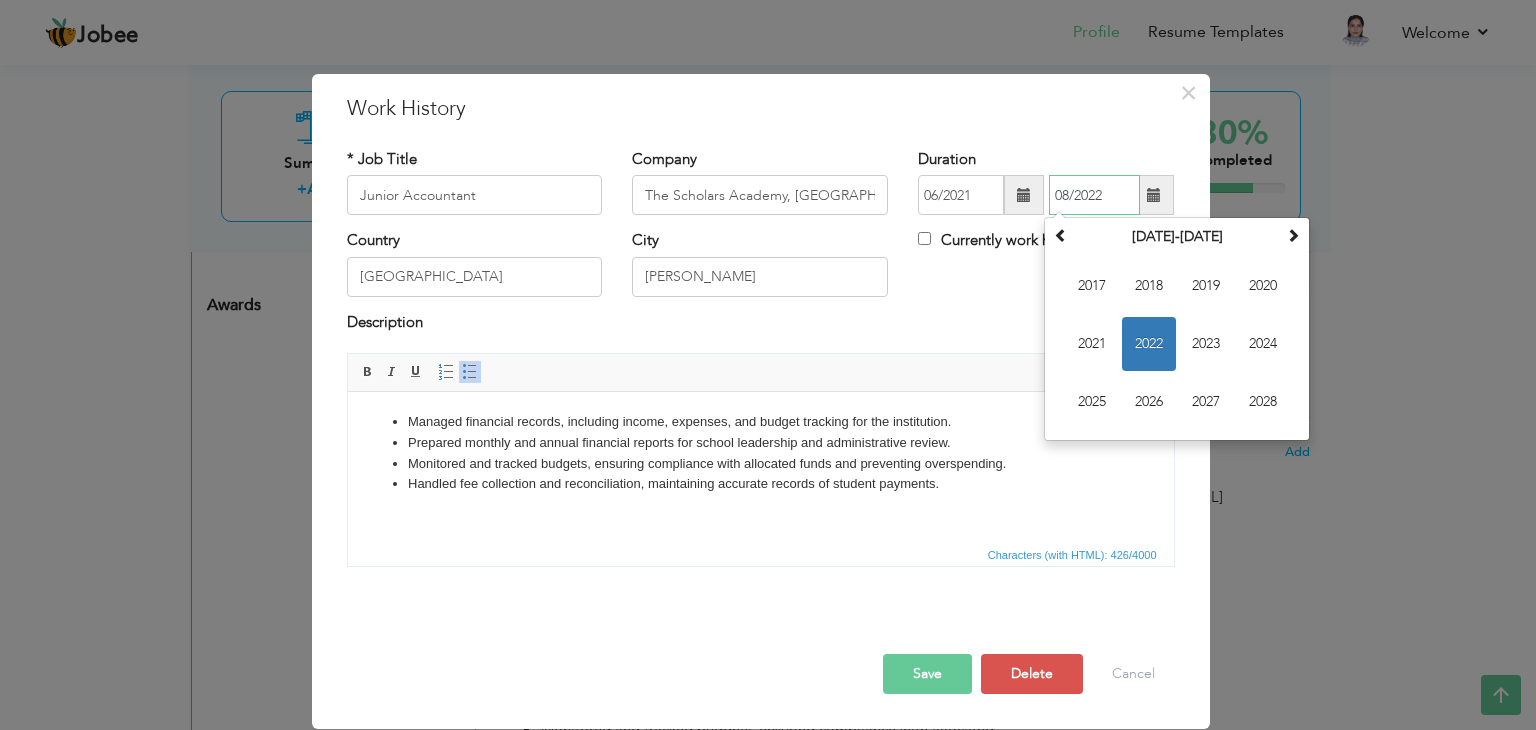 click on "08/2022" at bounding box center (1094, 195) 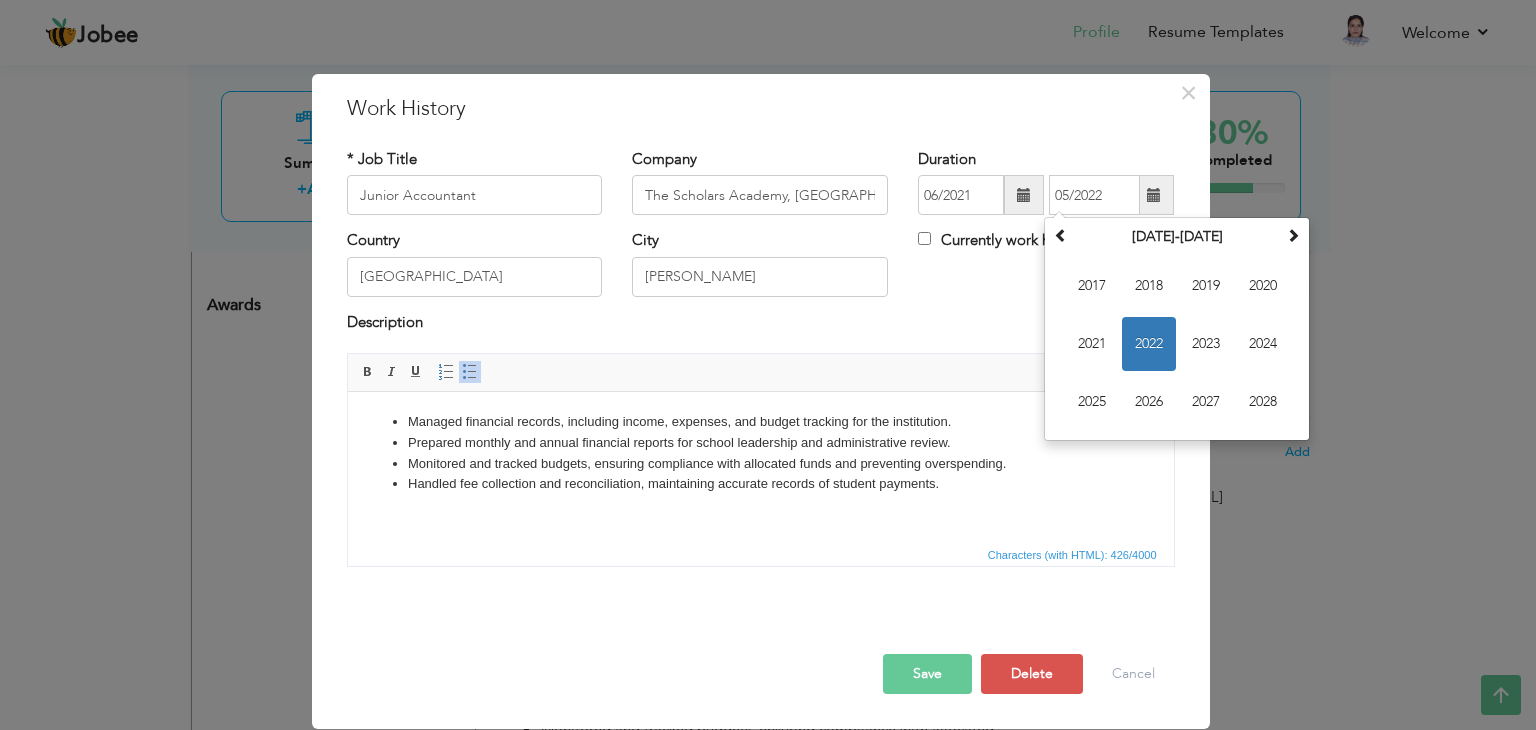 click on "Description" at bounding box center [761, 325] 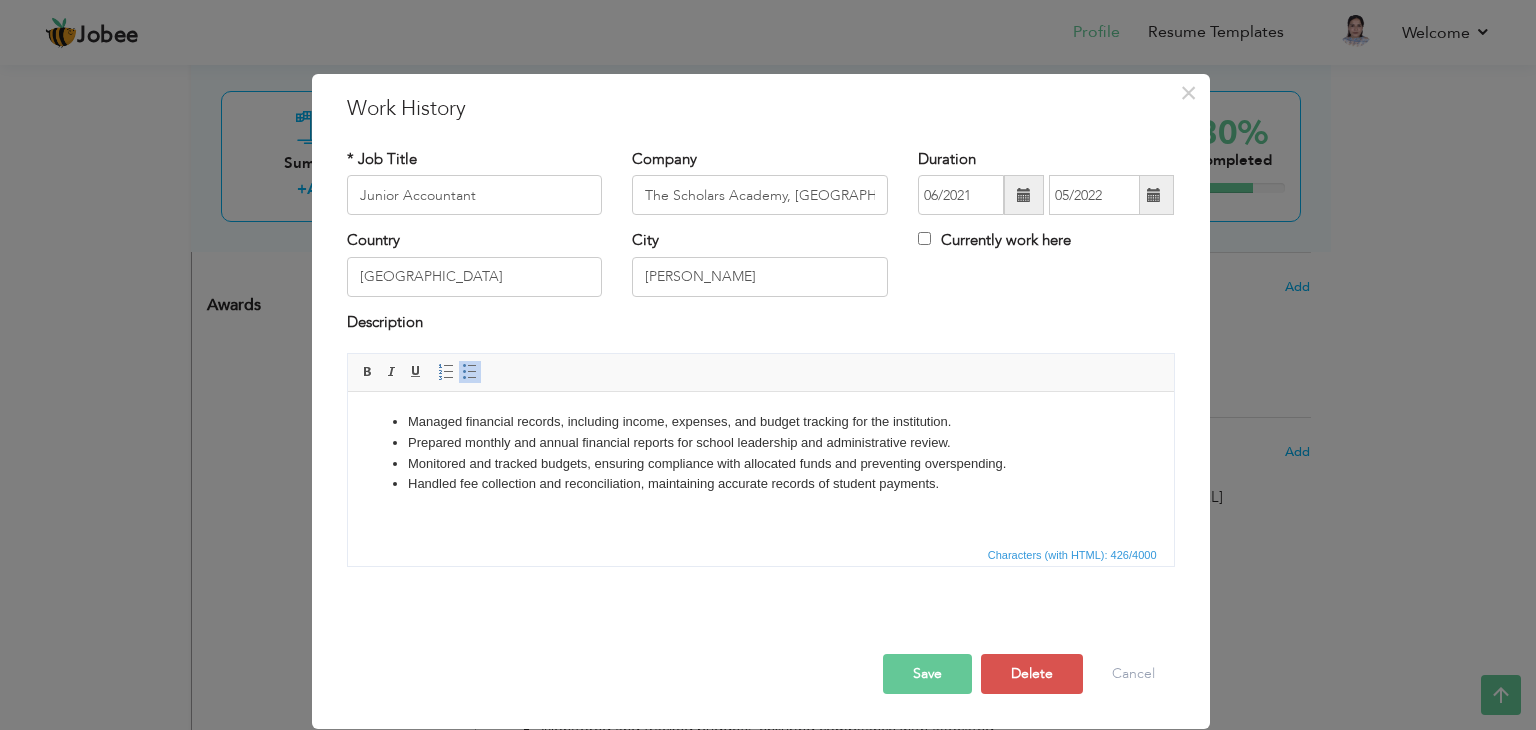 click on "Save" at bounding box center [927, 674] 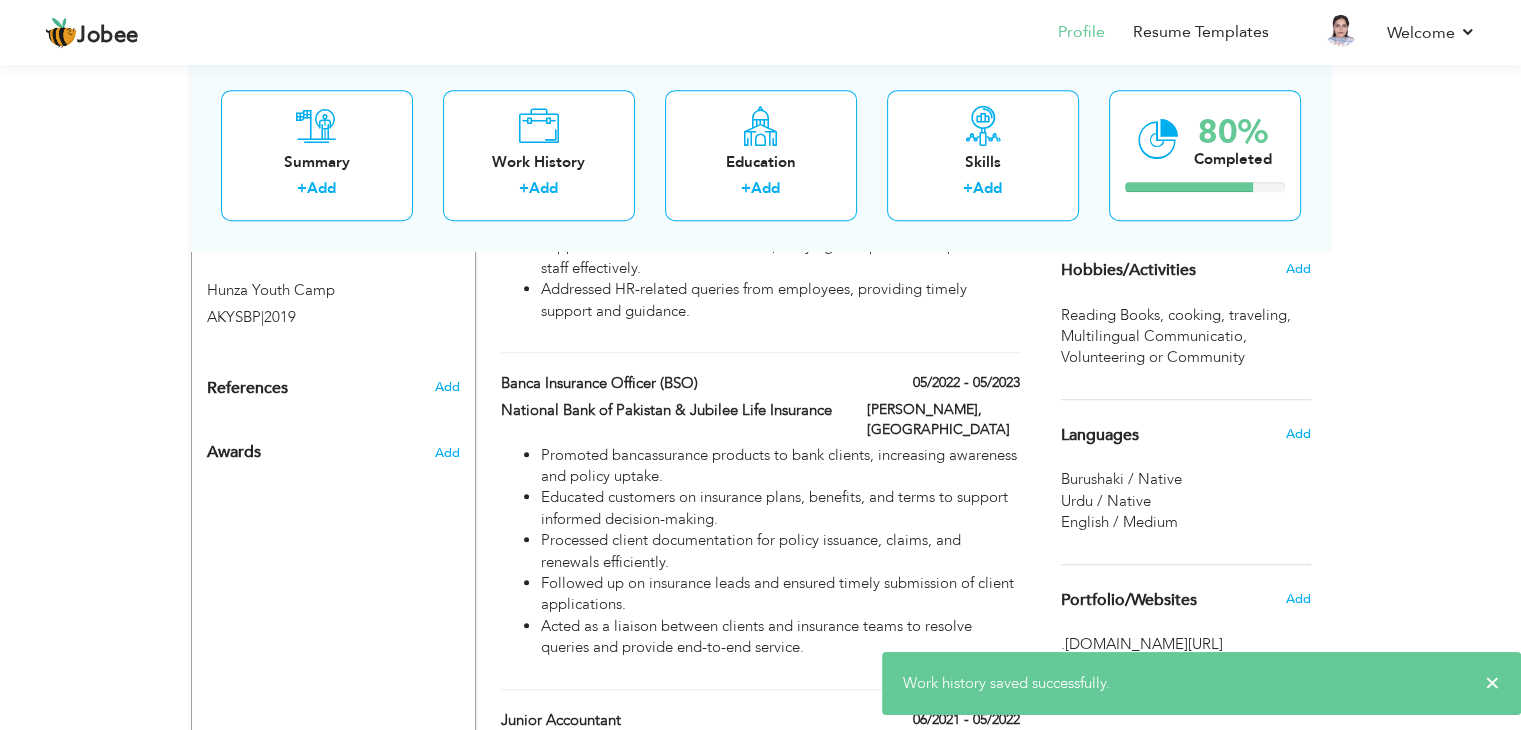 scroll, scrollTop: 1325, scrollLeft: 0, axis: vertical 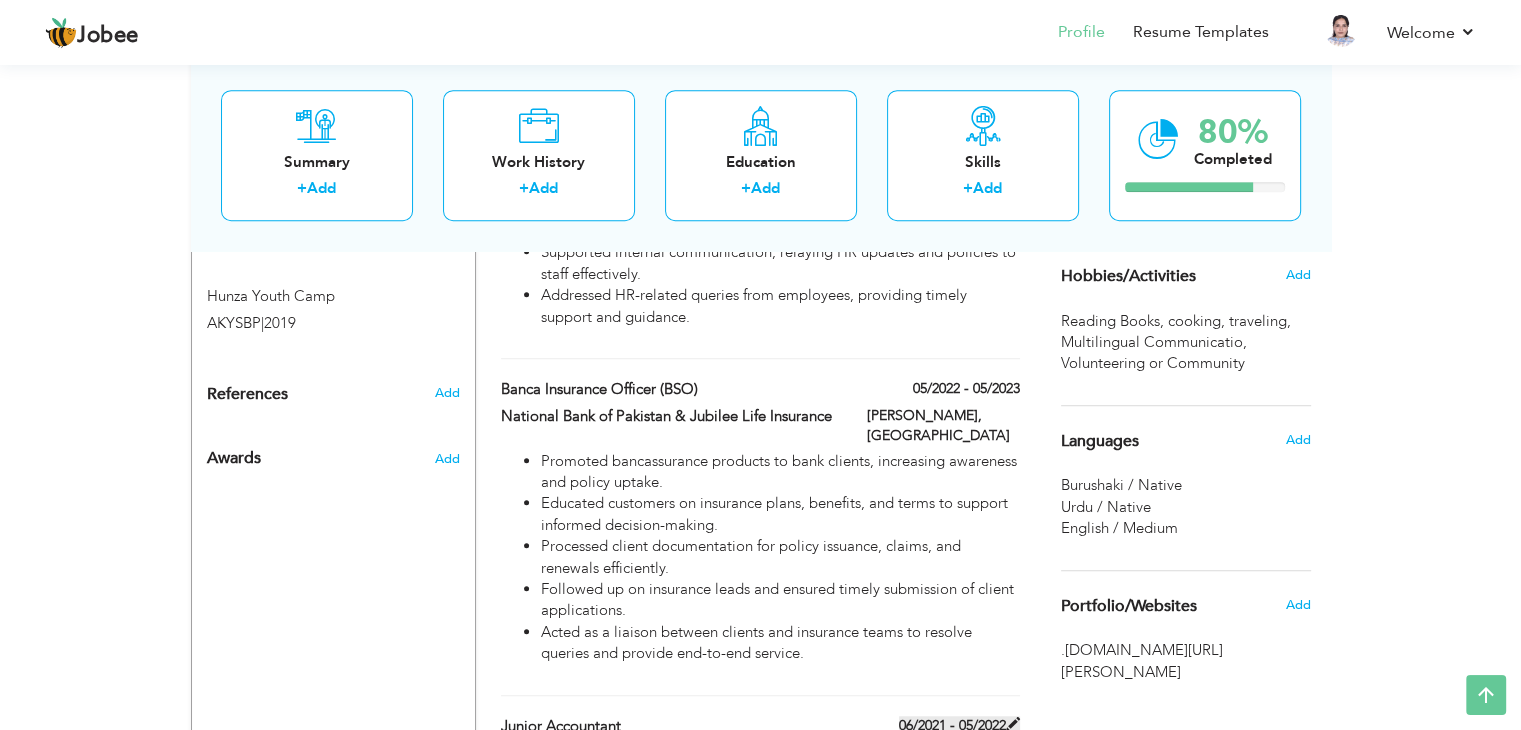 click on "06/2021 - 05/2022" at bounding box center (959, 726) 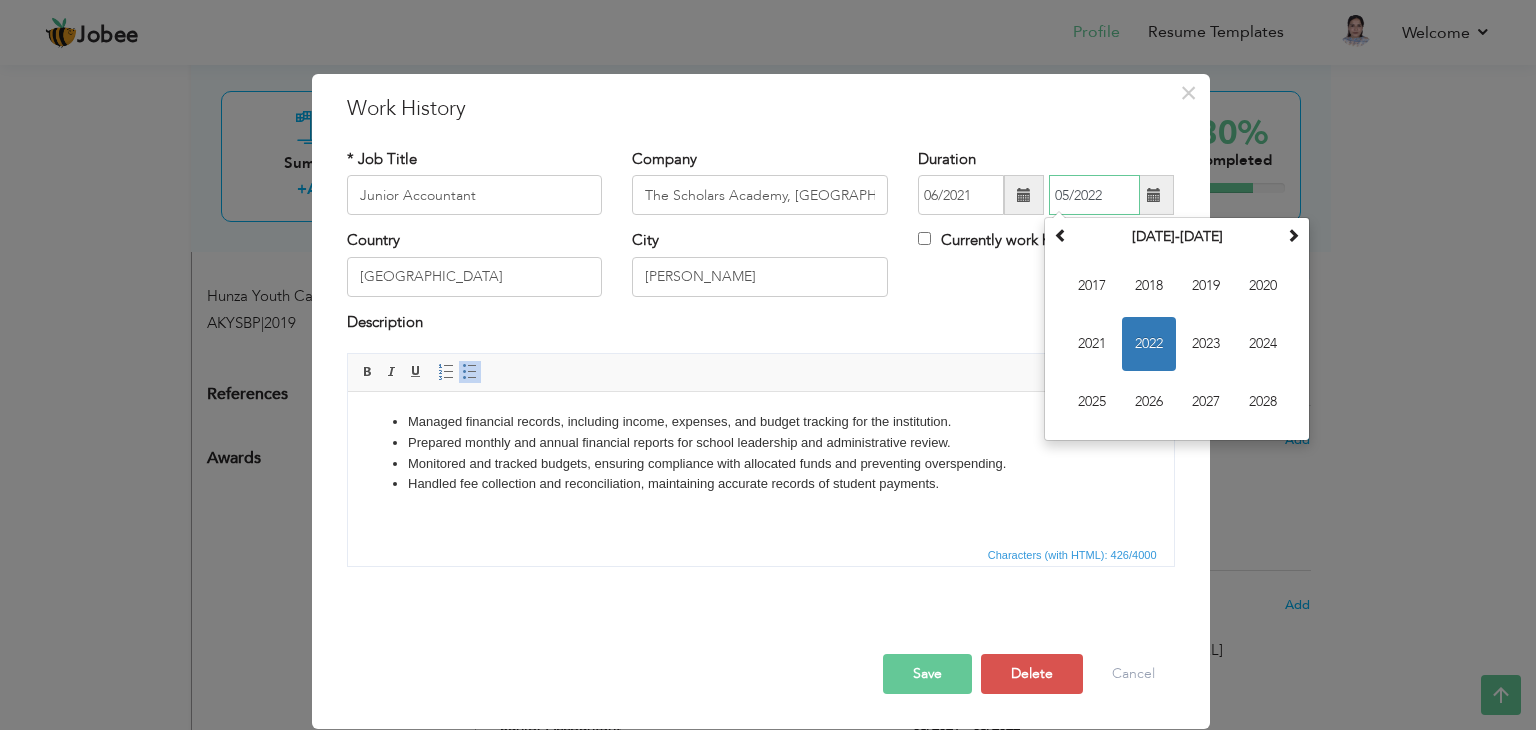 click on "05/2022" at bounding box center [1094, 195] 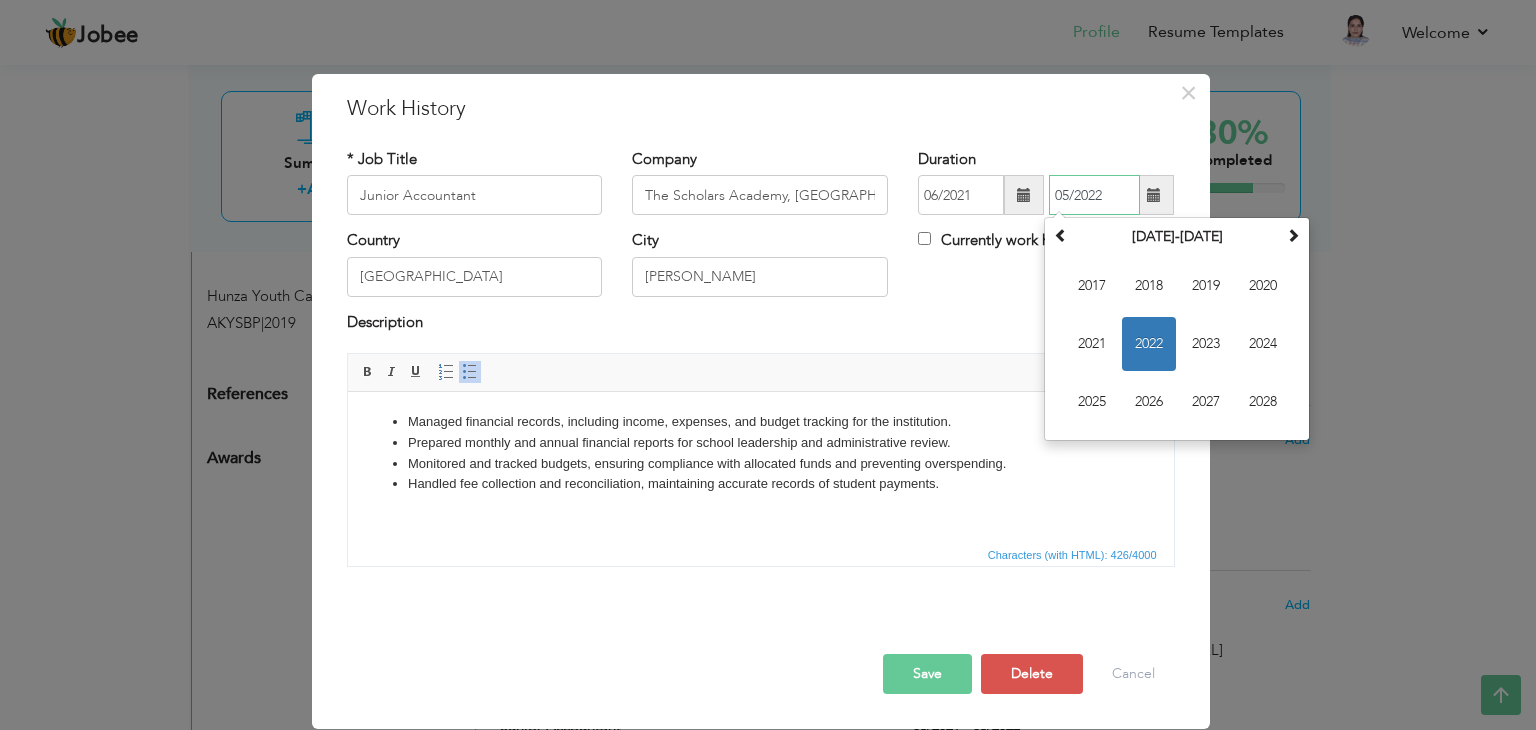 click on "05/2022" at bounding box center [1094, 195] 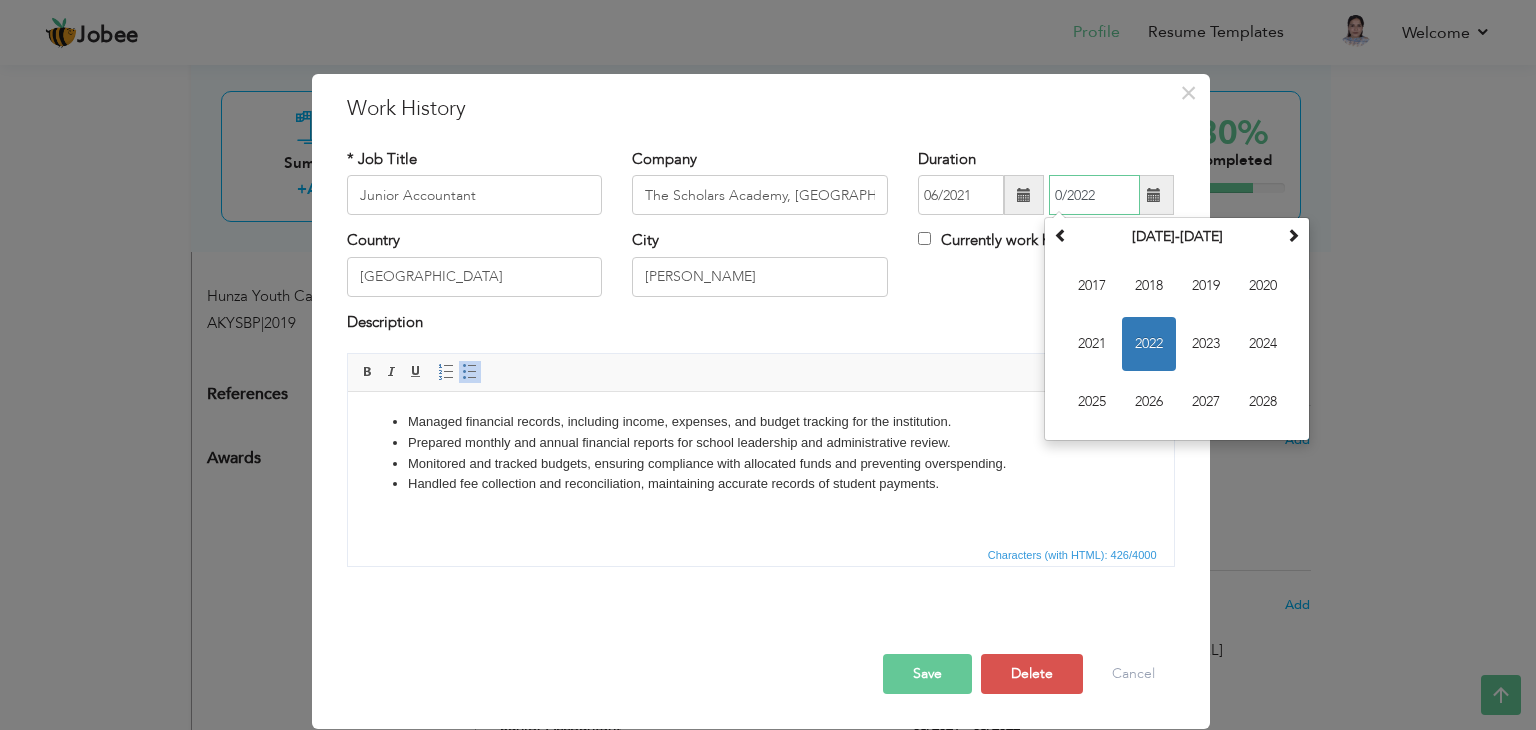 type on "05/2022" 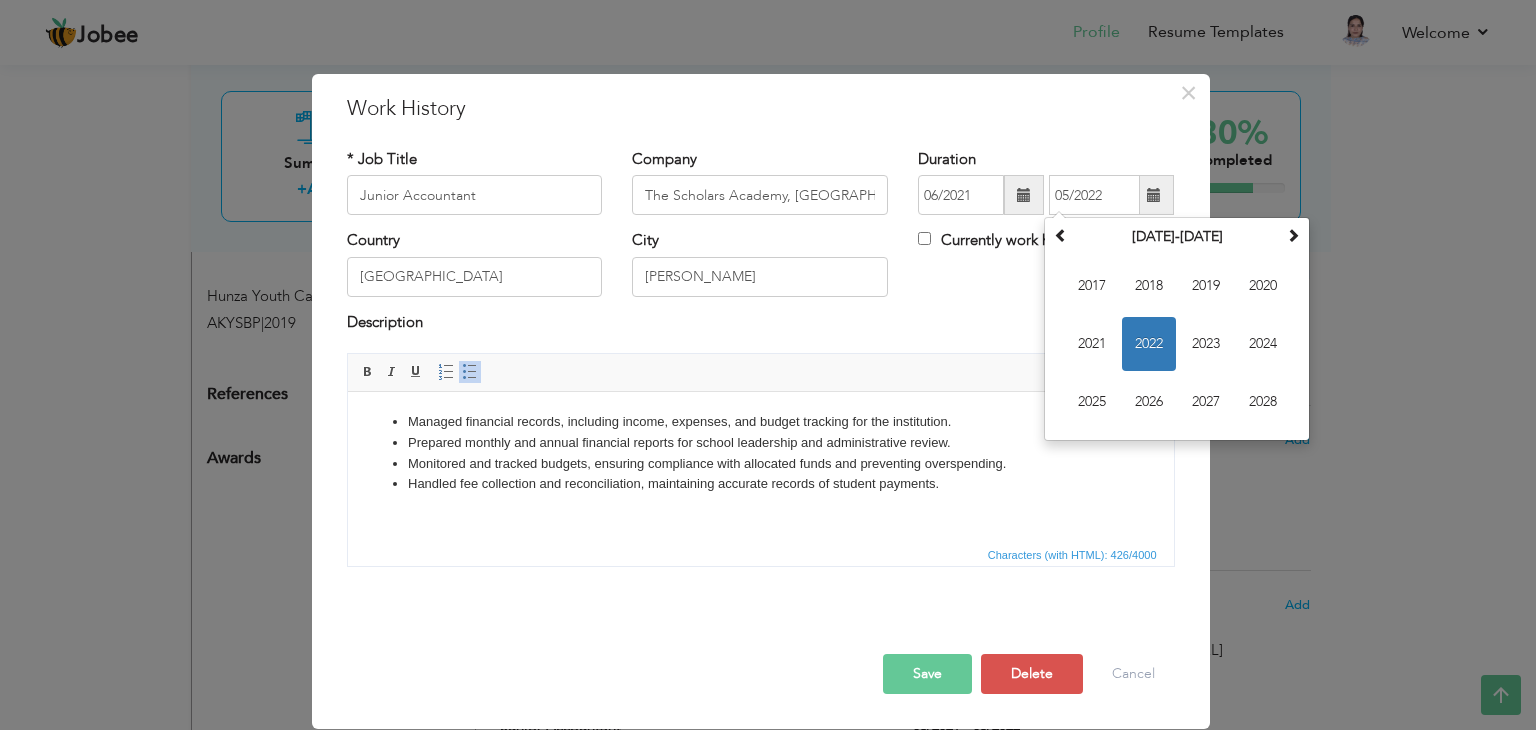 click on "Country
Pakistan
City
Gilgit Baltistan
Currently work here" at bounding box center [761, 270] 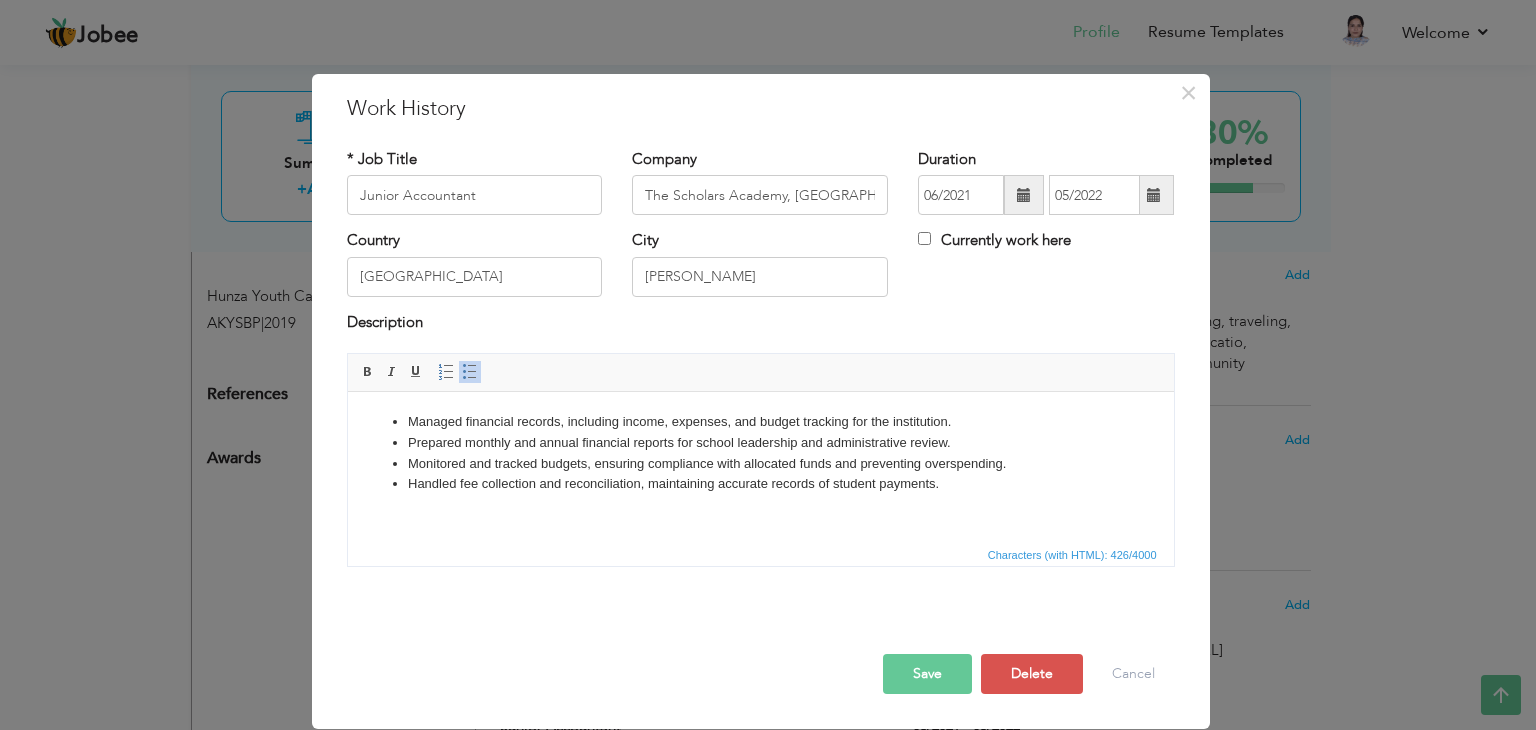 click on "Save" at bounding box center [927, 674] 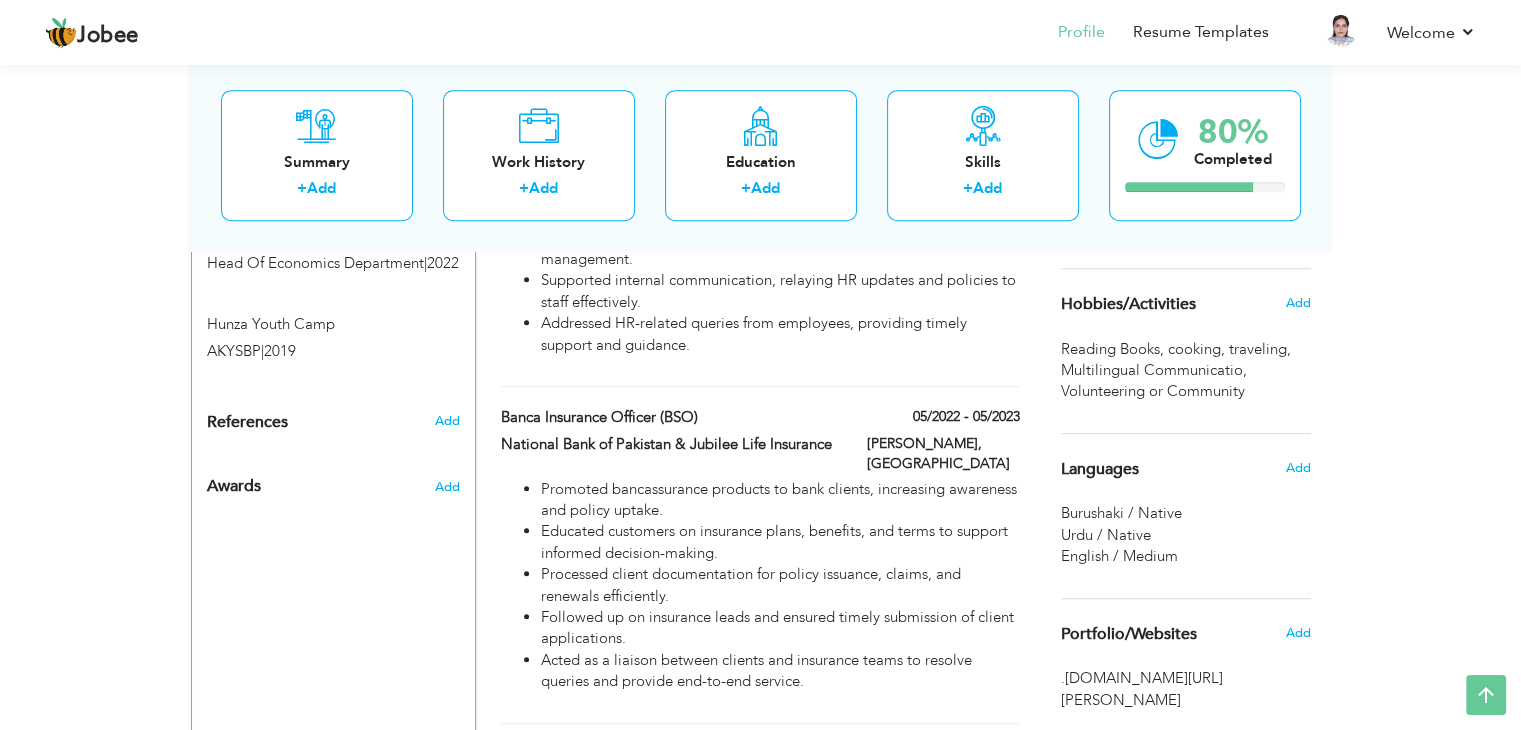 scroll, scrollTop: 1284, scrollLeft: 0, axis: vertical 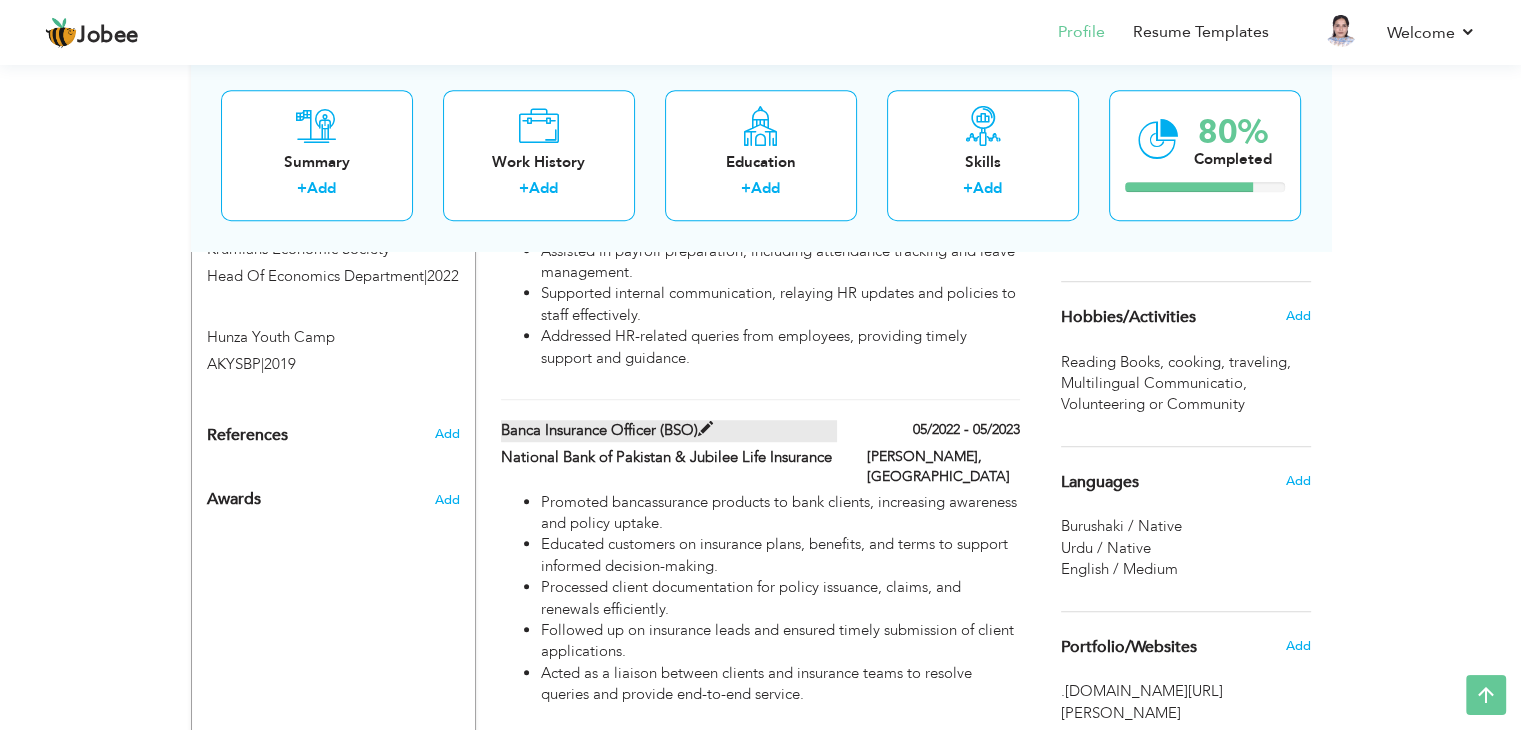 click on "Banca Insurance Officer (BSO)" at bounding box center (669, 430) 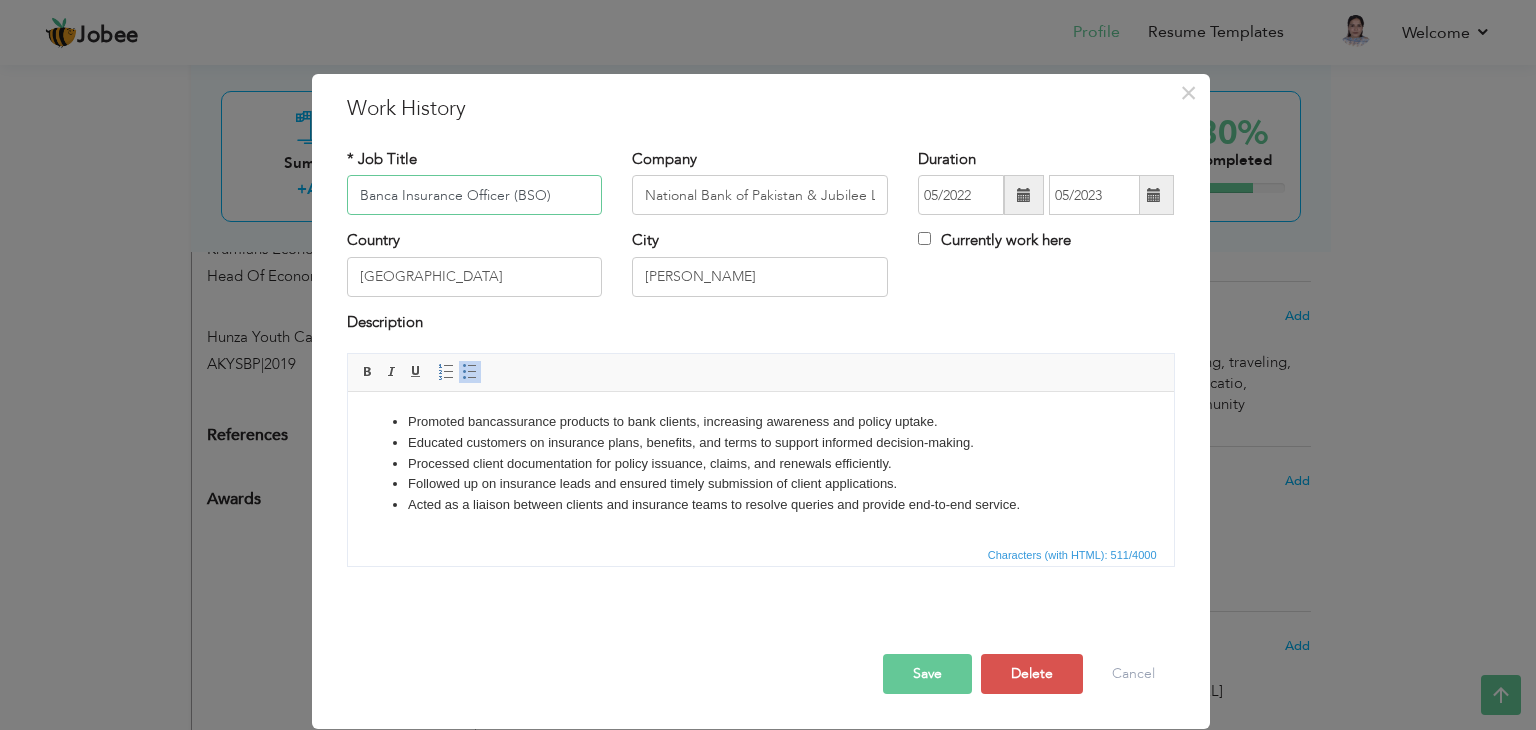 drag, startPoint x: 556, startPoint y: 193, endPoint x: 345, endPoint y: 205, distance: 211.34096 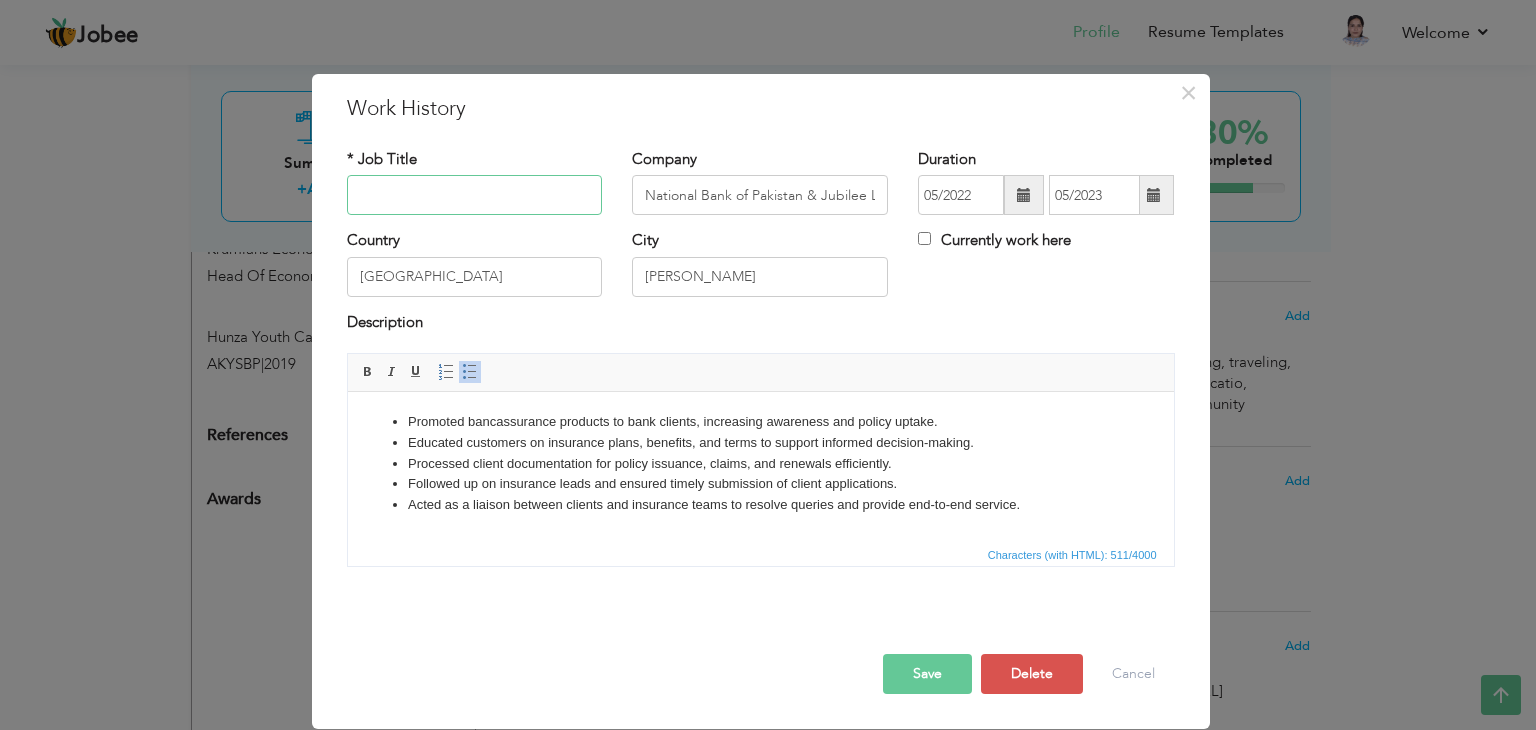 paste on "Bancassurance Officer" 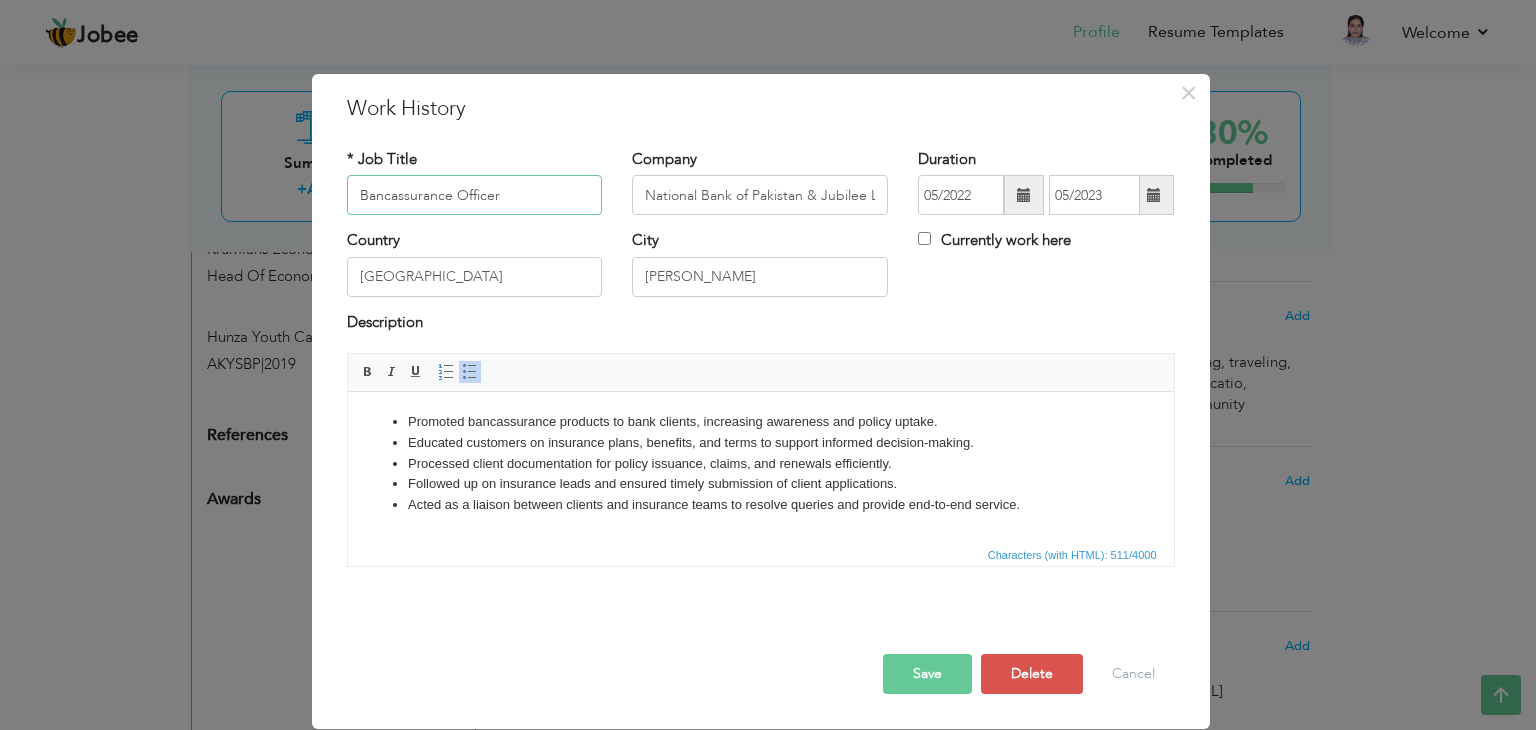 click on "Bancassurance Officer" at bounding box center (475, 195) 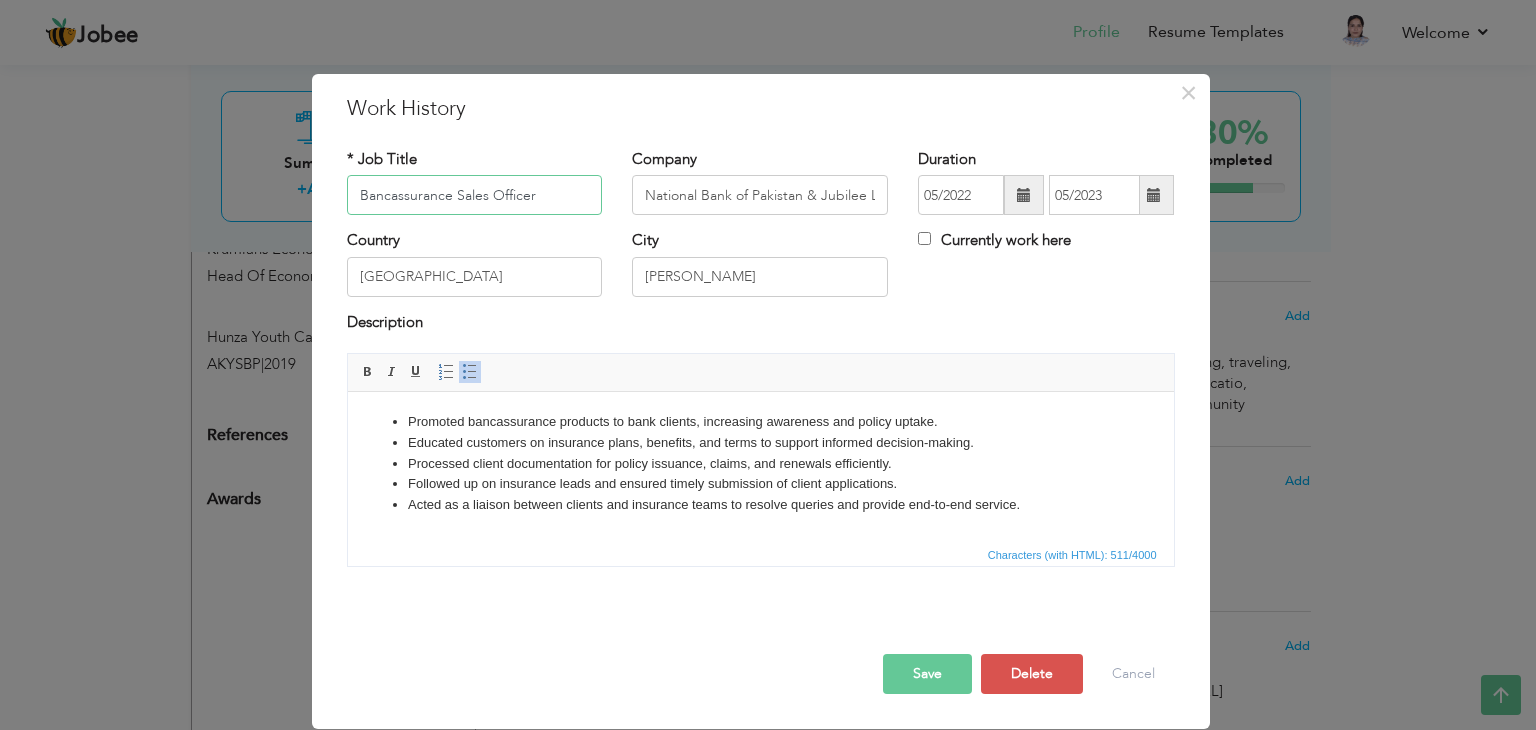 type on "Bancassurance Sales Officer" 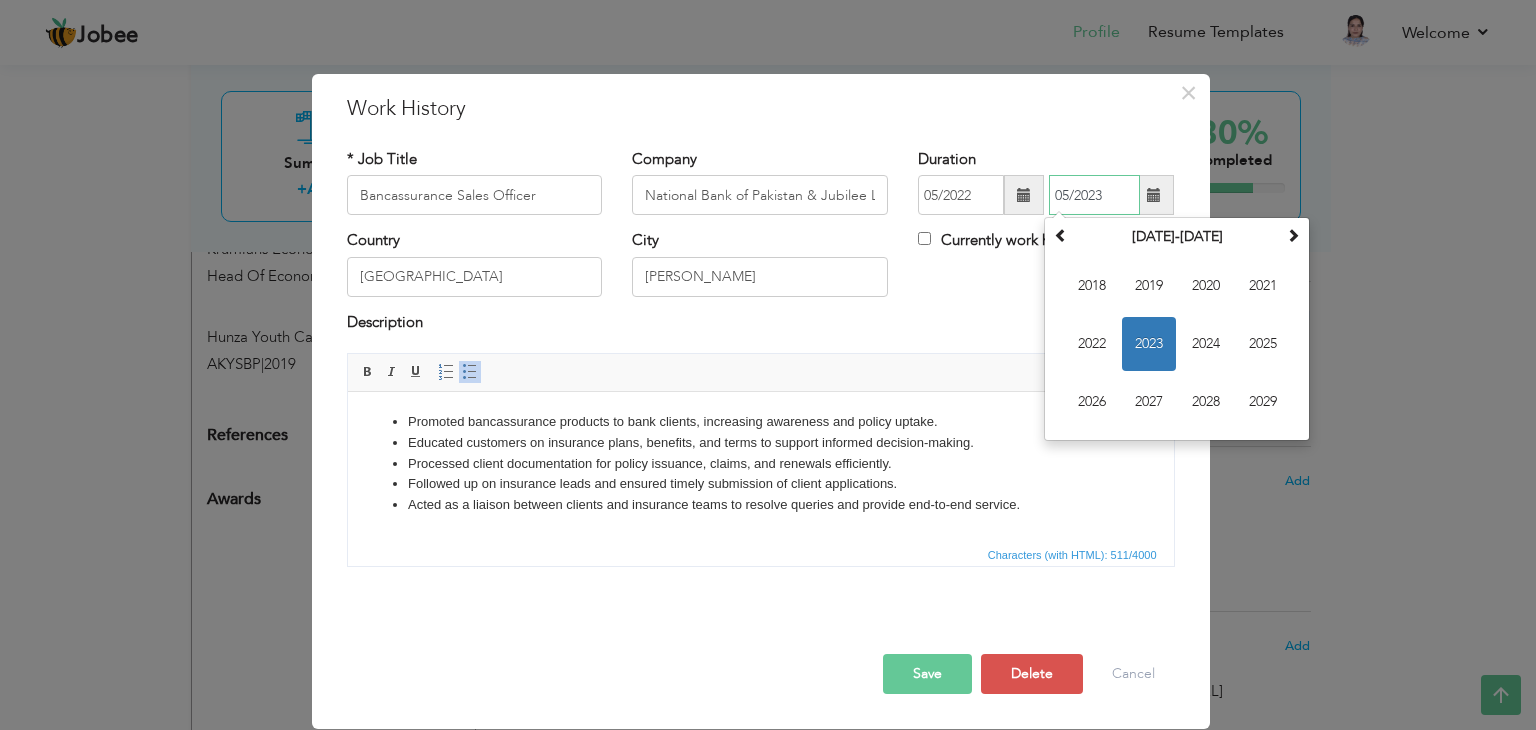 click on "05/2023" at bounding box center [1094, 195] 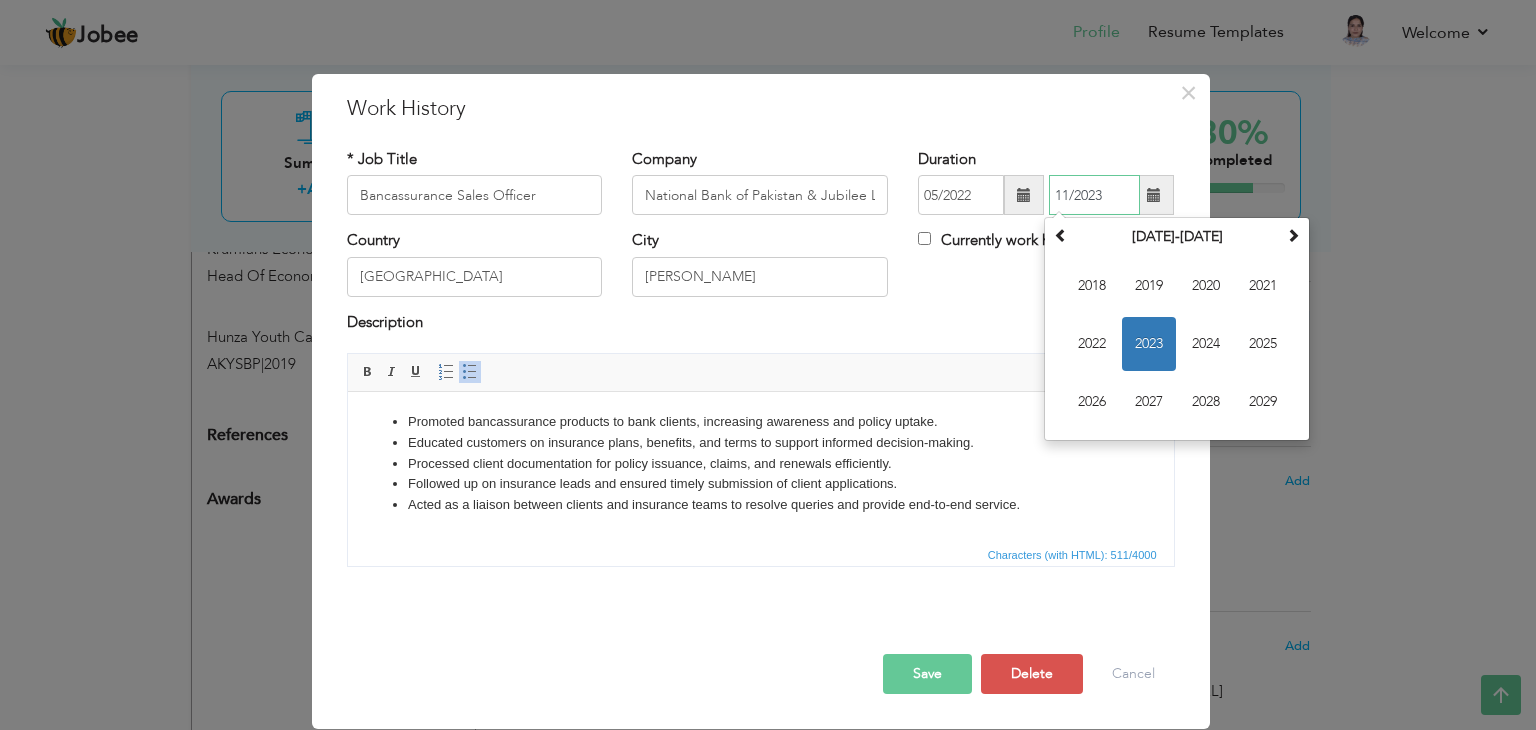 type on "11/2023" 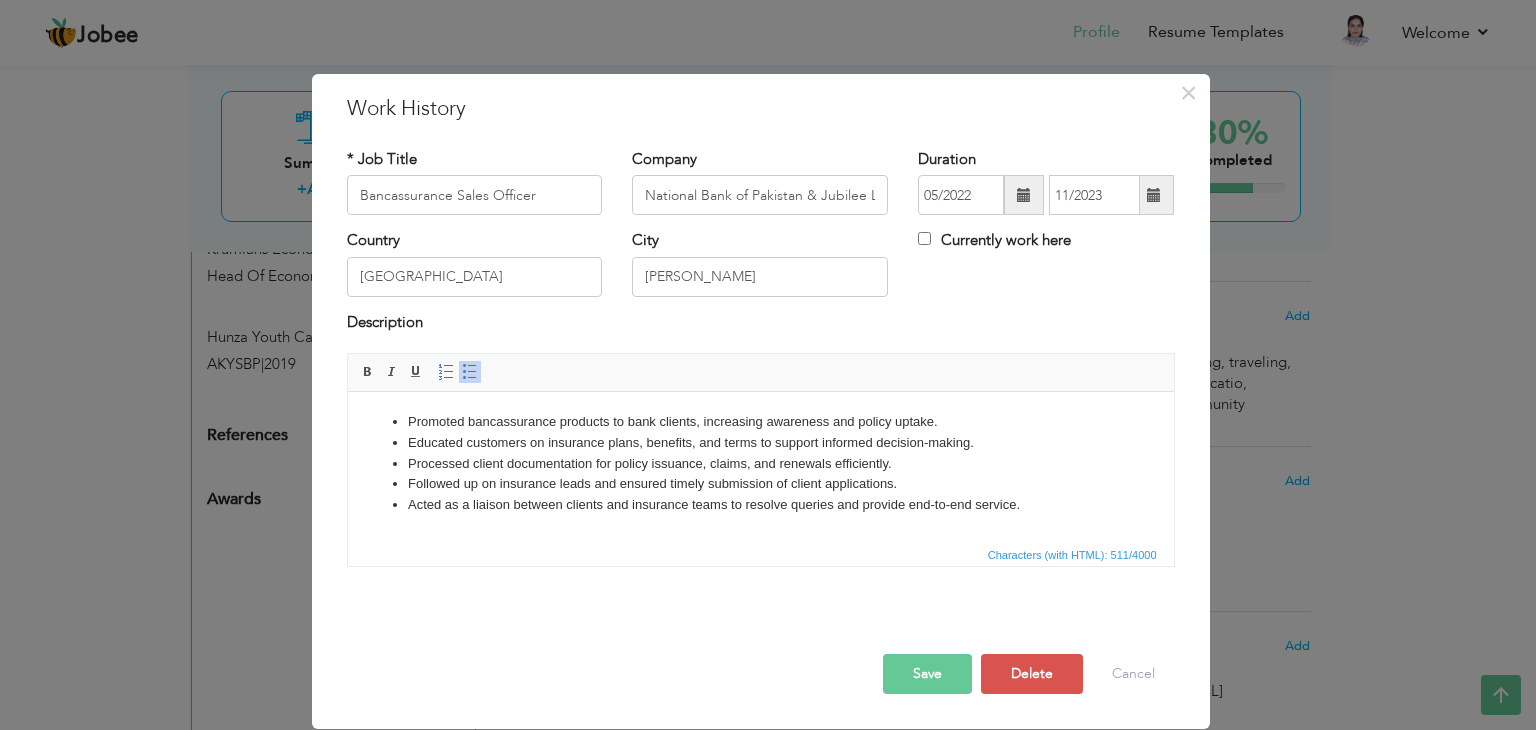 click on "Description" at bounding box center (761, 325) 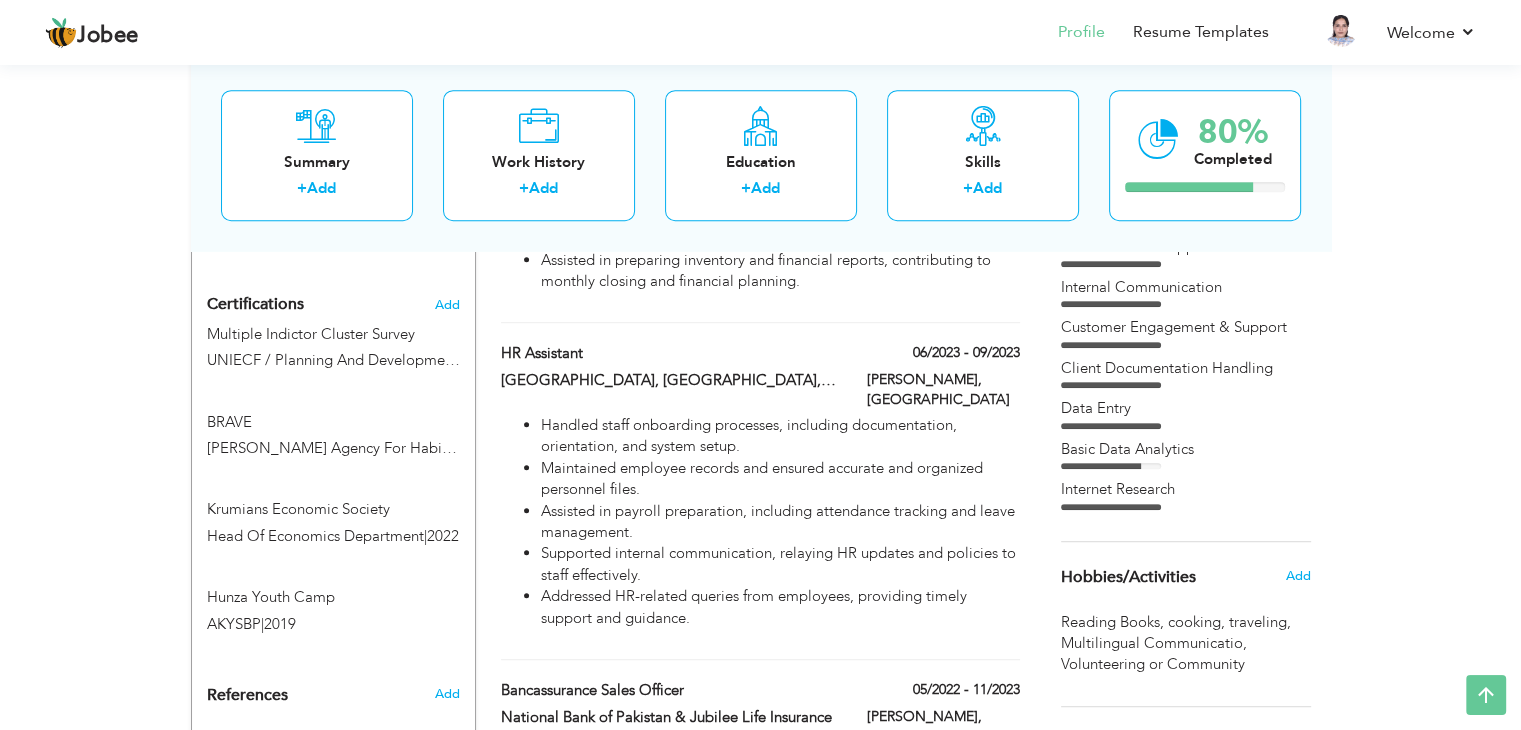 scroll, scrollTop: 1026, scrollLeft: 0, axis: vertical 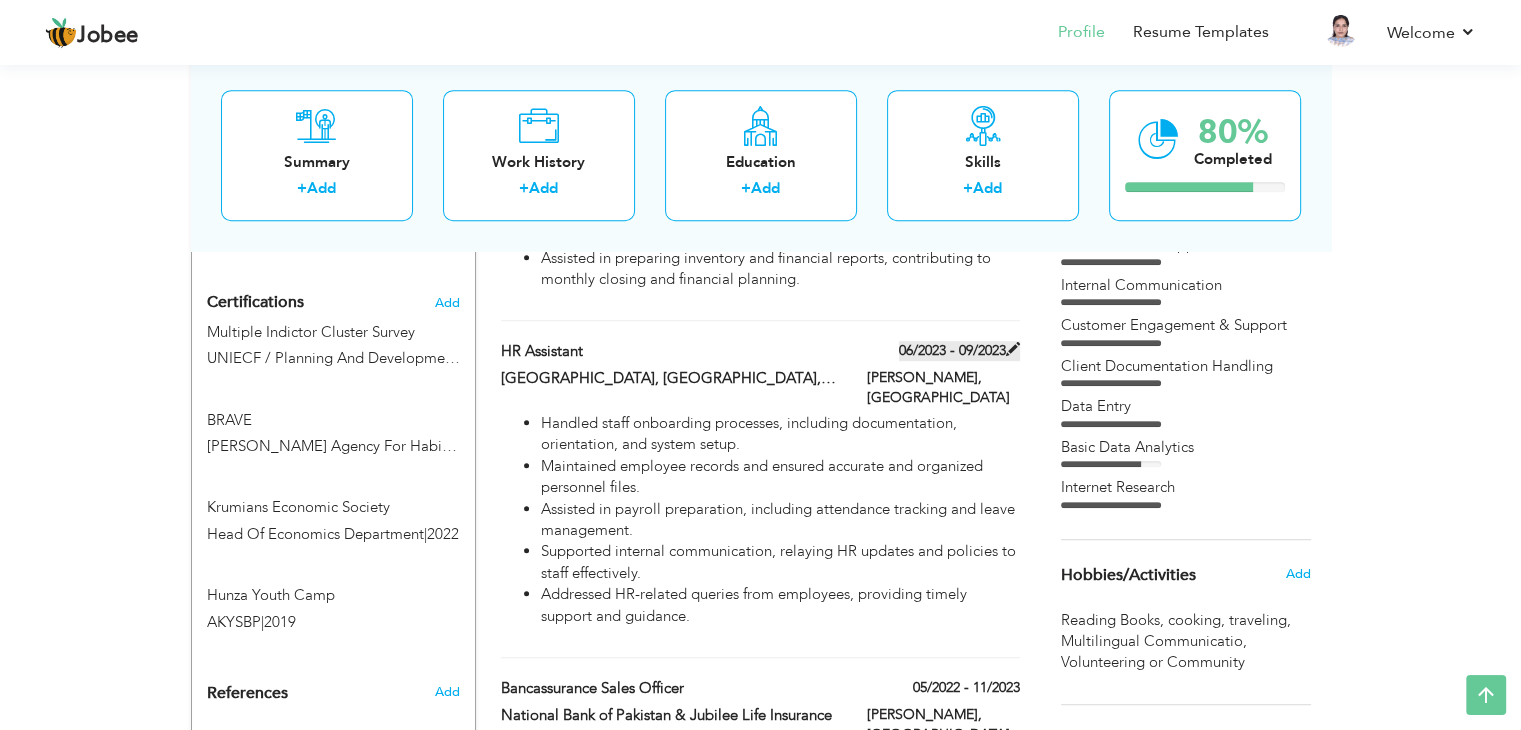 click on "06/2023 - 09/2023" at bounding box center (959, 351) 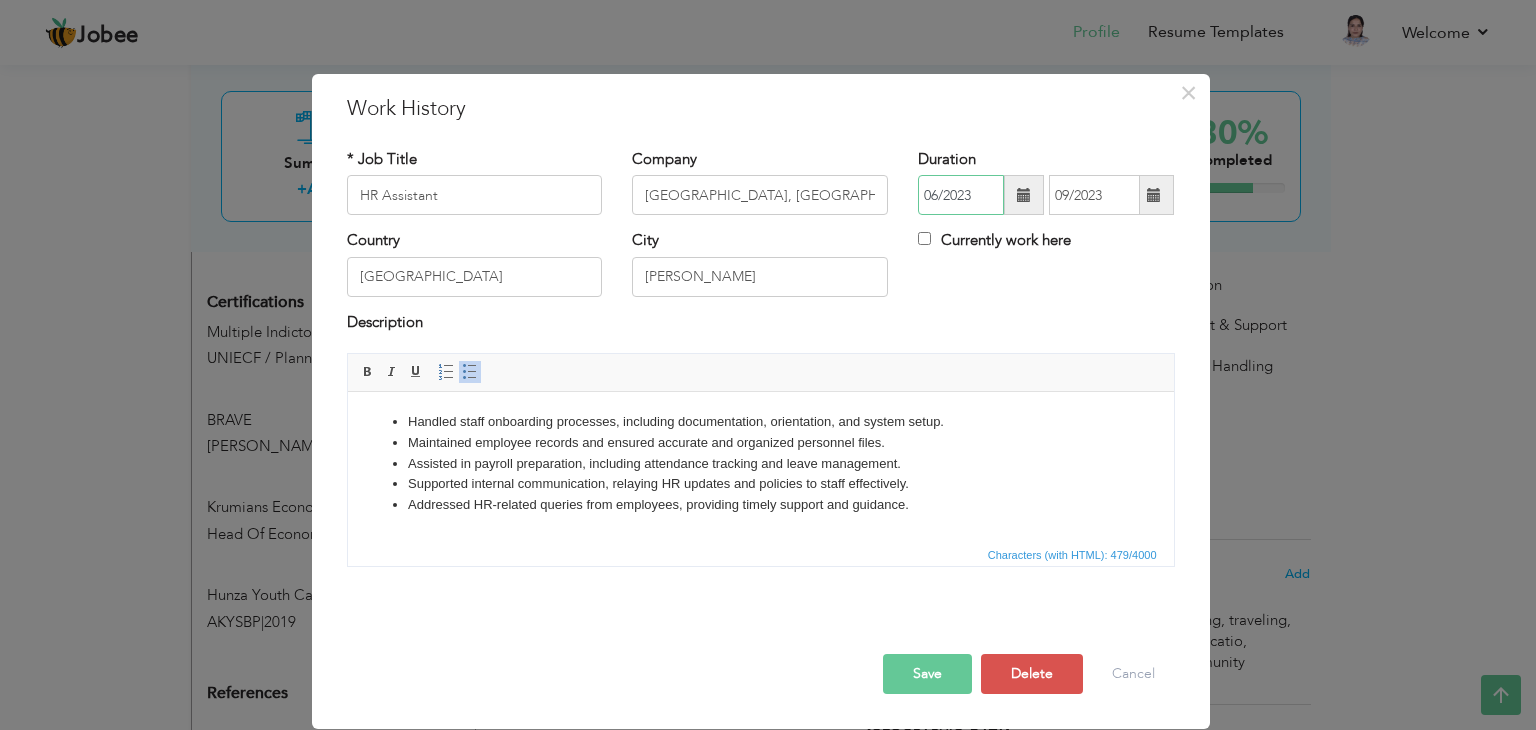 click on "06/2023" at bounding box center [961, 195] 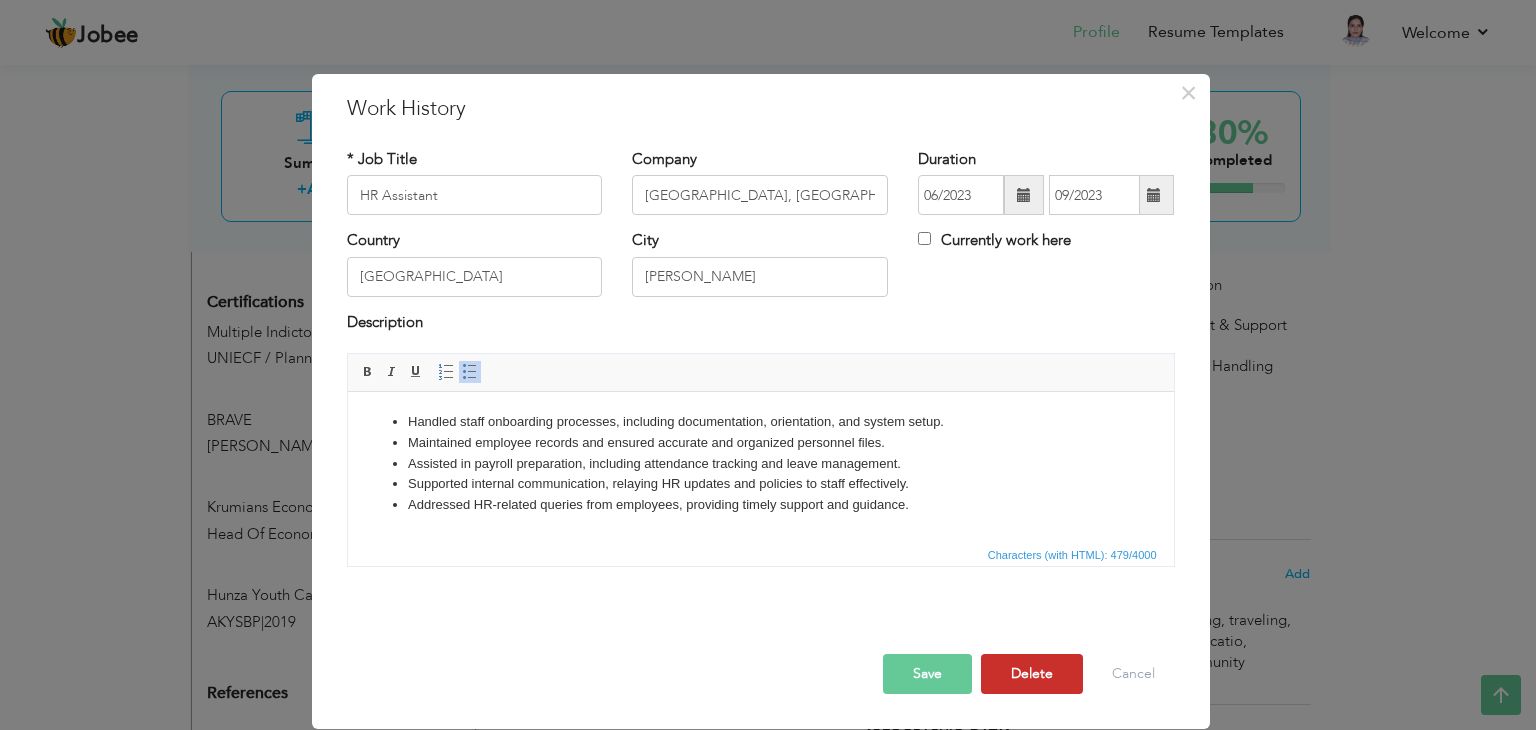 click on "Delete" at bounding box center [1032, 674] 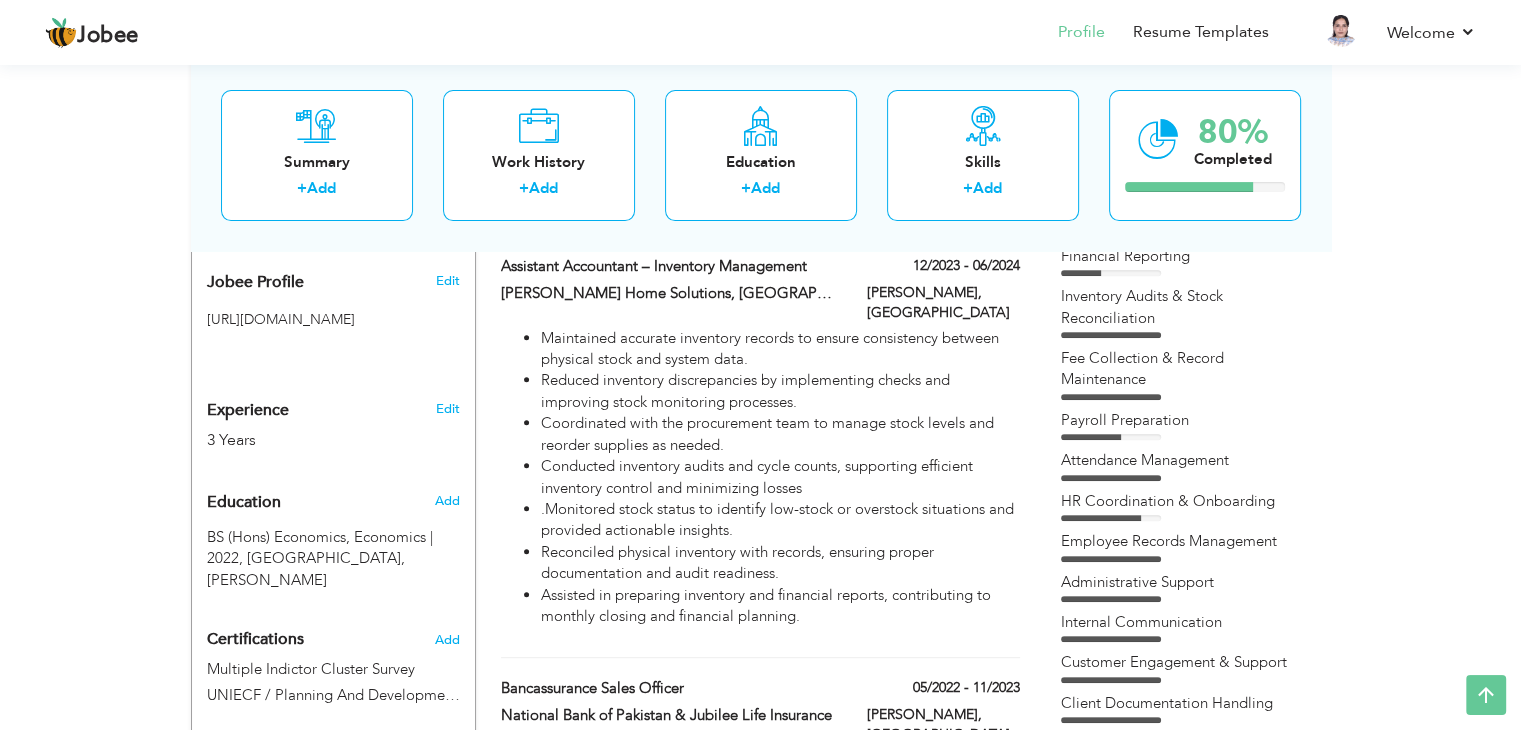 scroll, scrollTop: 692, scrollLeft: 0, axis: vertical 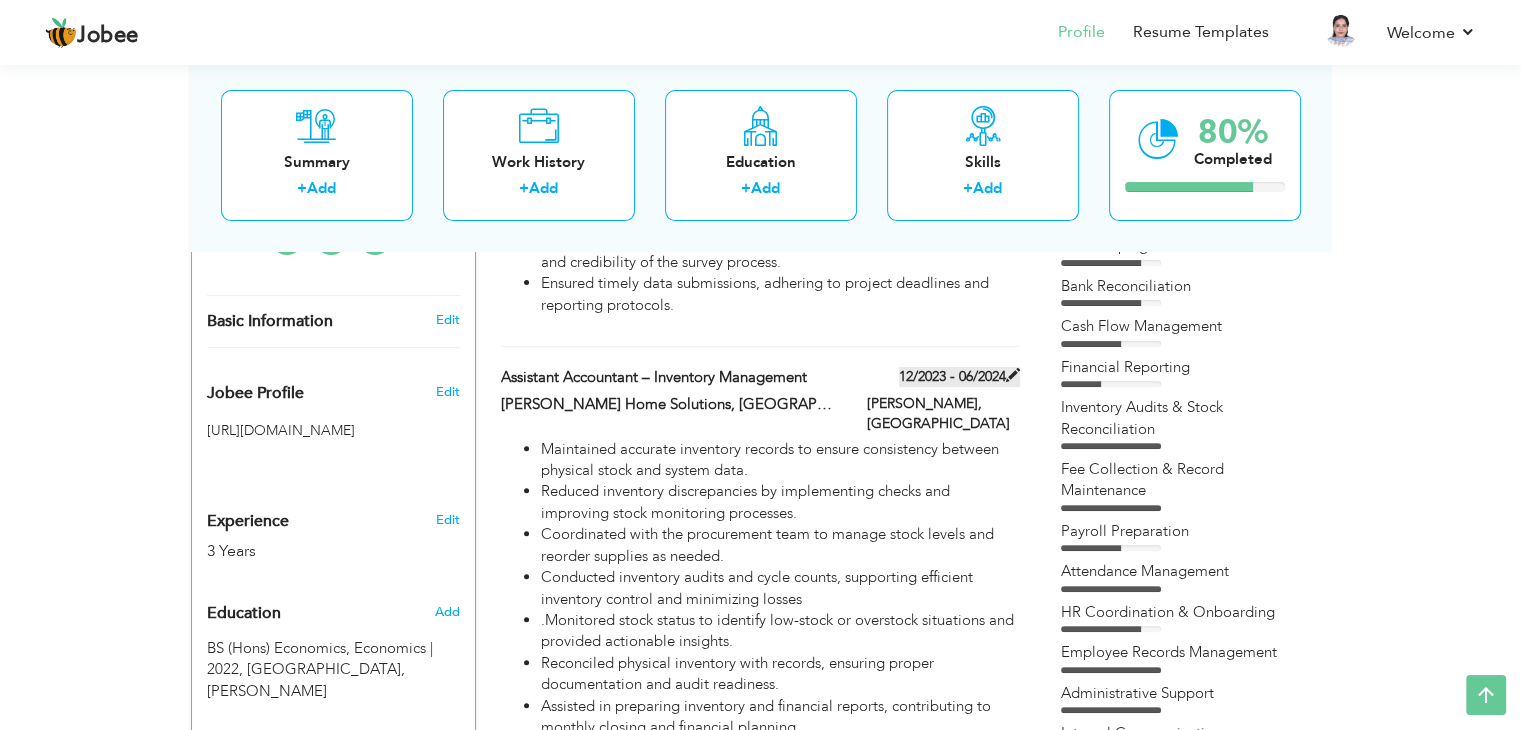 click on "12/2023 - 06/2024" at bounding box center [959, 377] 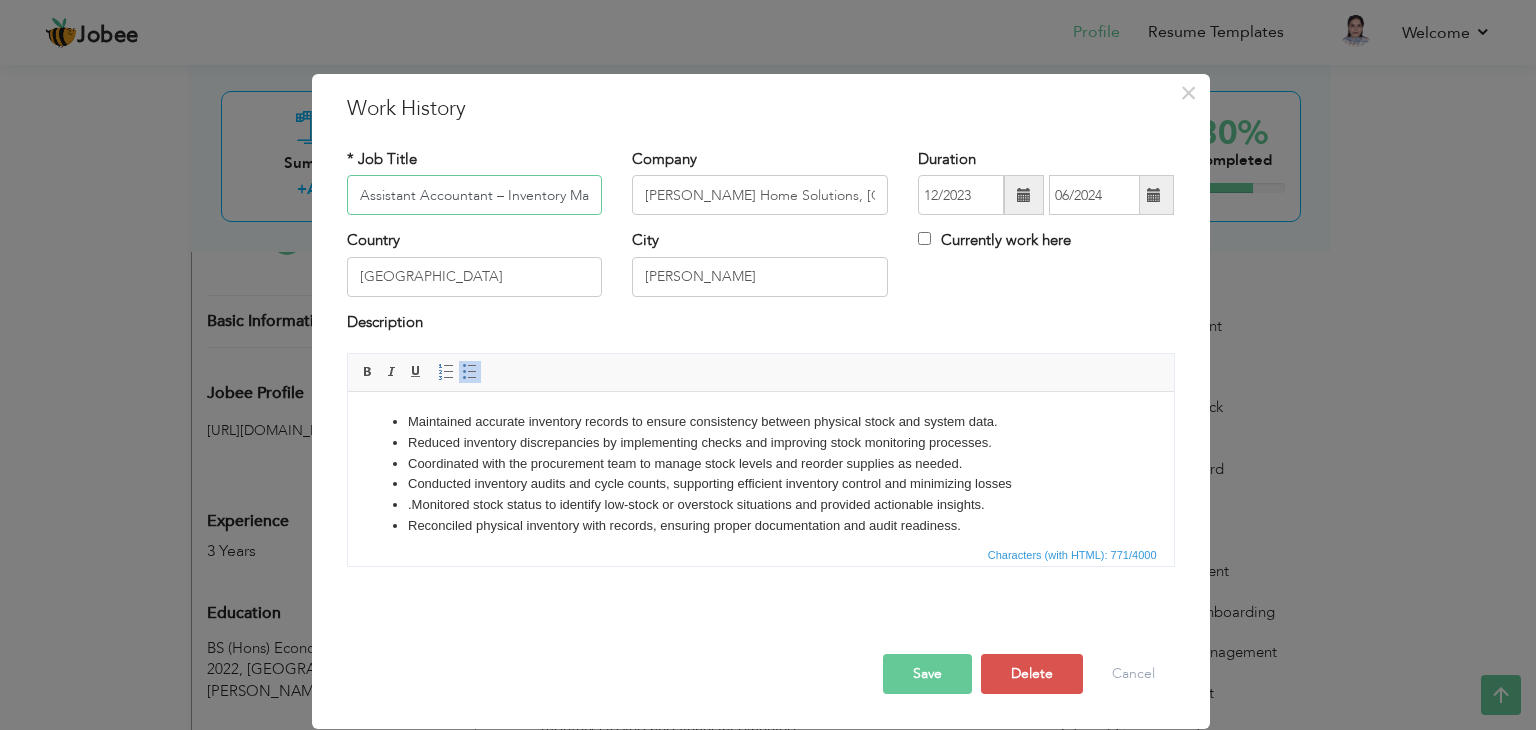 scroll, scrollTop: 0, scrollLeft: 58, axis: horizontal 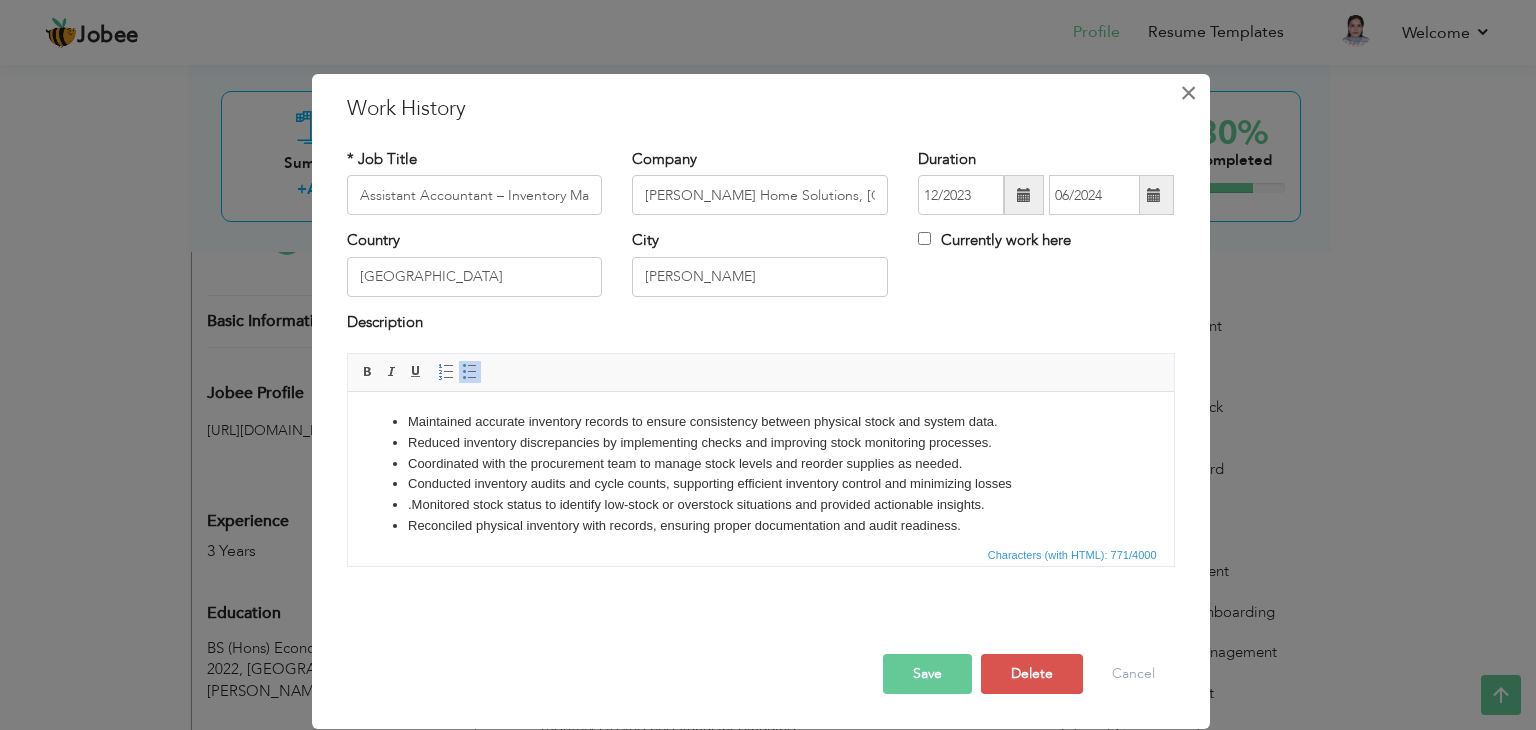 click on "×" at bounding box center [1188, 93] 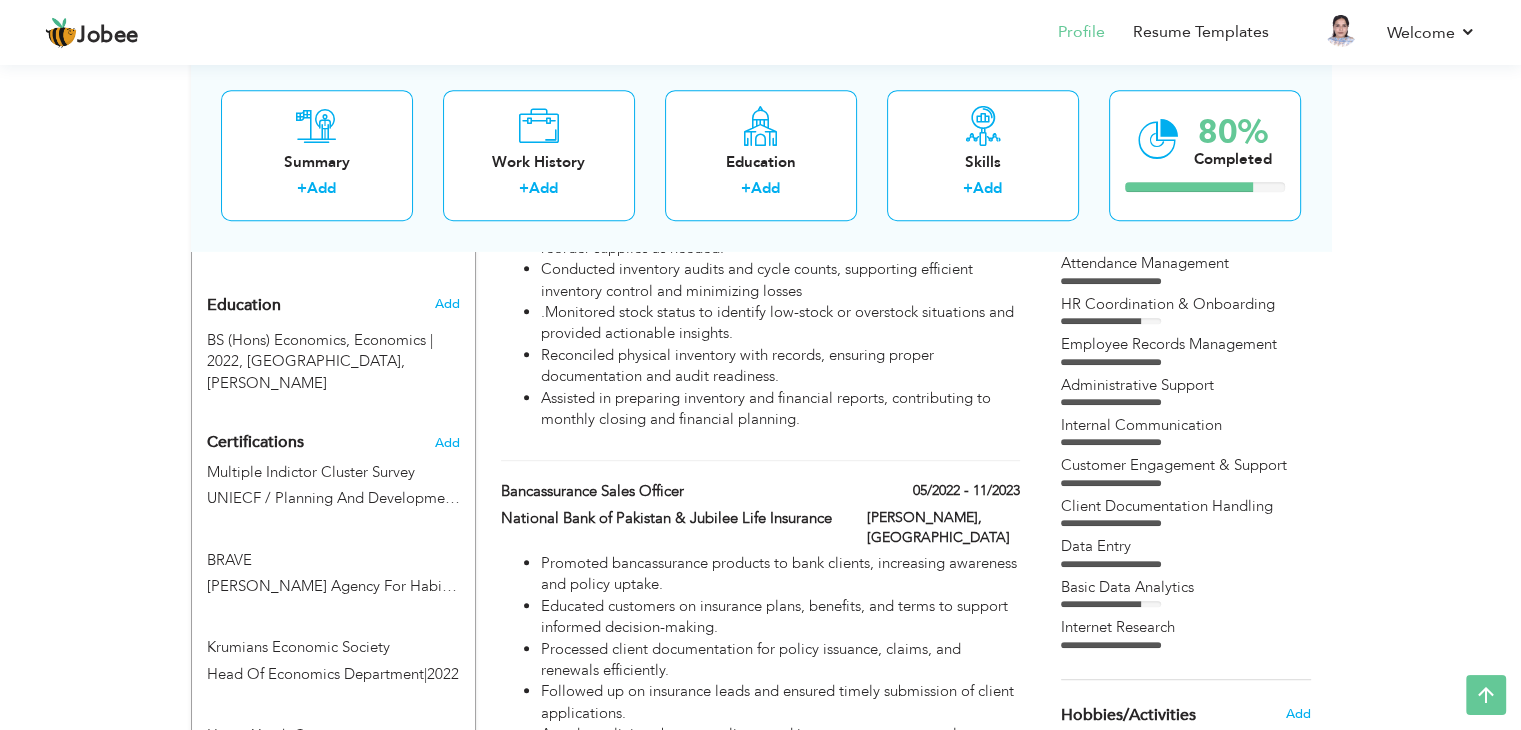 scroll, scrollTop: 867, scrollLeft: 0, axis: vertical 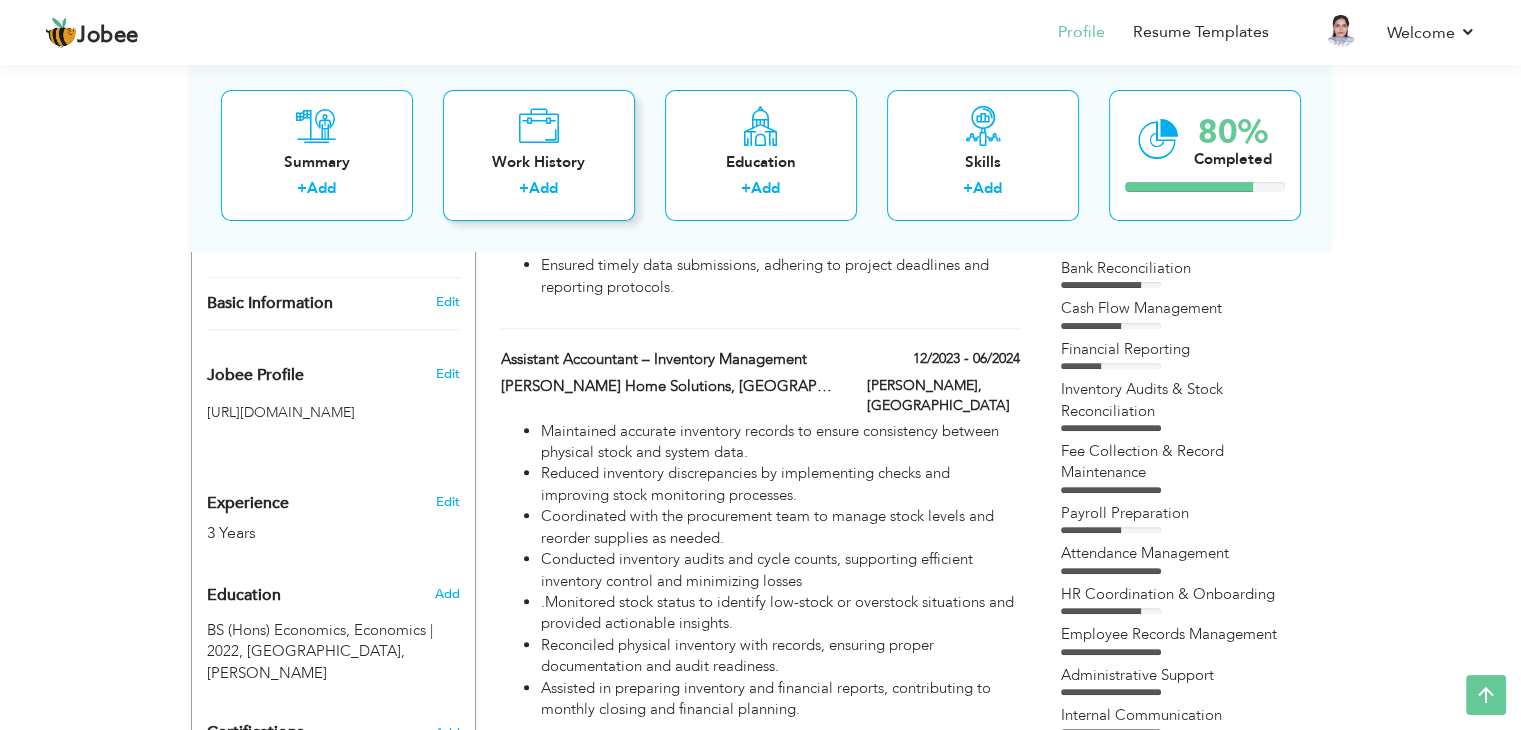 click on "Work History" at bounding box center [539, 162] 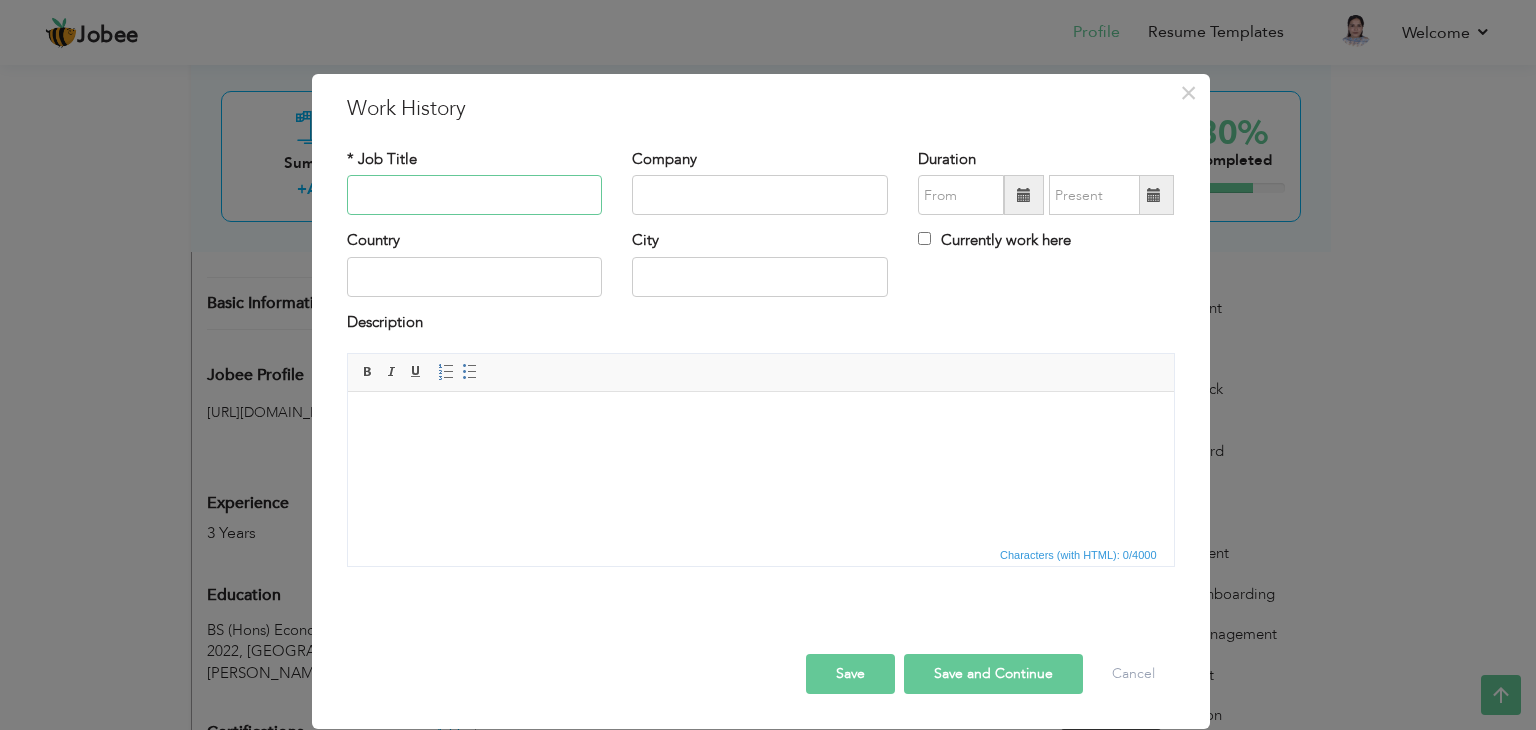 click at bounding box center (475, 195) 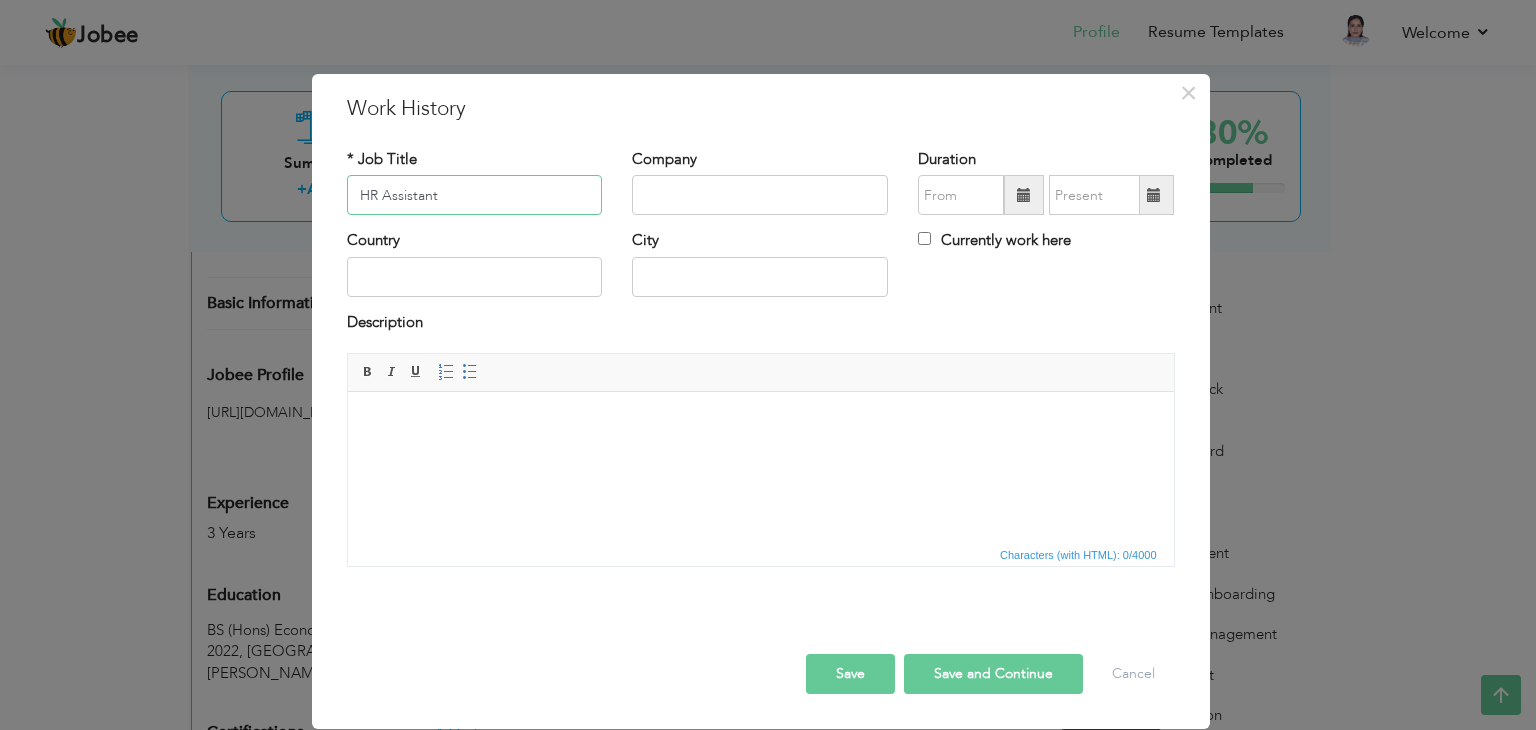 type on "HR Assistant" 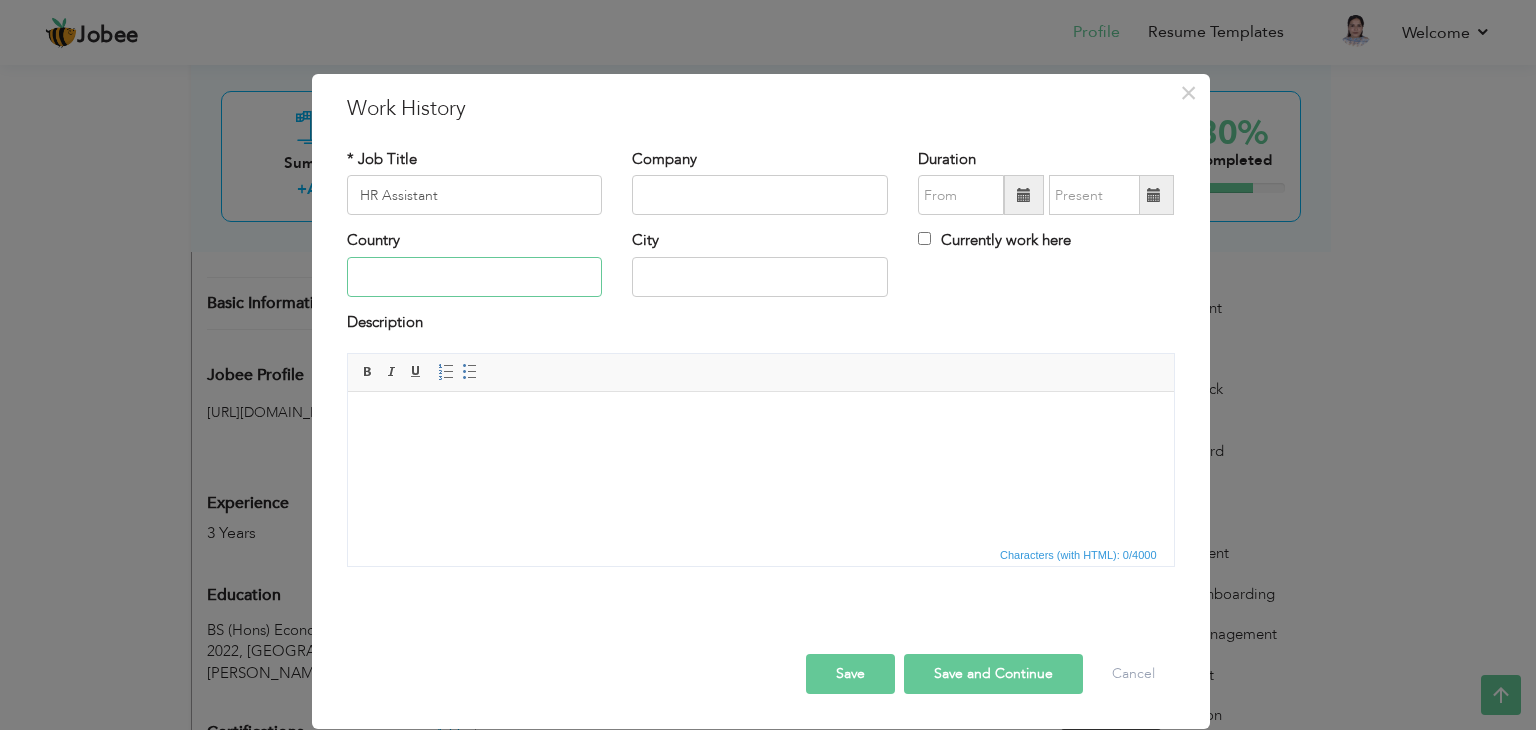 click at bounding box center (475, 277) 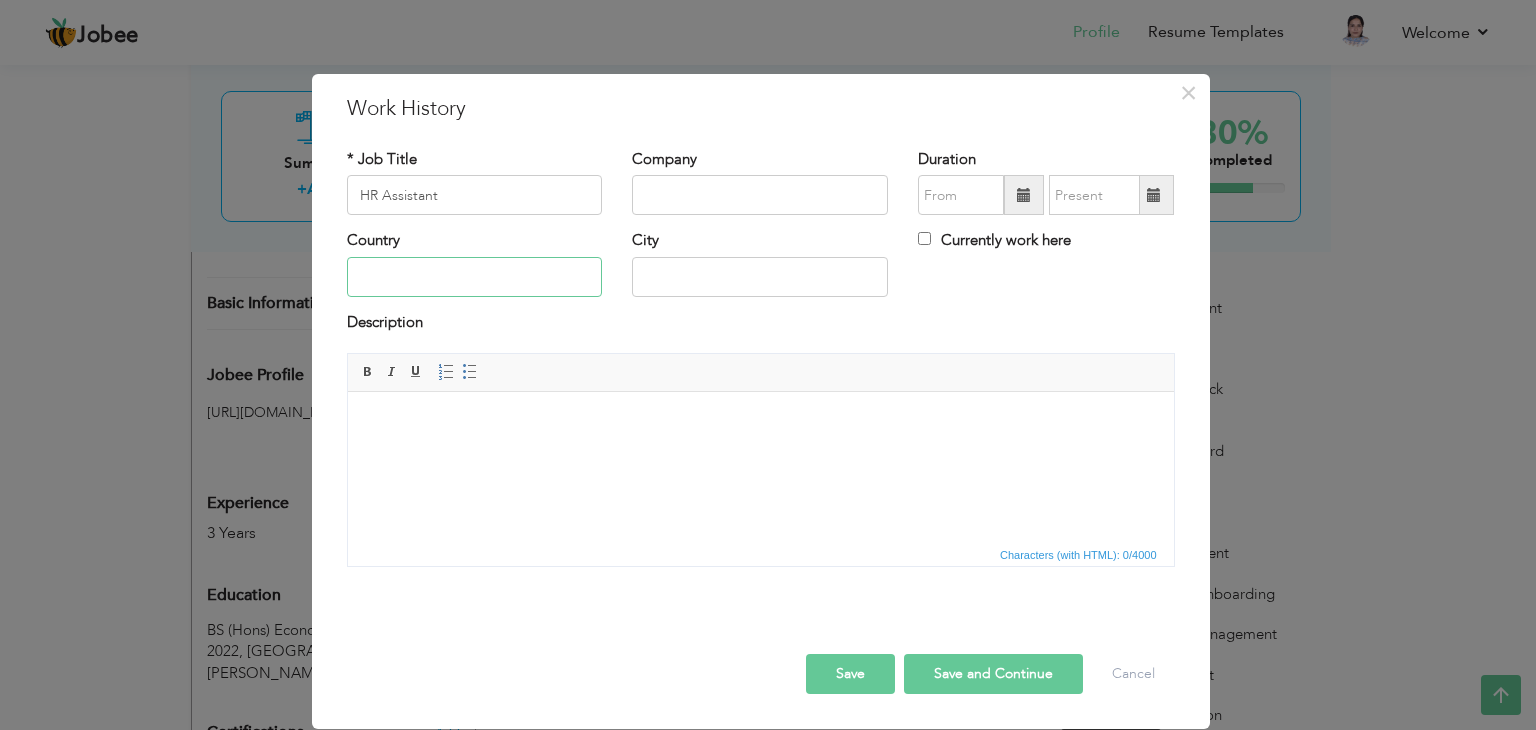 click at bounding box center (475, 277) 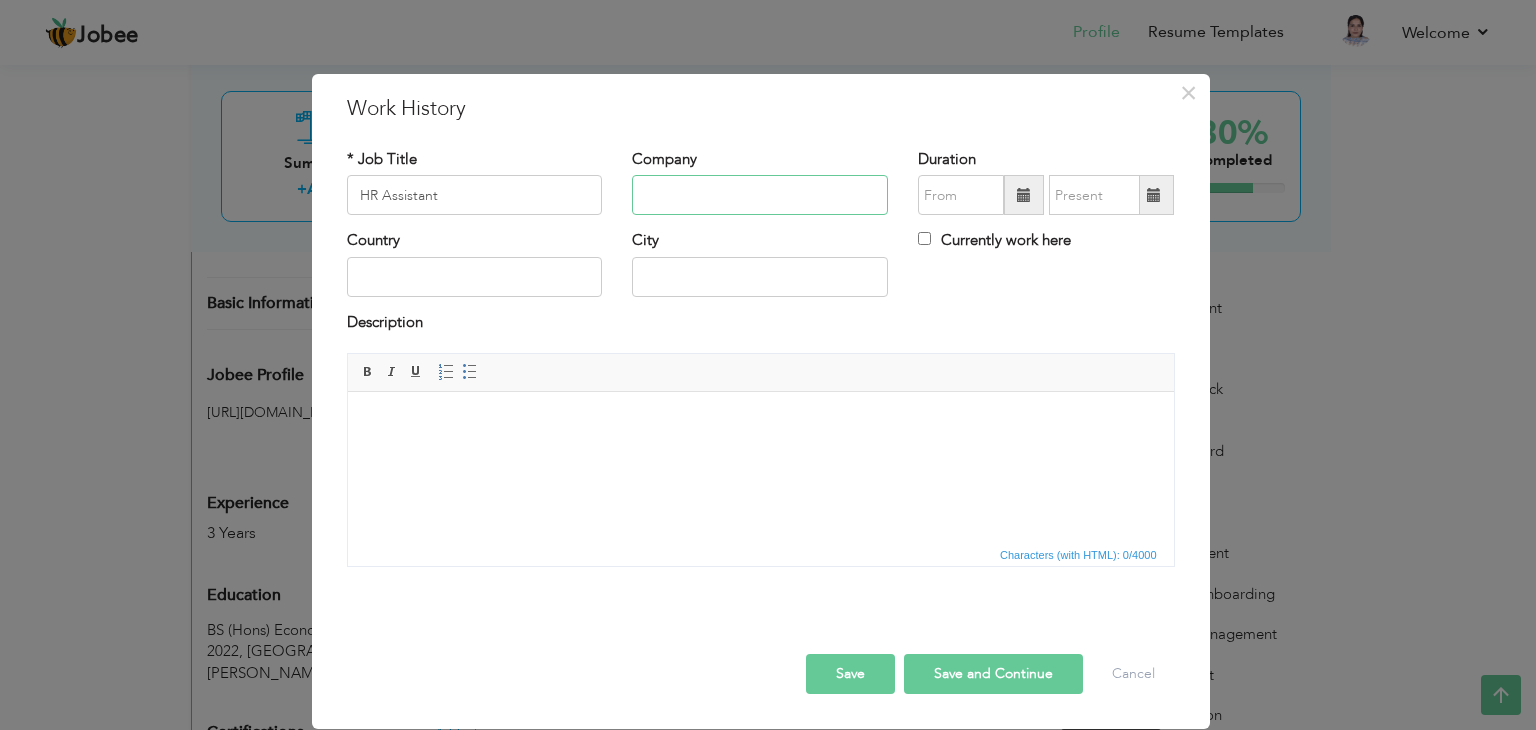 click at bounding box center (760, 195) 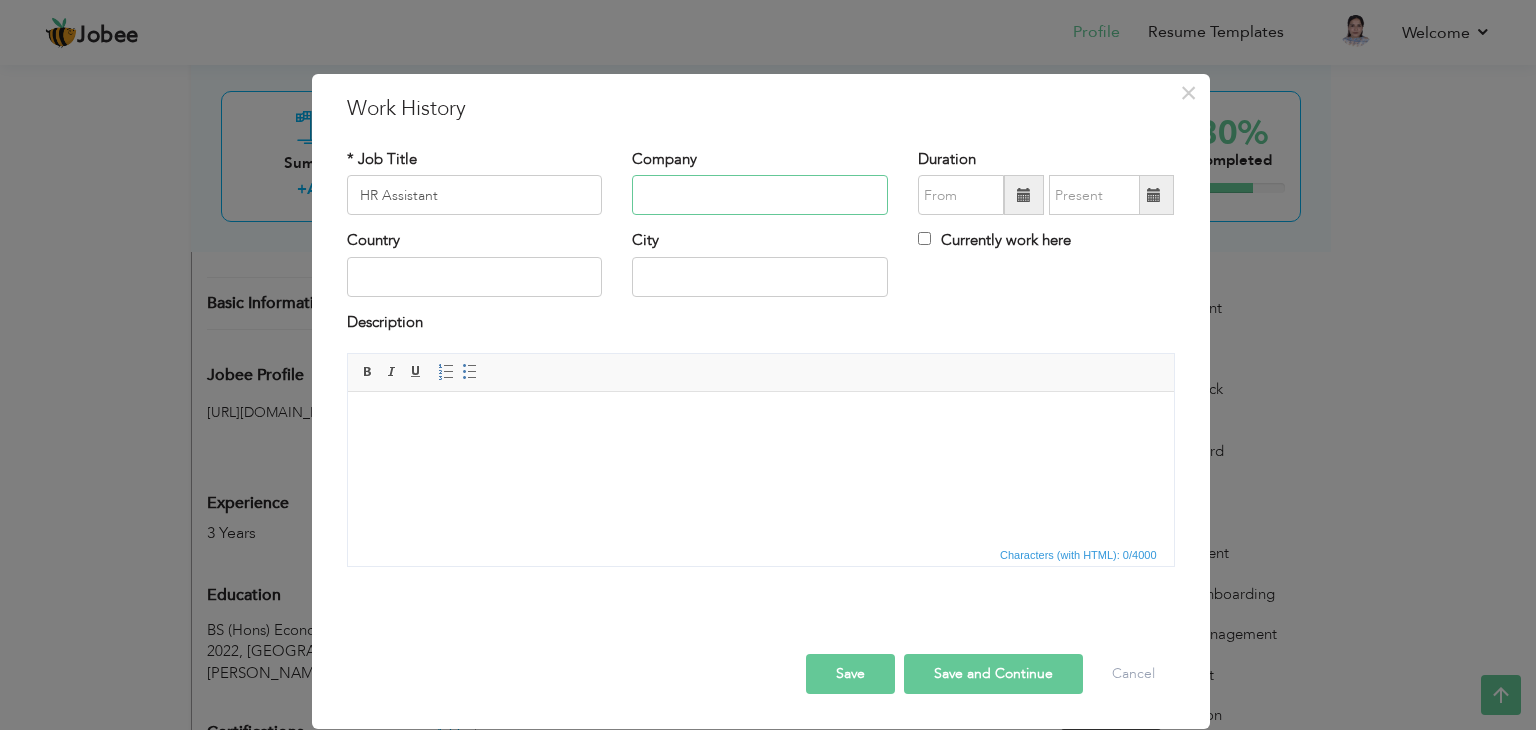 paste on "RAMADA RESORT" 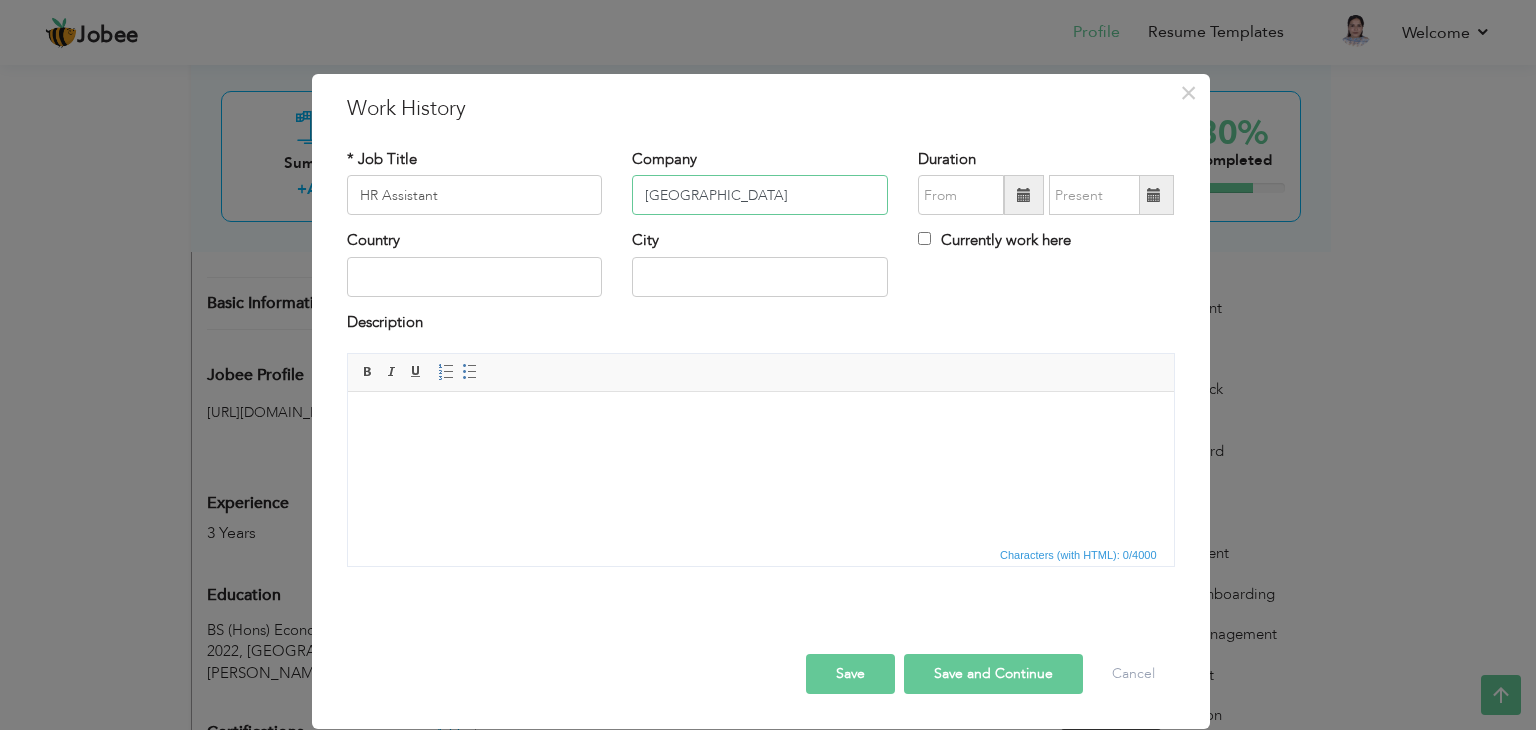 type on "RAMADA RESORT" 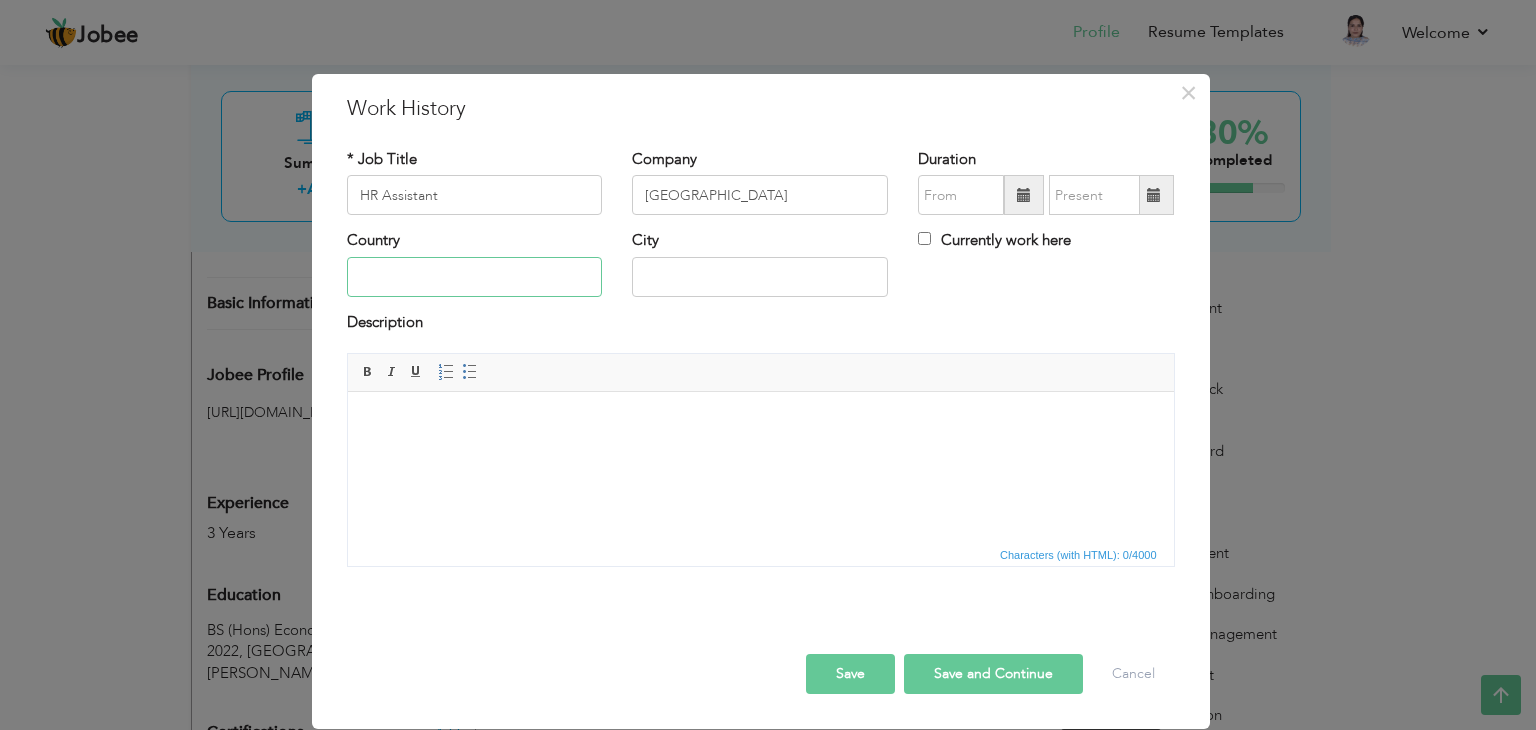 click at bounding box center (475, 277) 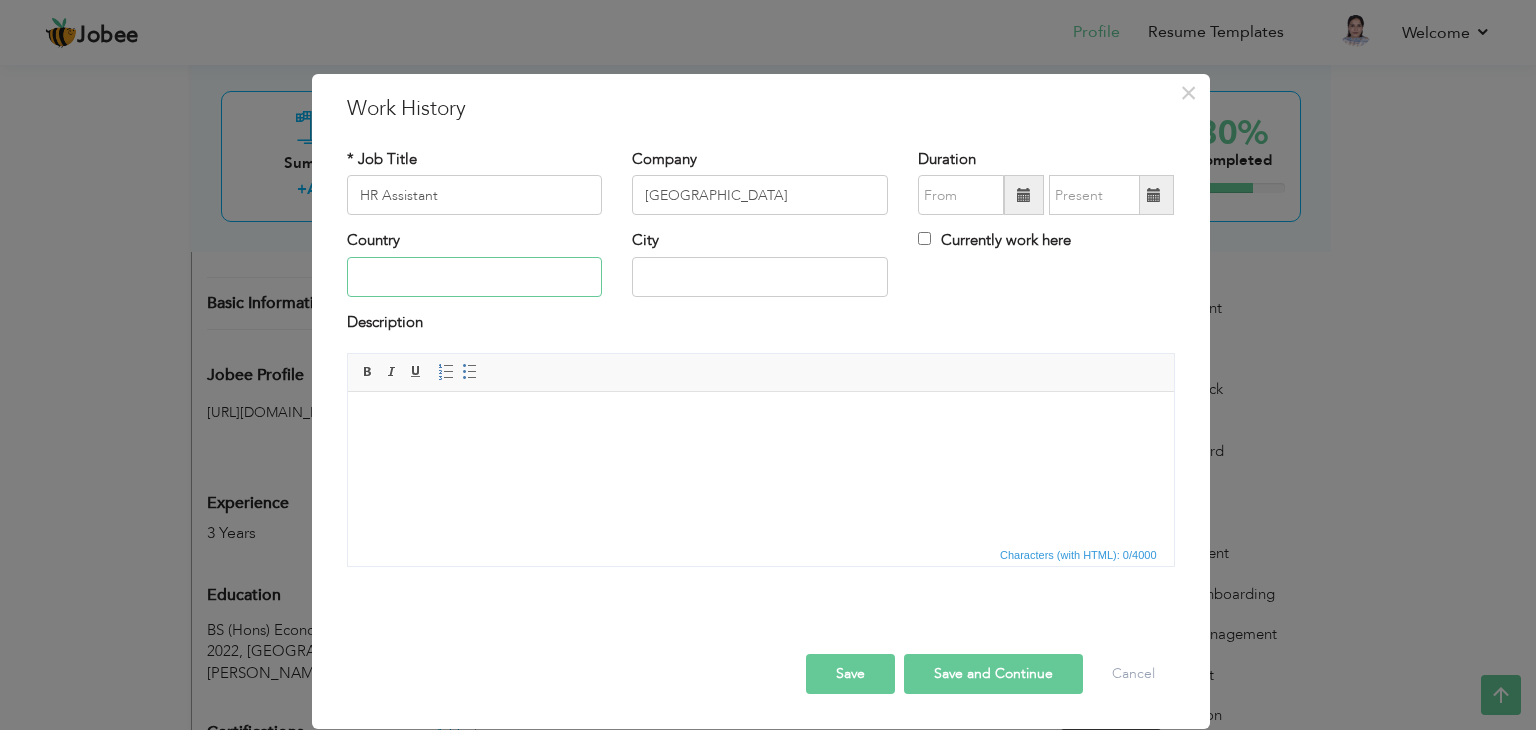 click at bounding box center (475, 277) 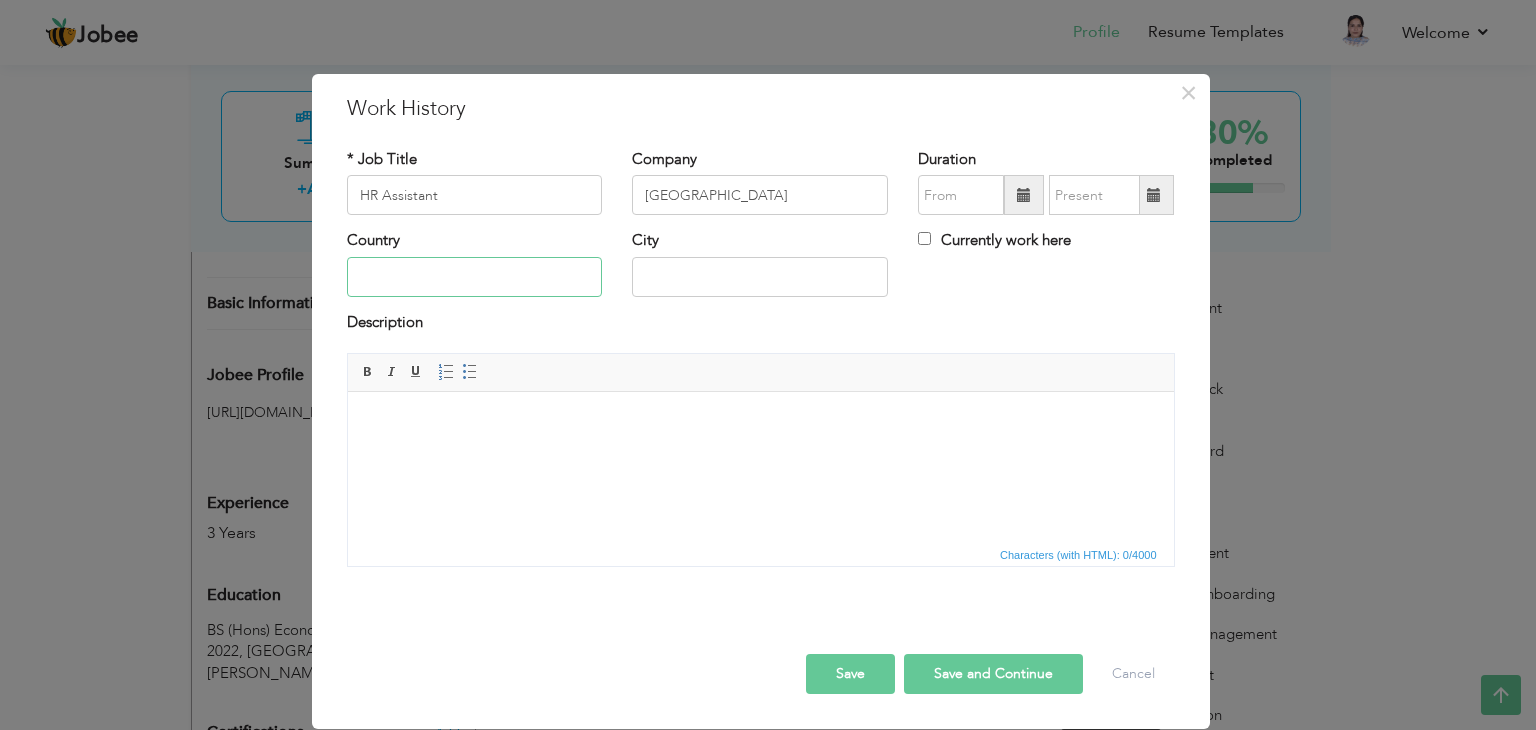 type on "[GEOGRAPHIC_DATA]" 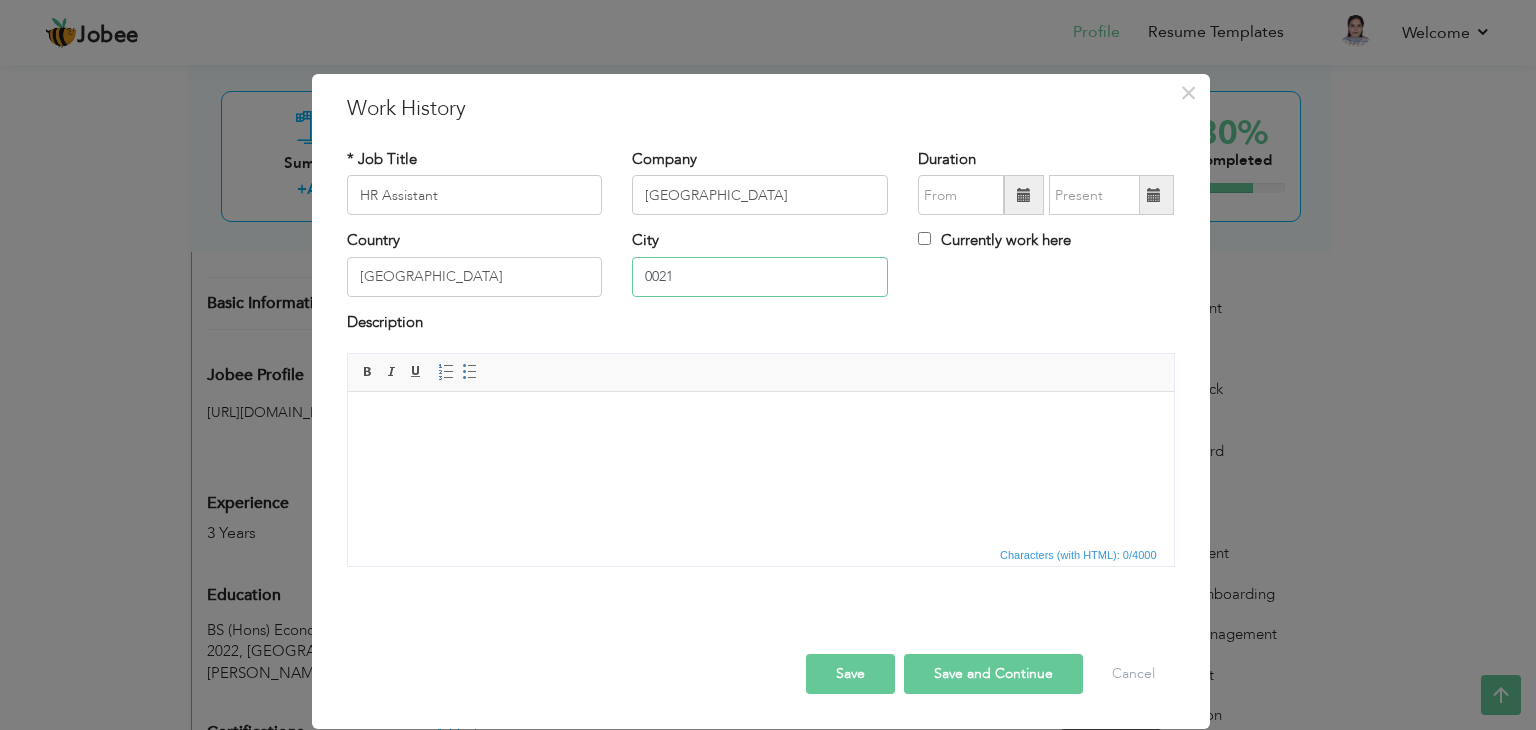 click on "0021" at bounding box center (760, 277) 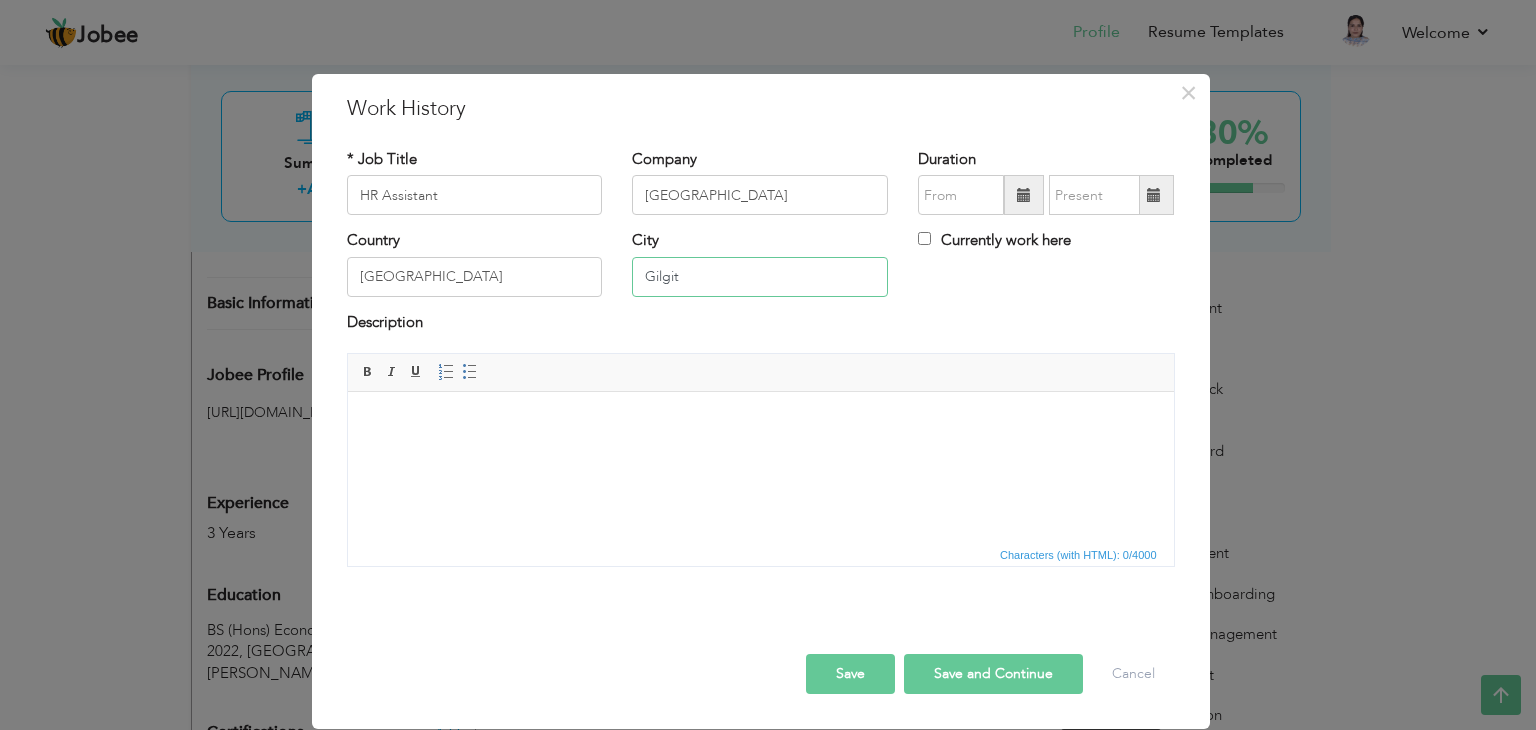 type on "Gilgit" 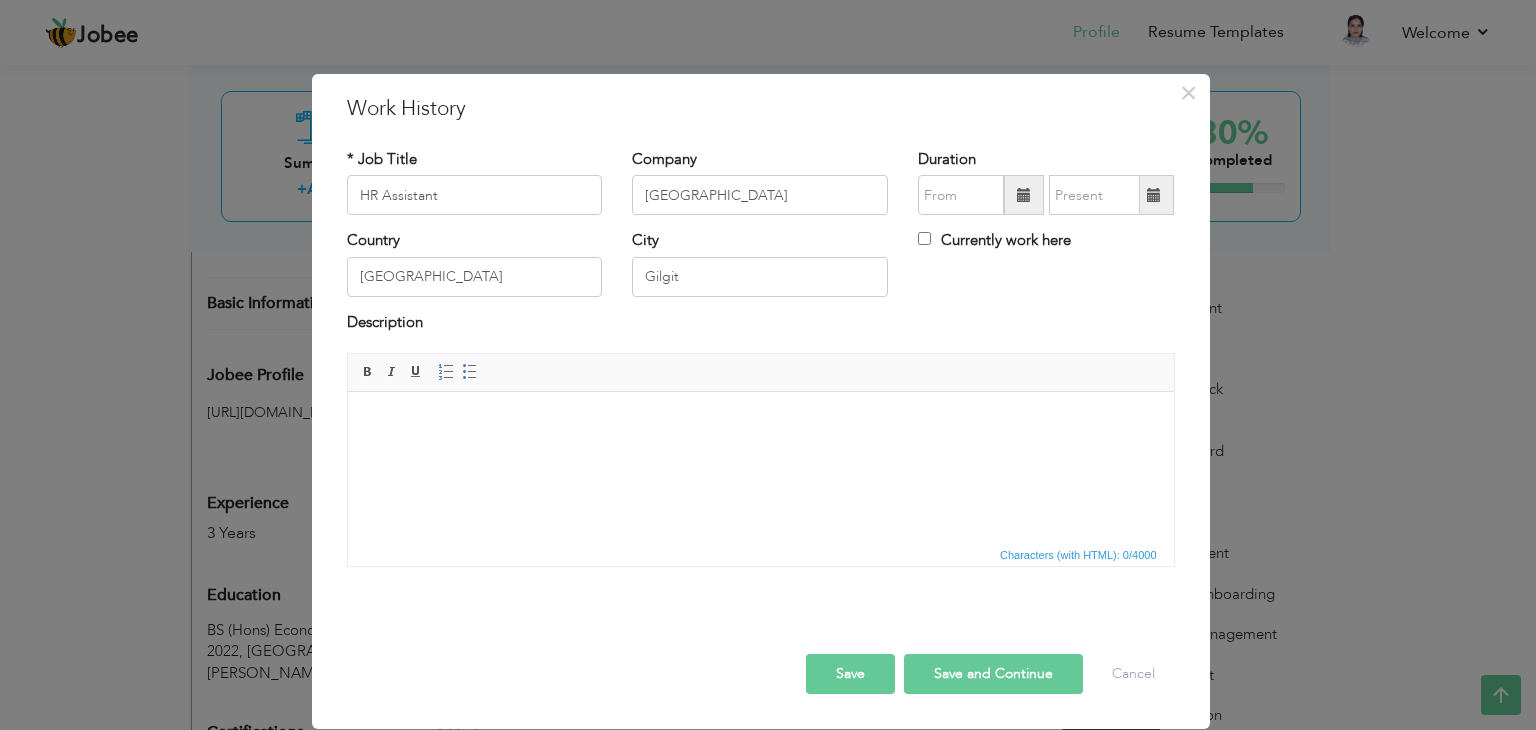 click at bounding box center [1024, 195] 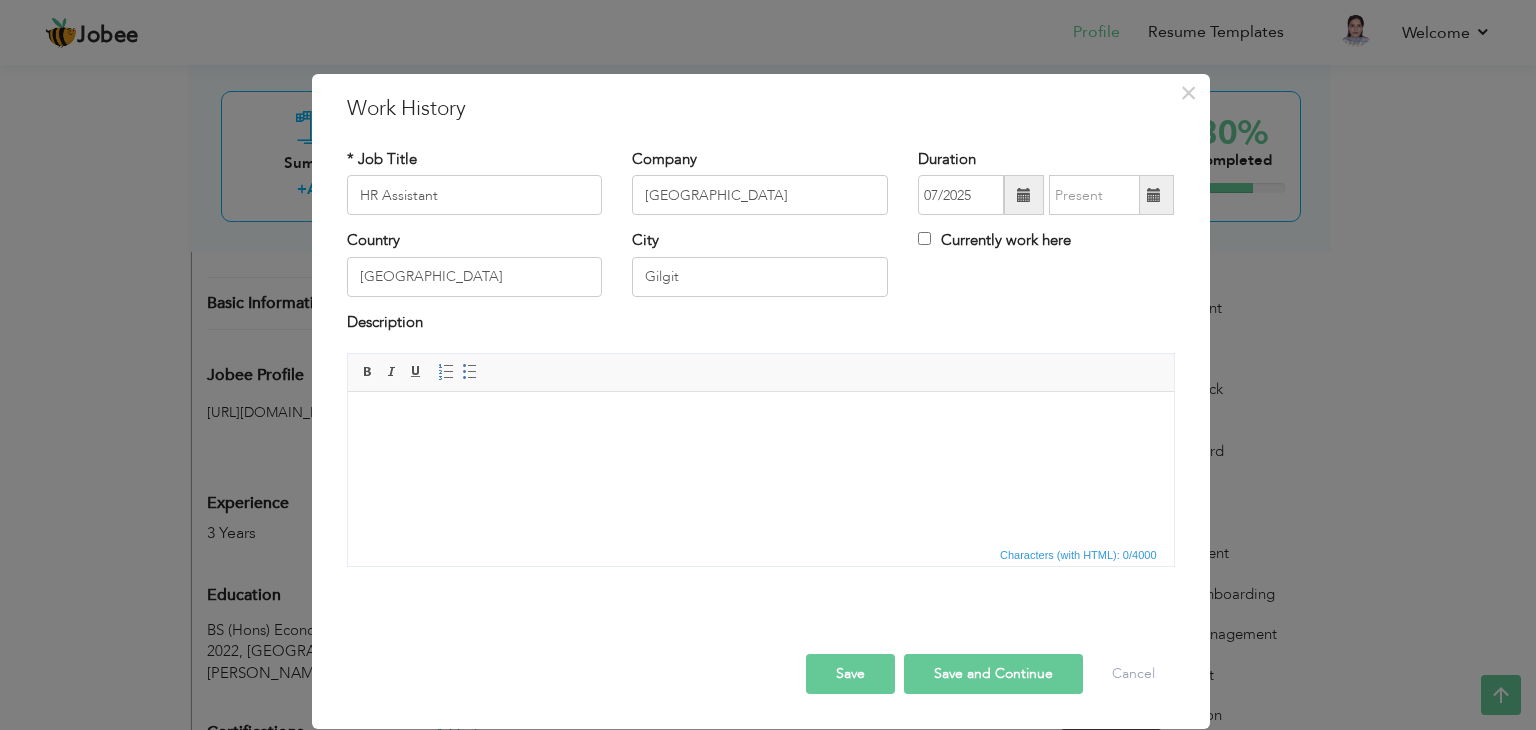 click at bounding box center [1024, 195] 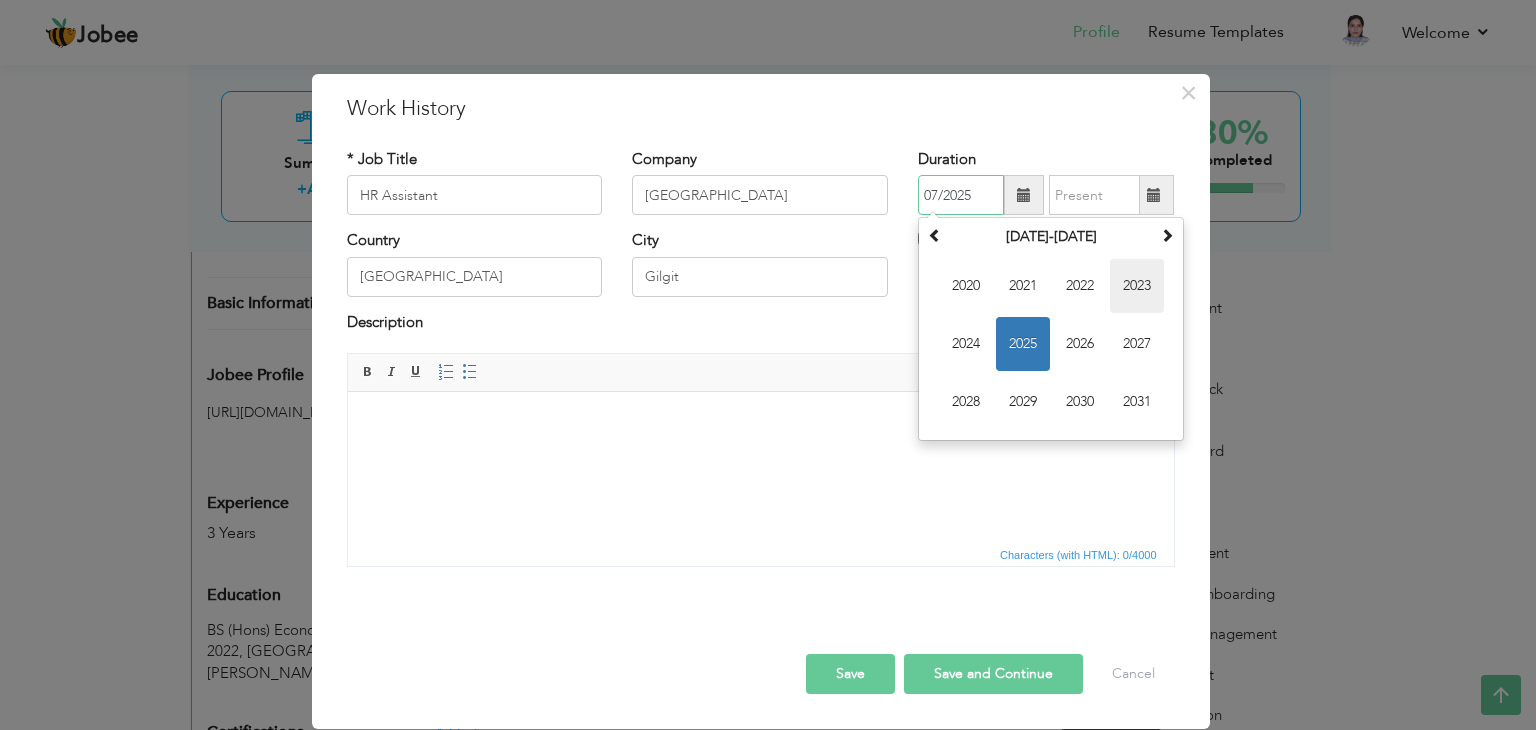 click on "2023" at bounding box center (1137, 286) 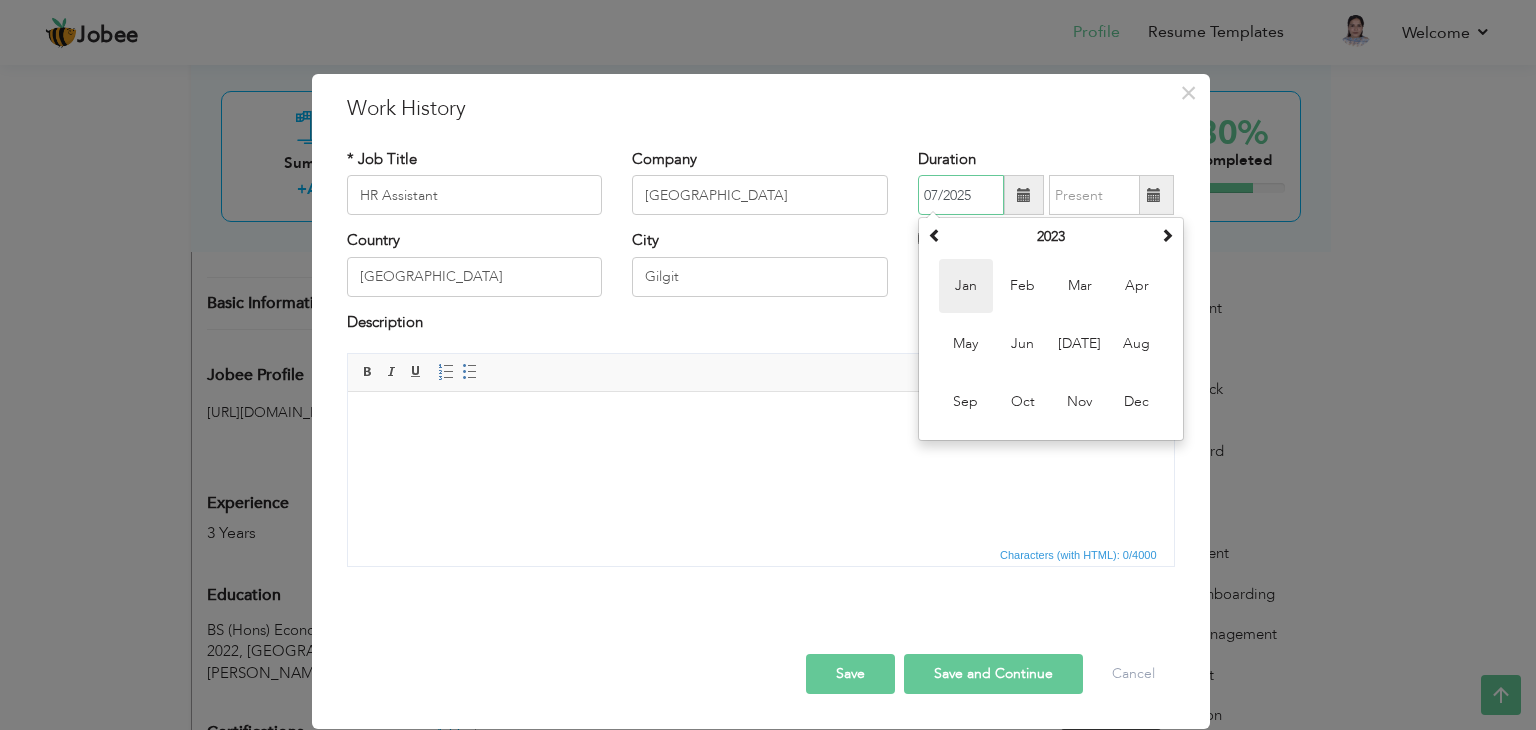 click on "Jan" at bounding box center (966, 286) 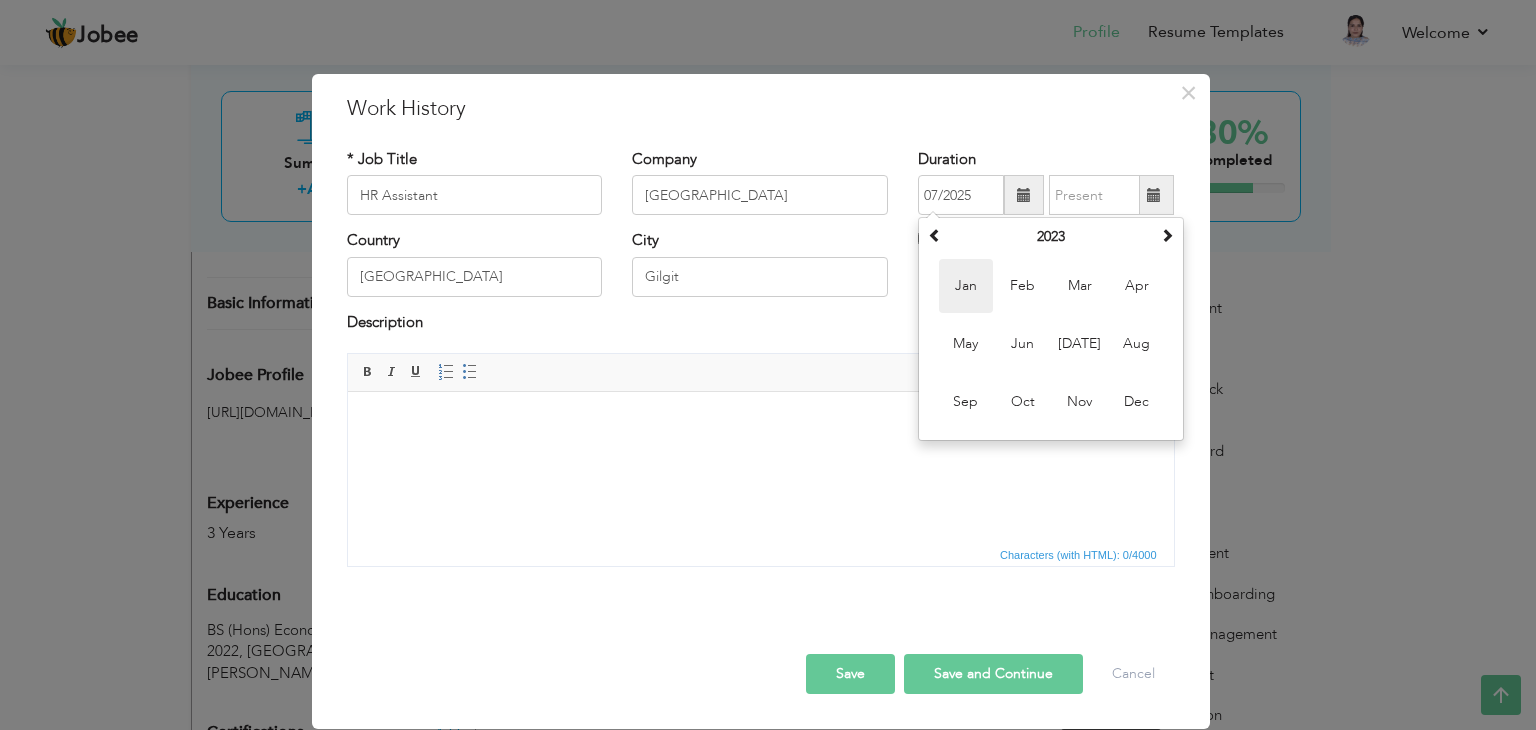 type on "01/2023" 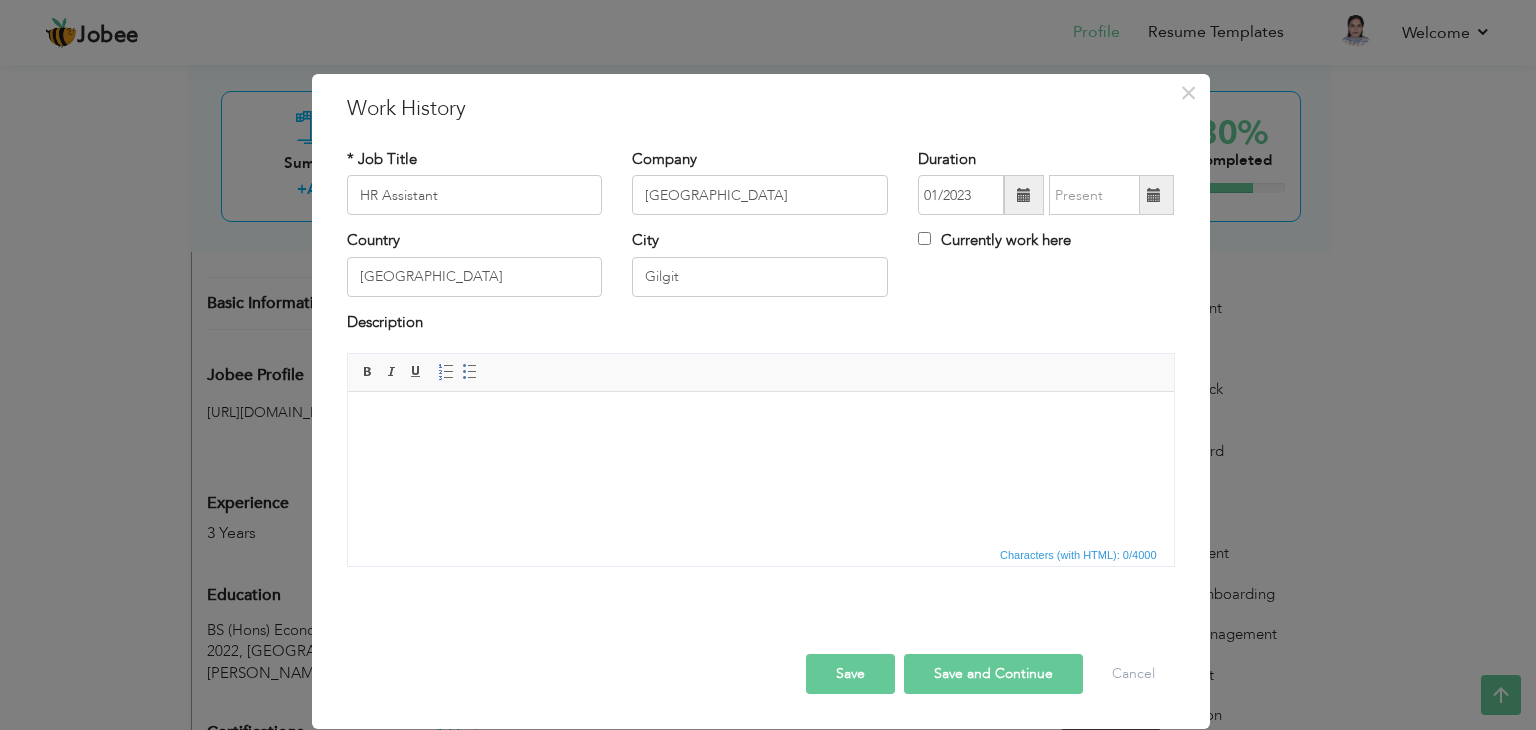 click at bounding box center (1154, 195) 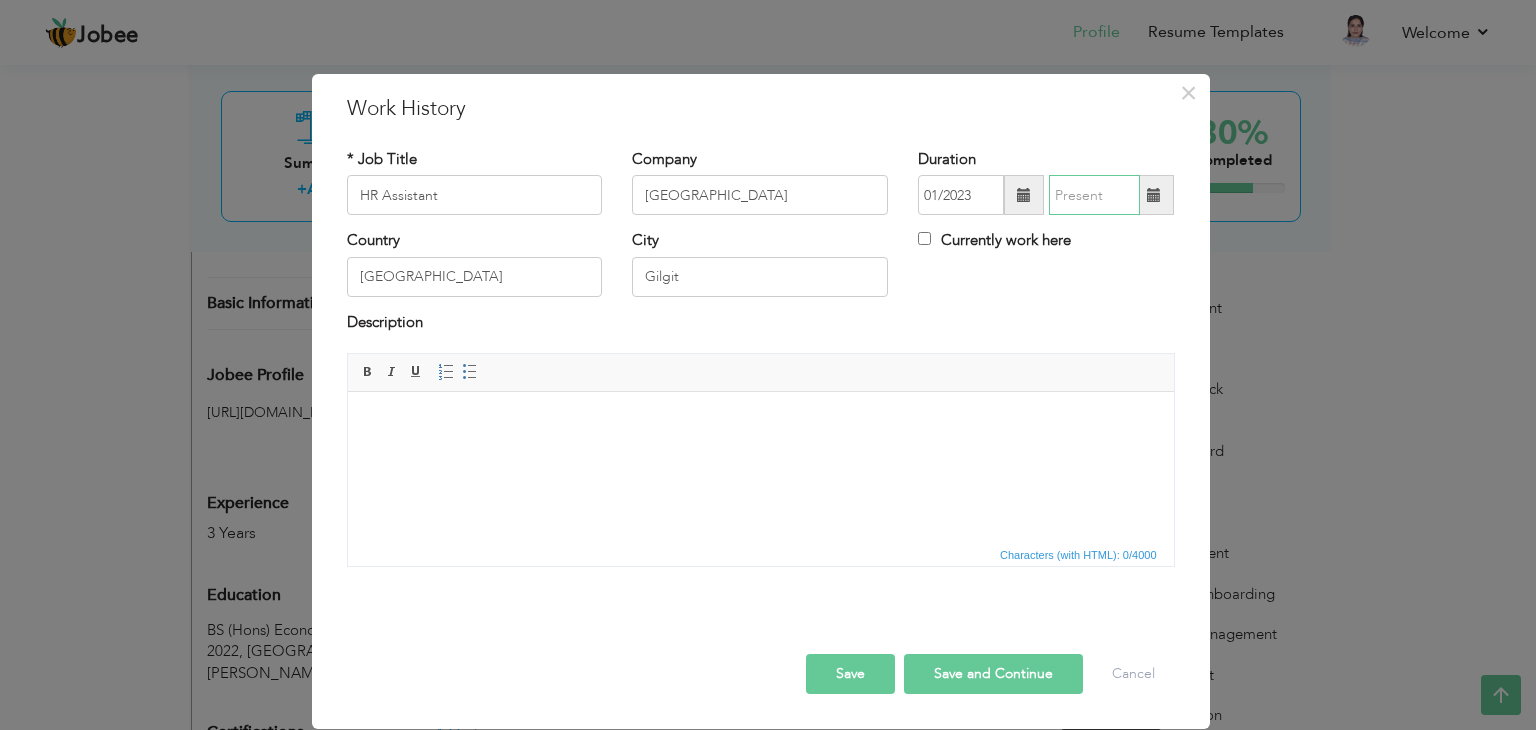 type on "07/2025" 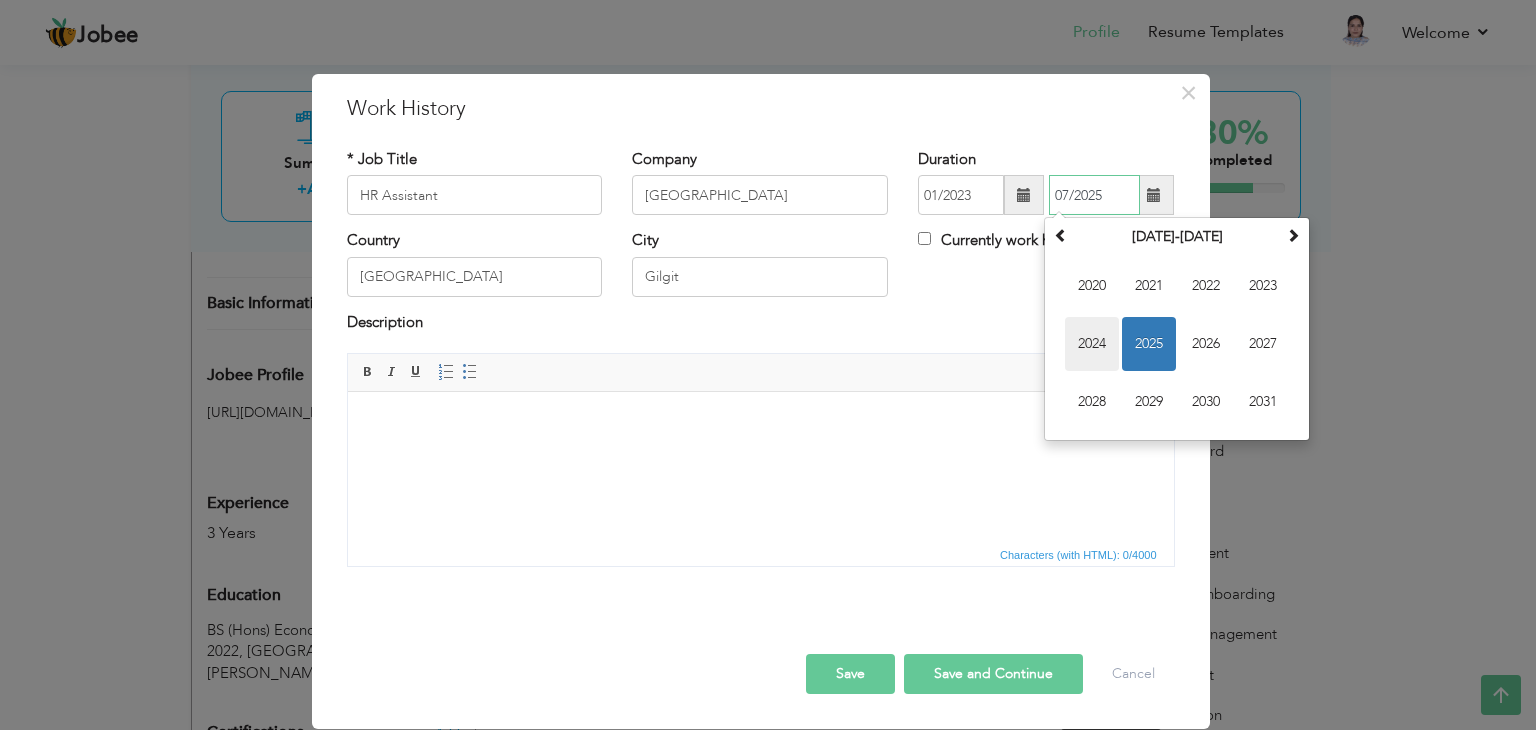 click on "2024" at bounding box center [1092, 344] 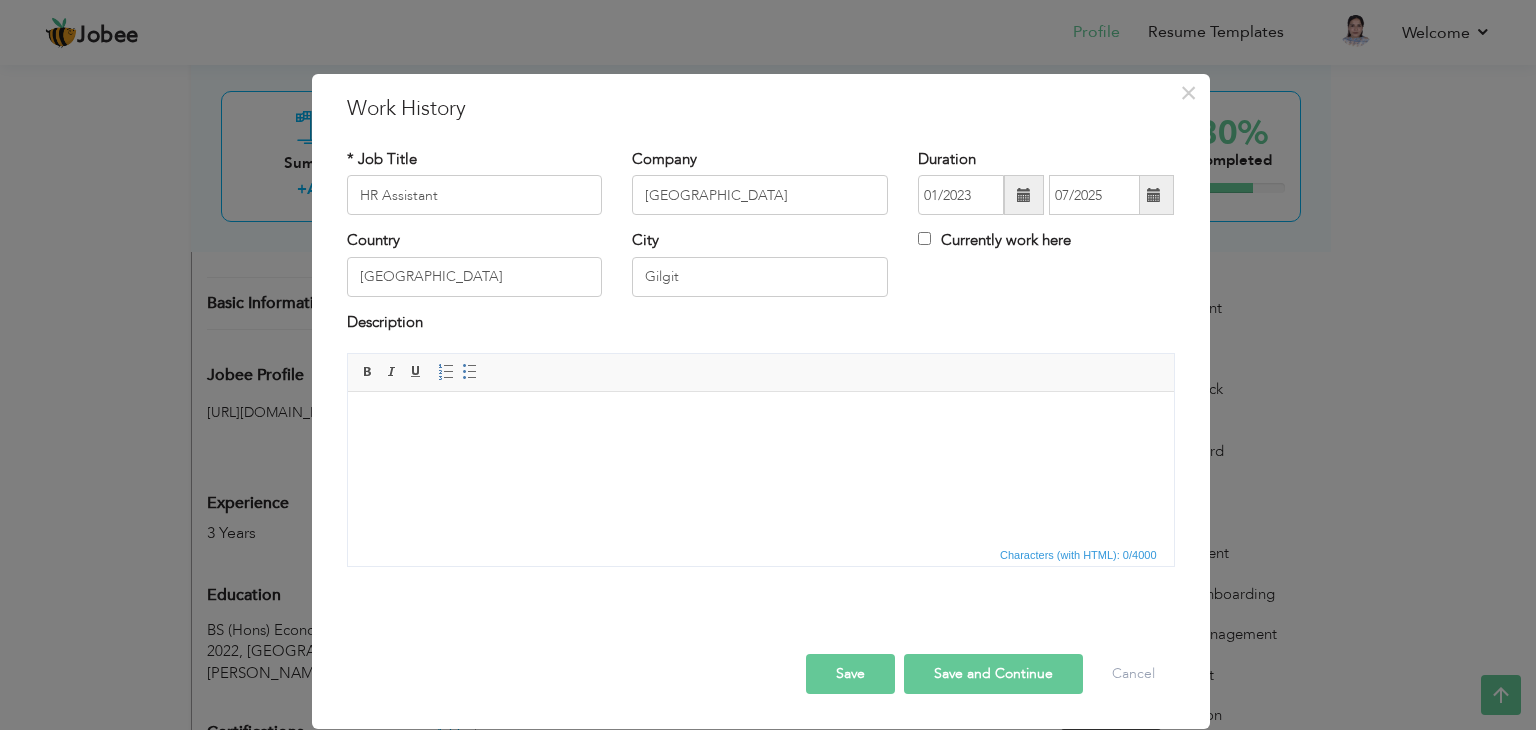 click at bounding box center [760, 422] 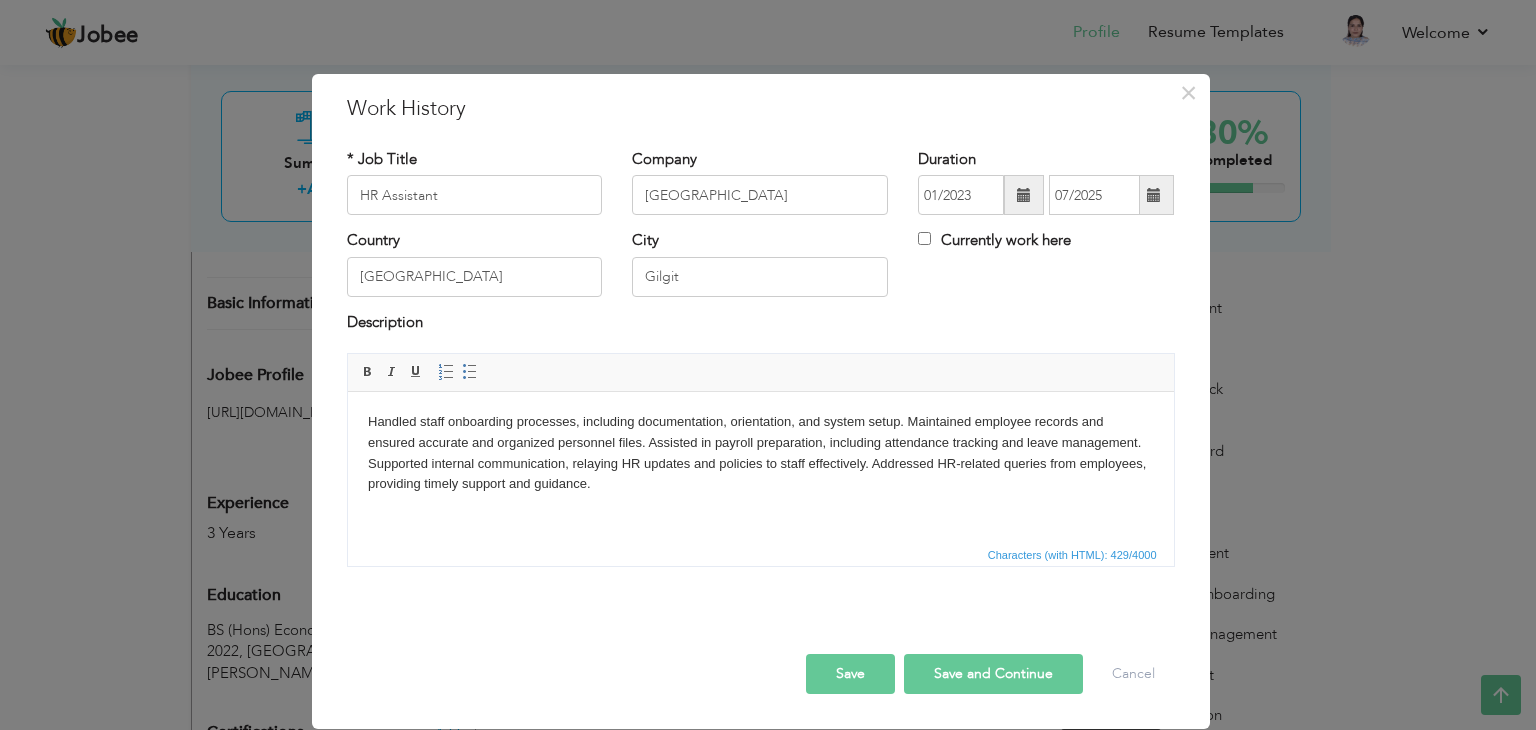 click on "Handled staff onboarding processes, including documentation, orientation, and system setup. Maintained employee records and ensured accurate and organized personnel files. Assisted in payroll preparation, including attendance tracking and leave management. Supported internal communication, relaying HR updates and policies to staff effectively. Addressed HR-related queries from employees, providing timely support and guidance." at bounding box center [760, 453] 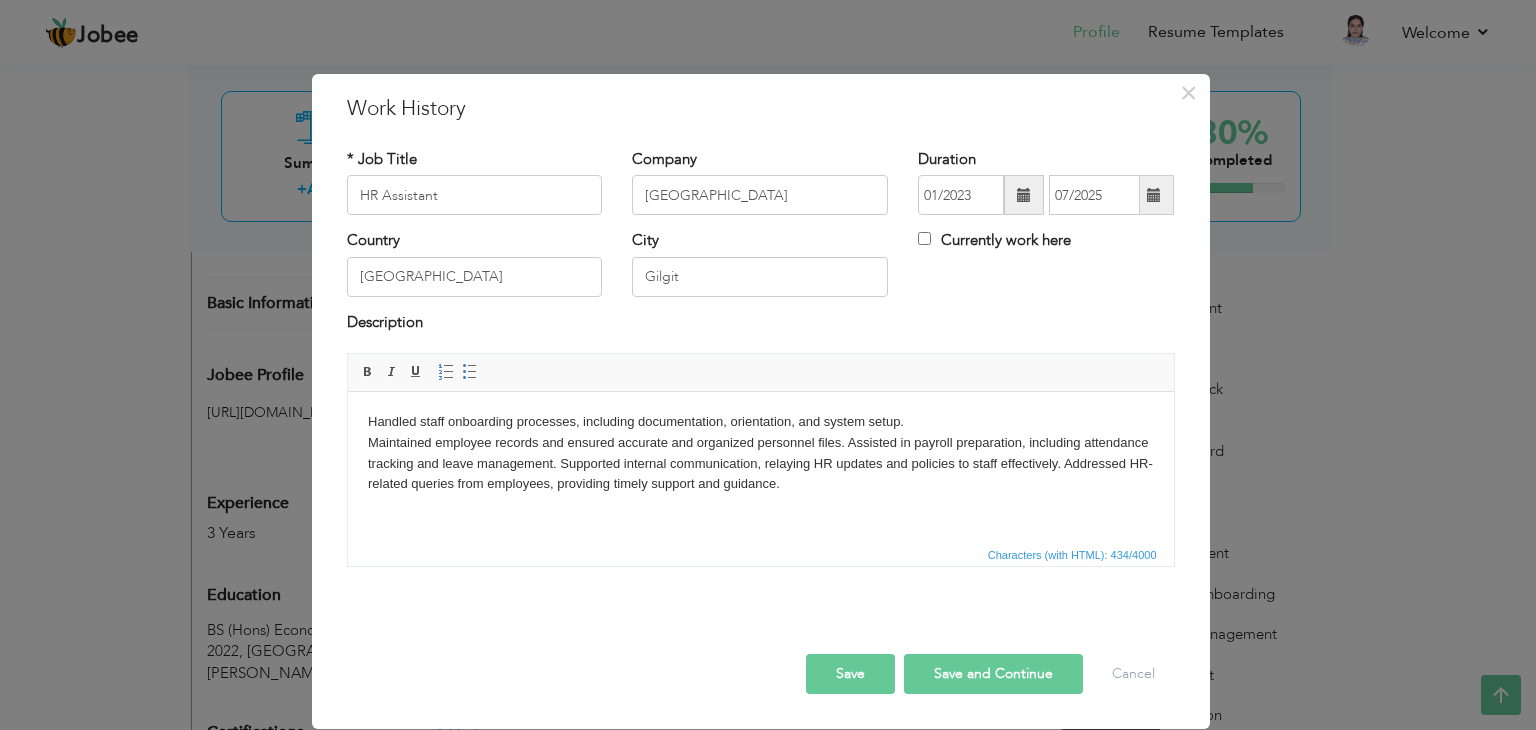 click on "Handled staff onboarding processes, including documentation, orientation, and system setup.  ​​​​​​​ Maintained employee records and ensured accurate and organized personnel files. Assisted in payroll preparation, including attendance tracking and leave management. Supported internal communication, relaying HR updates and policies to staff effectively. Addressed HR-related queries from employees, providing timely support and guidance." at bounding box center (760, 453) 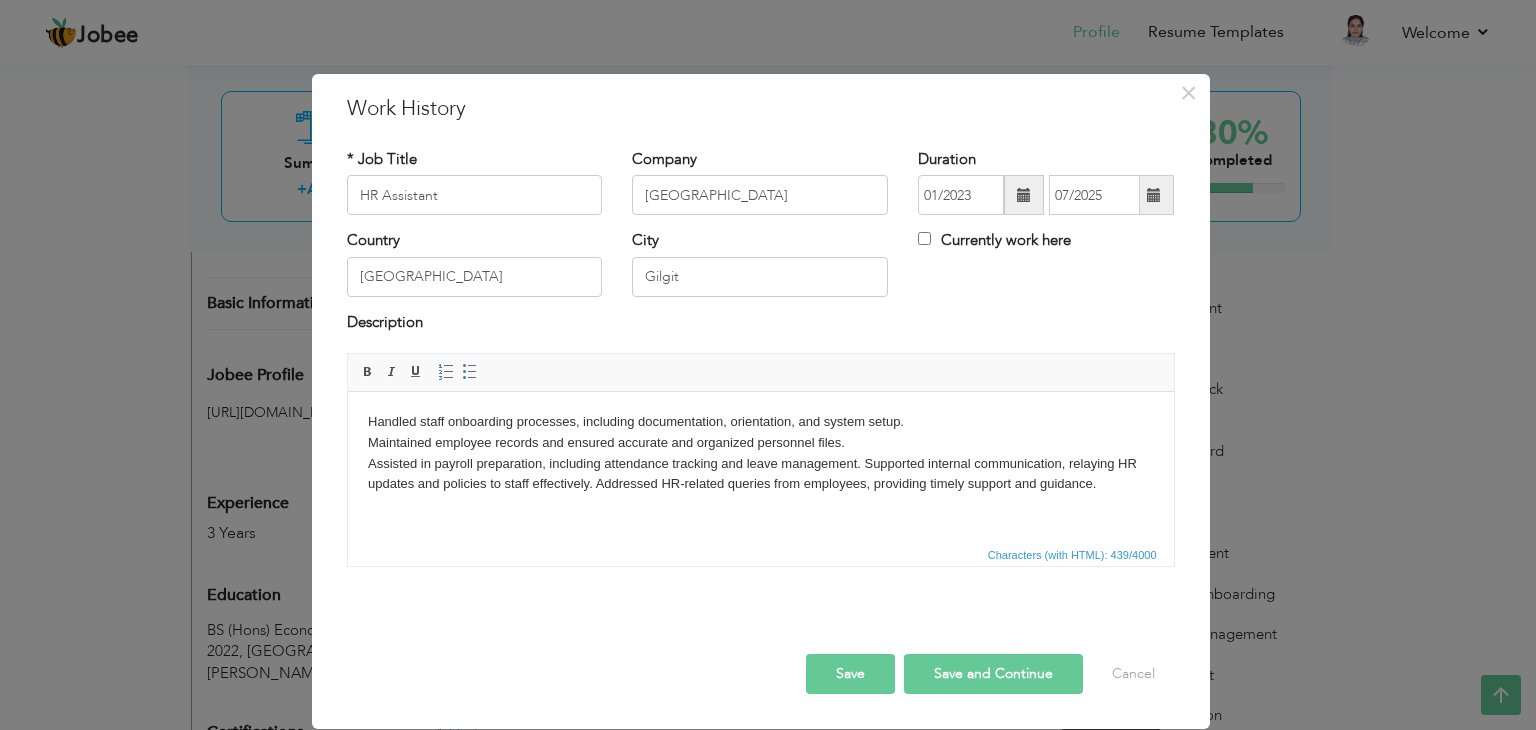 click on "Handled staff onboarding processes, including documentation, orientation, and system setup.  Maintained employee records and ensured accurate and organized personnel files.  ​​​​​​​ Assisted in payroll preparation, including attendance tracking and leave management. Supported internal communication, relaying HR updates and policies to staff effectively. Addressed HR-related queries from employees, providing timely support and guidance." at bounding box center [760, 453] 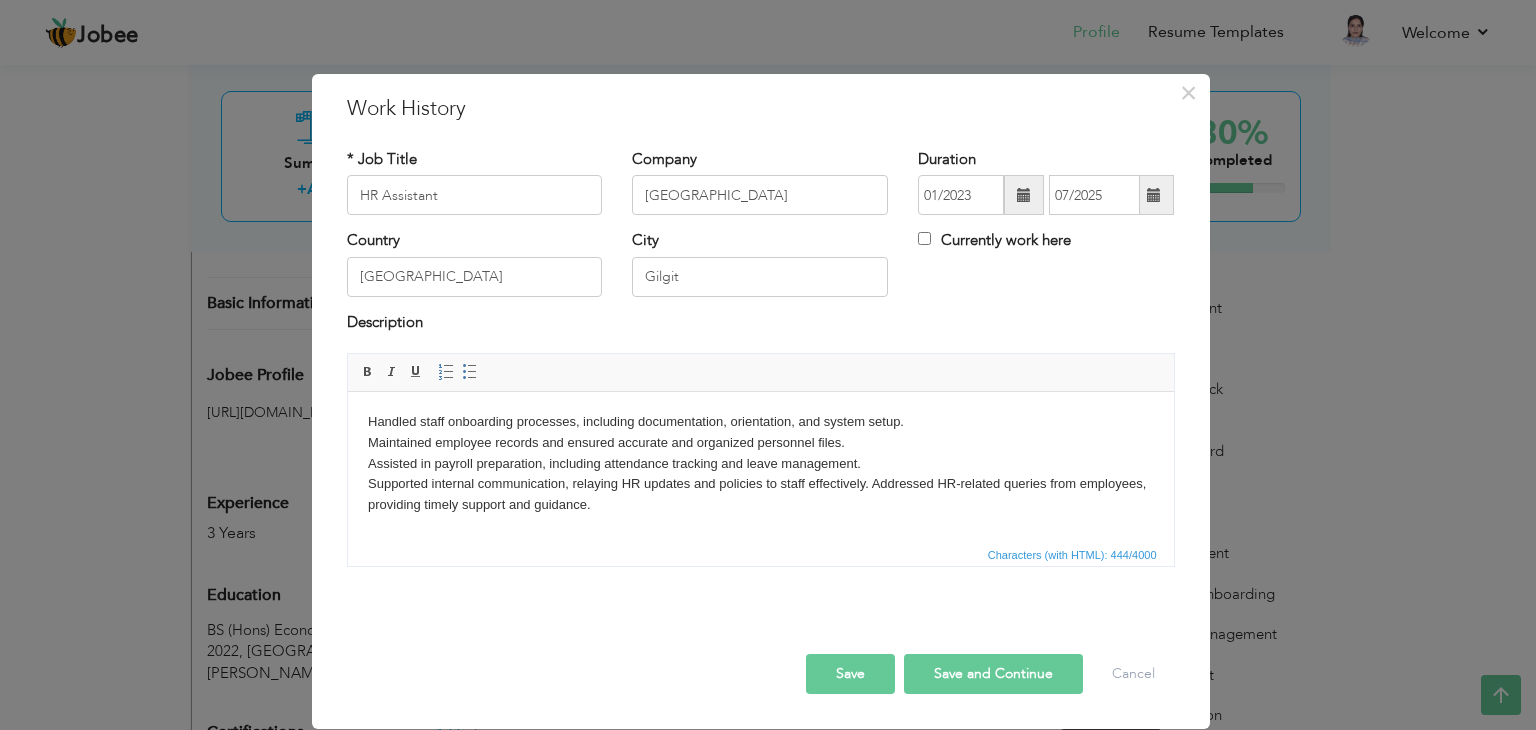 click on "Handled staff onboarding processes, including documentation, orientation, and system setup.  Maintained employee records and ensured accurate and organized personnel files.  Assisted in payroll preparation, including attendance tracking and leave management.  ​​​​​​​ Supported internal communication, relaying HR updates and policies to staff effectively. Addressed HR-related queries from employees, providing timely support and guidance." at bounding box center [760, 464] 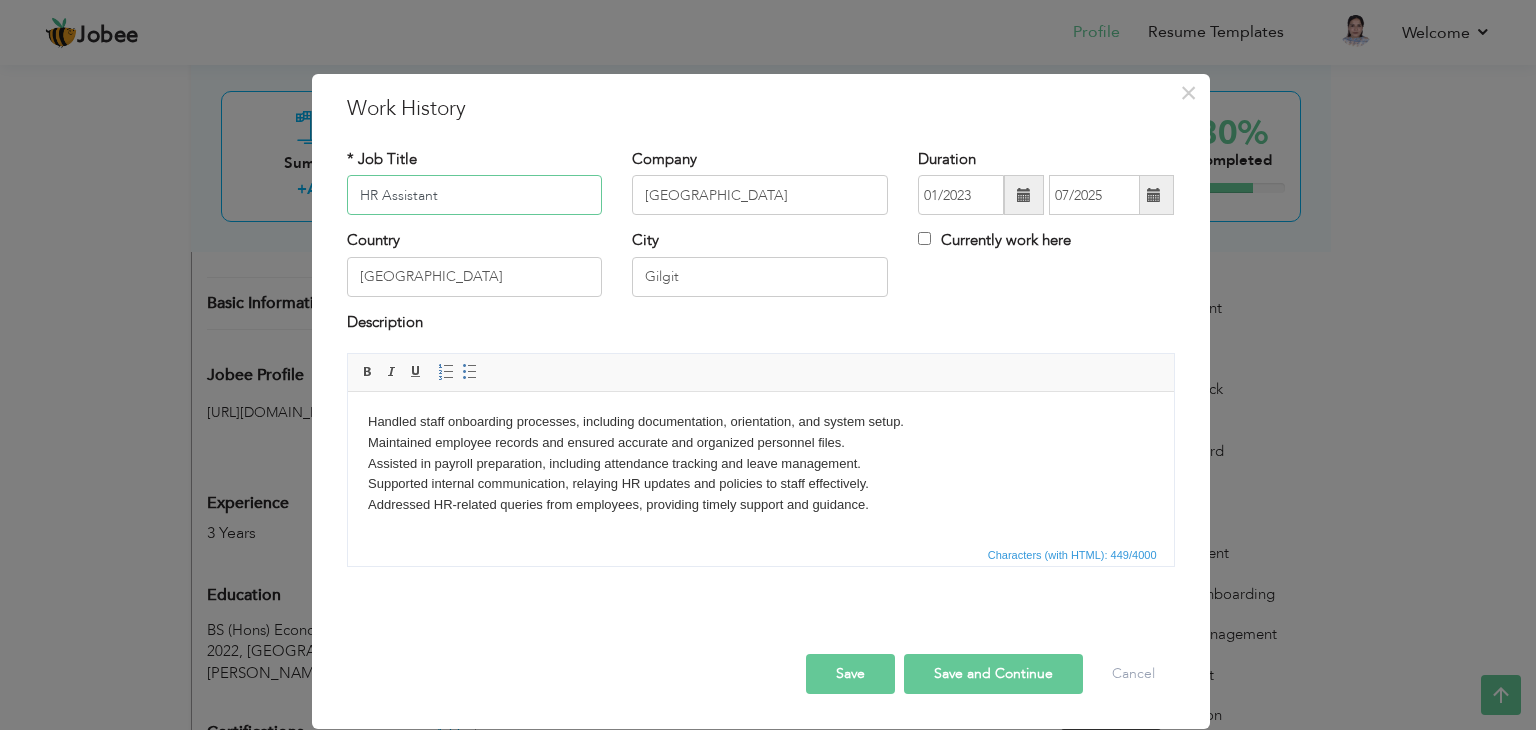 click on "HR Assistant" at bounding box center (475, 195) 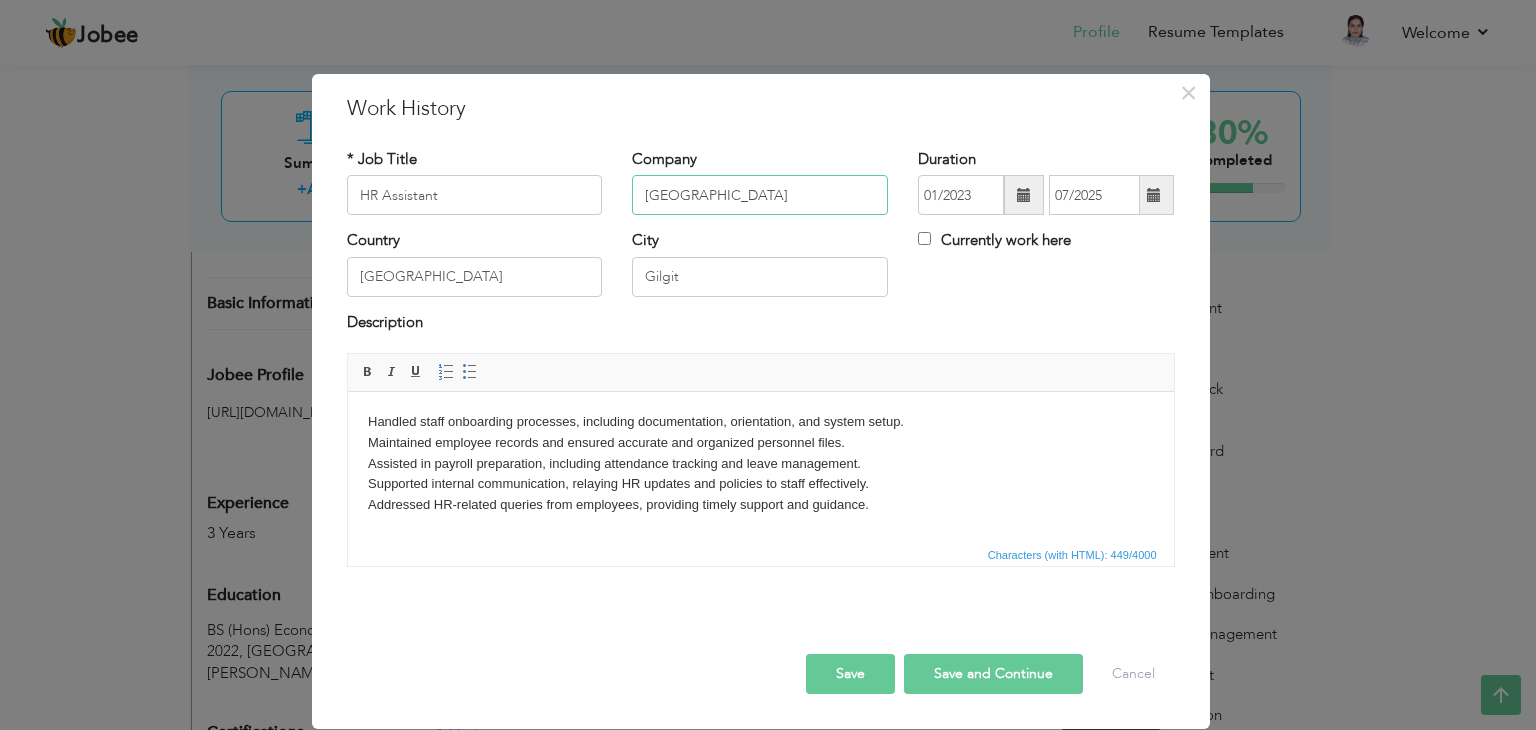 click on "RAMADA RESORT" at bounding box center [760, 195] 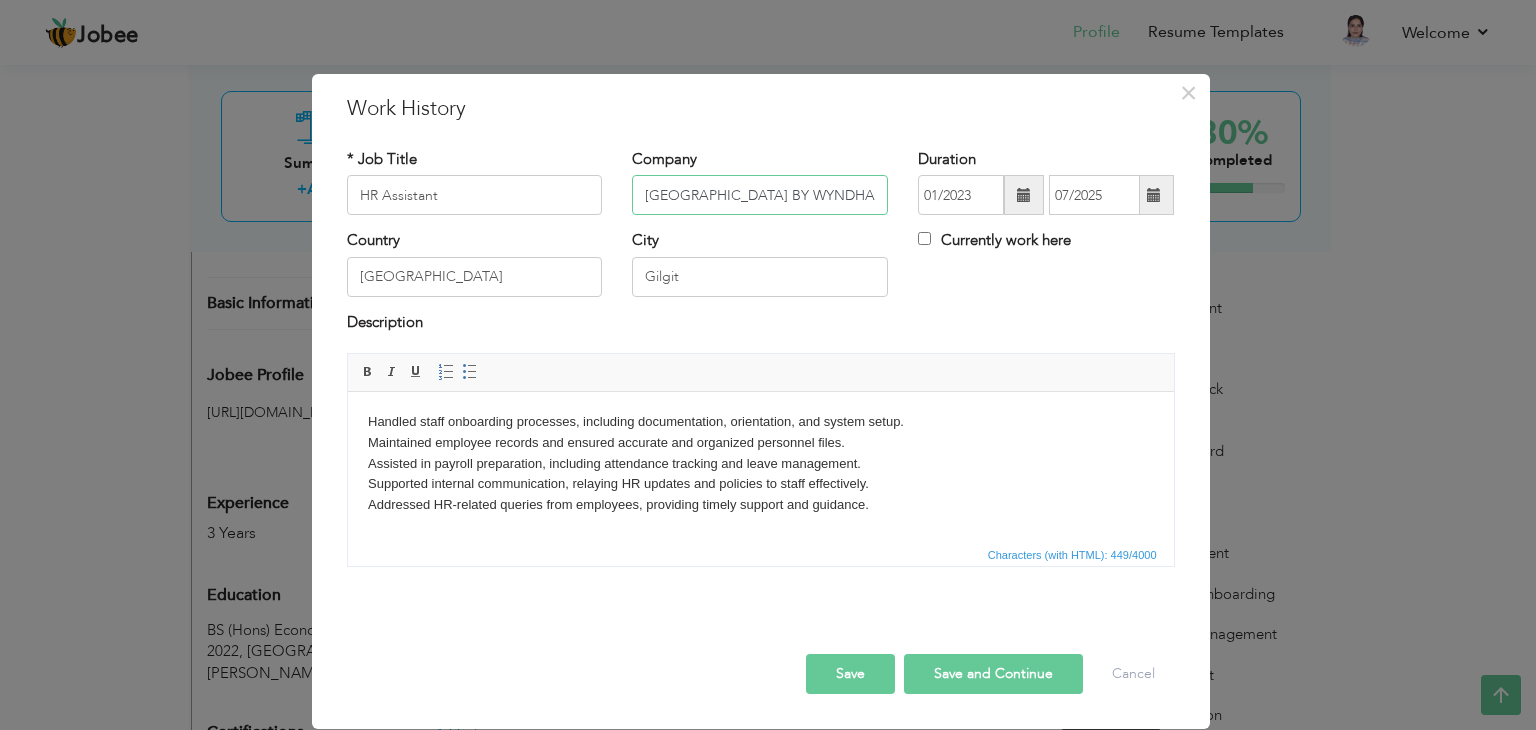 type on "RAMADA RESORT BY WYNDHAM" 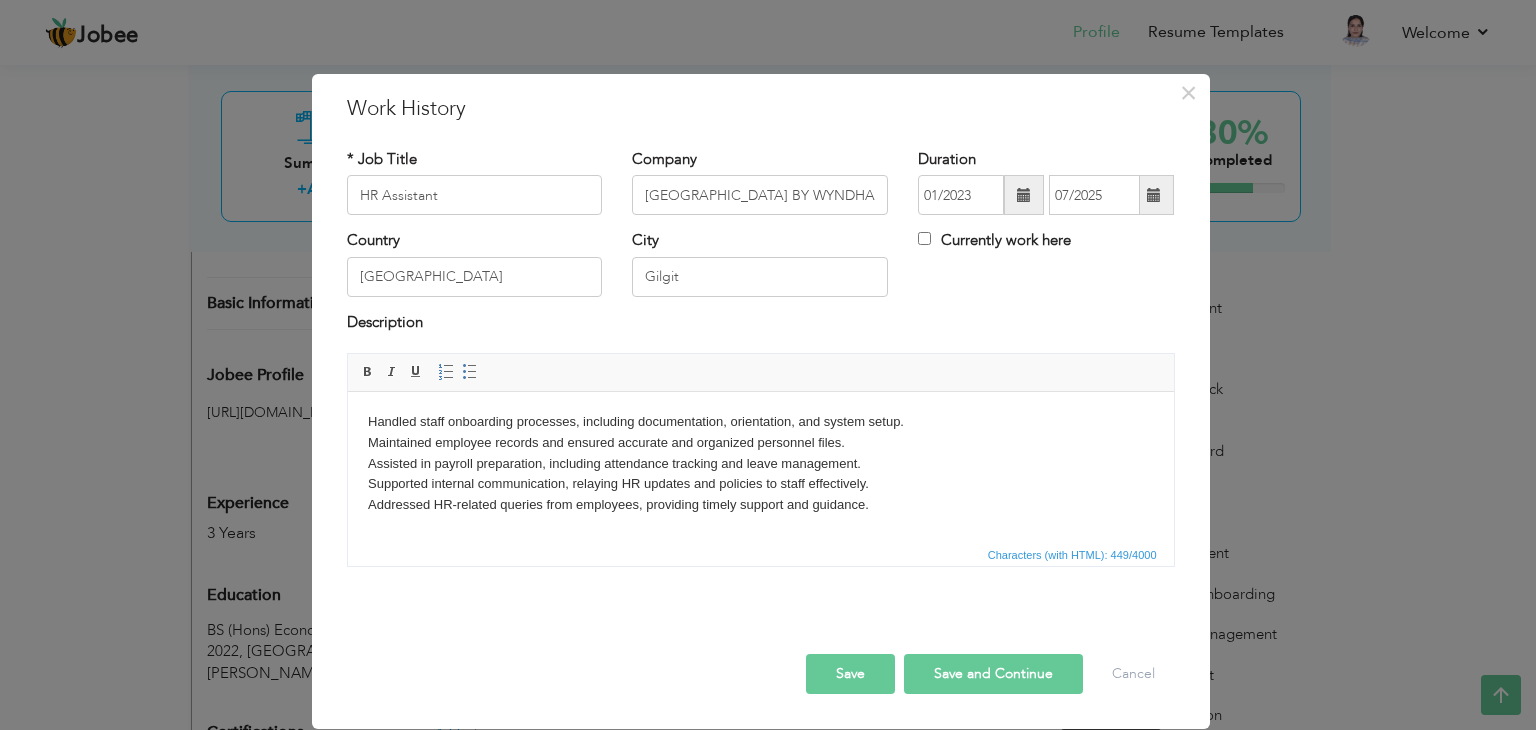 click on "Save" at bounding box center [850, 674] 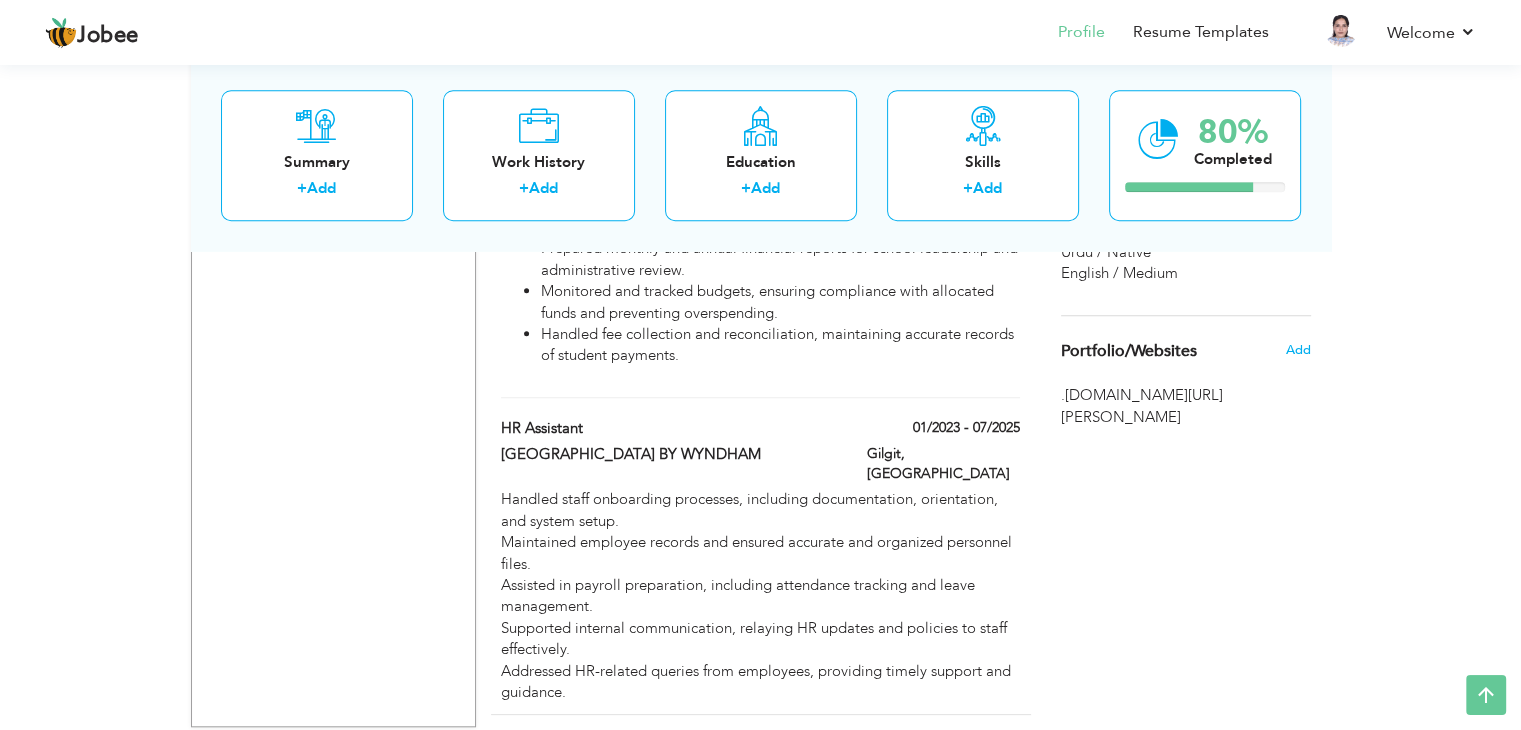 scroll, scrollTop: 1631, scrollLeft: 0, axis: vertical 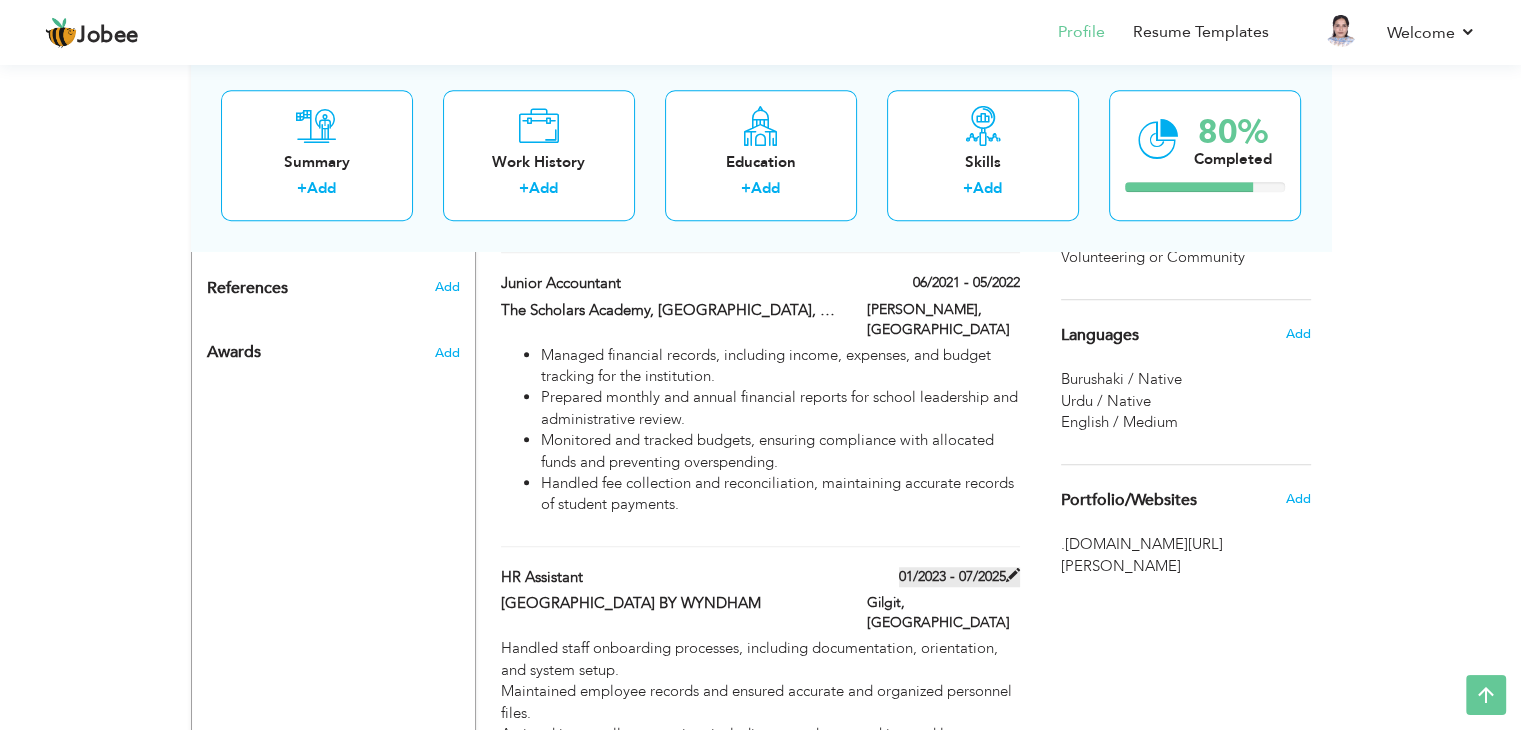 click on "01/2023 - 07/2025" at bounding box center [959, 577] 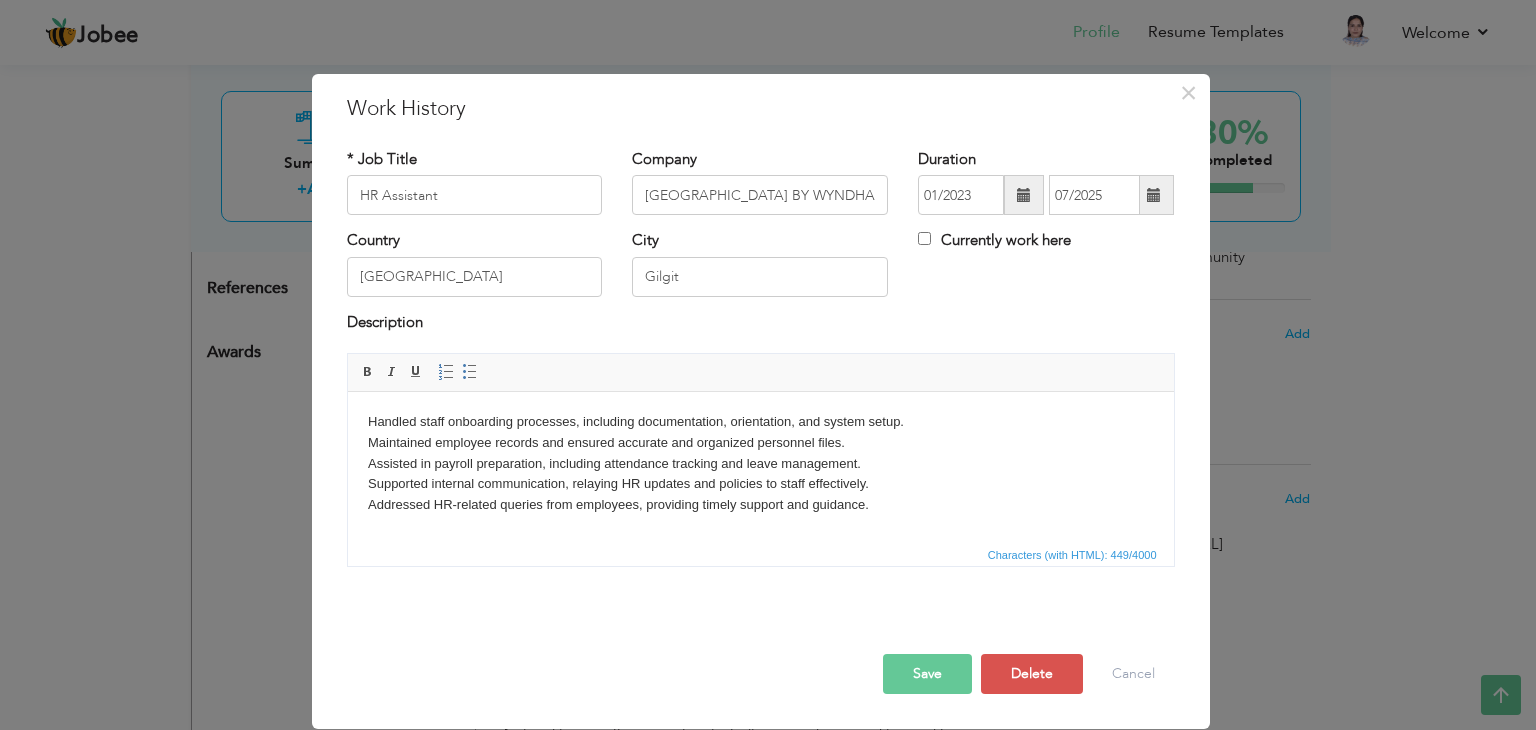 click at bounding box center (1024, 195) 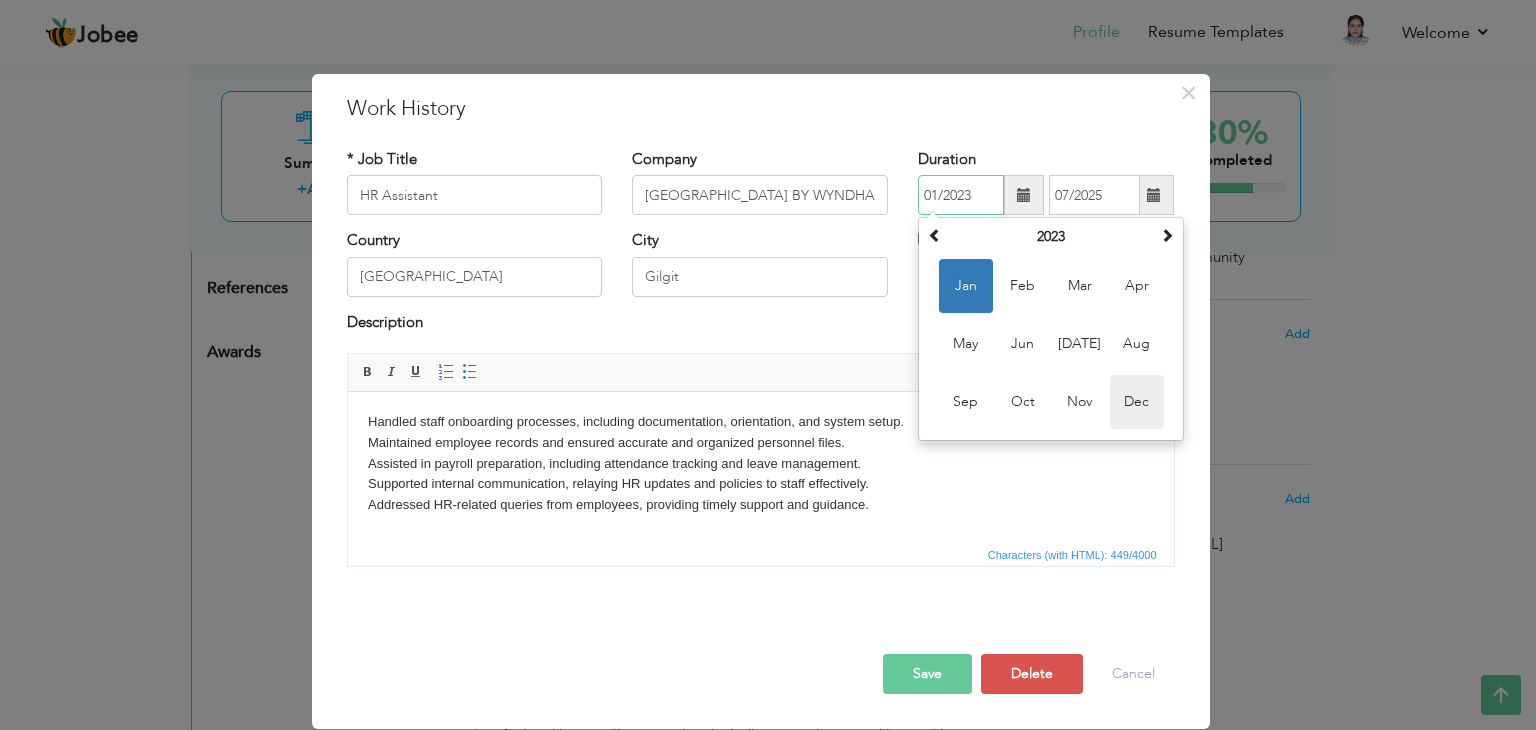 click on "Dec" at bounding box center (1137, 402) 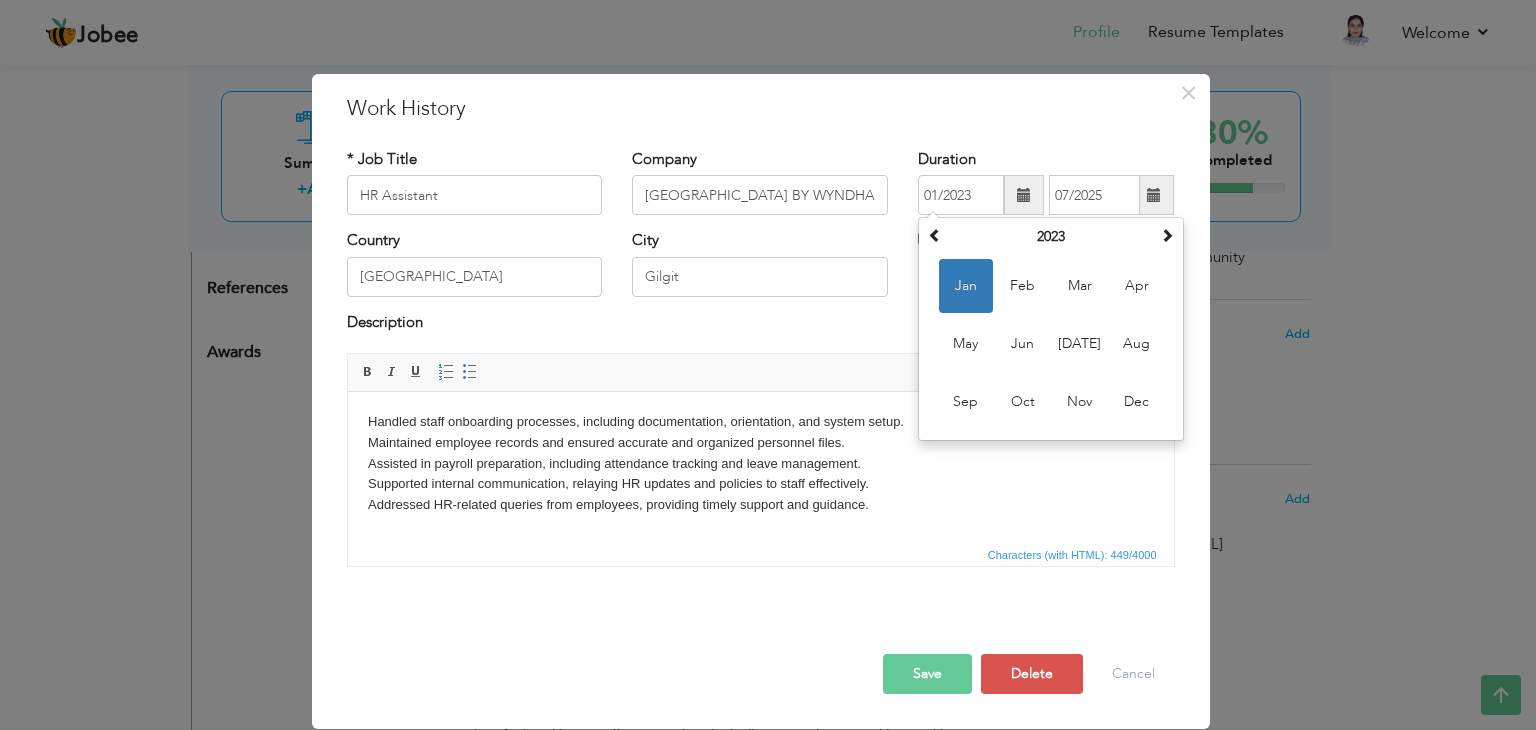 type on "12/2023" 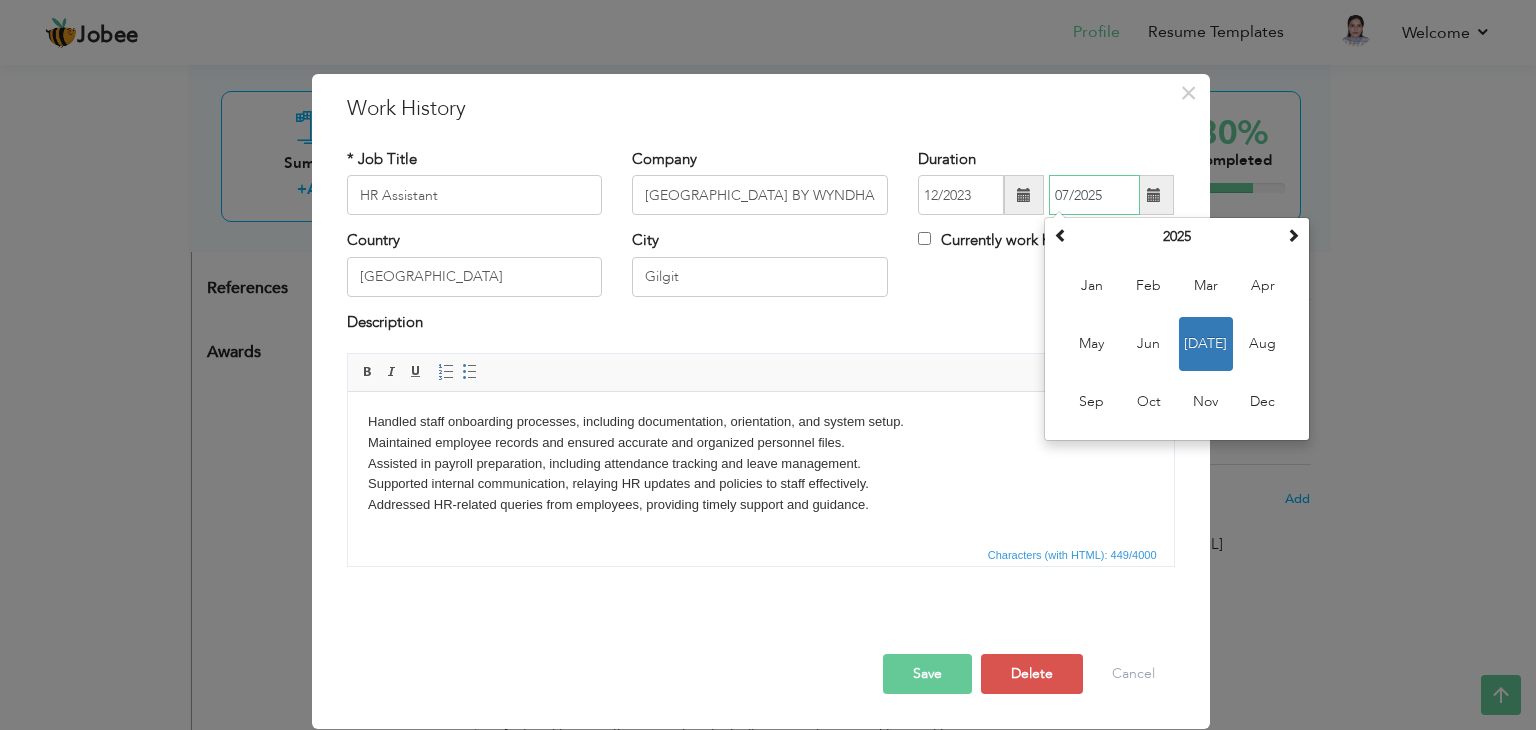 click on "07/2025" at bounding box center (1094, 195) 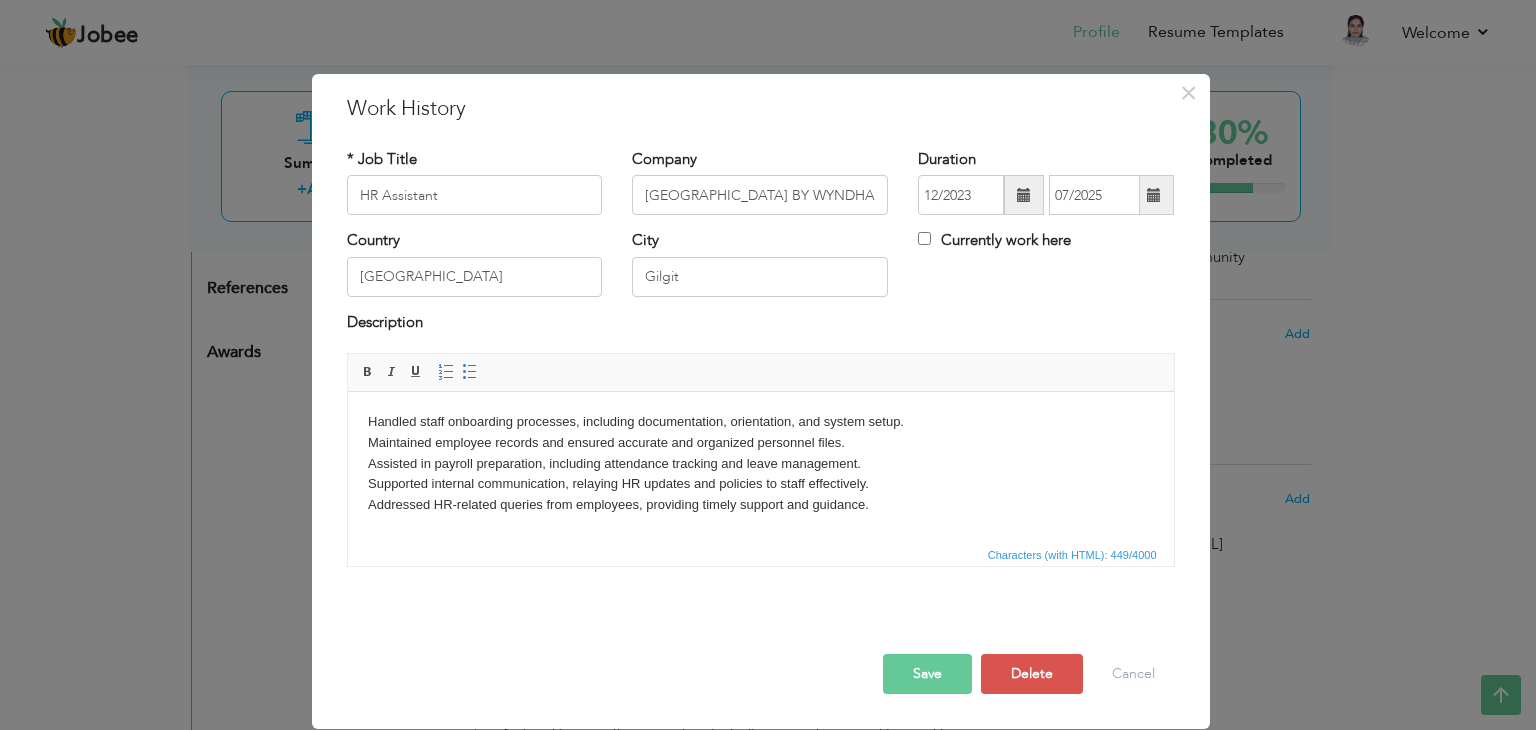 click at bounding box center (1154, 195) 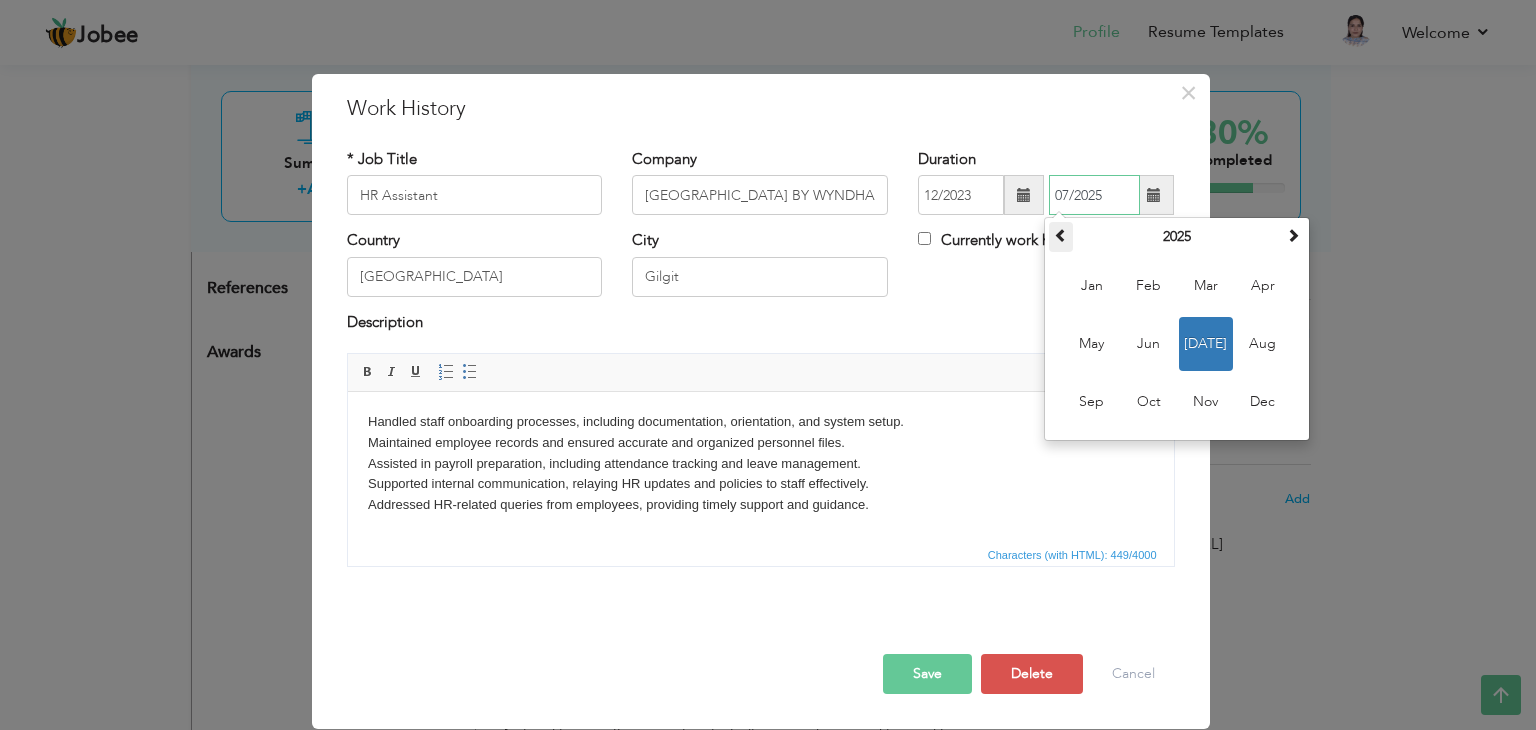 click at bounding box center [1061, 237] 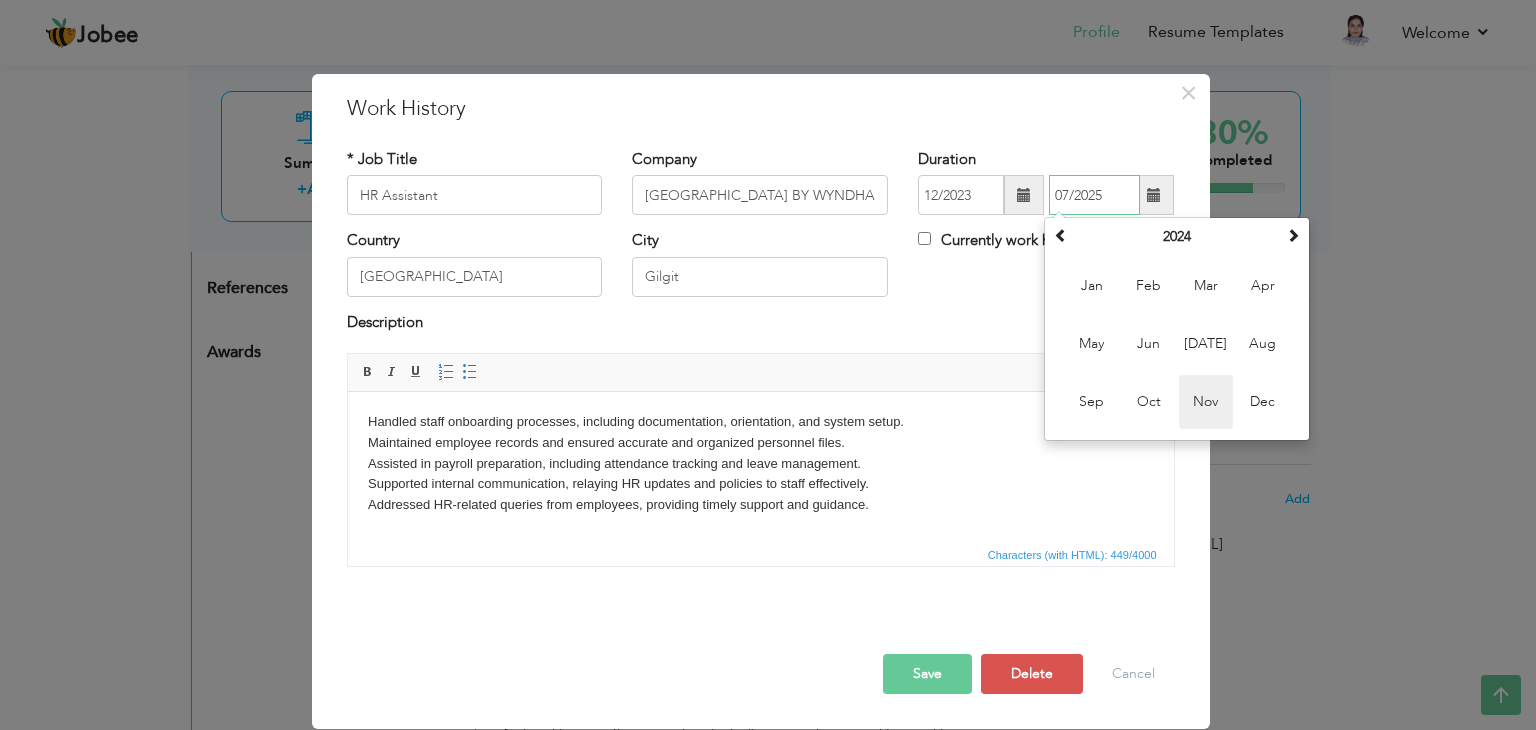 click on "Nov" at bounding box center [1206, 402] 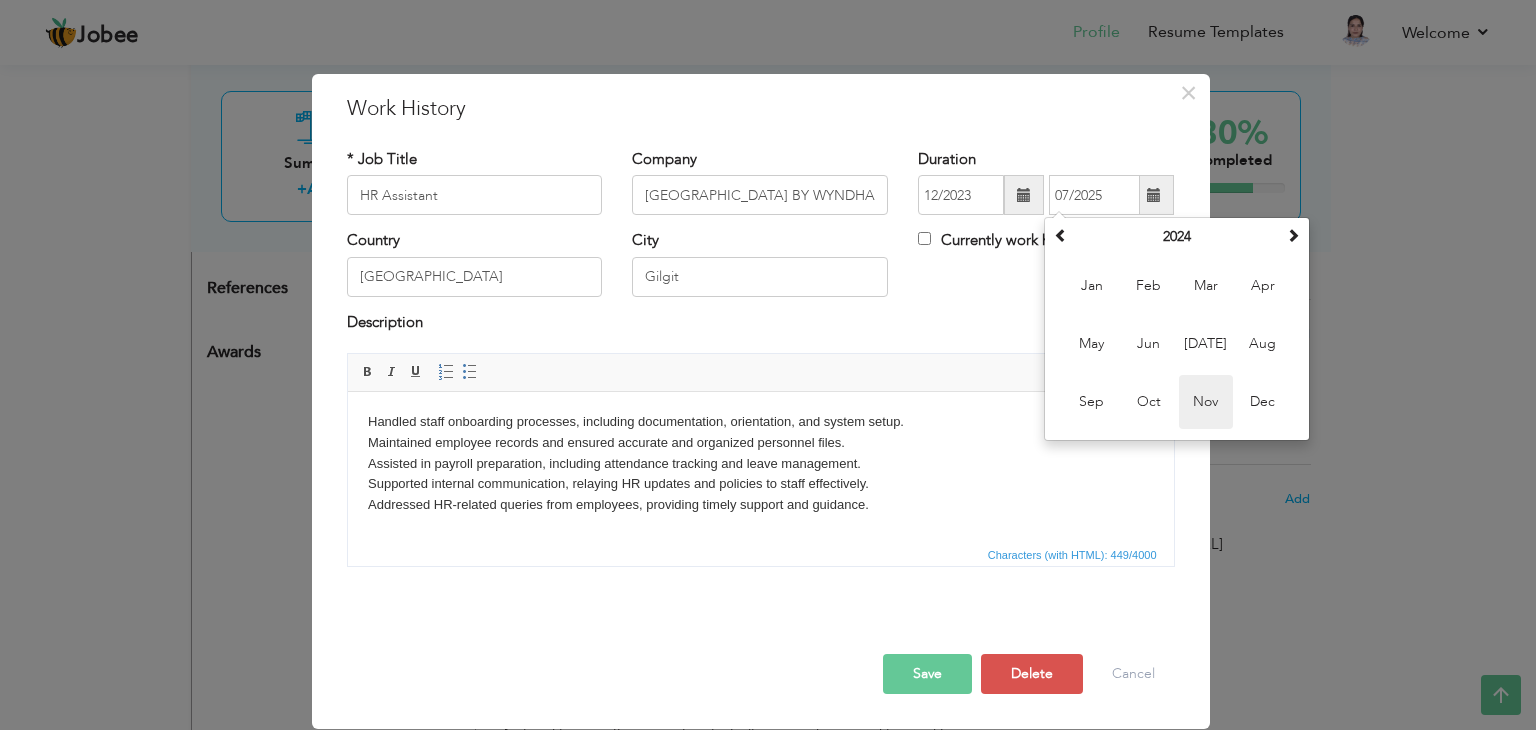 type on "11/2024" 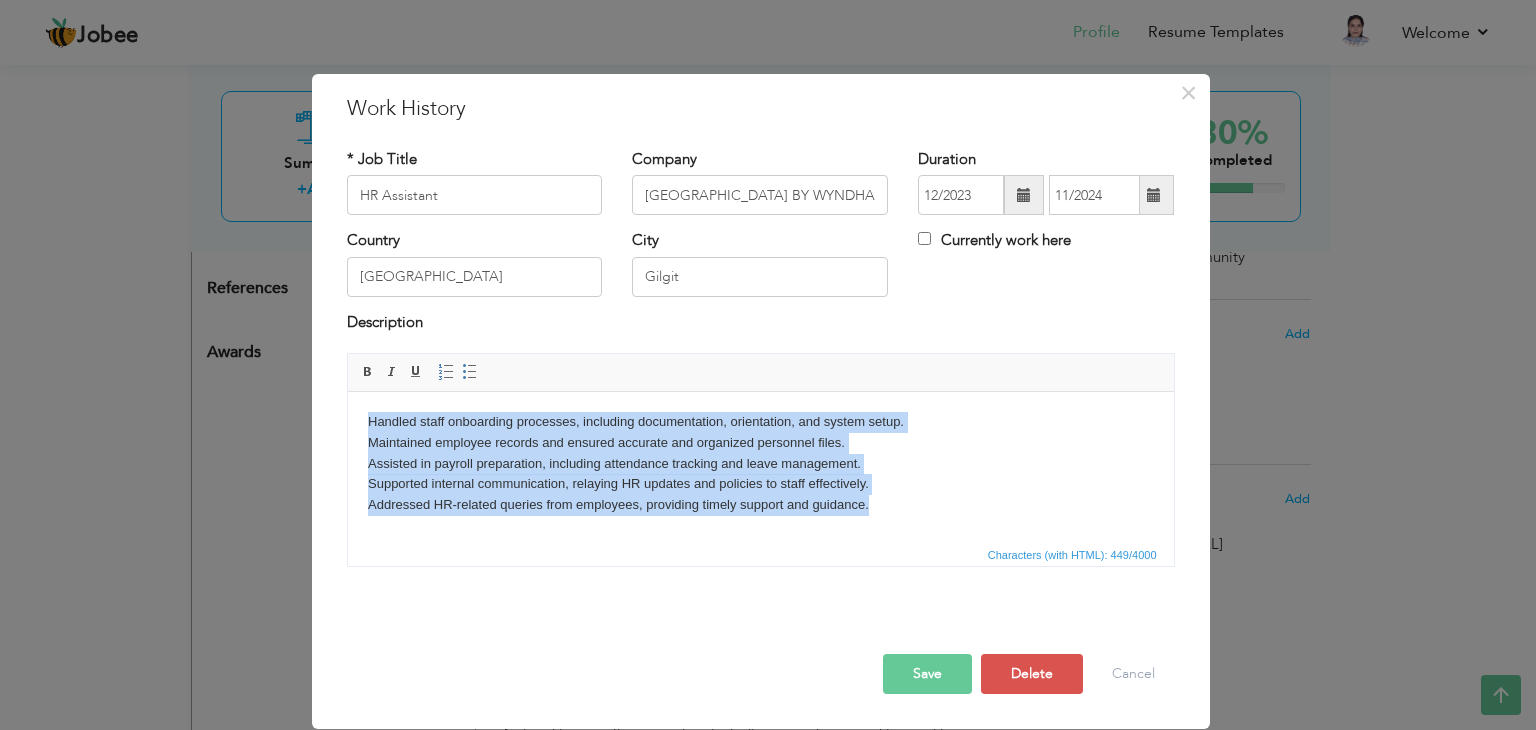 drag, startPoint x: 871, startPoint y: 513, endPoint x: 360, endPoint y: 416, distance: 520.125 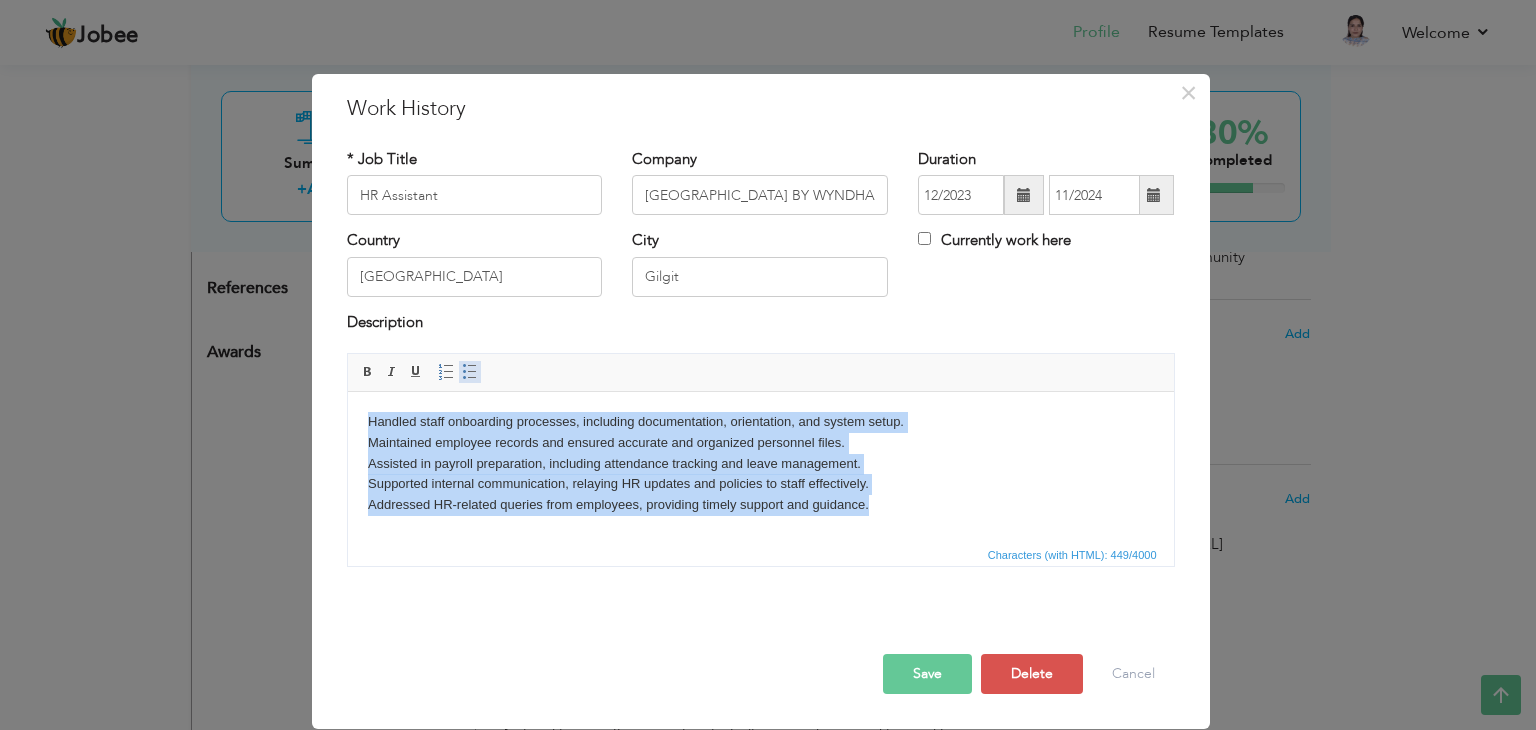 click at bounding box center (470, 372) 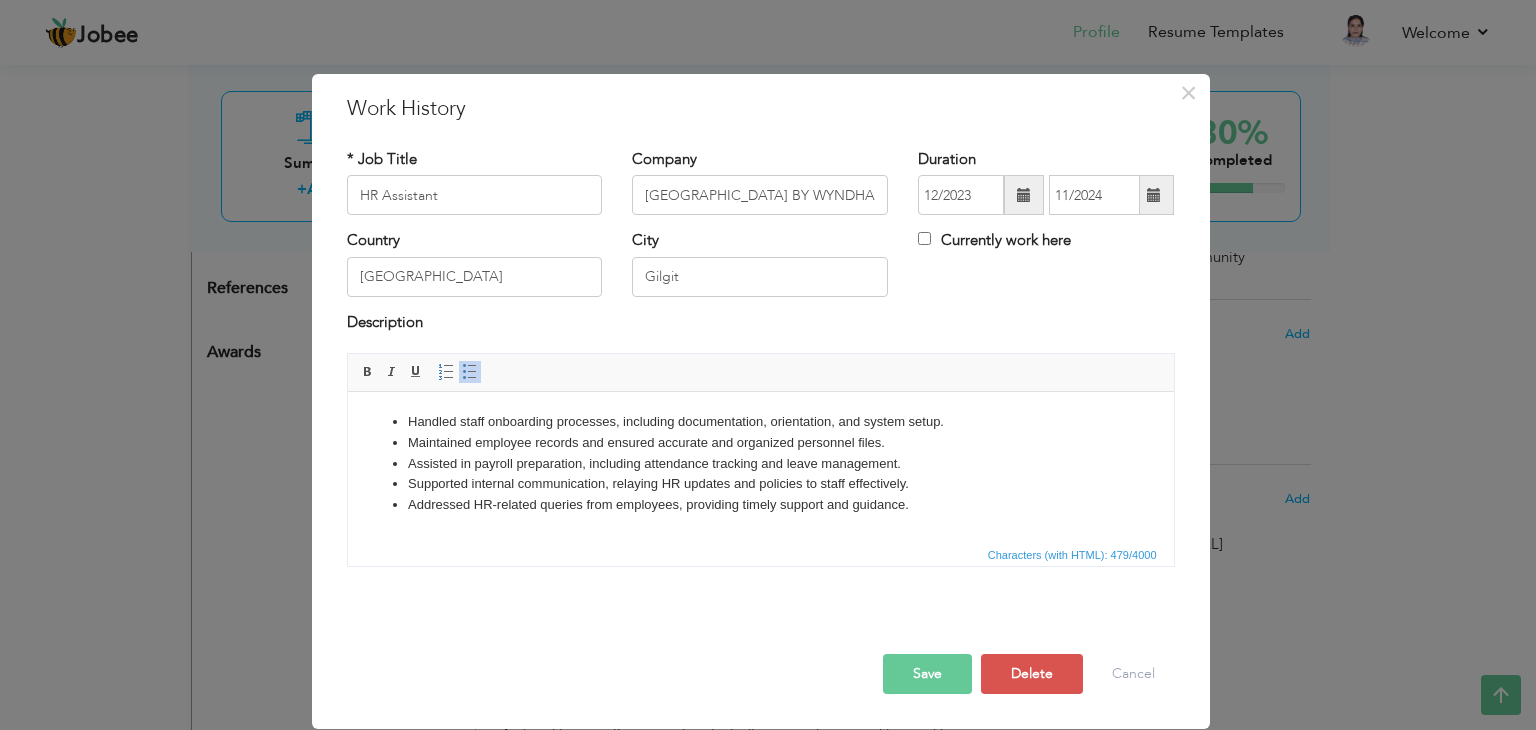 click on "Save" at bounding box center [927, 674] 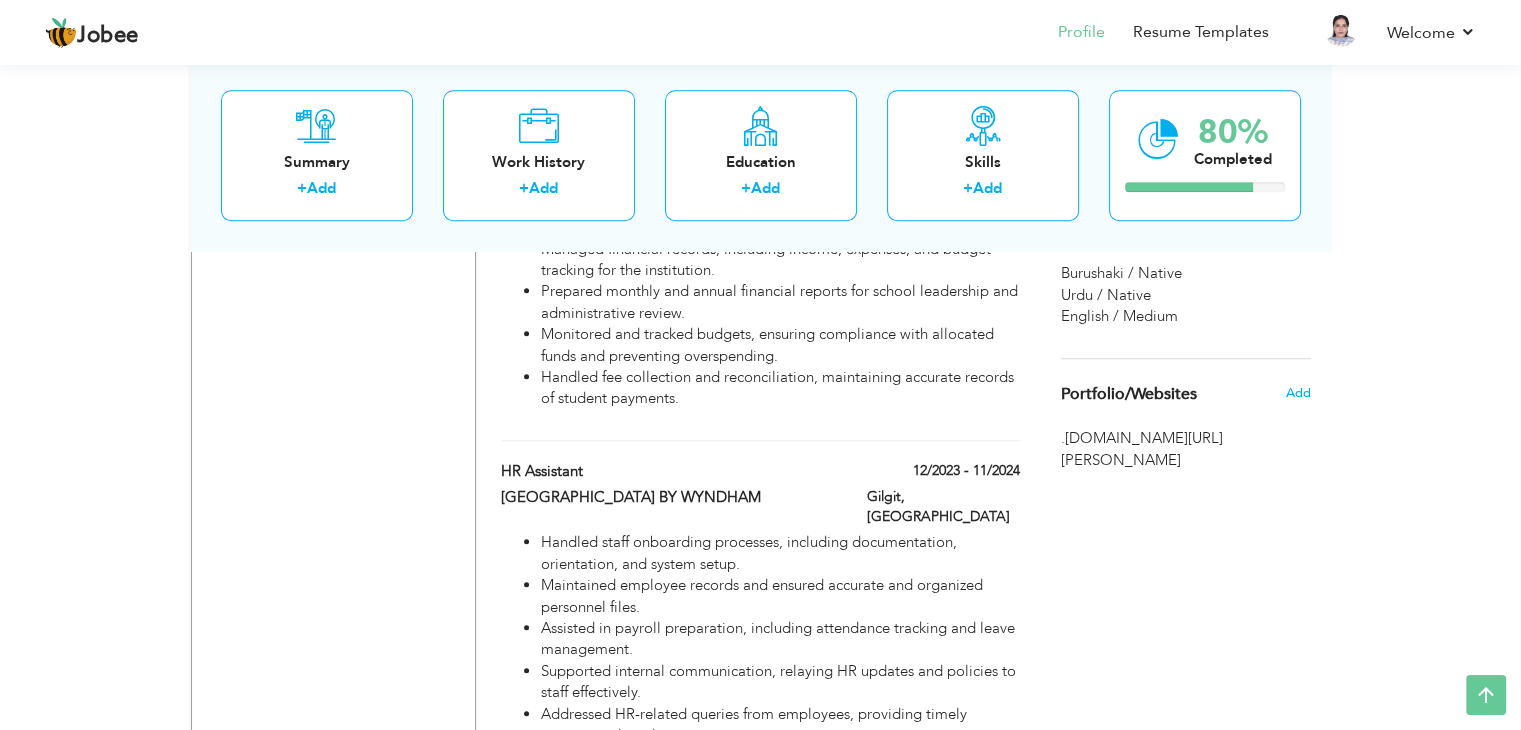 scroll, scrollTop: 1545, scrollLeft: 0, axis: vertical 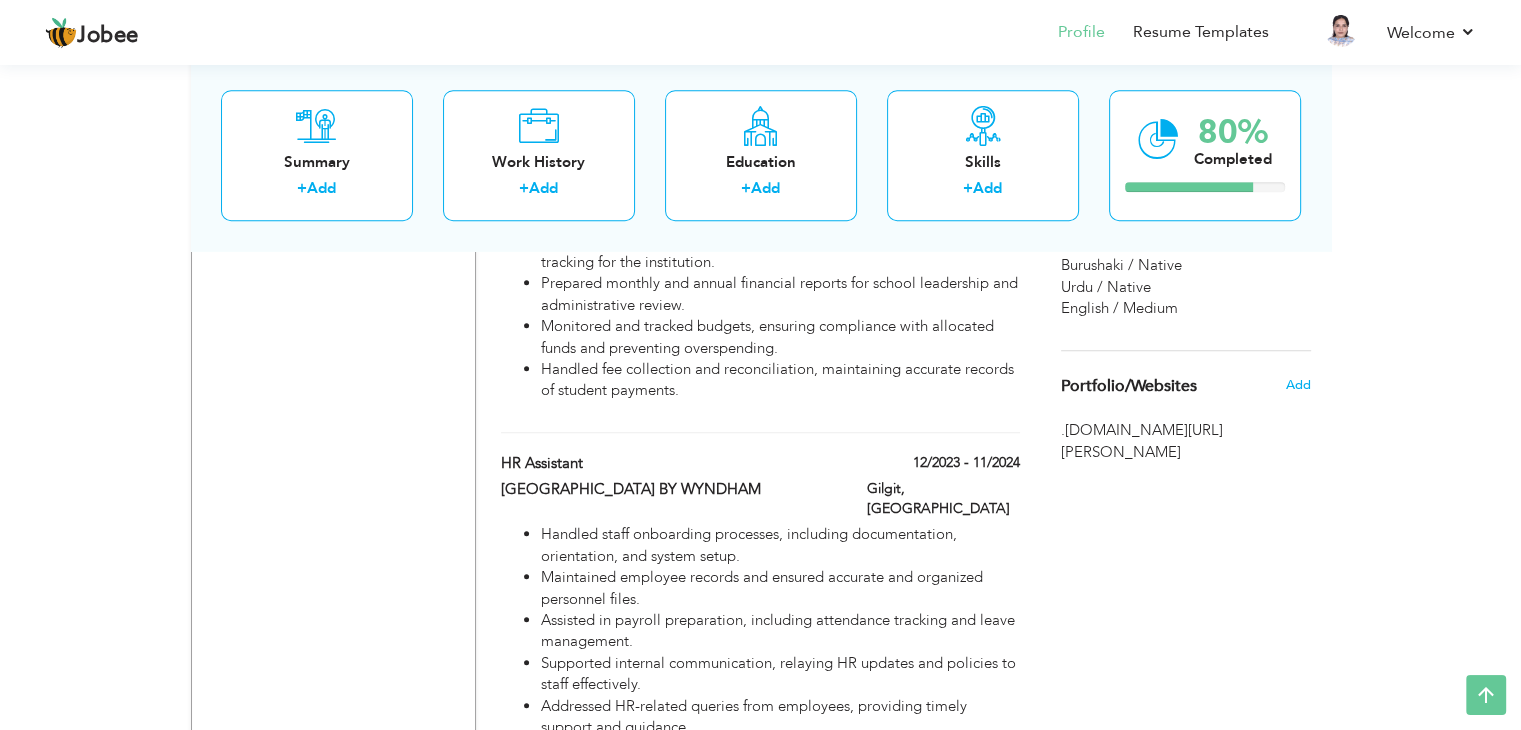 drag, startPoint x: 495, startPoint y: 501, endPoint x: 485, endPoint y: 470, distance: 32.572994 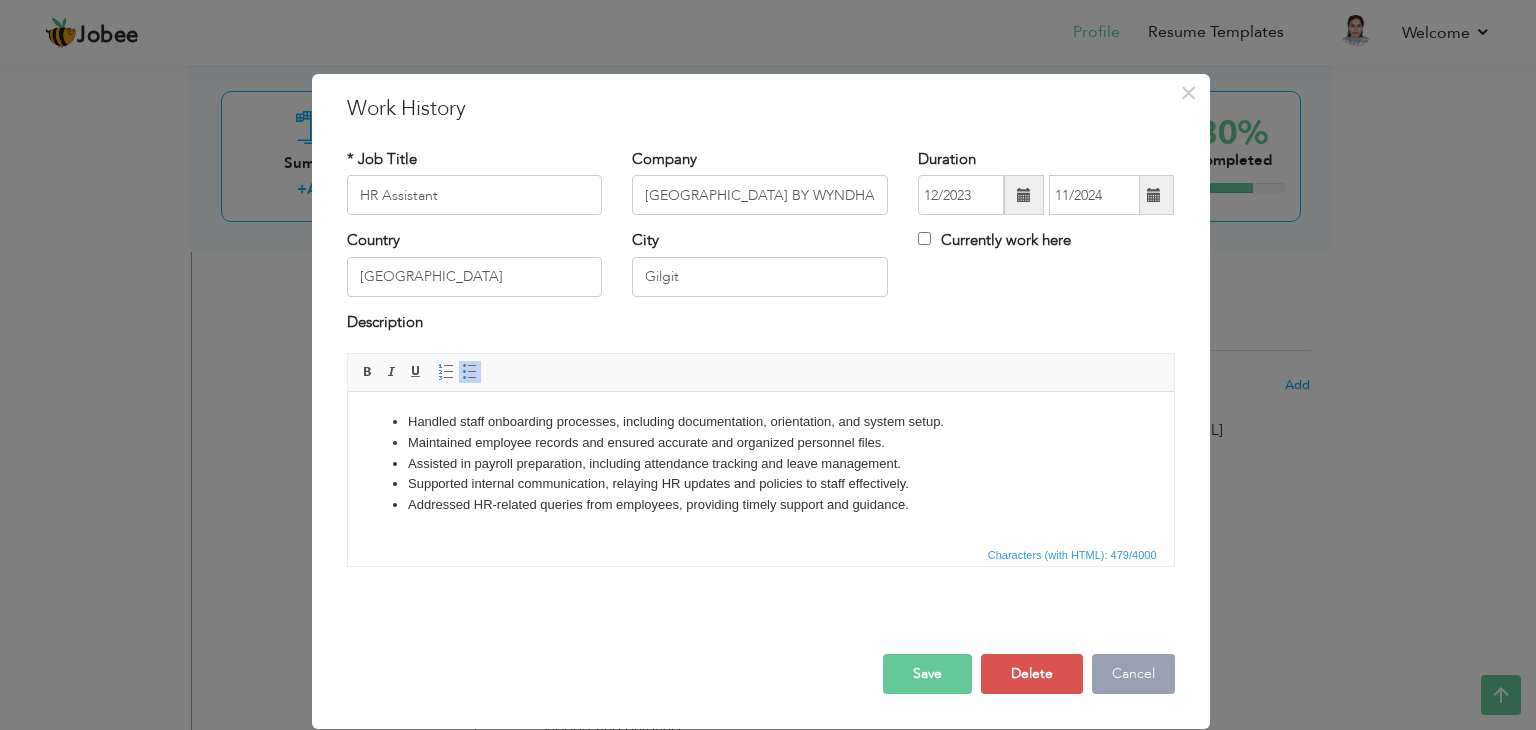click on "Cancel" at bounding box center (1133, 674) 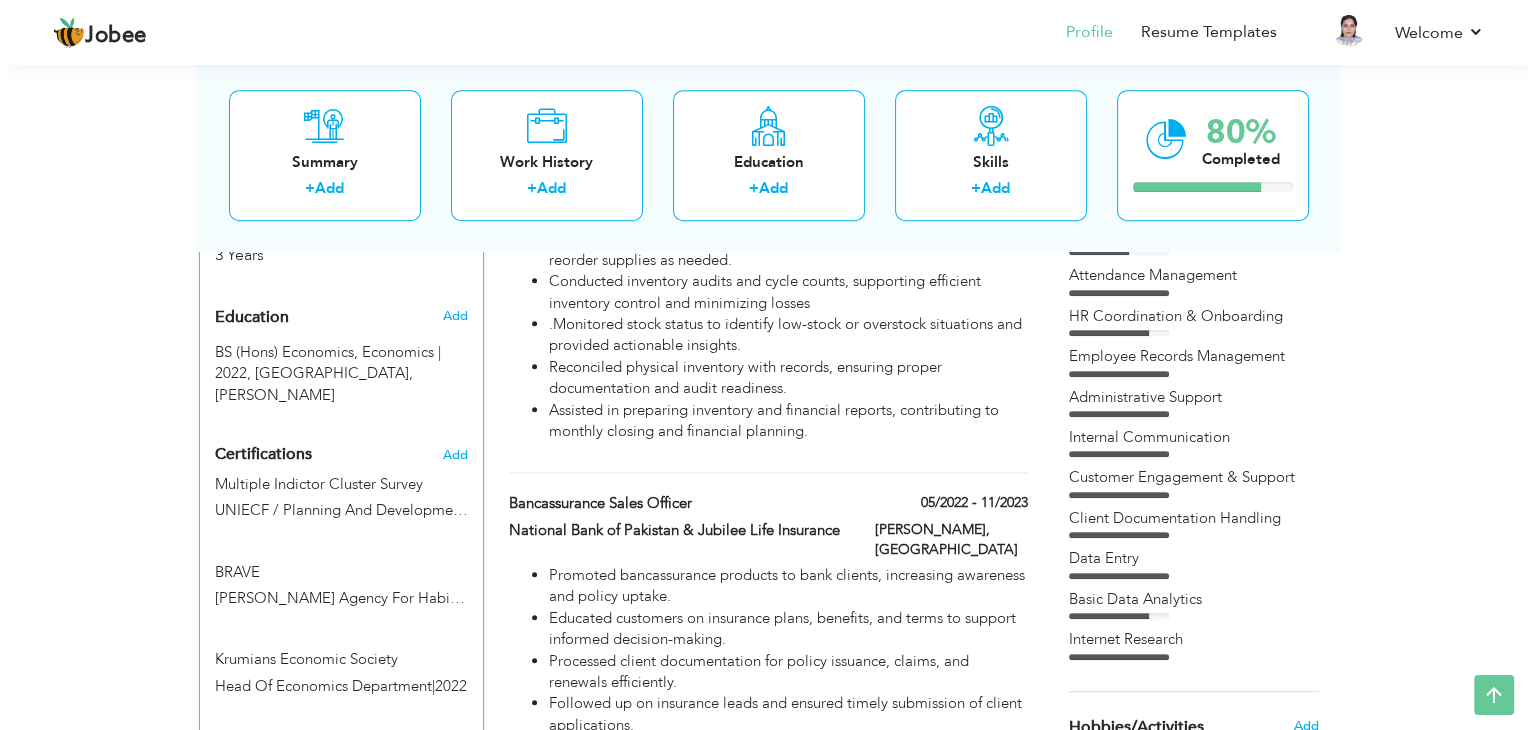 scroll, scrollTop: 883, scrollLeft: 0, axis: vertical 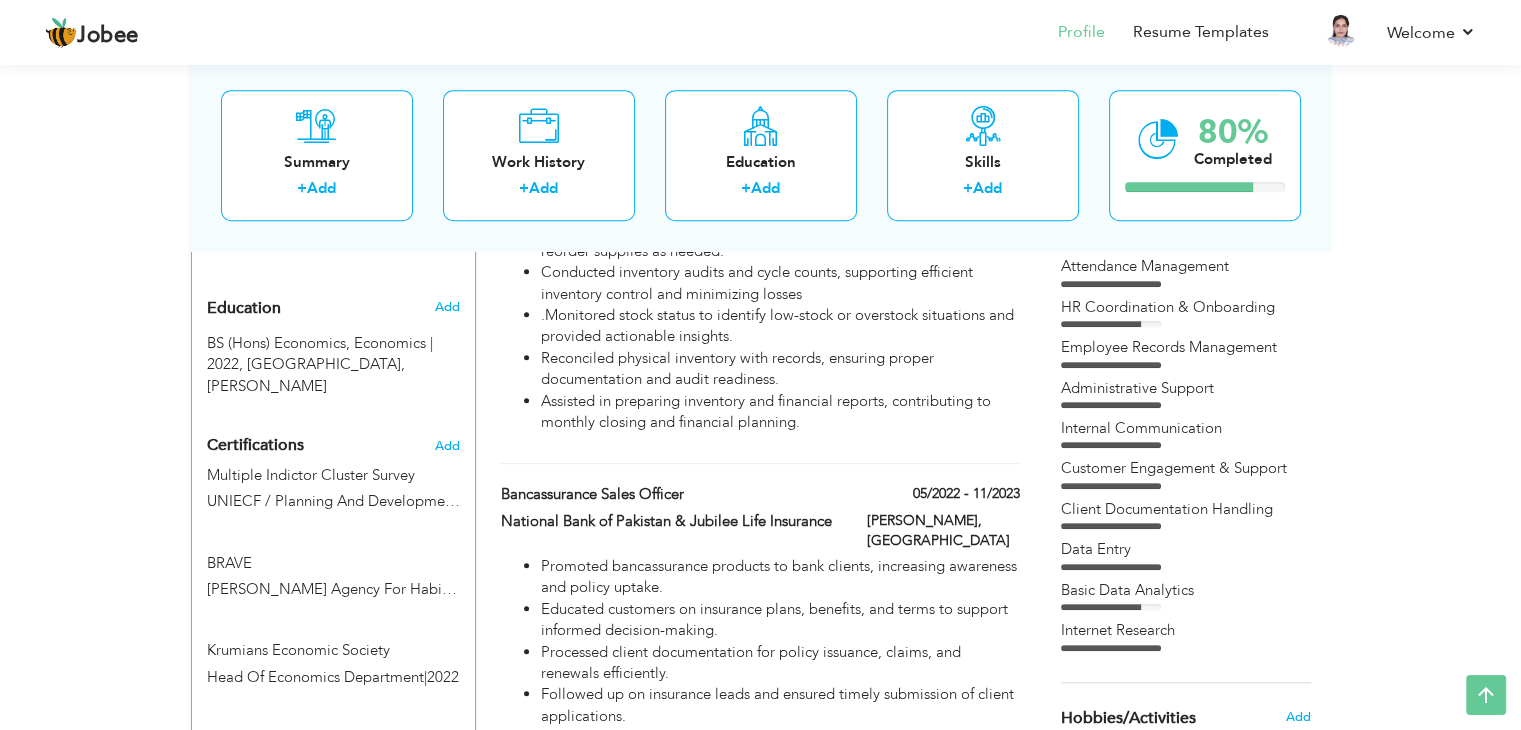click on "Assistant Accountant – Inventory Management
12/2023 - 06/2024
Assistant Accountant – Inventory Management
12/2023 - 06/2024
Jalal Home Solutions, Gilgit, Pakistan" at bounding box center (760, 263) 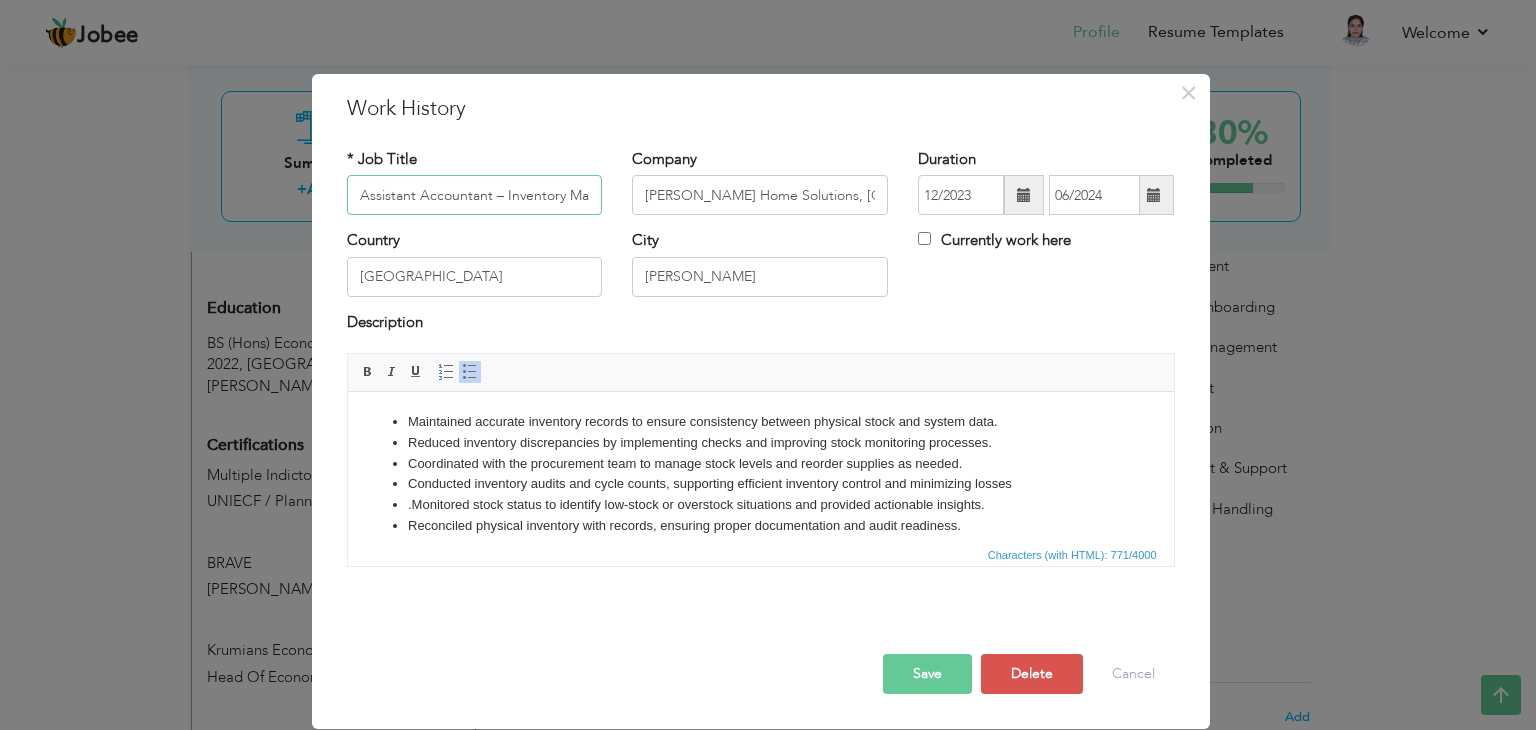 scroll, scrollTop: 0, scrollLeft: 58, axis: horizontal 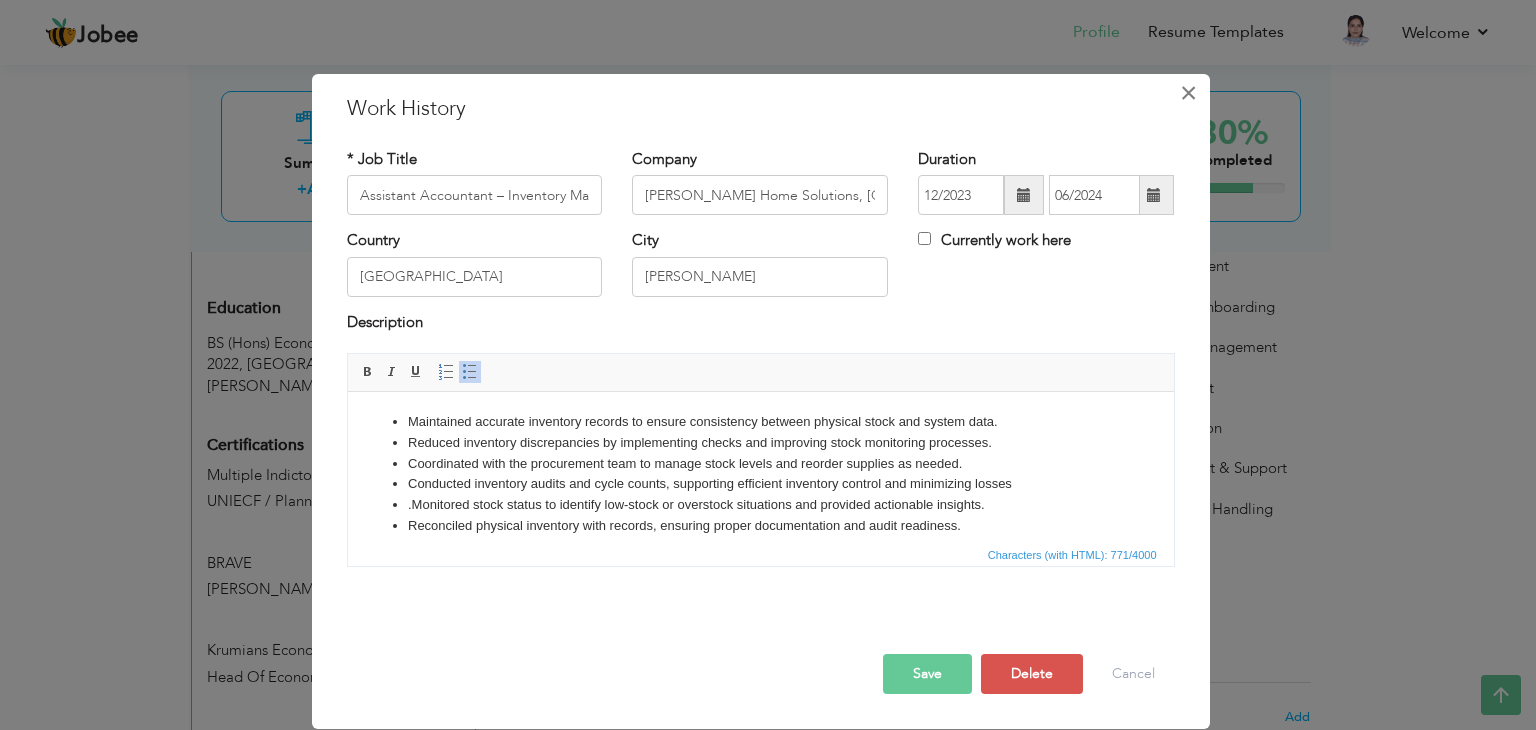click on "×" at bounding box center [1188, 93] 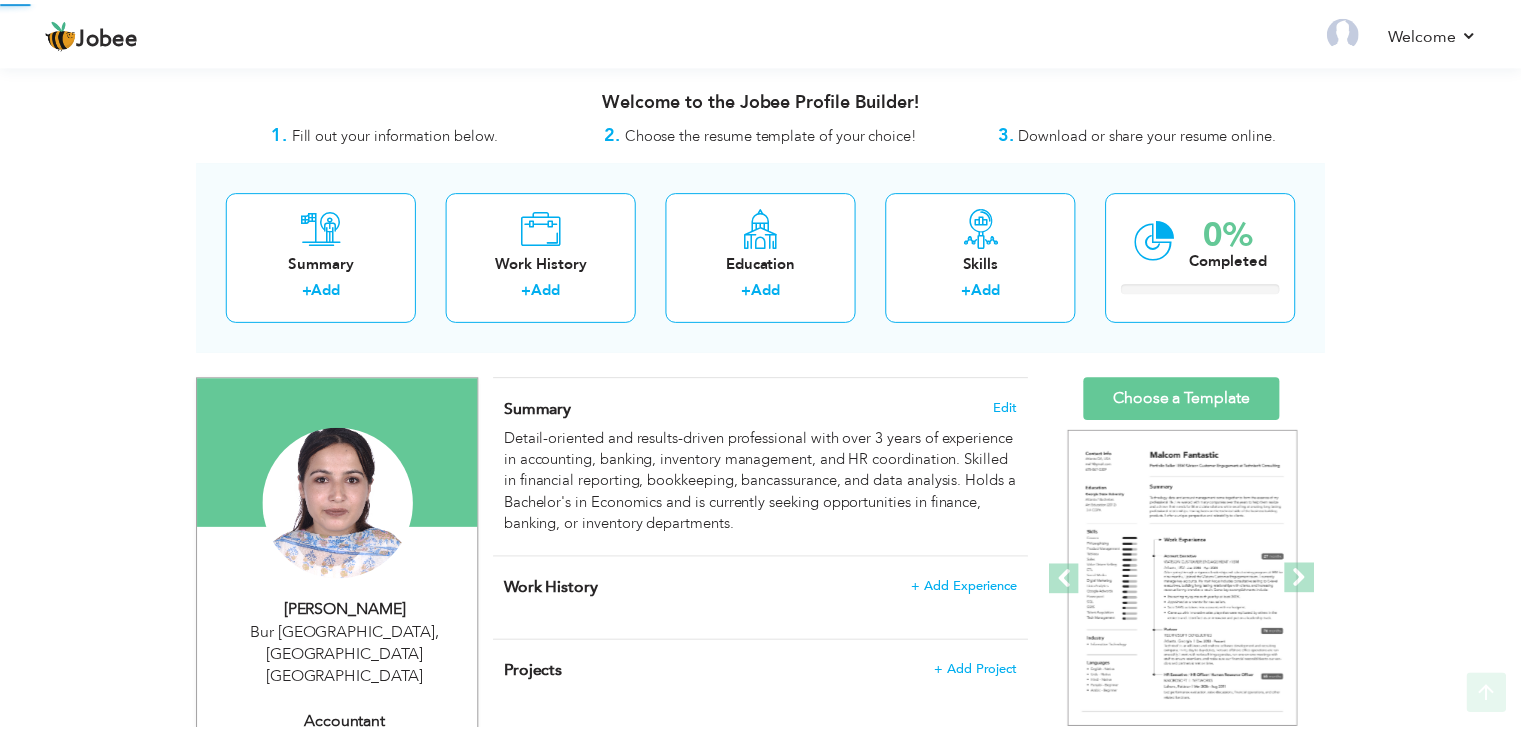 scroll, scrollTop: 633, scrollLeft: 0, axis: vertical 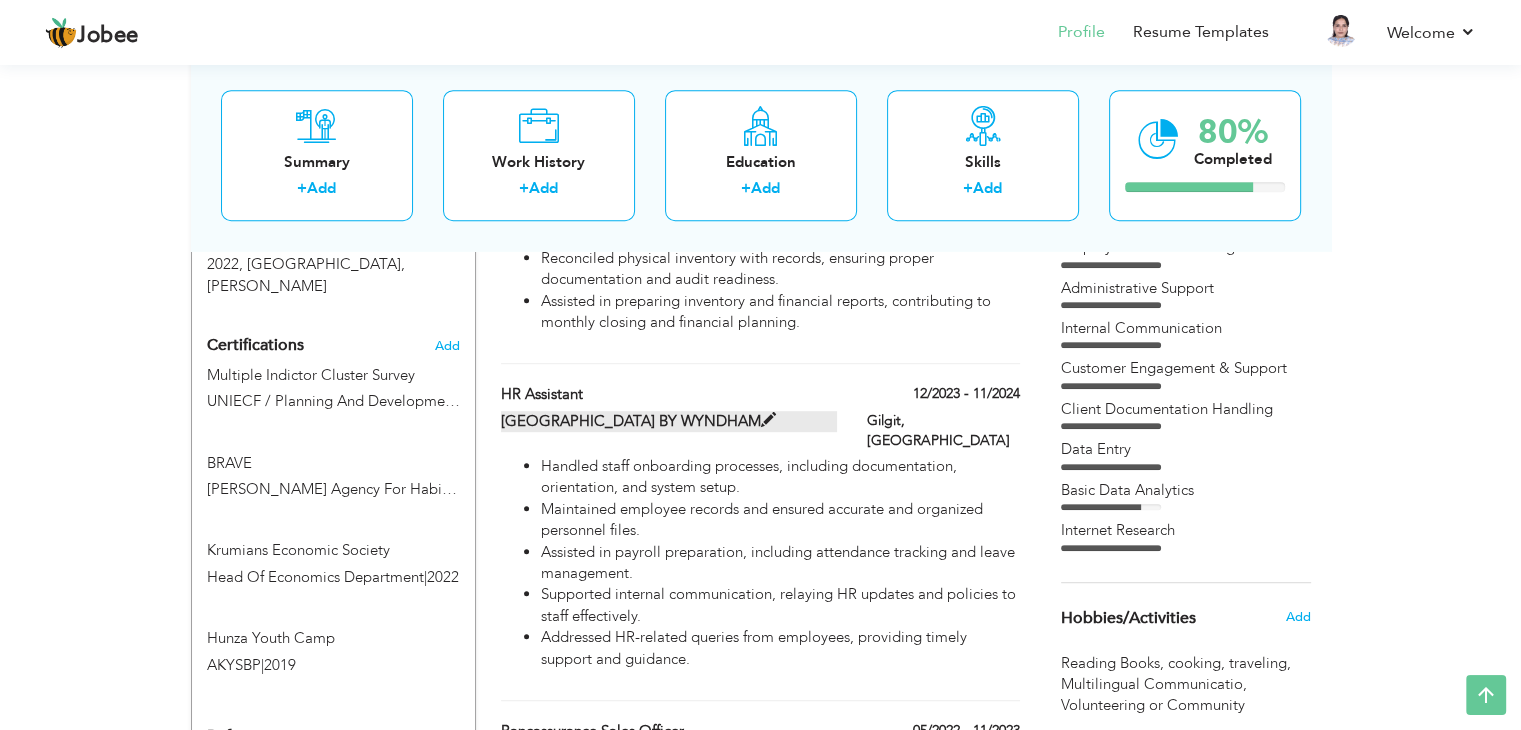 click on "[GEOGRAPHIC_DATA] BY WYNDHAM" at bounding box center (669, 421) 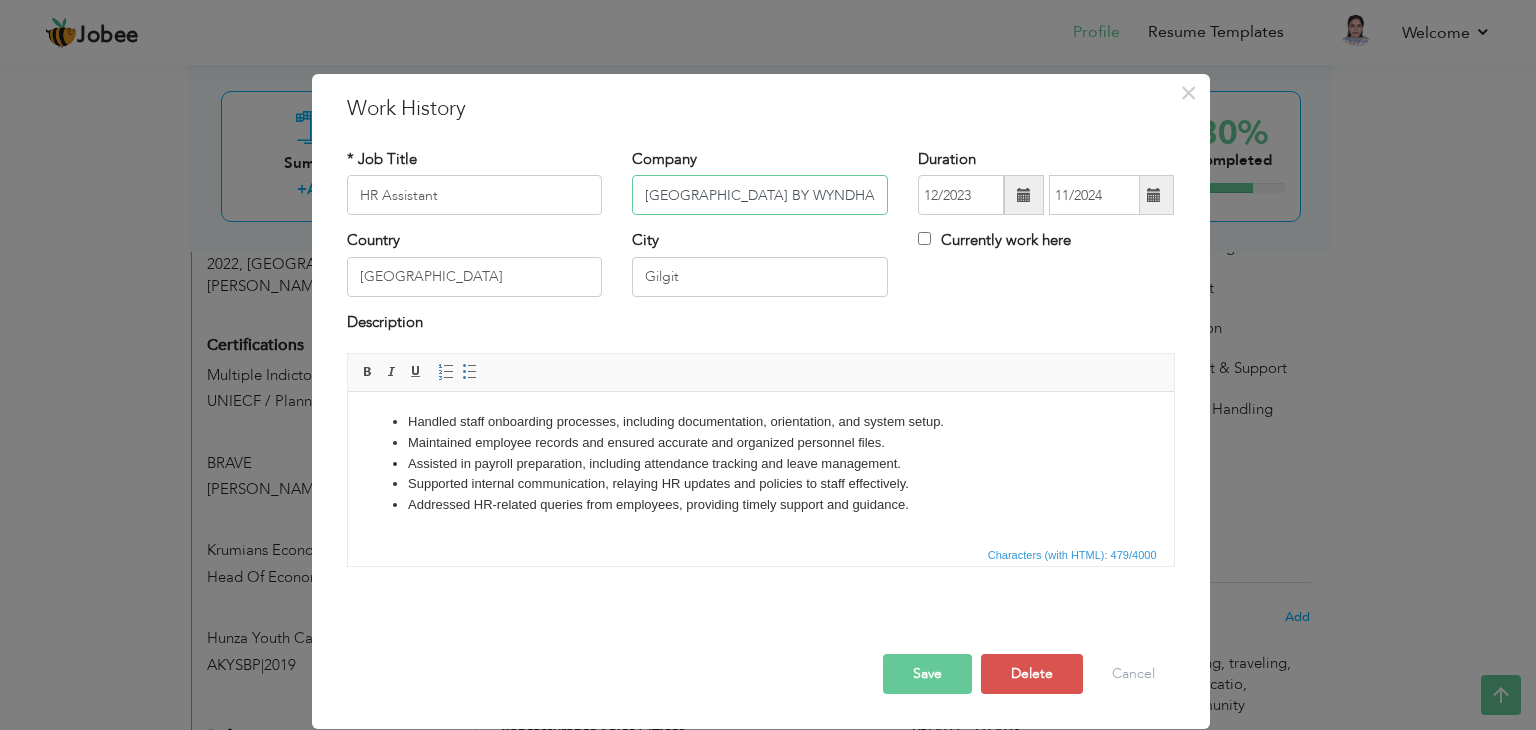 click on "[GEOGRAPHIC_DATA] BY WYNDHAM" at bounding box center (760, 195) 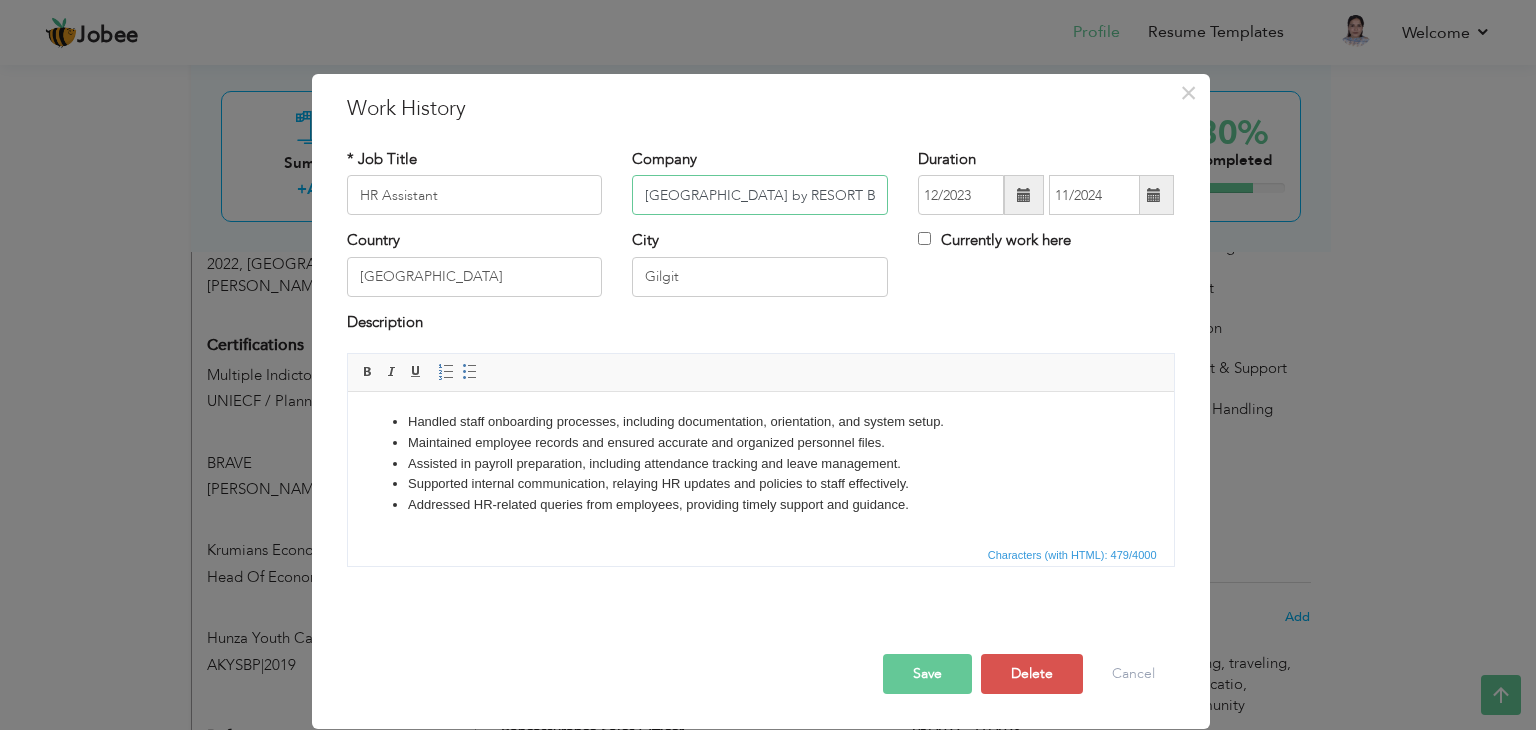 click on "[GEOGRAPHIC_DATA] by RESORT BY WYNDHAM" at bounding box center (760, 195) 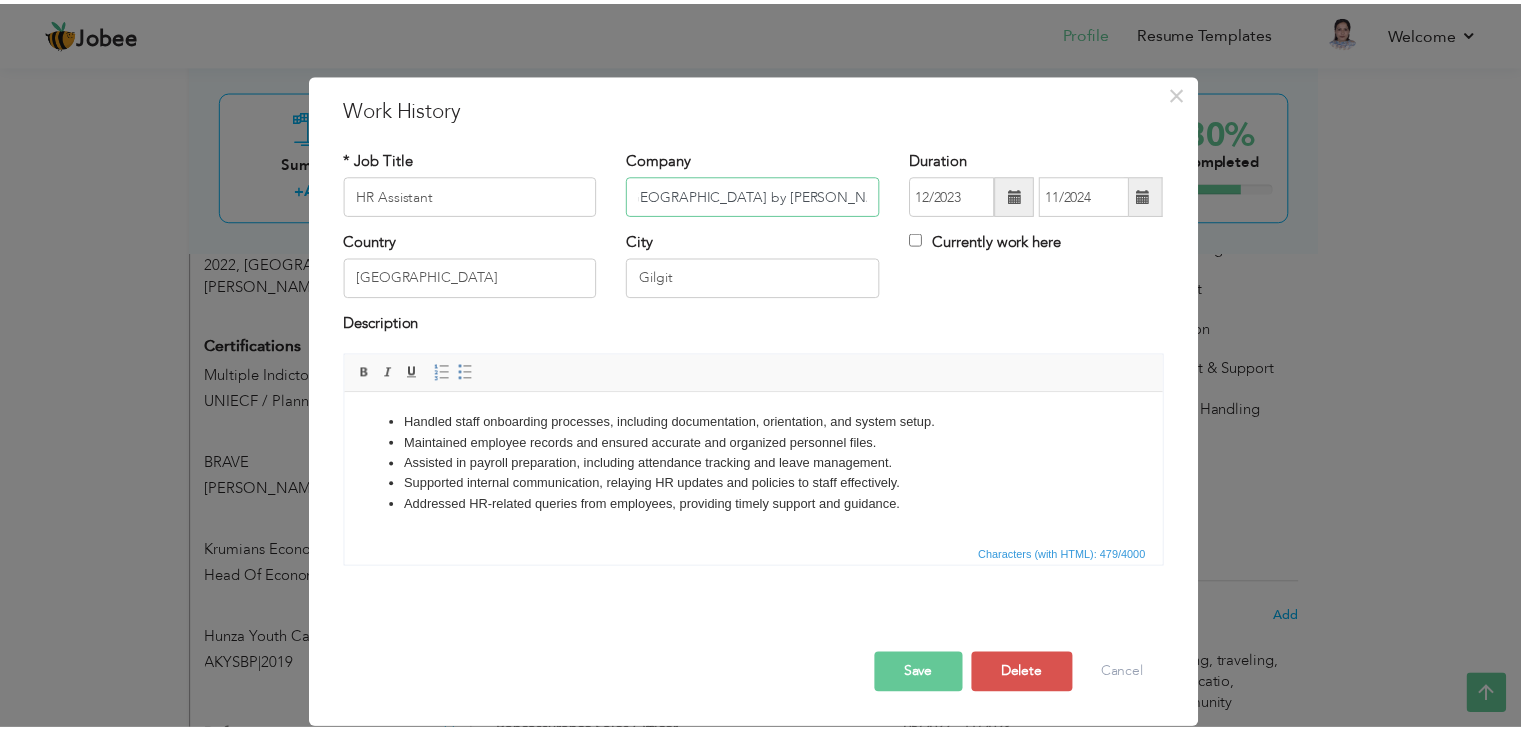 scroll, scrollTop: 0, scrollLeft: 0, axis: both 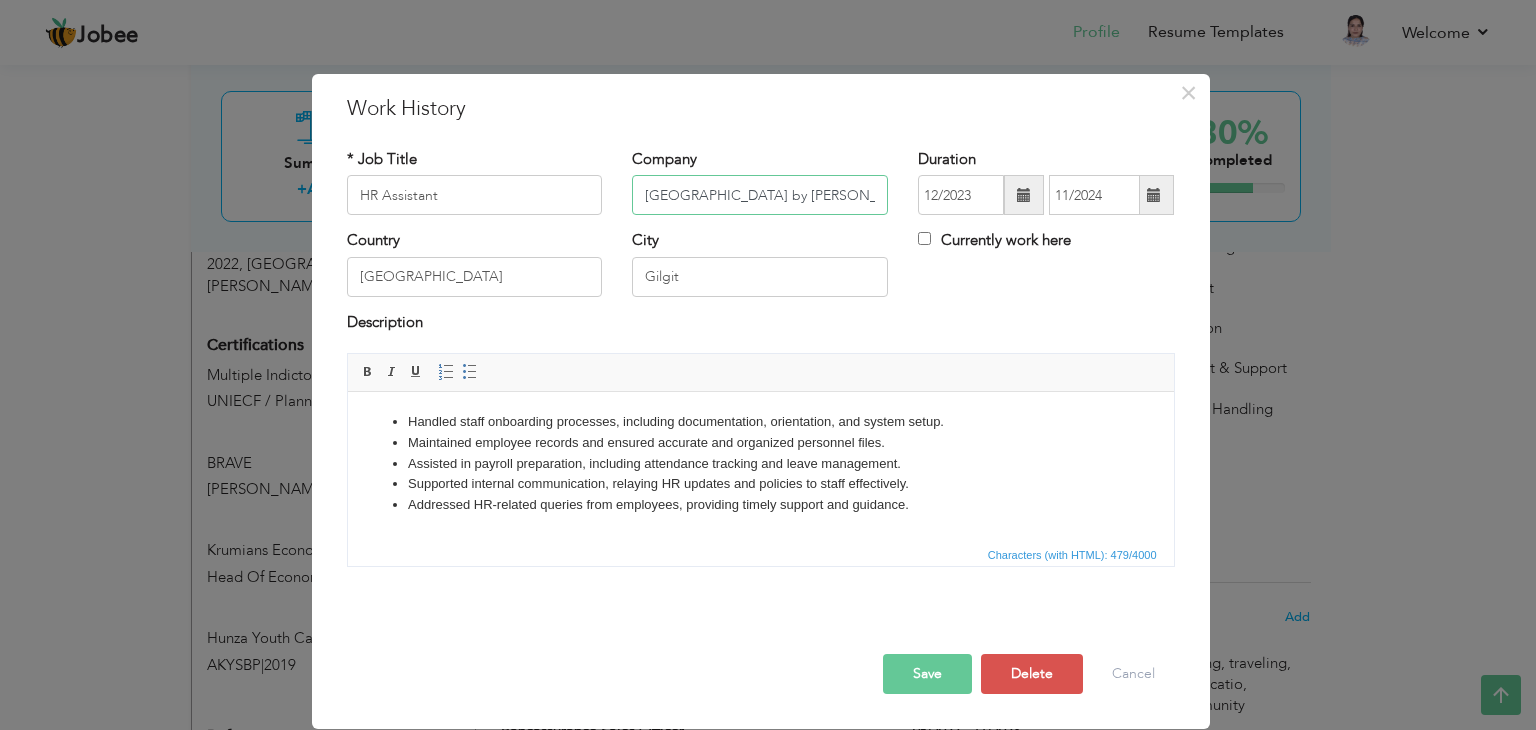 type on "[GEOGRAPHIC_DATA] by [PERSON_NAME]" 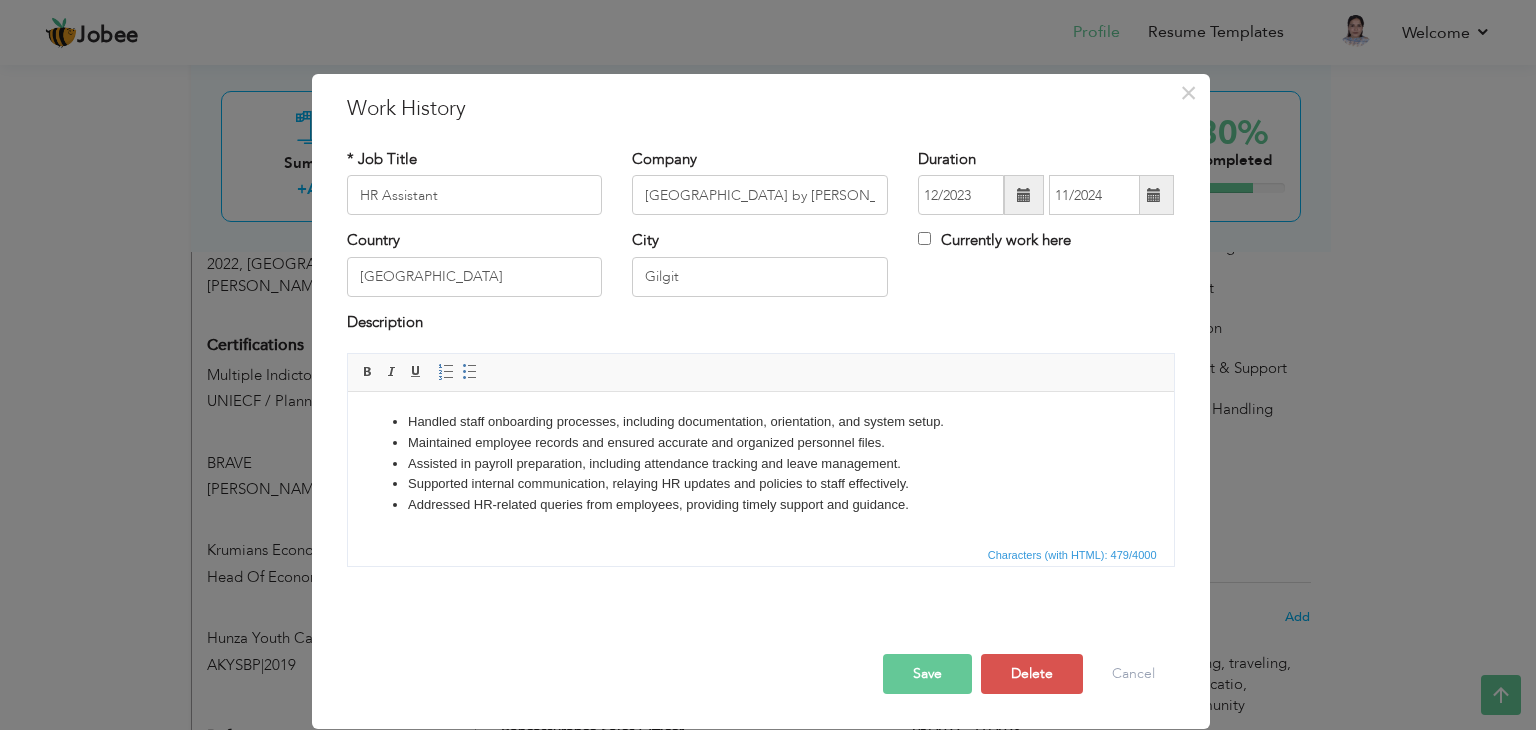 click on "Save" at bounding box center [927, 674] 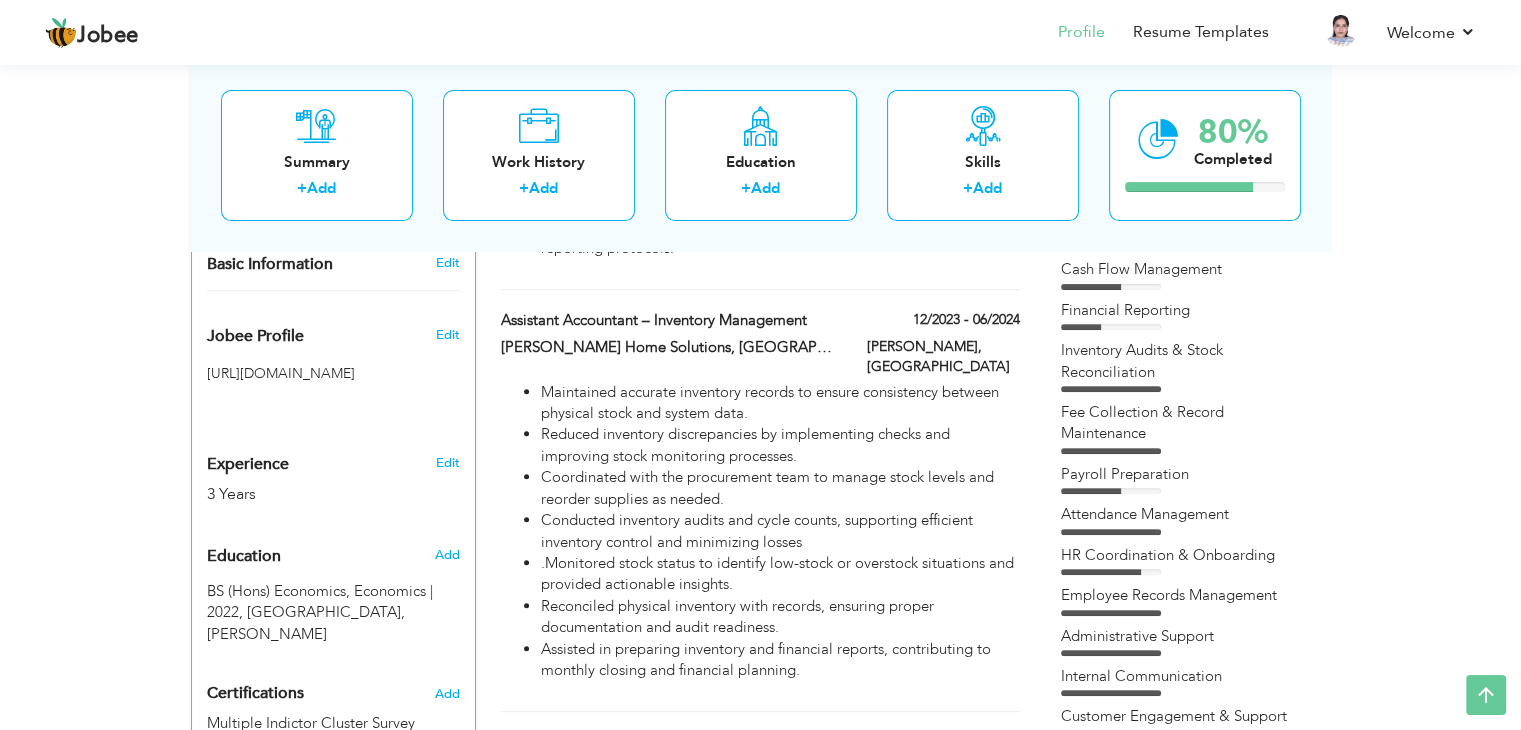 scroll, scrollTop: 637, scrollLeft: 0, axis: vertical 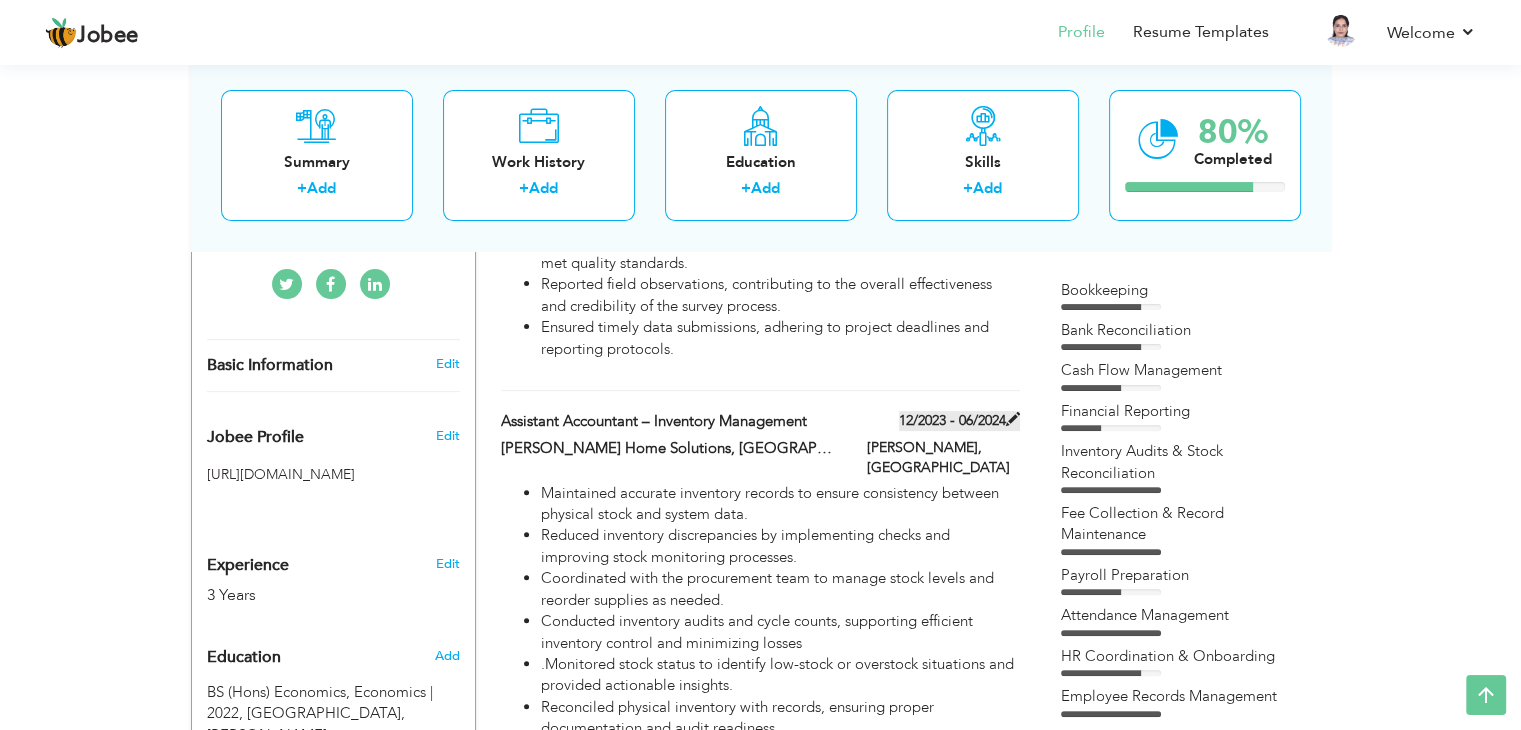 click on "12/2023 - 06/2024" at bounding box center (959, 421) 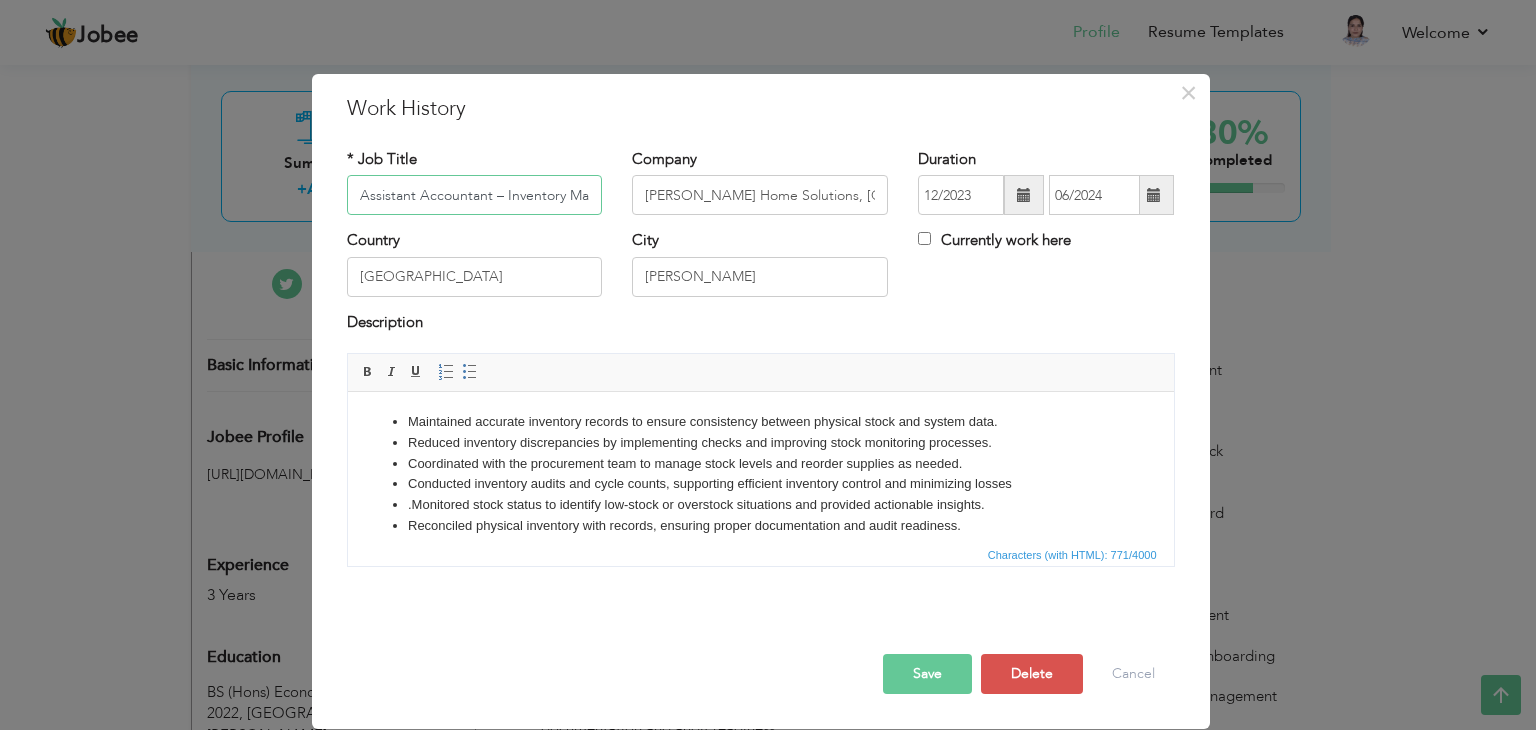 scroll, scrollTop: 0, scrollLeft: 58, axis: horizontal 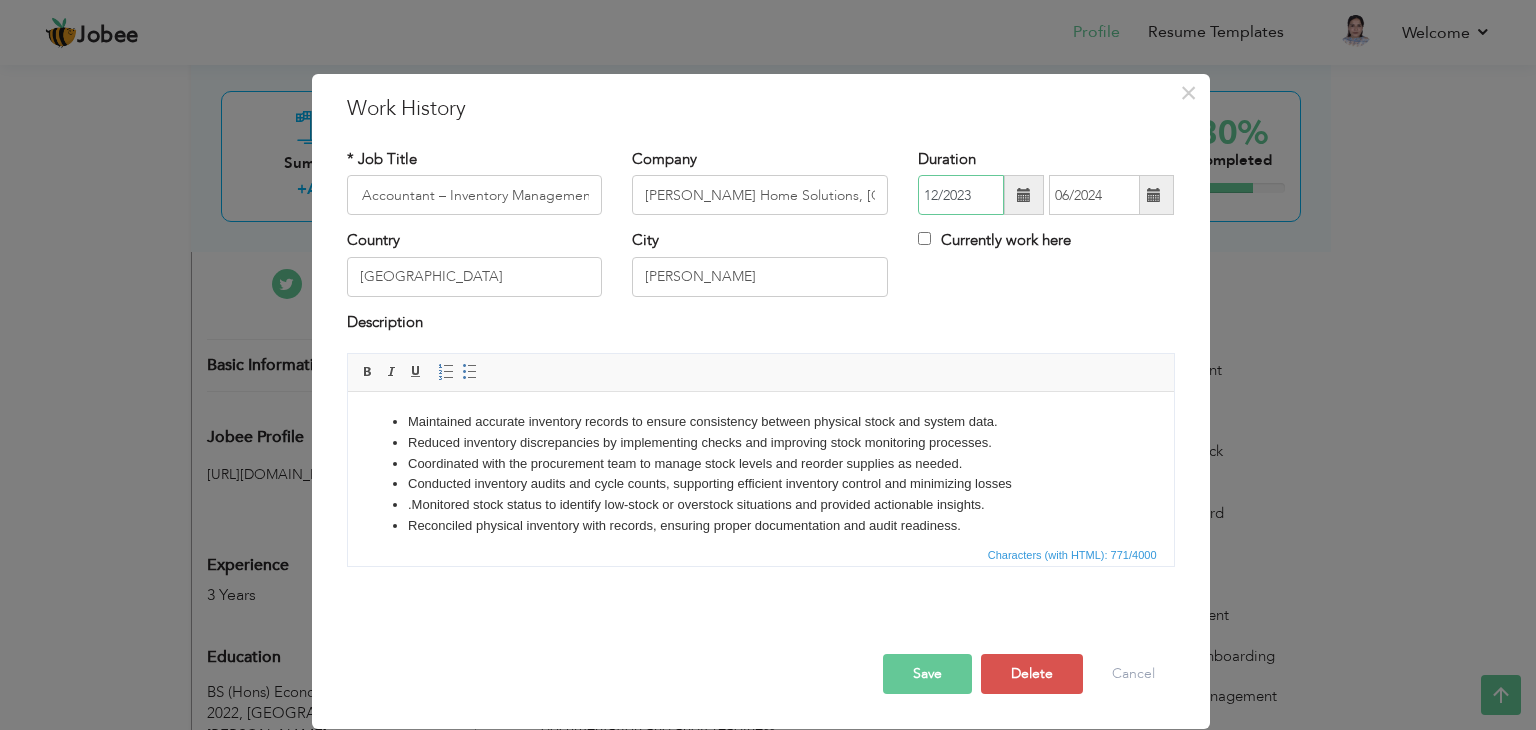 click on "12/2023" at bounding box center [961, 195] 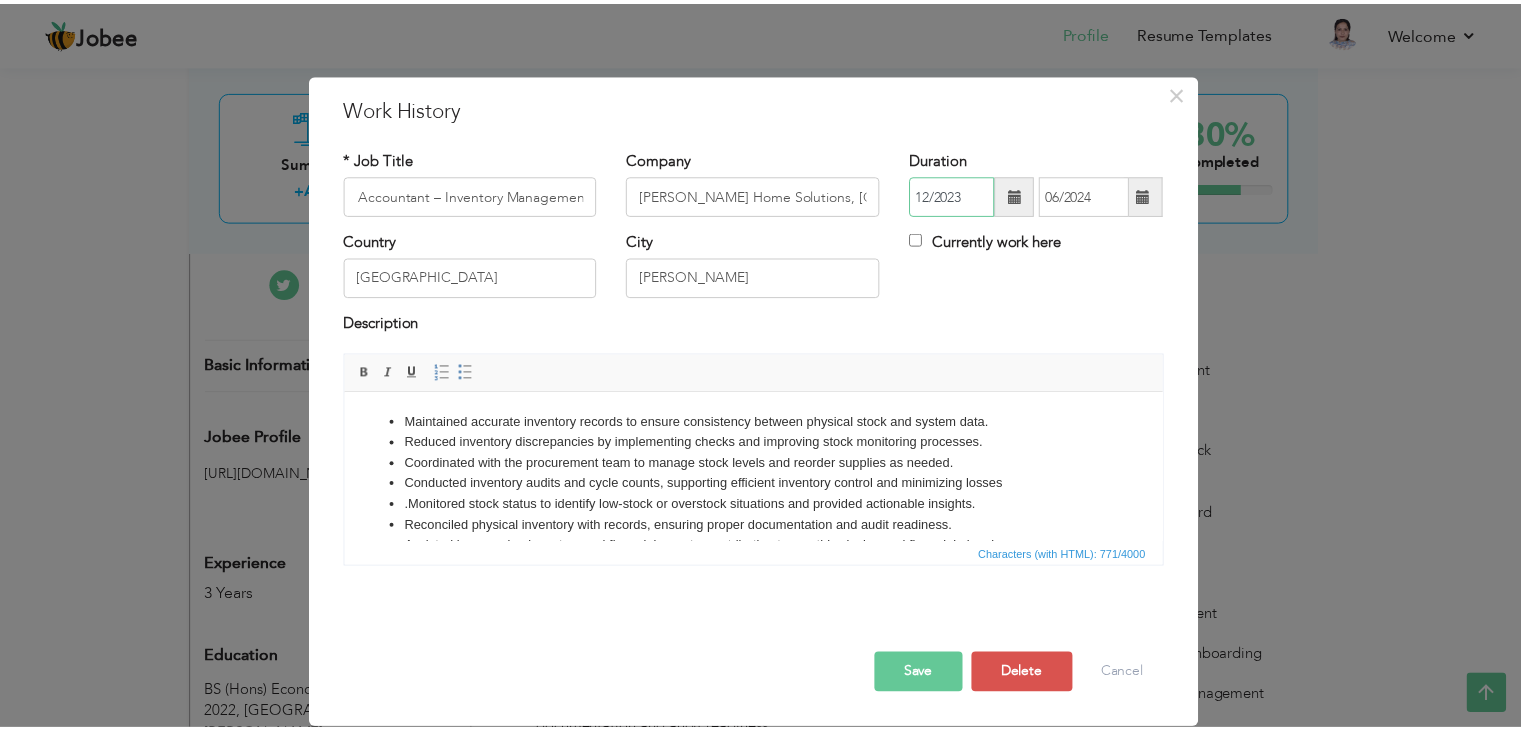 scroll, scrollTop: 0, scrollLeft: 0, axis: both 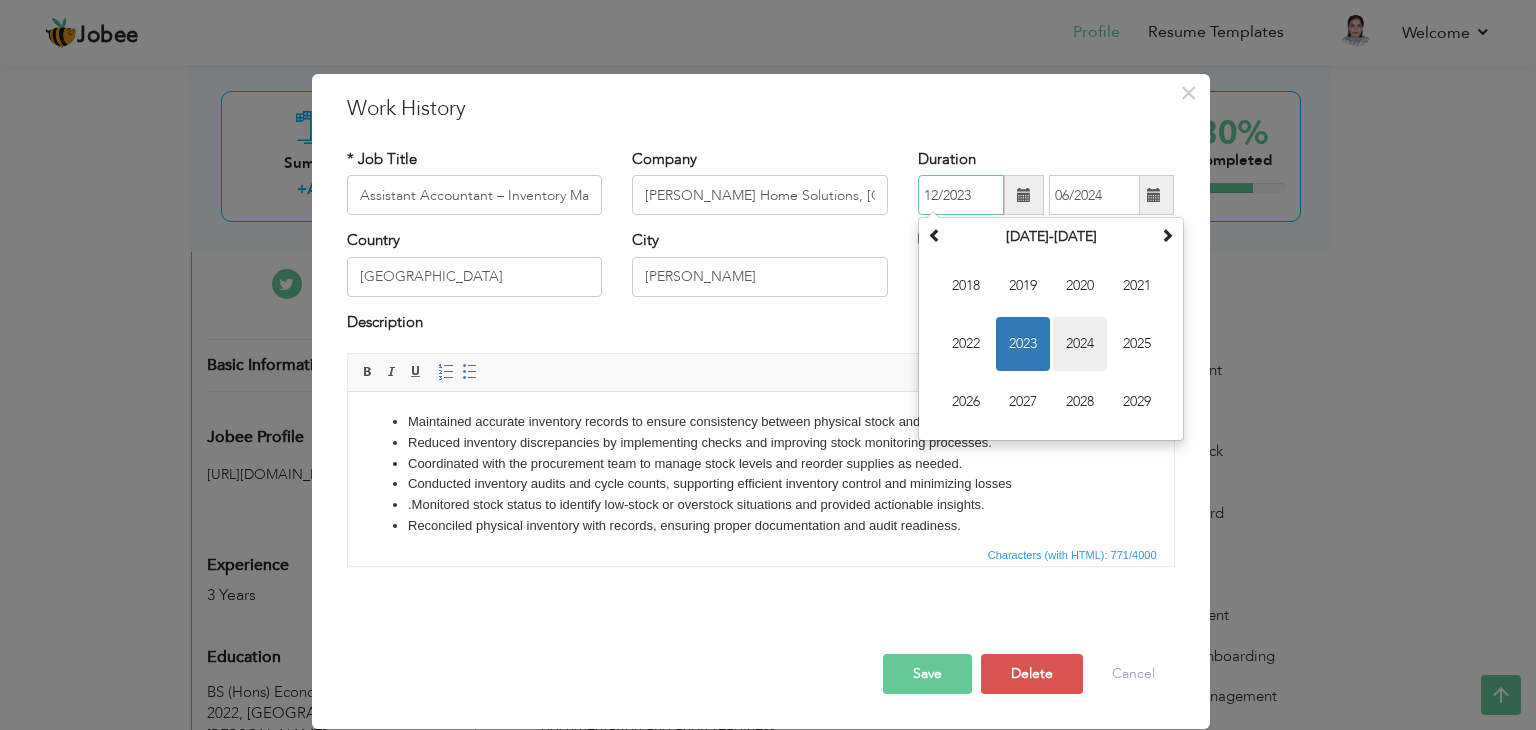 click on "2024" at bounding box center (1080, 344) 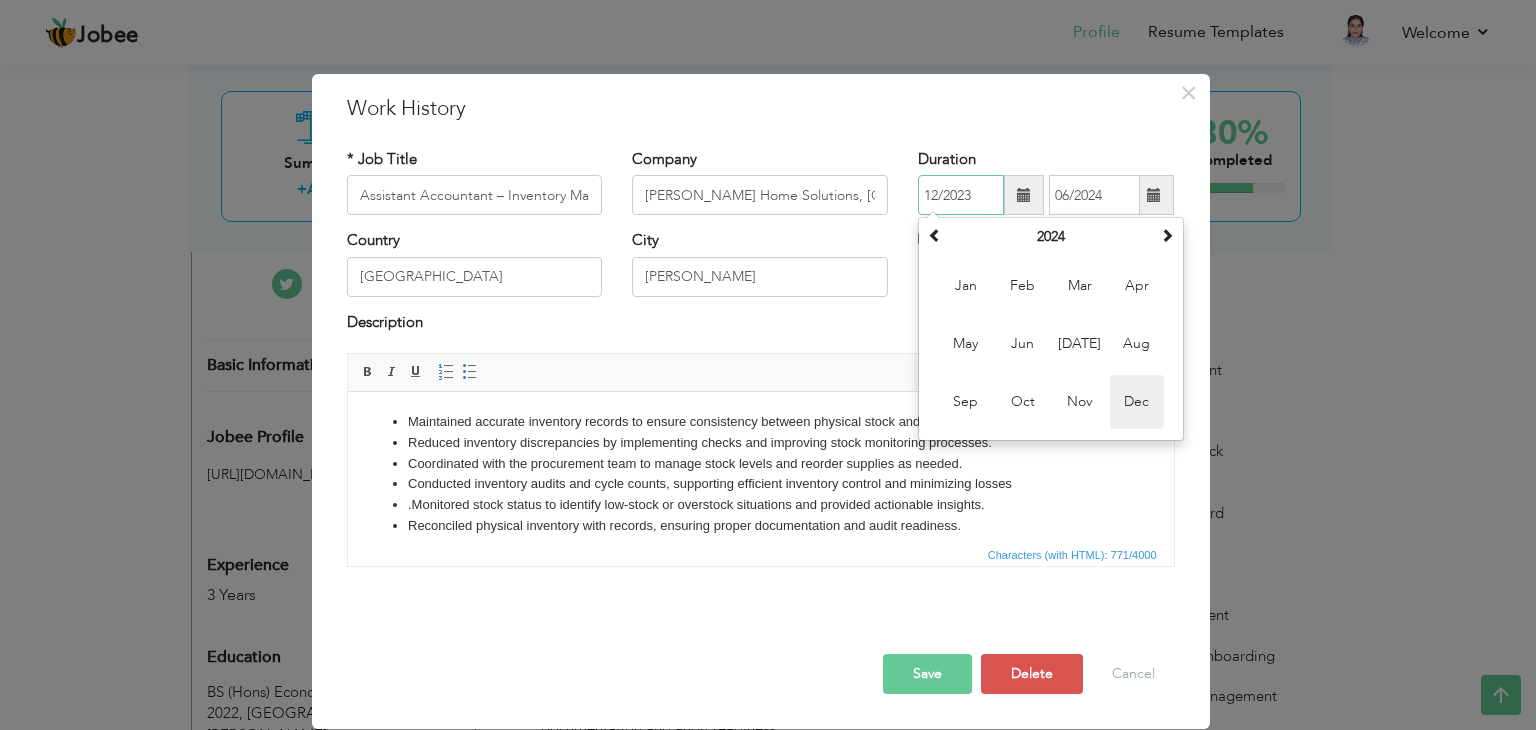 click on "Dec" at bounding box center [1137, 402] 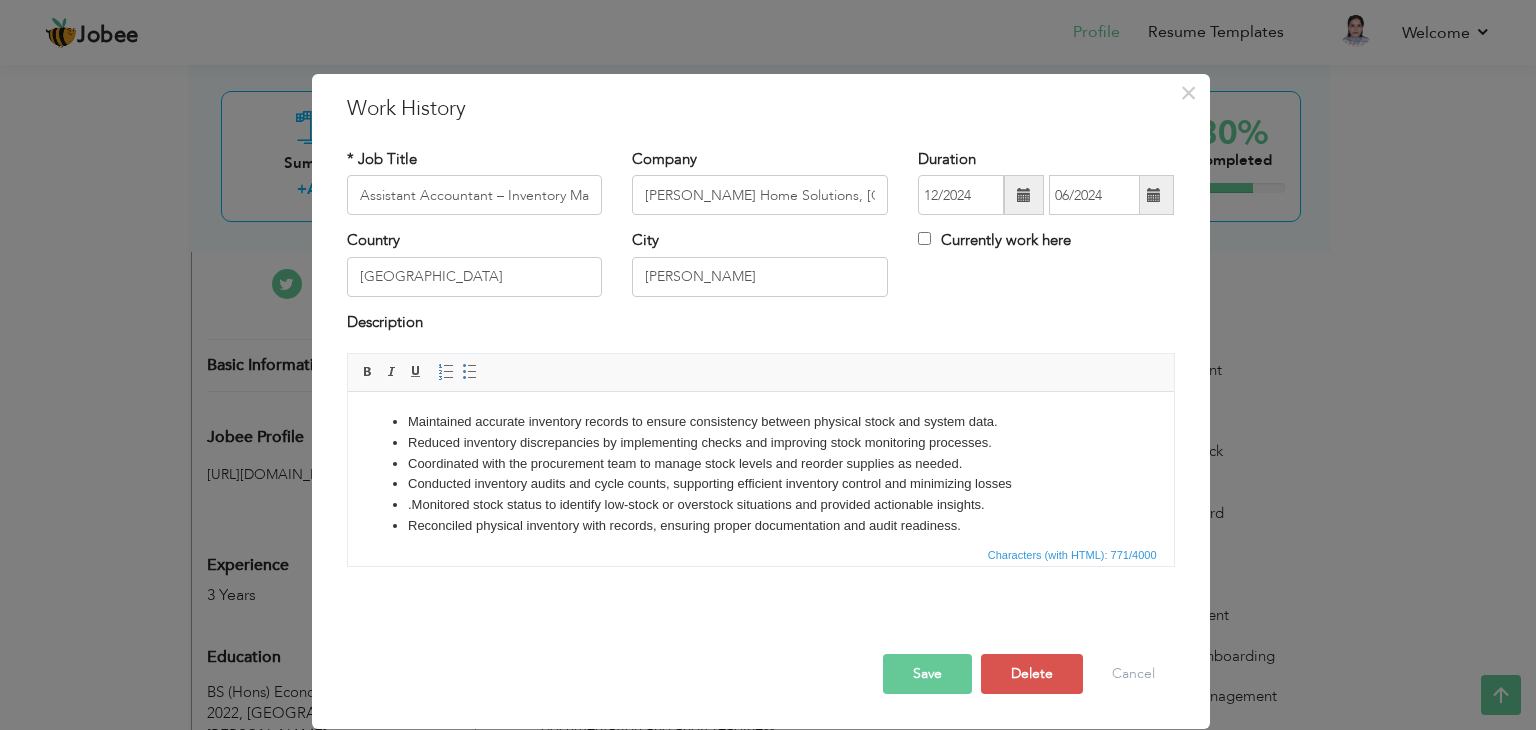 click at bounding box center (1154, 195) 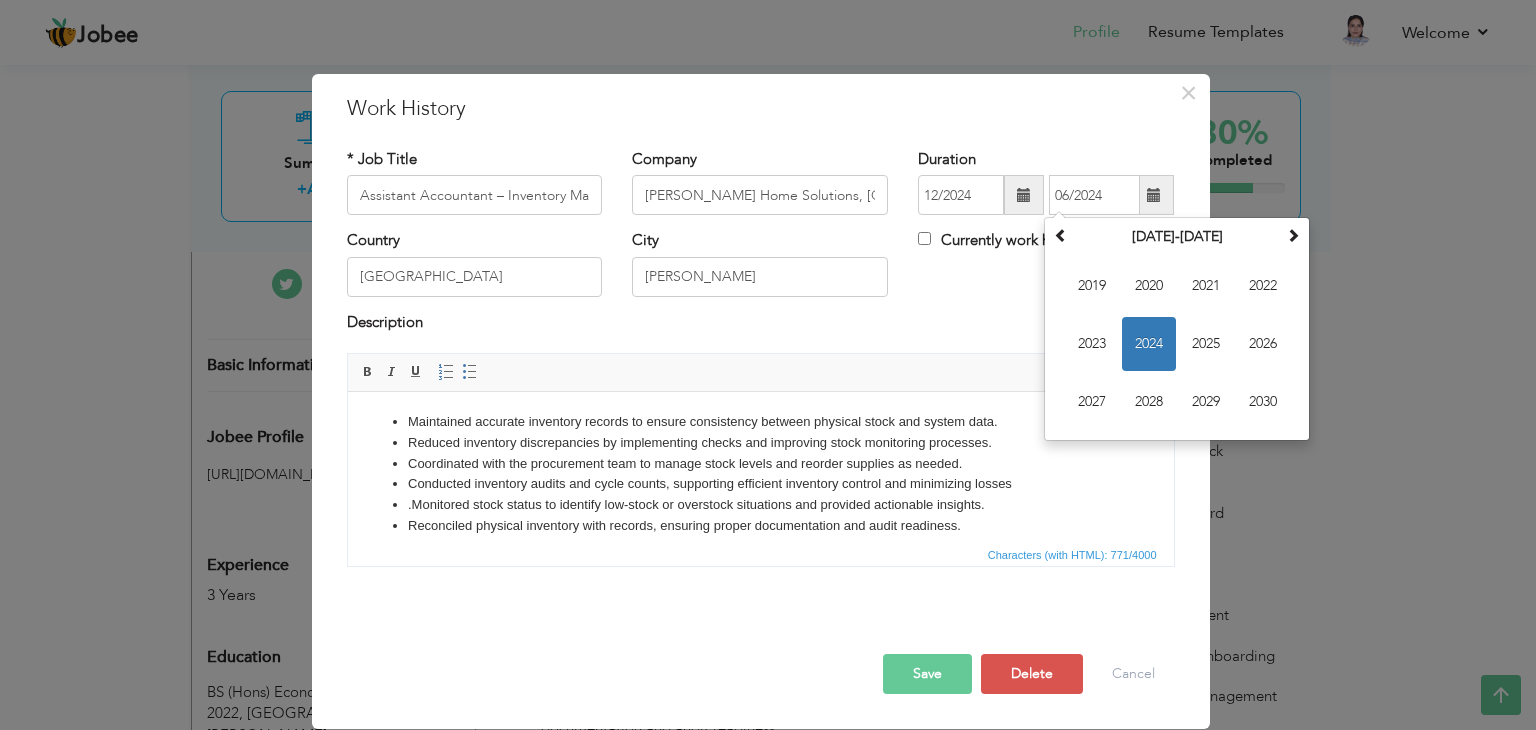 click on "Description" at bounding box center [761, 325] 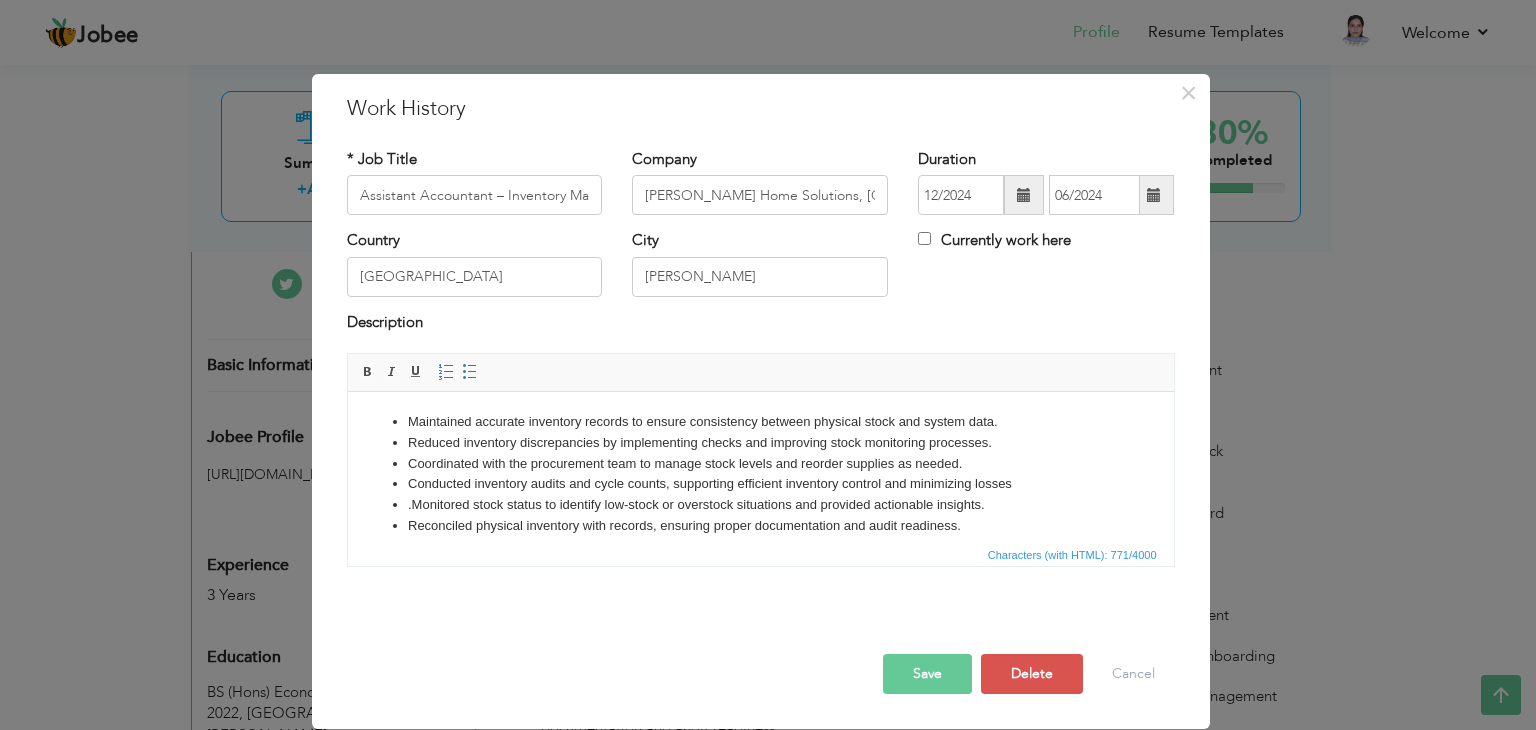 click on "Save" at bounding box center [927, 674] 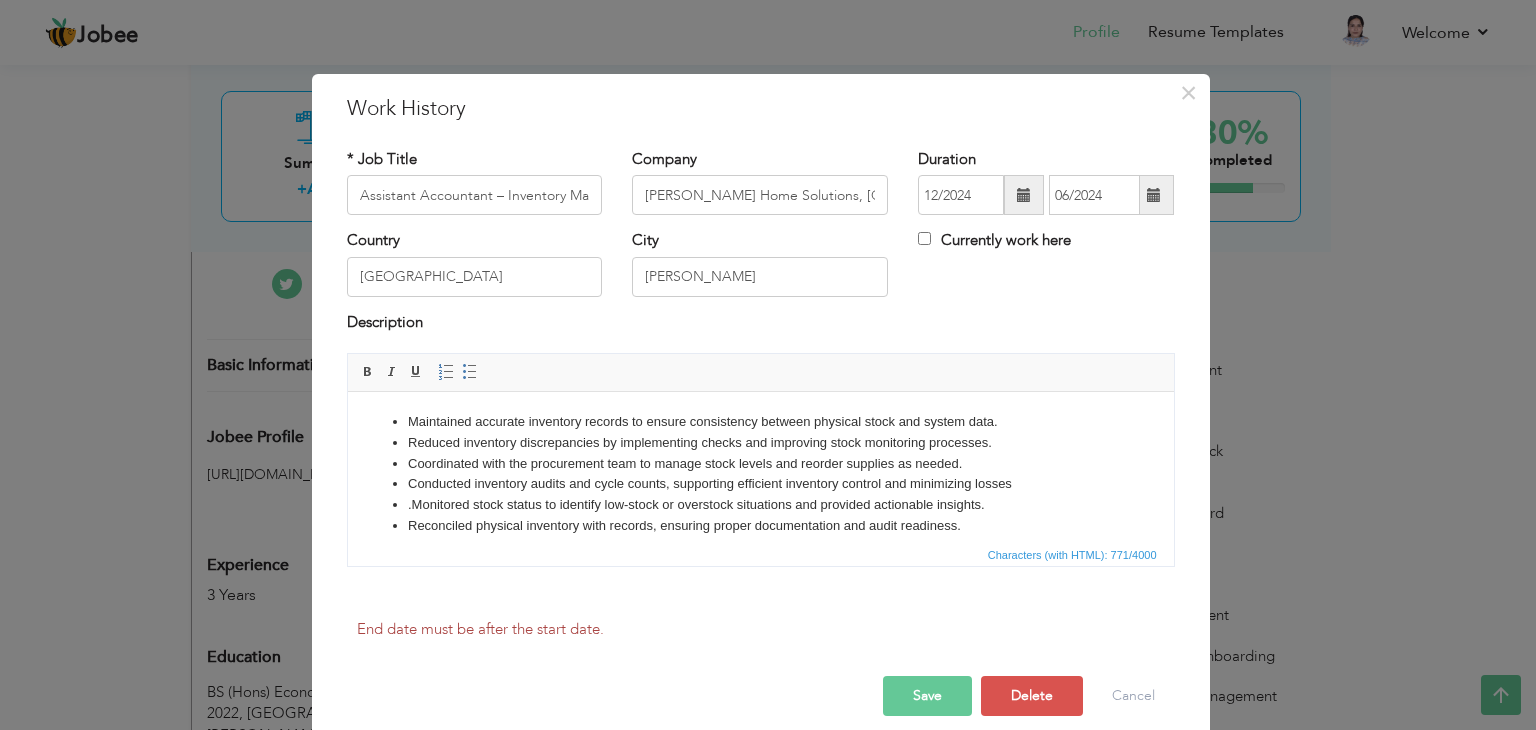 click at bounding box center (1024, 195) 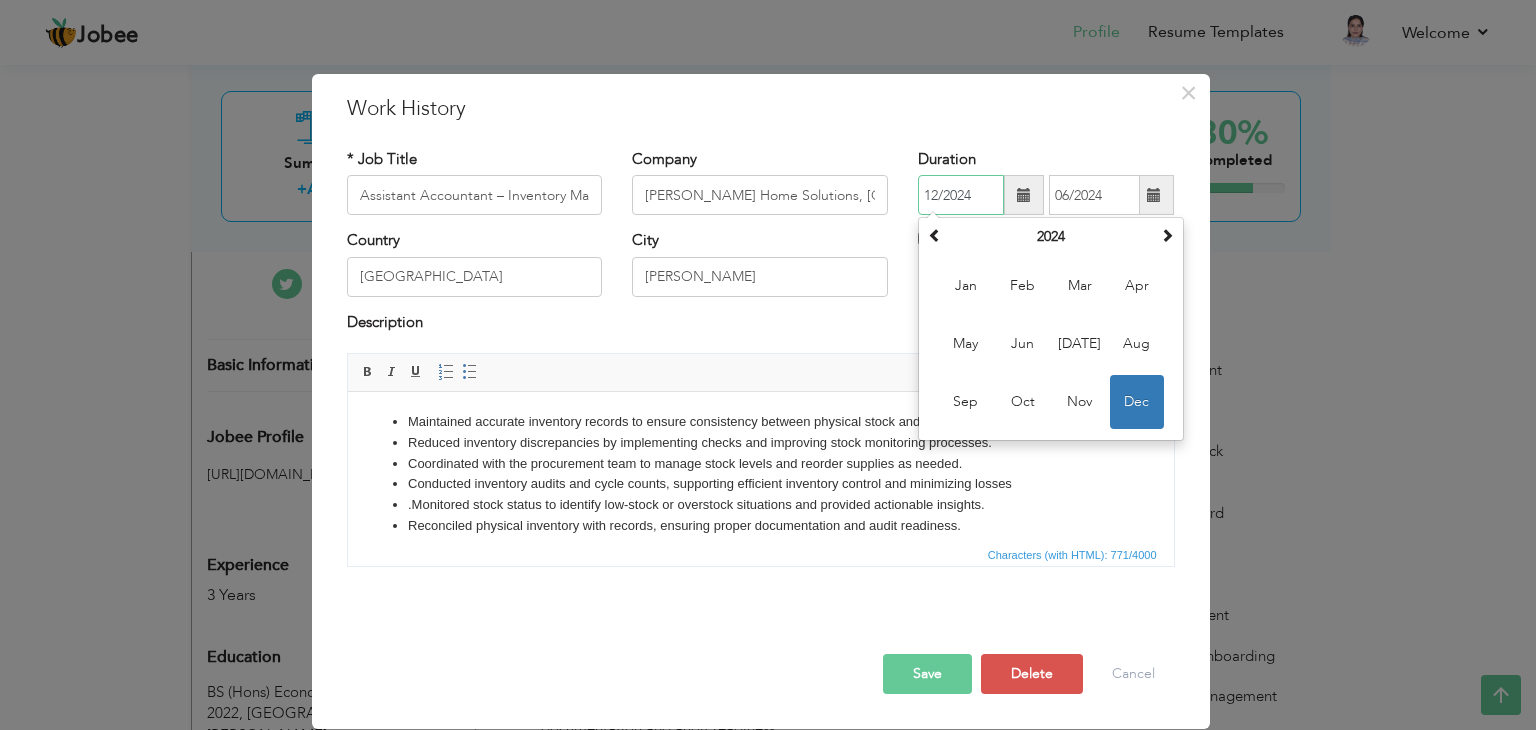 click on "12/2024" at bounding box center (961, 195) 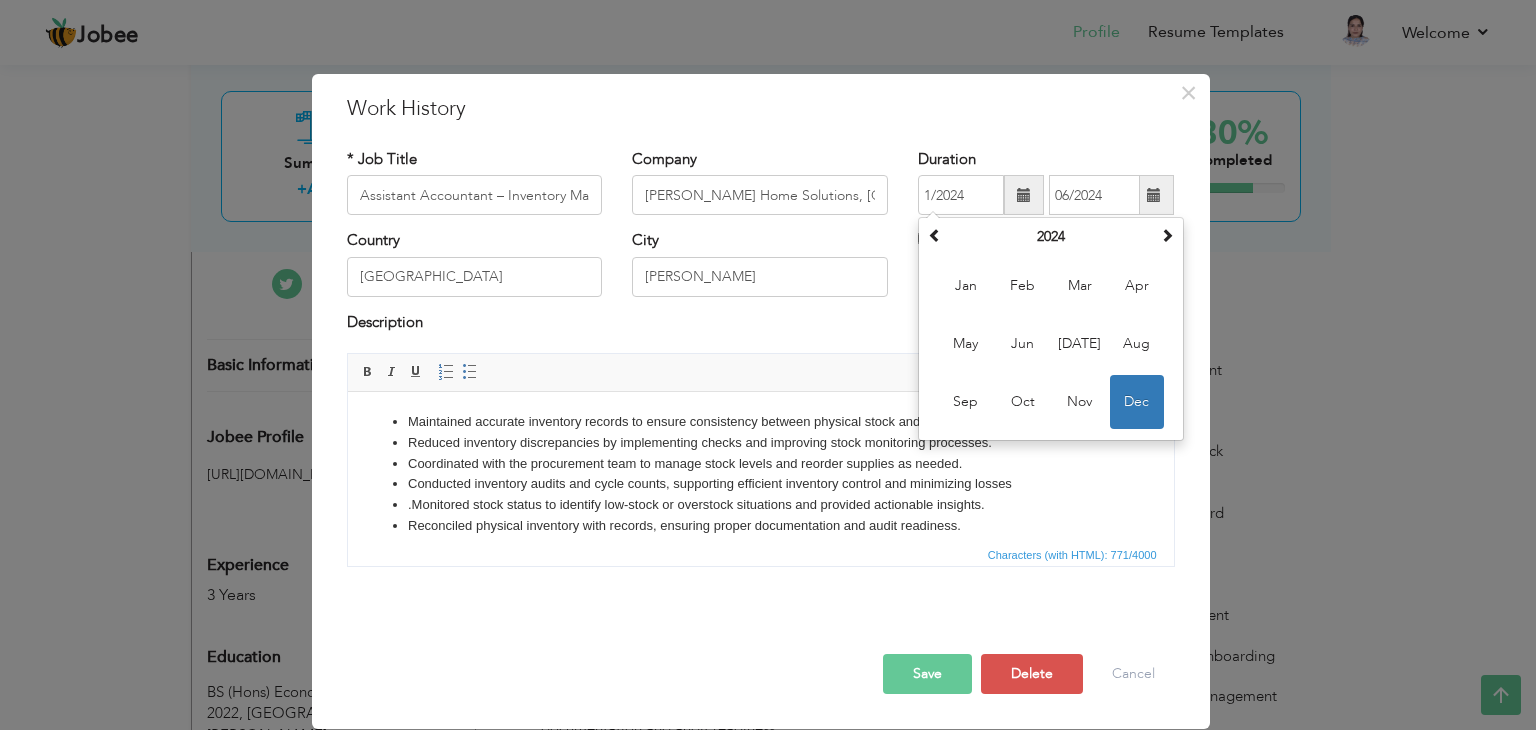 type on "01/2024" 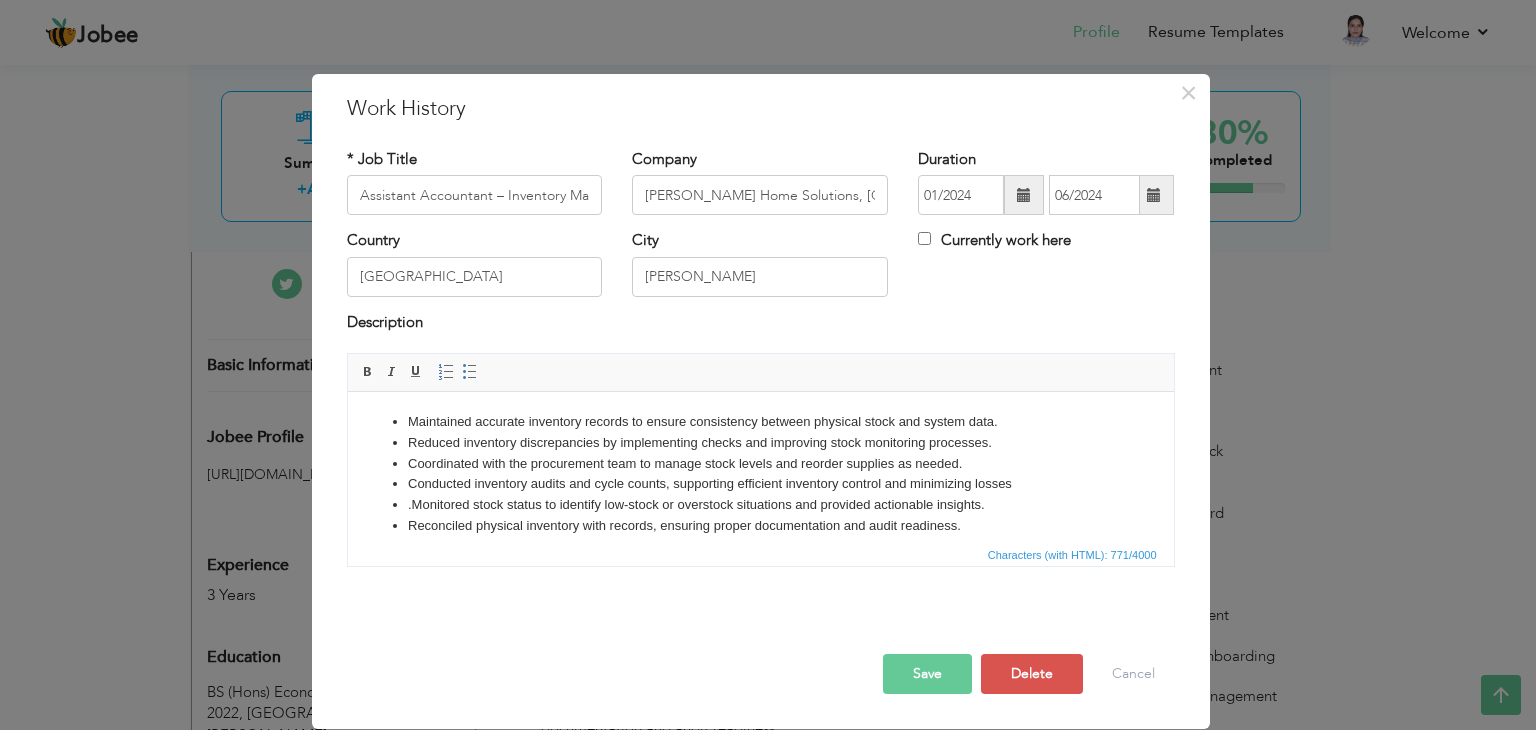 click on "Save" at bounding box center (927, 674) 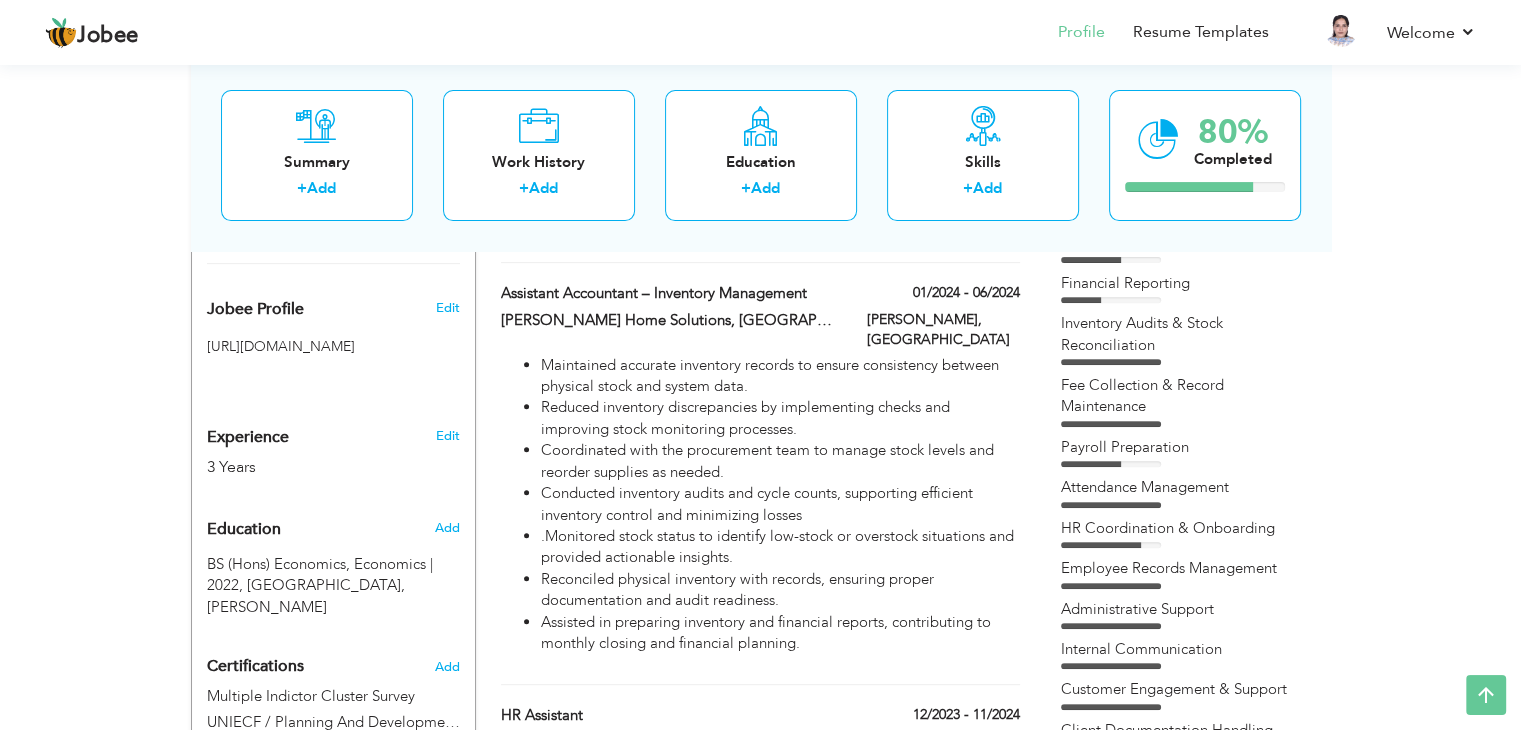 scroll, scrollTop: 684, scrollLeft: 0, axis: vertical 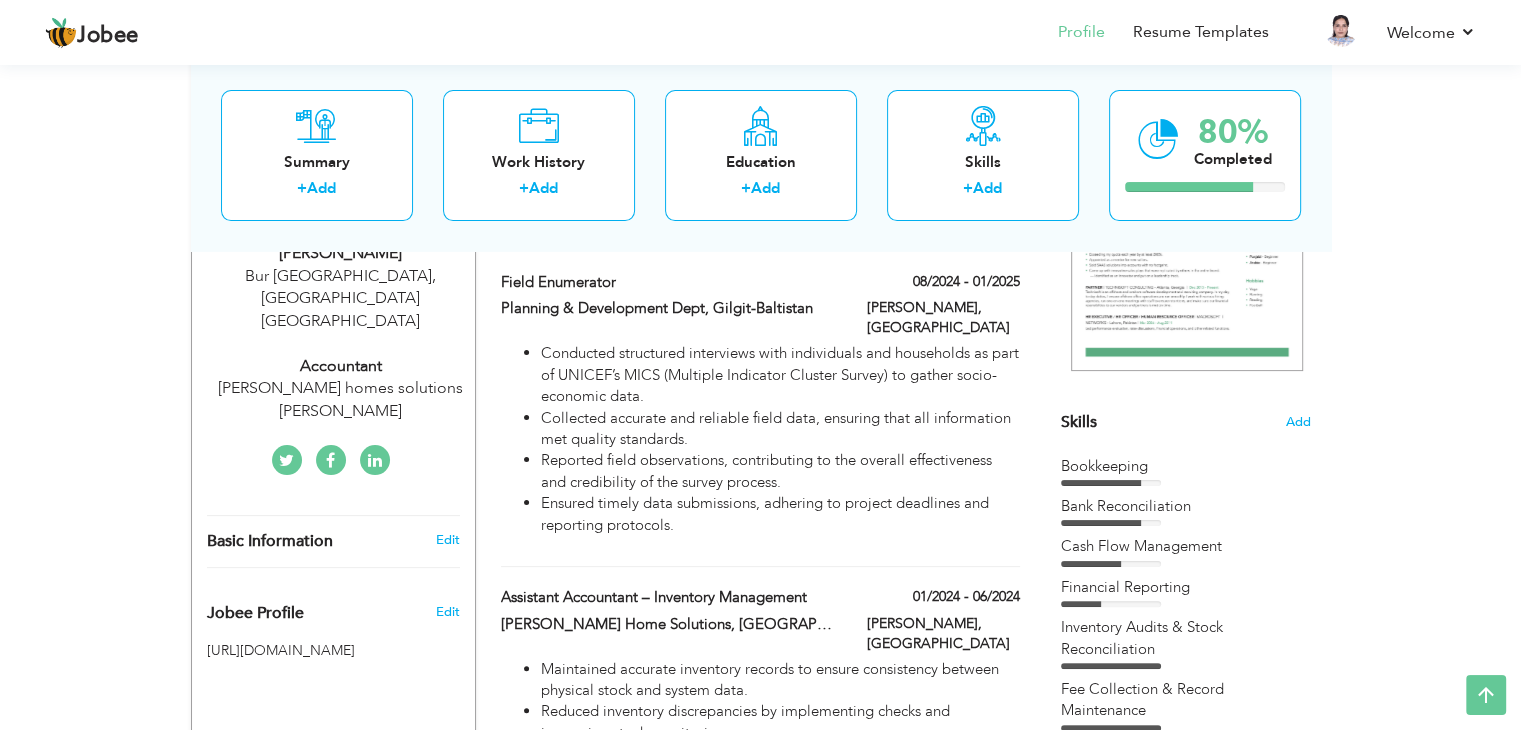 click on "Work History
+ Add Experience
Field Enumerator
08/2024 - 01/2025
Field Enumerator
08/2024 - 01/2025 Gilgit Baltistan, Pakistan" at bounding box center [761, 1073] 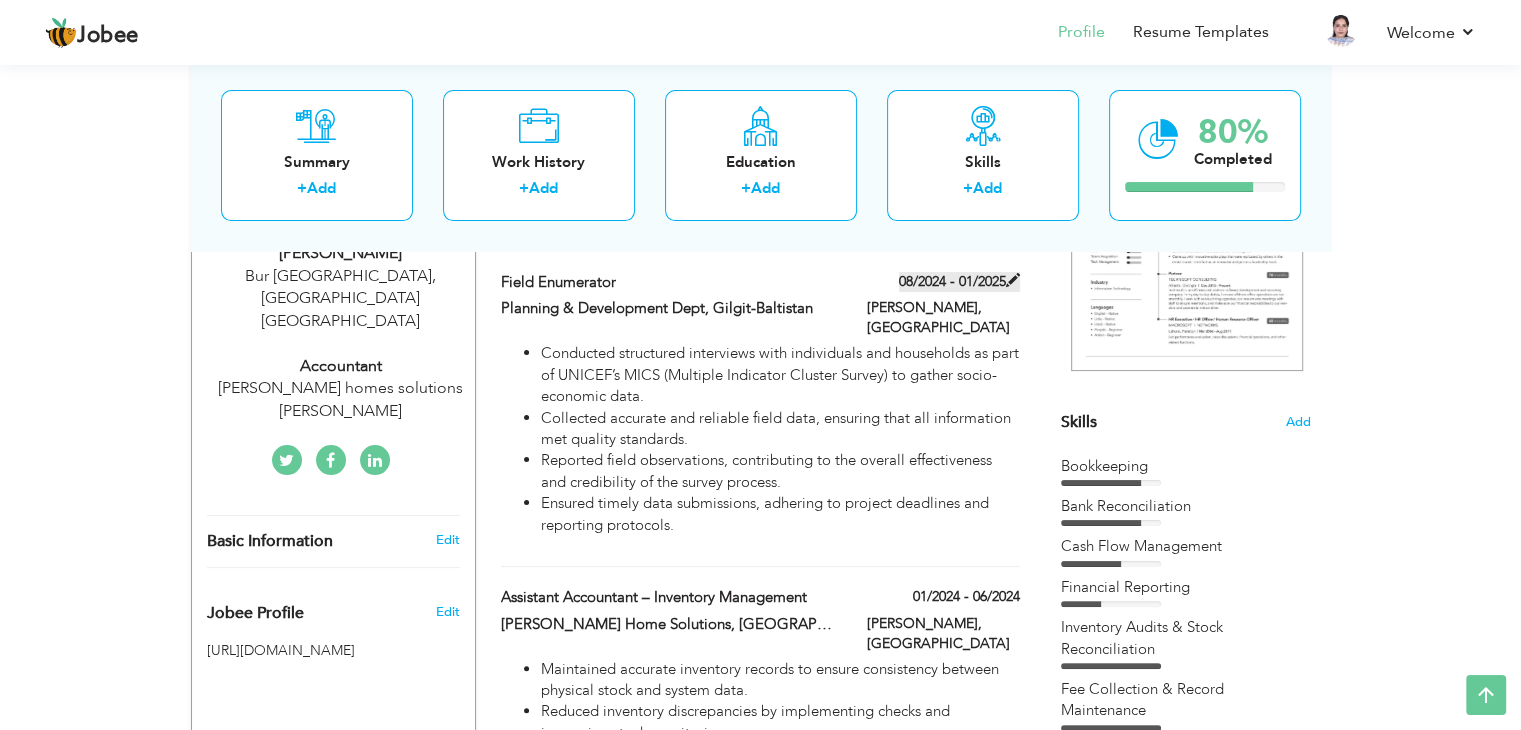 click on "08/2024 - 01/2025" at bounding box center [959, 282] 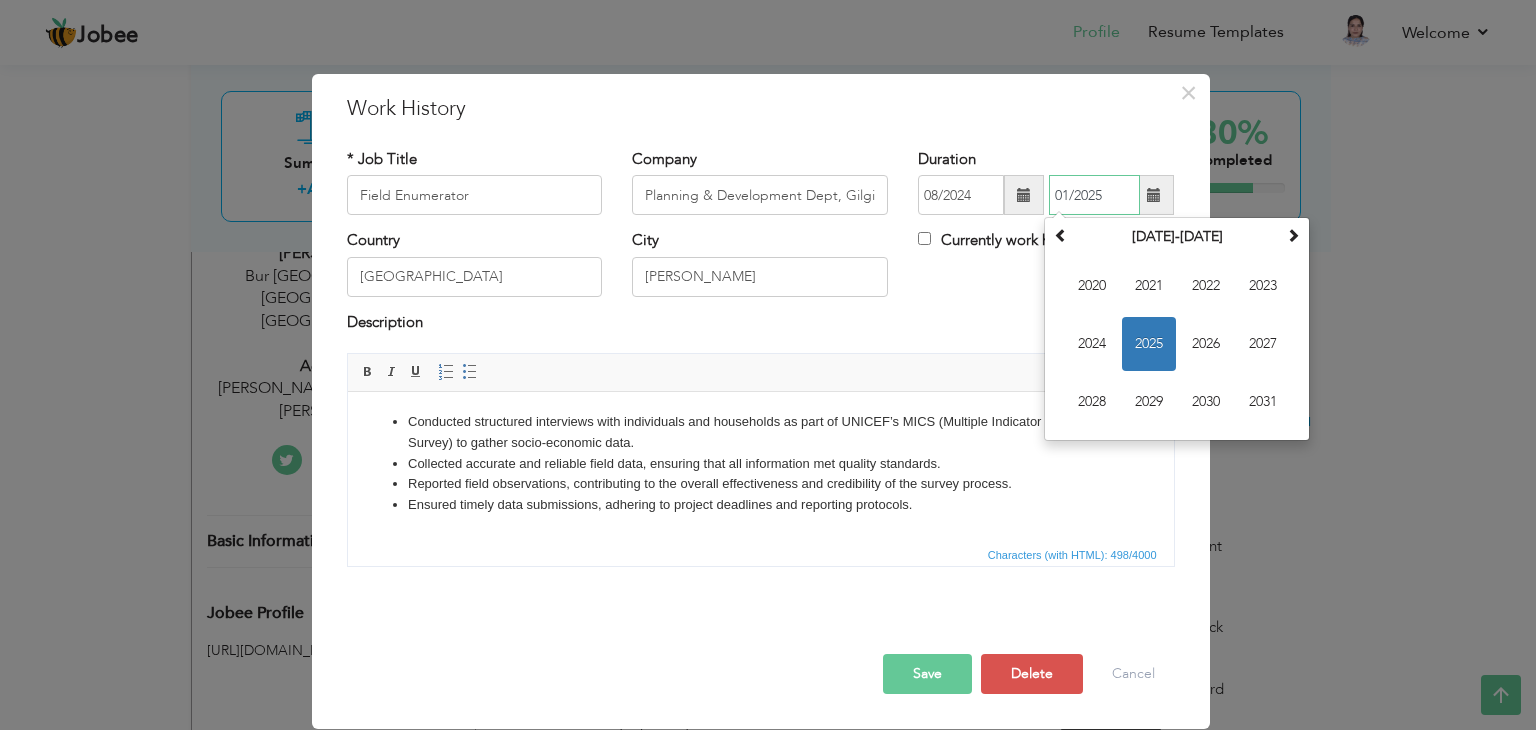 click on "01/2025" at bounding box center (1094, 195) 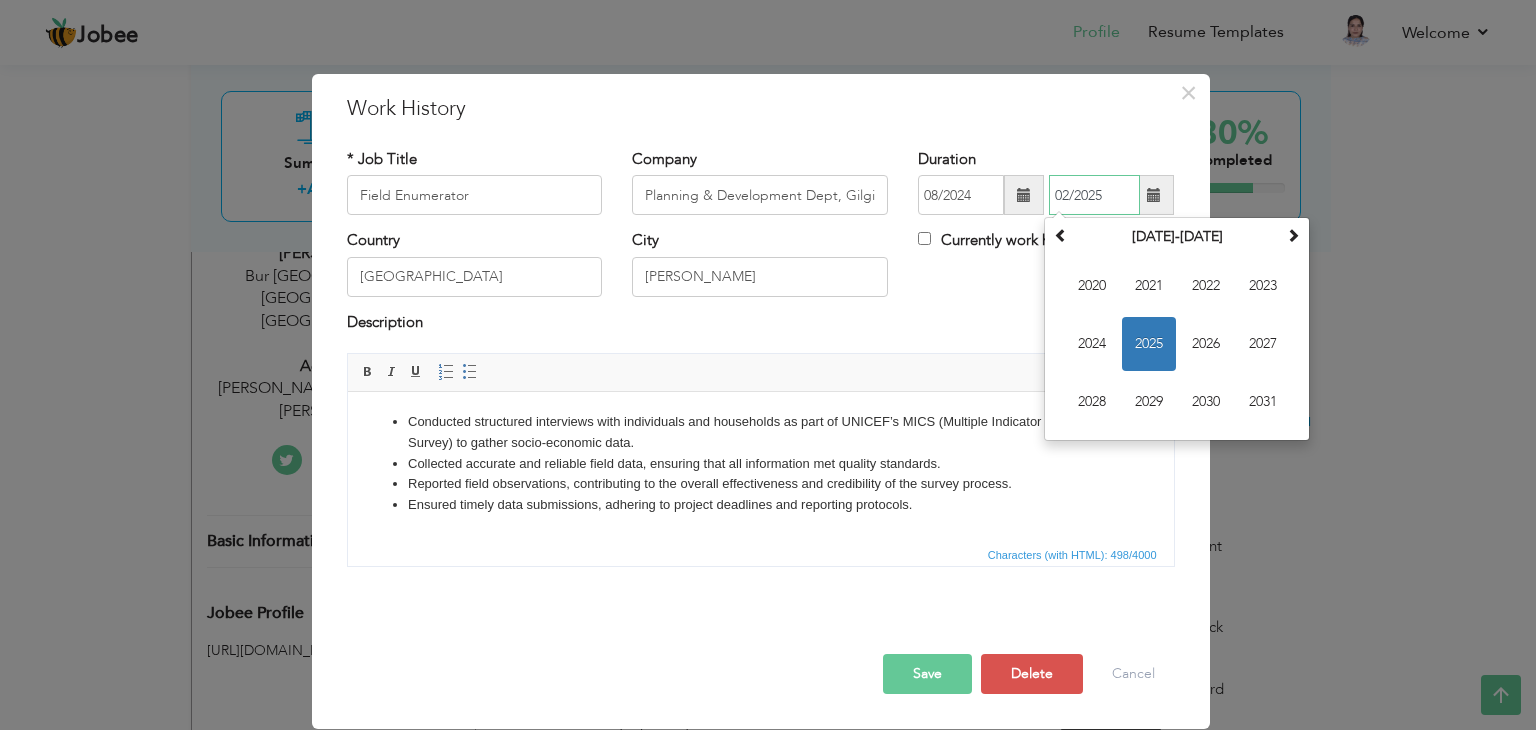 type on "02/2025" 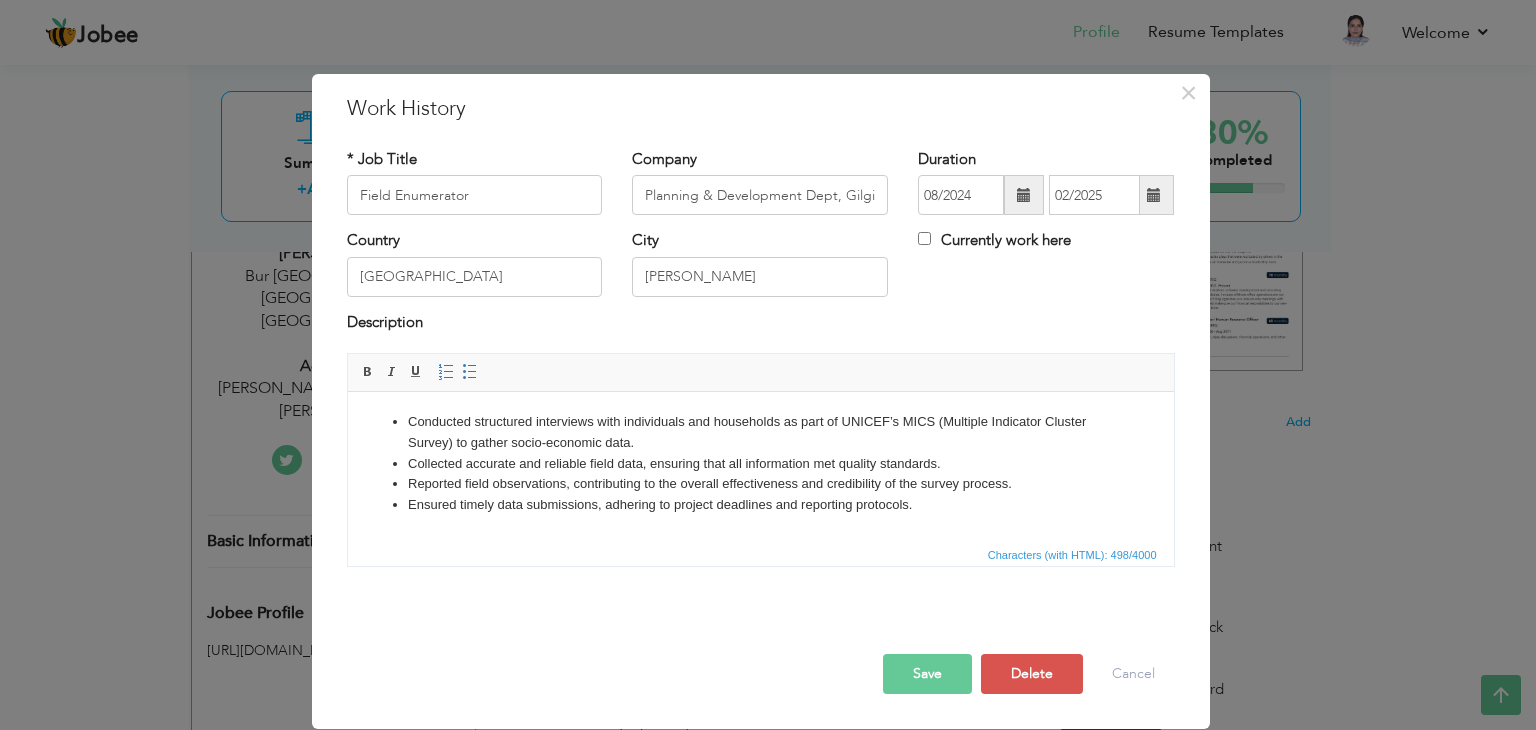 click on "Country
Pakistan
City
Gilgit Baltistan
Currently work here" at bounding box center [761, 270] 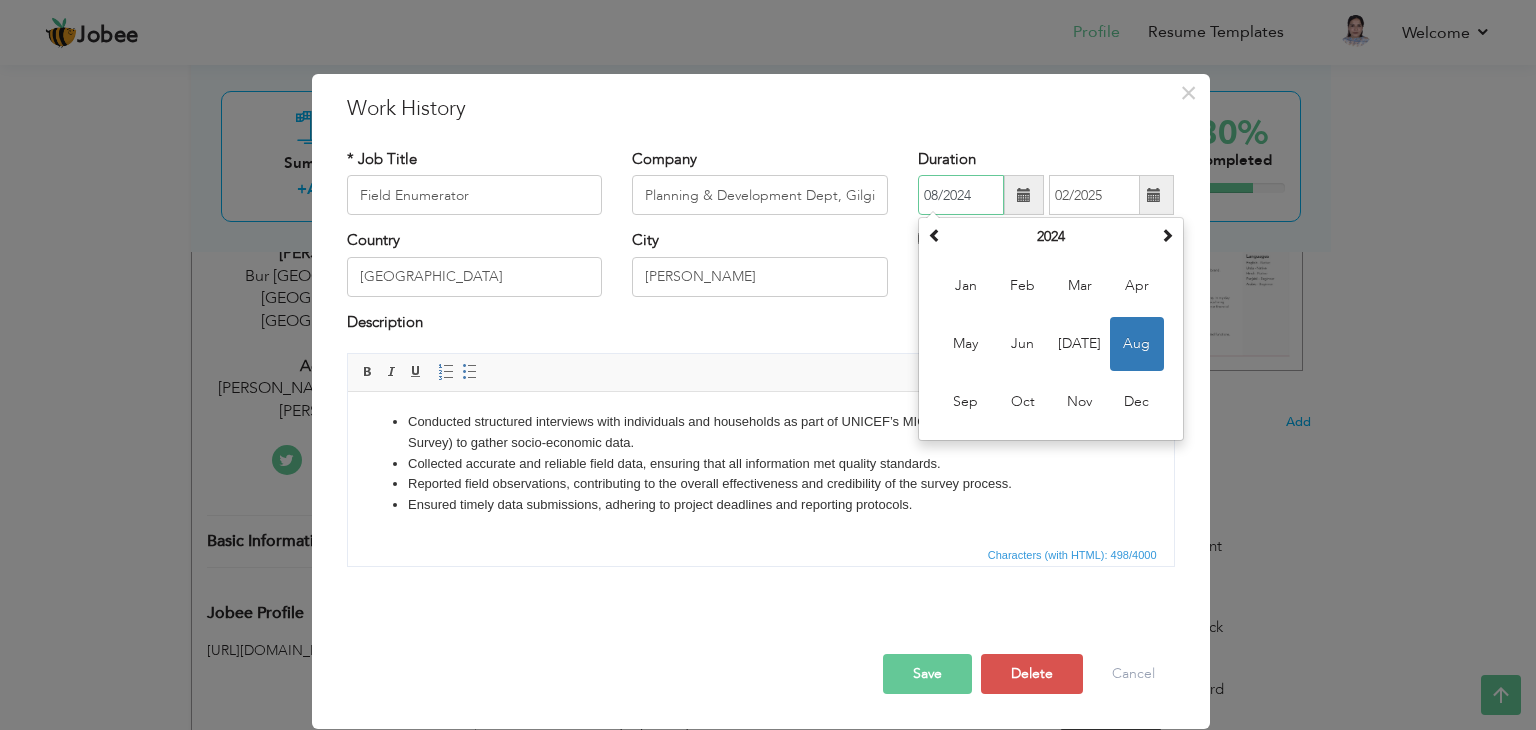 click on "08/2024" at bounding box center [961, 195] 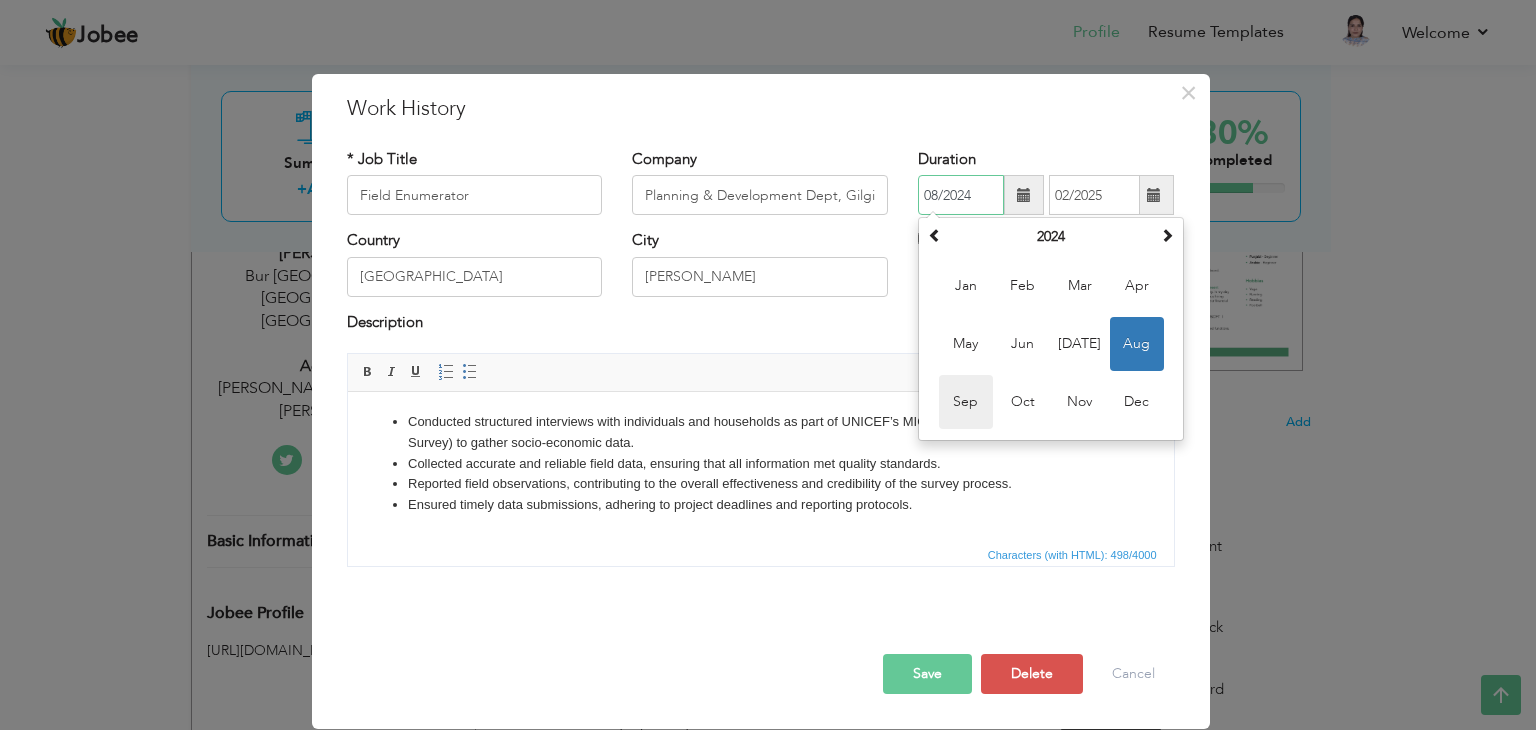 click on "Sep" at bounding box center (966, 402) 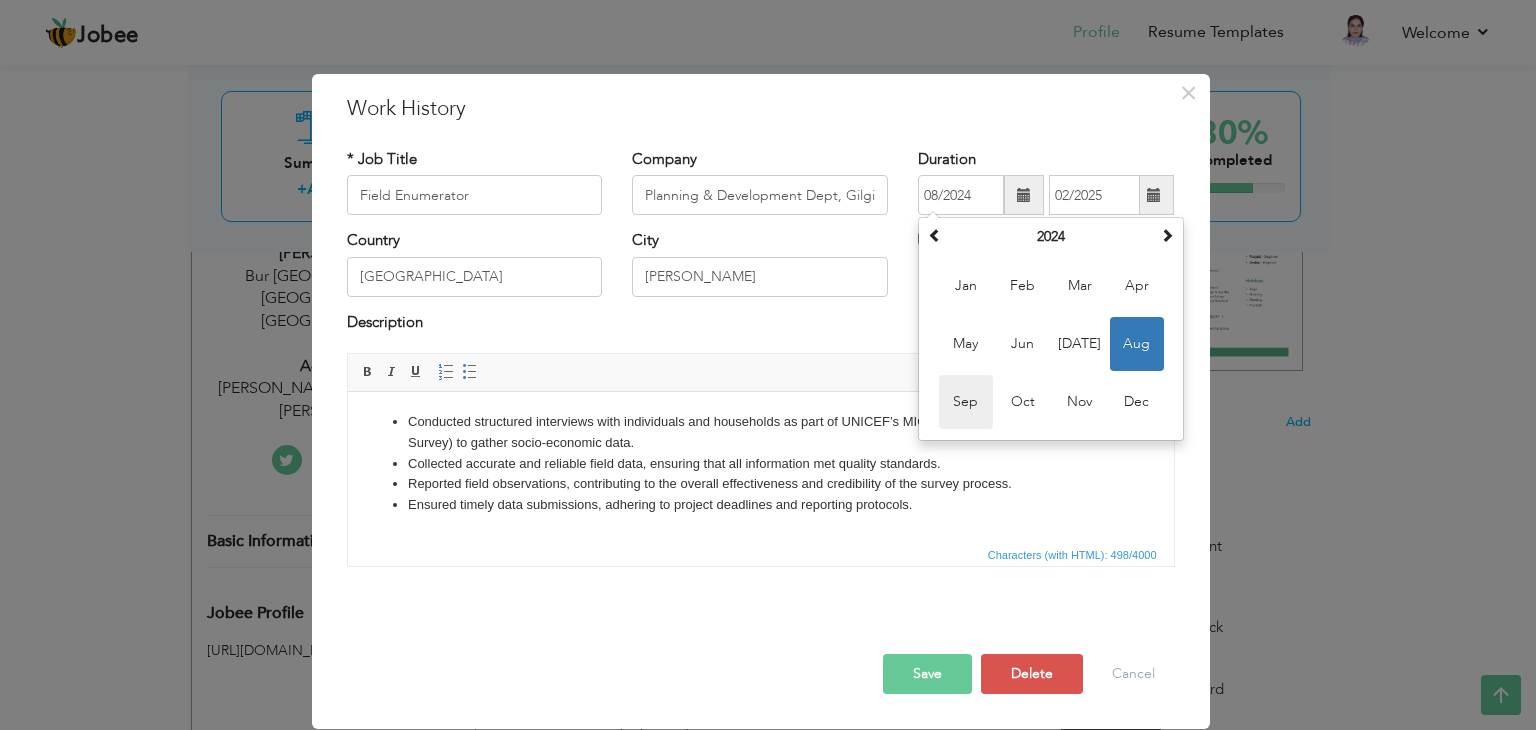 type on "09/2024" 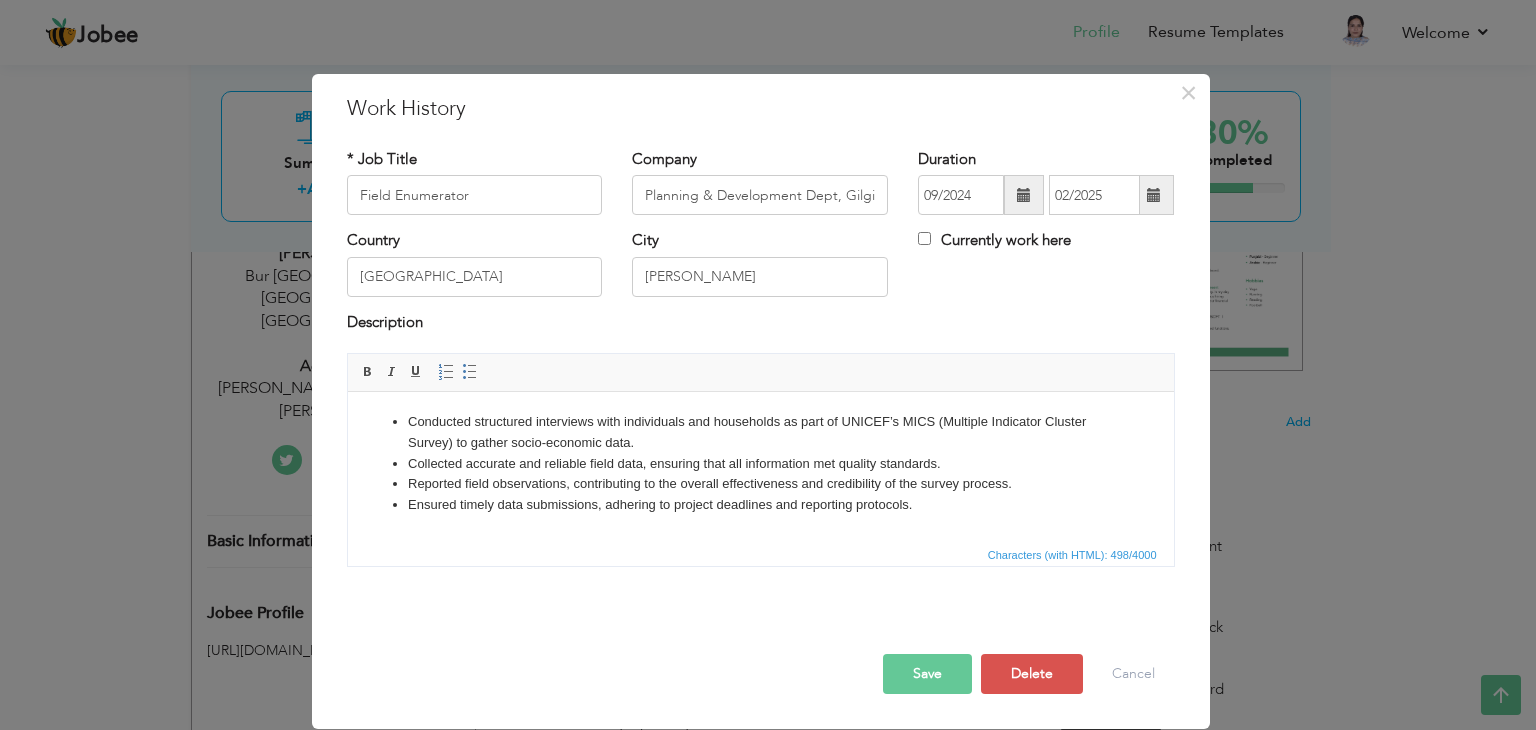 click on "Save" at bounding box center [927, 674] 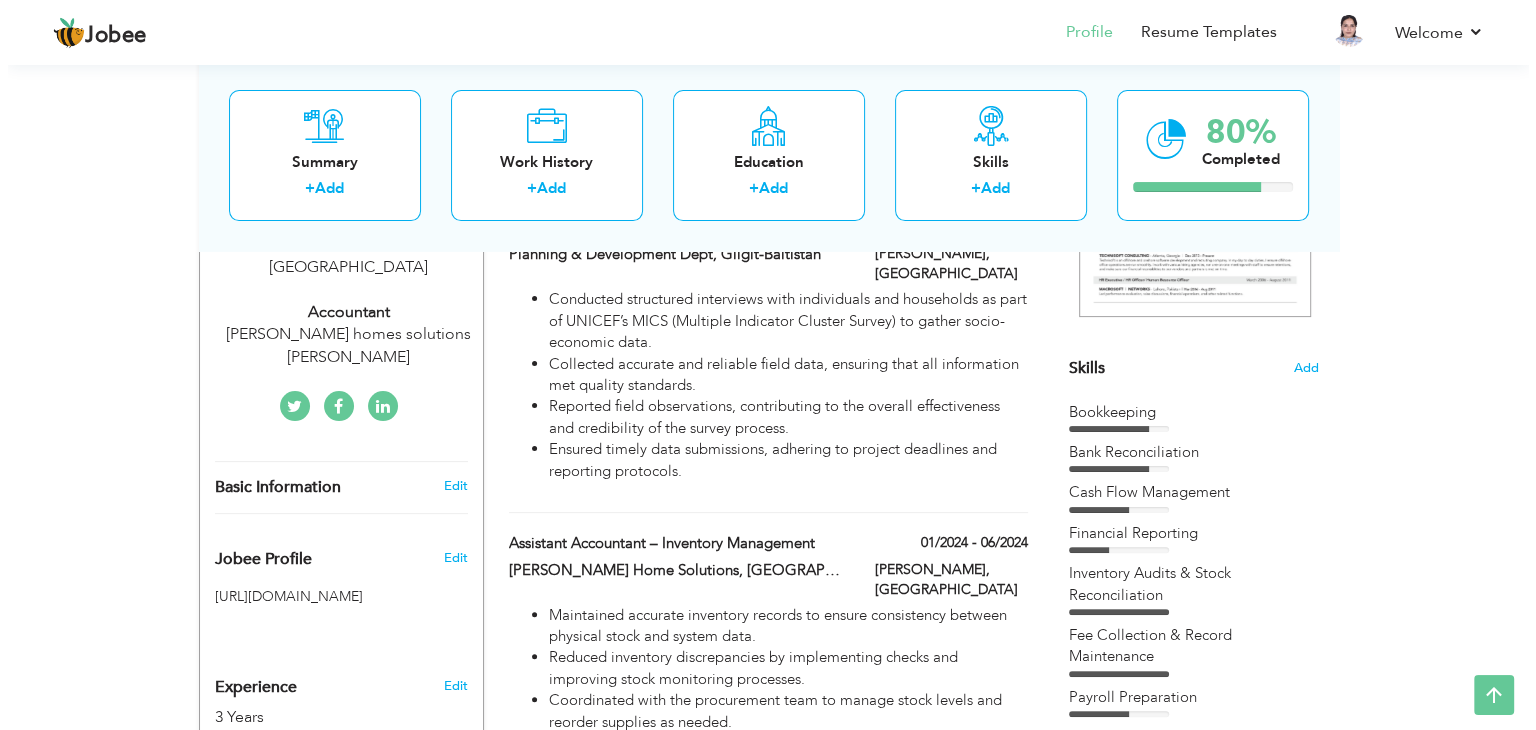 scroll, scrollTop: 415, scrollLeft: 0, axis: vertical 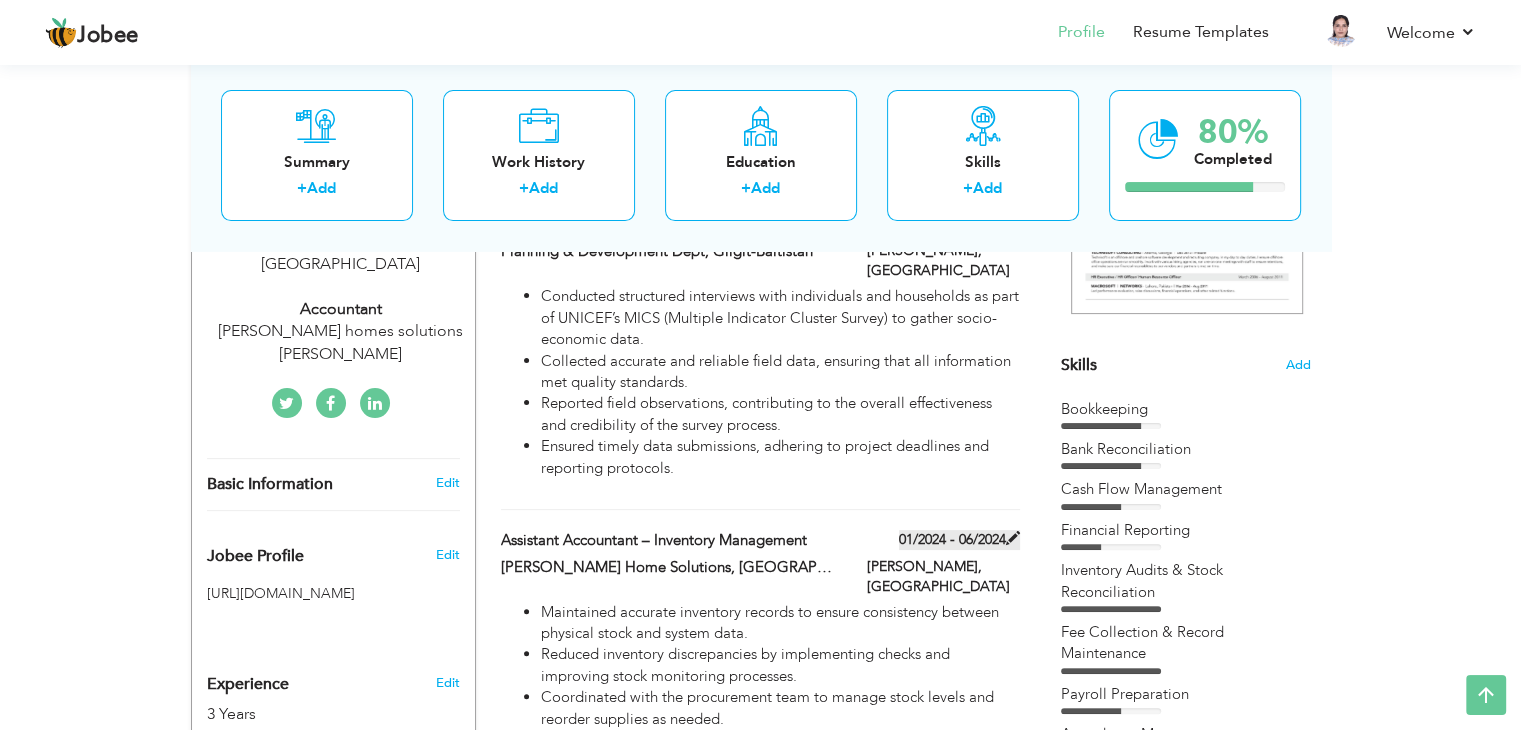 click on "01/2024 - 06/2024" at bounding box center (959, 540) 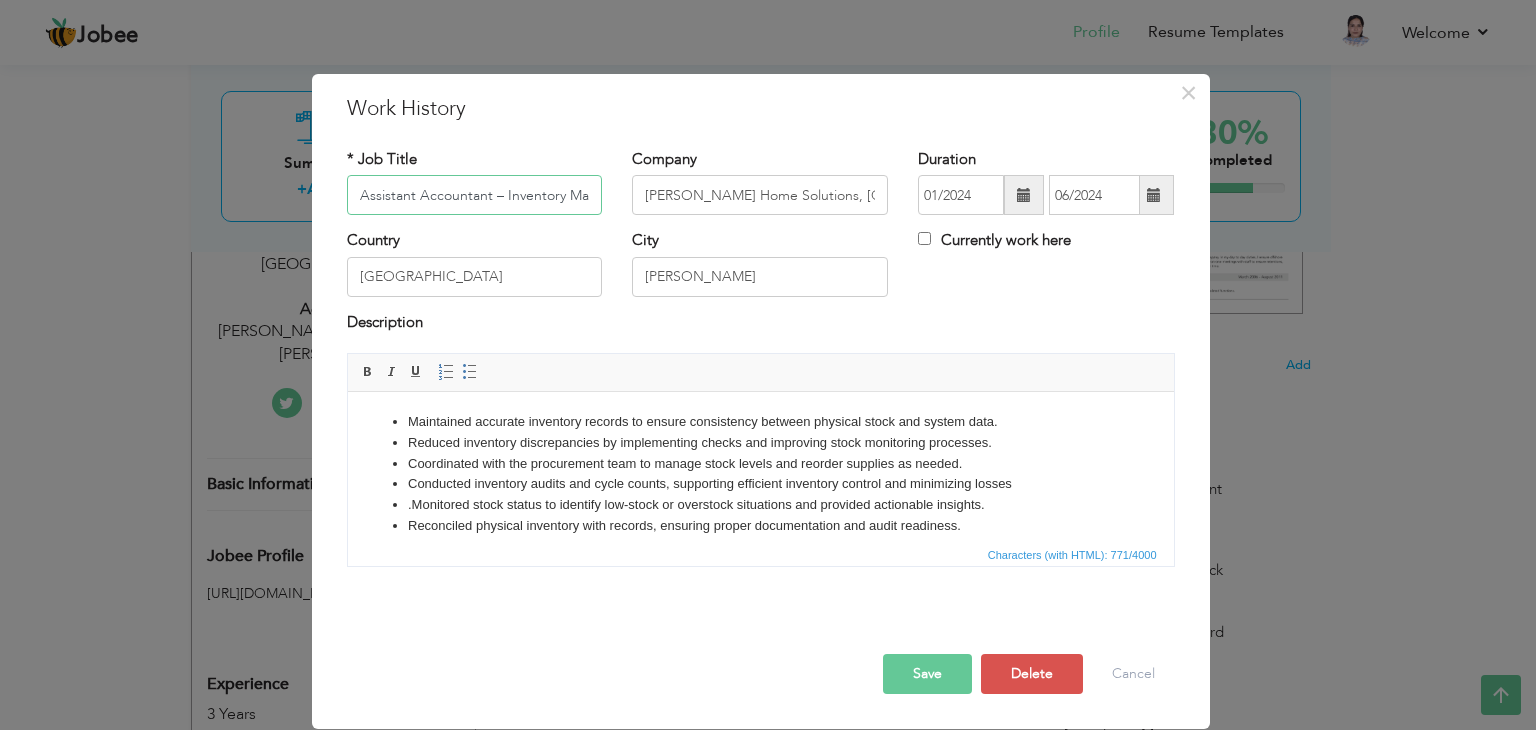 scroll, scrollTop: 0, scrollLeft: 58, axis: horizontal 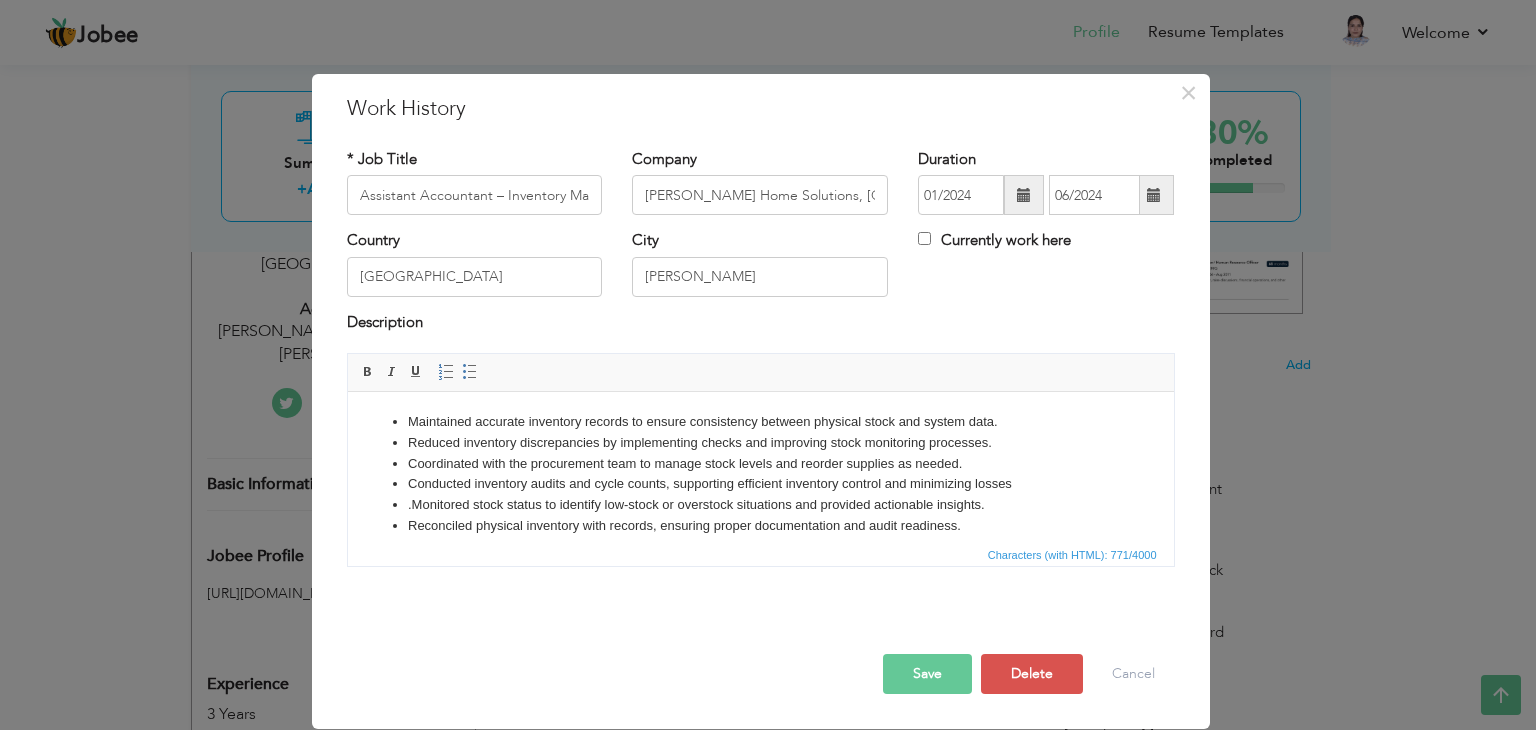 click at bounding box center (1154, 195) 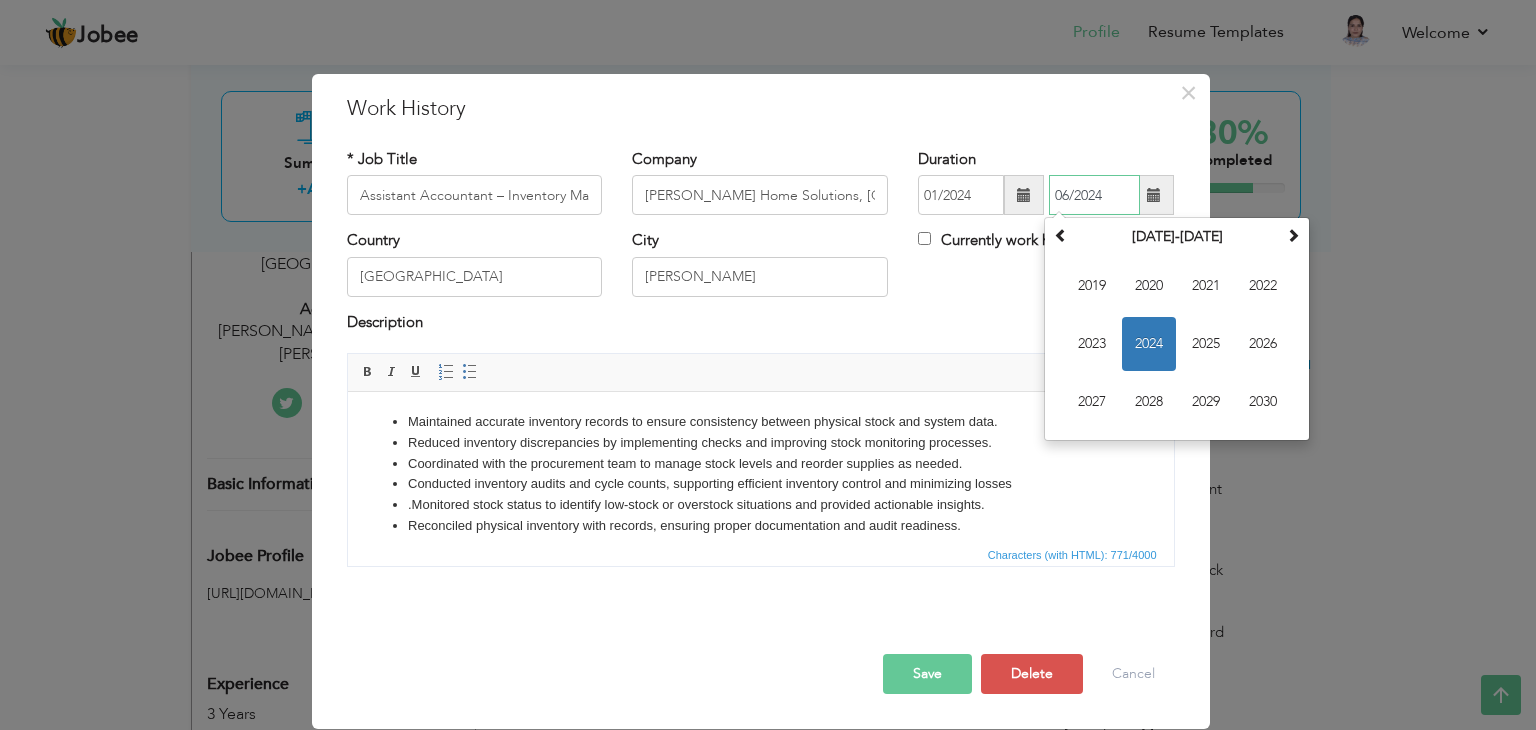 click on "06/2024" at bounding box center [1094, 195] 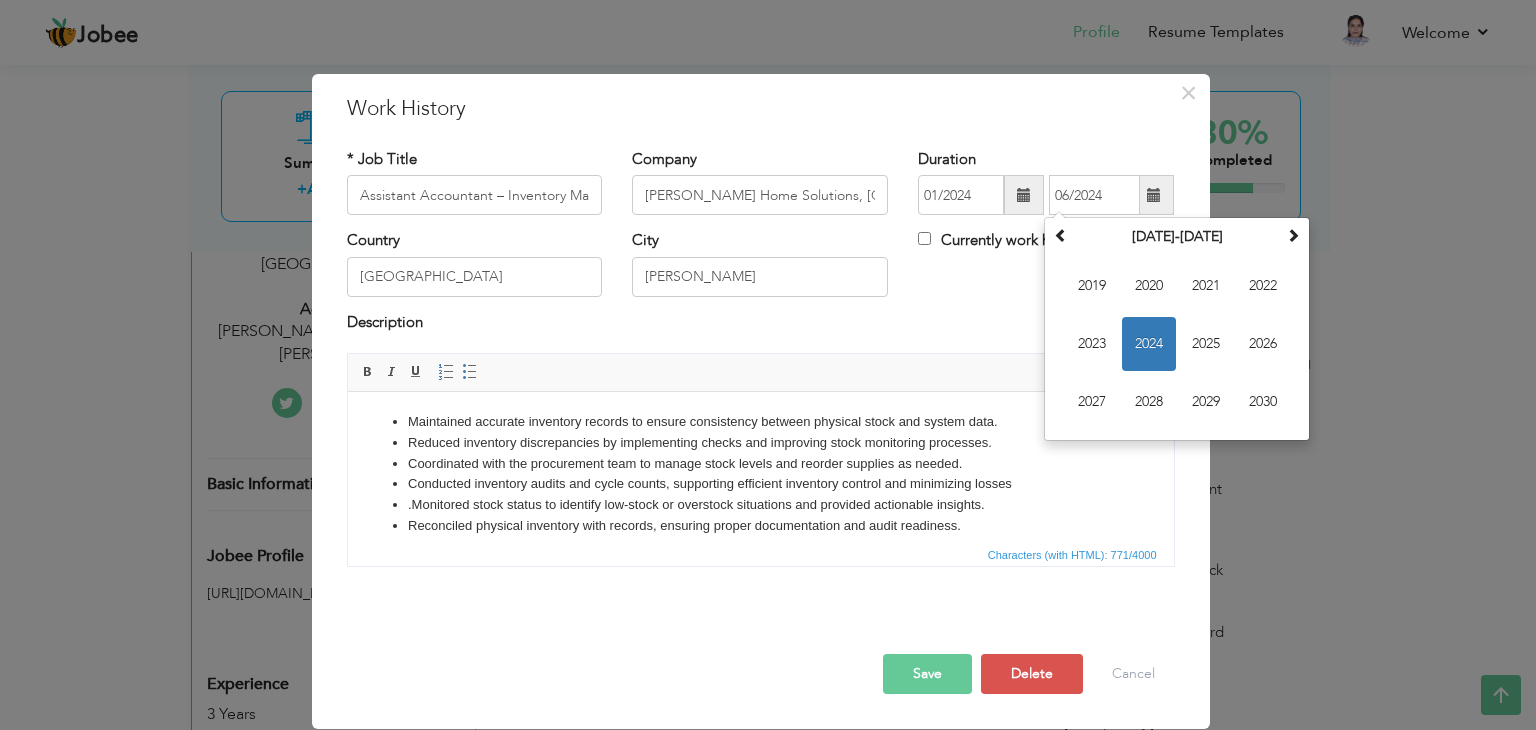 click on "Editor toolbars Basic Styles   Bold   Italic   Underline Paragraph   Insert/Remove Numbered List   Insert/Remove Bulleted List" at bounding box center (761, 373) 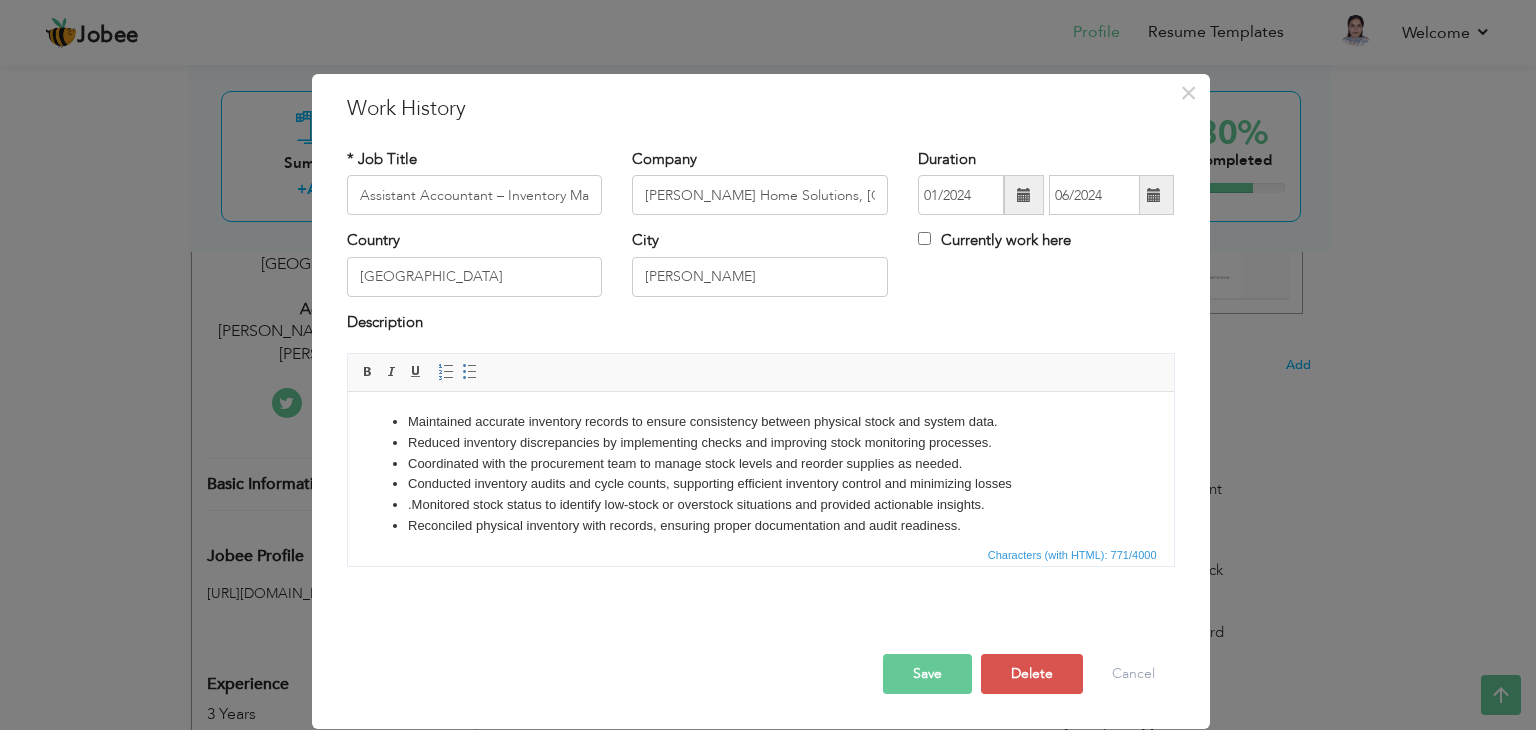 click at bounding box center (1154, 195) 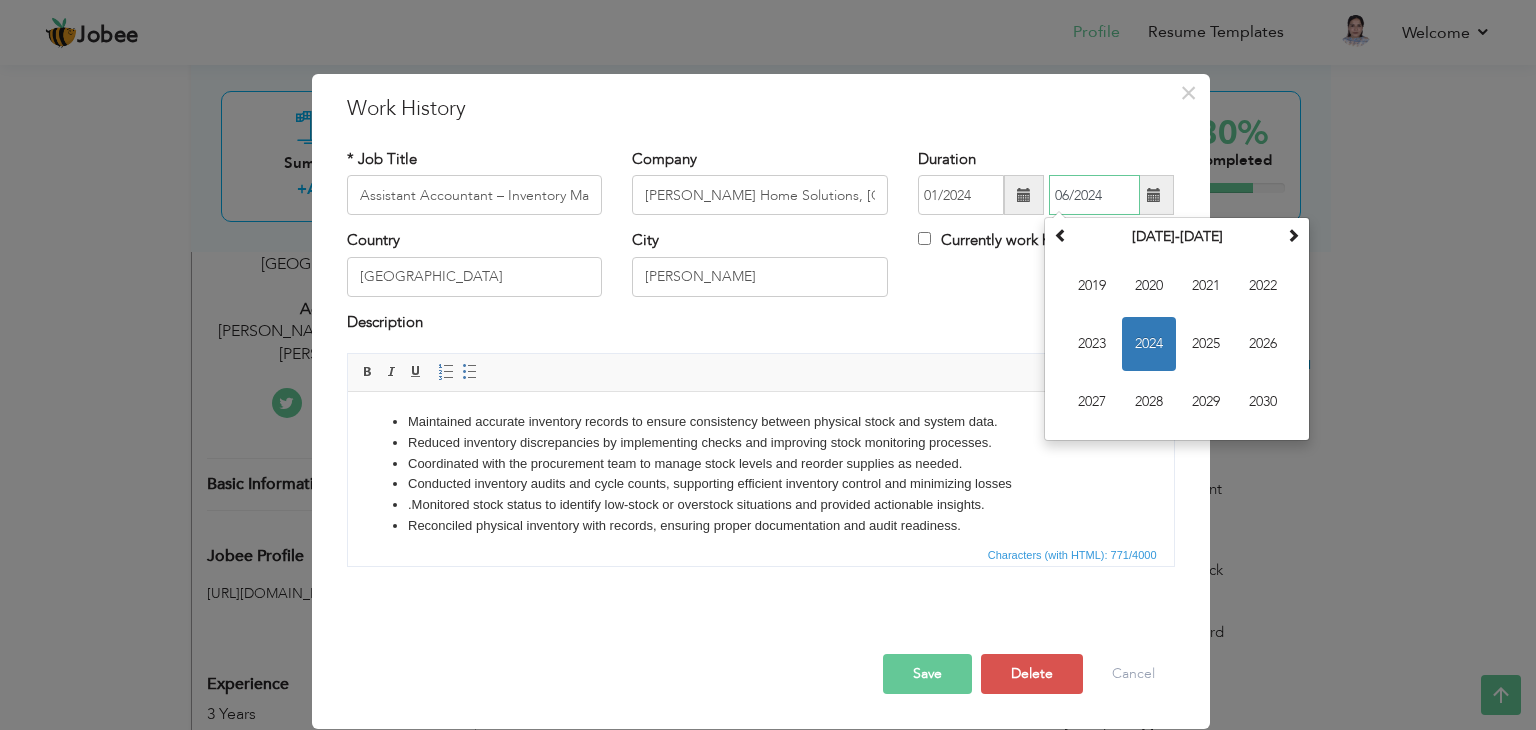 click on "2024" at bounding box center (1149, 344) 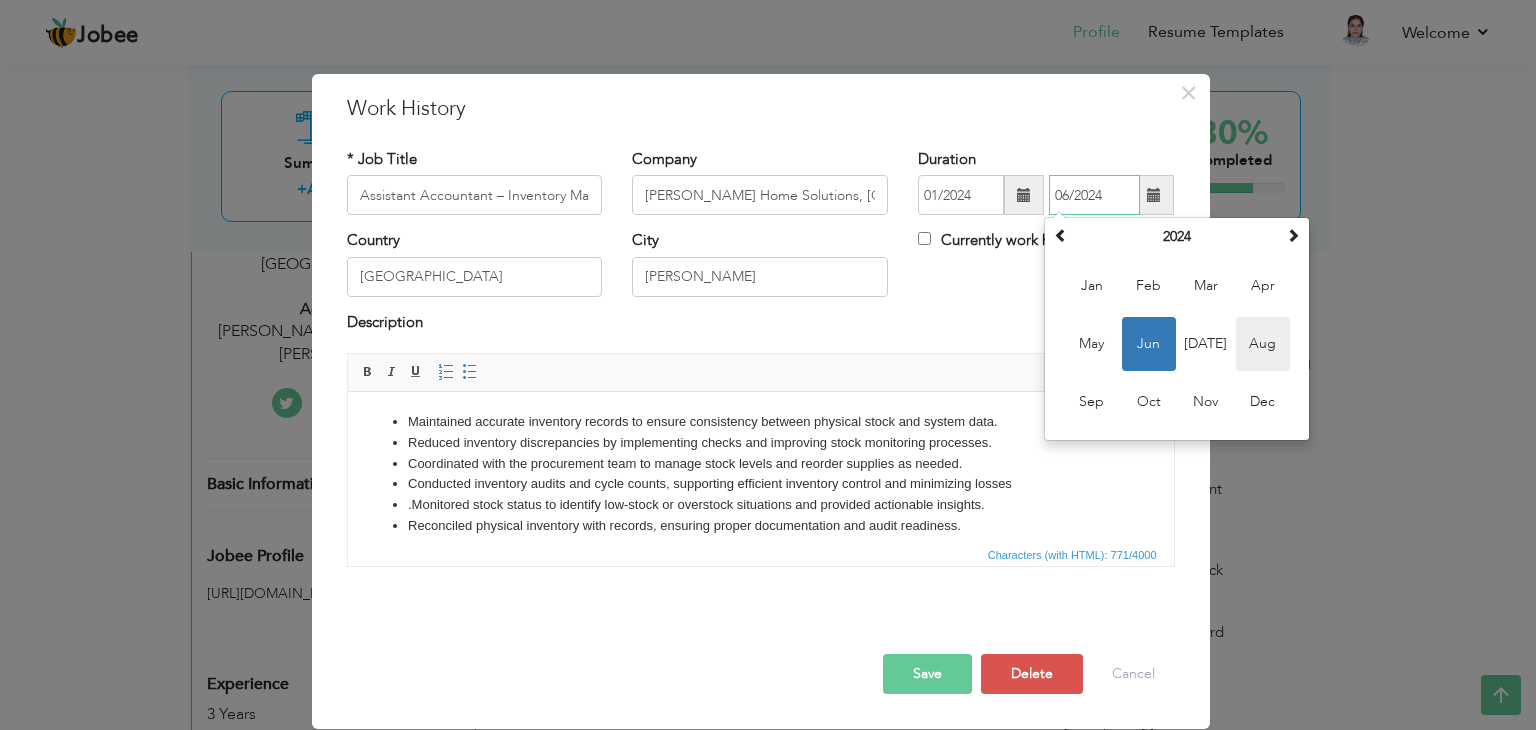 click on "Aug" at bounding box center (1263, 344) 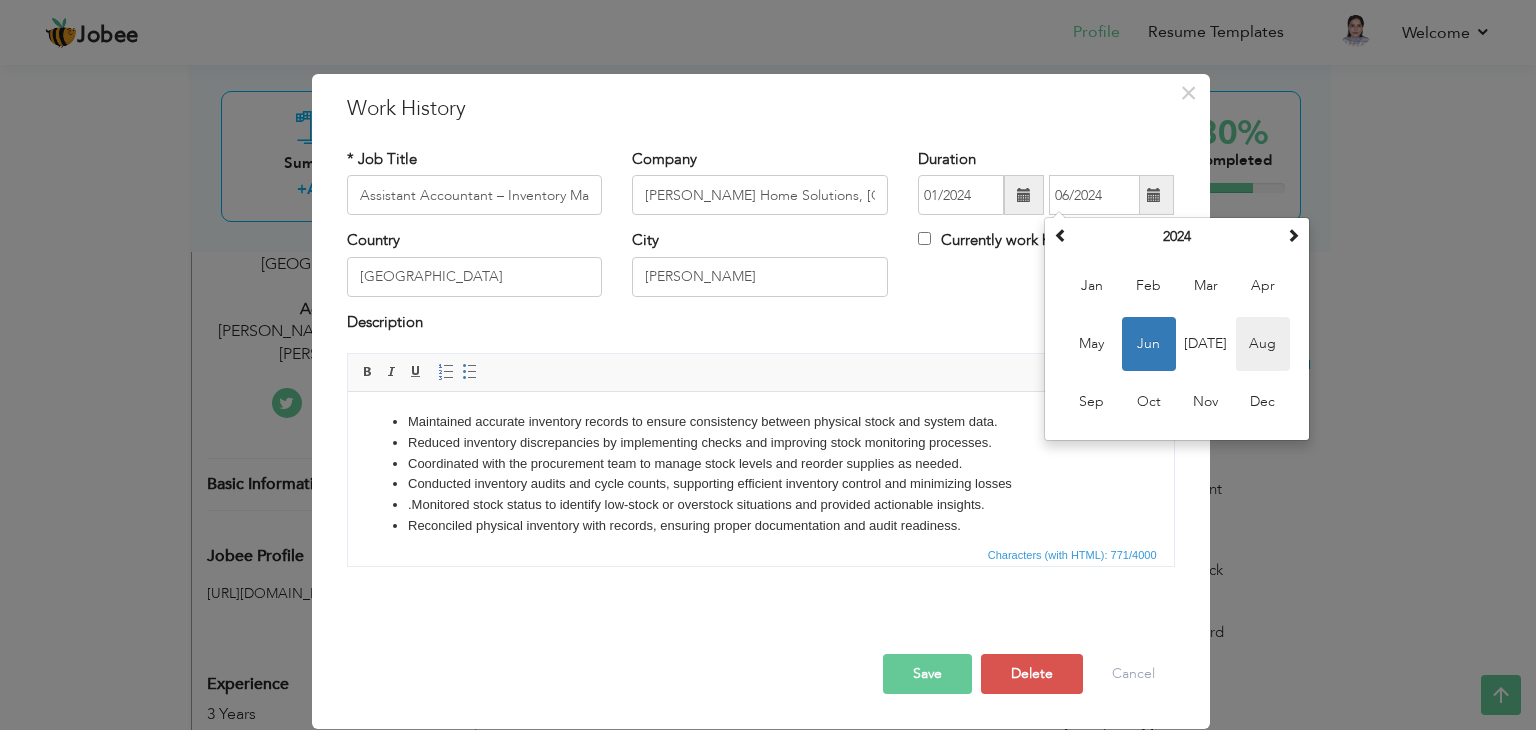 type on "08/2024" 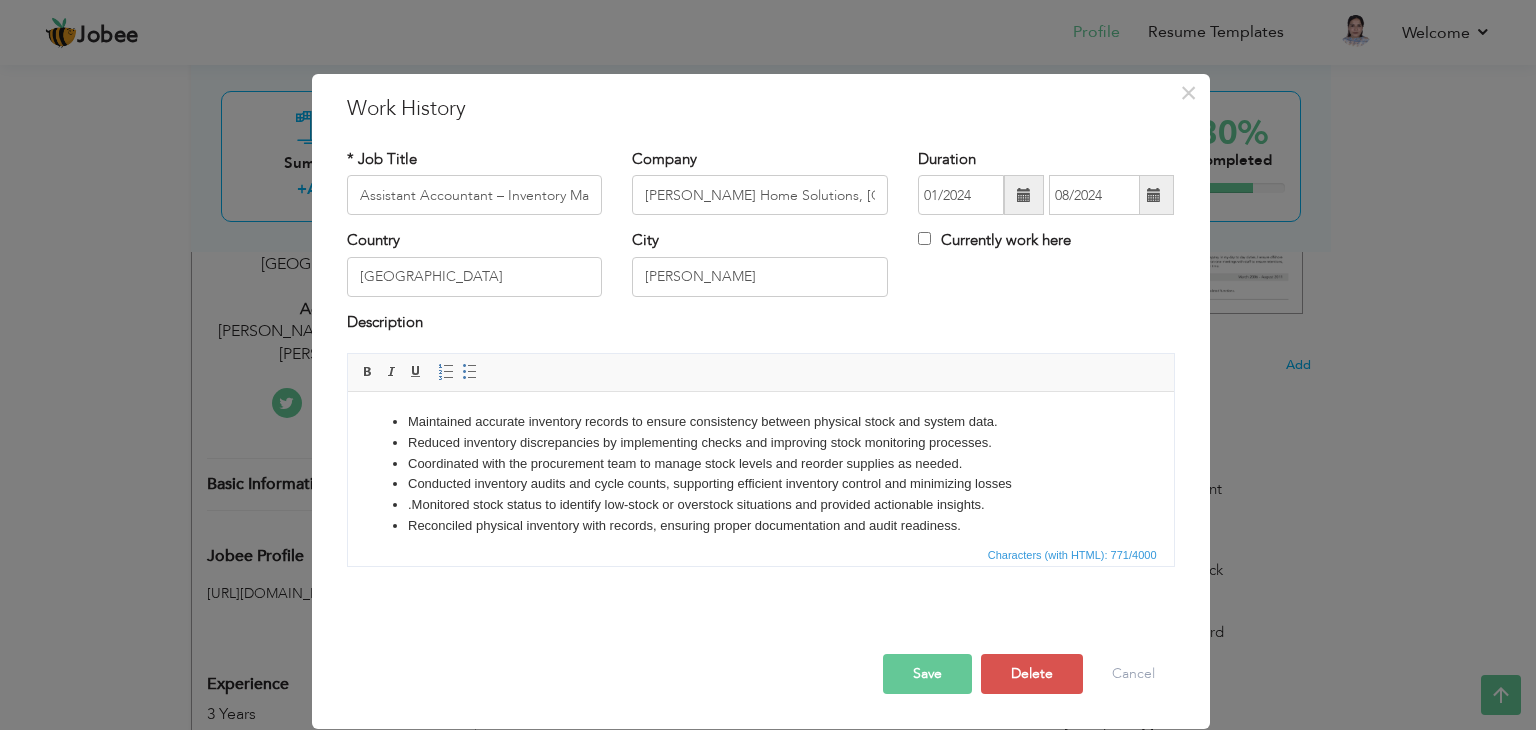 click at bounding box center (1024, 195) 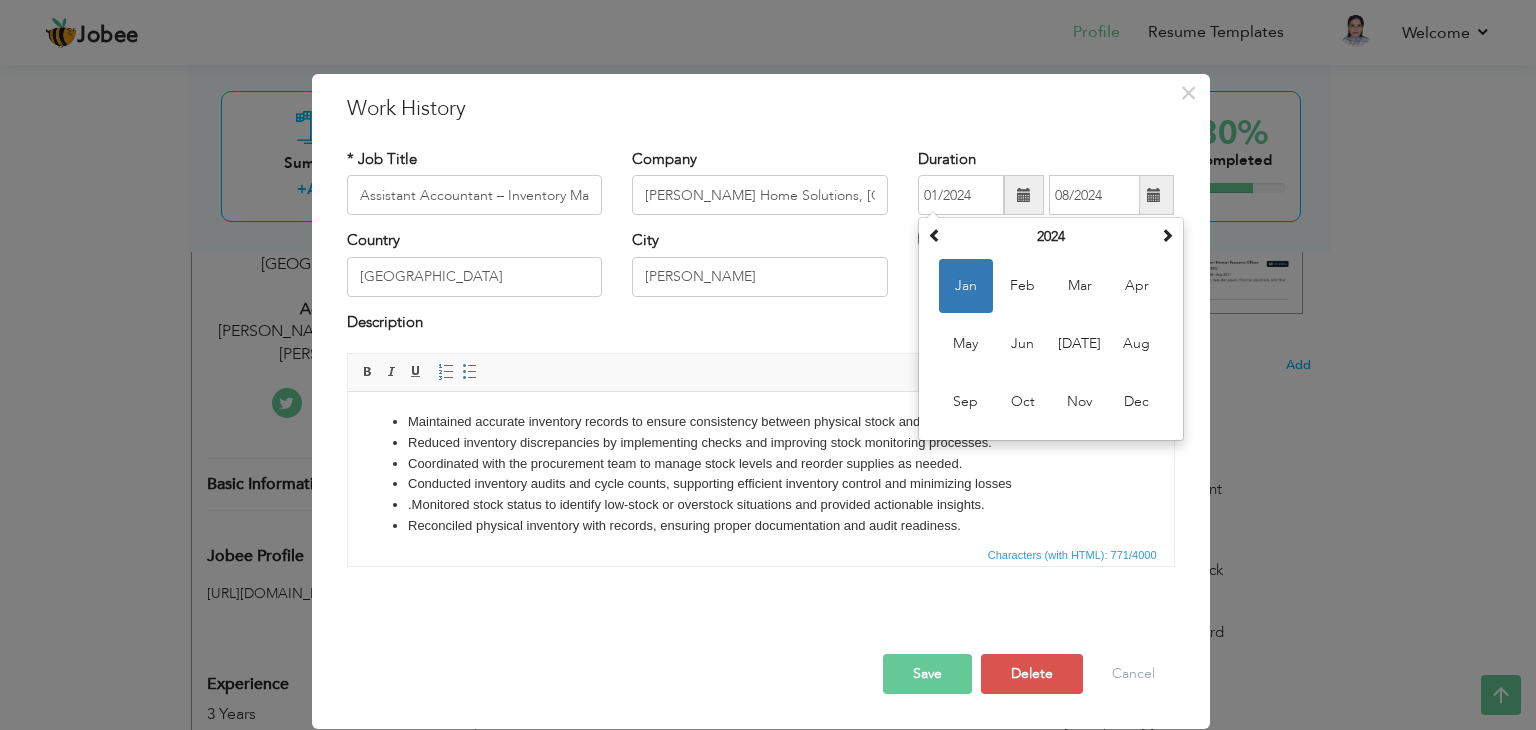 click on "City
Gilgit Baltistan" at bounding box center [760, 270] 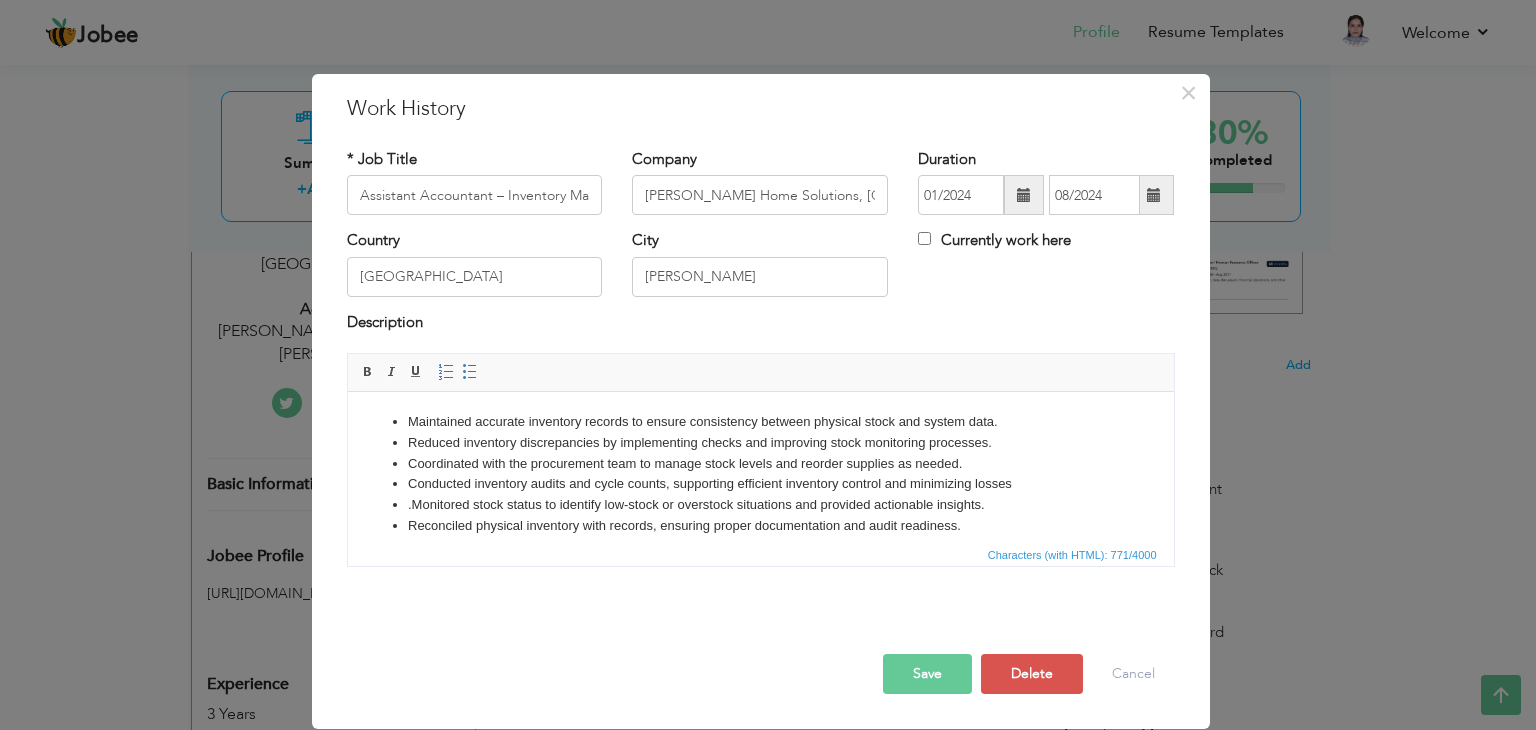 click on "Save" at bounding box center (927, 674) 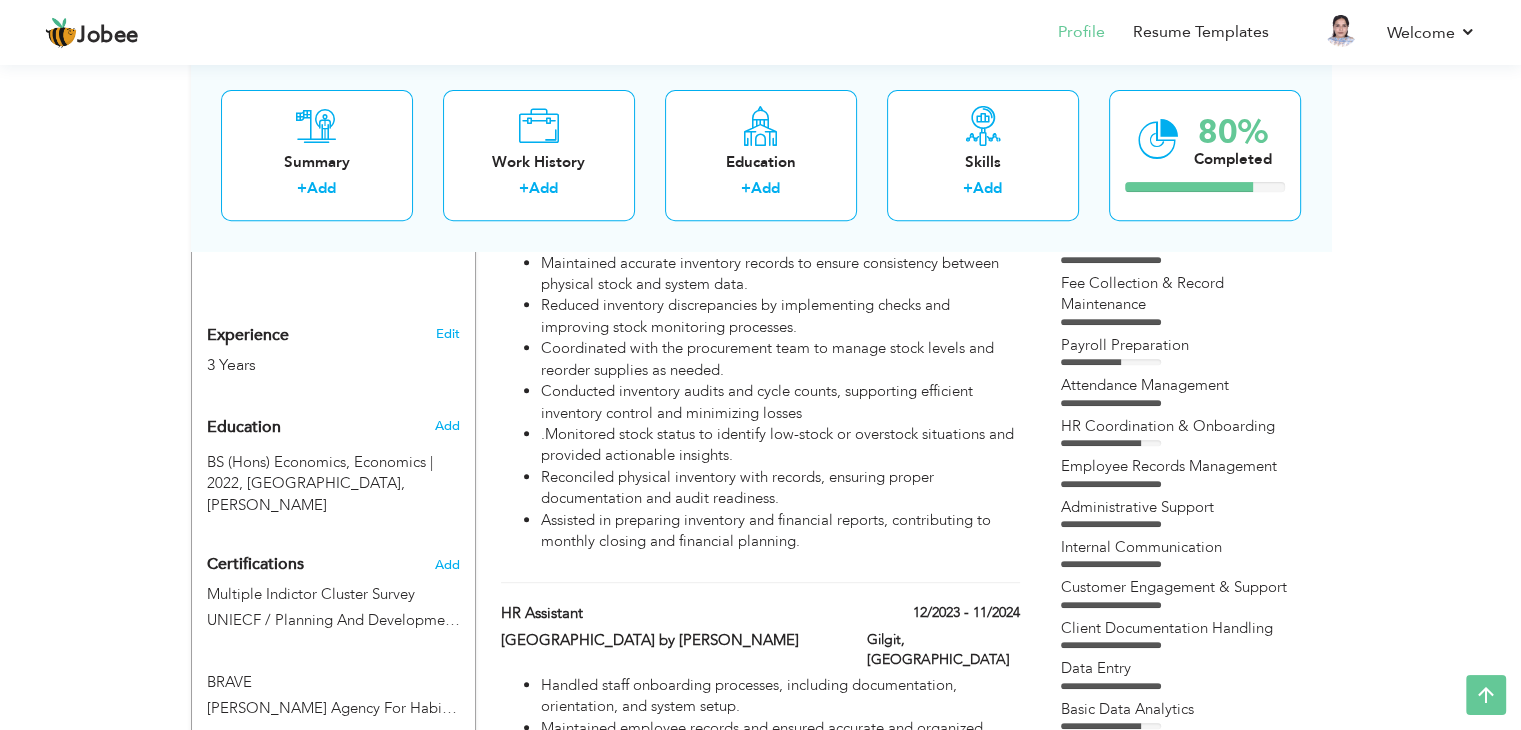 scroll, scrollTop: 770, scrollLeft: 0, axis: vertical 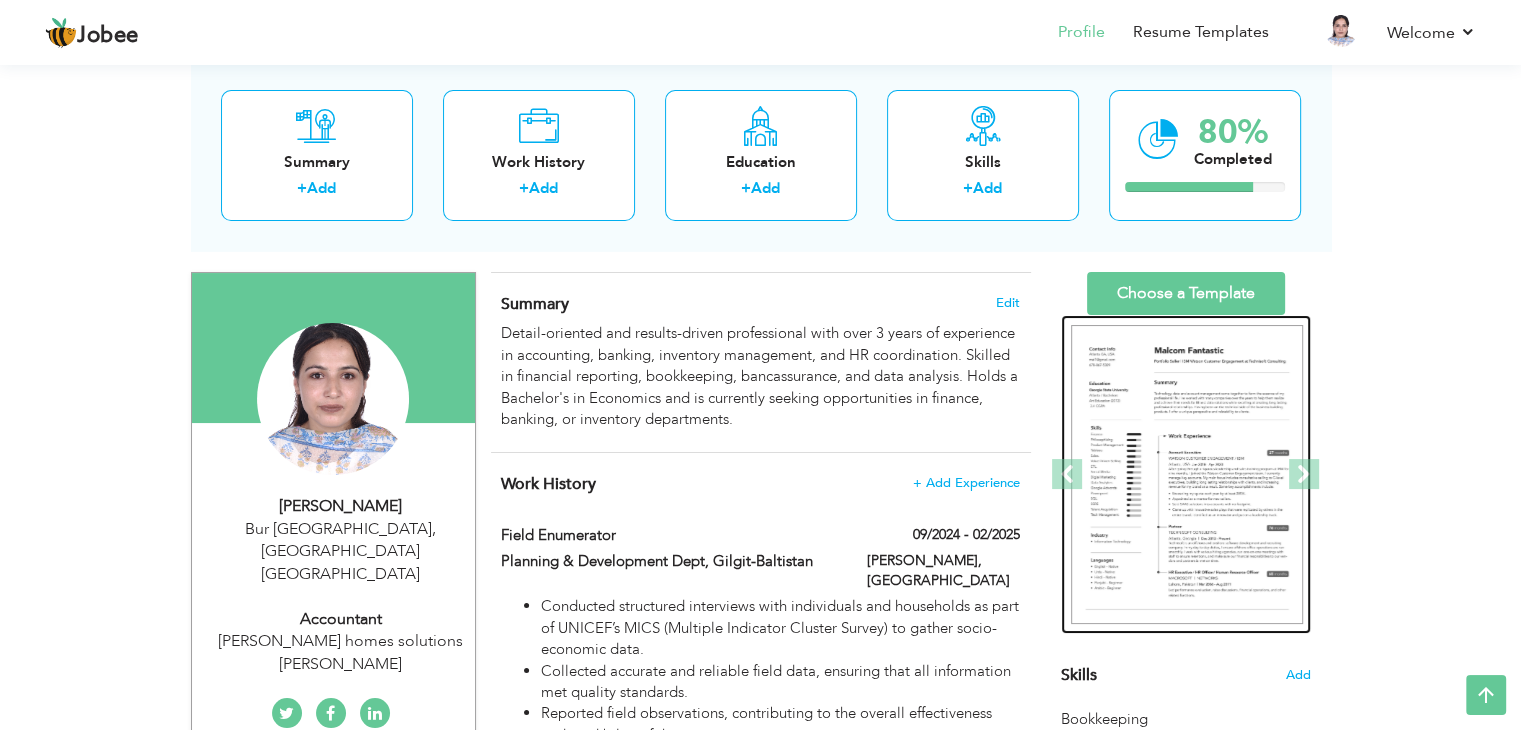 click at bounding box center (1187, 475) 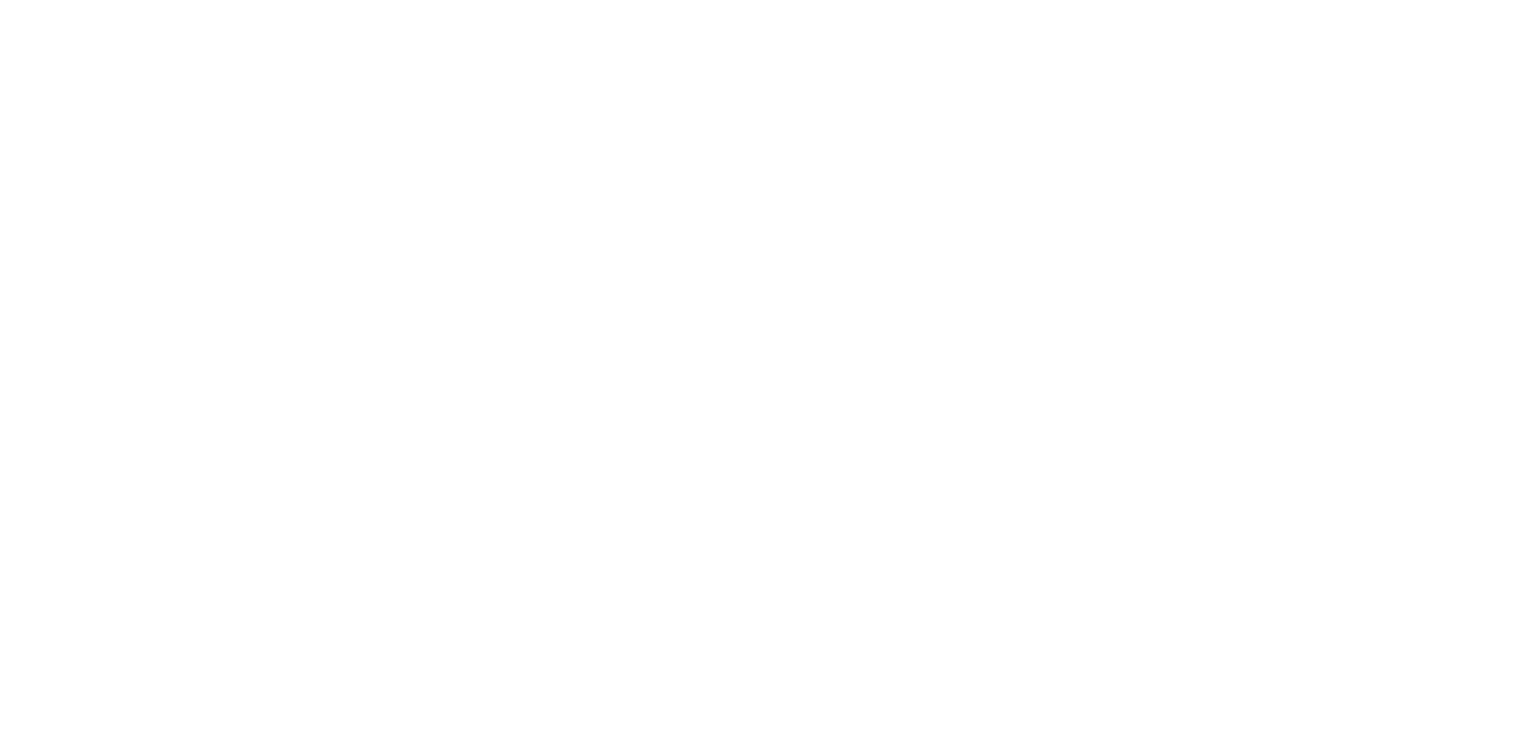scroll, scrollTop: 0, scrollLeft: 0, axis: both 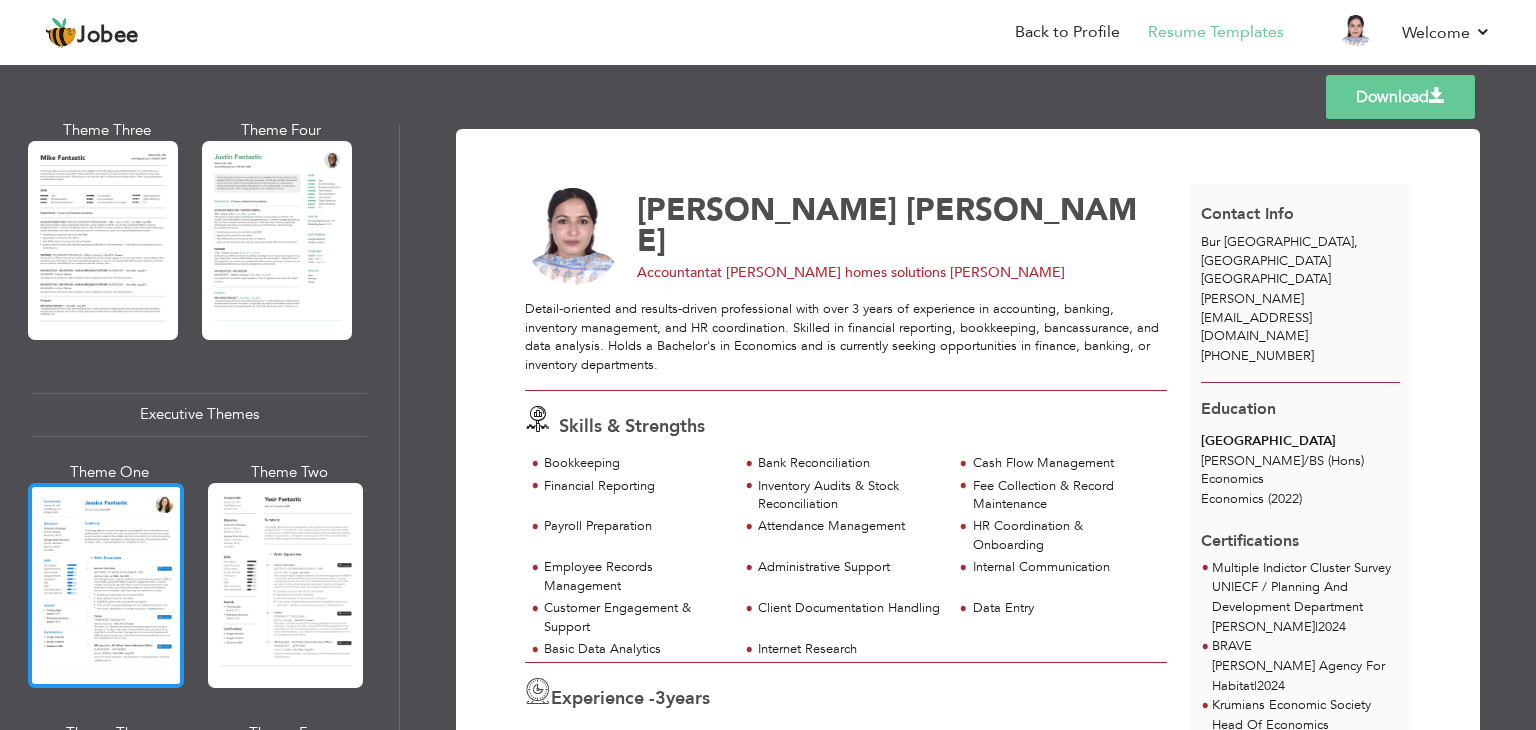 click at bounding box center (106, 585) 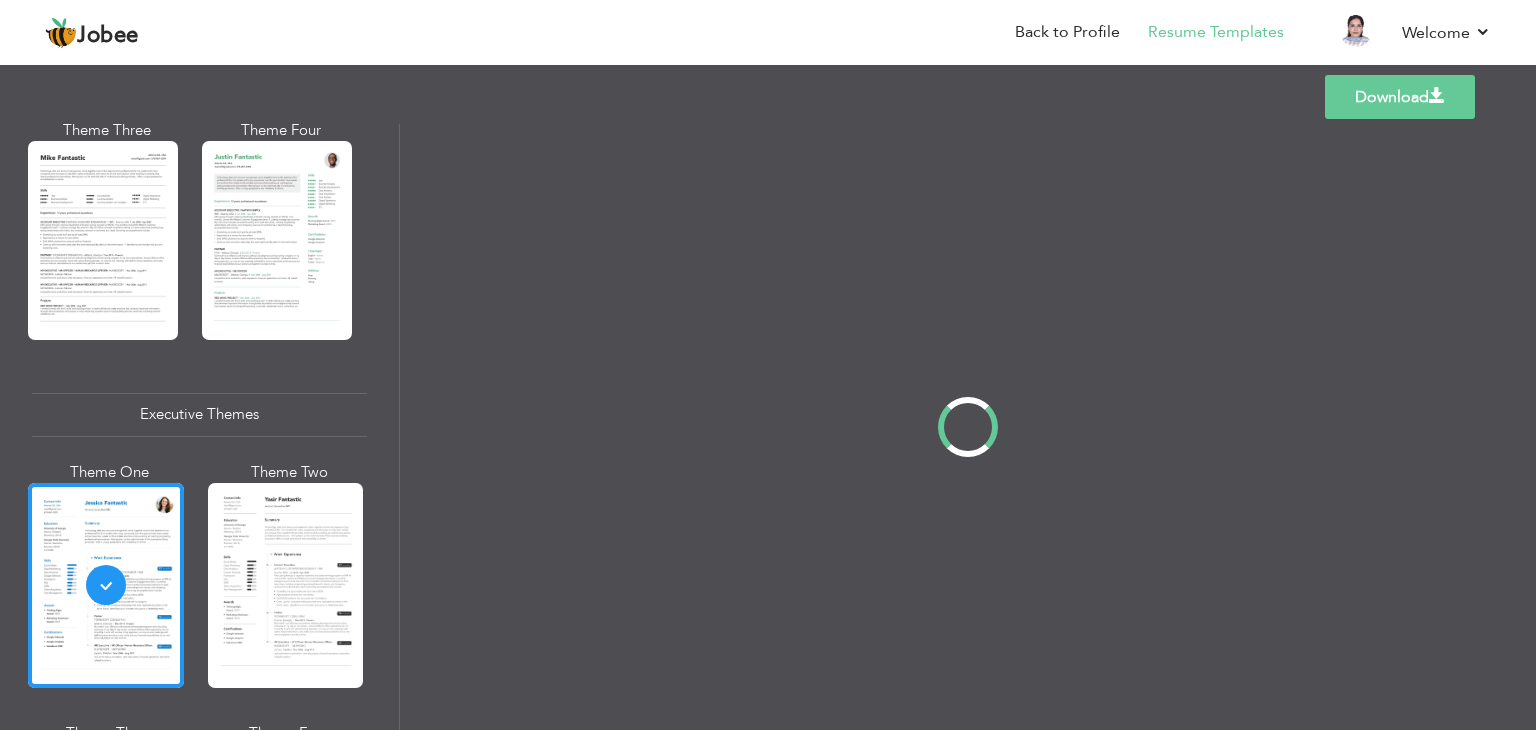 scroll, scrollTop: 1248, scrollLeft: 0, axis: vertical 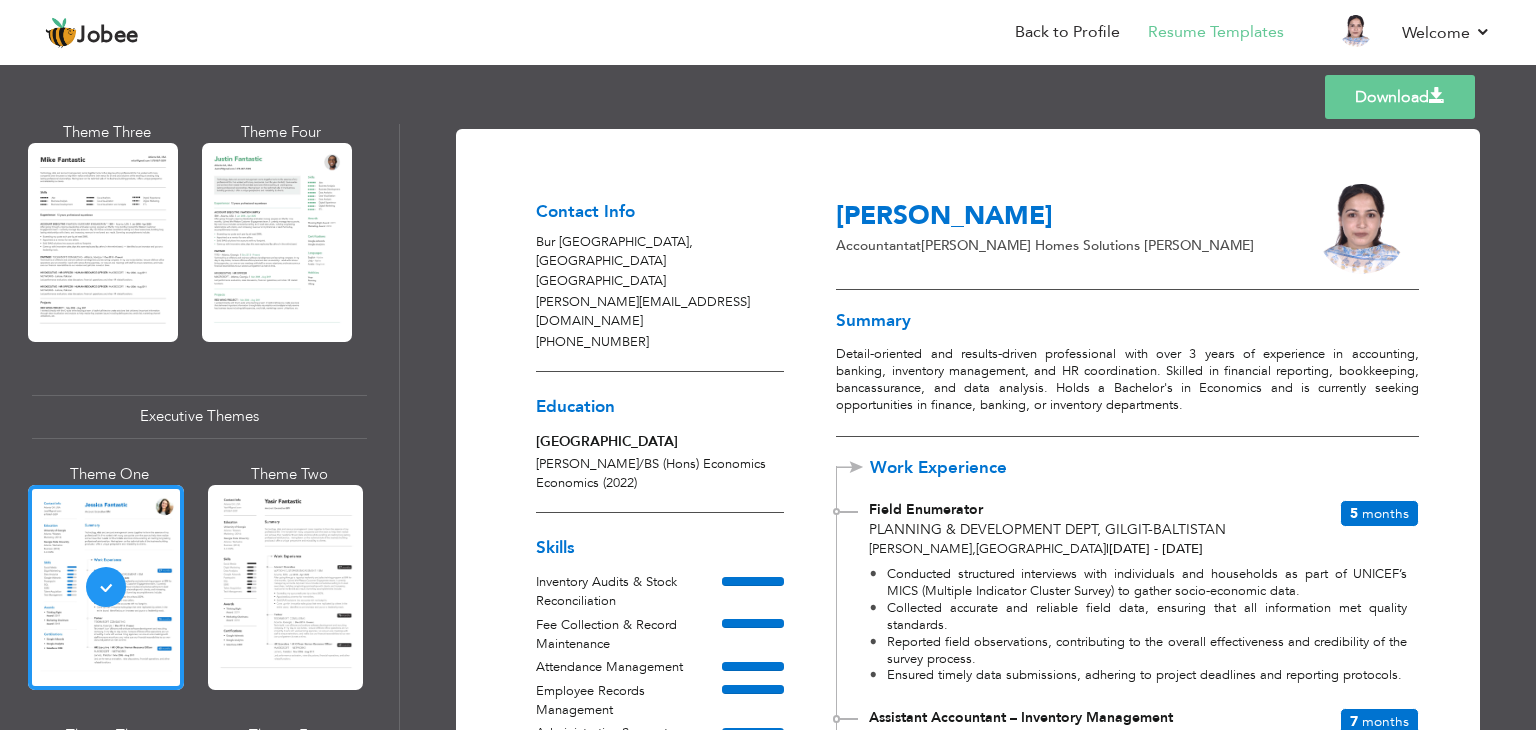 drag, startPoint x: 1528, startPoint y: 153, endPoint x: 1535, endPoint y: 226, distance: 73.33485 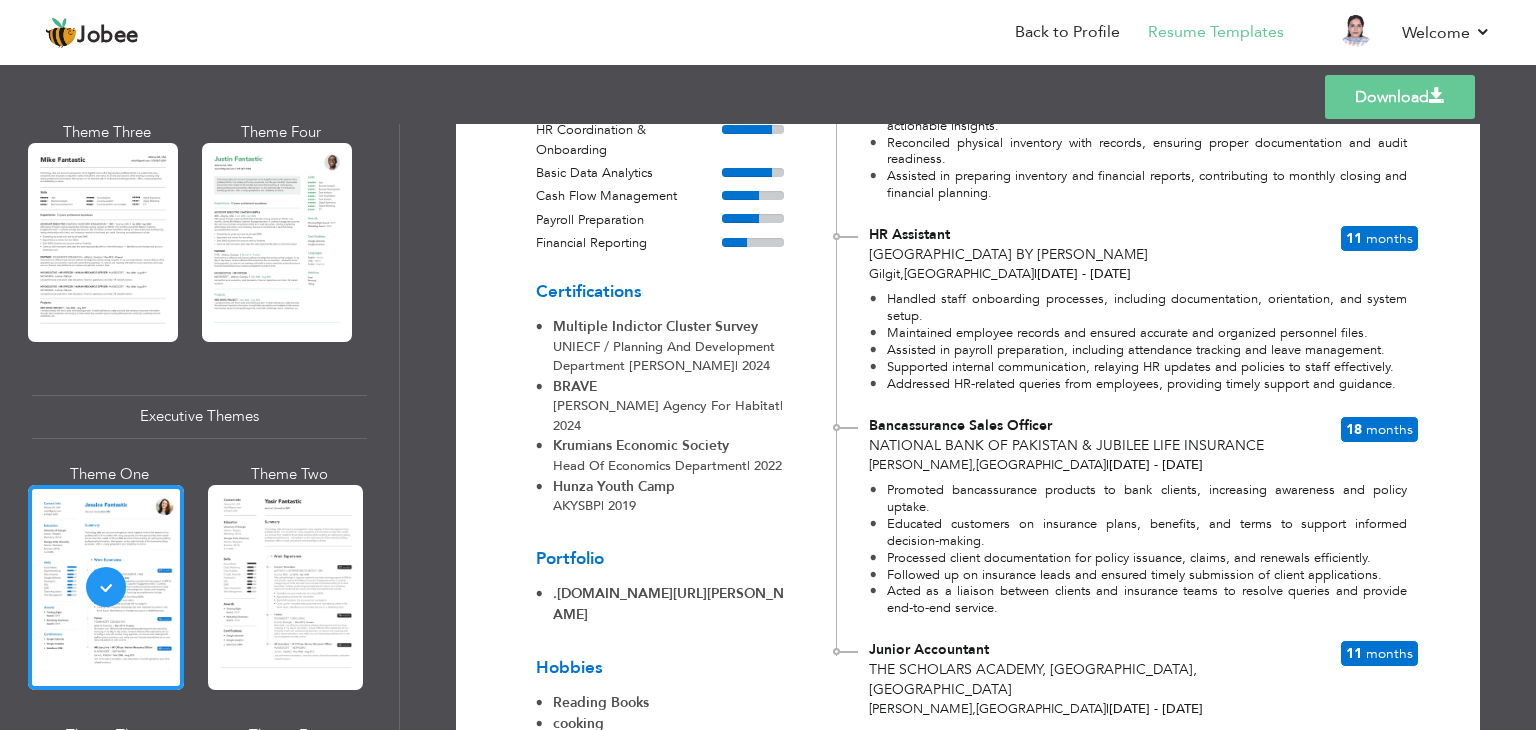 scroll, scrollTop: 824, scrollLeft: 0, axis: vertical 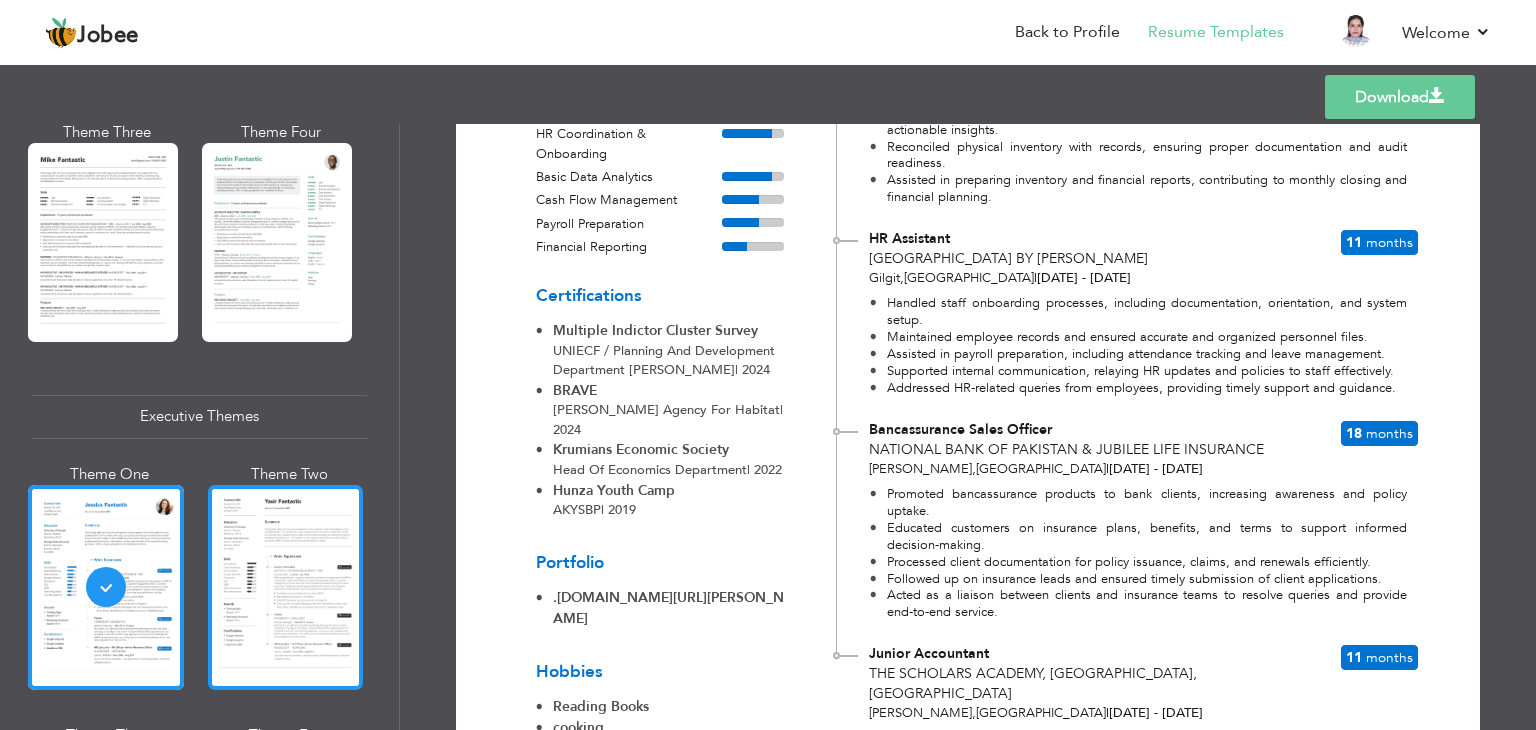click at bounding box center [286, 587] 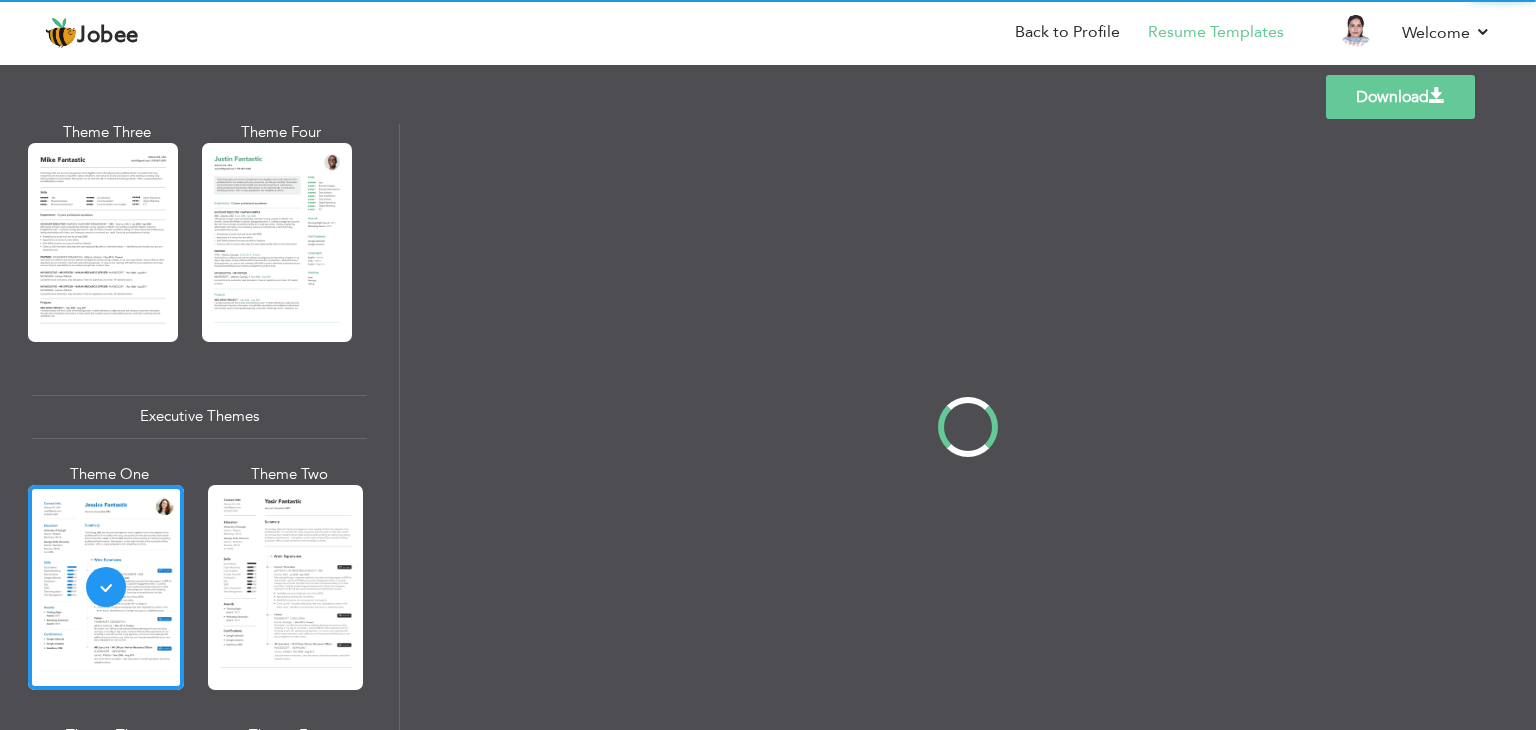 scroll, scrollTop: 1250, scrollLeft: 0, axis: vertical 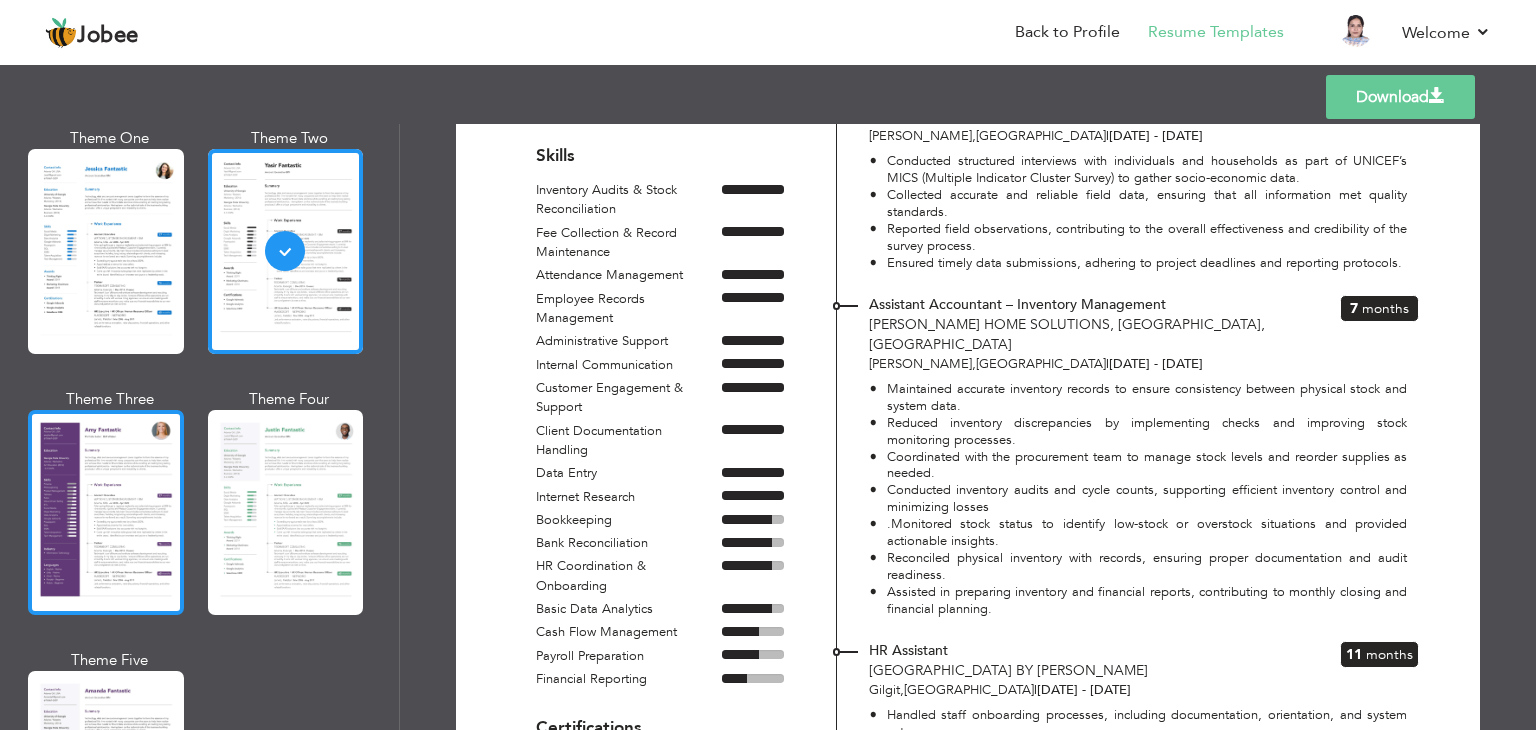 click at bounding box center [106, 512] 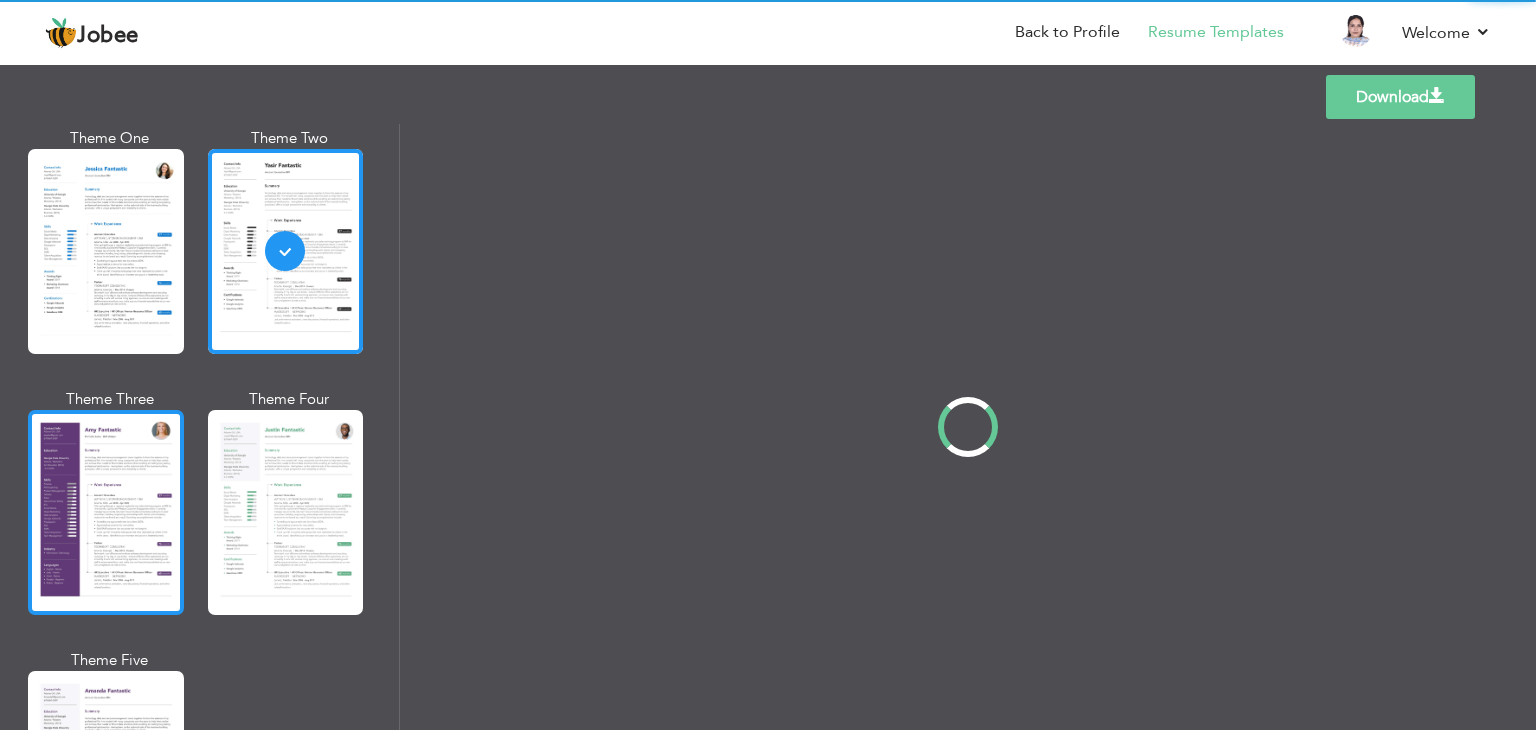 scroll, scrollTop: 0, scrollLeft: 0, axis: both 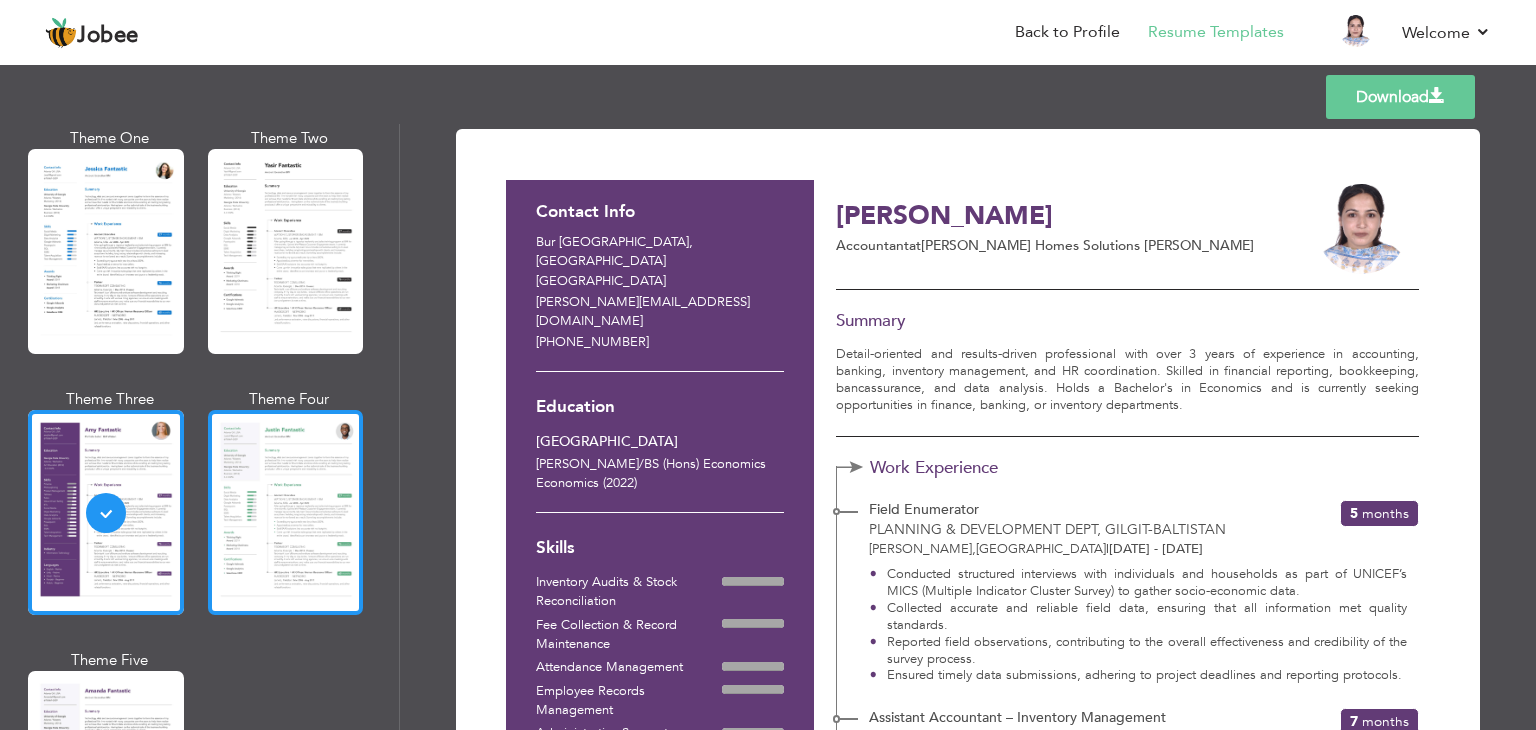 click at bounding box center [286, 512] 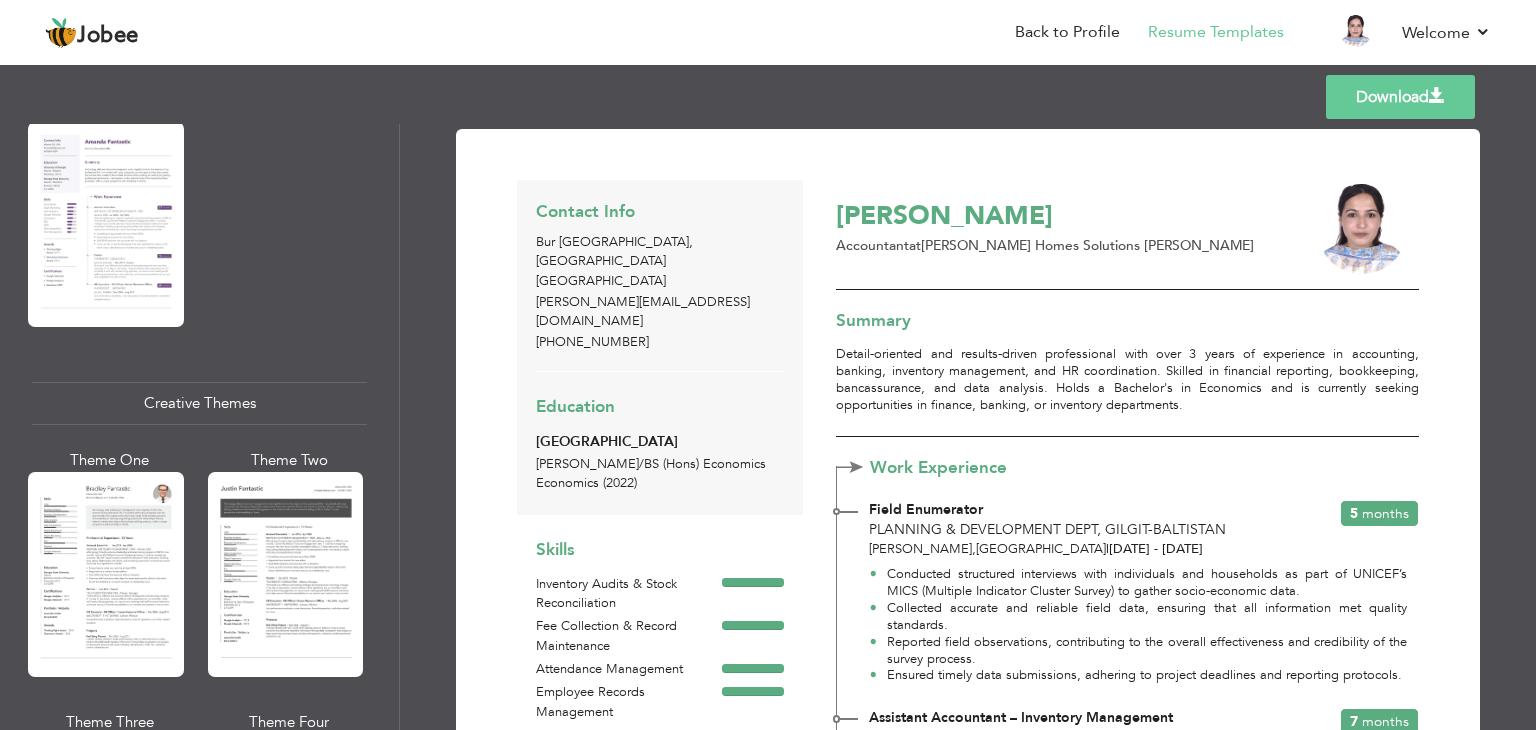 scroll, scrollTop: 2160, scrollLeft: 0, axis: vertical 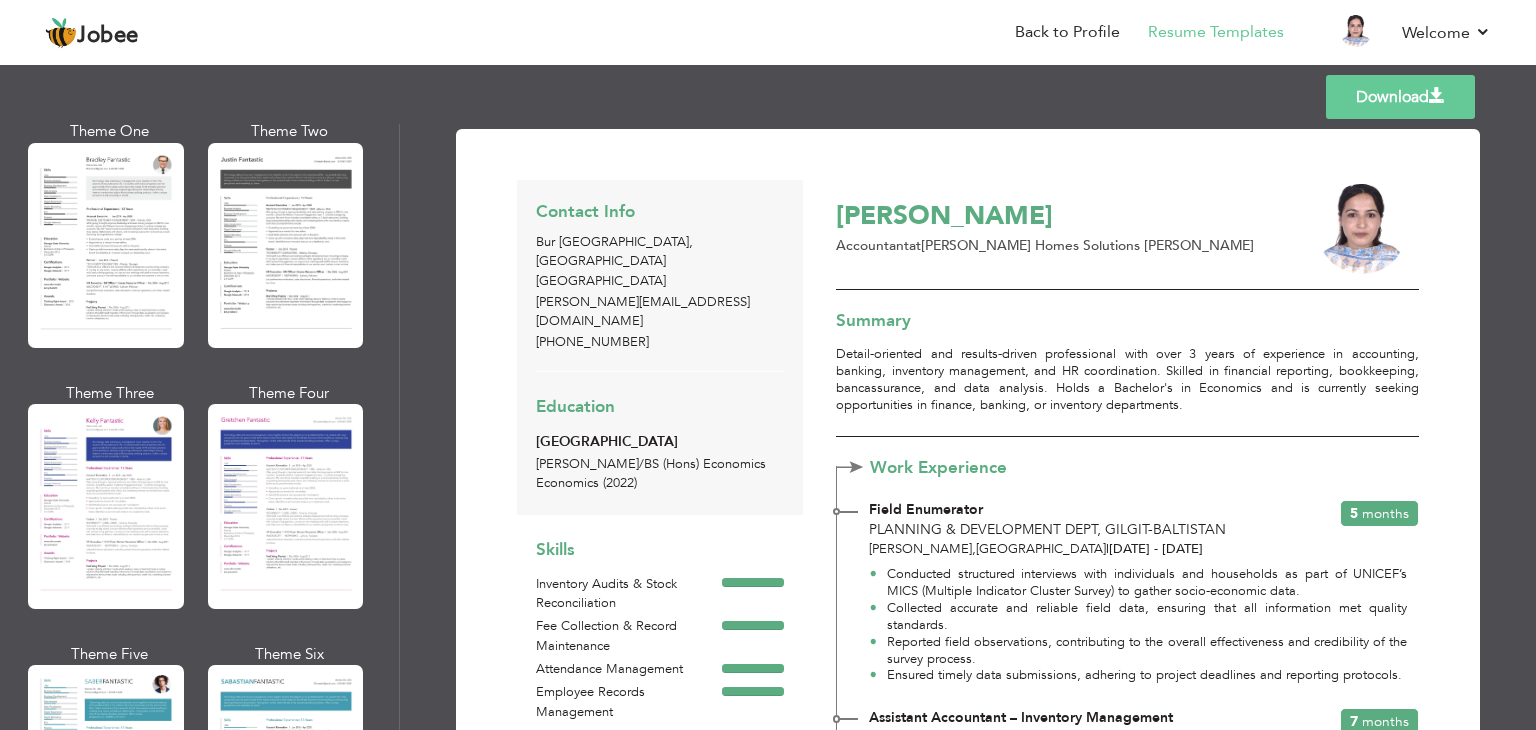 click at bounding box center [106, 506] 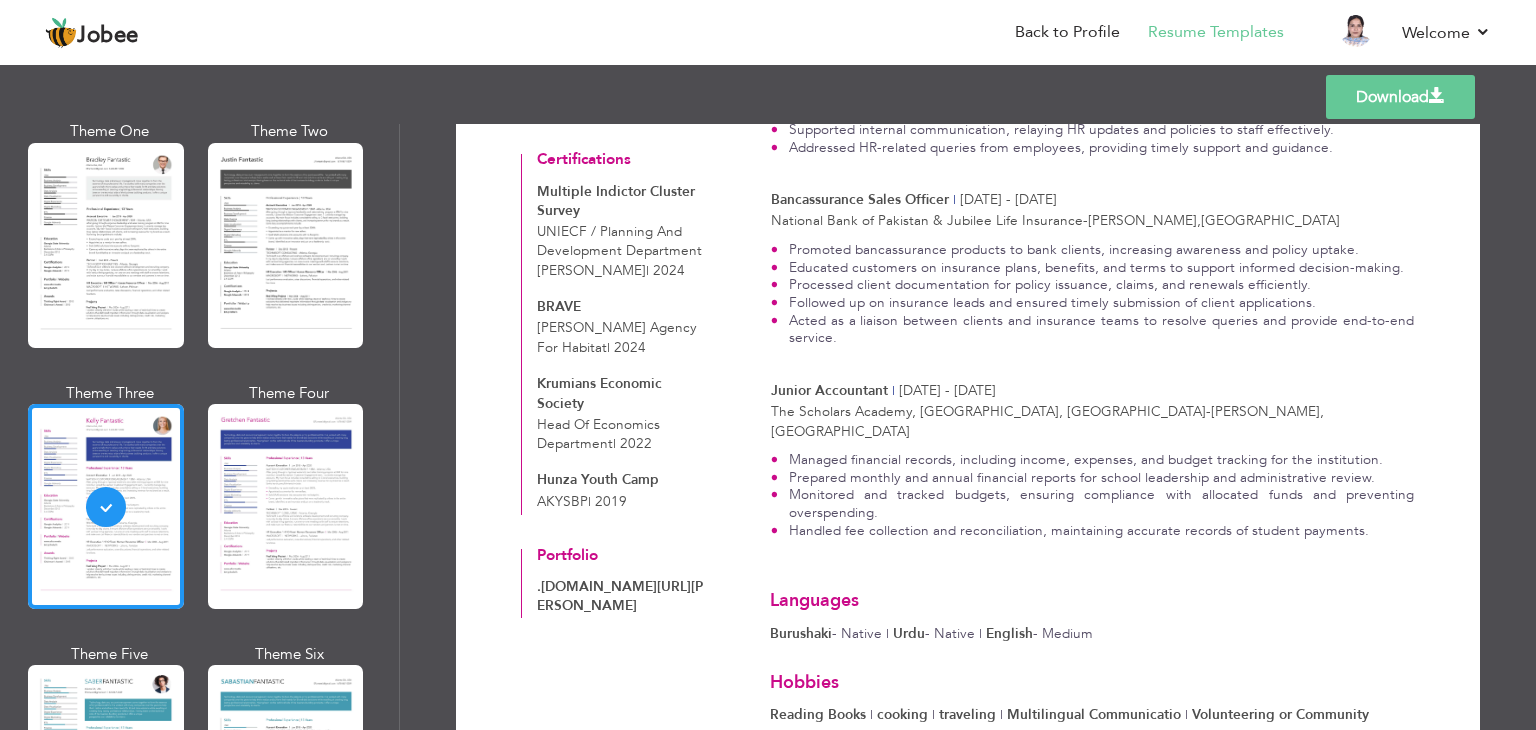 scroll, scrollTop: 1006, scrollLeft: 0, axis: vertical 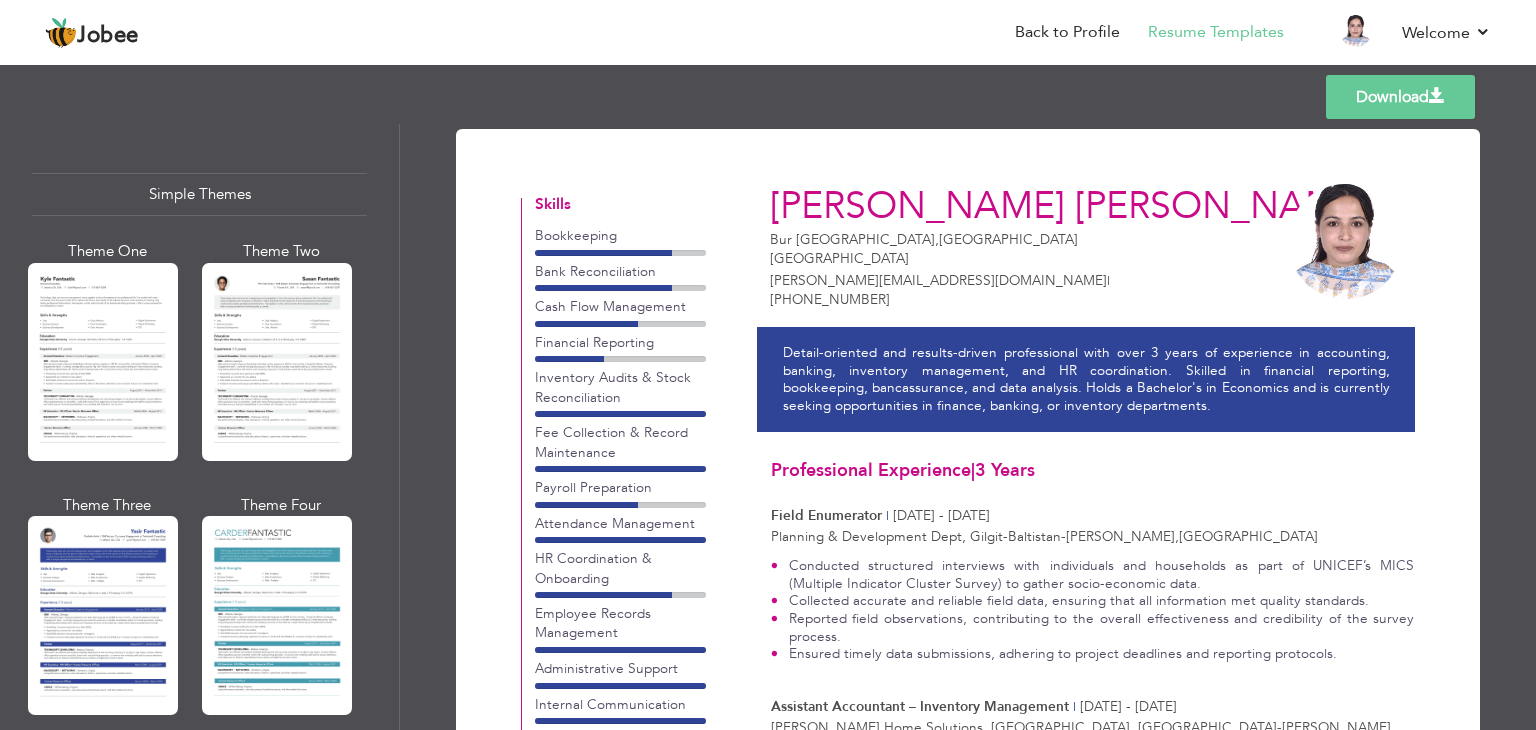 click on "Download" at bounding box center (1400, 97) 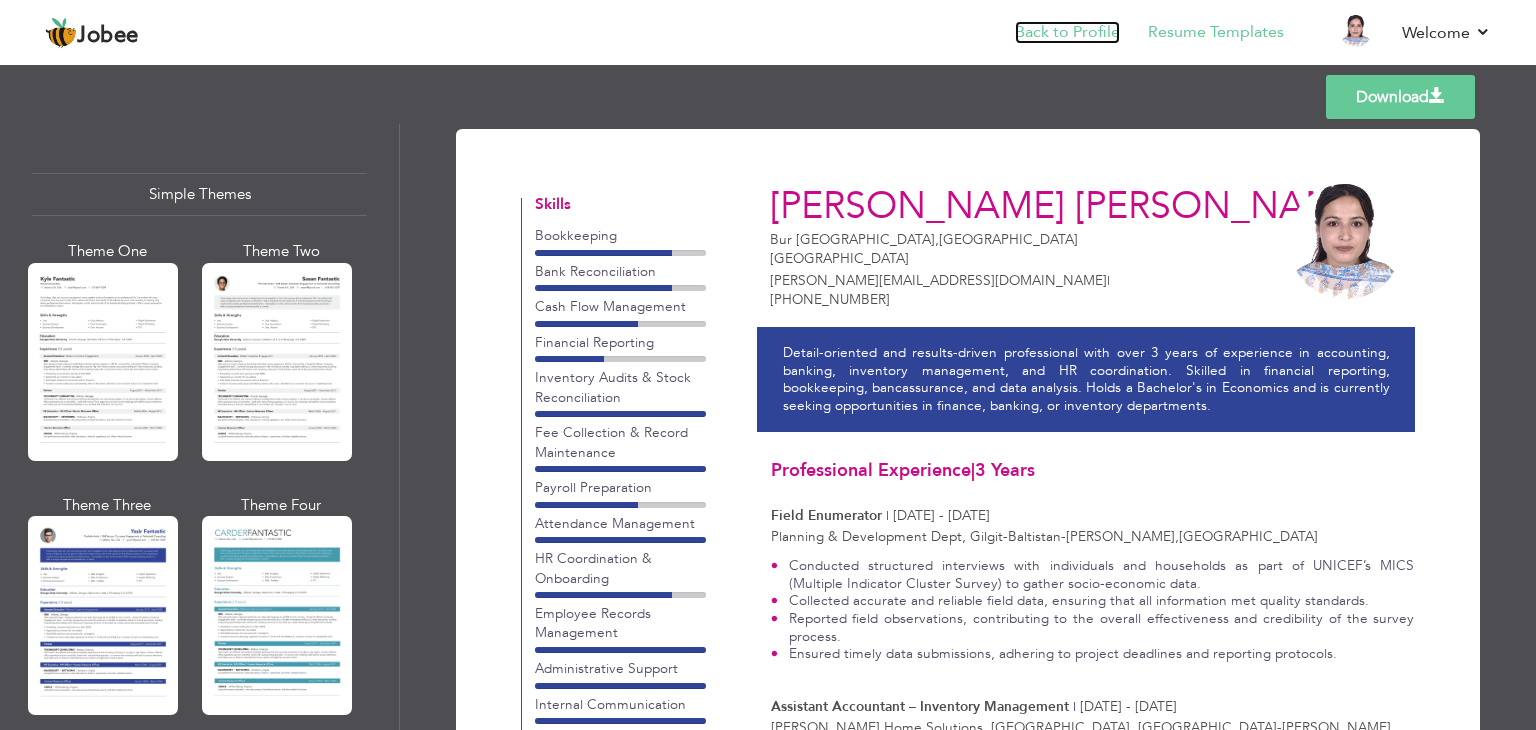 click on "Back to Profile" at bounding box center [1067, 32] 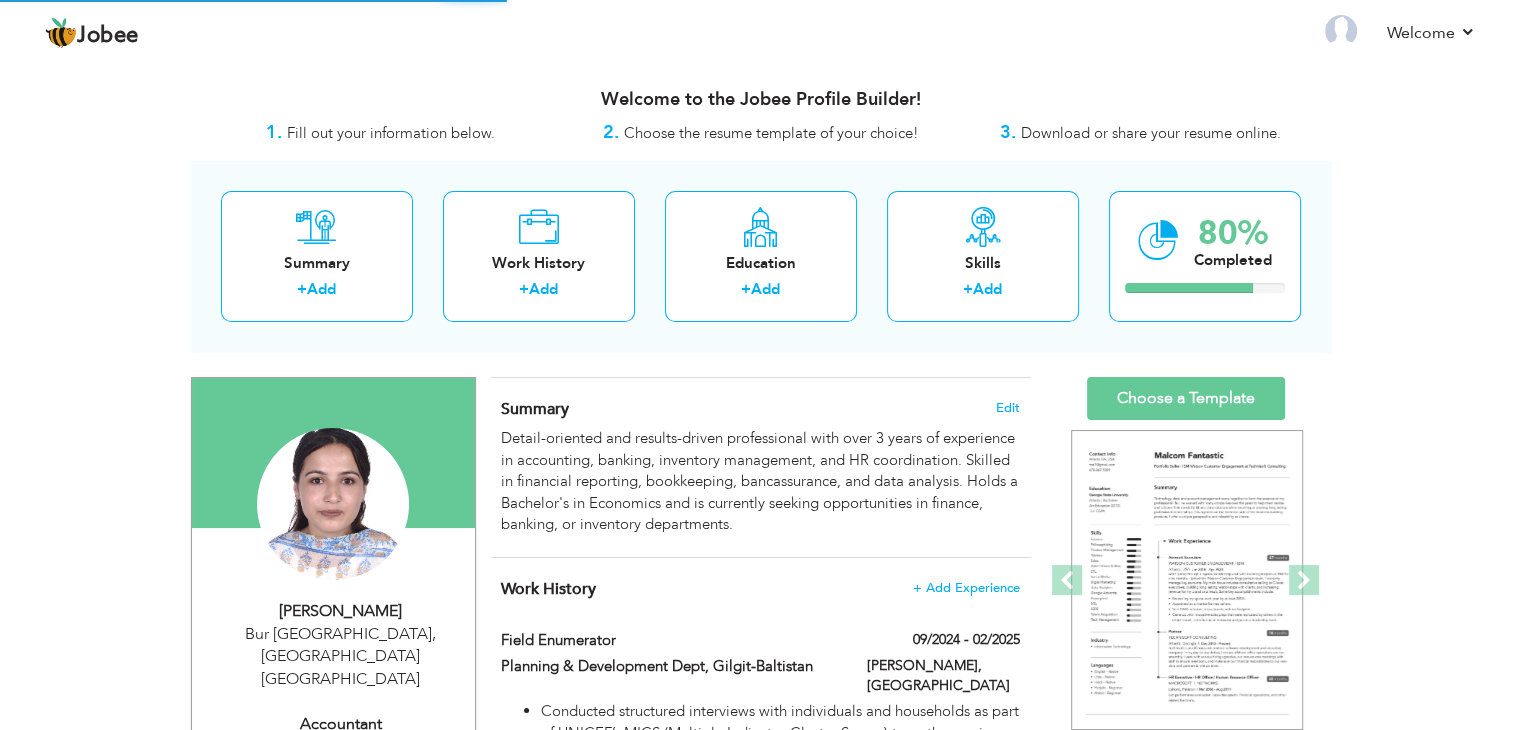 scroll, scrollTop: 0, scrollLeft: 0, axis: both 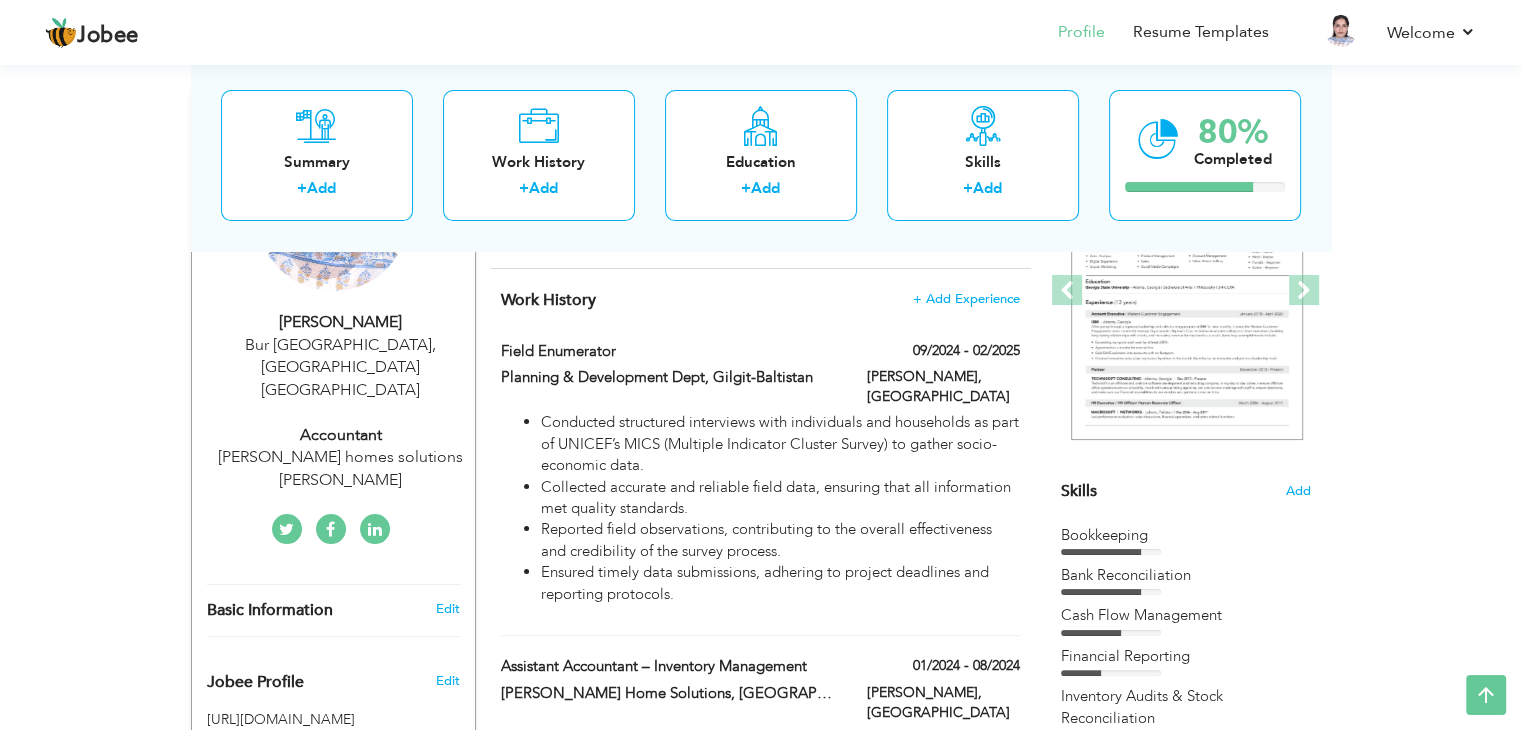 click on "Field Enumerator
09/2024 - 02/2025
Field Enumerator
09/2024 - 02/2025
Planning & Development Dept, [GEOGRAPHIC_DATA]
[PERSON_NAME], [GEOGRAPHIC_DATA]" at bounding box center [760, 488] 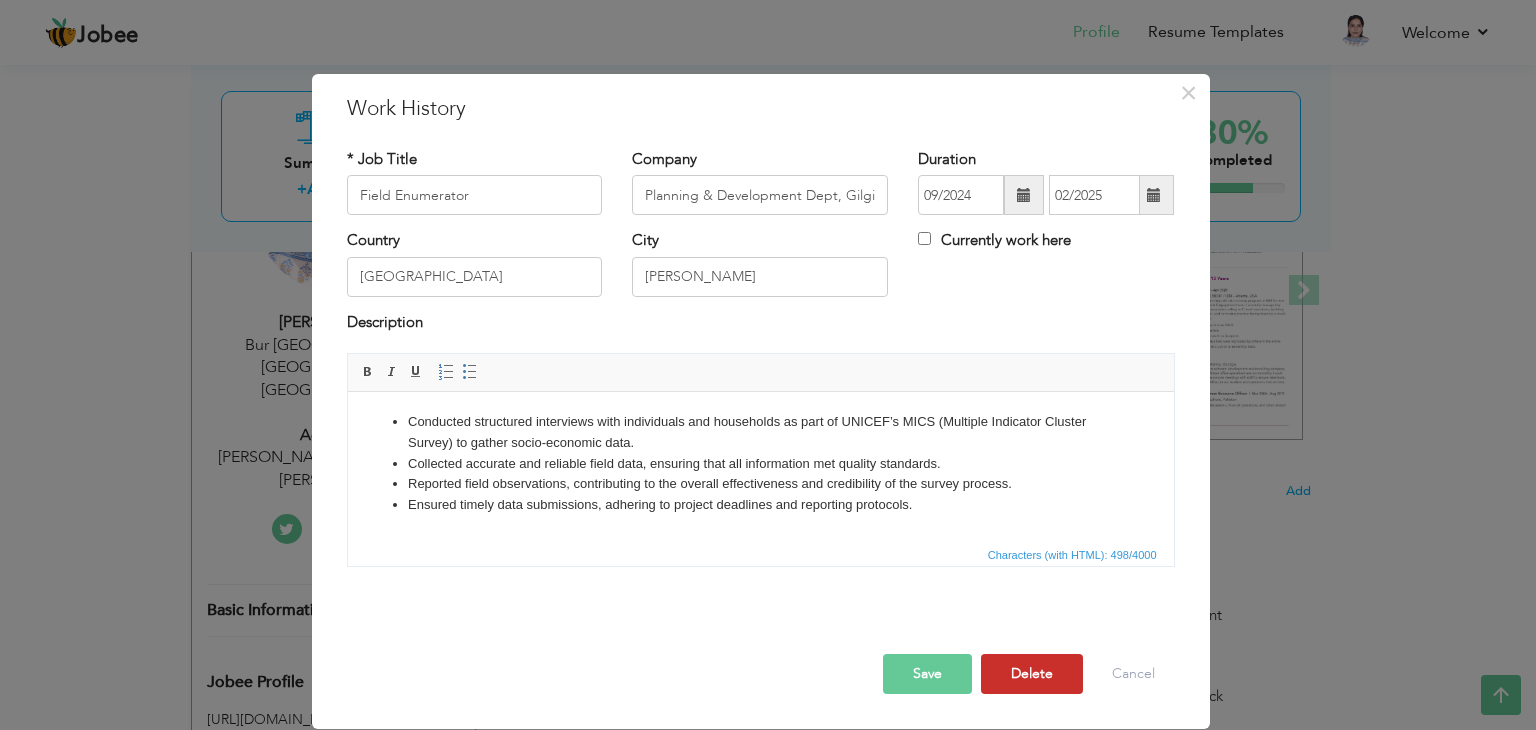 click on "Delete" at bounding box center (1032, 674) 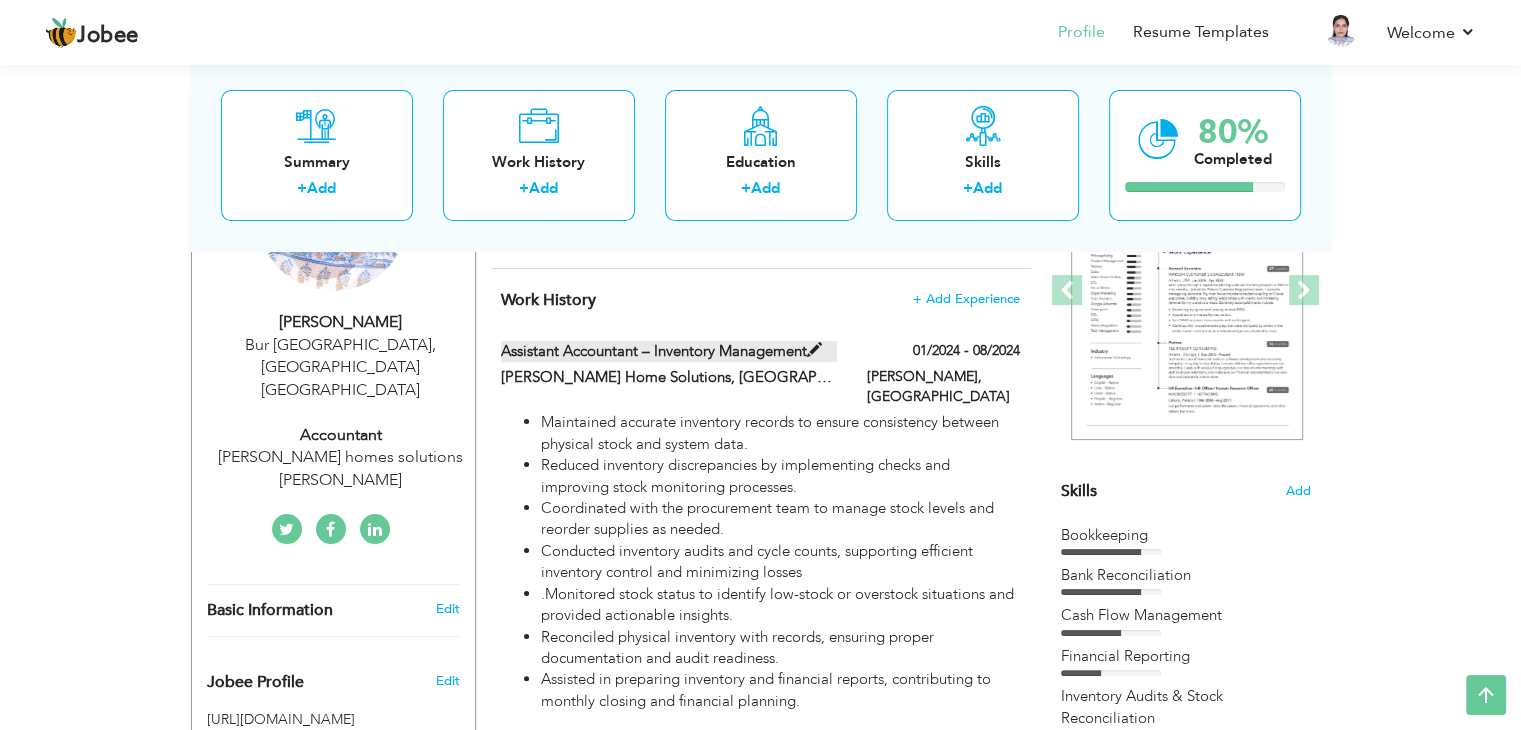 click at bounding box center [814, 350] 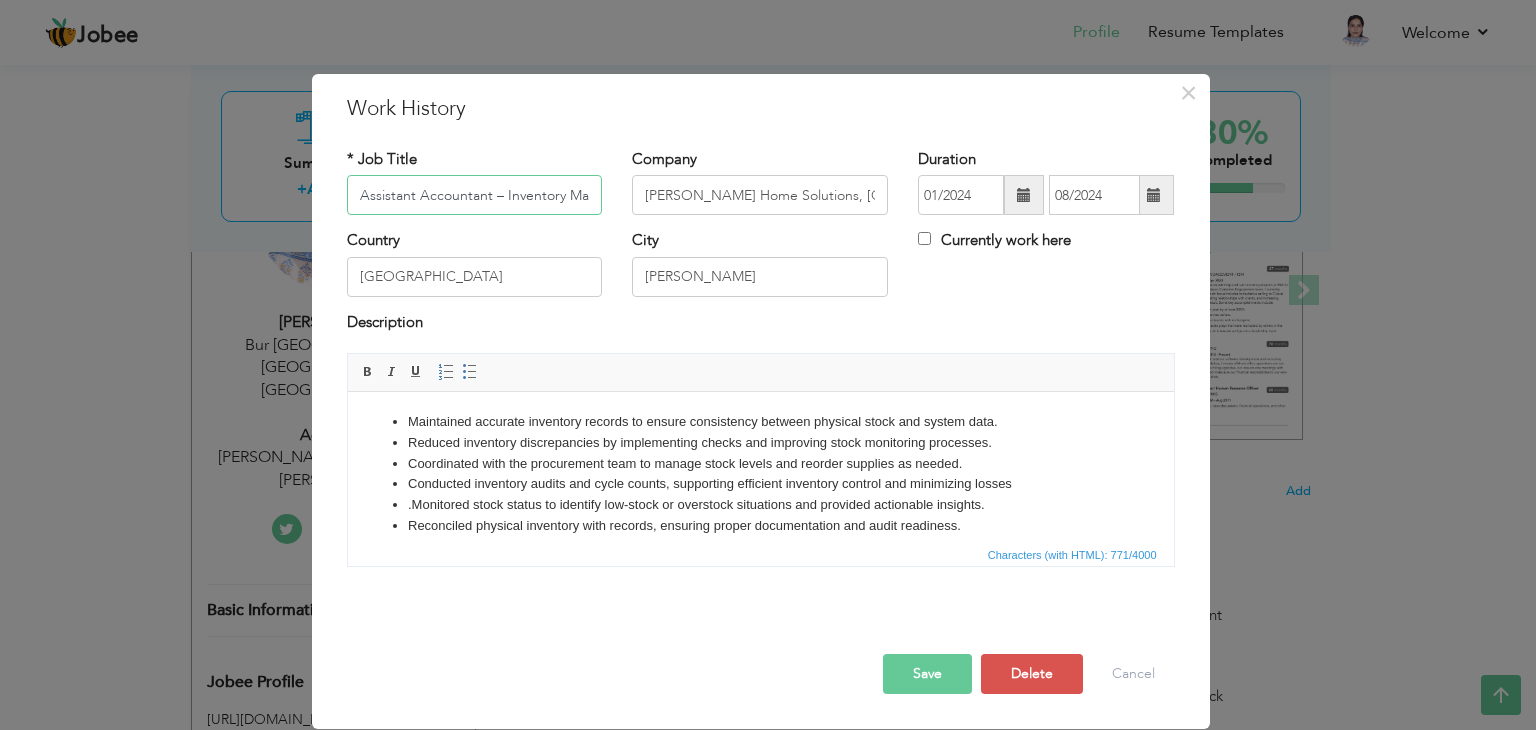 scroll, scrollTop: 0, scrollLeft: 58, axis: horizontal 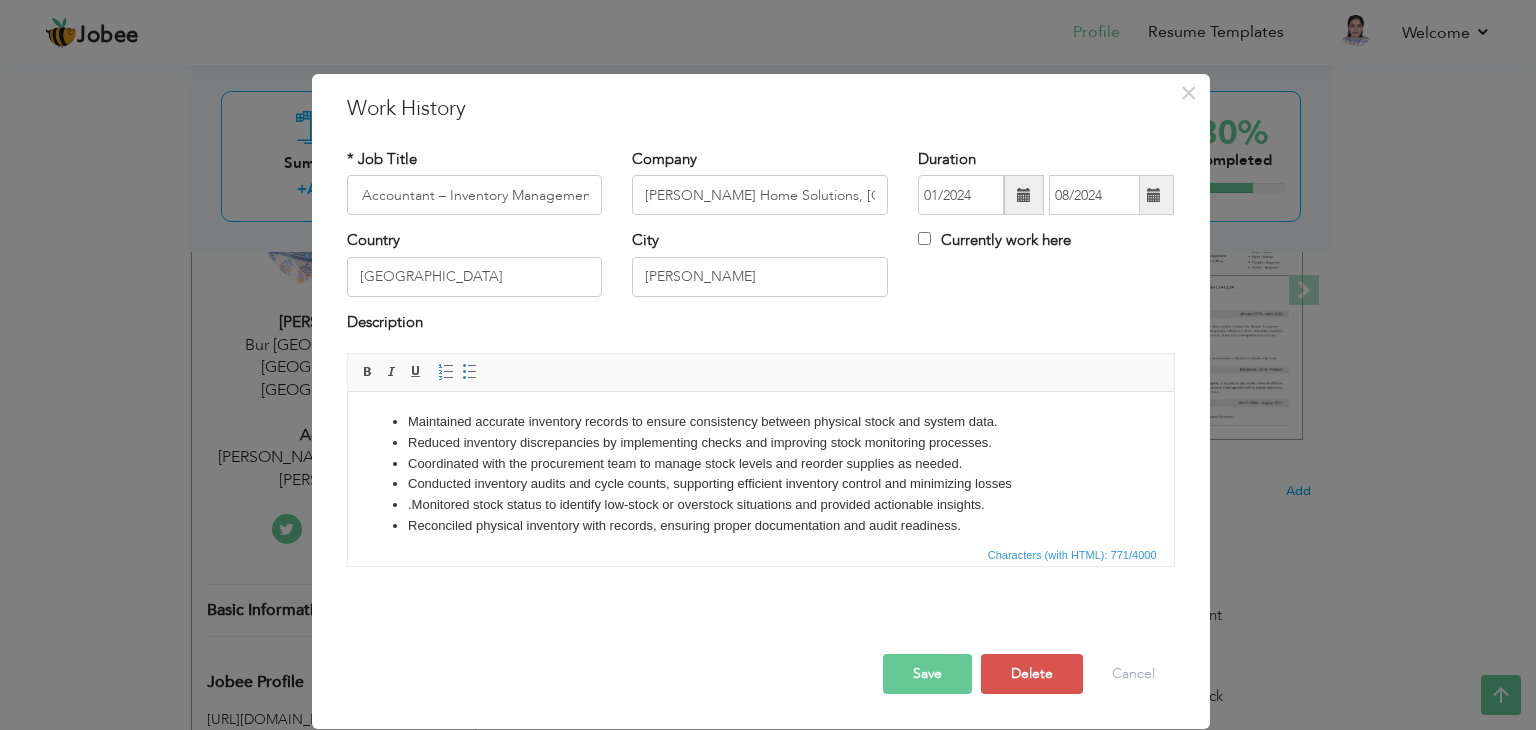 click on "Save" at bounding box center [927, 674] 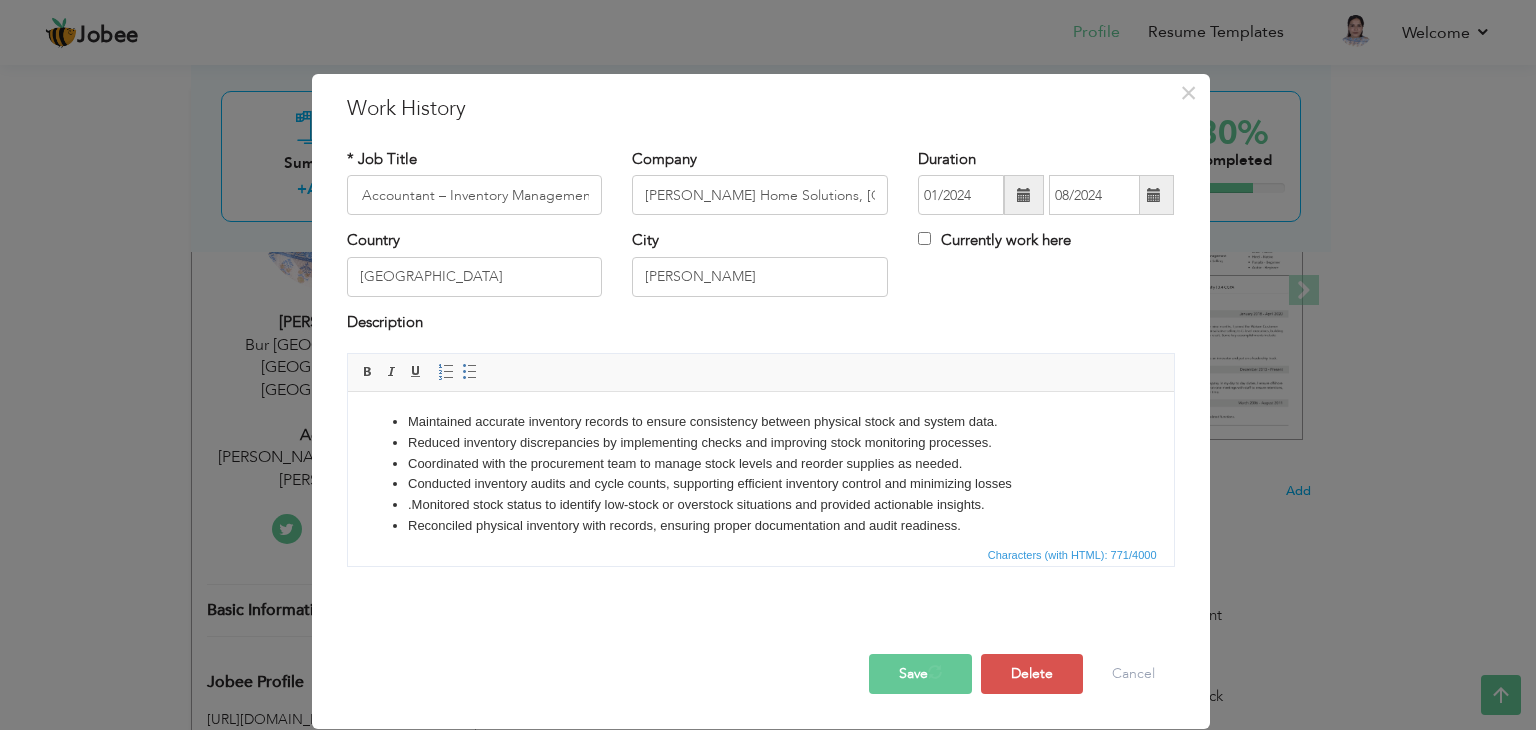 scroll, scrollTop: 0, scrollLeft: 0, axis: both 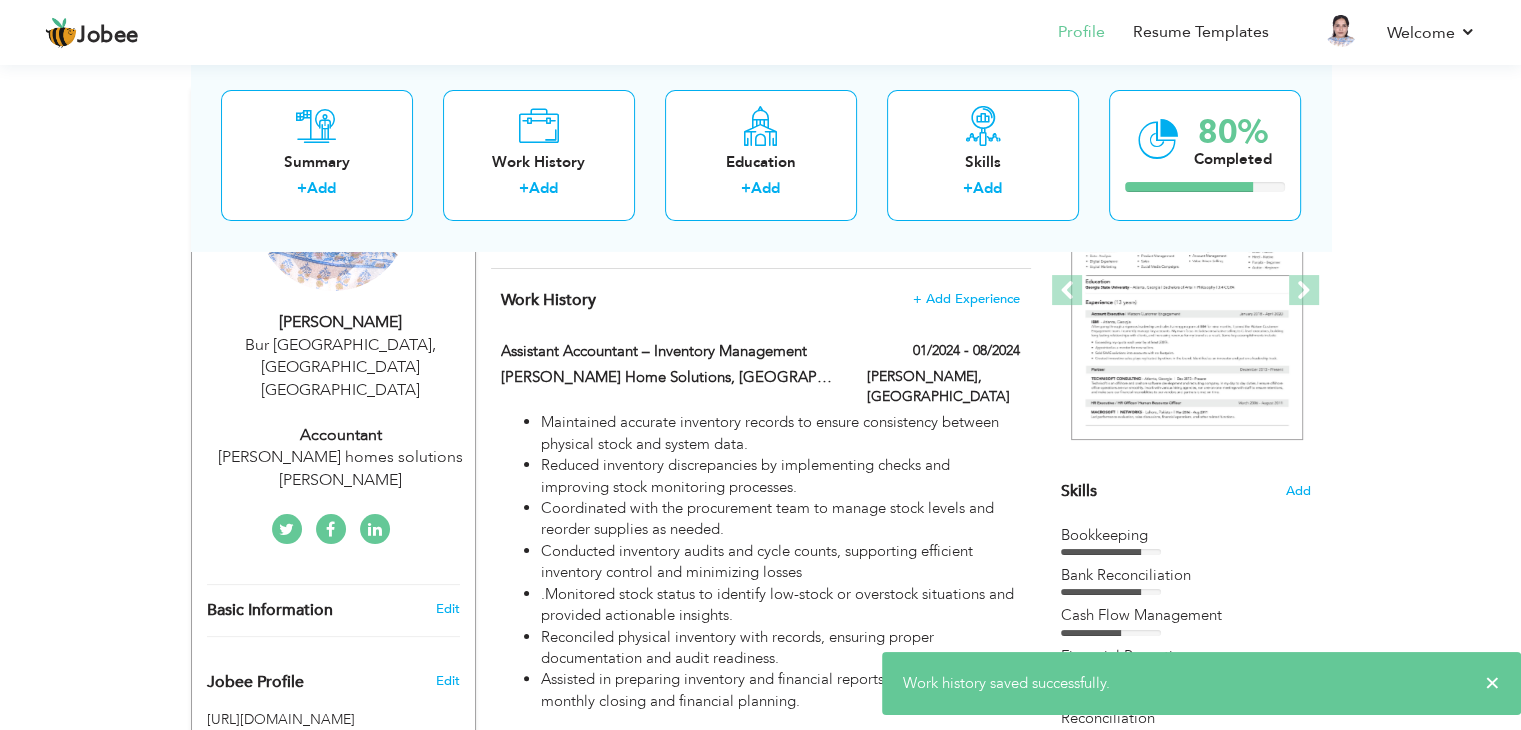 click on "[PERSON_NAME] homes solutions [PERSON_NAME]" at bounding box center (341, 469) 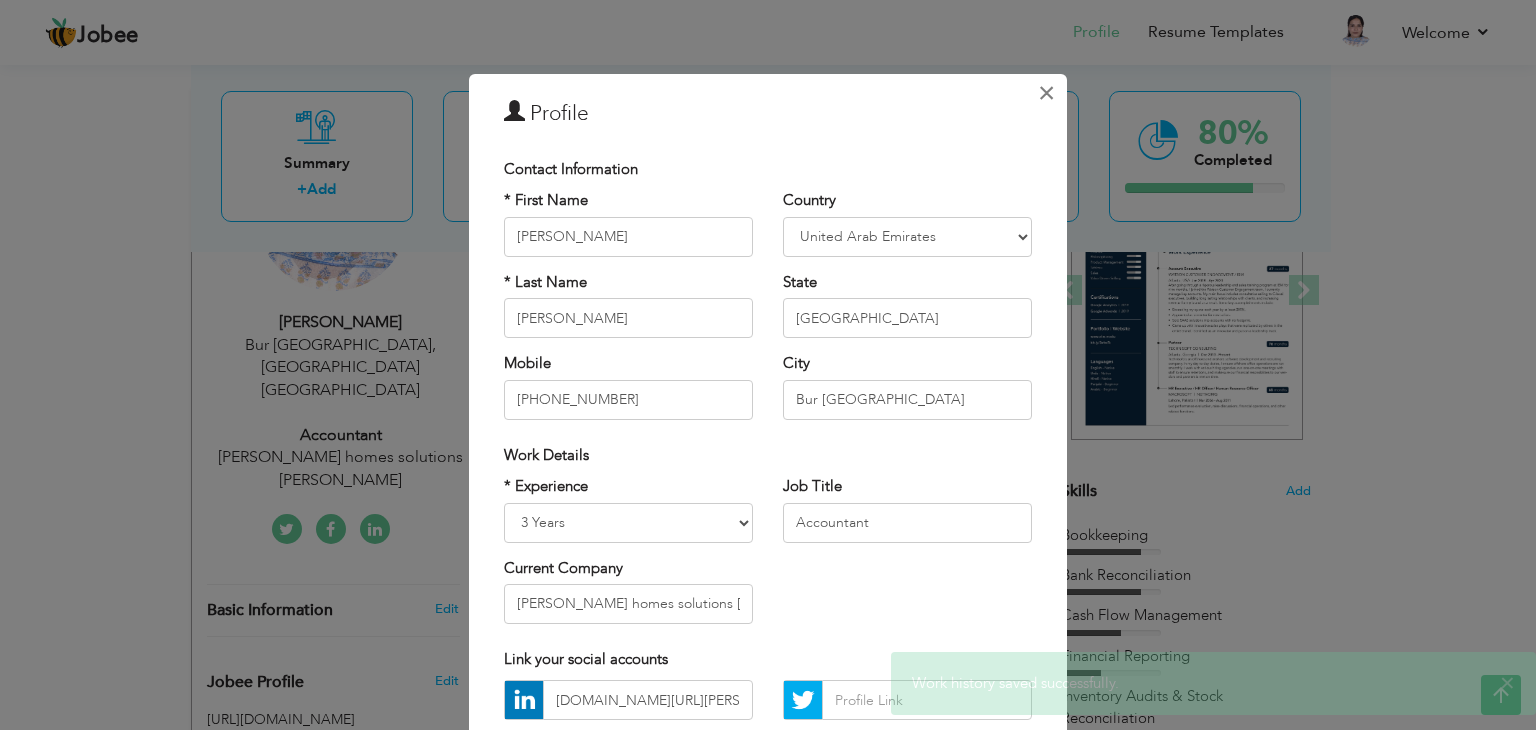click on "×" at bounding box center (1046, 93) 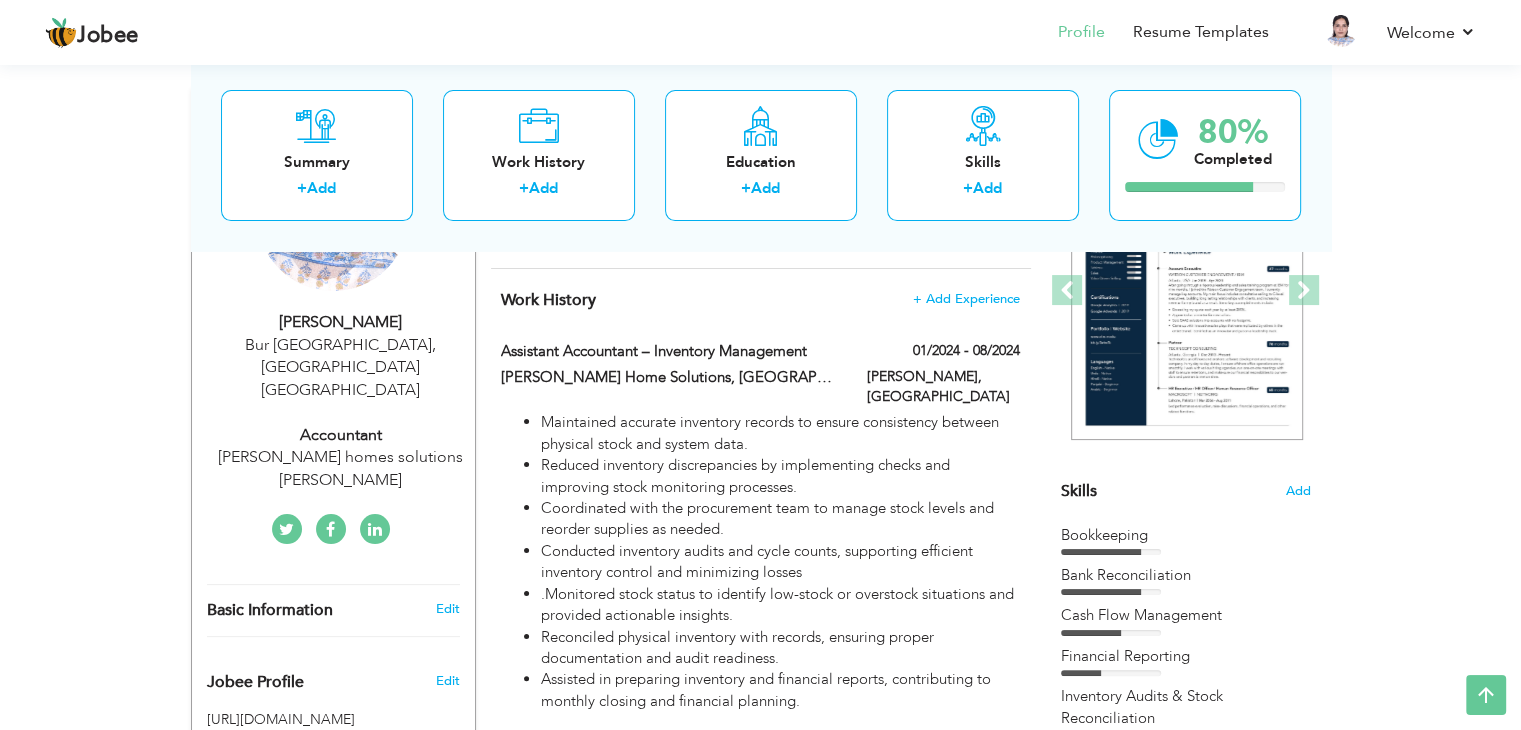 click on "Jalal homes solutions Gilgit Baltistan" at bounding box center [341, 469] 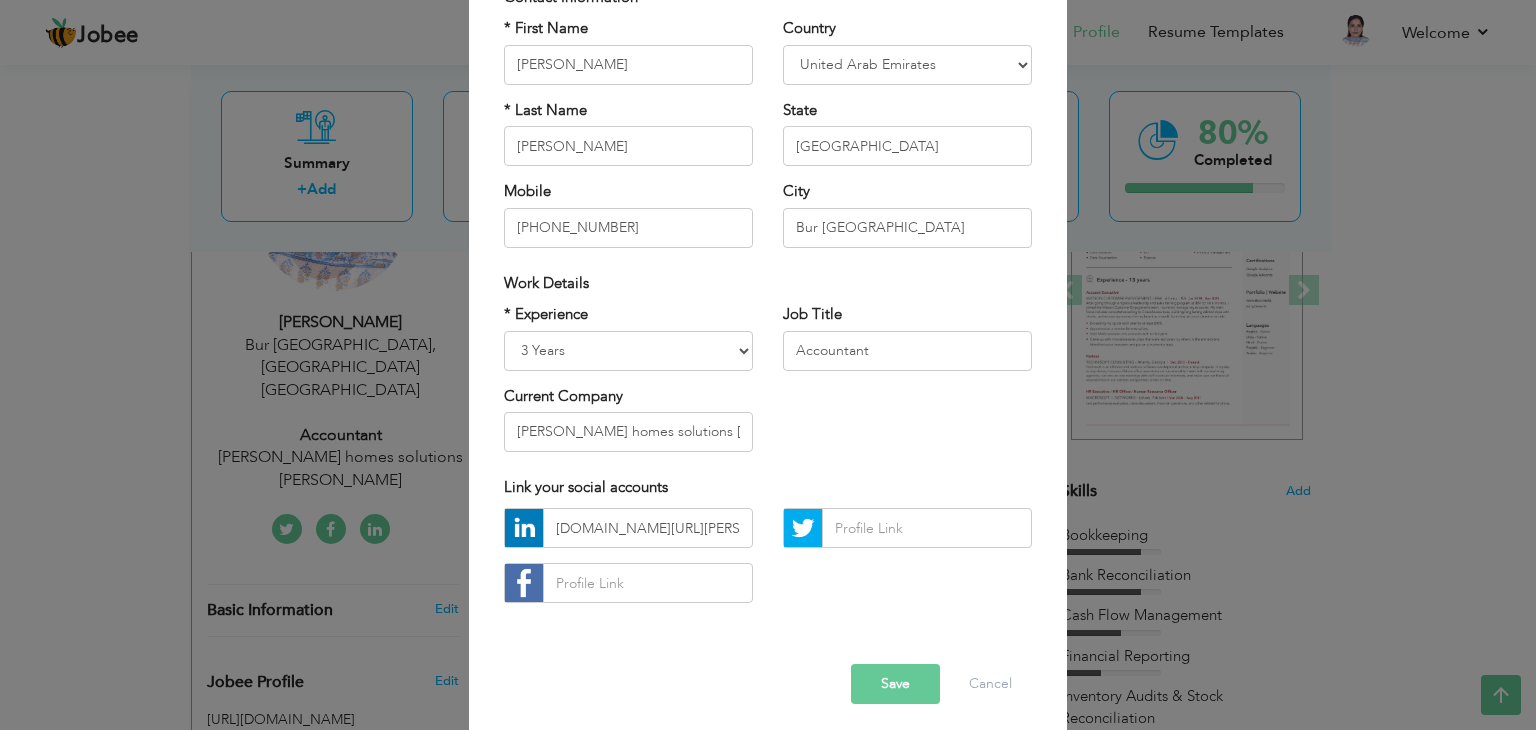 scroll, scrollTop: 181, scrollLeft: 0, axis: vertical 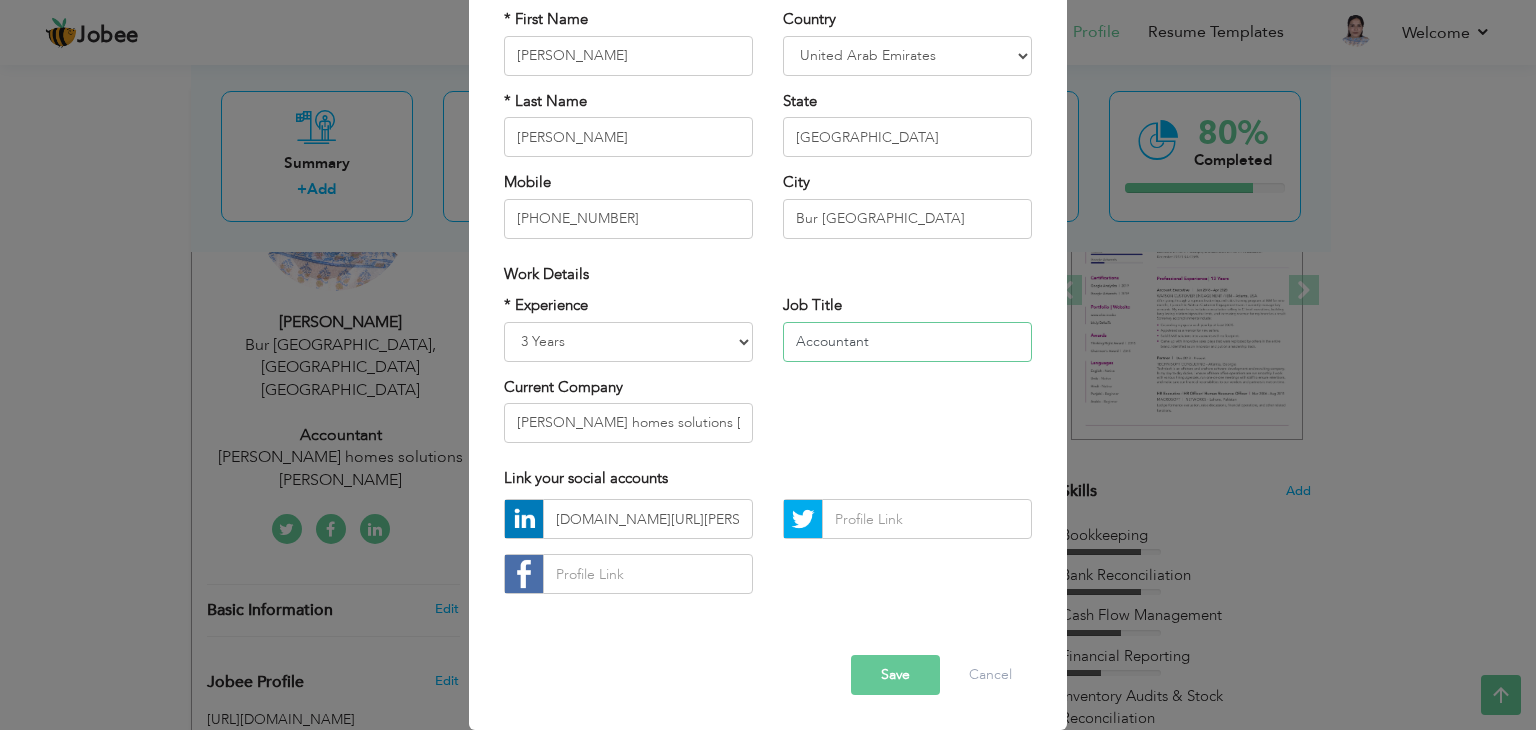 drag, startPoint x: 909, startPoint y: 342, endPoint x: 610, endPoint y: 369, distance: 300.21658 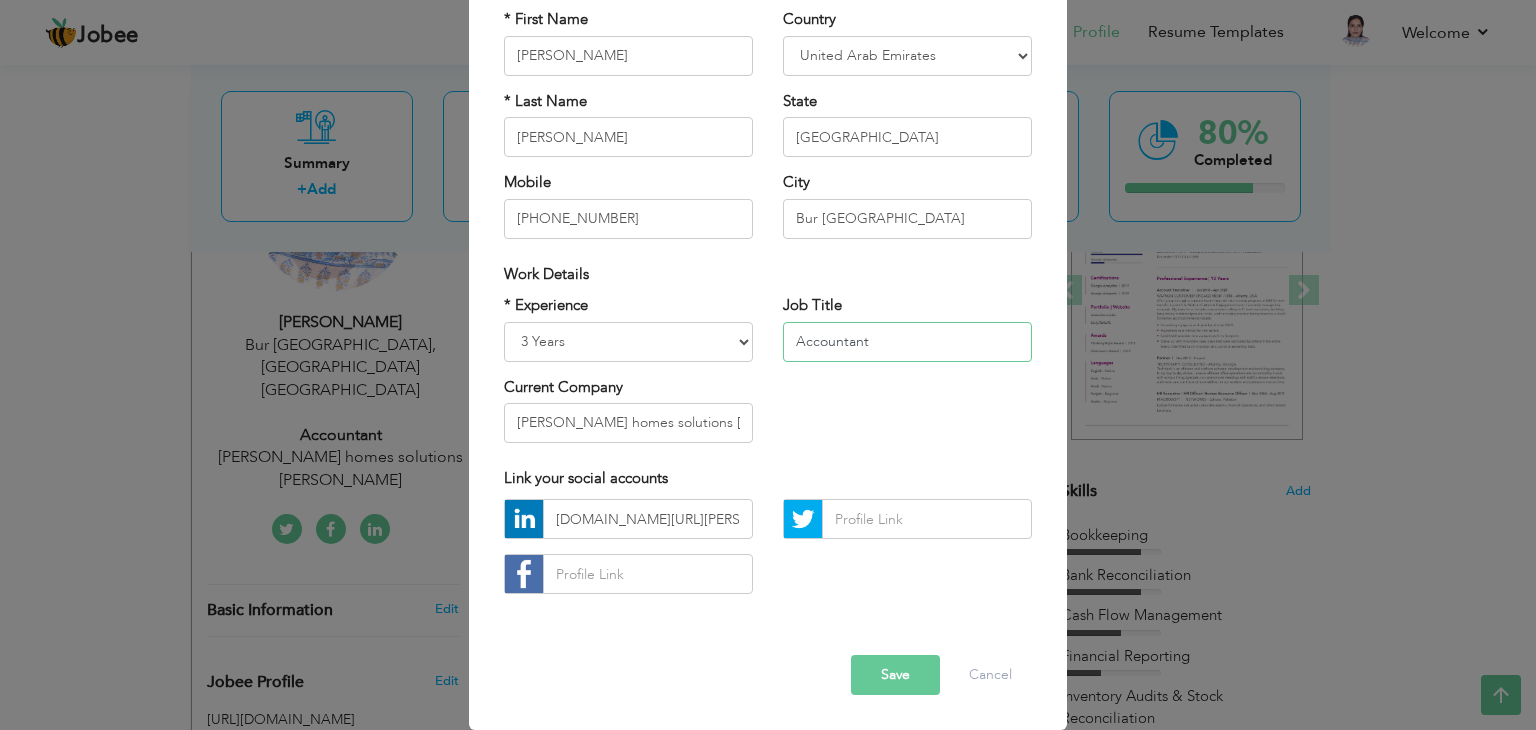 paste on "ssistant Accountant – Inventory Manageme" 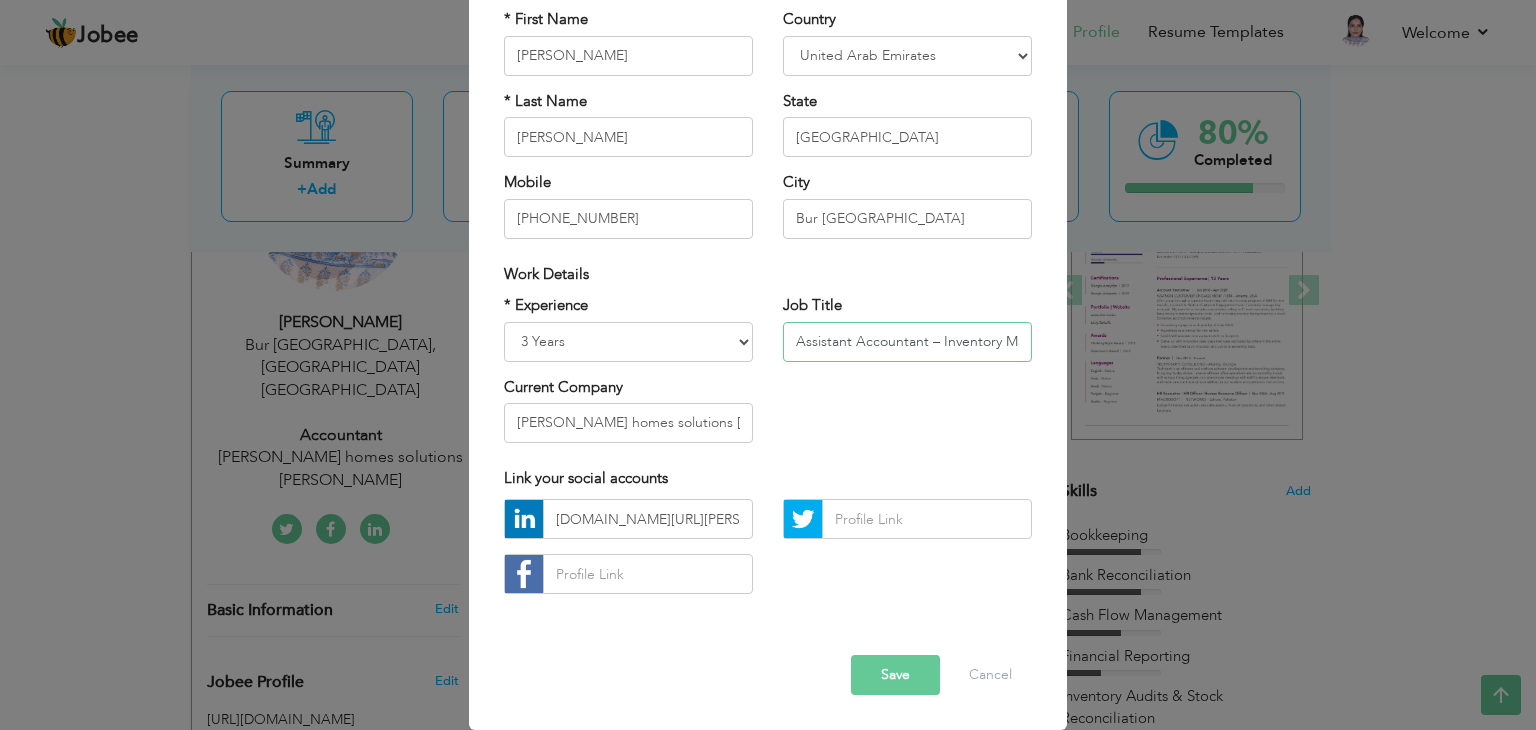 scroll, scrollTop: 0, scrollLeft: 64, axis: horizontal 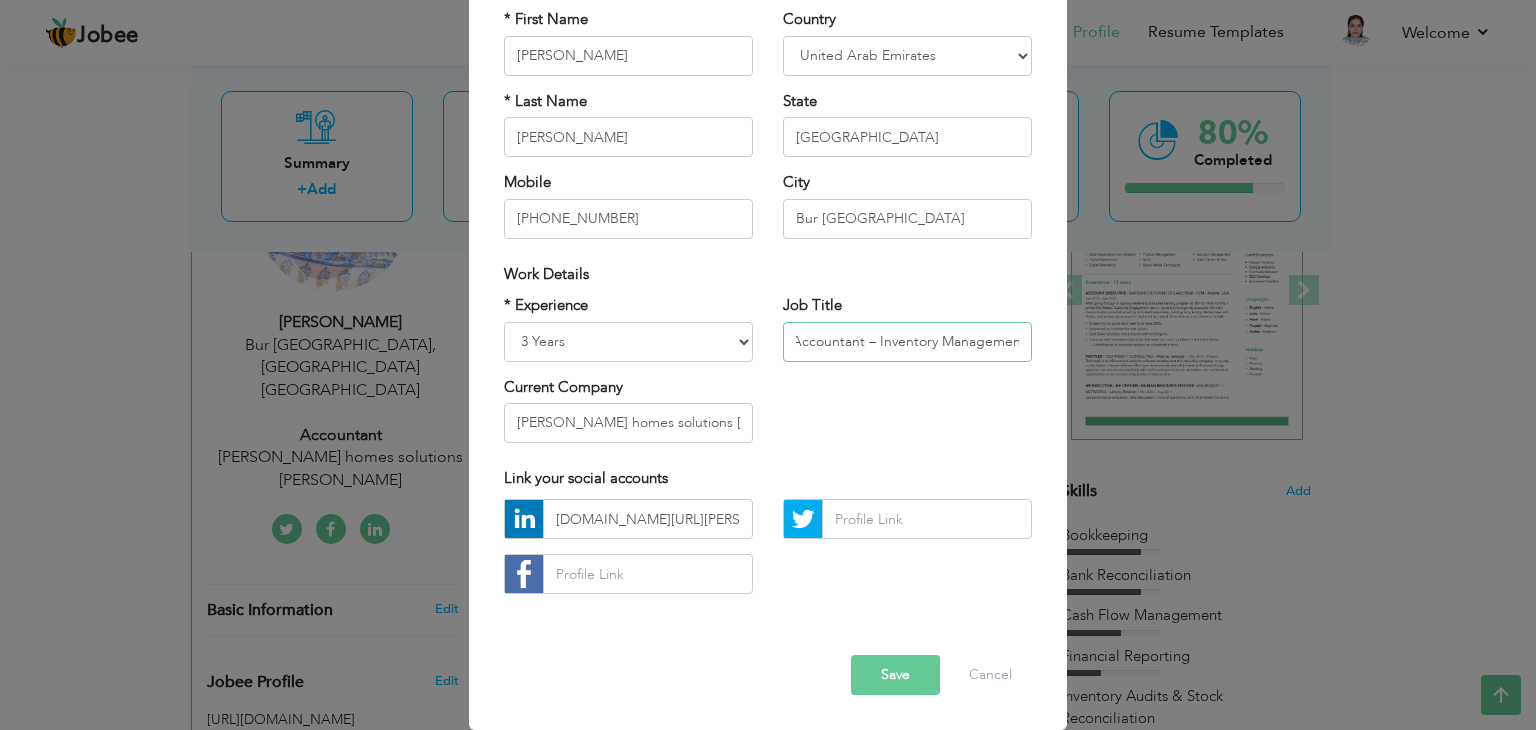 type on "Assistant Accountant – Inventory Management" 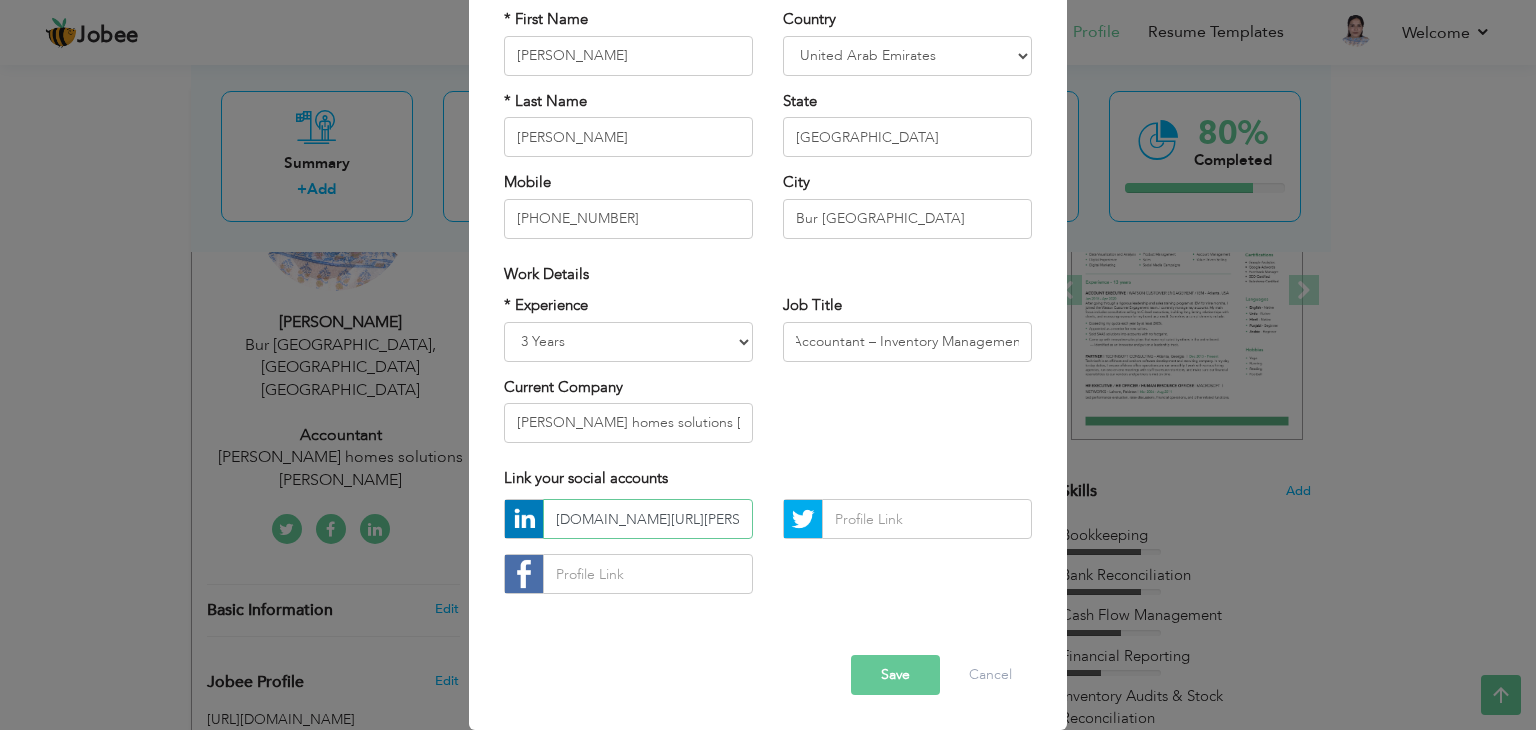click on "www.linkedin.com/in/khalida-aziz" at bounding box center (648, 519) 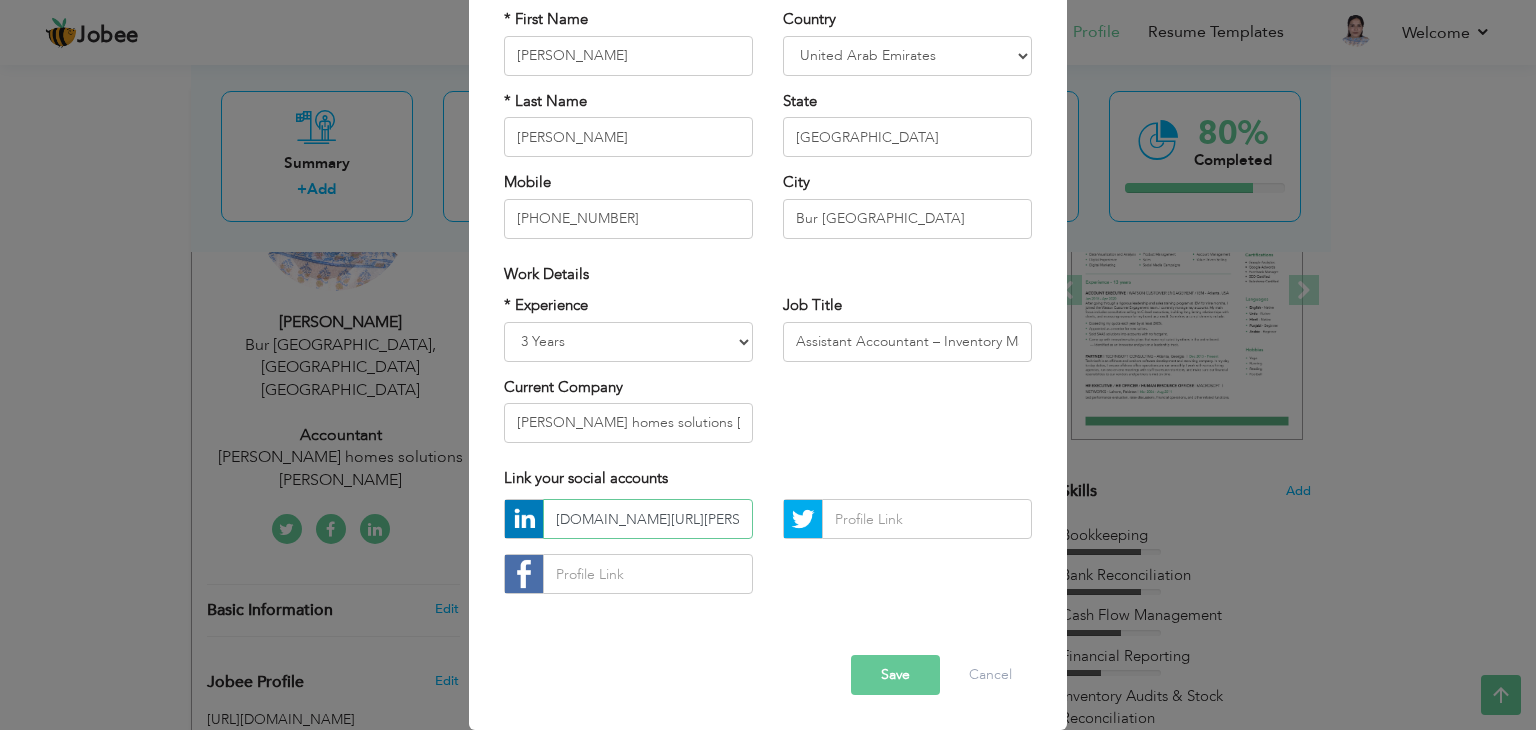 scroll, scrollTop: 0, scrollLeft: 19, axis: horizontal 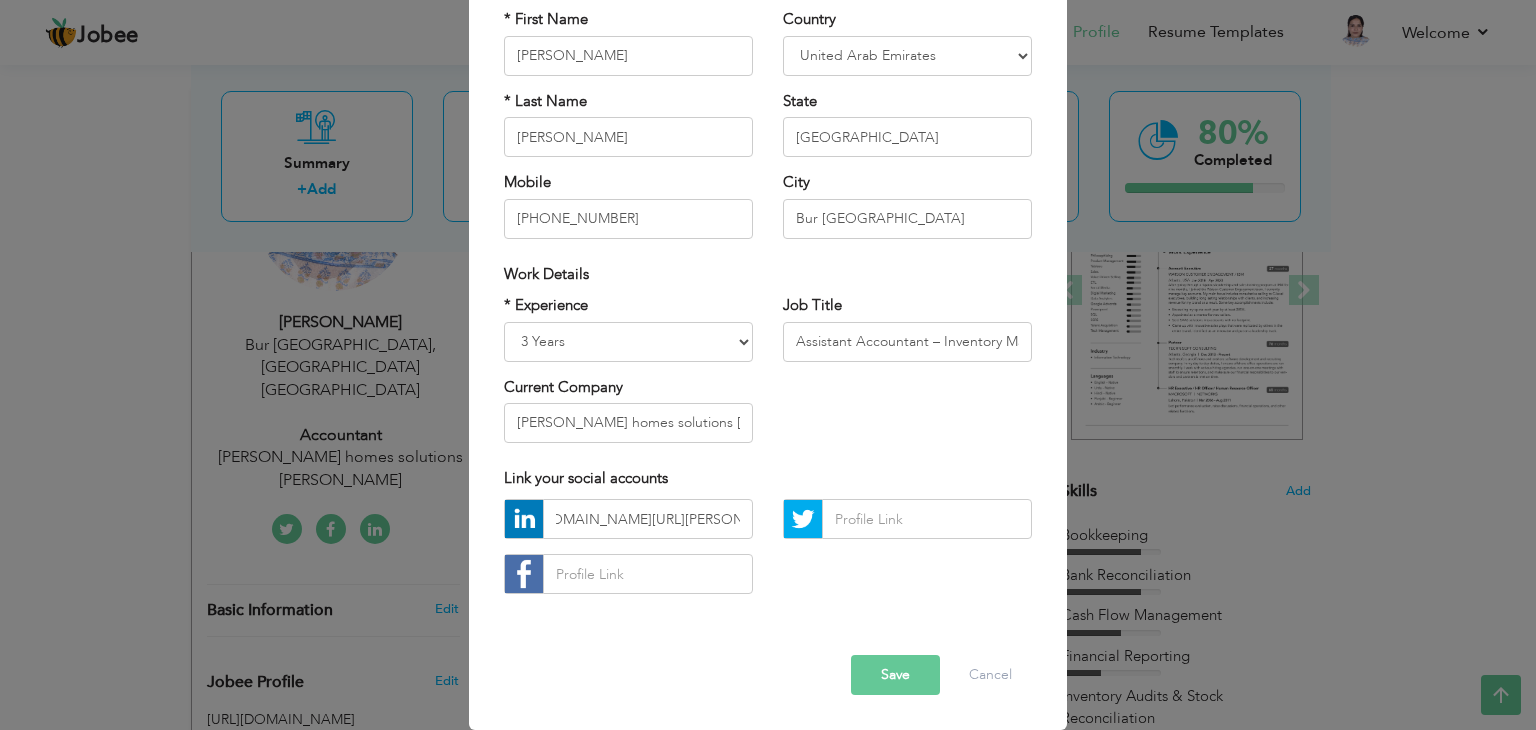 click on "Save" at bounding box center (895, 675) 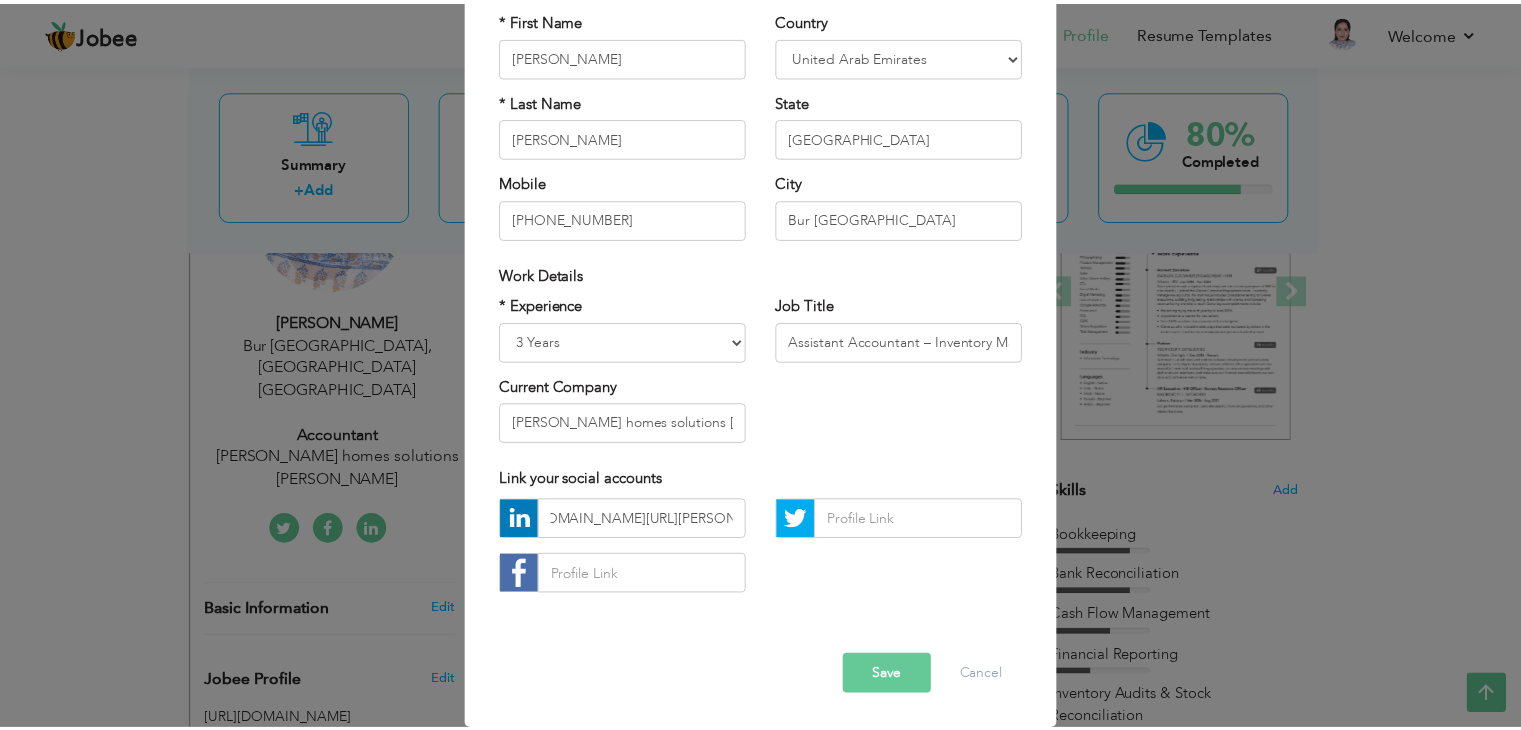 scroll, scrollTop: 0, scrollLeft: 0, axis: both 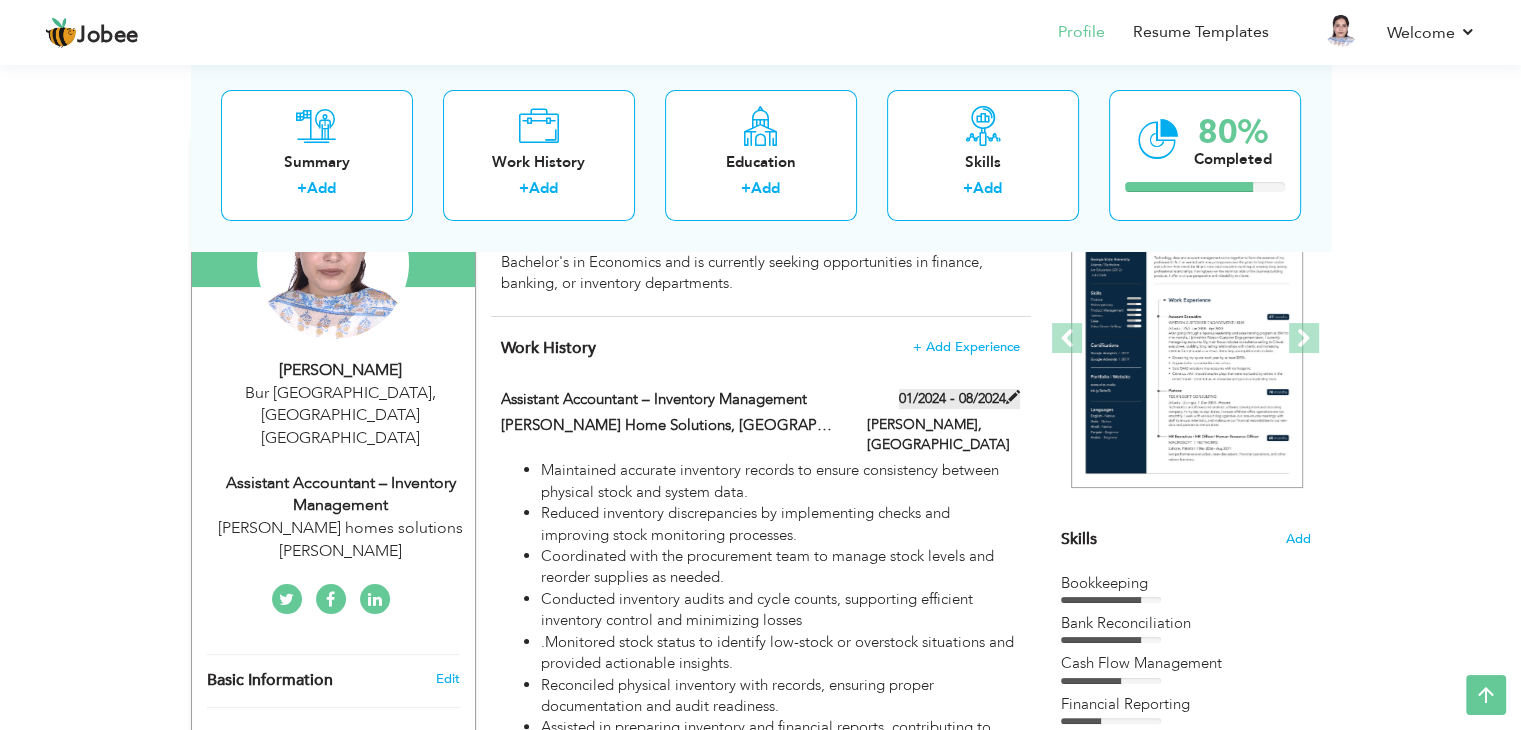 click at bounding box center [1013, 397] 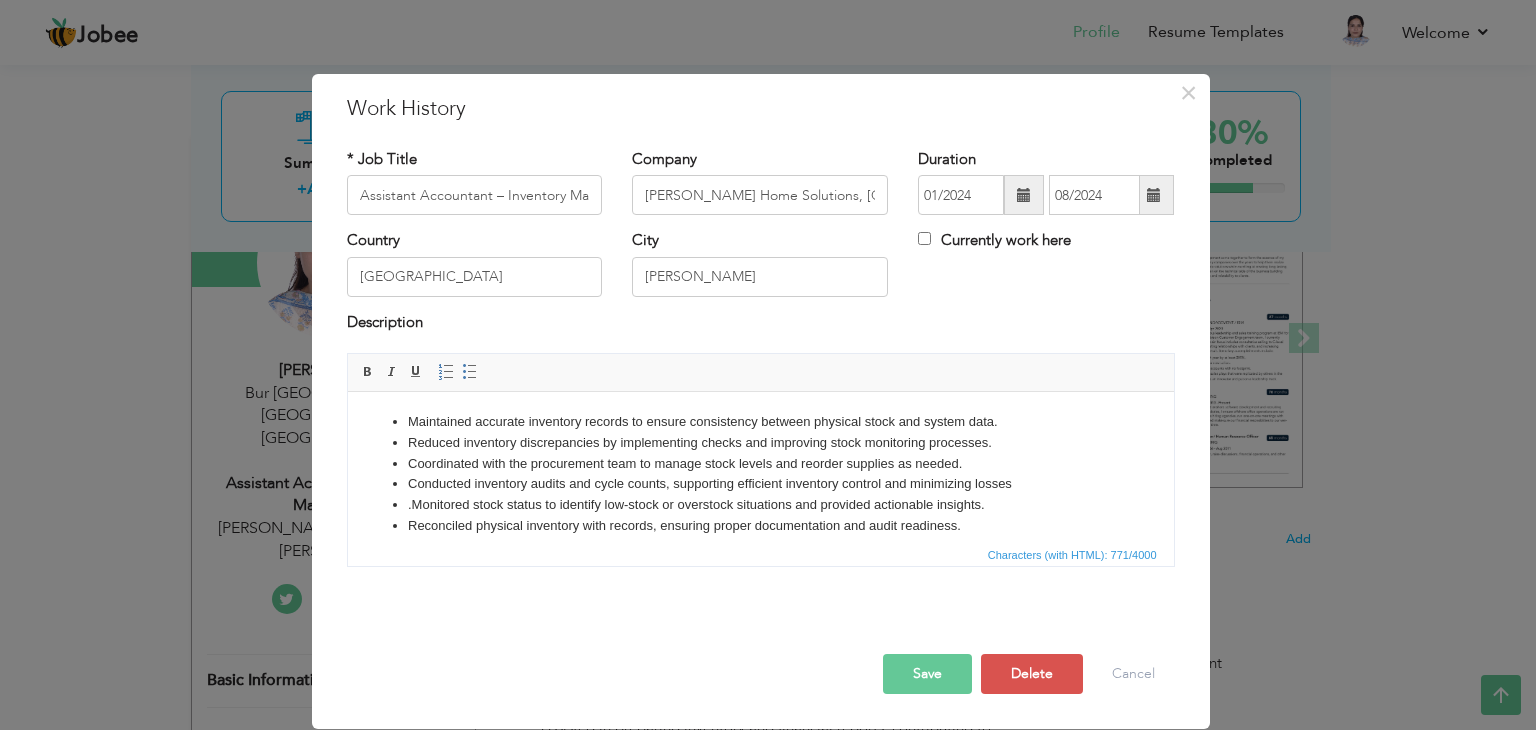 click at bounding box center [1154, 195] 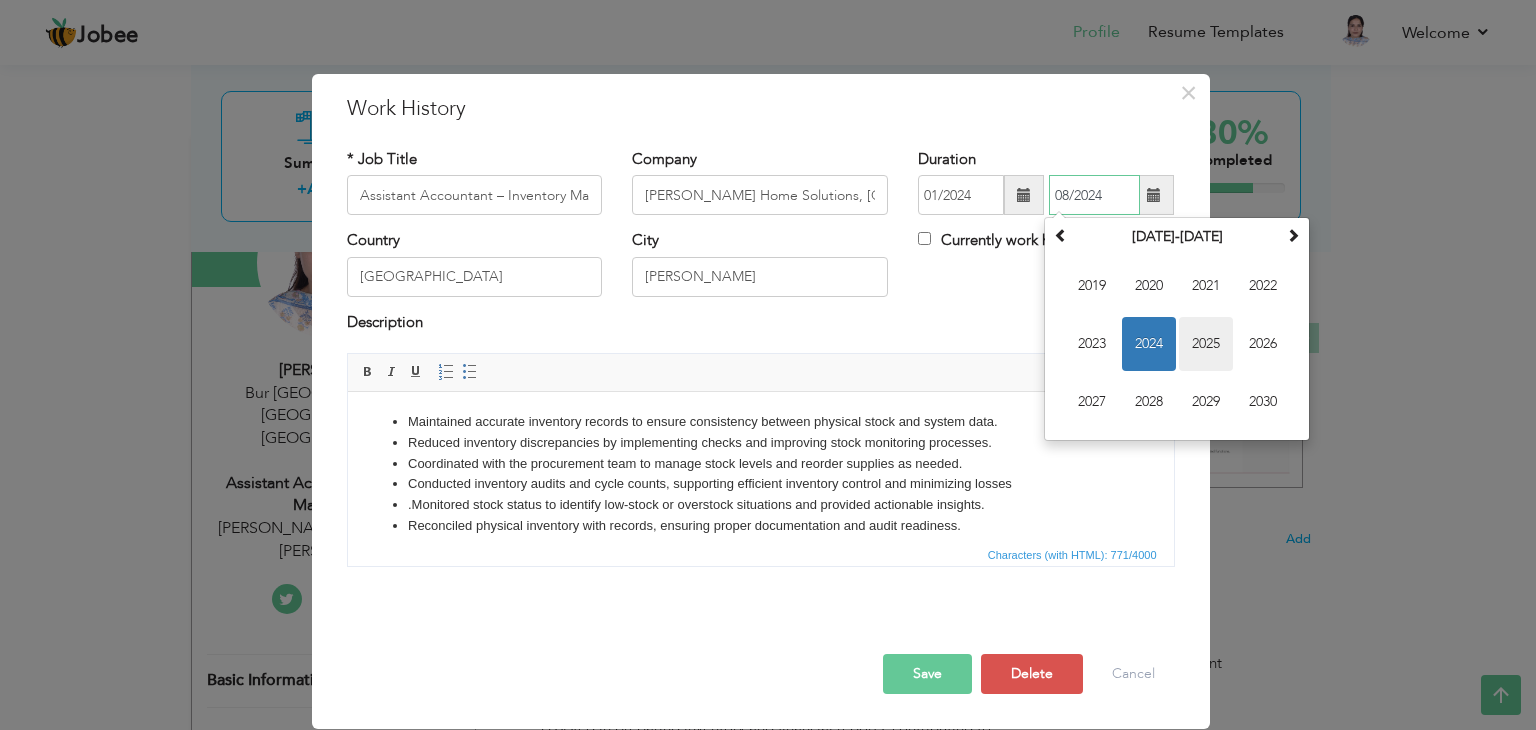 click on "2025" at bounding box center [1206, 344] 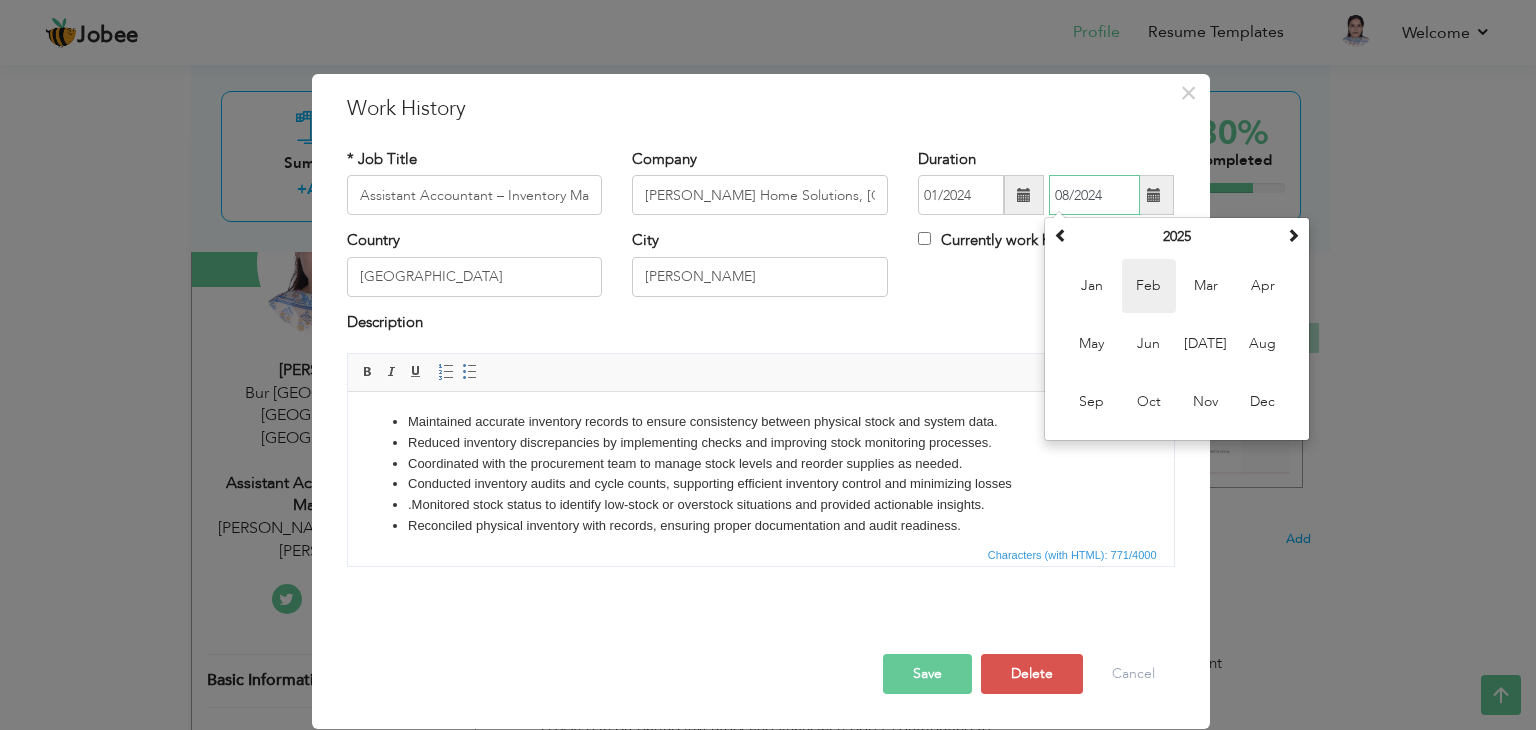 click on "Feb" at bounding box center (1149, 286) 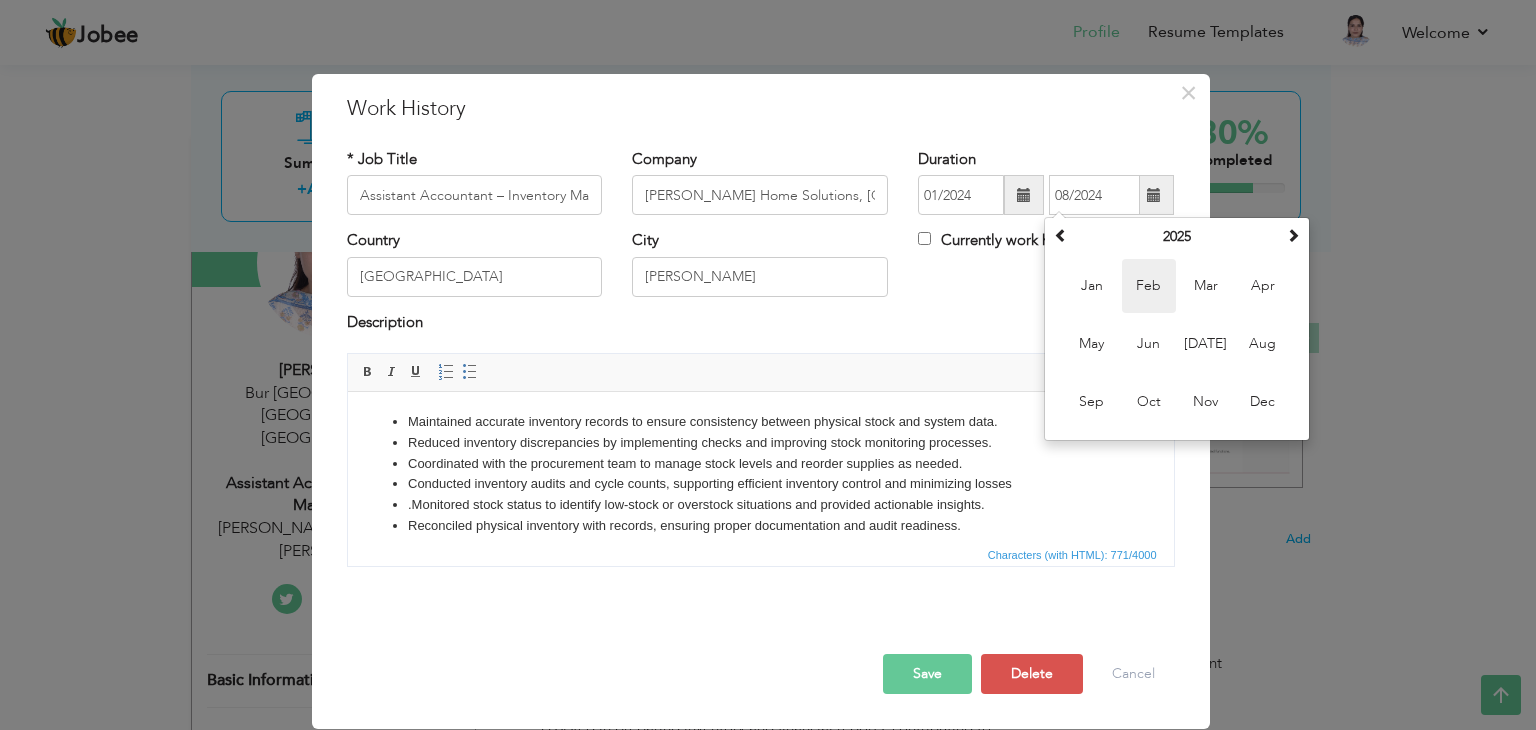 type on "02/2025" 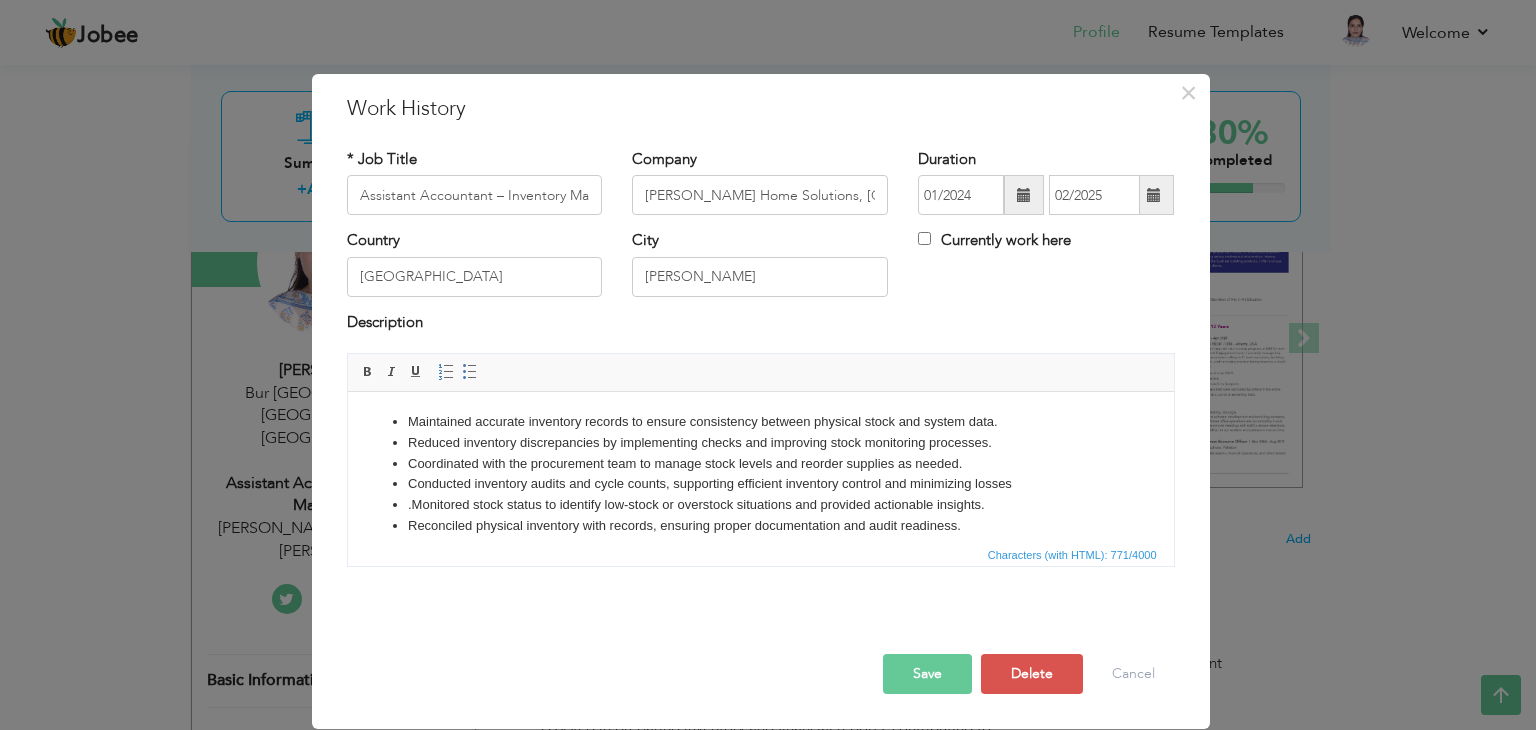 click on "Save" at bounding box center (927, 674) 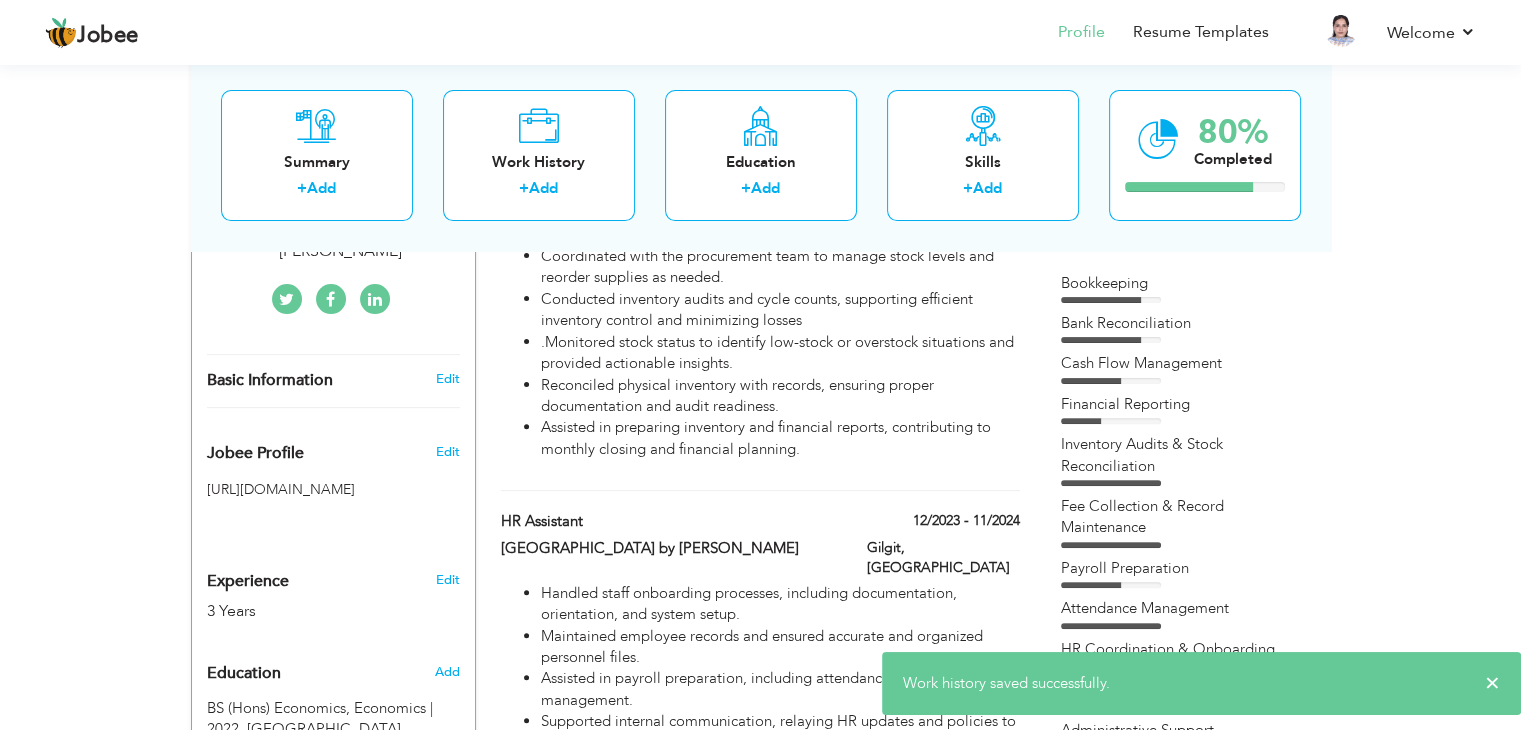 scroll, scrollTop: 560, scrollLeft: 0, axis: vertical 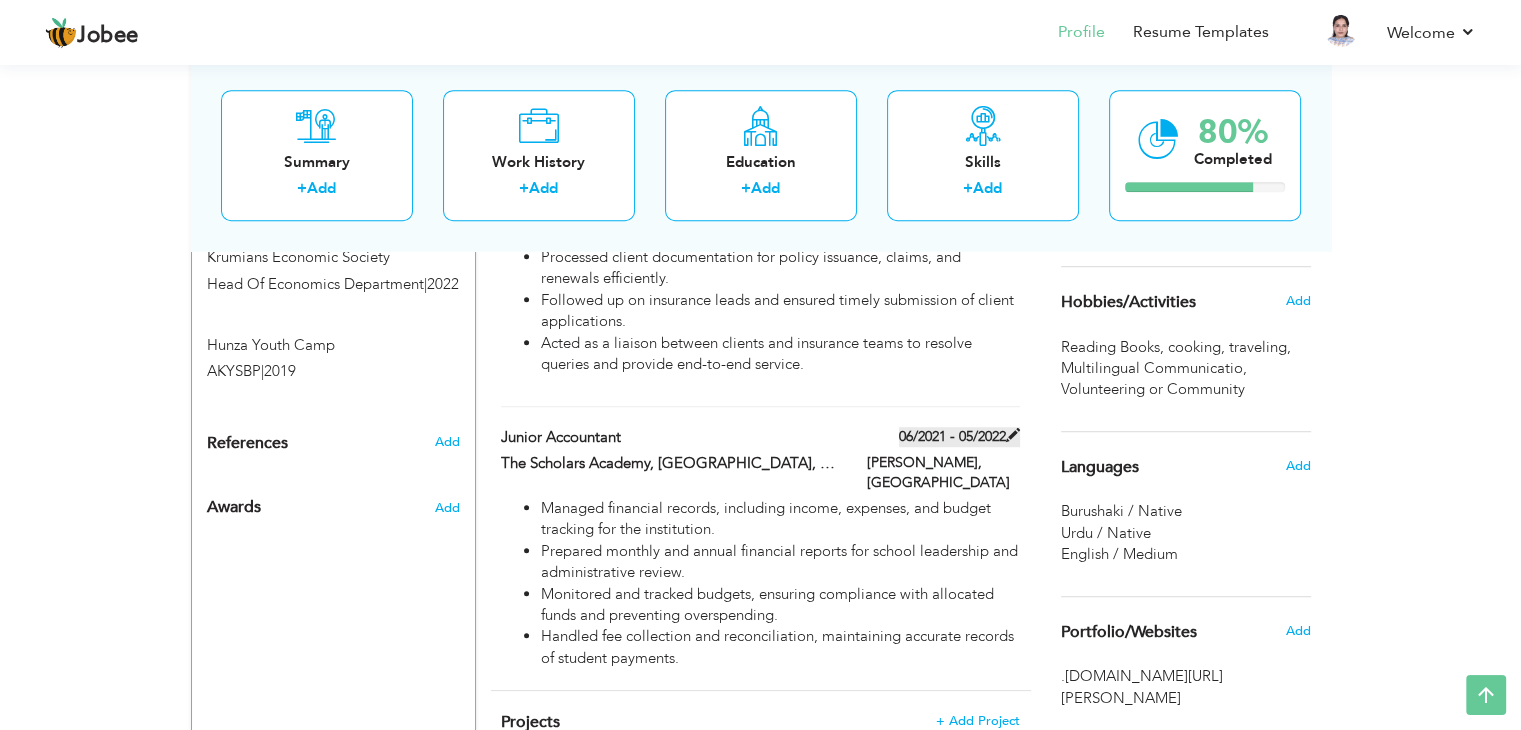 click on "06/2021 - 05/2022" at bounding box center [959, 437] 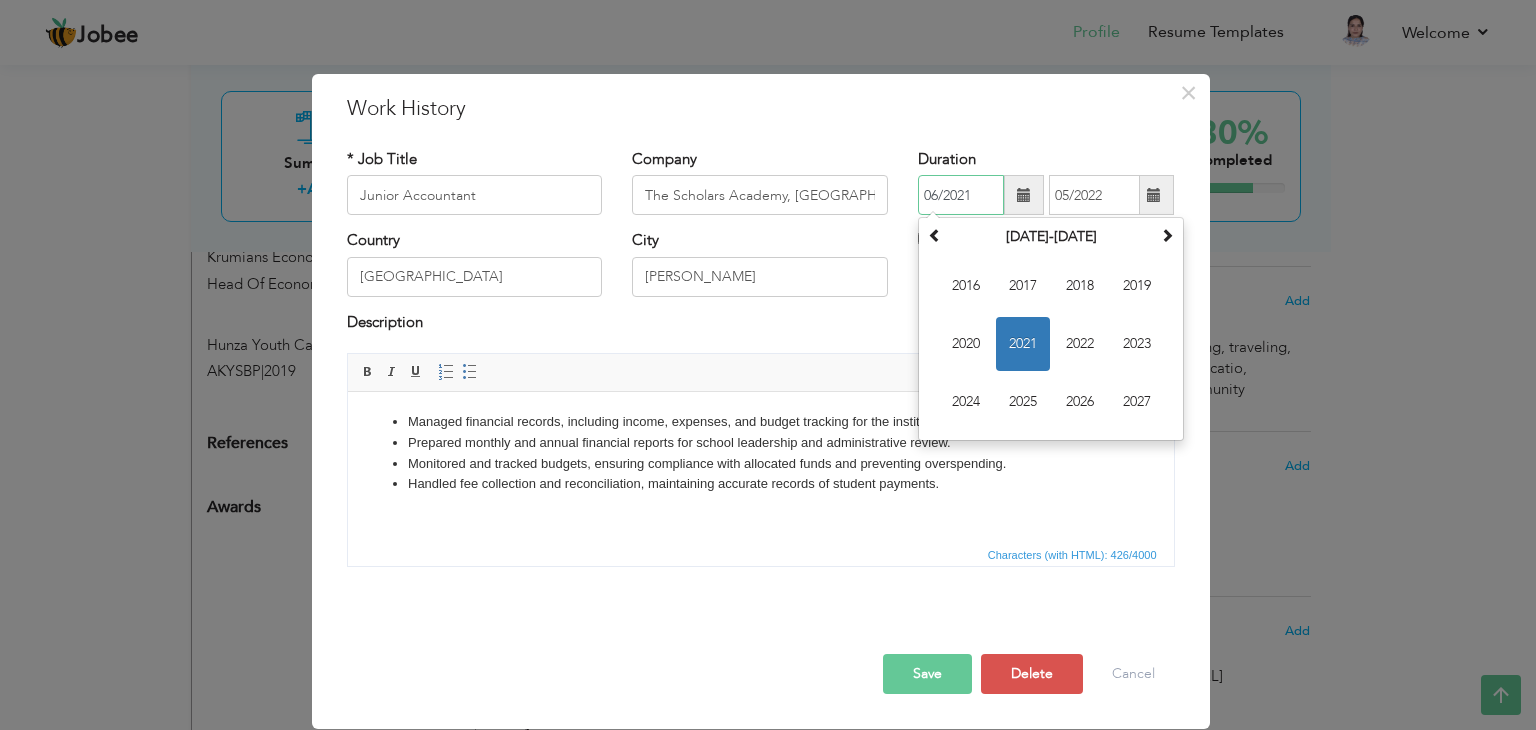 click on "06/2021" at bounding box center [961, 195] 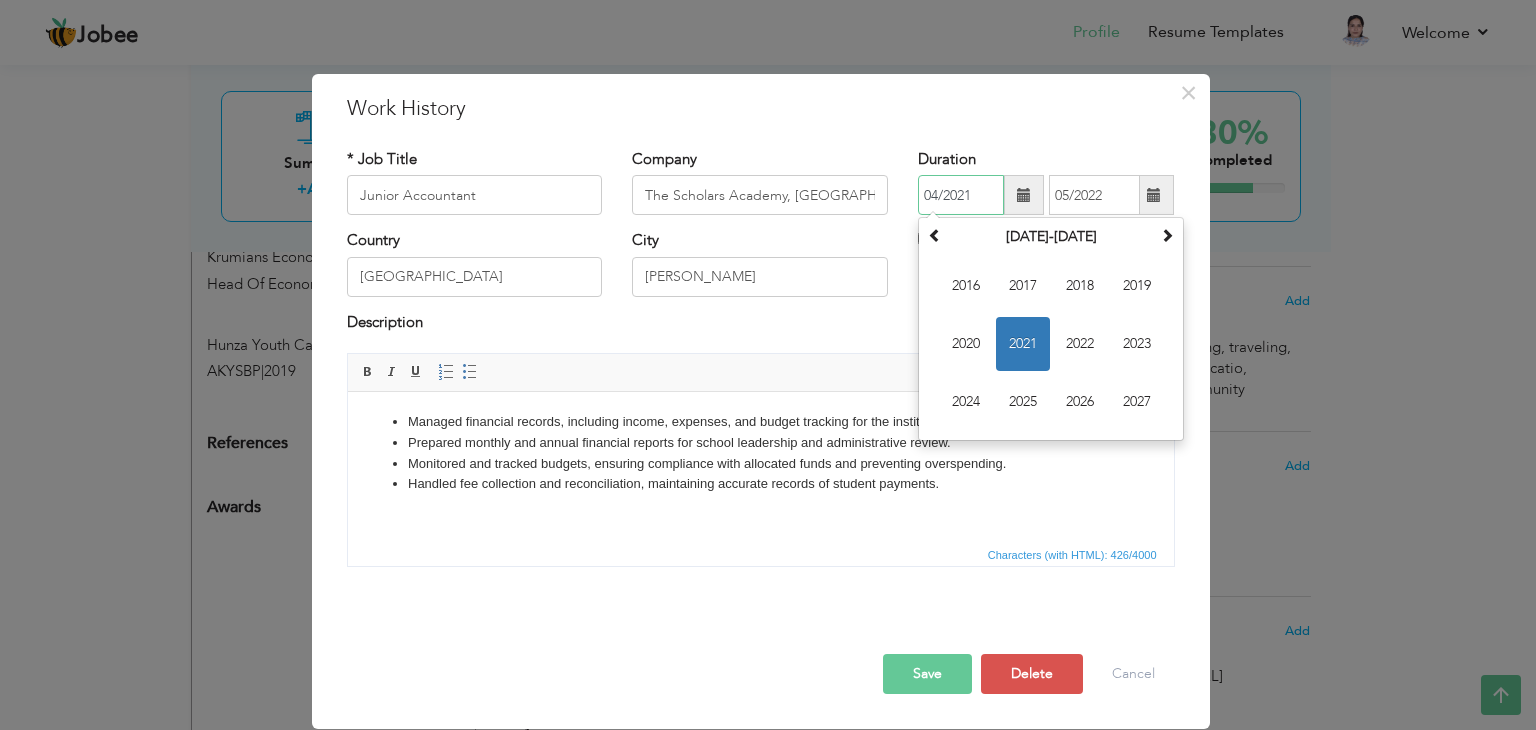 click on "2021" at bounding box center [1023, 344] 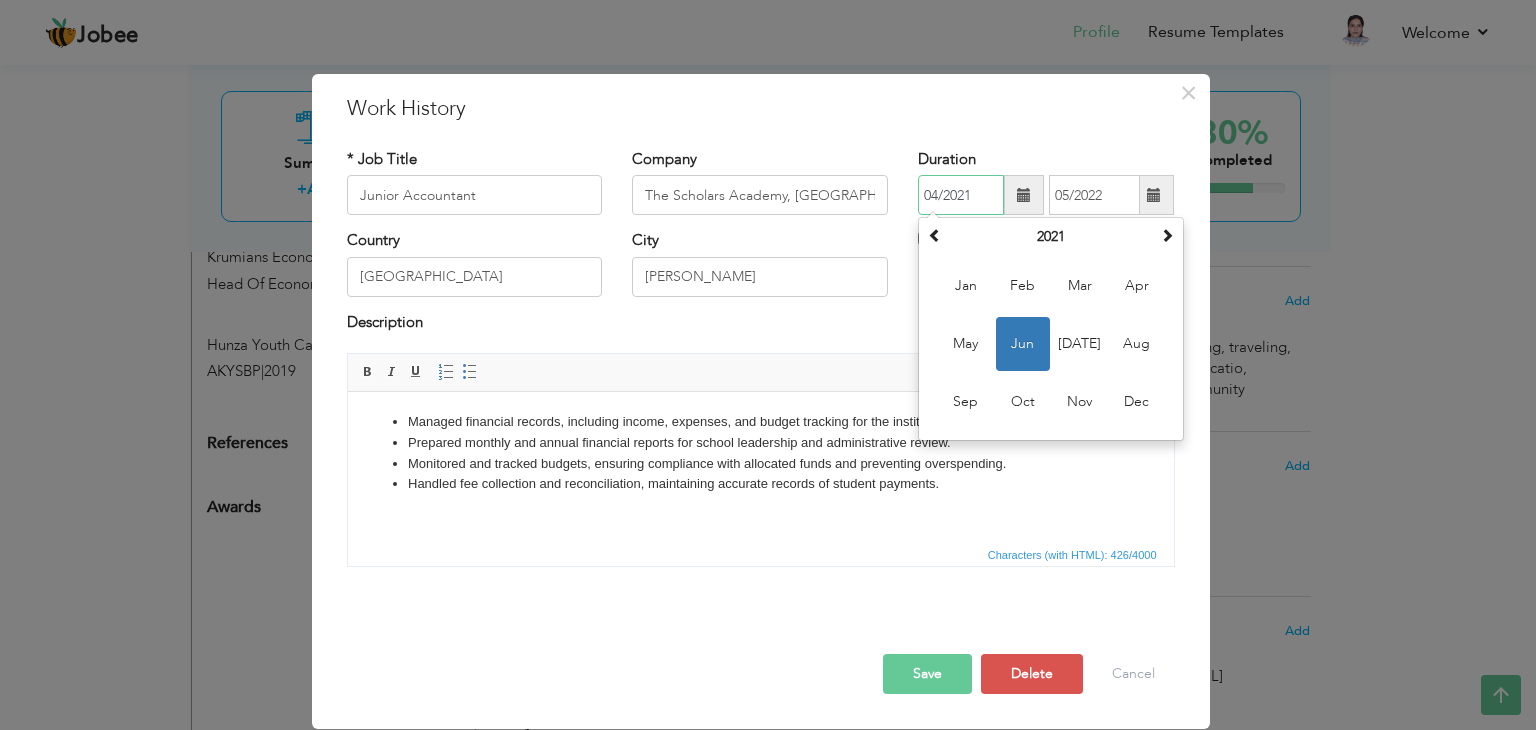 type on "04/2021" 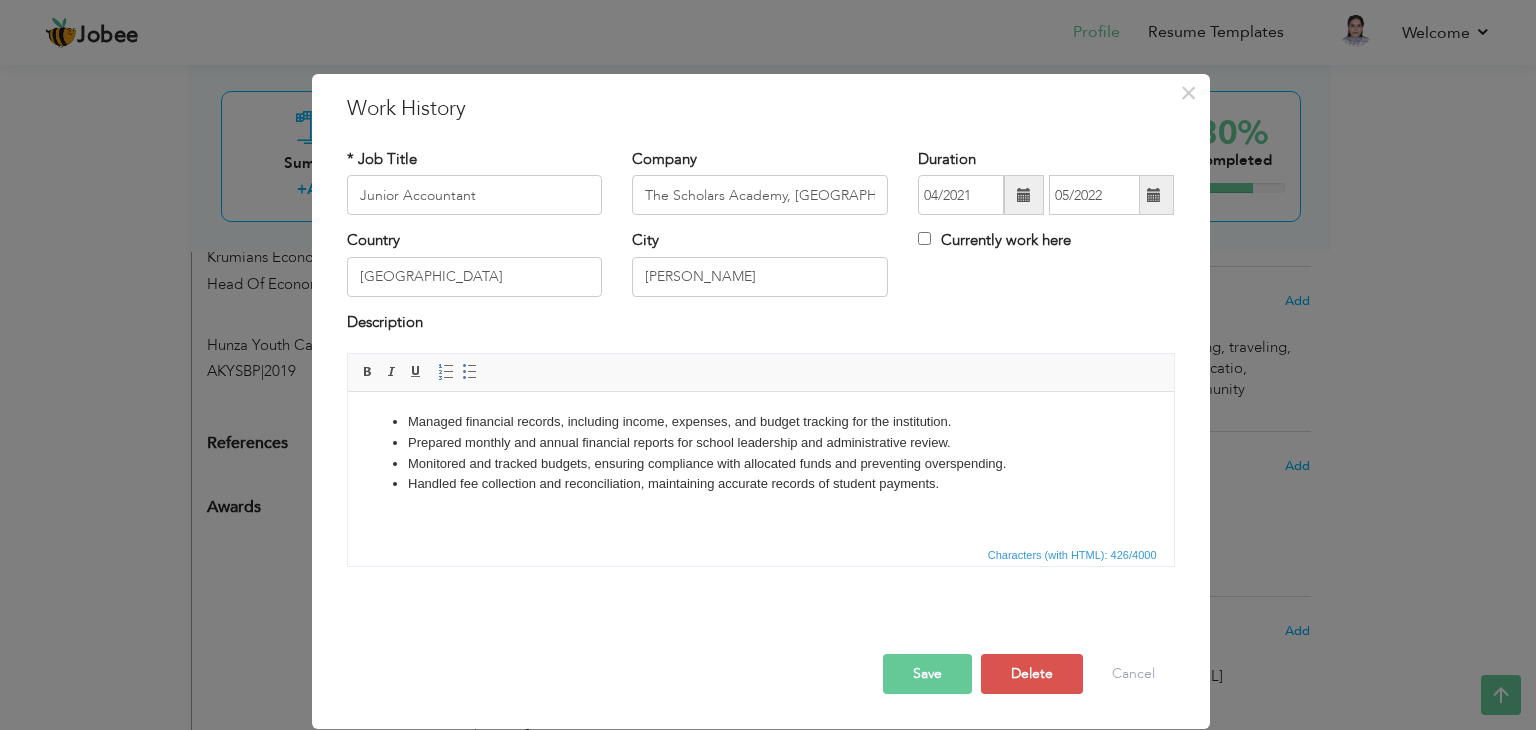 click on "Description" at bounding box center (761, 332) 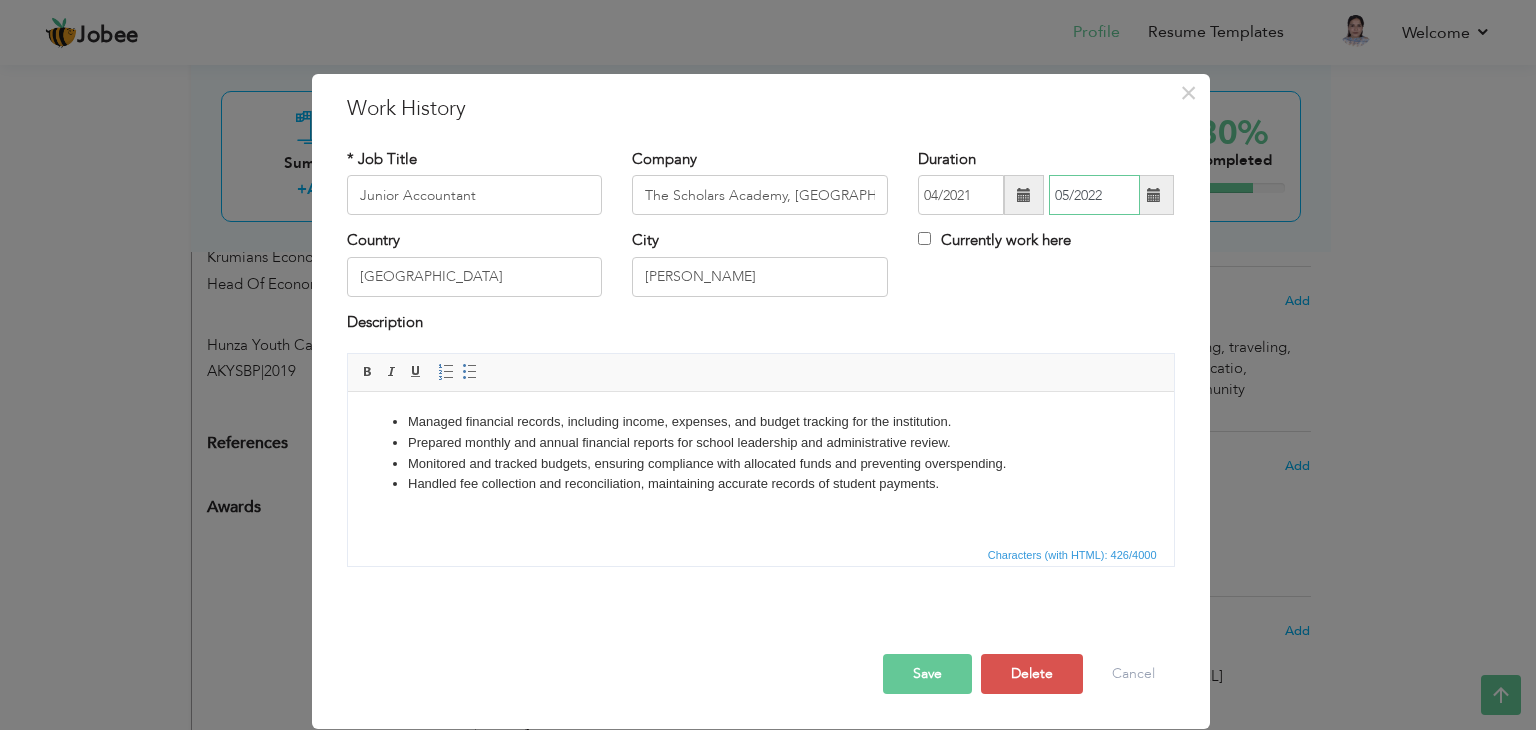 click on "05/2022" at bounding box center [1094, 195] 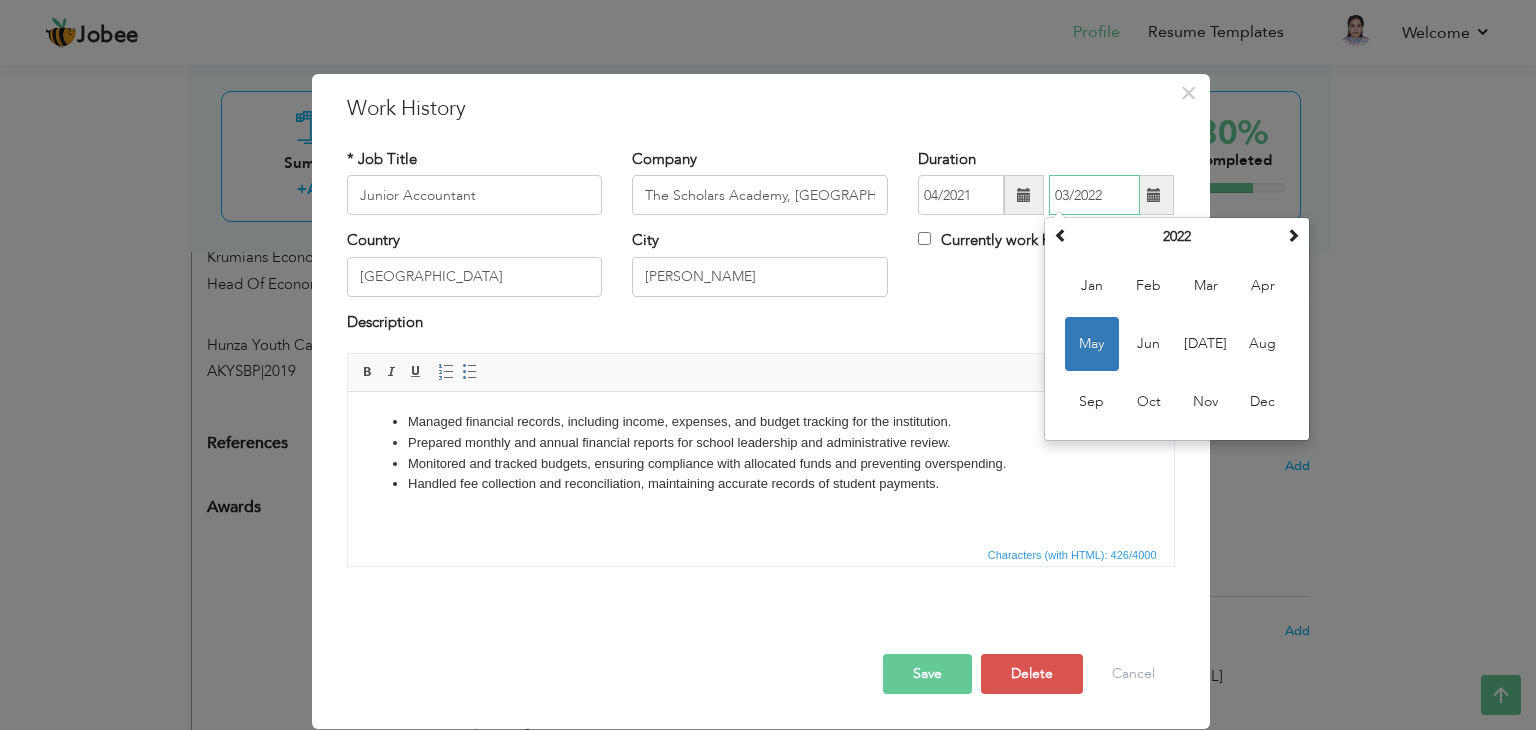 type on "03/2022" 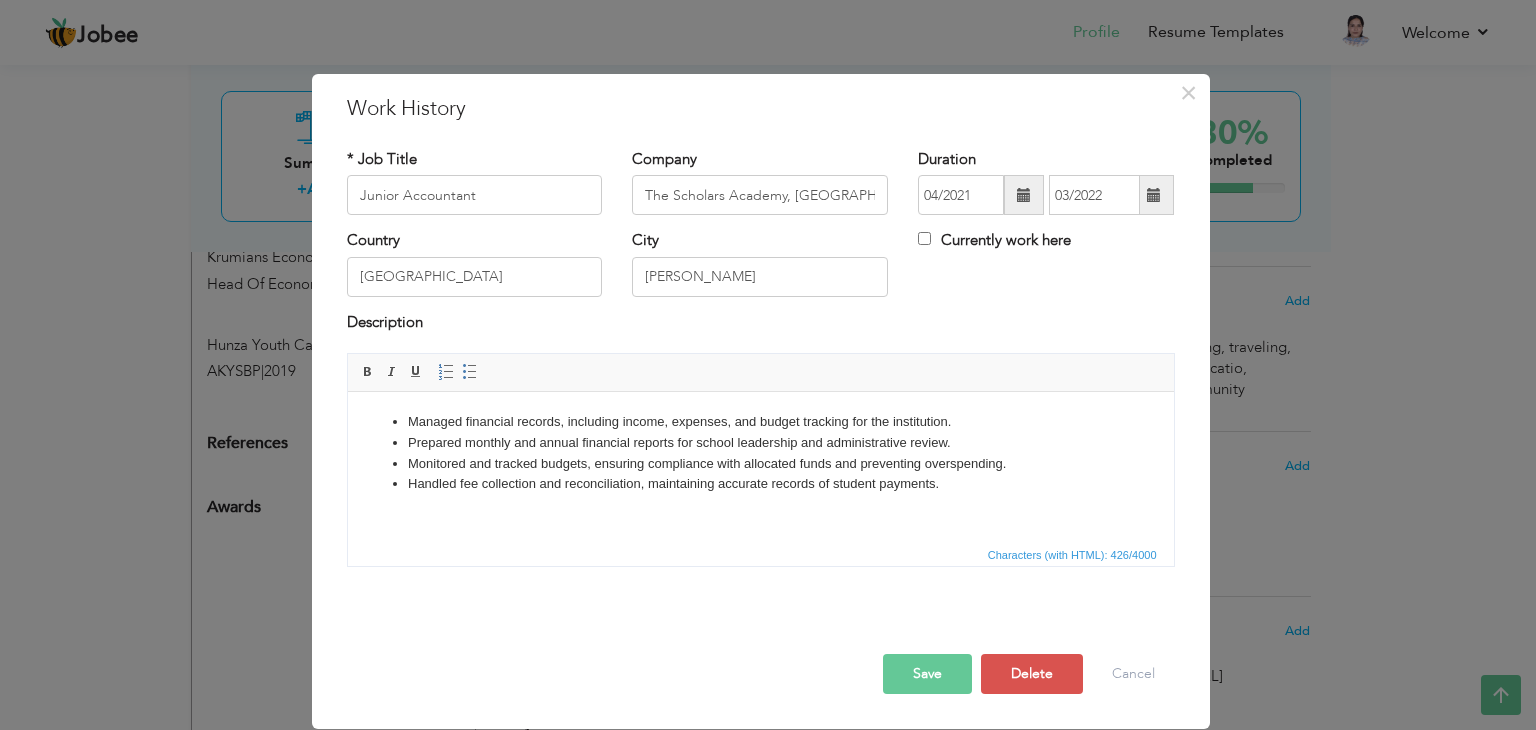 click on "Description" at bounding box center [761, 325] 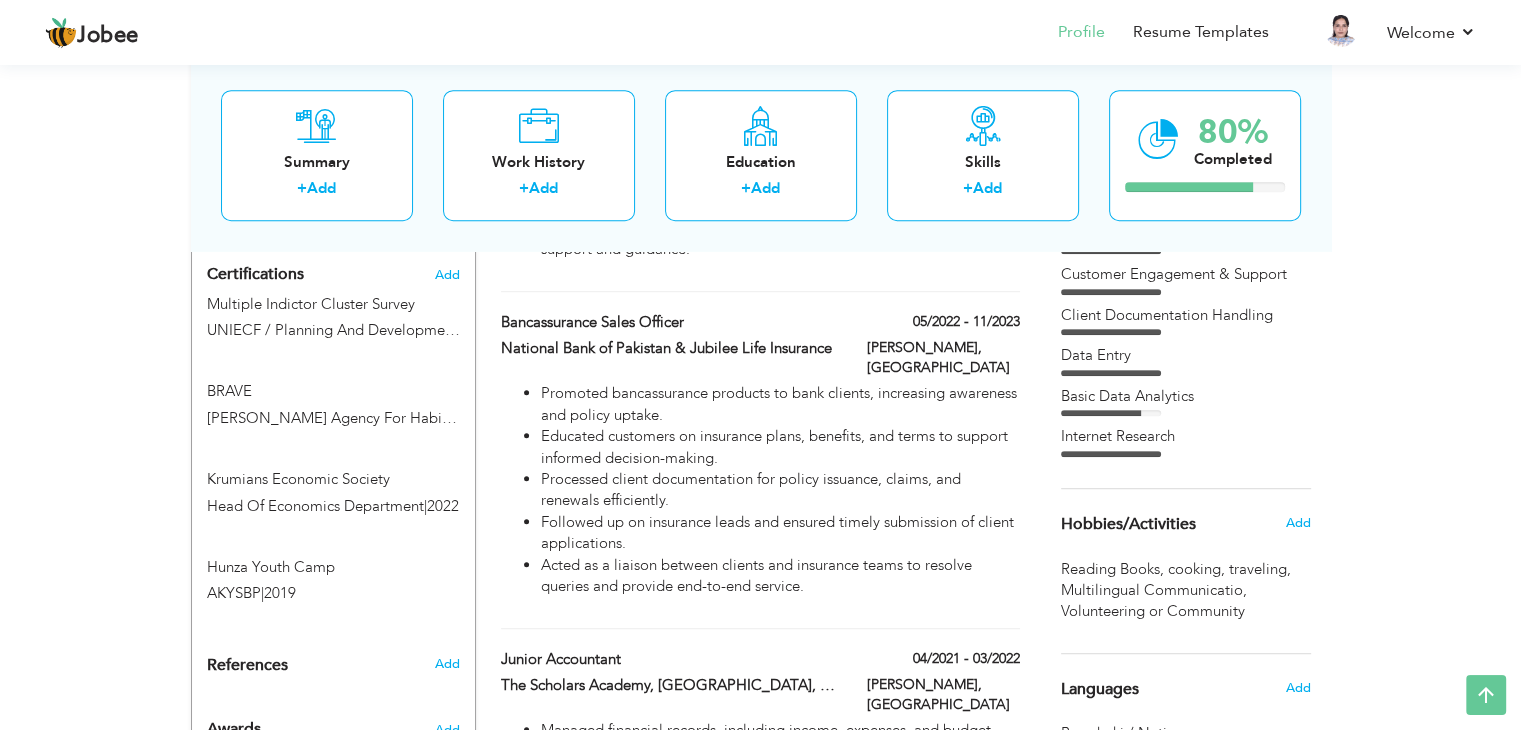 scroll, scrollTop: 1016, scrollLeft: 0, axis: vertical 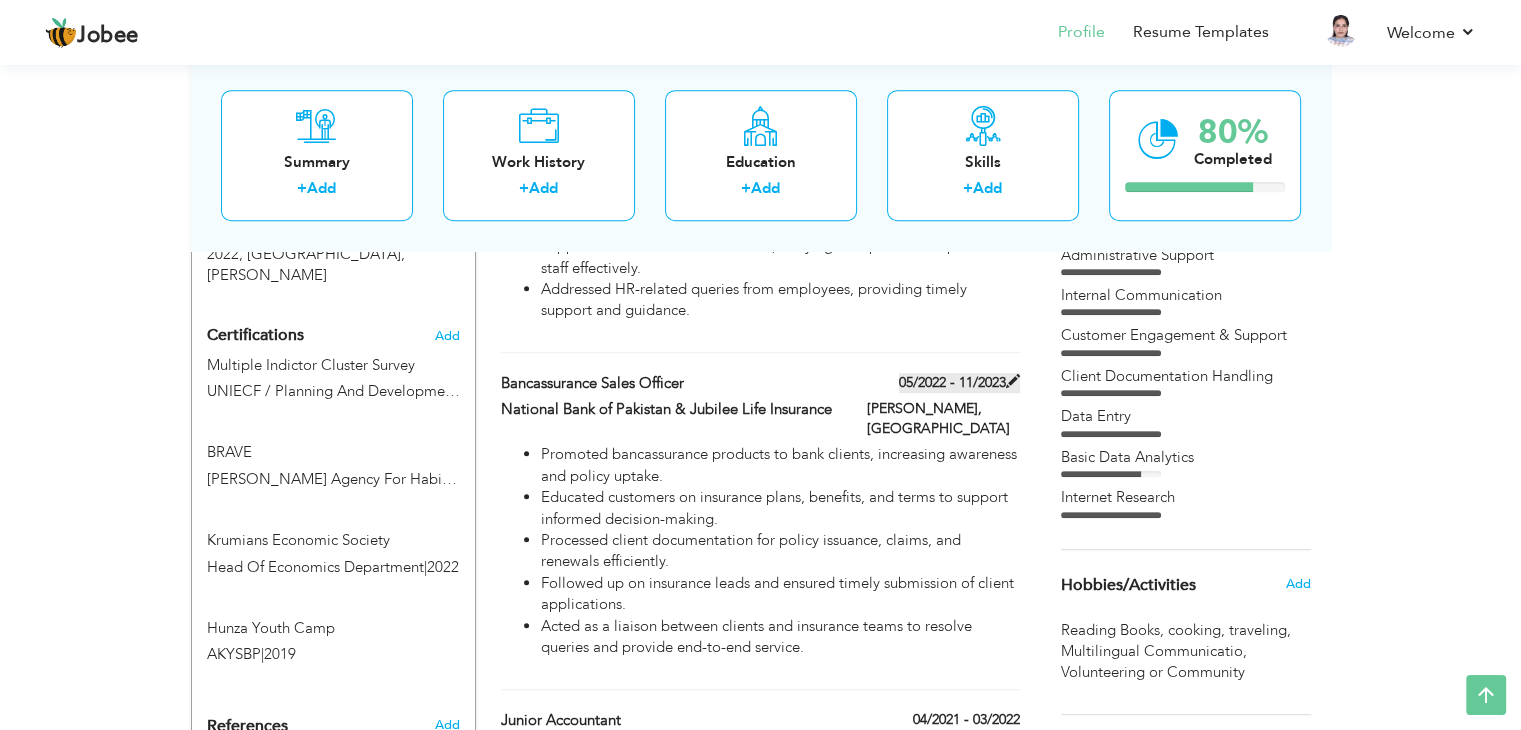 click on "05/2022 - 11/2023" at bounding box center (959, 383) 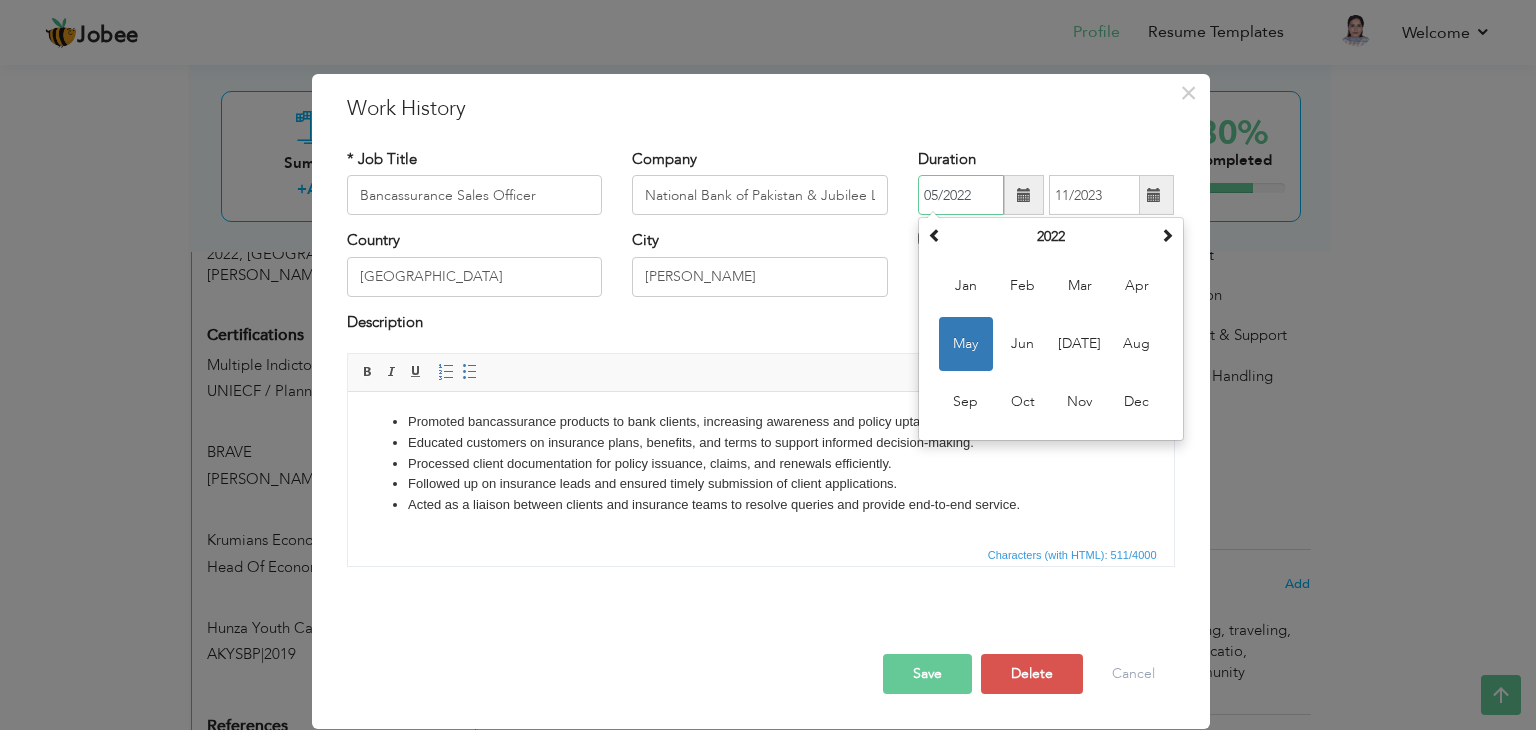 click on "05/2022" at bounding box center [961, 195] 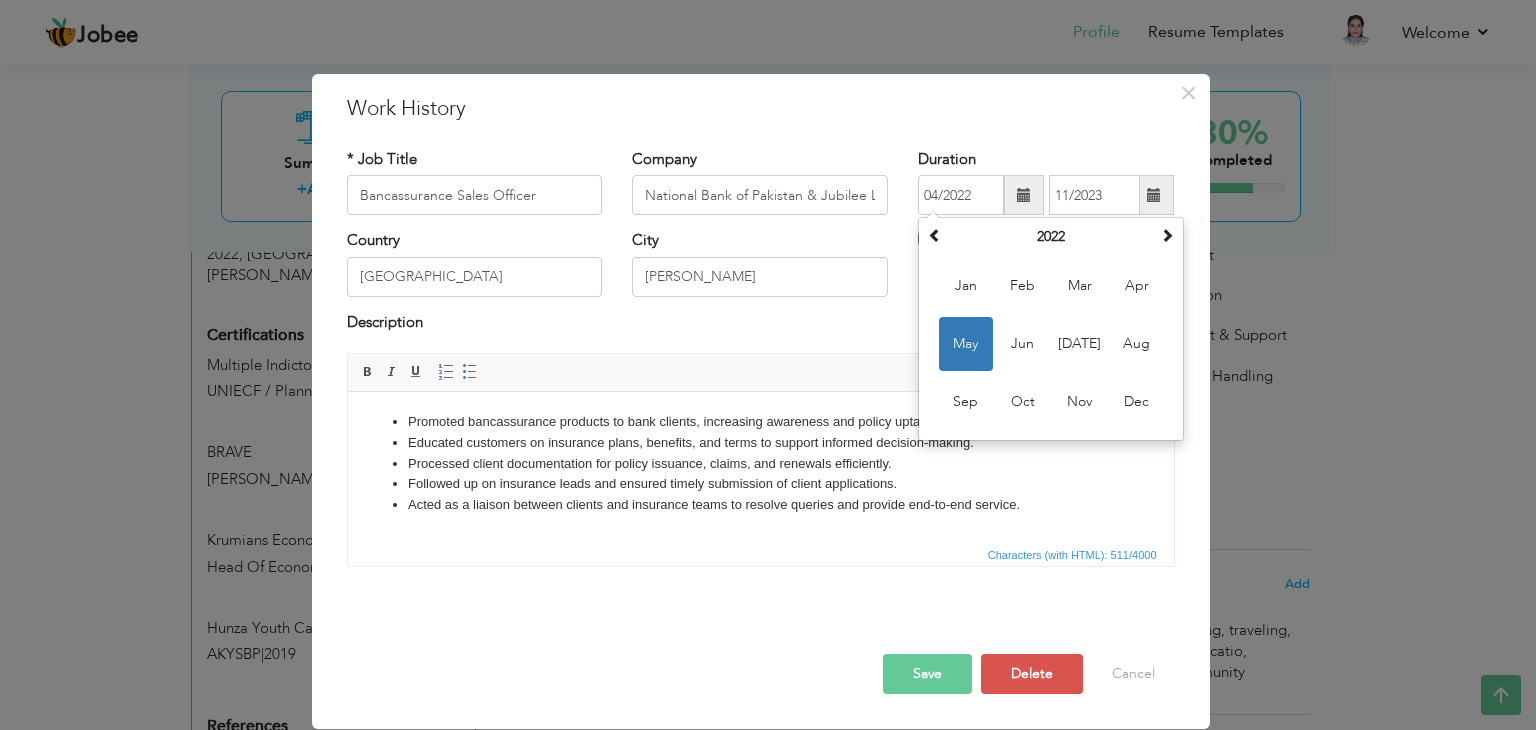click at bounding box center (761, 633) 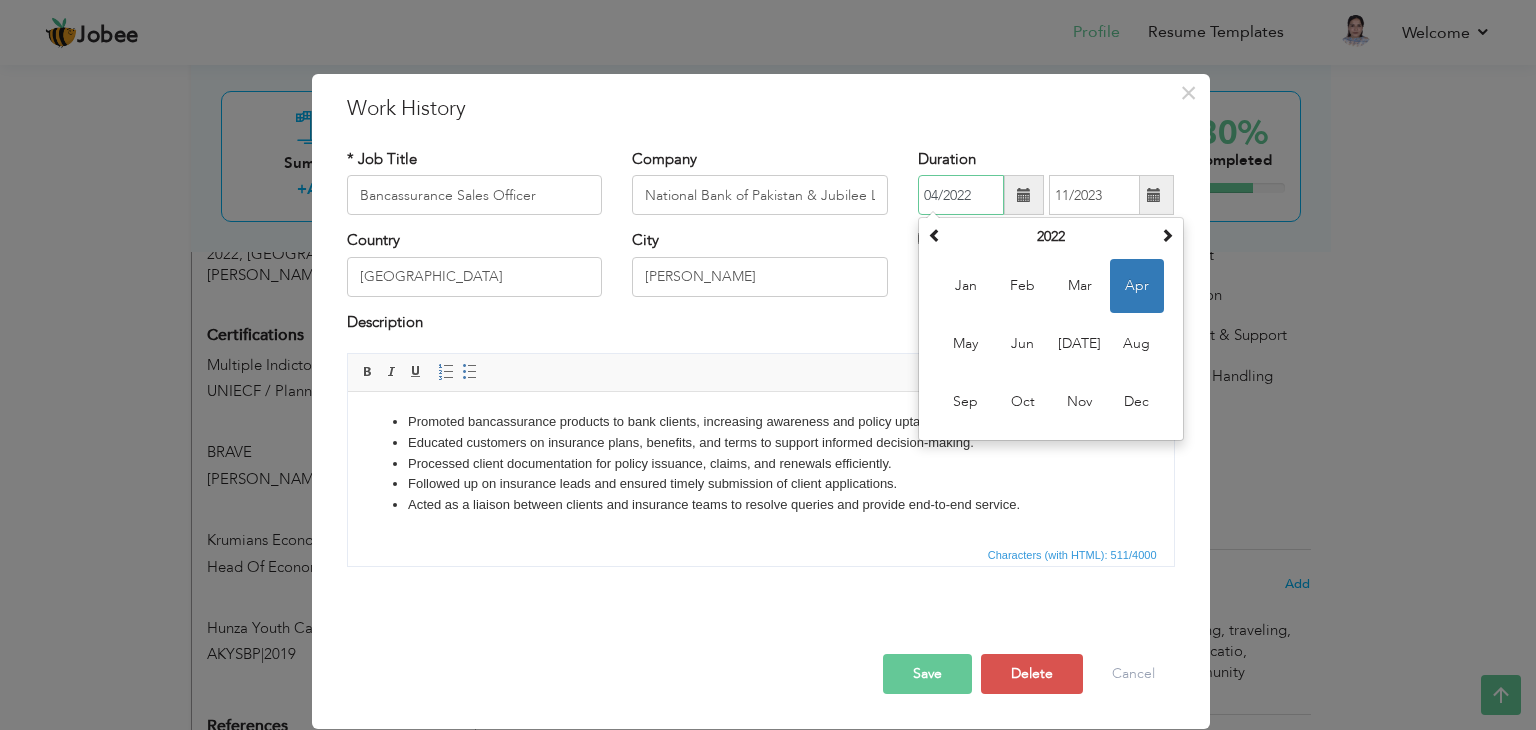 click on "04/2022" at bounding box center [961, 195] 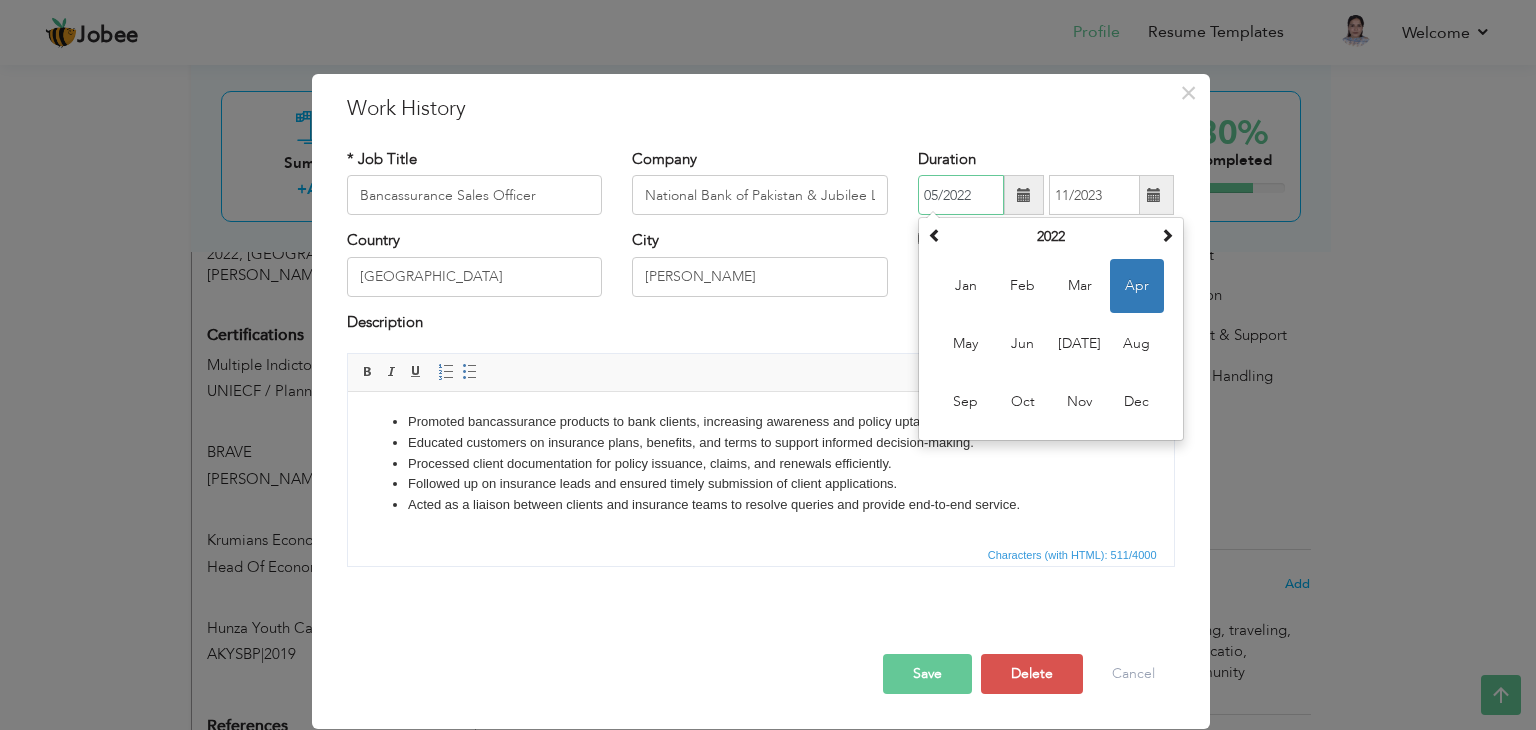 type on "05/2022" 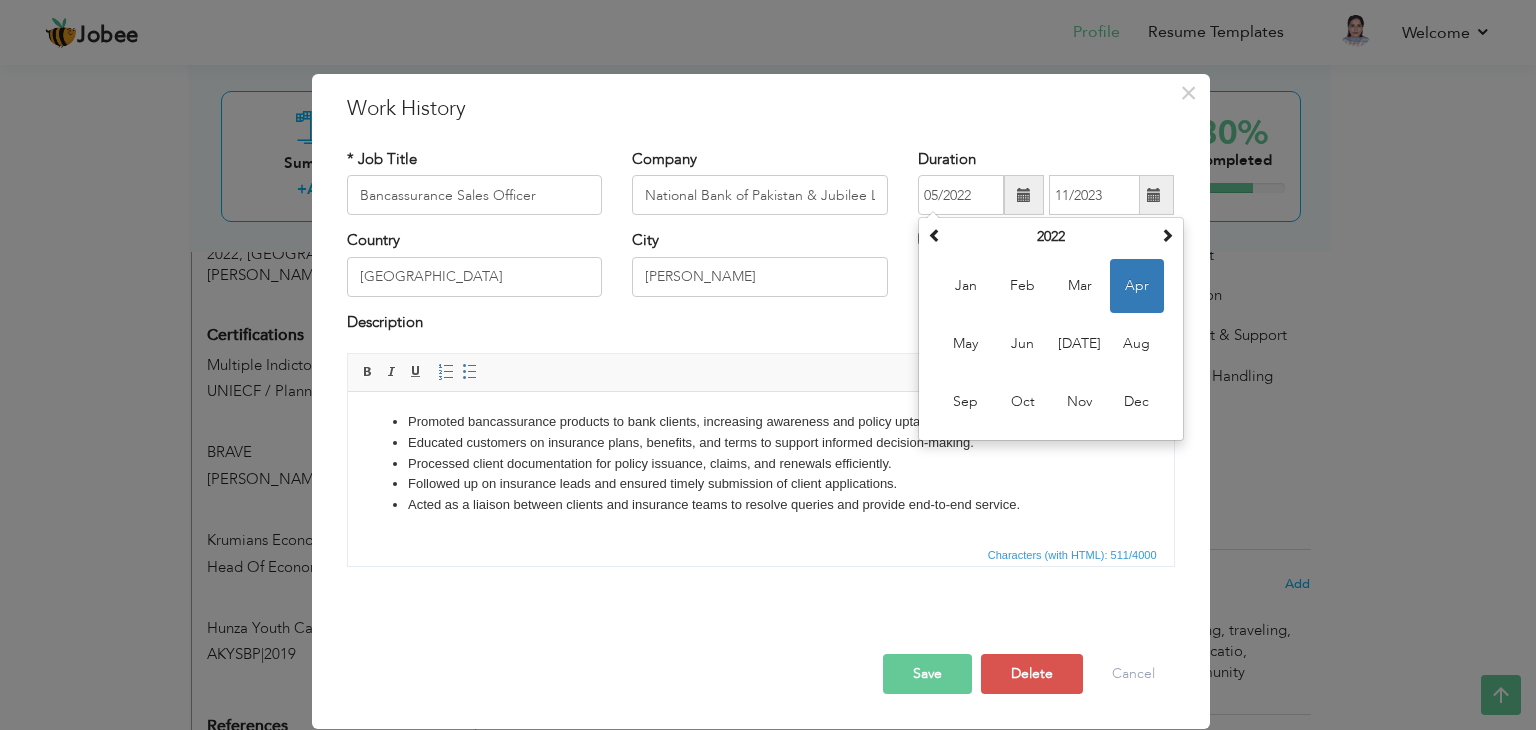 click on "Description" at bounding box center (761, 332) 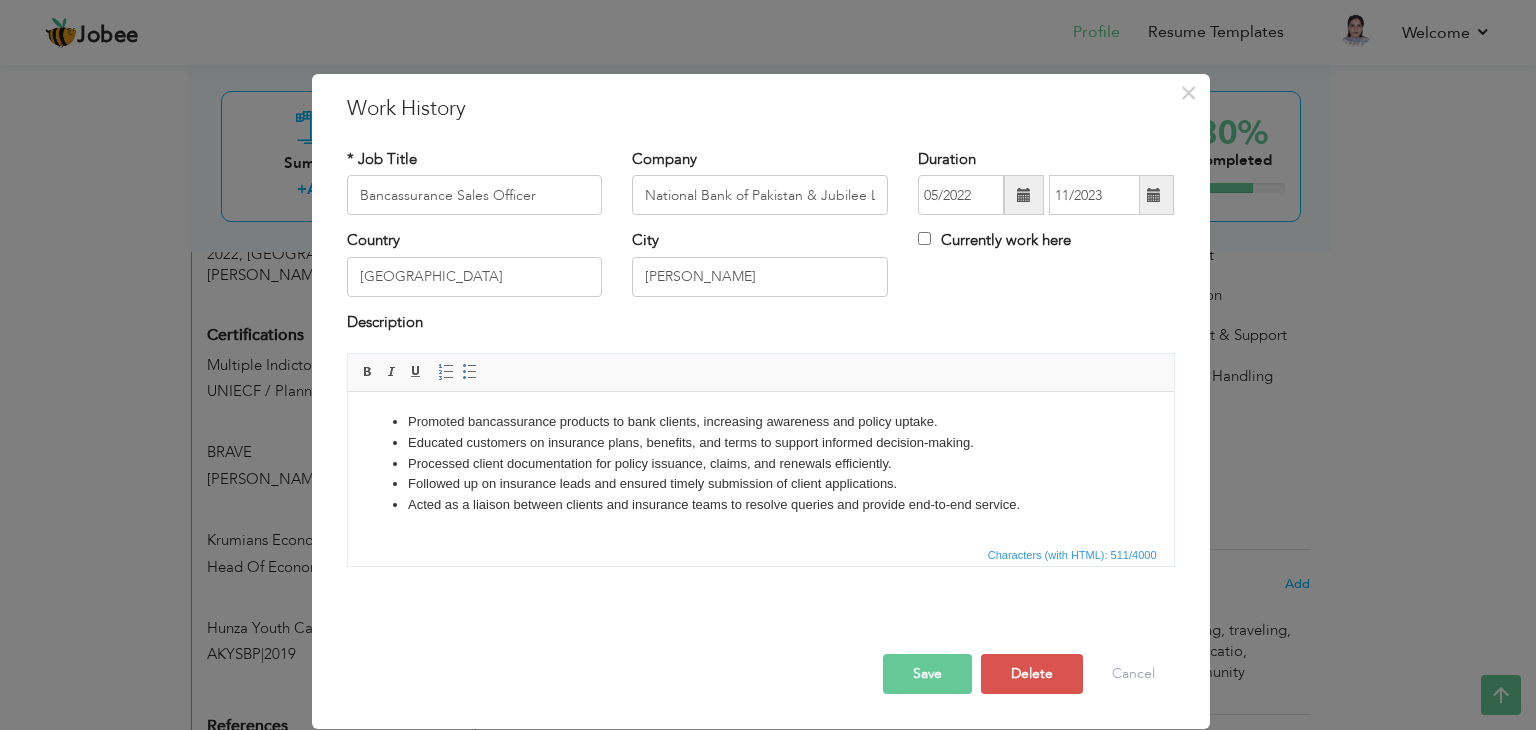 click on "Save" at bounding box center (927, 674) 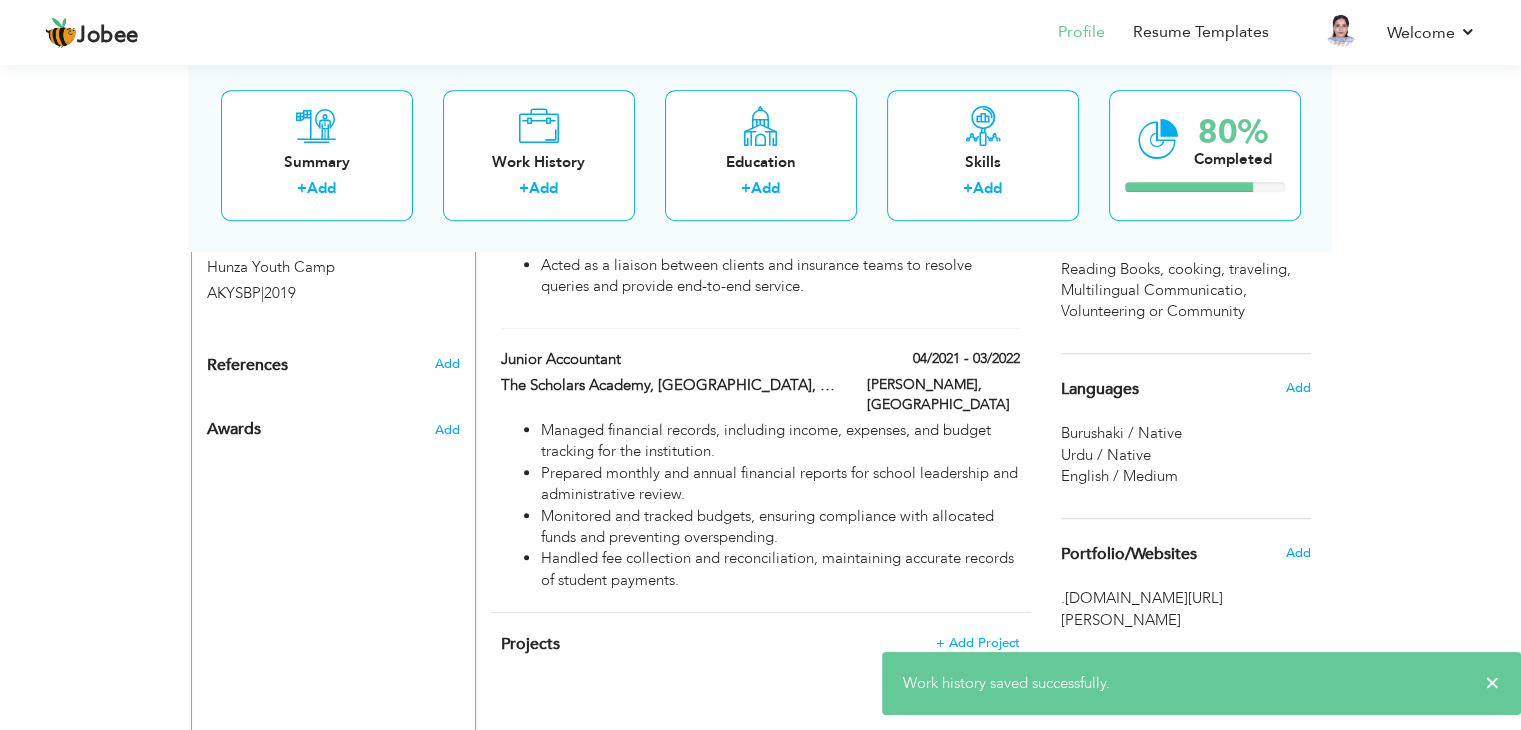 scroll, scrollTop: 1364, scrollLeft: 0, axis: vertical 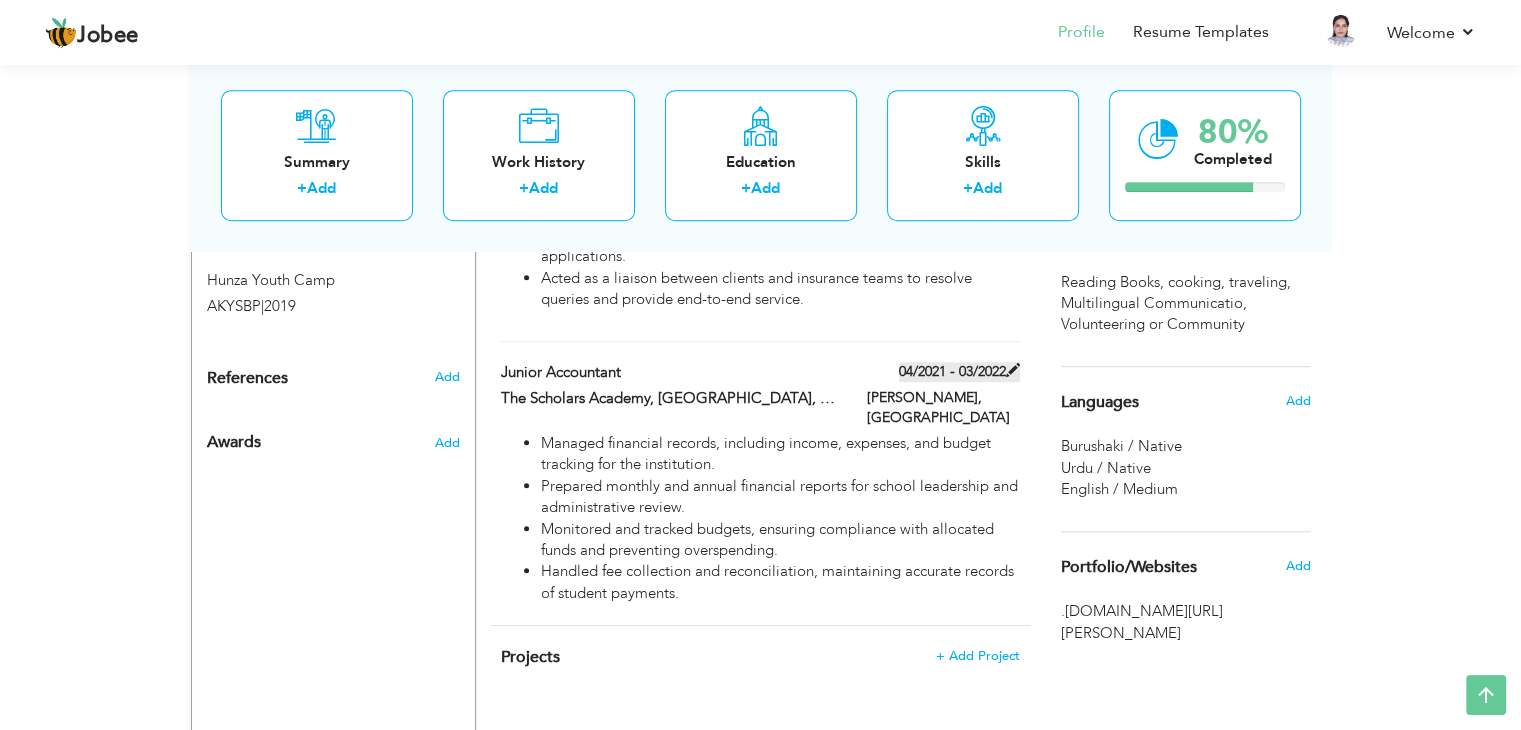 click on "04/2021 - 03/2022" at bounding box center (959, 372) 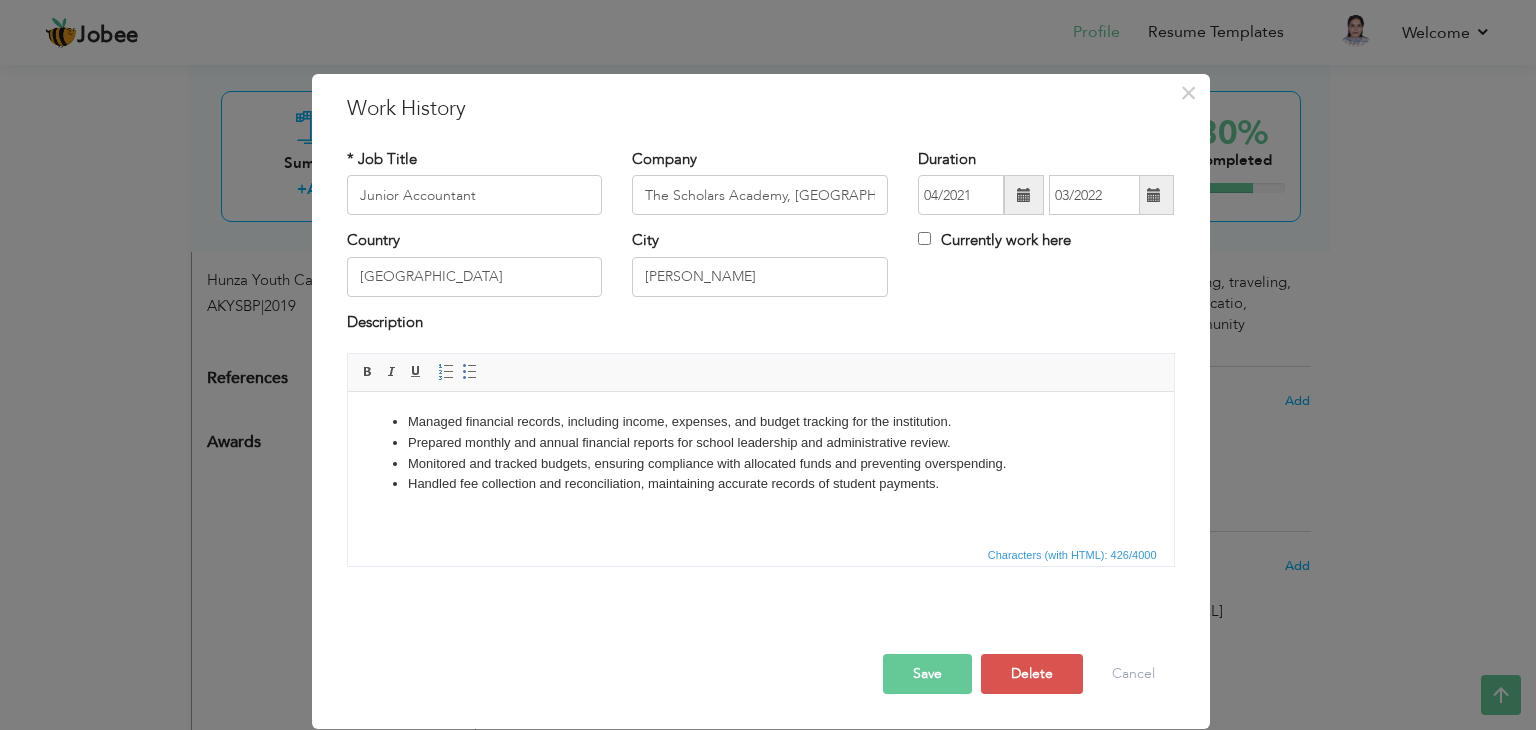 click on "Save" at bounding box center (927, 674) 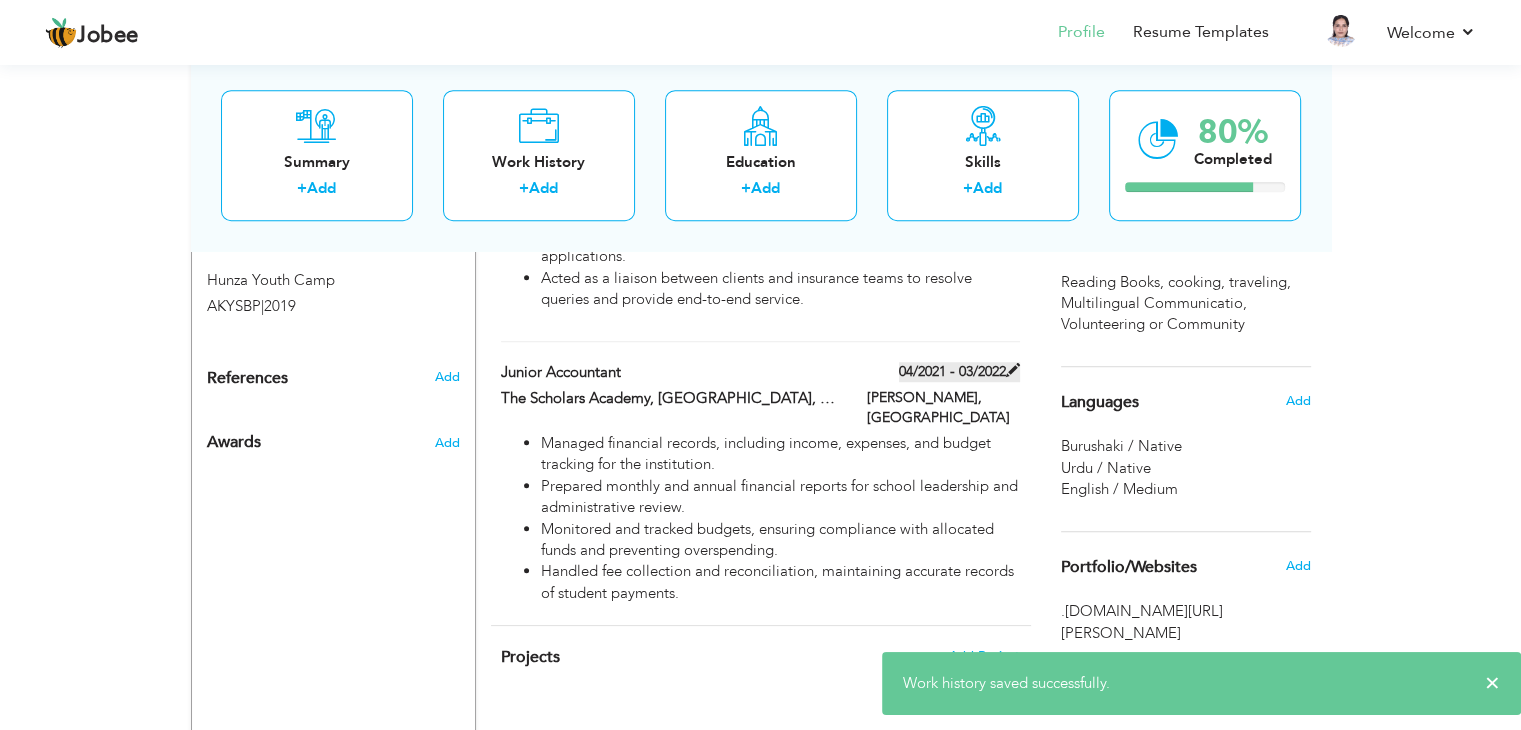 click on "04/2021 - 03/2022" at bounding box center (959, 372) 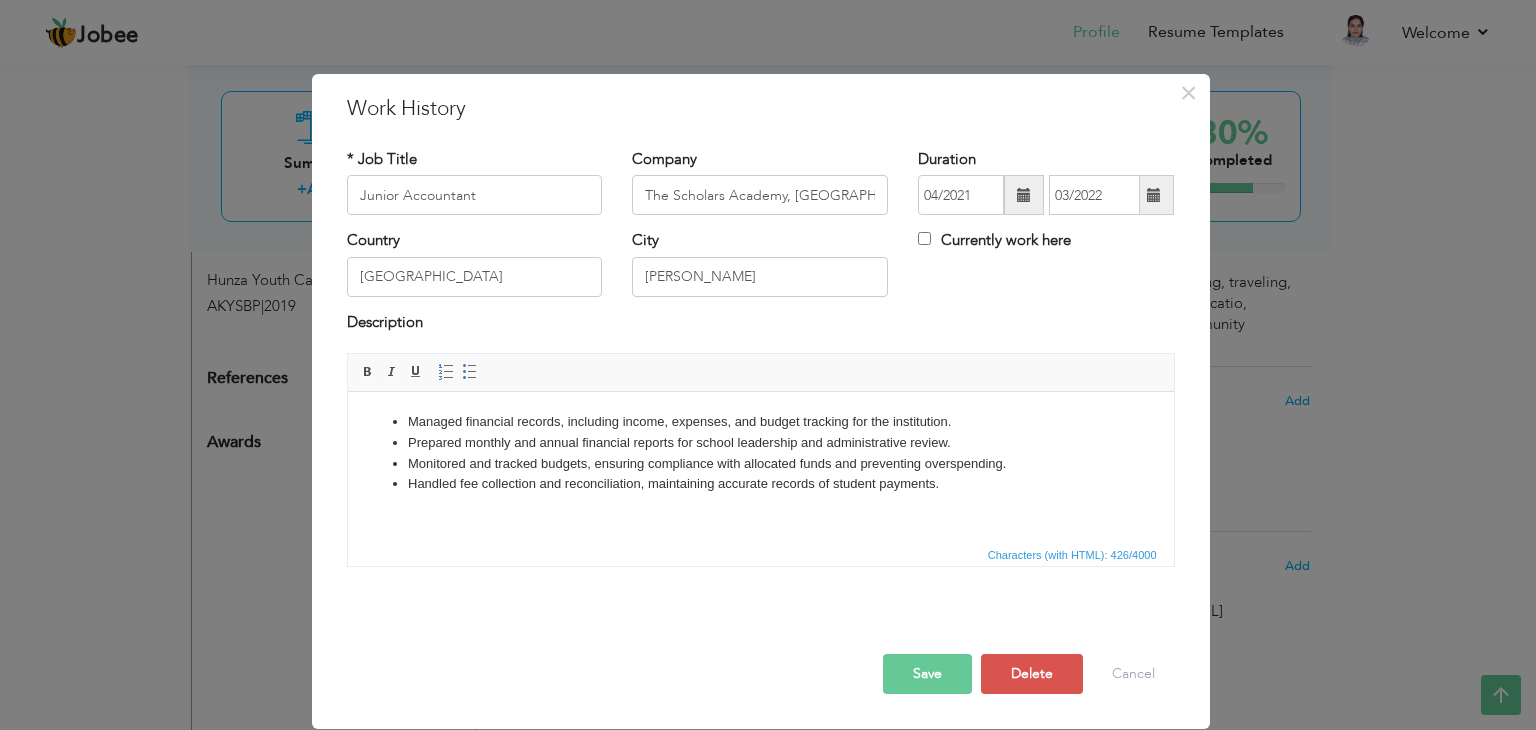 click at bounding box center [1154, 195] 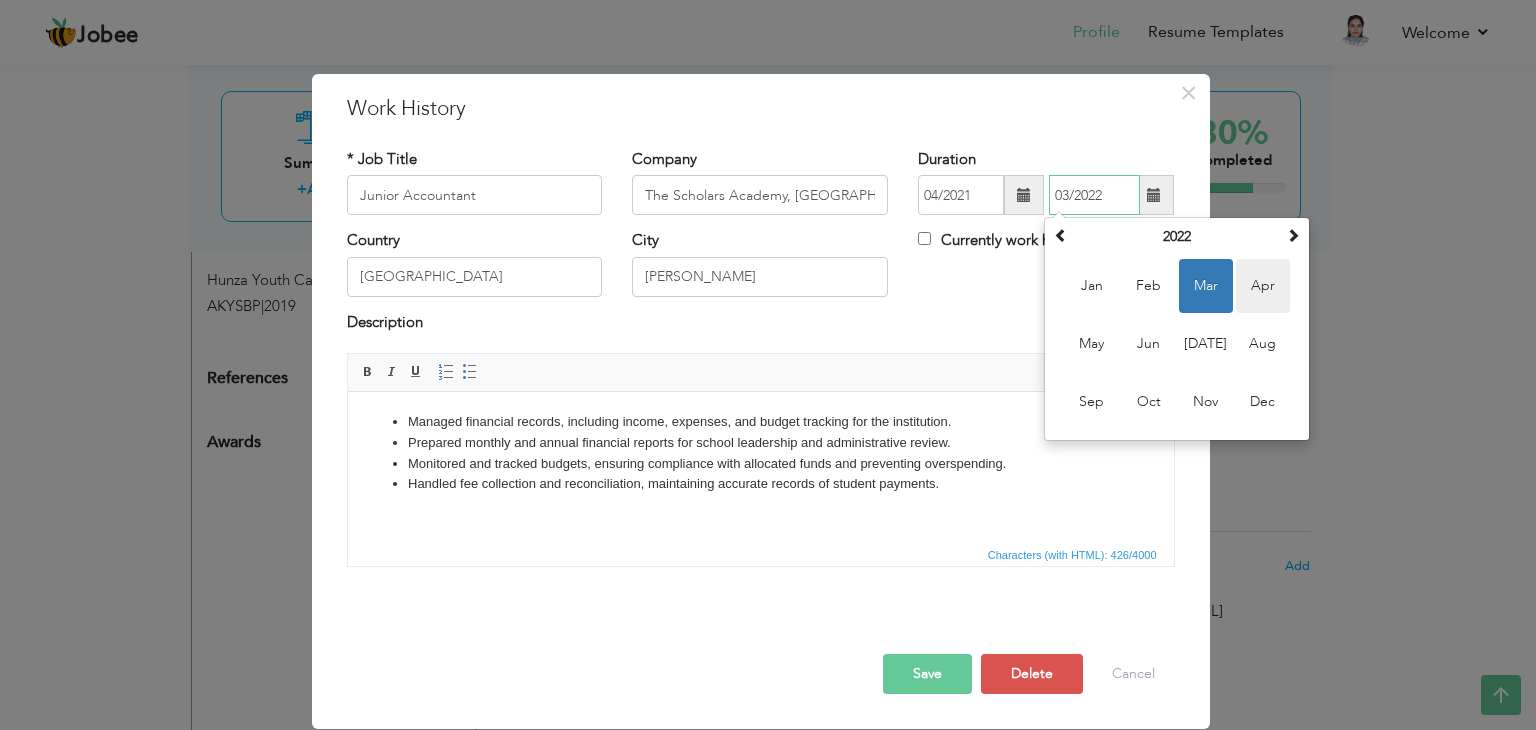 click on "Apr" at bounding box center (1263, 286) 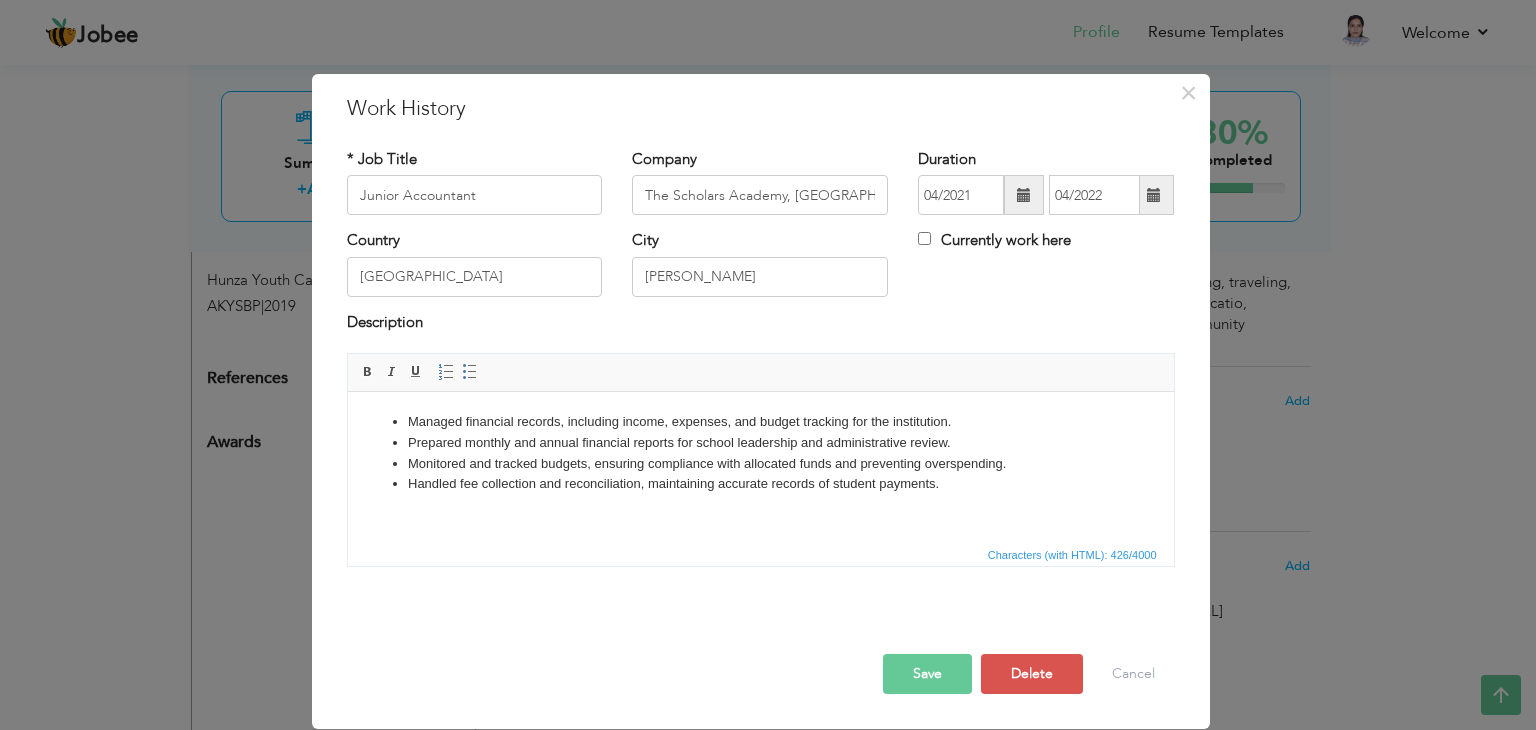 click at bounding box center [1154, 195] 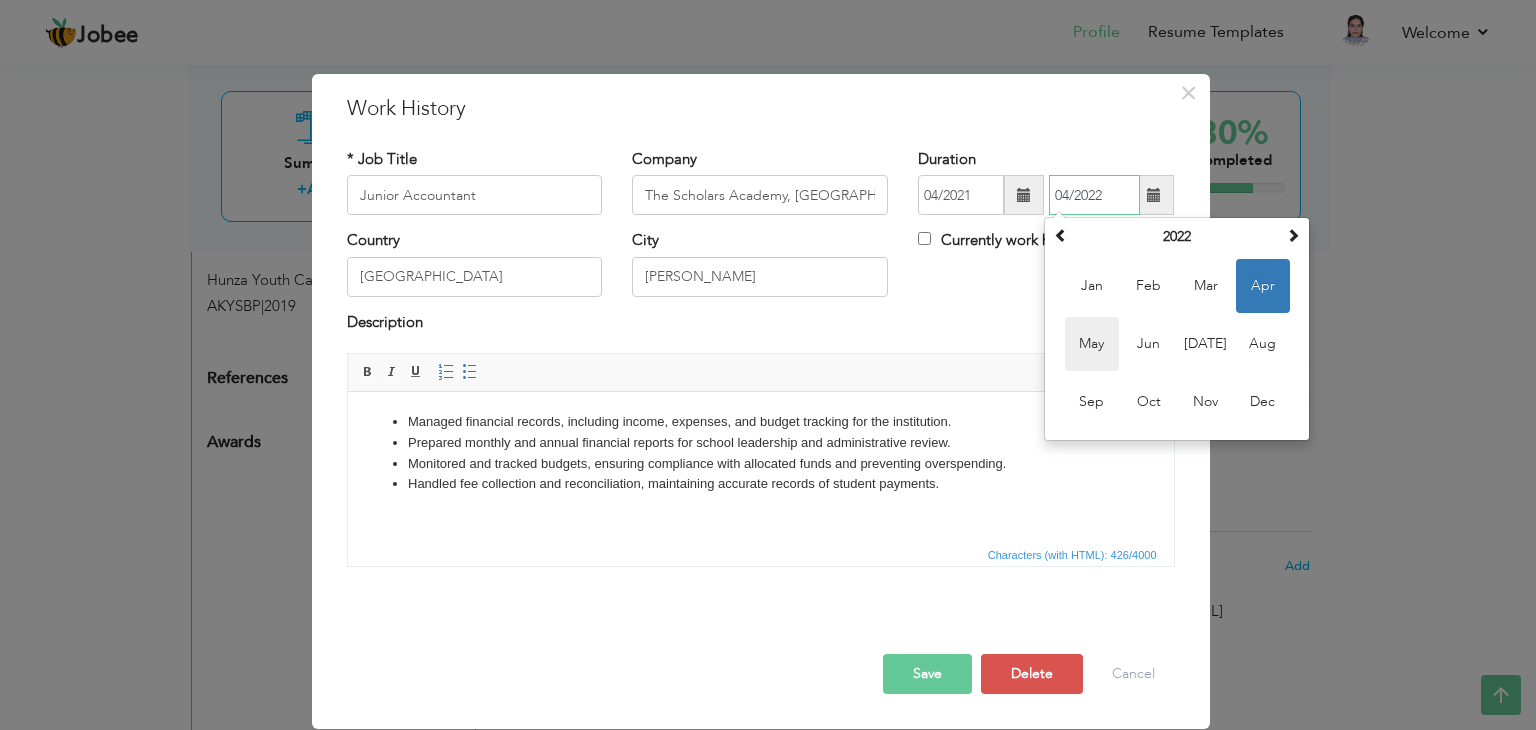 click on "May" at bounding box center [1092, 344] 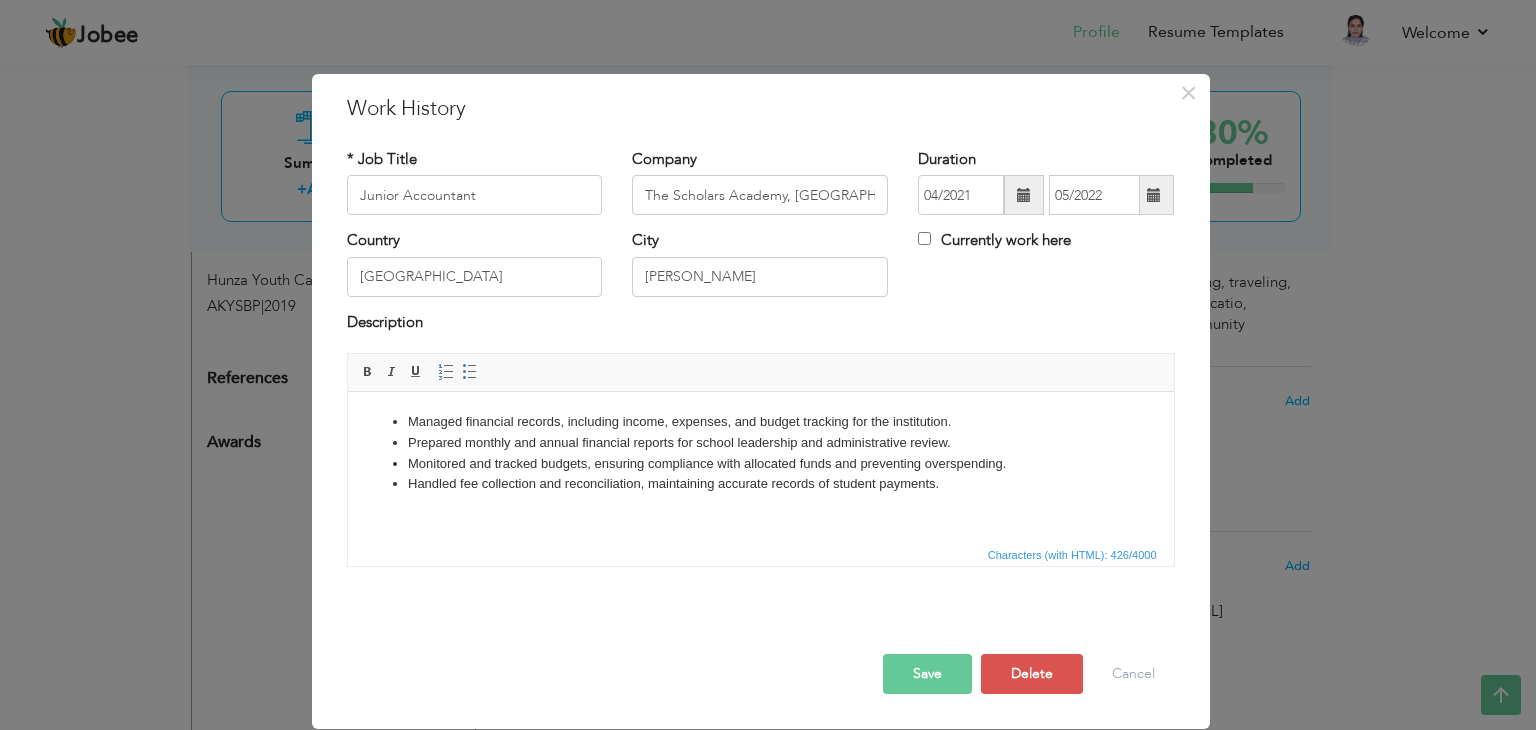 click at bounding box center (1154, 195) 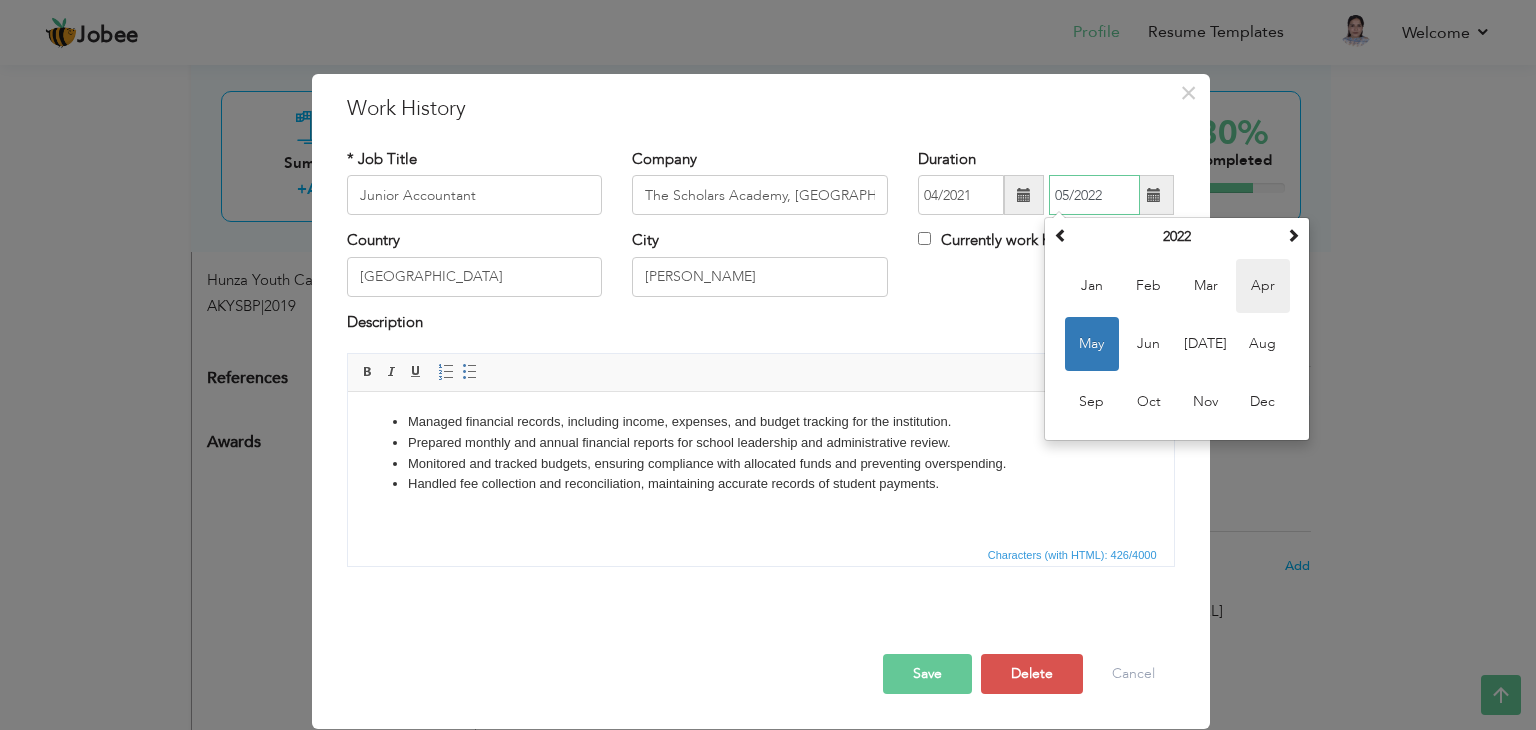 click on "Apr" at bounding box center [1263, 286] 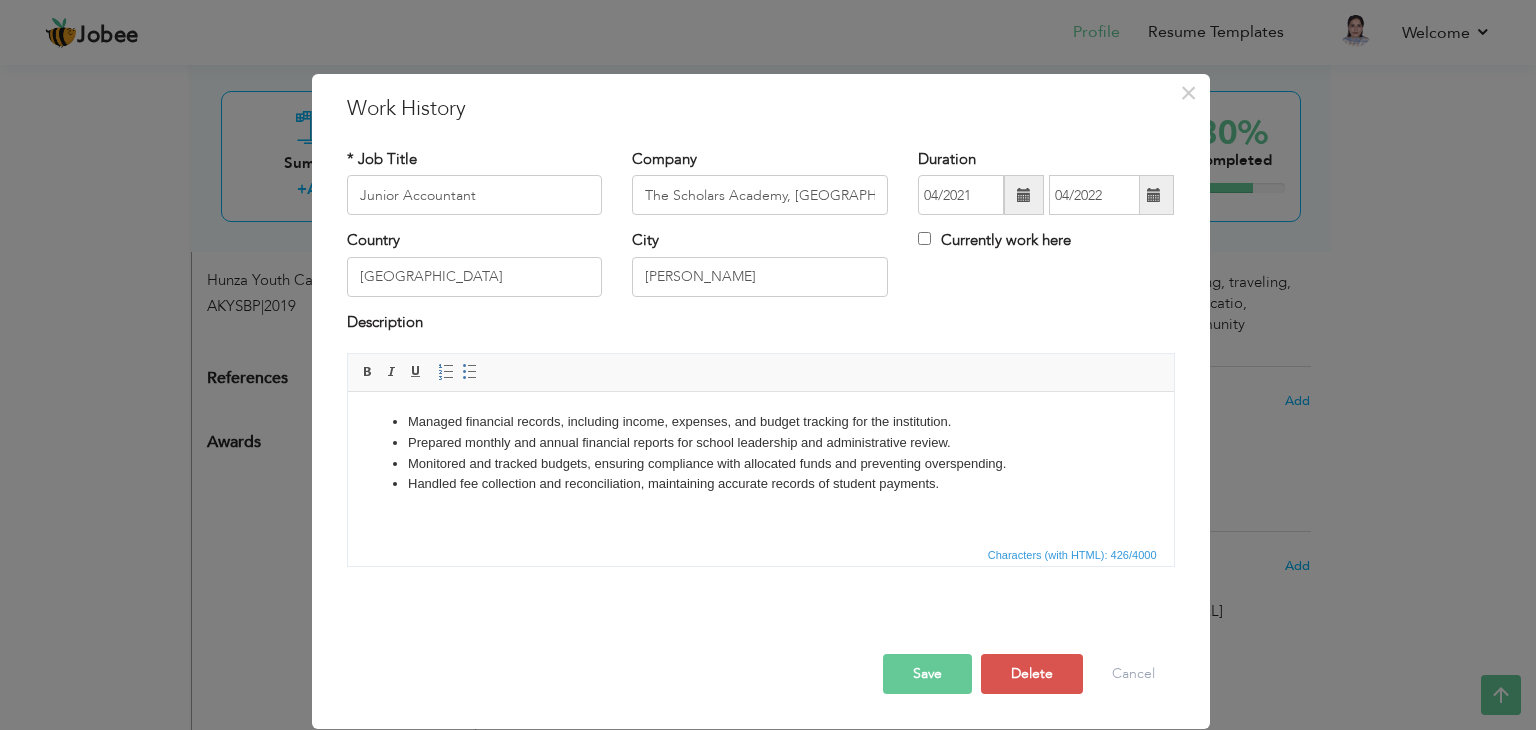 click at bounding box center [1154, 195] 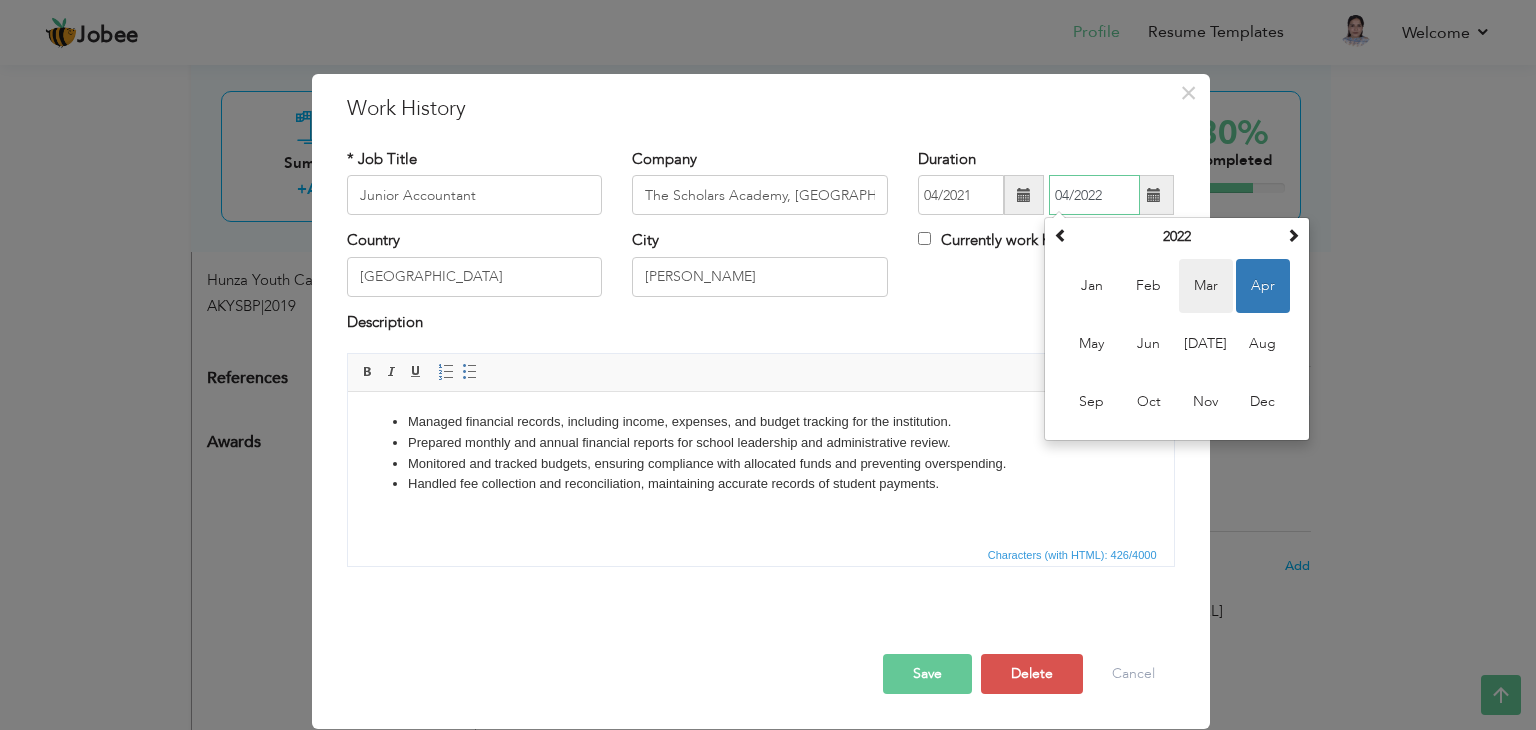 click on "Mar" at bounding box center [1206, 286] 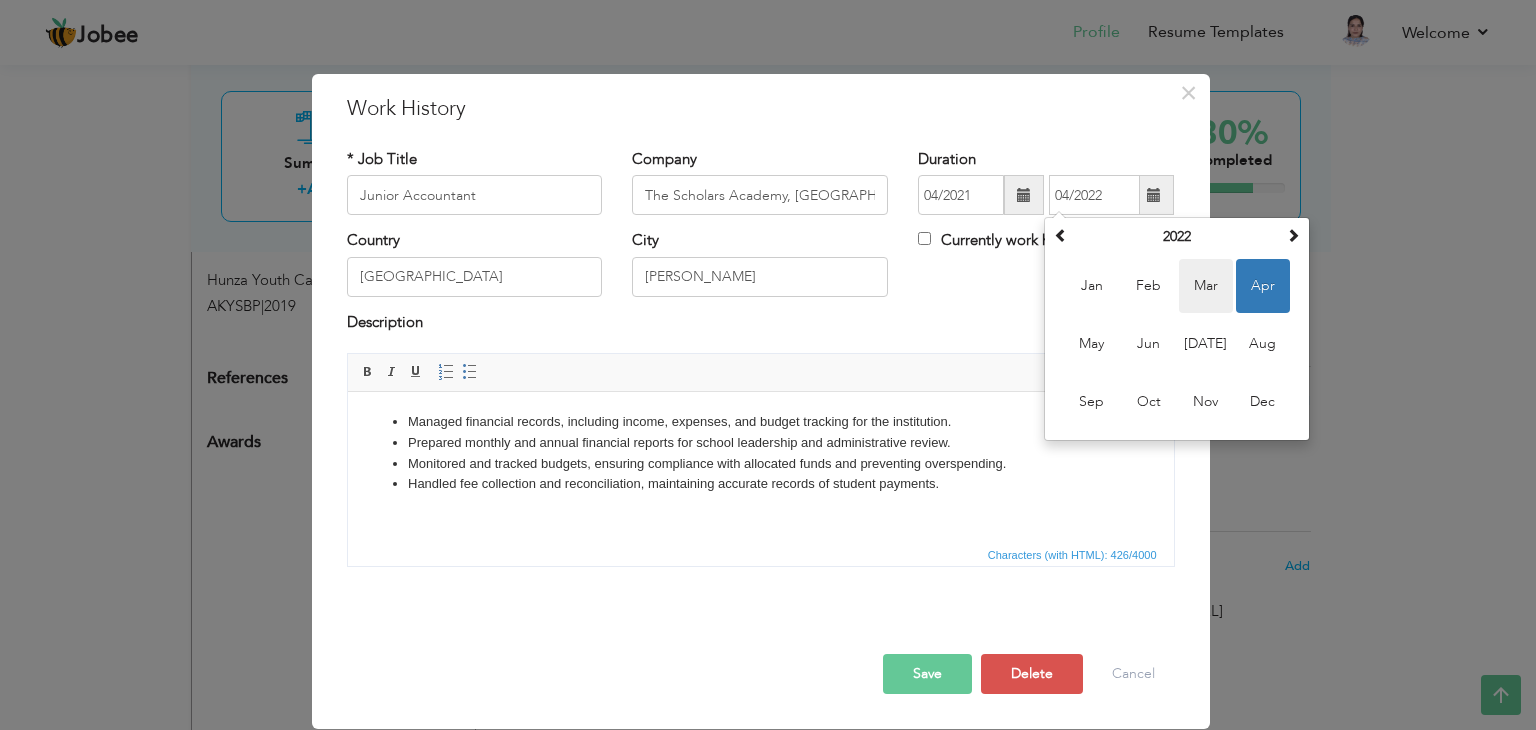 type on "03/2022" 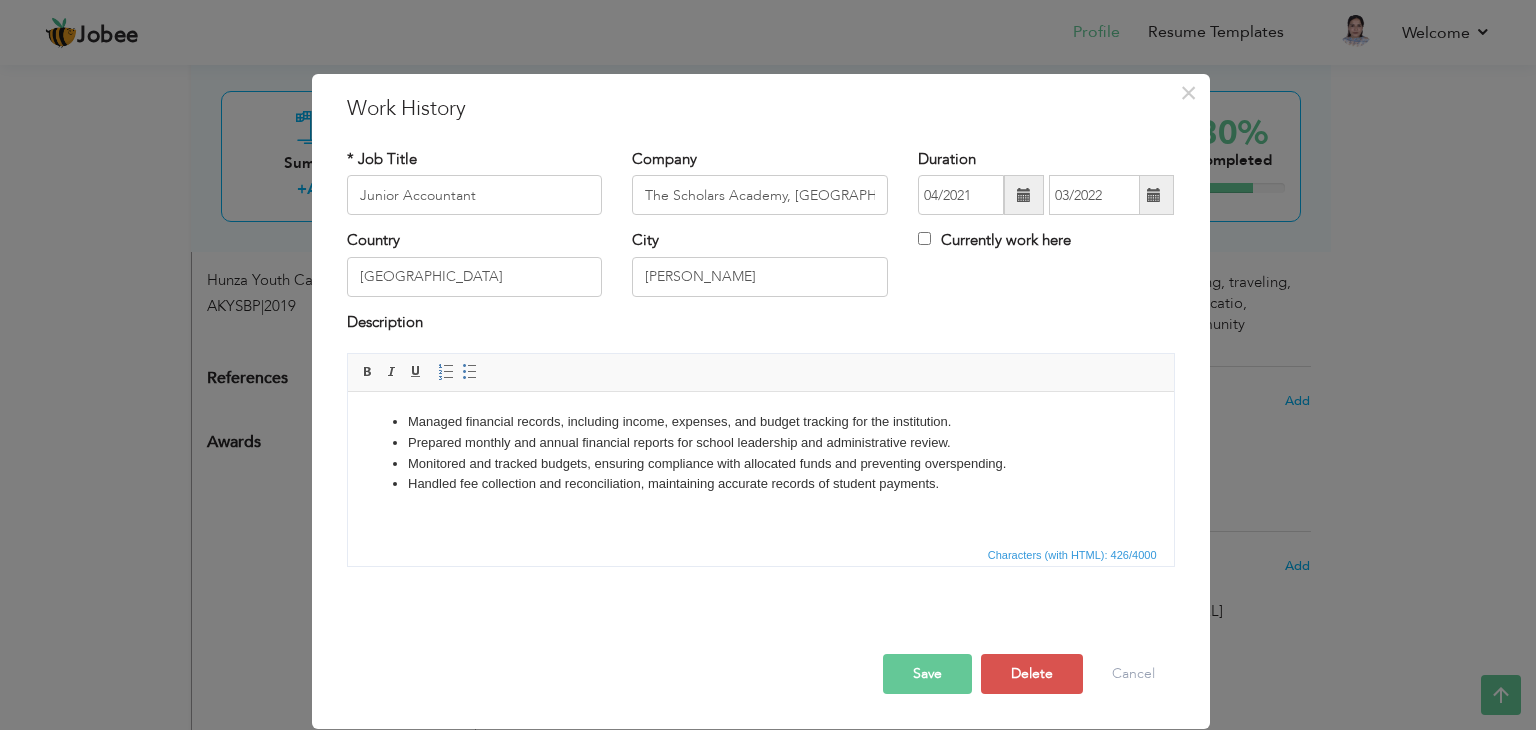 click on "Save" at bounding box center (927, 674) 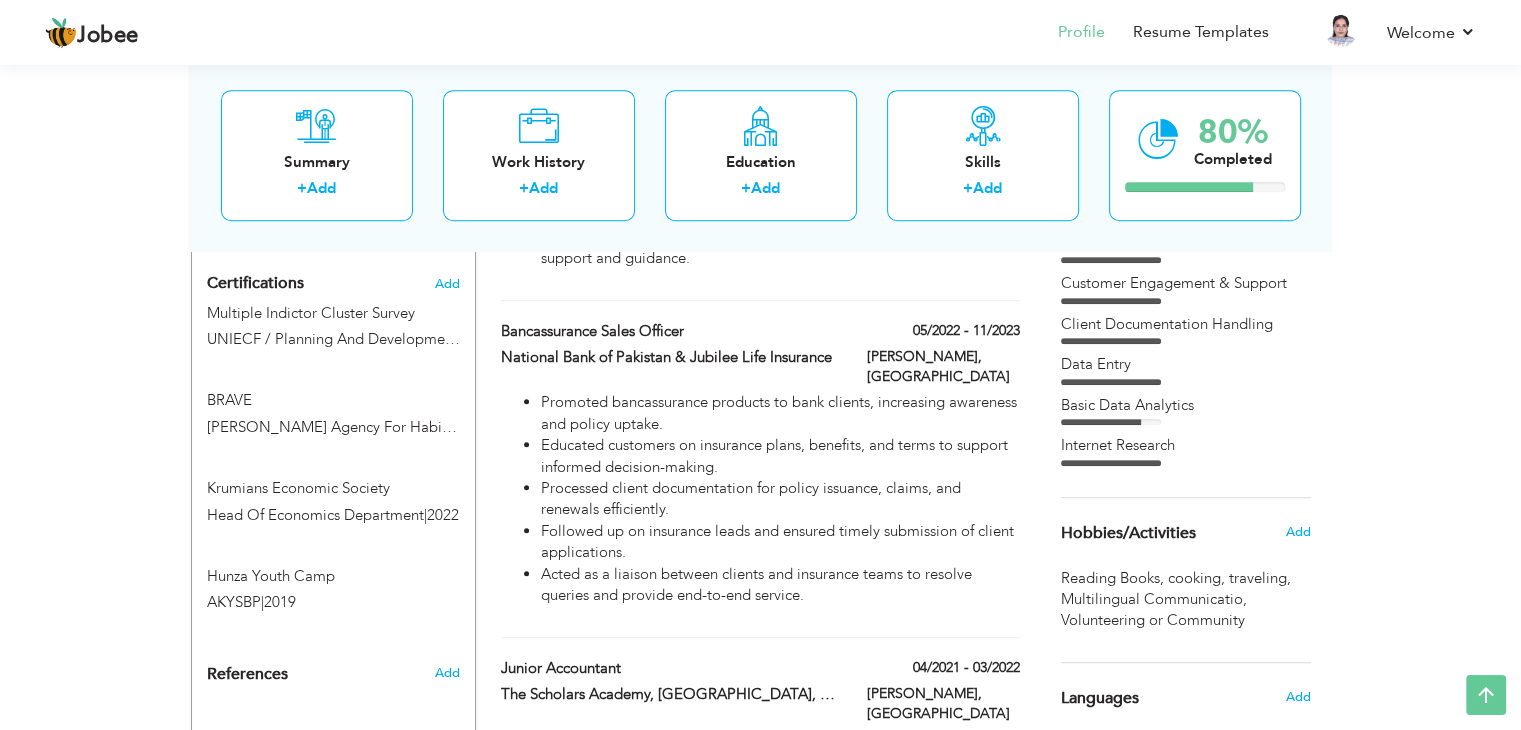 scroll, scrollTop: 1037, scrollLeft: 0, axis: vertical 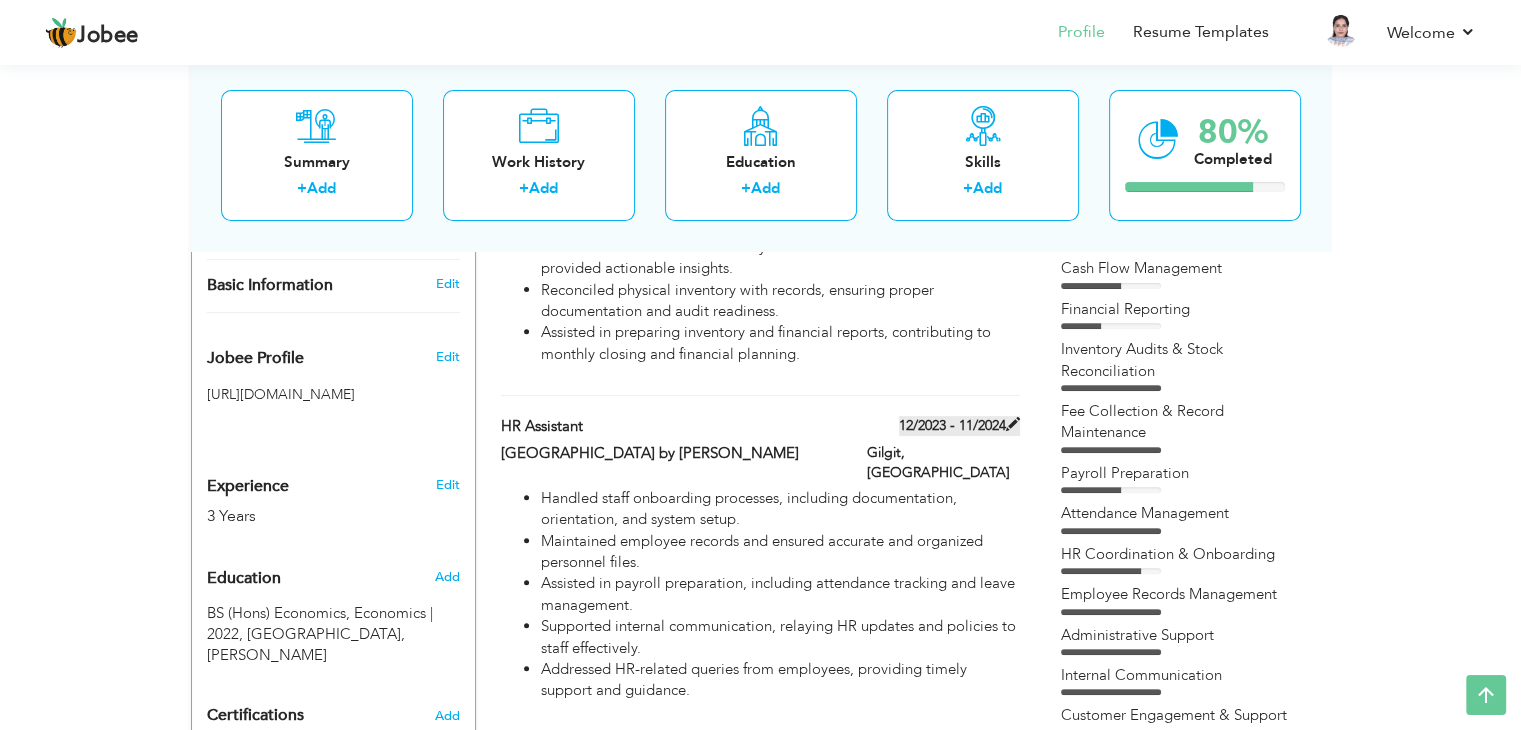 click on "12/2023 - 11/2024" at bounding box center (959, 426) 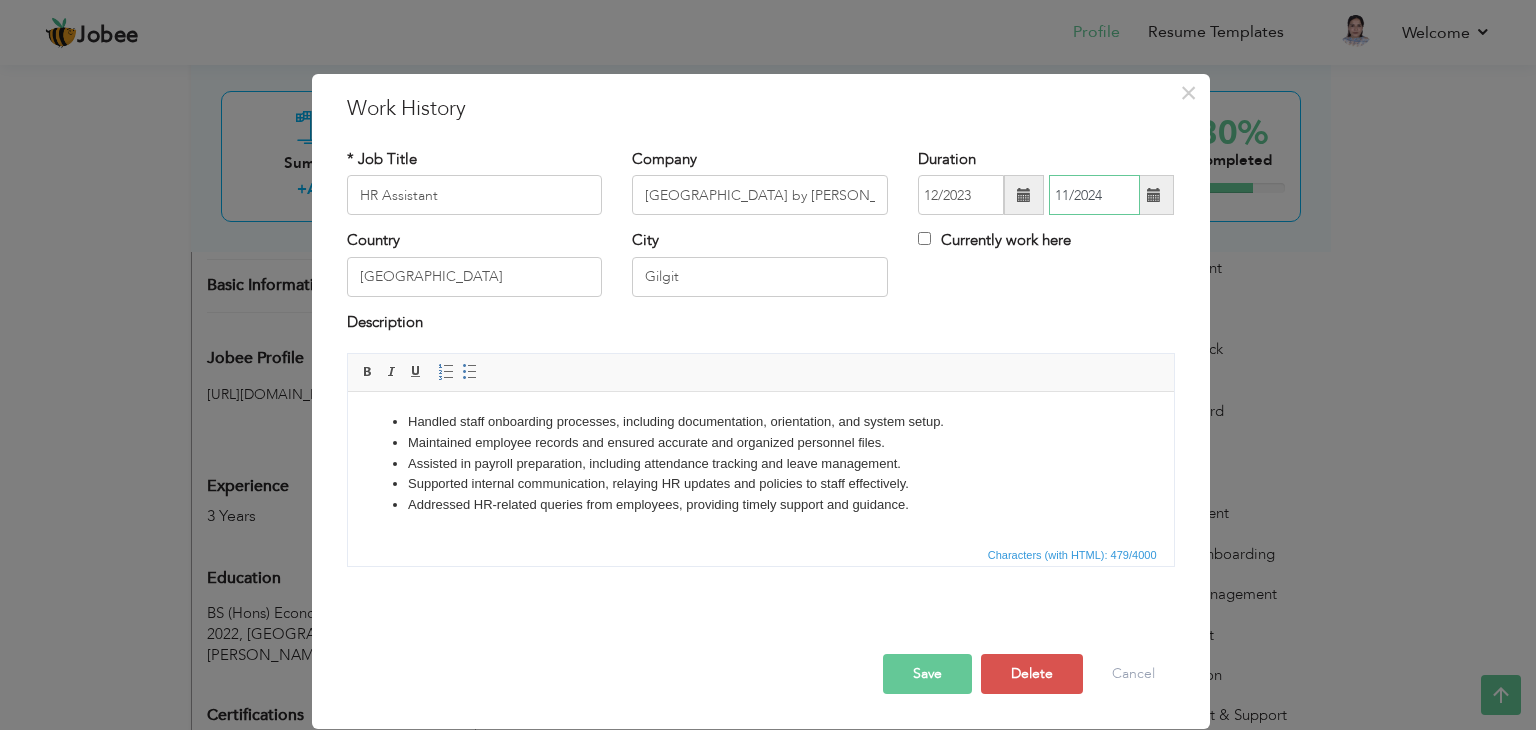 click on "11/2024" at bounding box center [1094, 195] 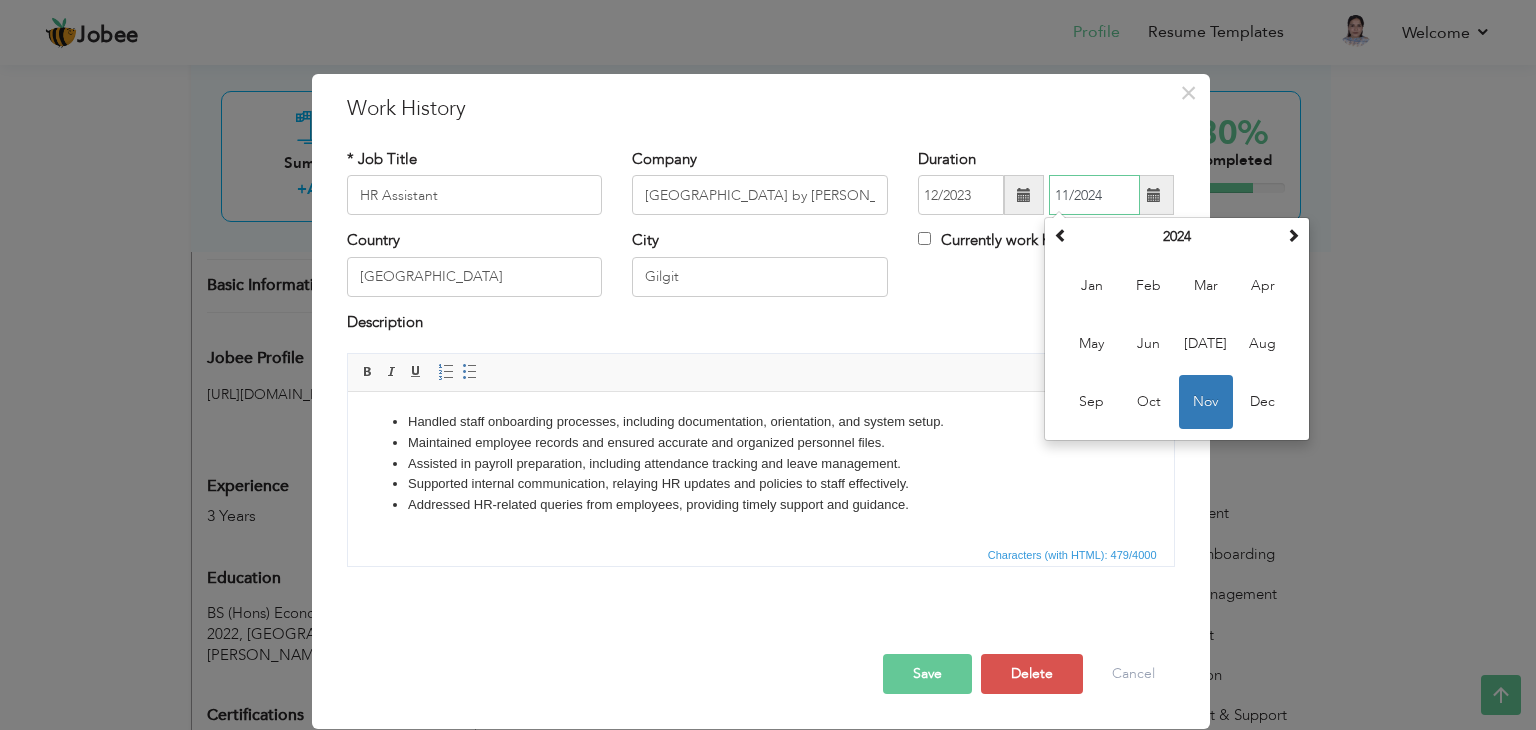 click on "11/2024" at bounding box center [1094, 195] 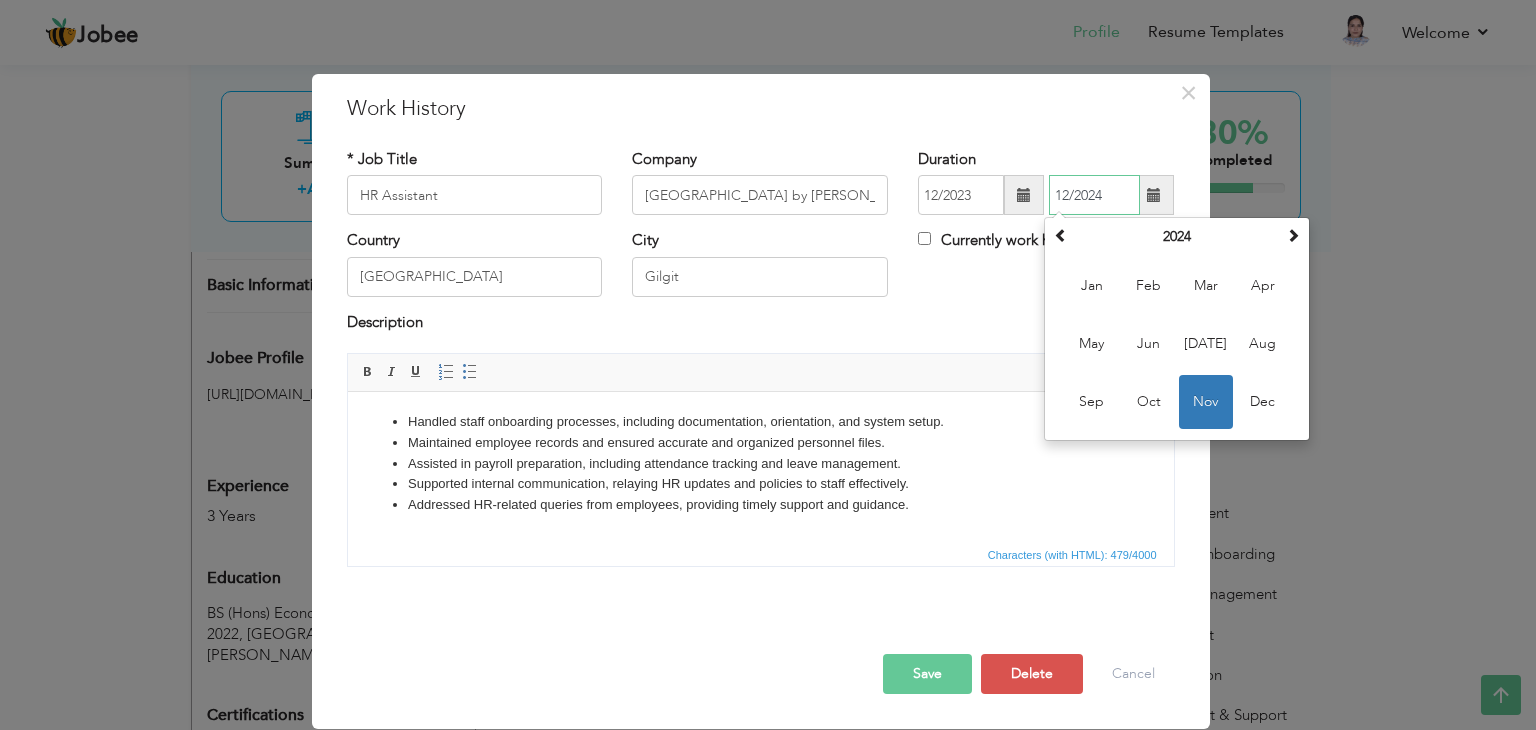 type on "12/2024" 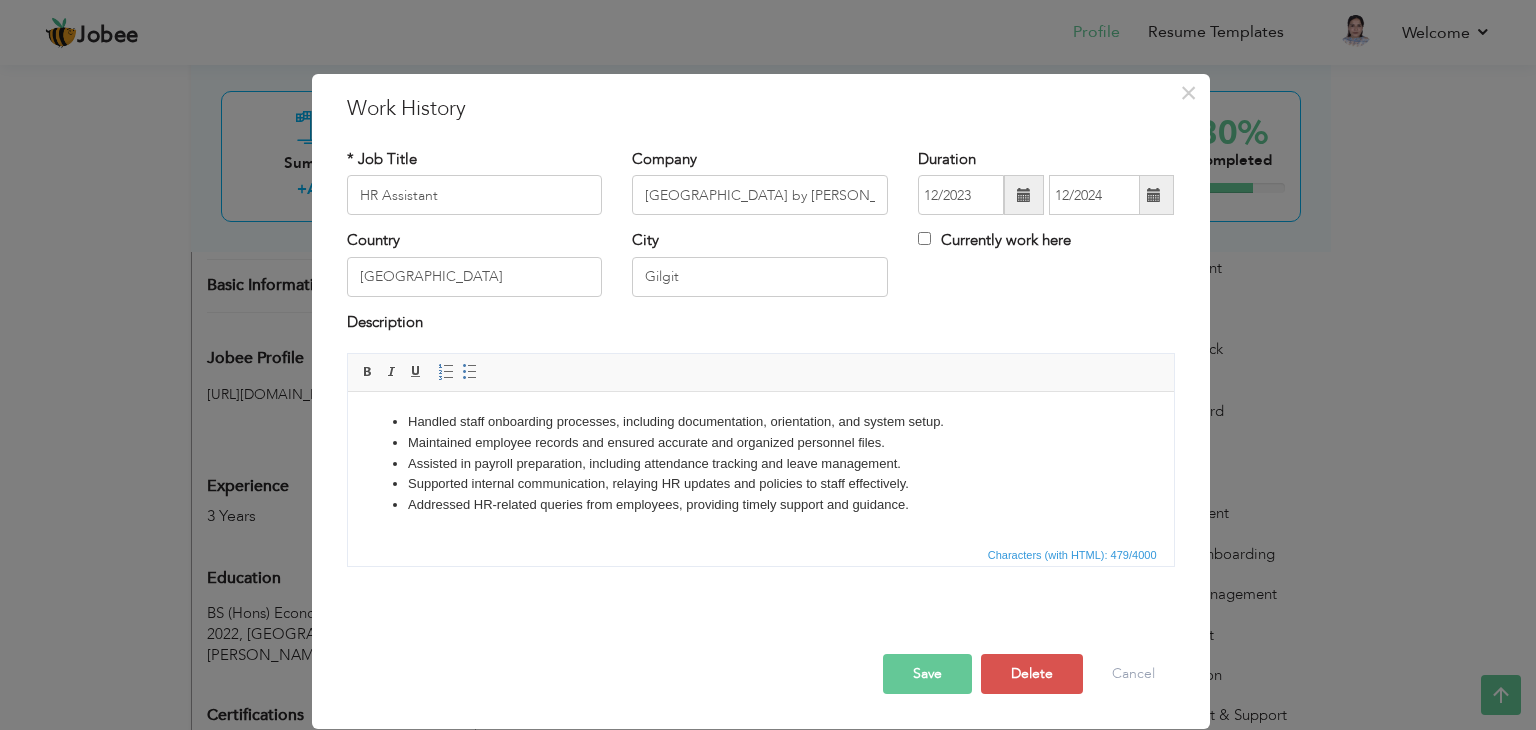 click on "Save" at bounding box center [927, 674] 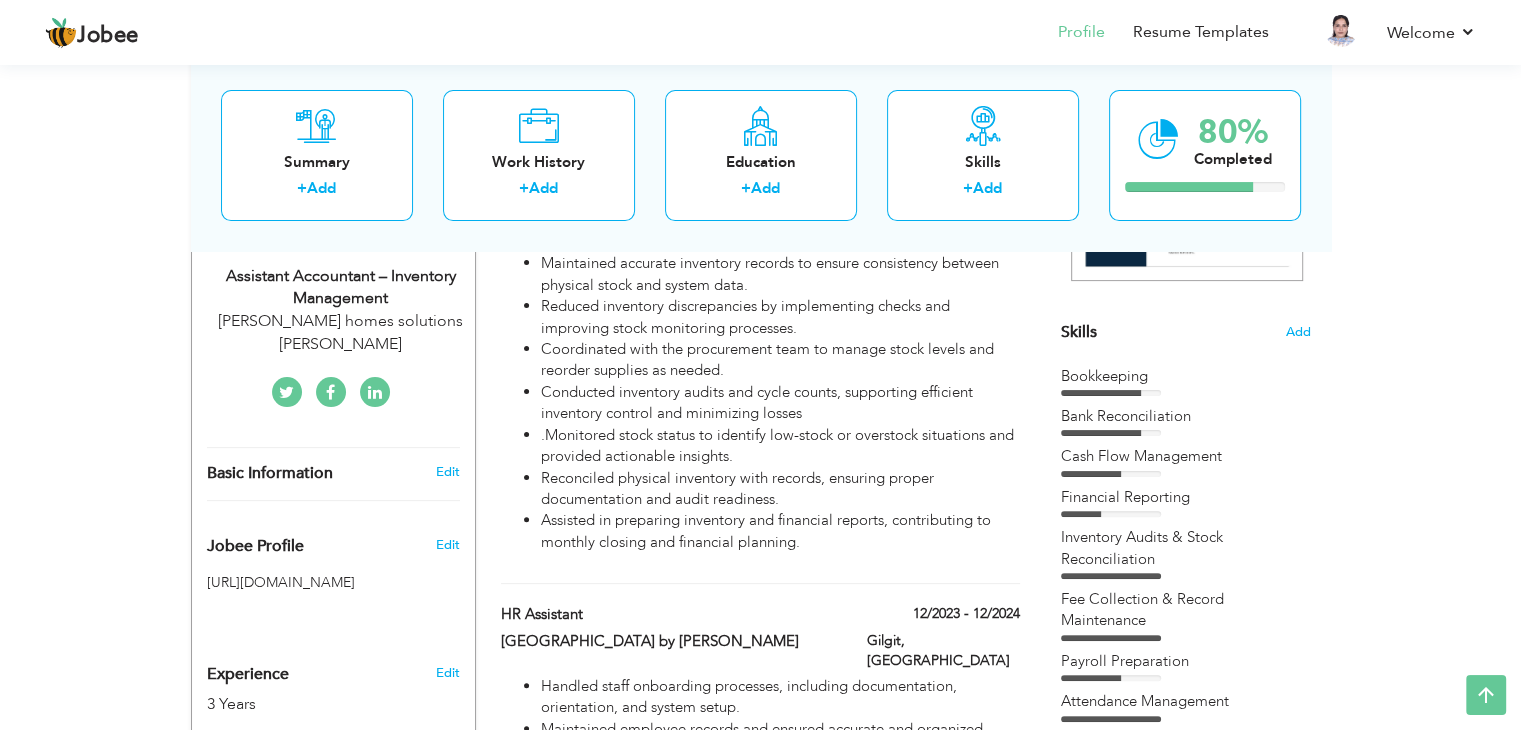 scroll, scrollTop: 456, scrollLeft: 0, axis: vertical 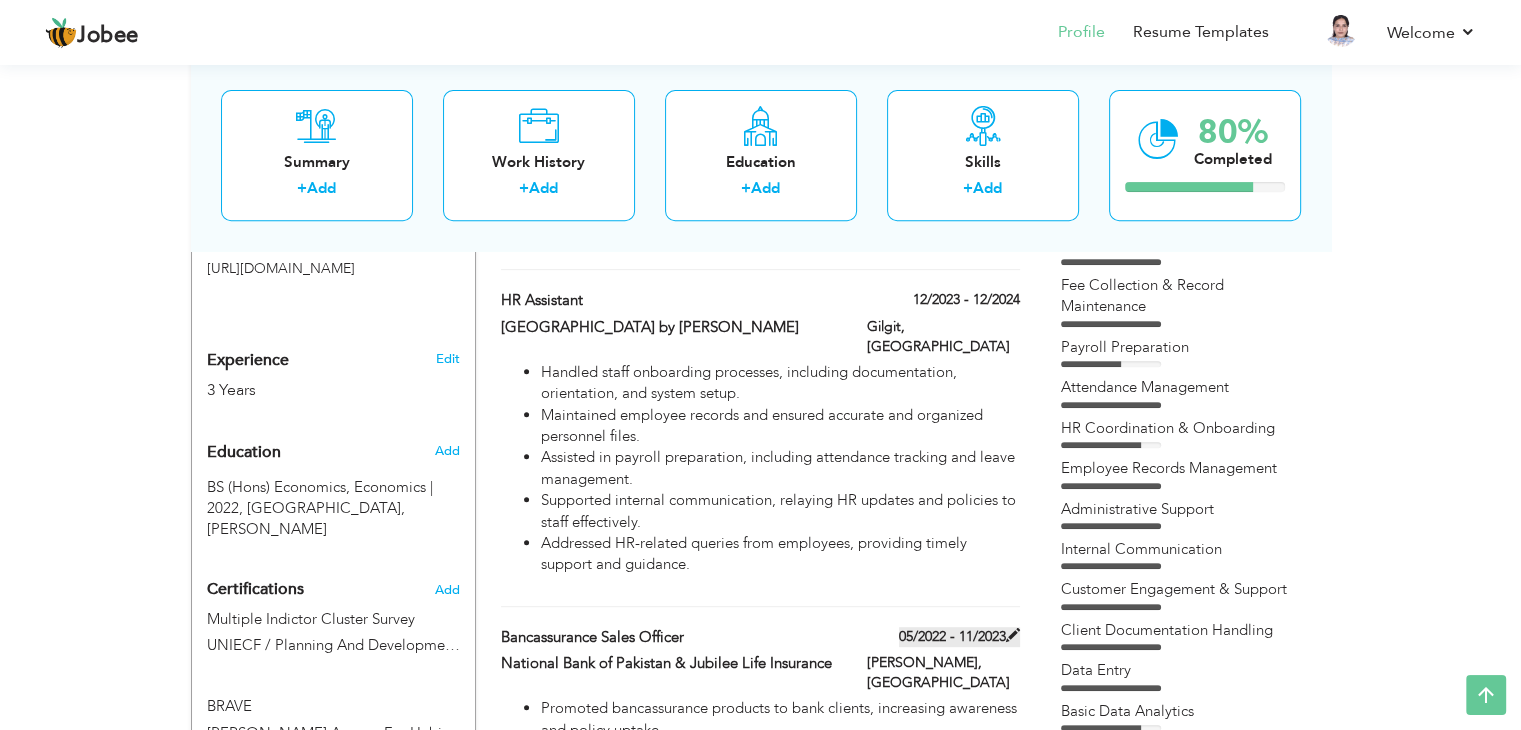 click on "05/2022 - 11/2023" at bounding box center (959, 637) 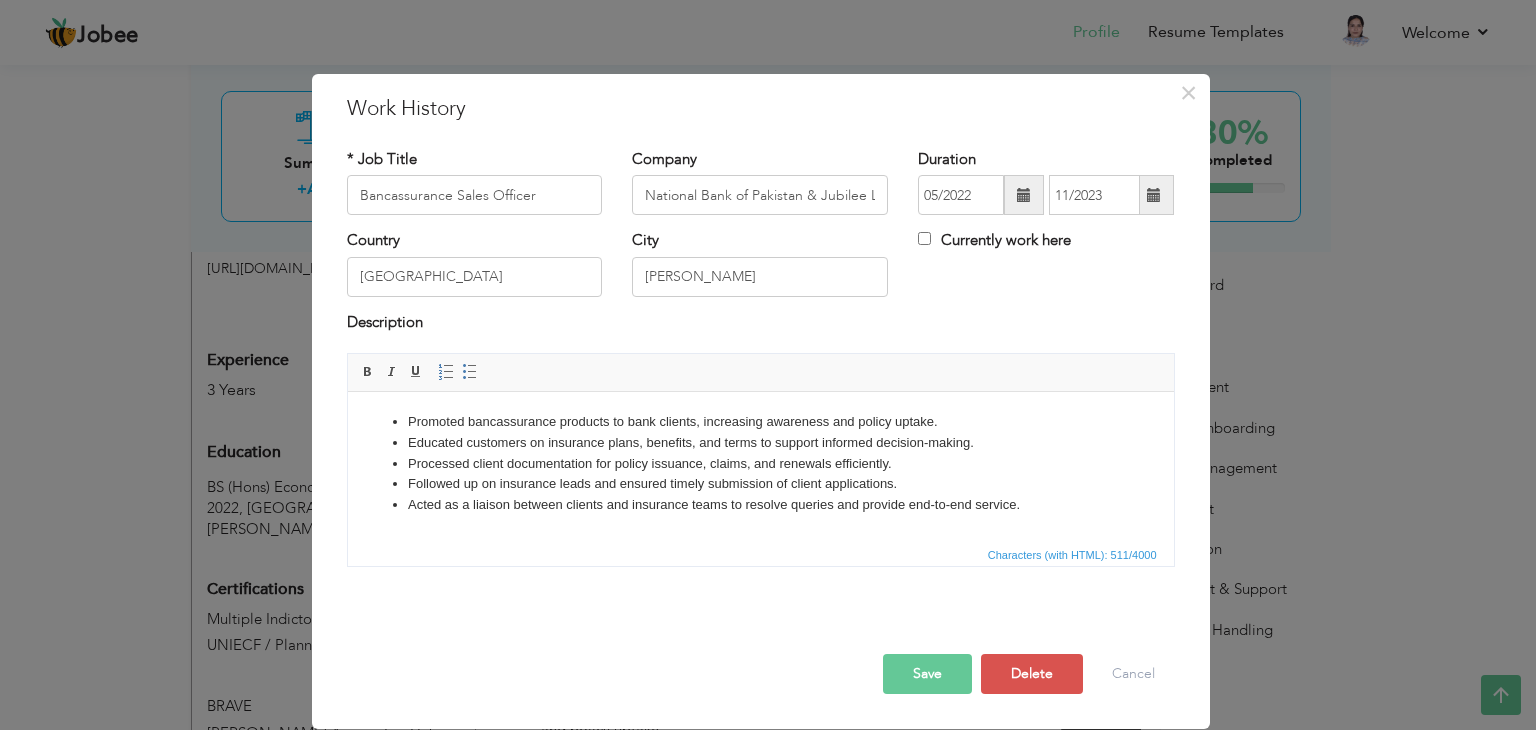 click at bounding box center (1154, 195) 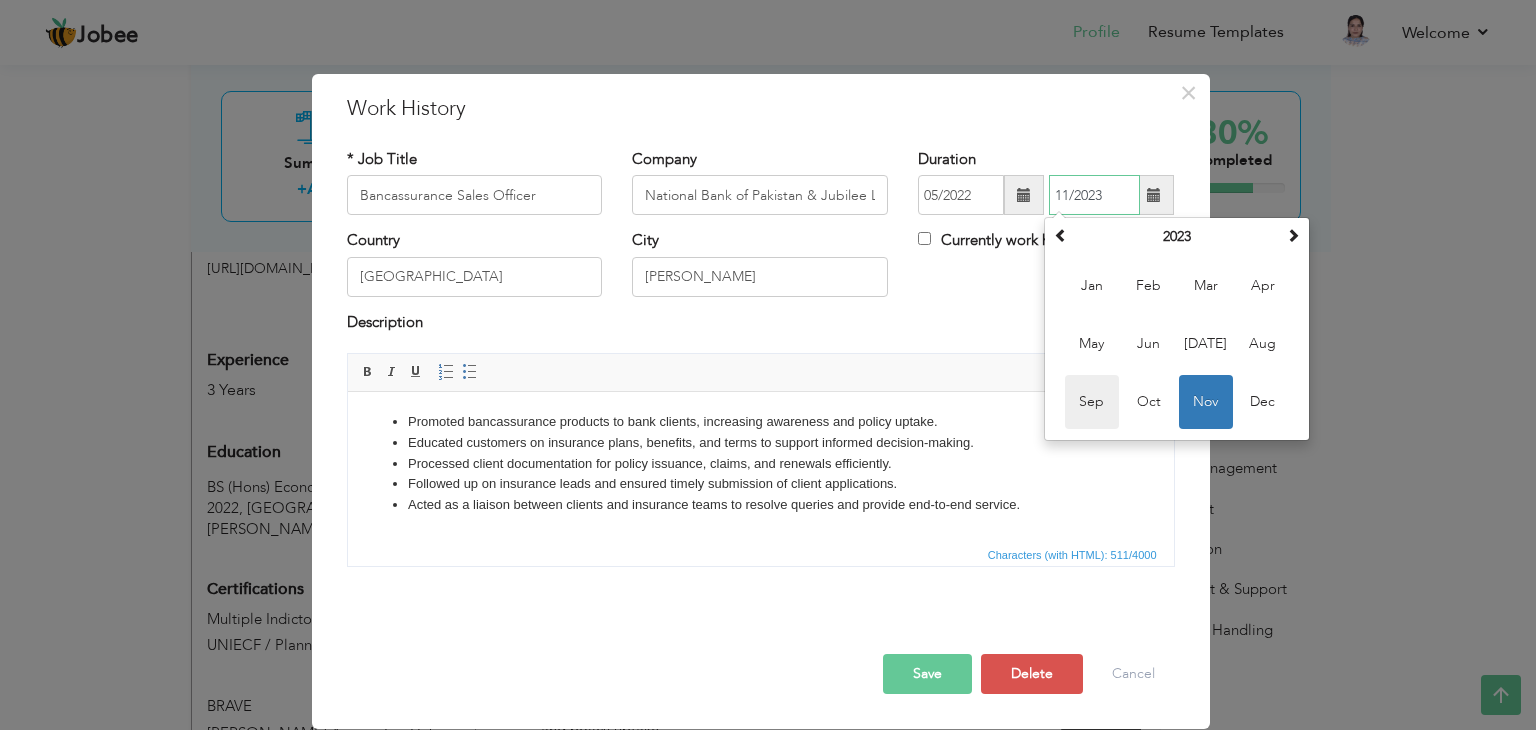 click on "Sep" at bounding box center (1092, 402) 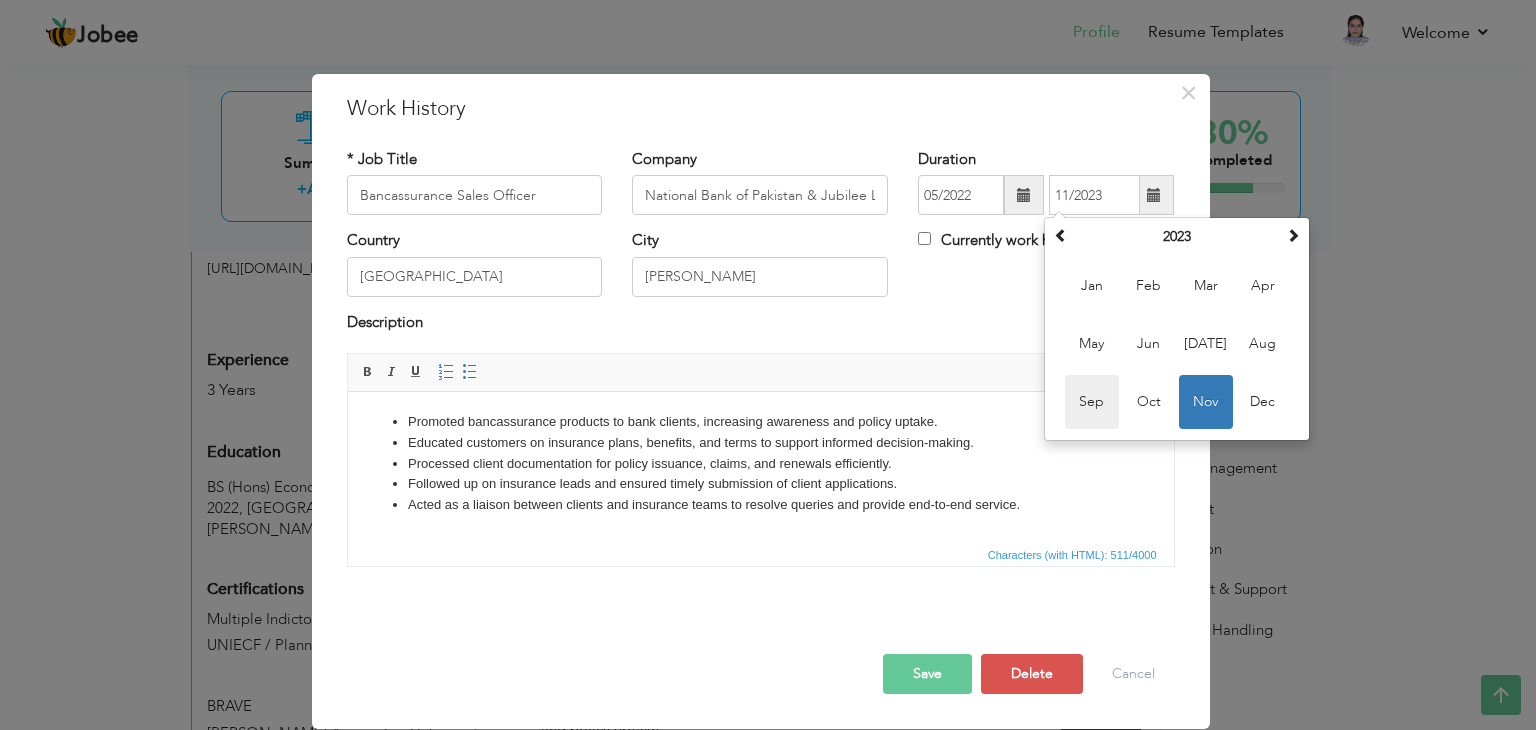 type on "09/2023" 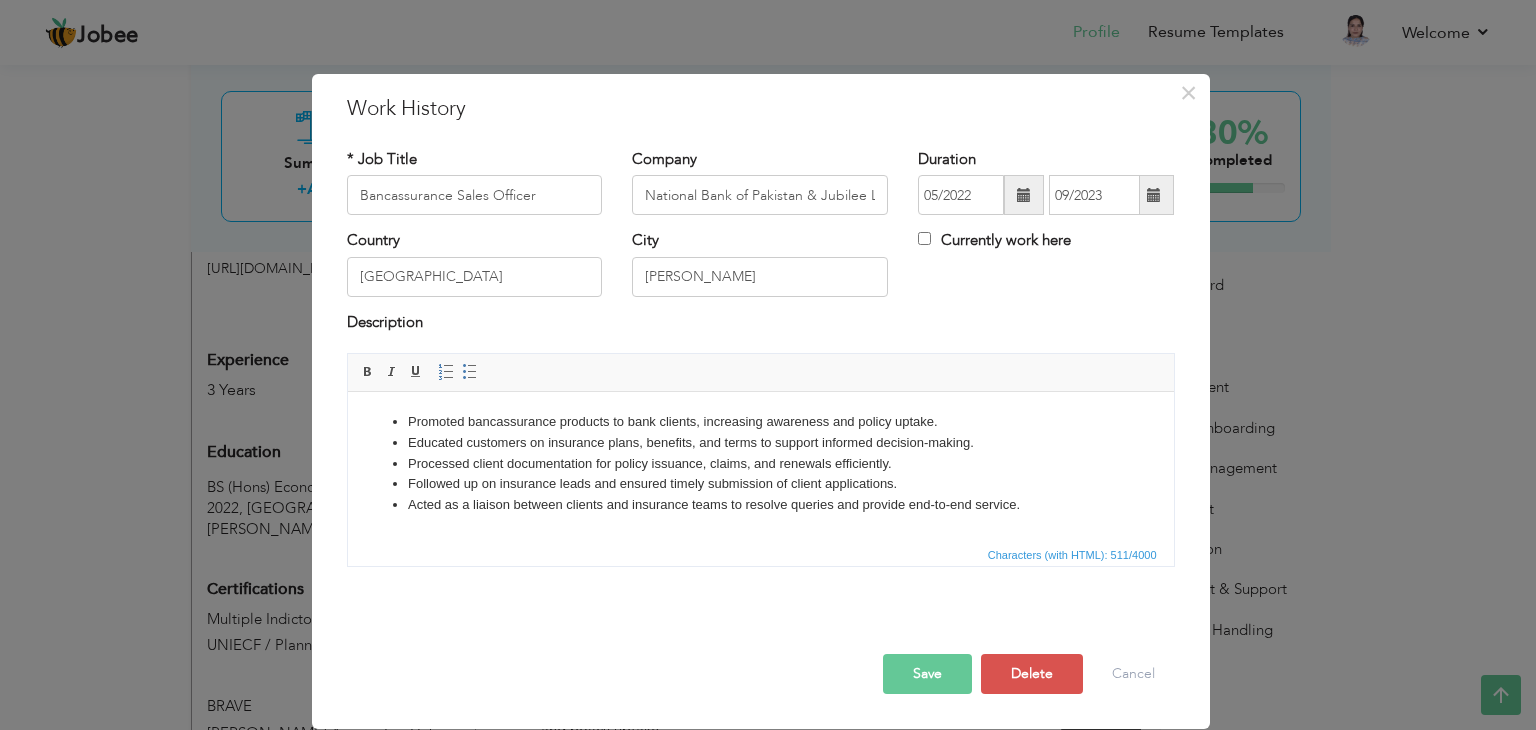 click on "Save" at bounding box center (927, 674) 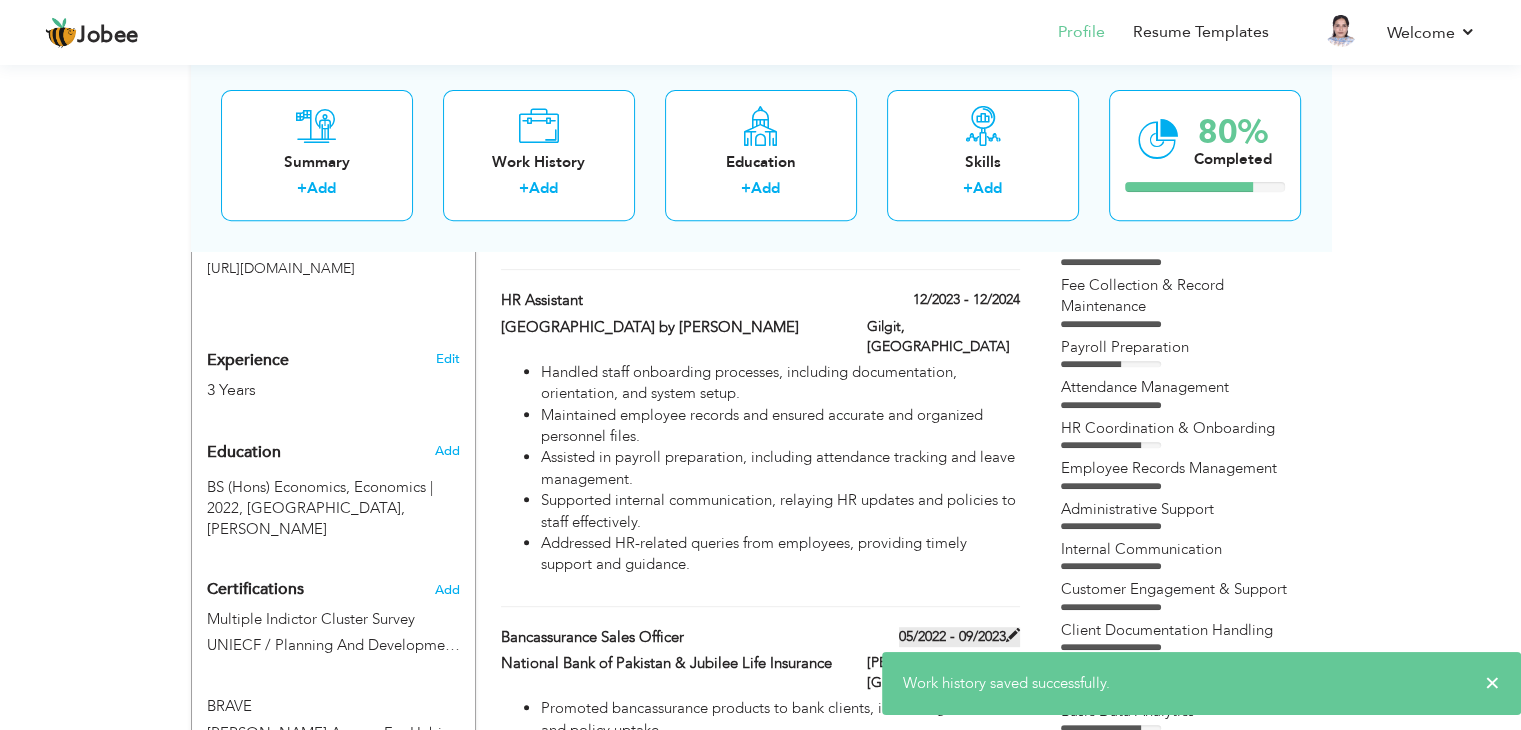 click on "05/2022 - 09/2023" at bounding box center (959, 637) 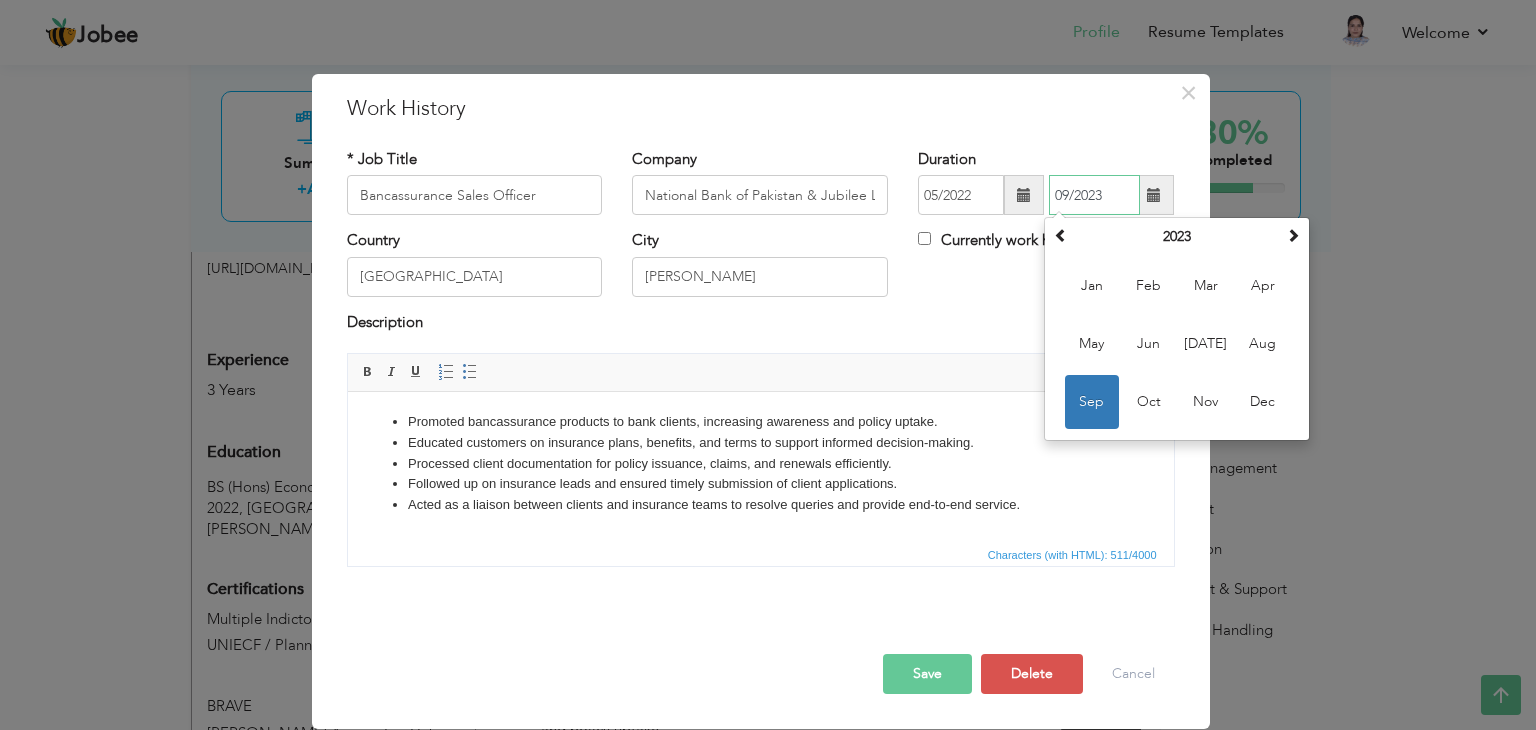 click on "09/2023" at bounding box center [1094, 195] 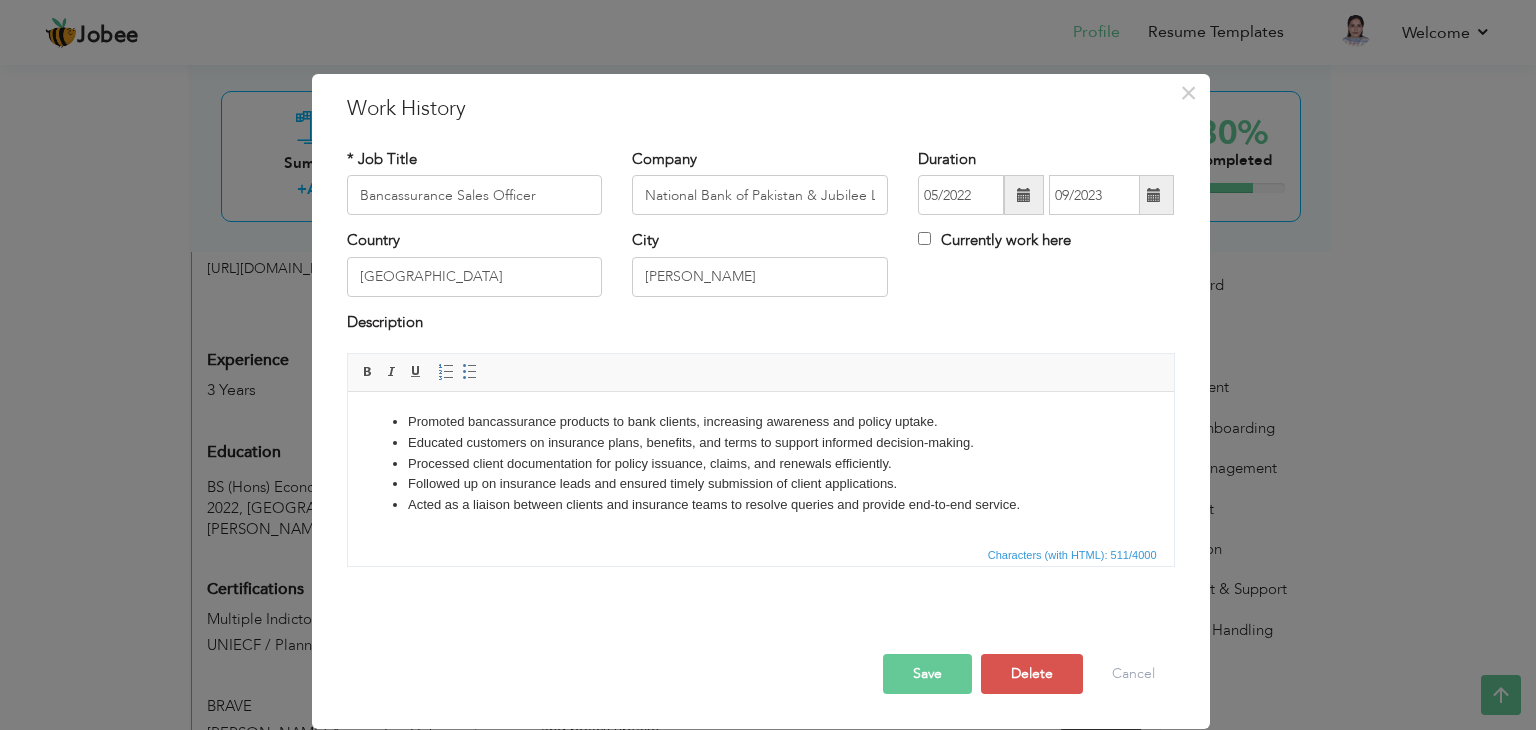 click on "Save
Save and Continue
Delete
Cancel" at bounding box center (761, 653) 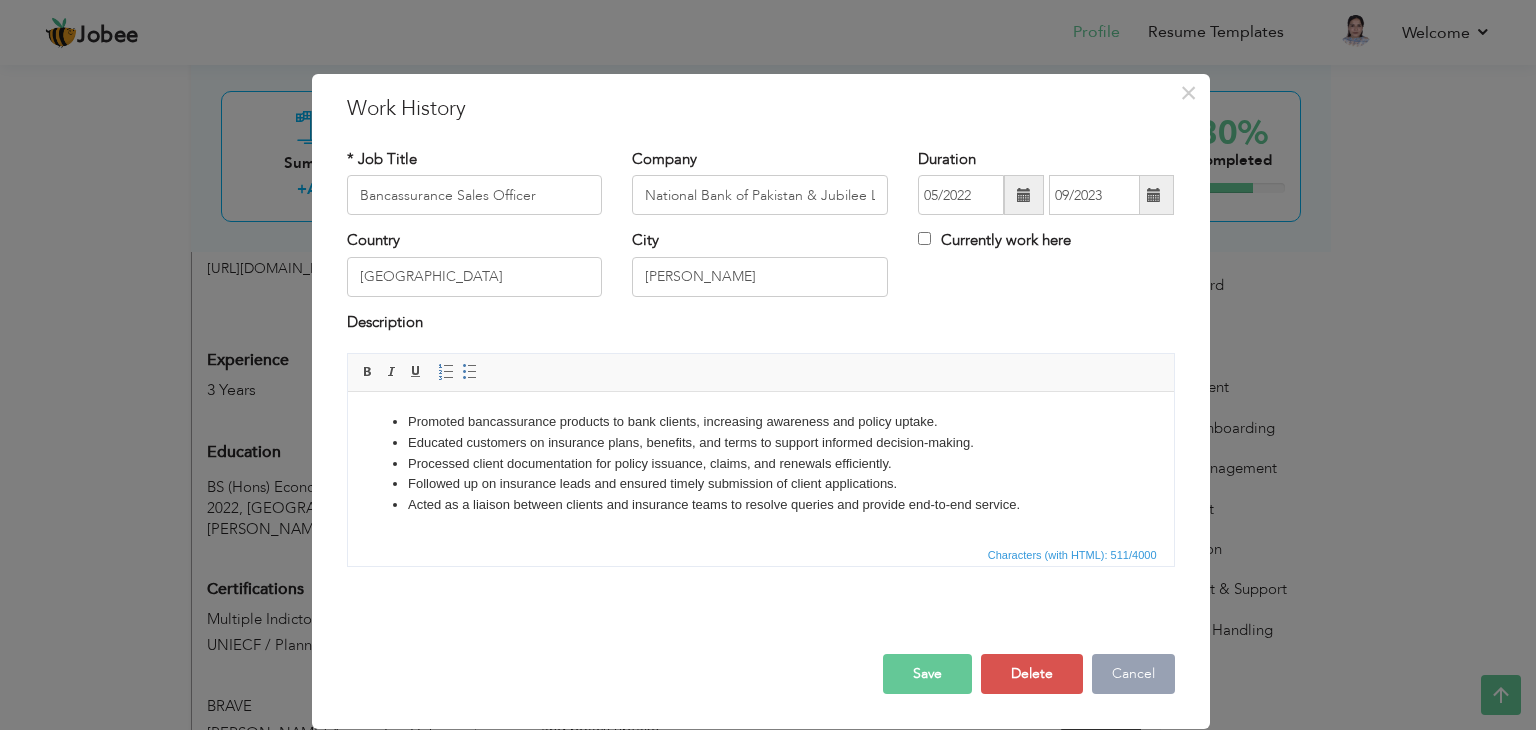 click on "Cancel" at bounding box center [1133, 674] 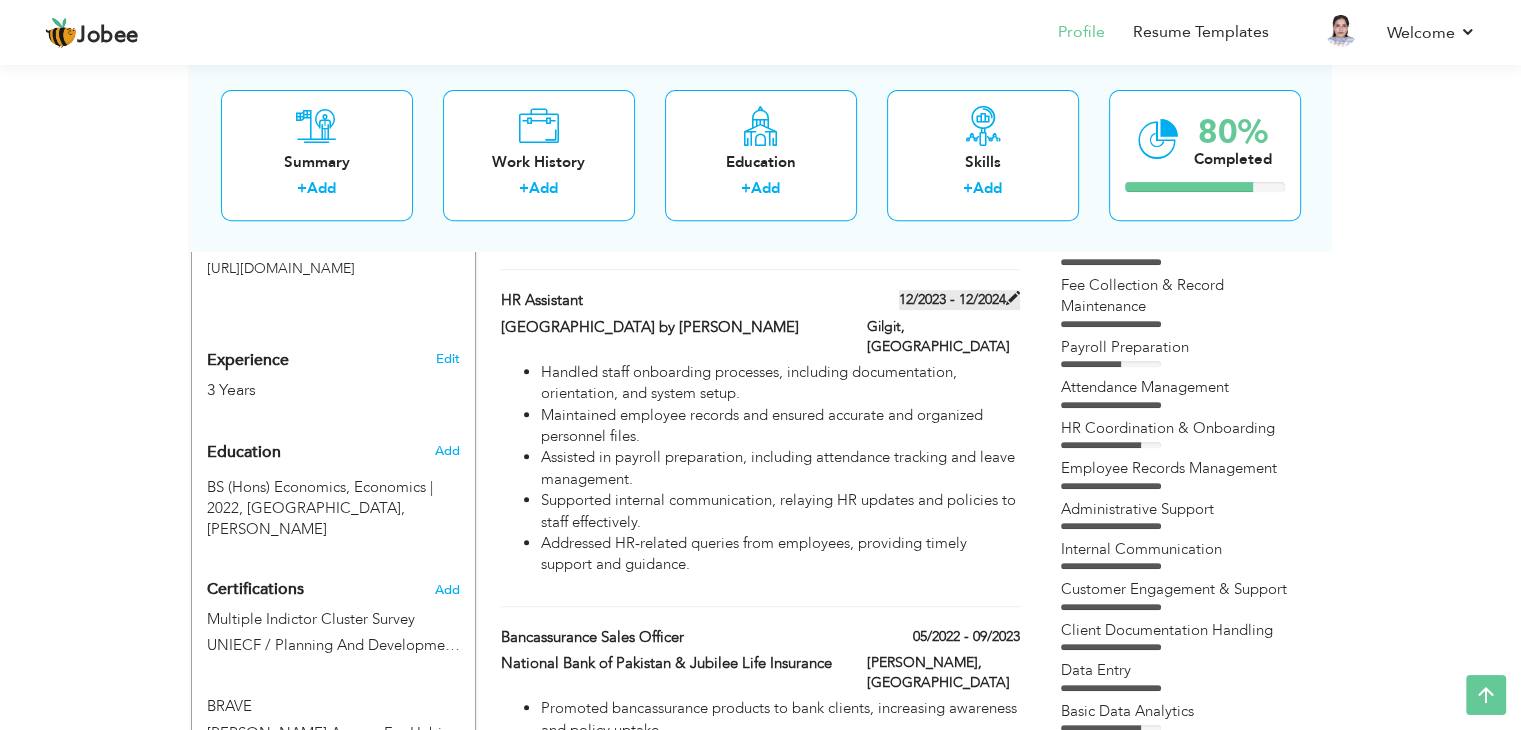 click on "12/2023 - 12/2024" at bounding box center [959, 300] 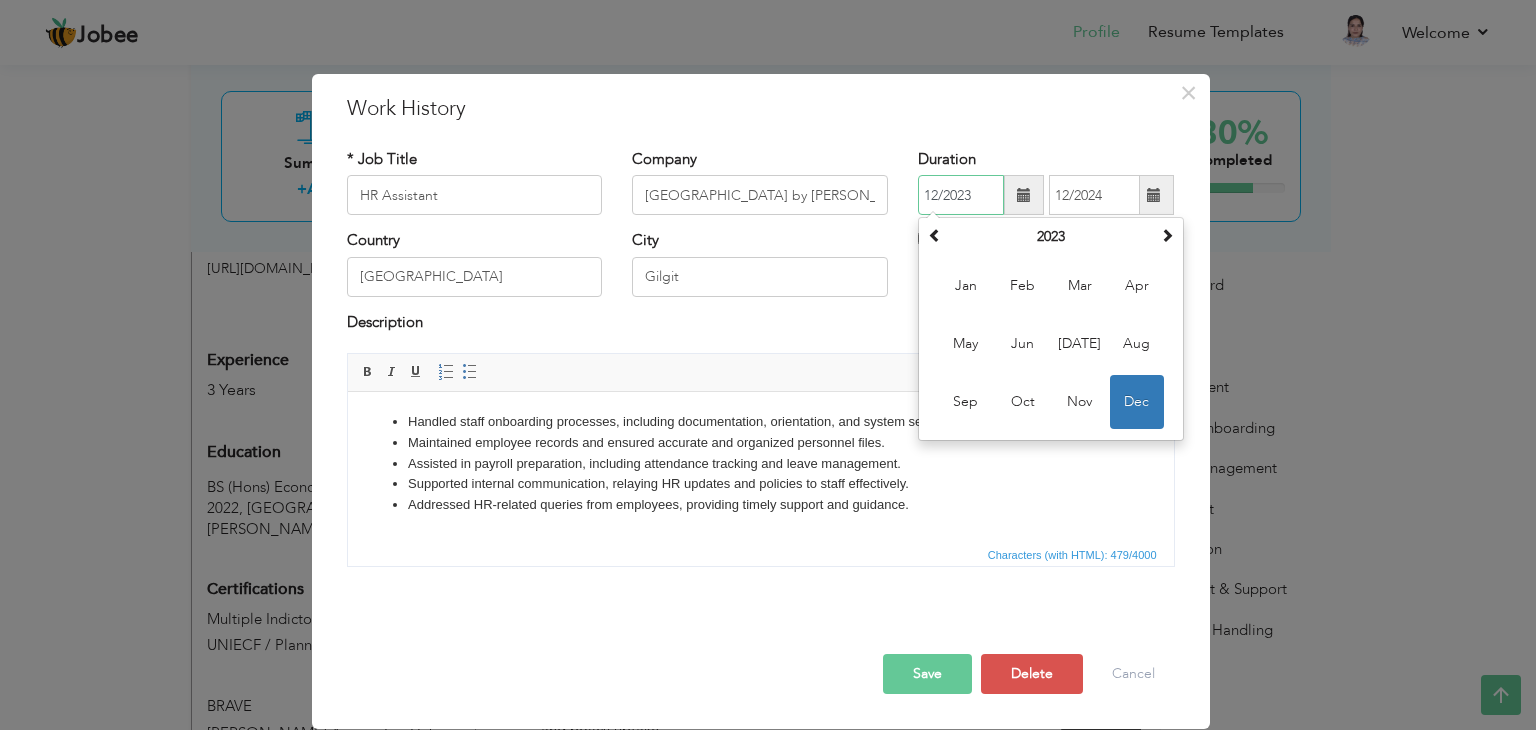 click on "12/2023" at bounding box center (961, 195) 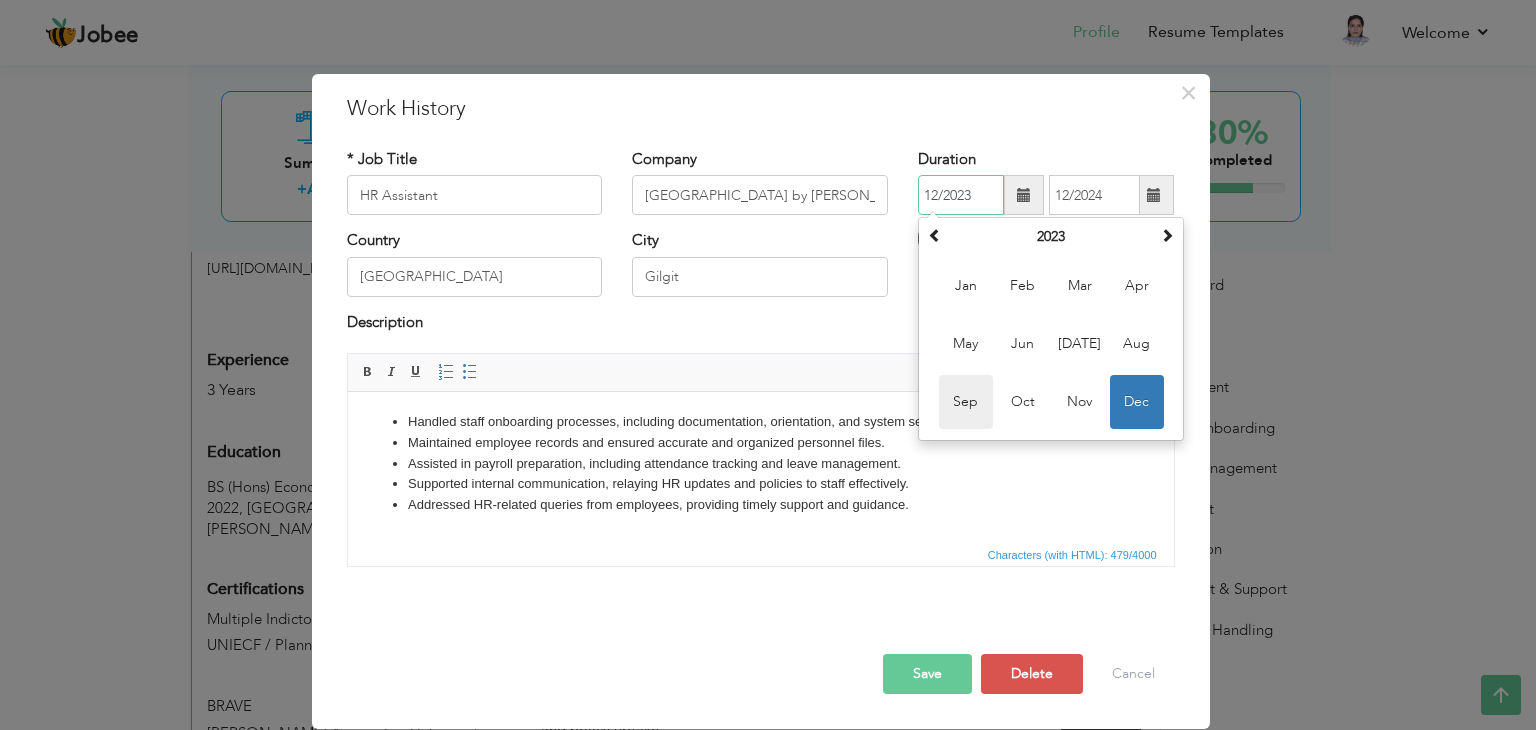 click on "Sep" at bounding box center [966, 402] 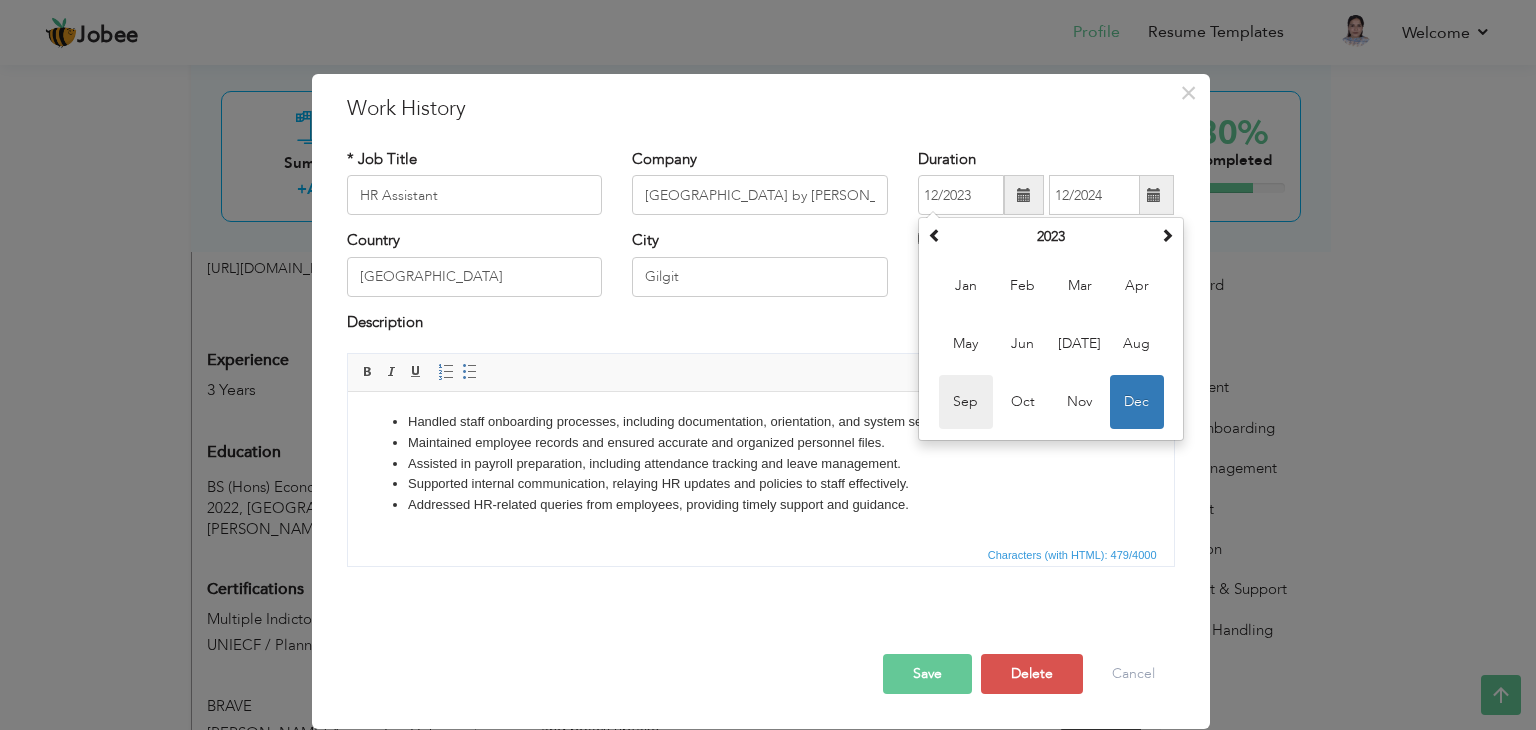 type on "09/2023" 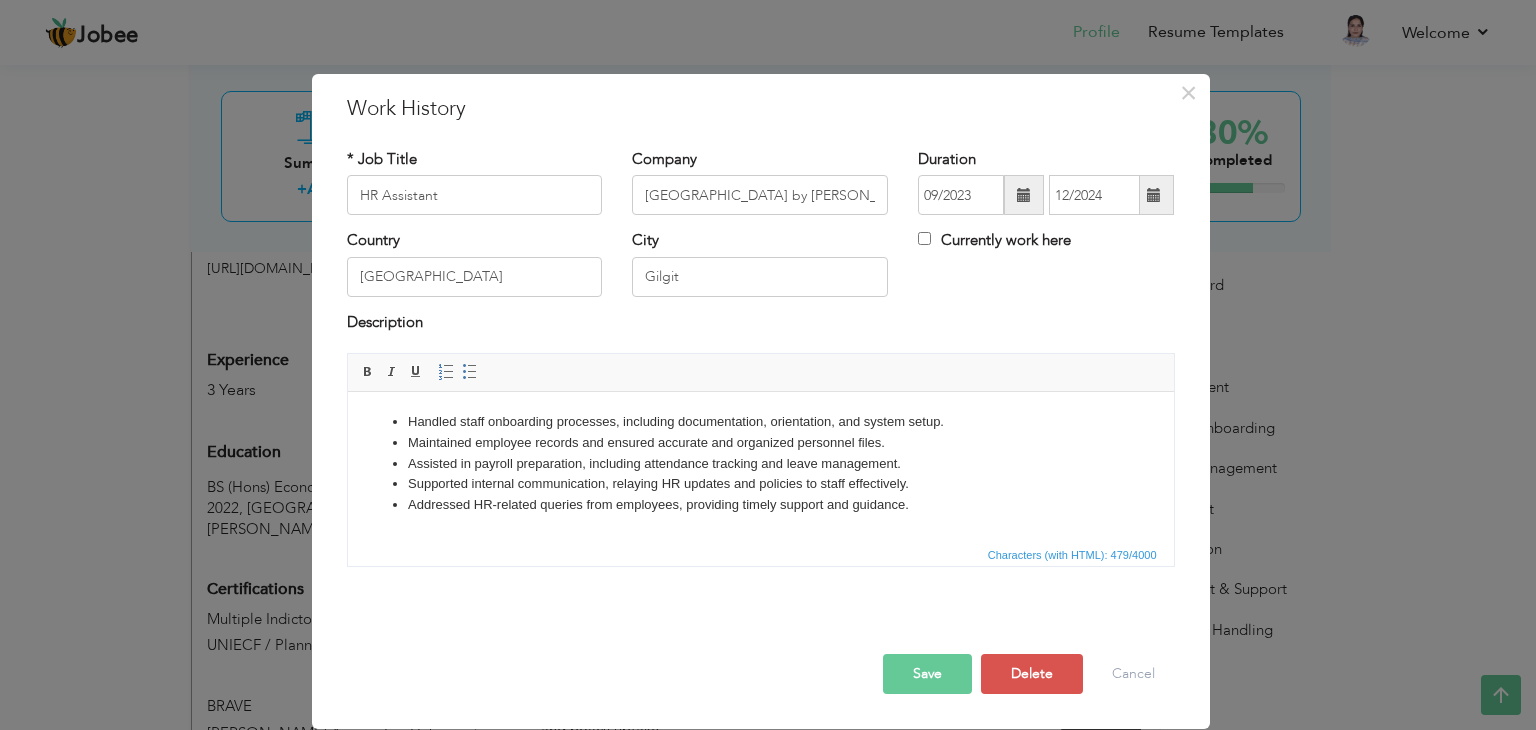 click on "Save" at bounding box center [927, 674] 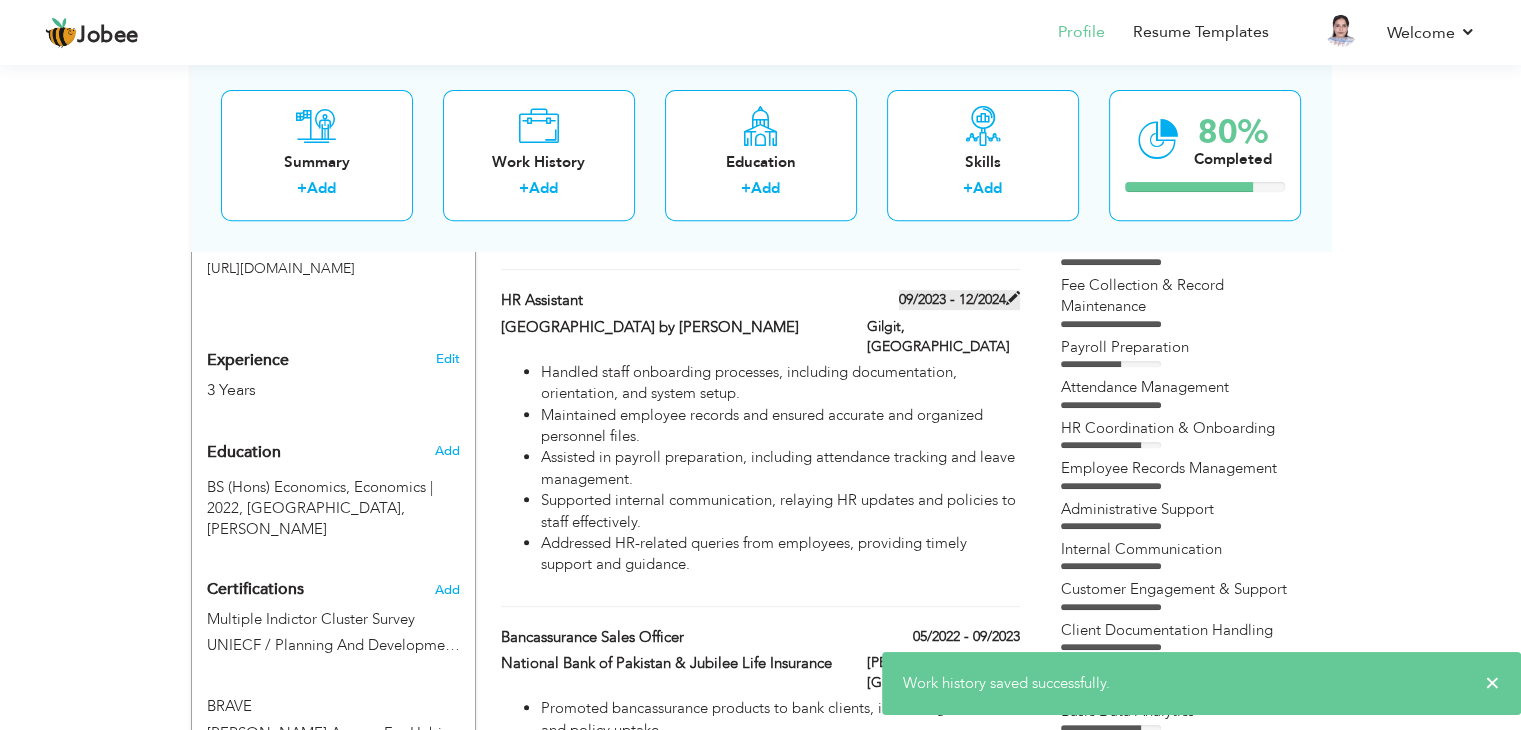 click on "09/2023 - 12/2024" at bounding box center [959, 300] 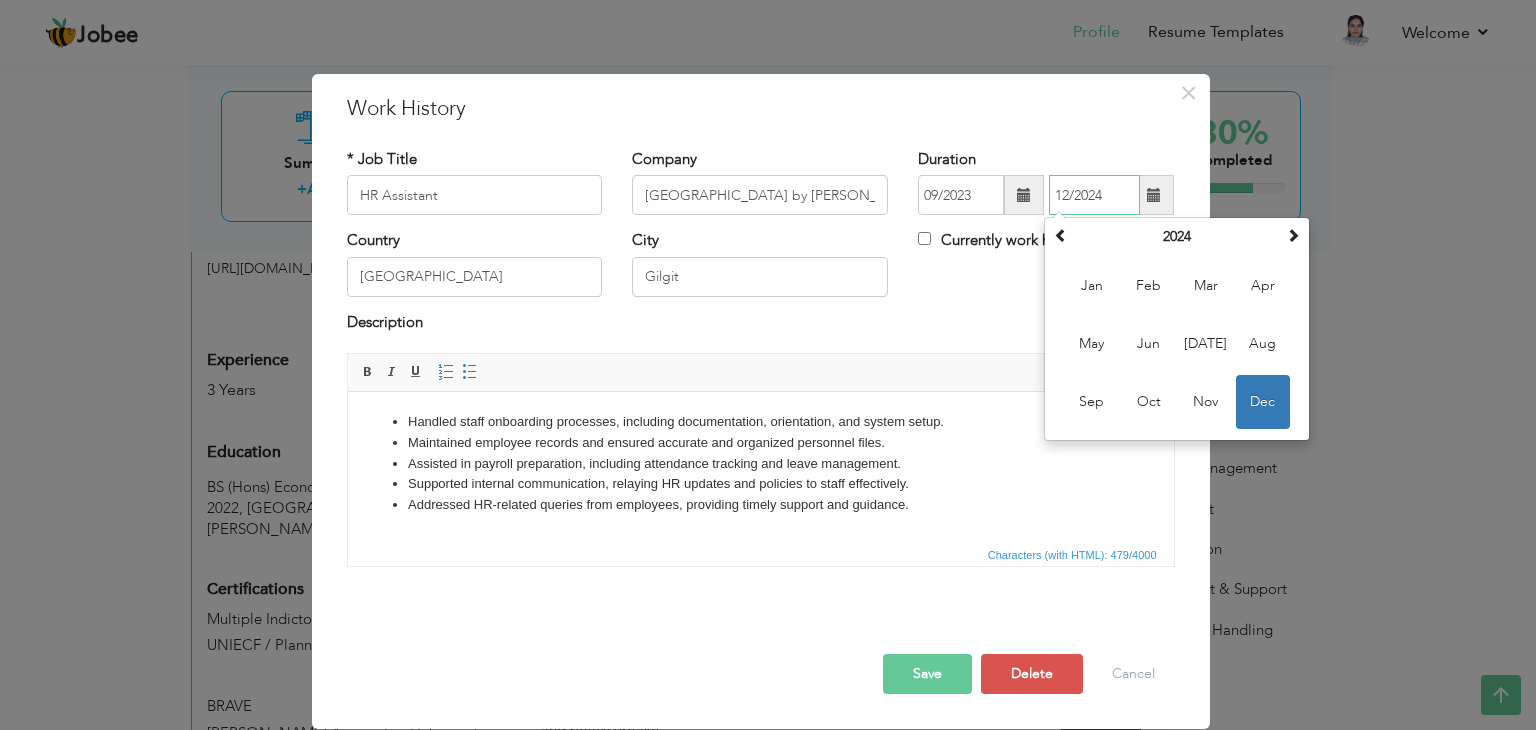 click on "12/2024" at bounding box center [1094, 195] 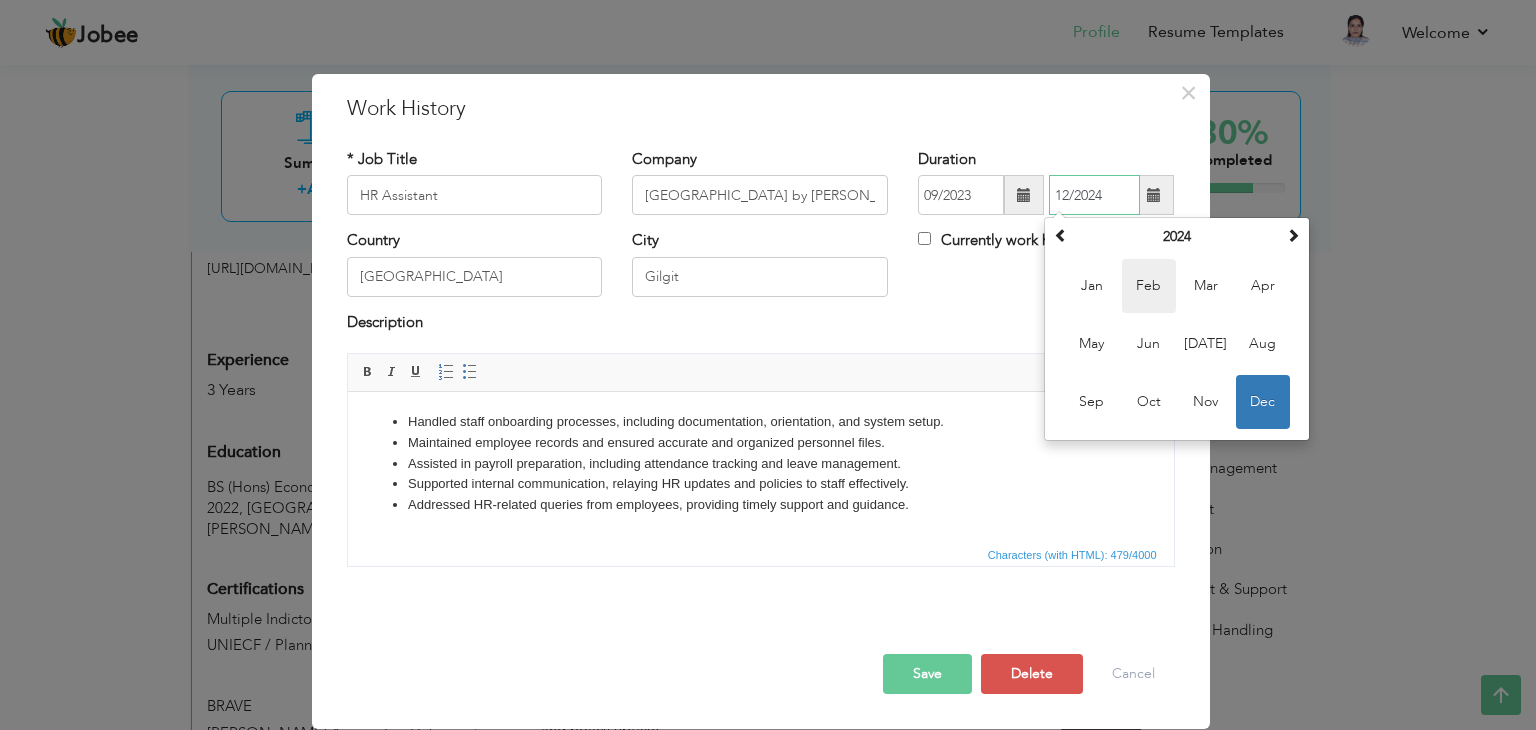 click on "Feb" at bounding box center [1149, 286] 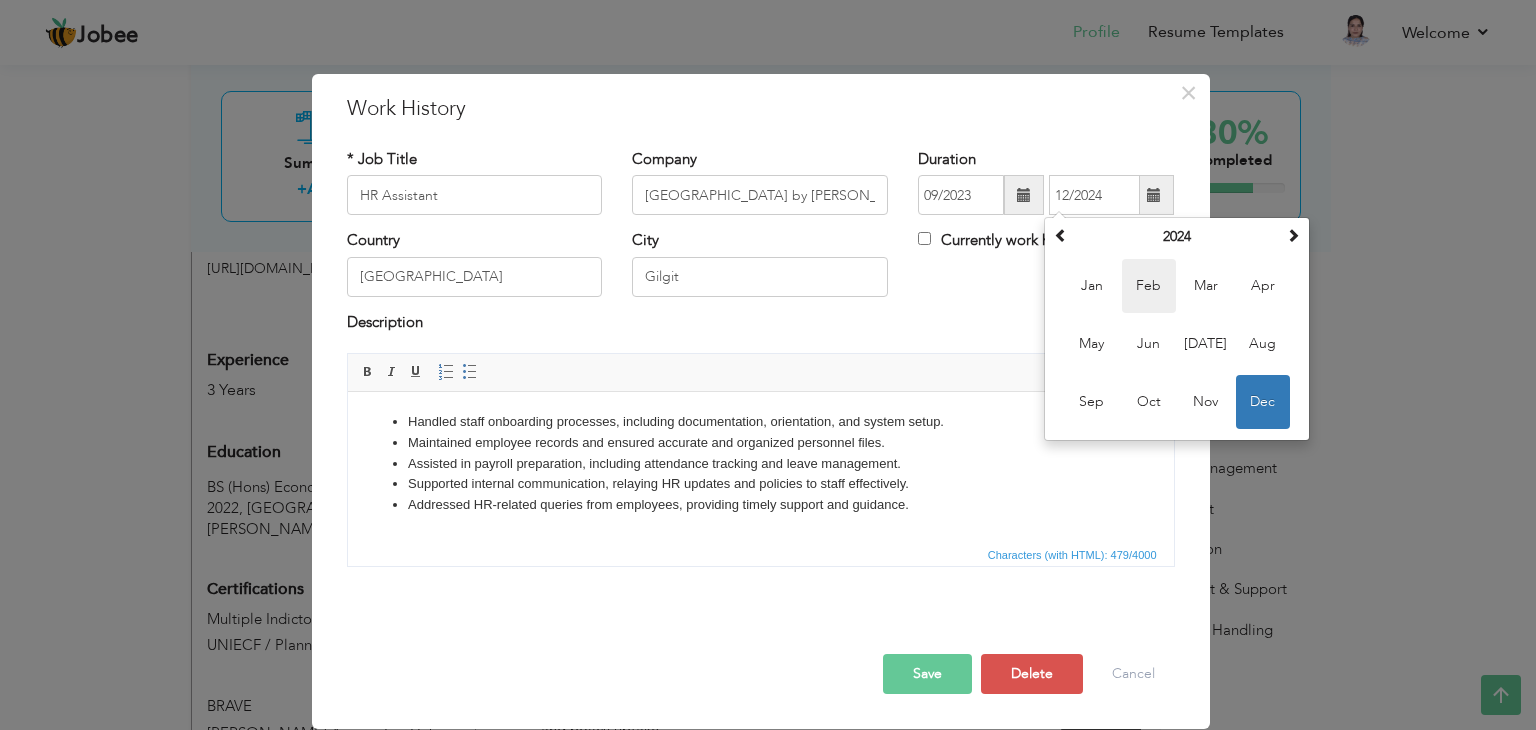 type on "02/2024" 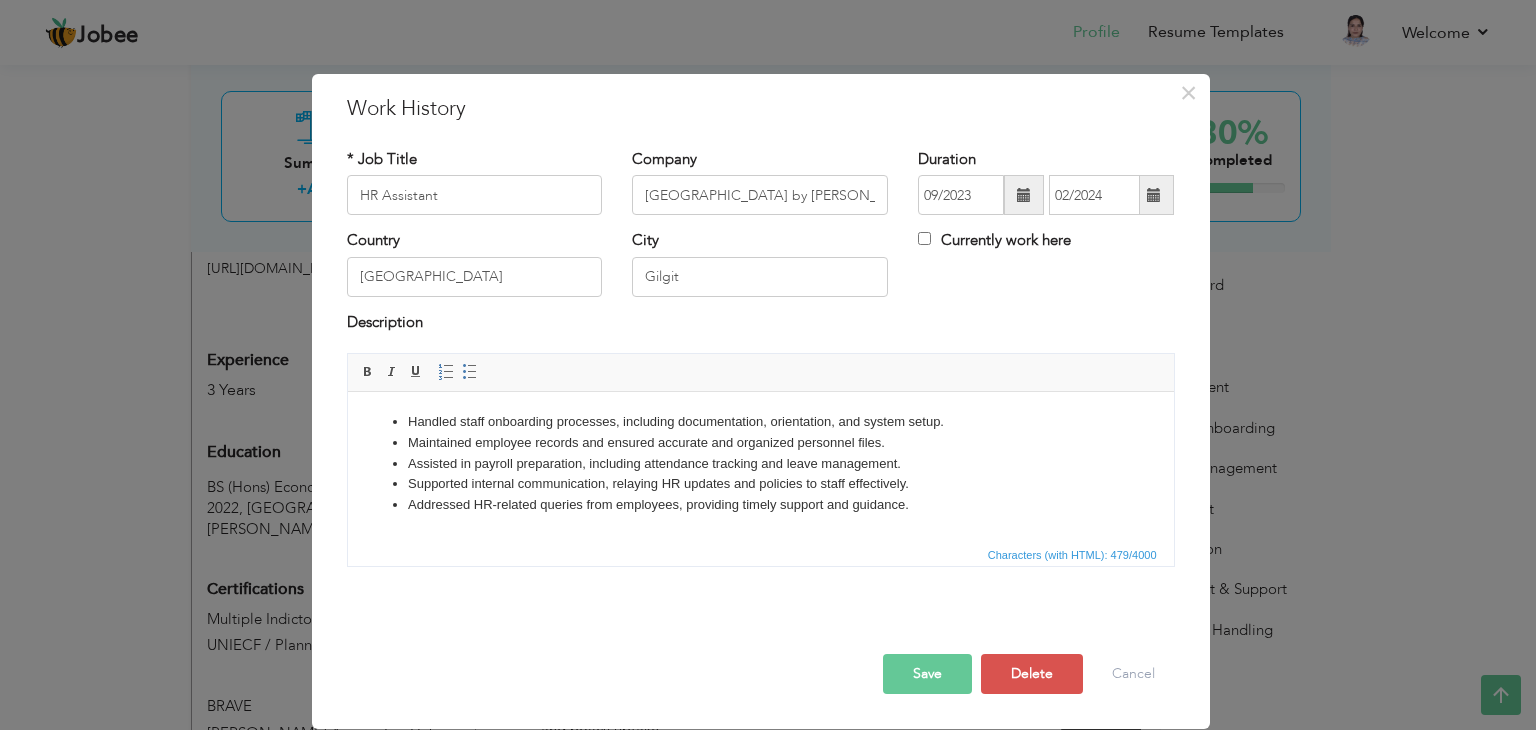 click on "Save" at bounding box center [927, 674] 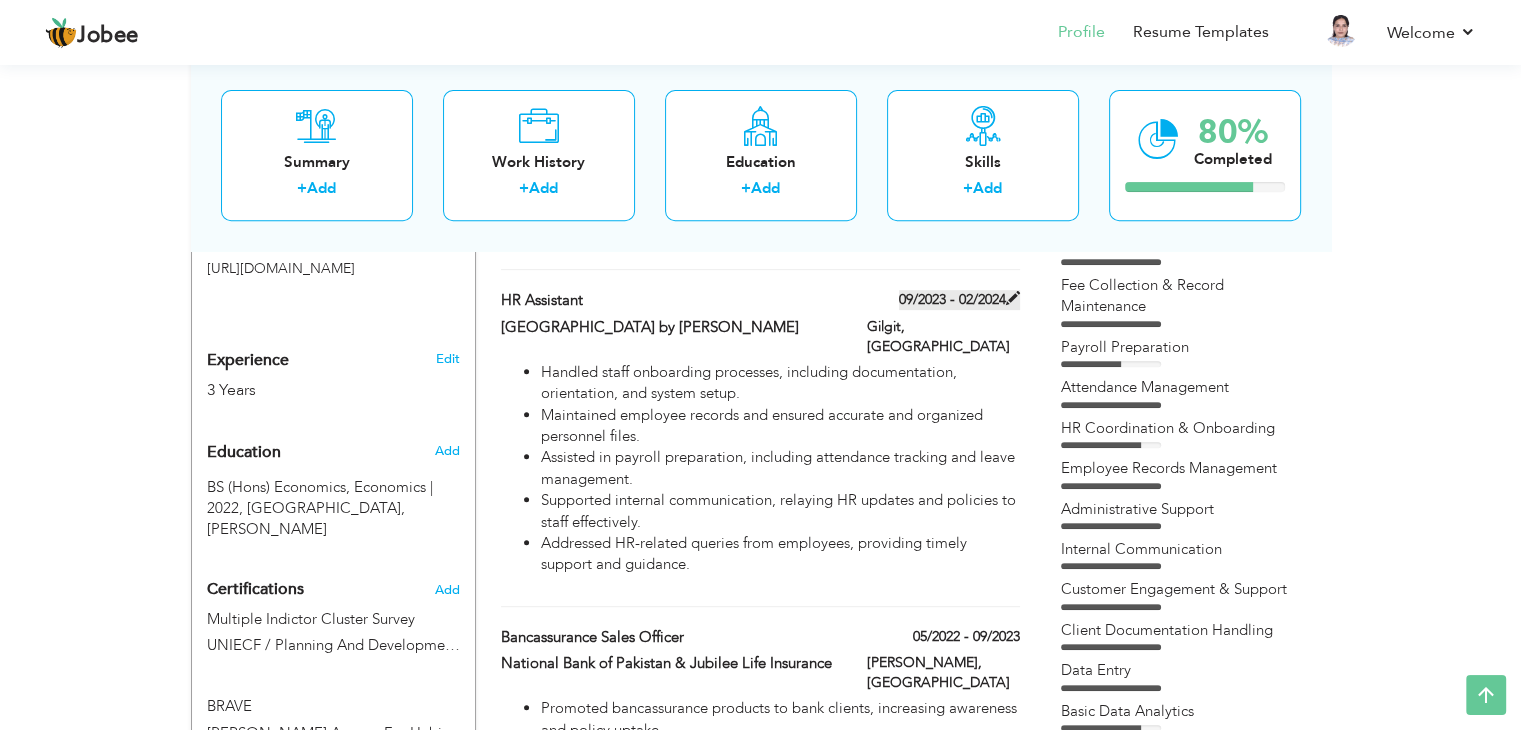click at bounding box center [1013, 298] 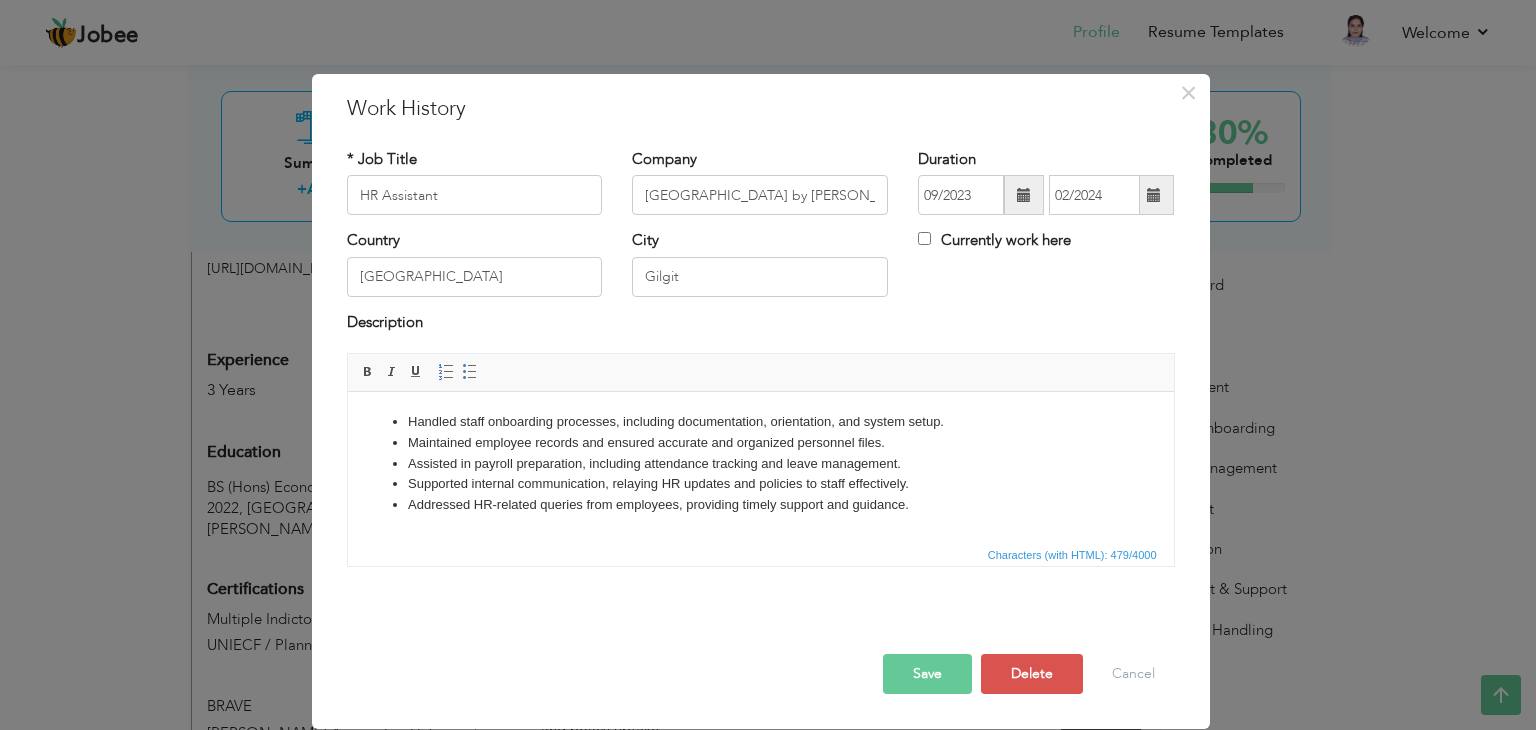 click at bounding box center [1154, 195] 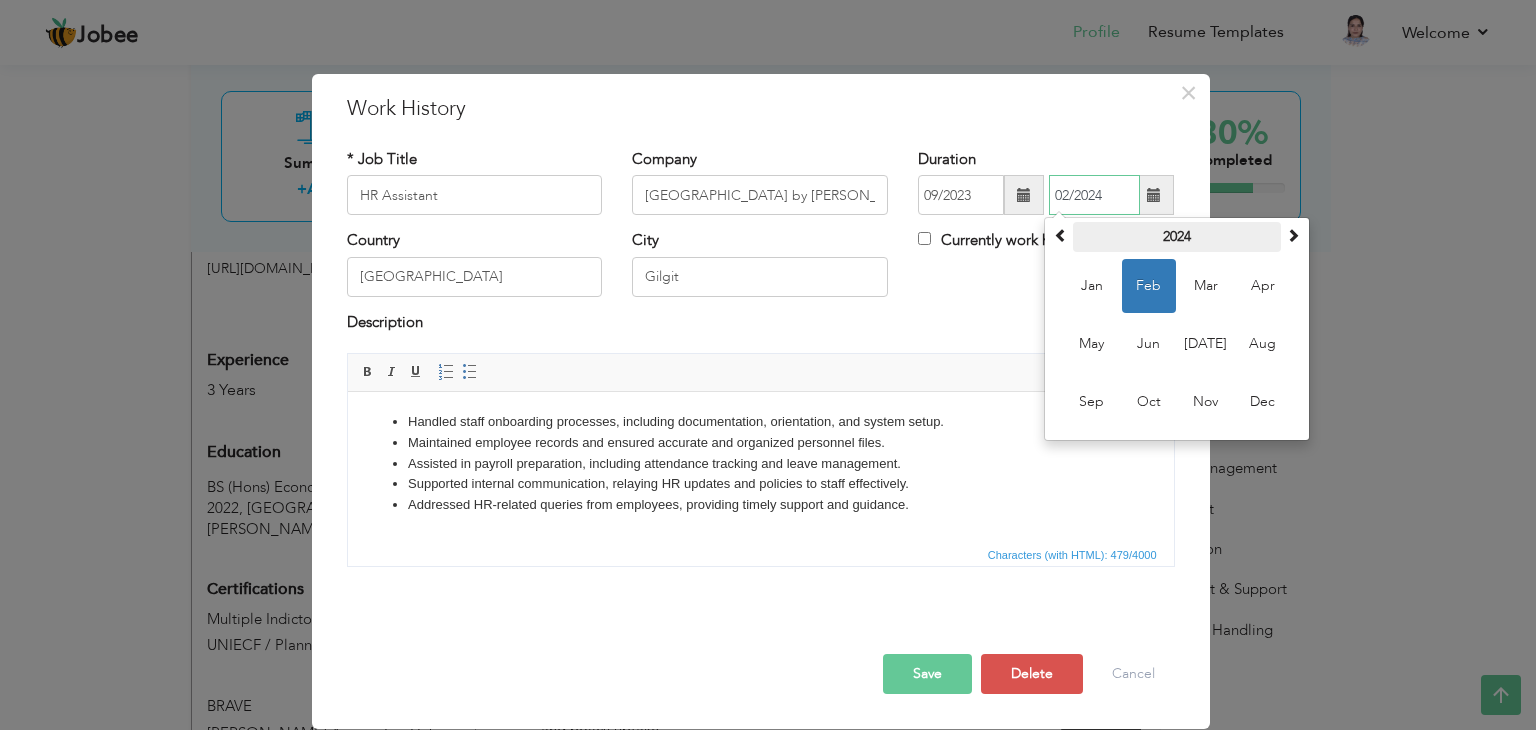 click on "2024" at bounding box center [1177, 237] 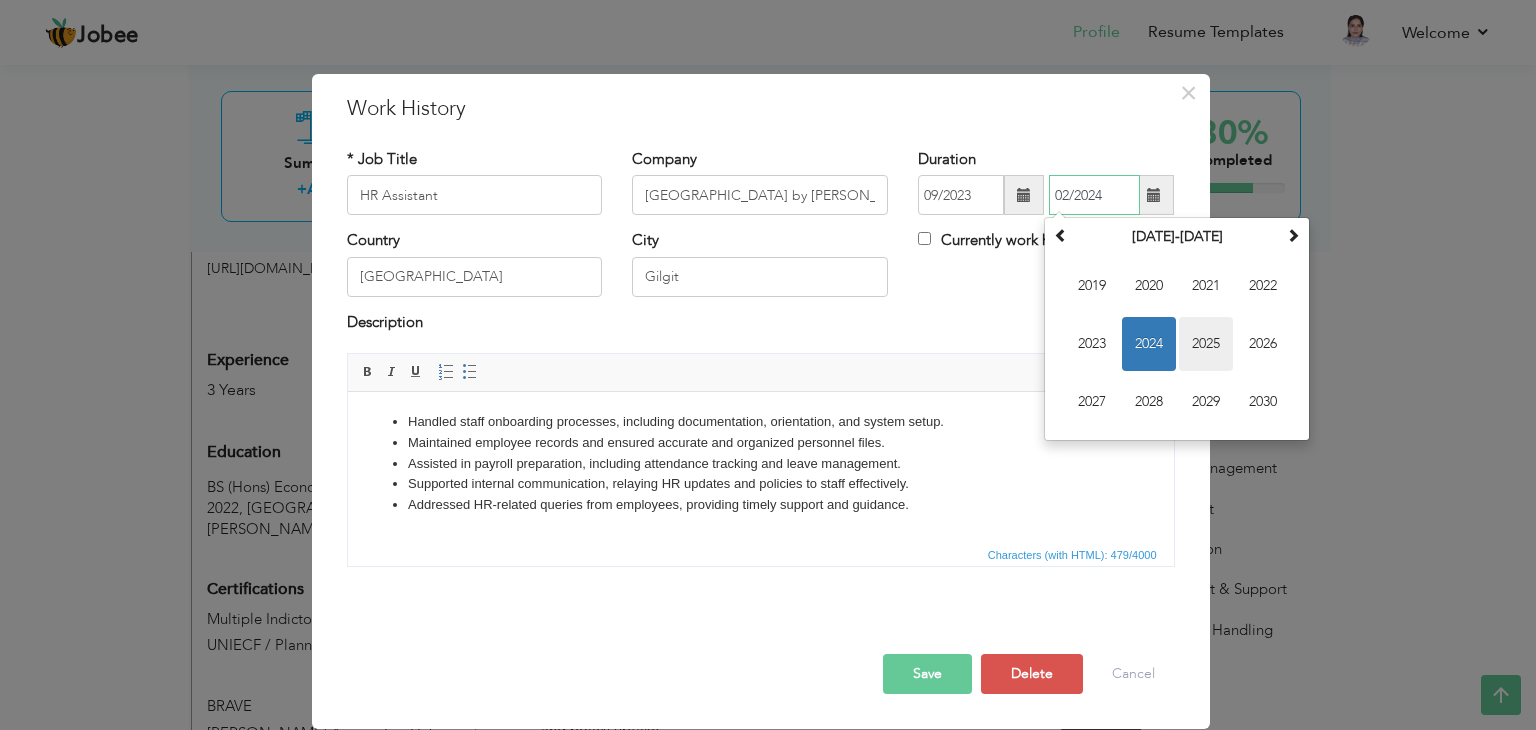 click on "2025" at bounding box center (1206, 344) 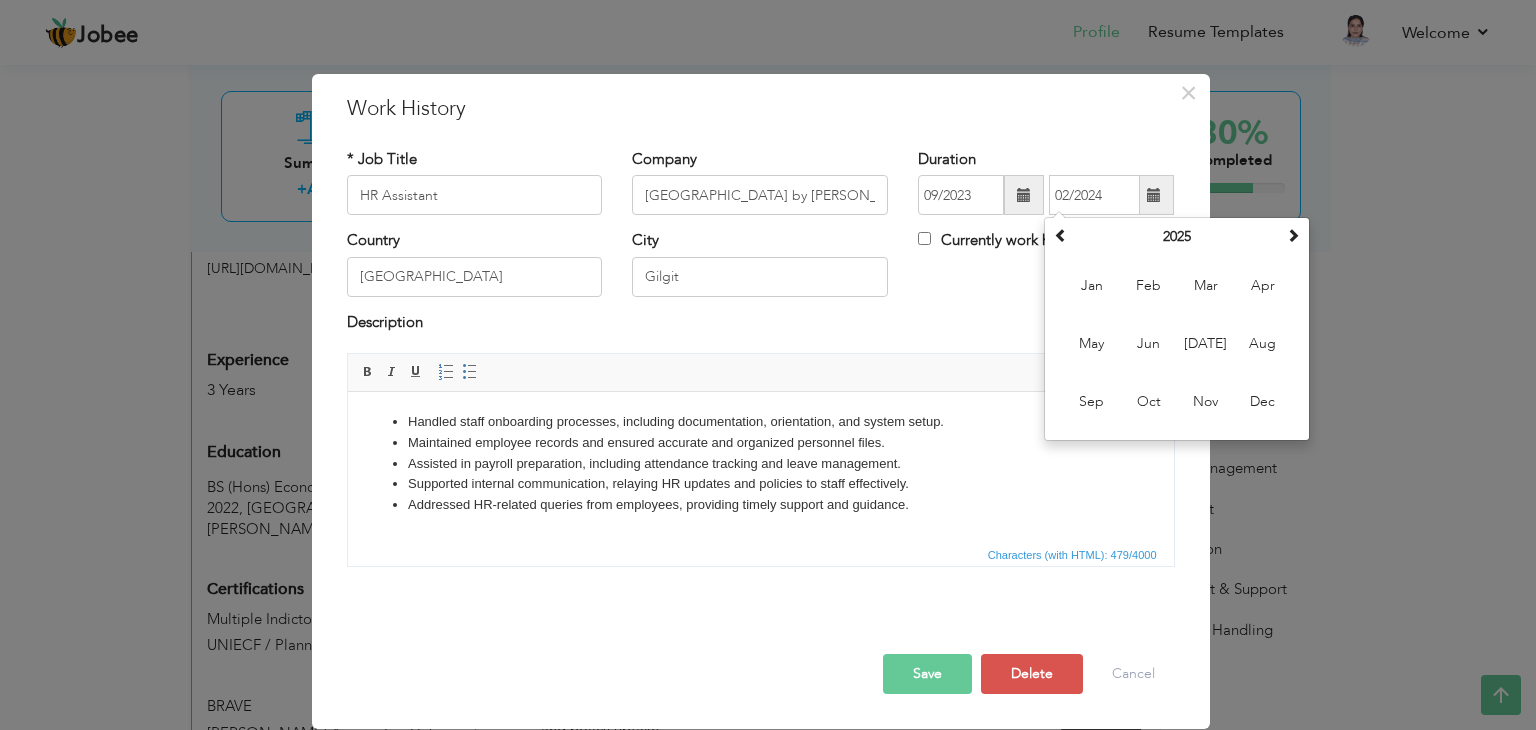 click on "Save" at bounding box center (927, 674) 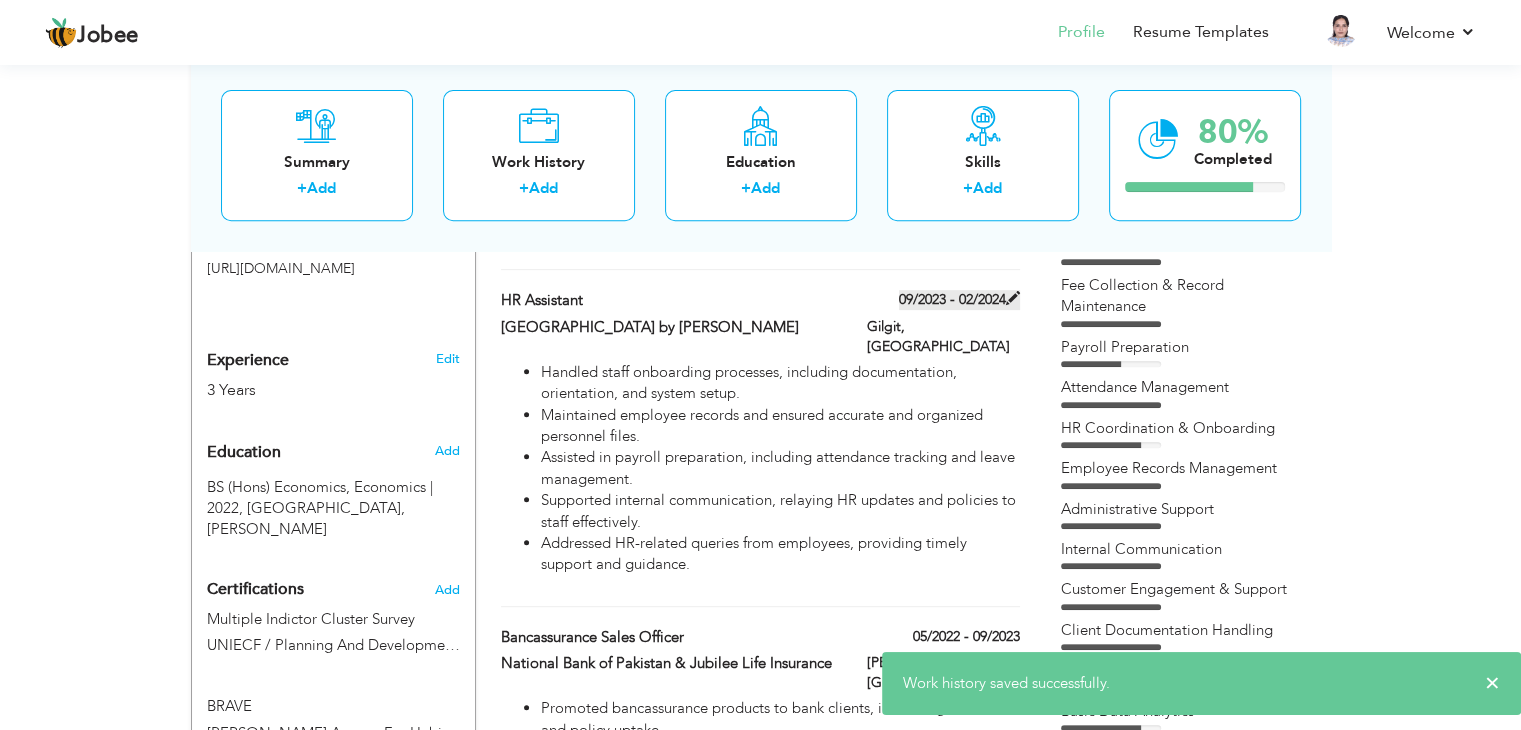 click on "09/2023 - 02/2024" at bounding box center (959, 300) 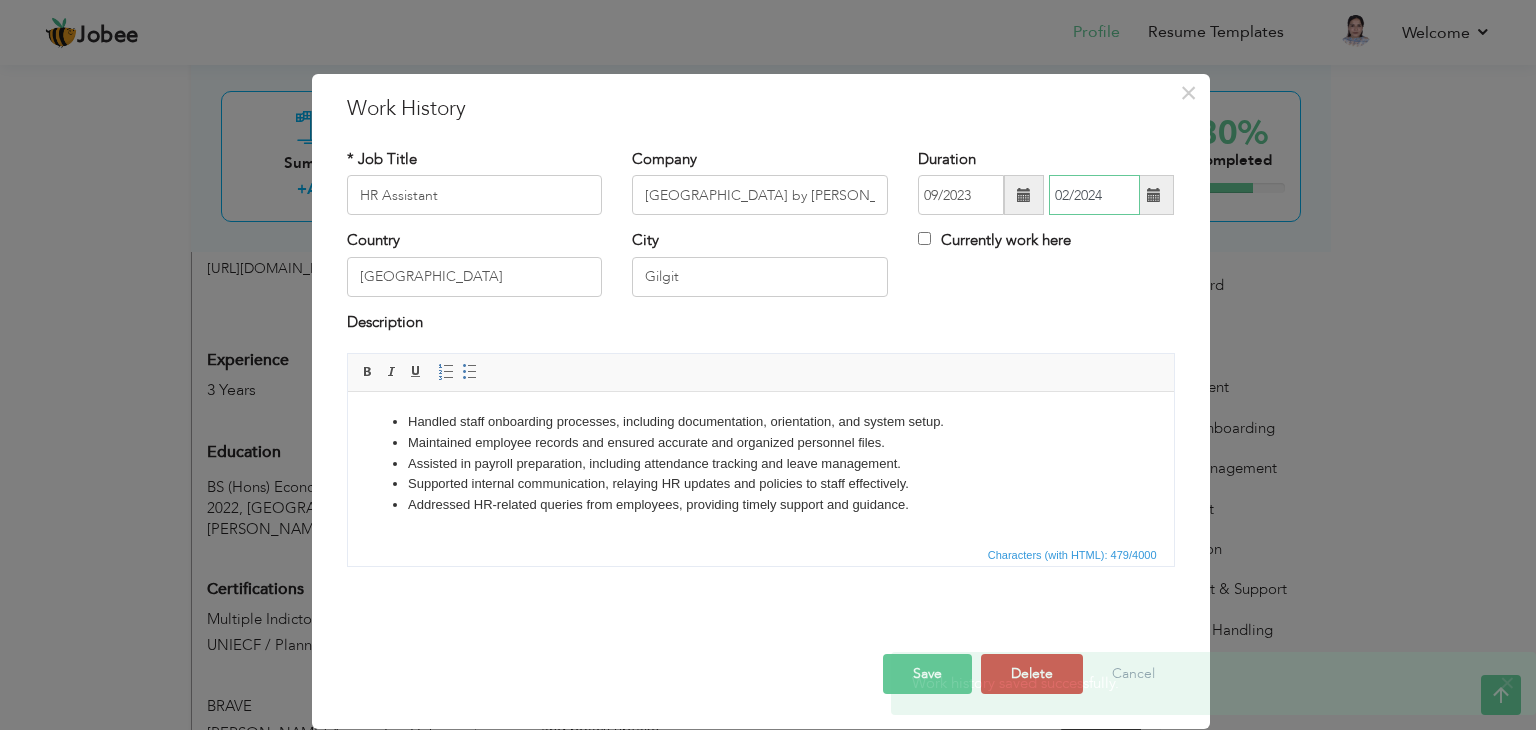 click on "02/2024" at bounding box center (1094, 195) 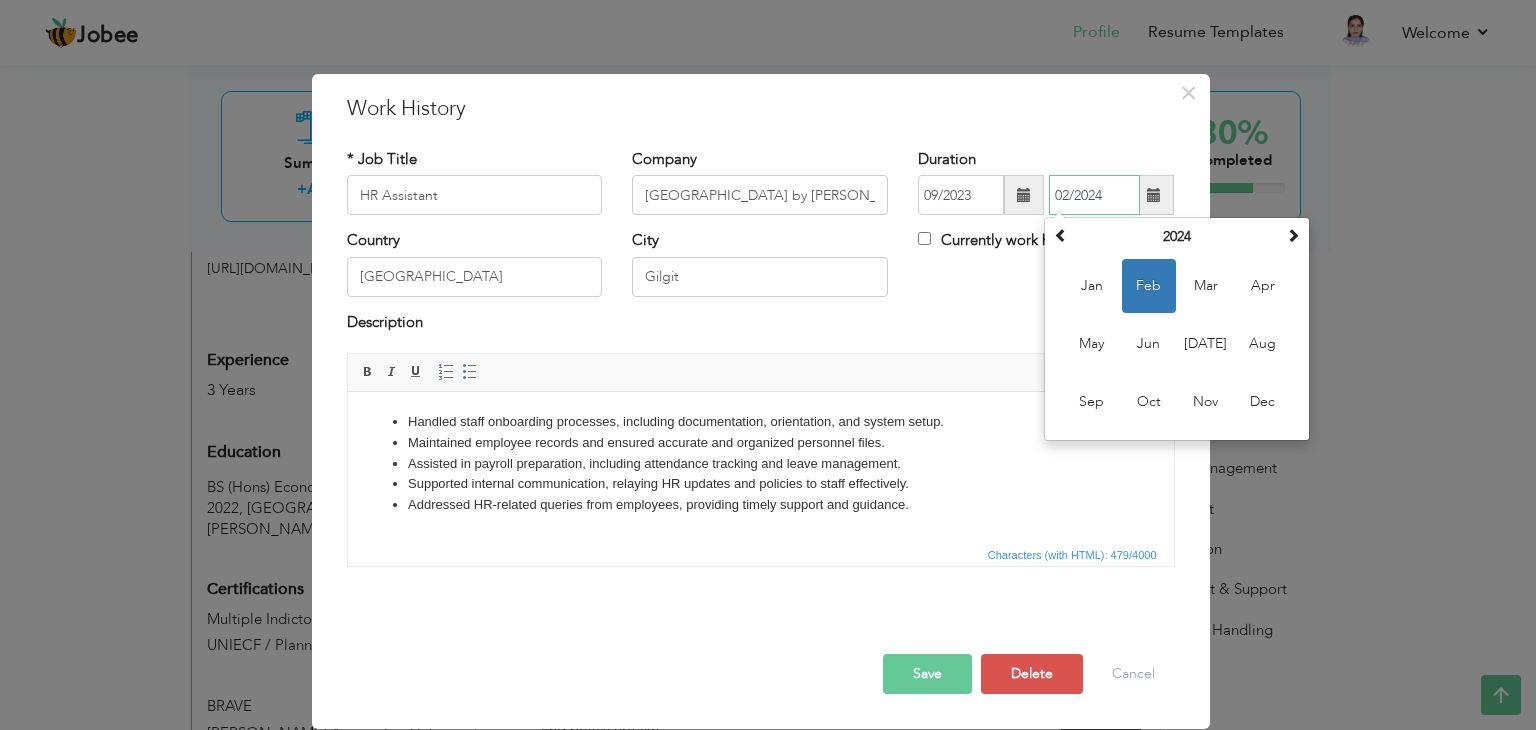 click on "Feb" at bounding box center (1149, 286) 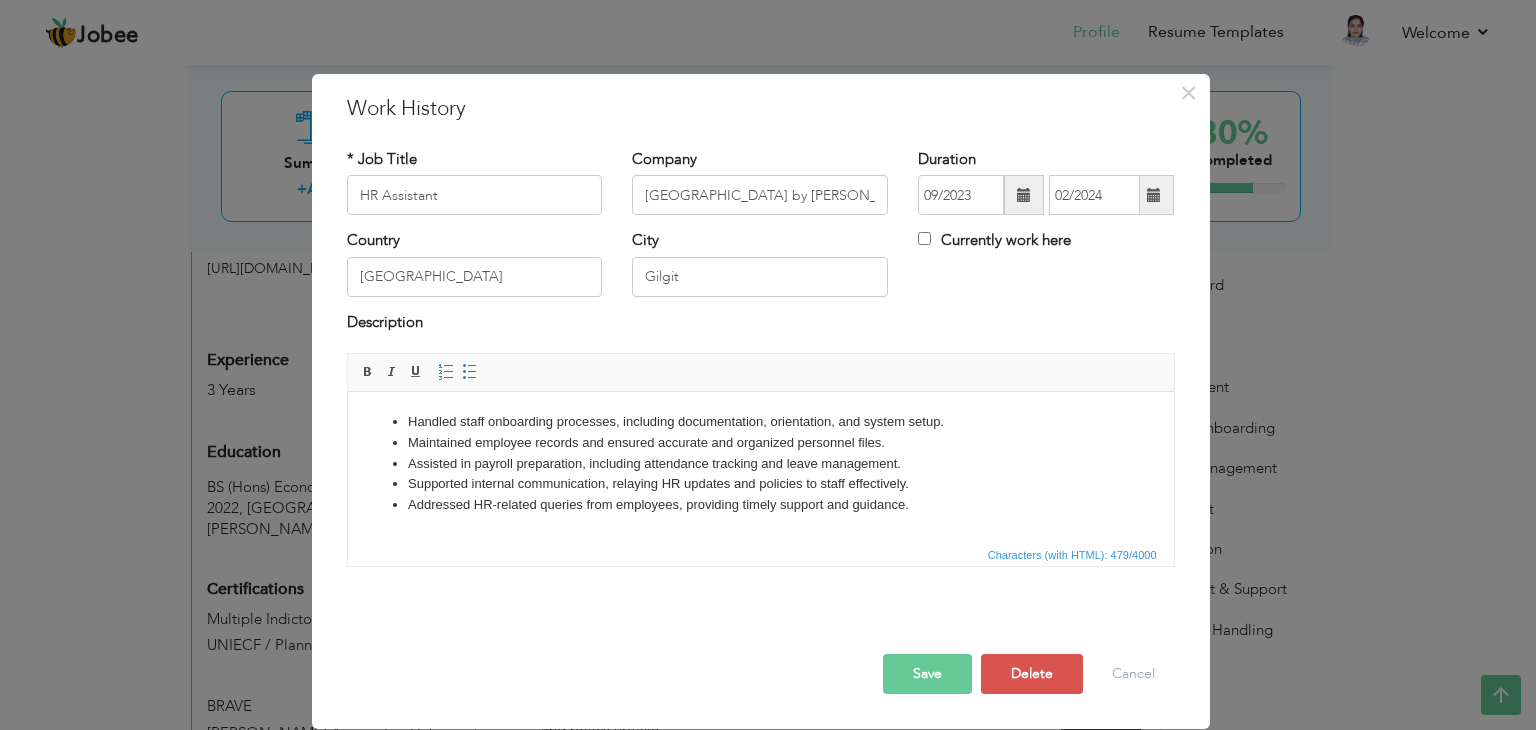 click at bounding box center [1154, 195] 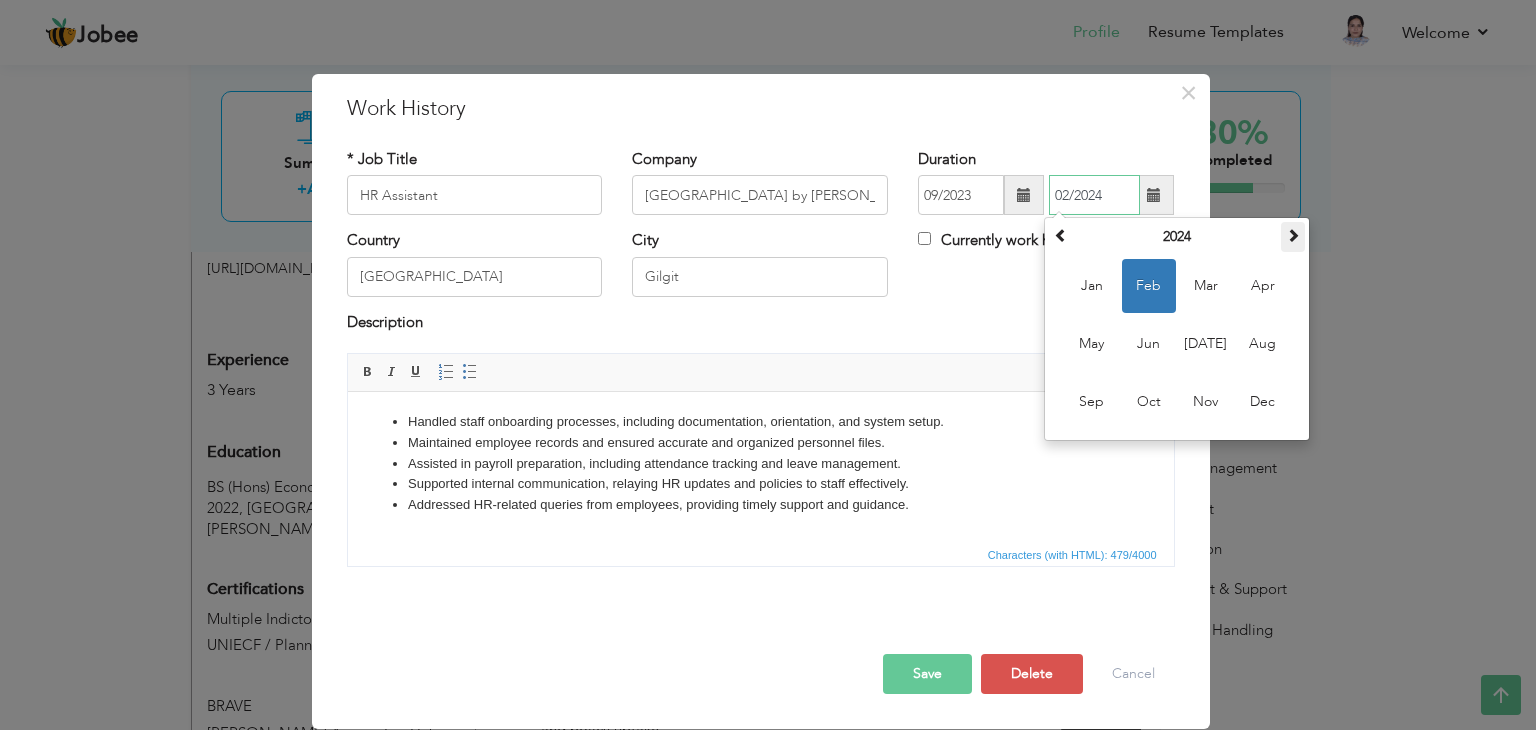 click at bounding box center [1293, 237] 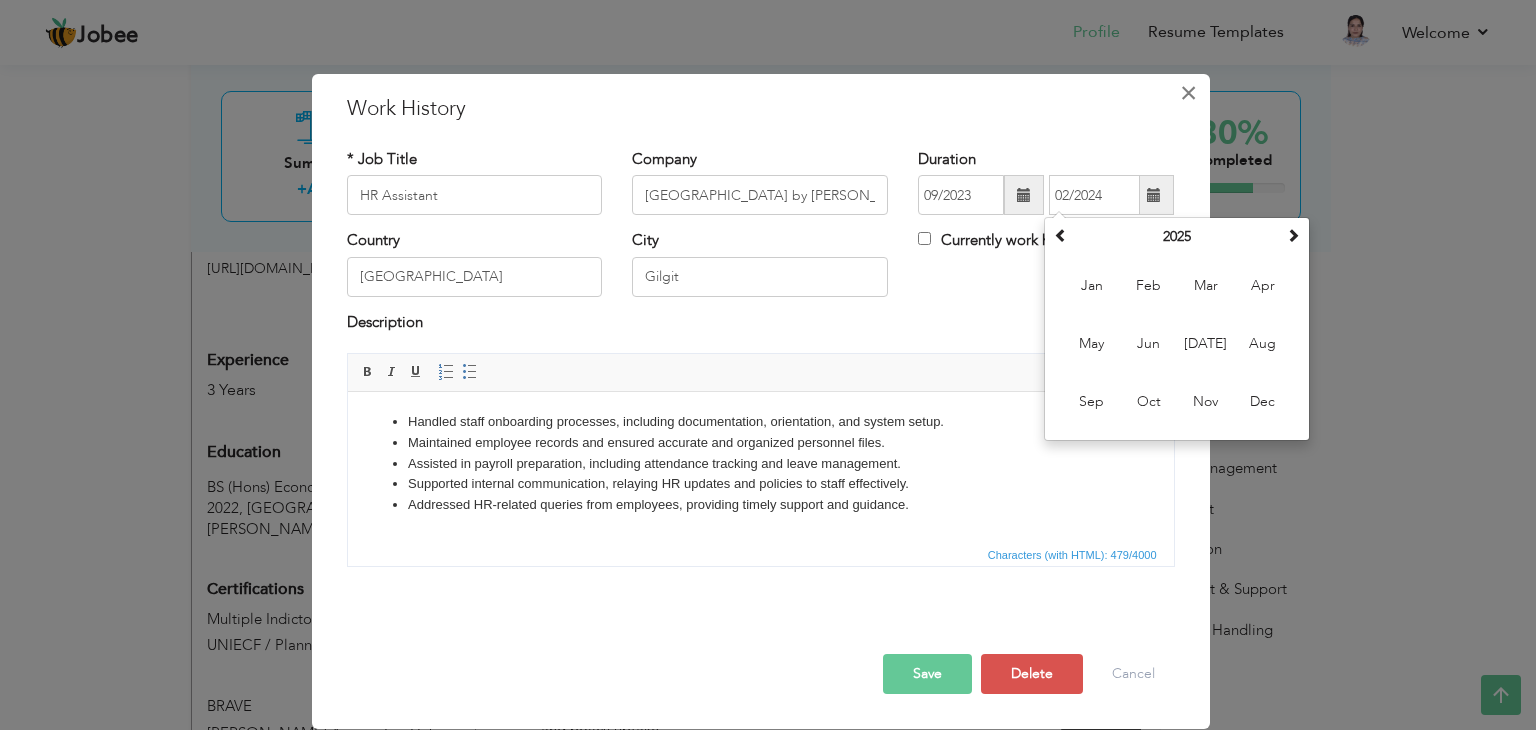 click on "×" at bounding box center (1188, 93) 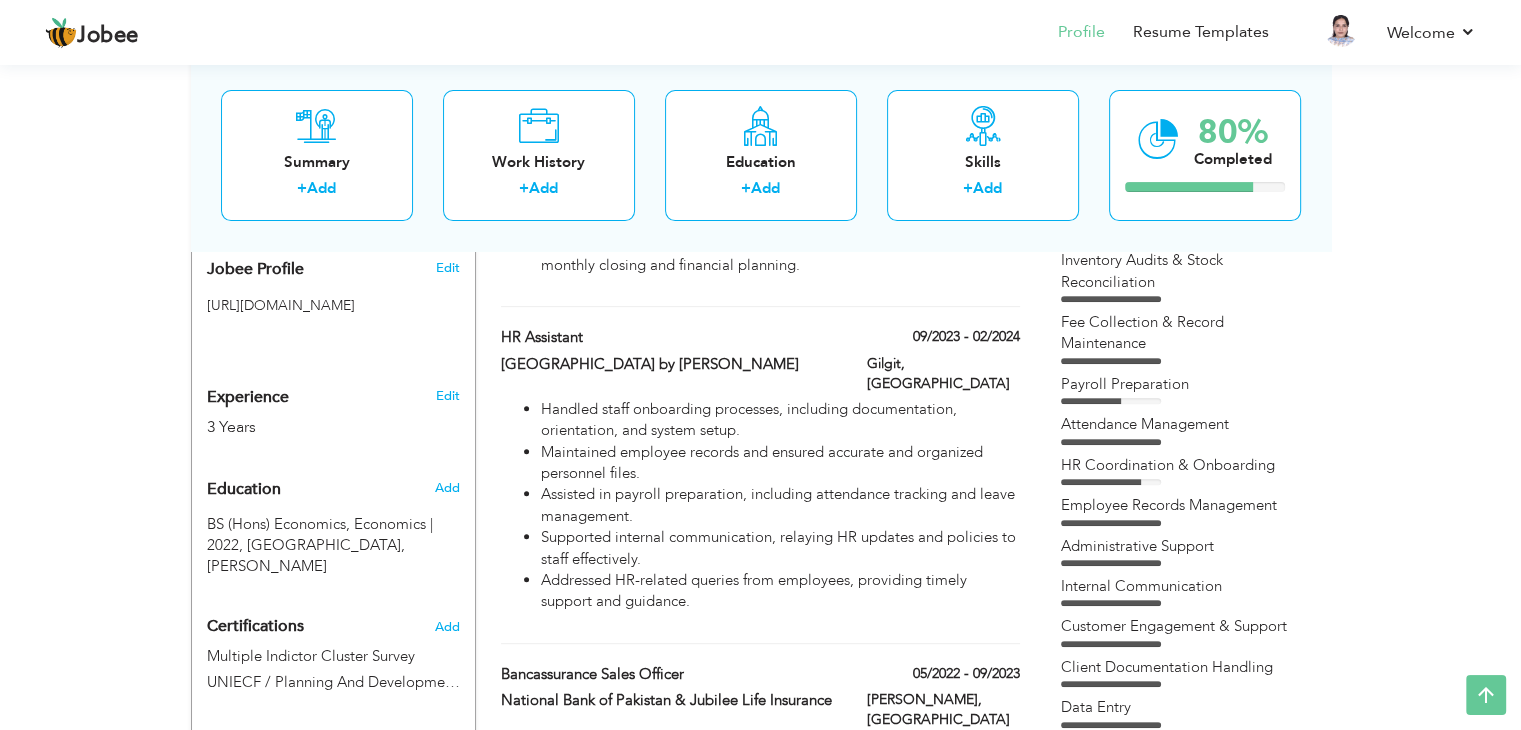 scroll, scrollTop: 720, scrollLeft: 0, axis: vertical 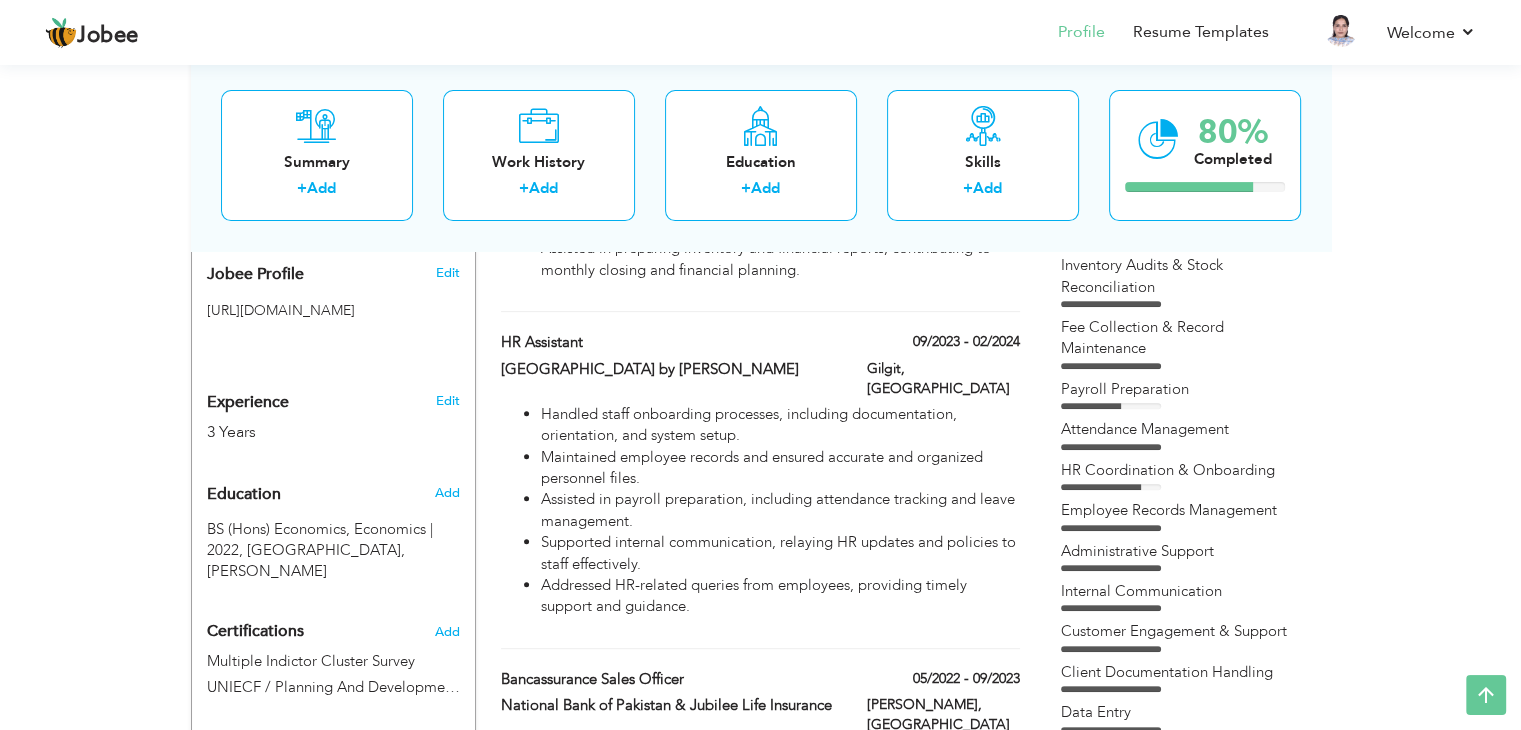 drag, startPoint x: 1000, startPoint y: 668, endPoint x: 992, endPoint y: 652, distance: 17.888544 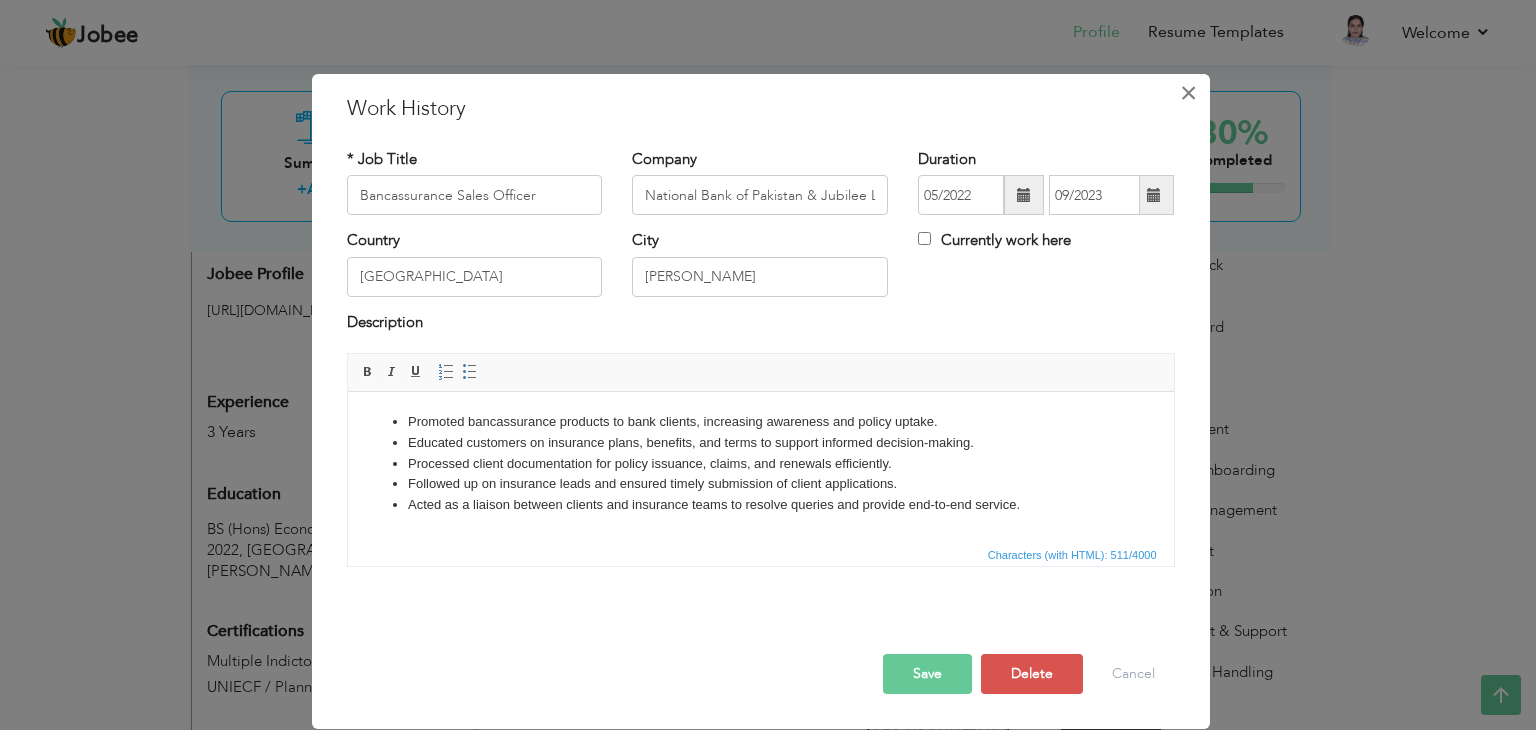click on "×" at bounding box center (1188, 93) 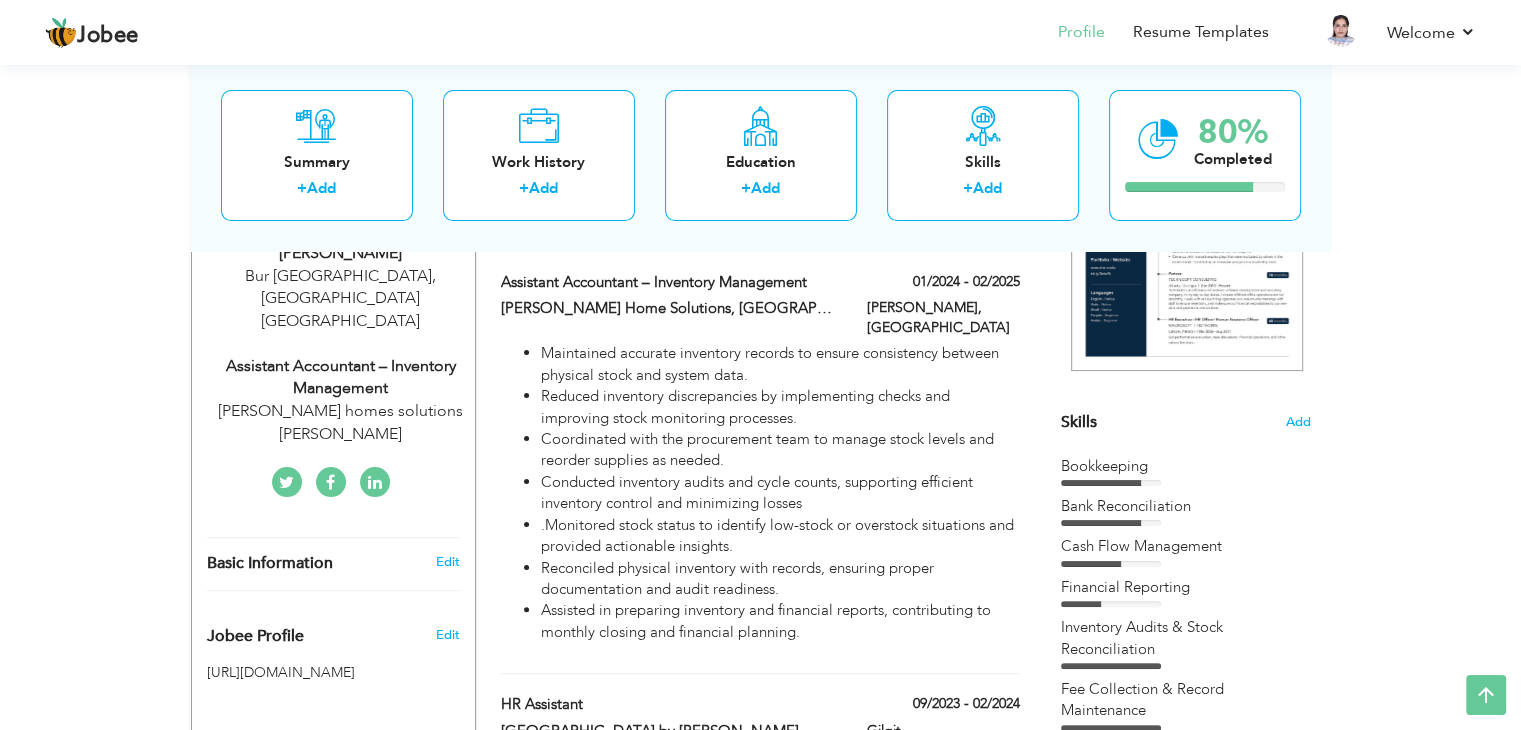 scroll, scrollTop: 360, scrollLeft: 0, axis: vertical 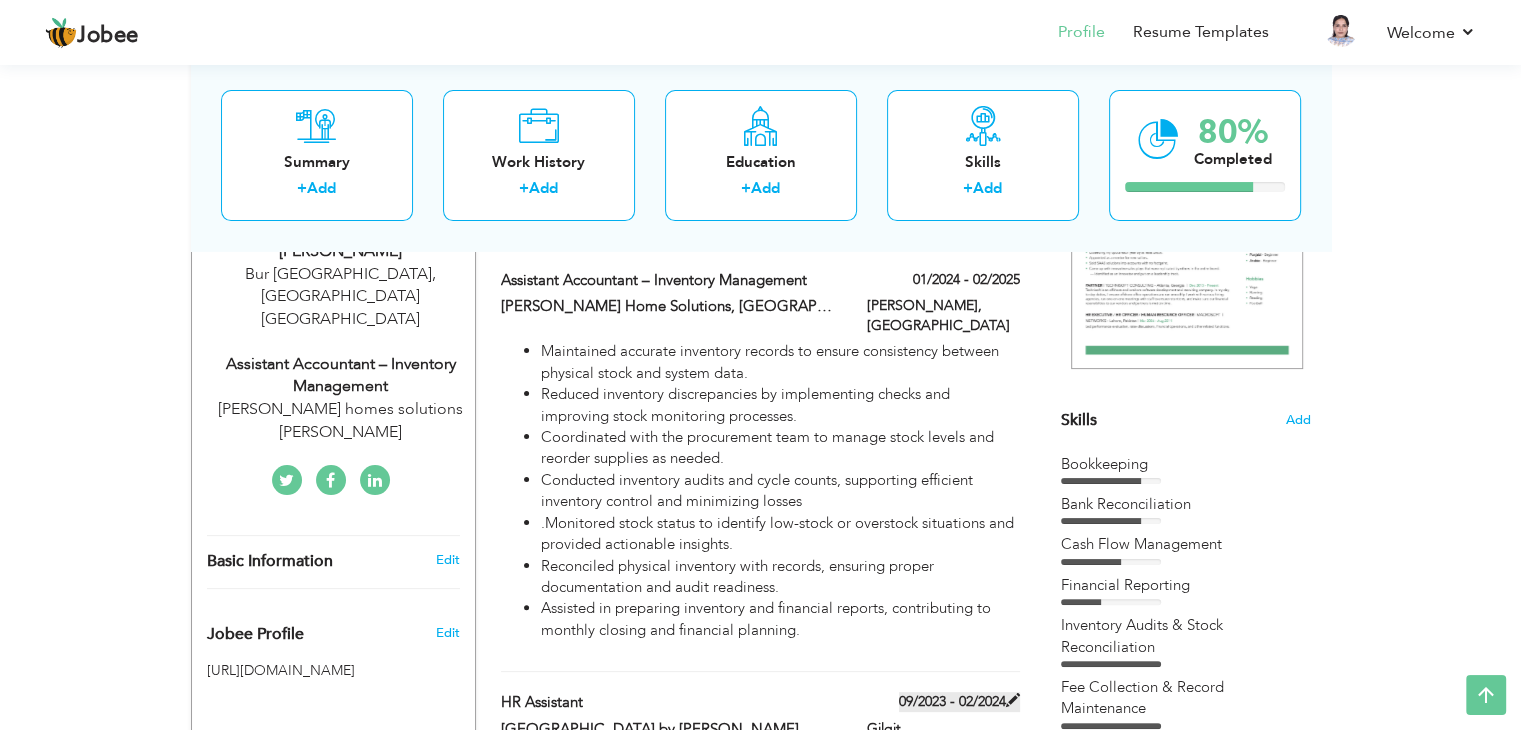 click on "09/2023 - 02/2024" at bounding box center [959, 702] 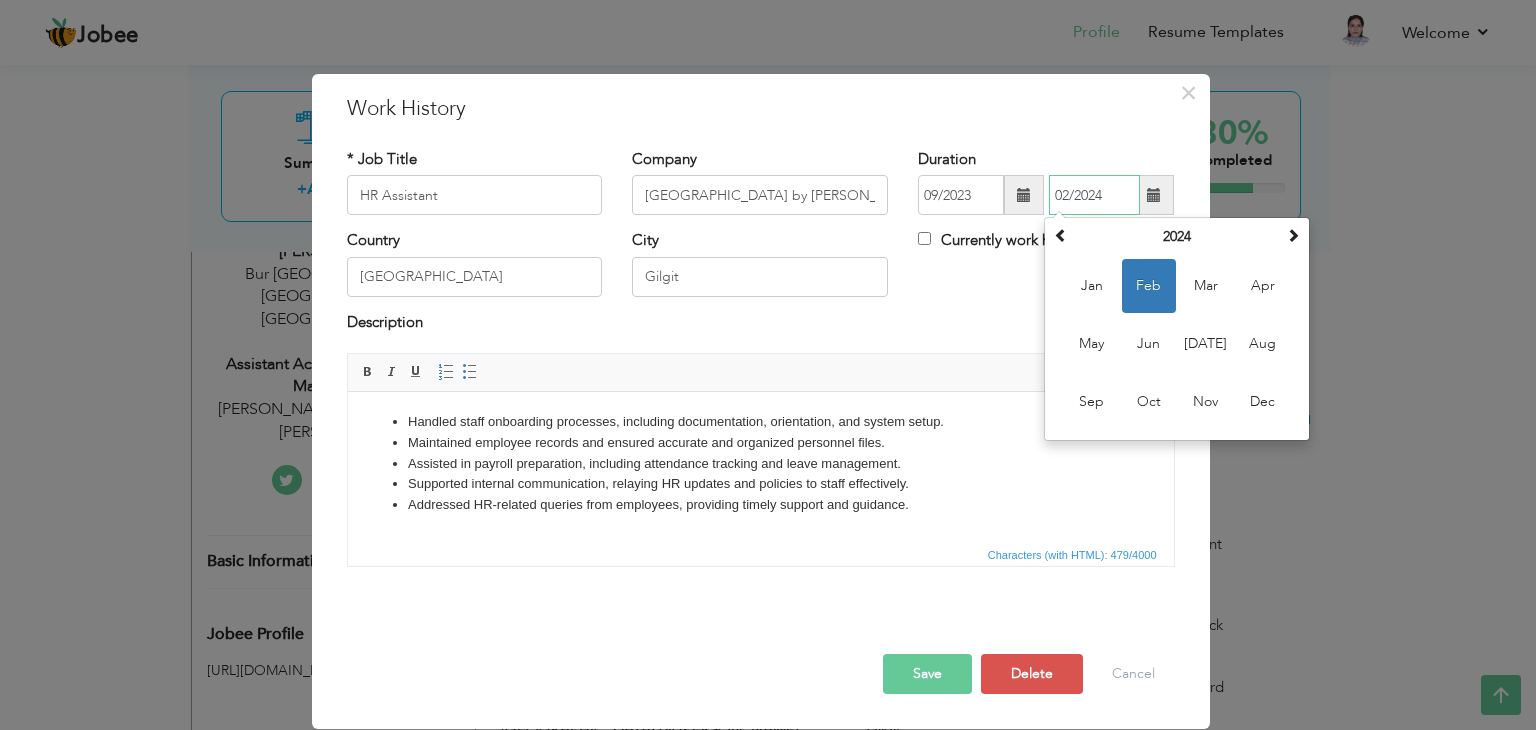 click on "02/2024" at bounding box center (1094, 195) 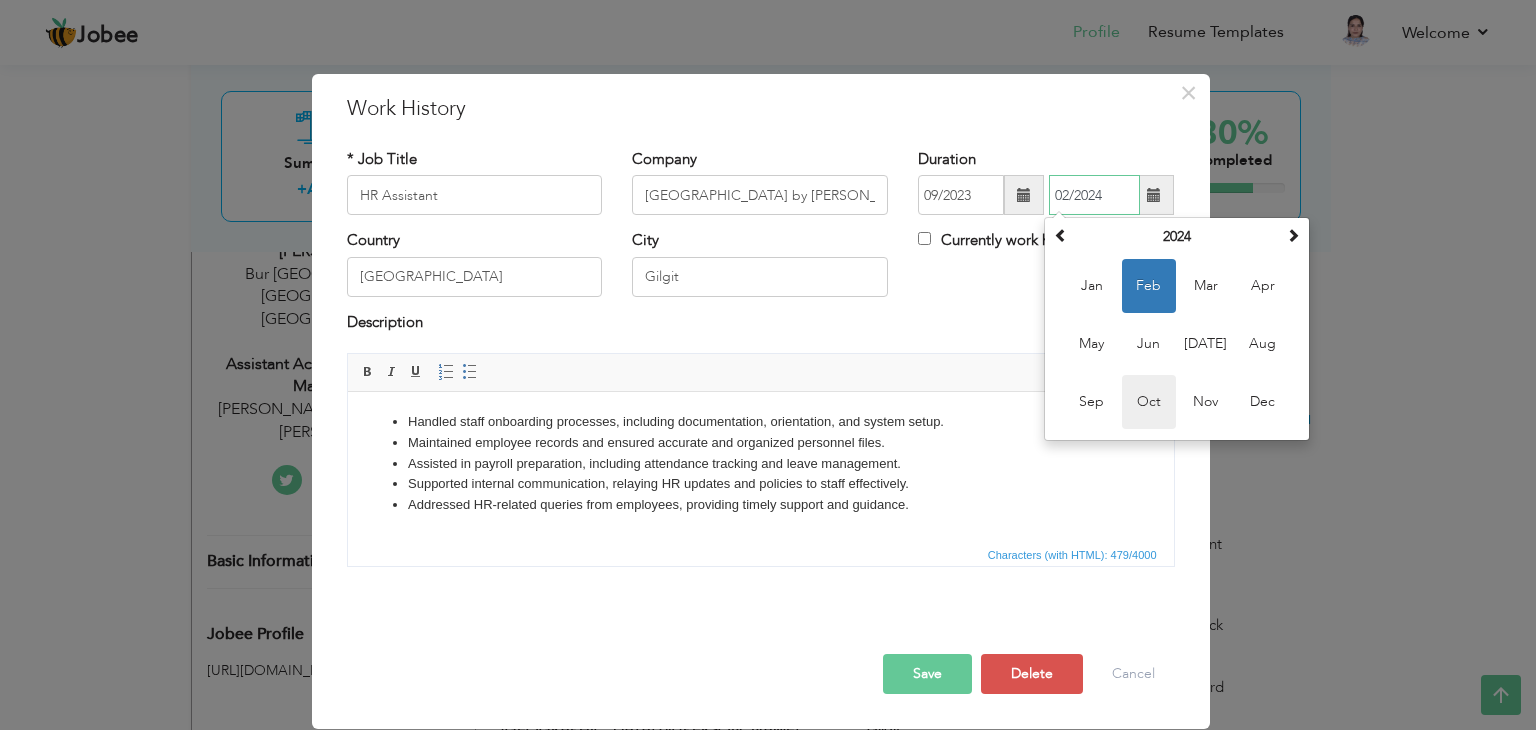click on "Oct" at bounding box center (1149, 402) 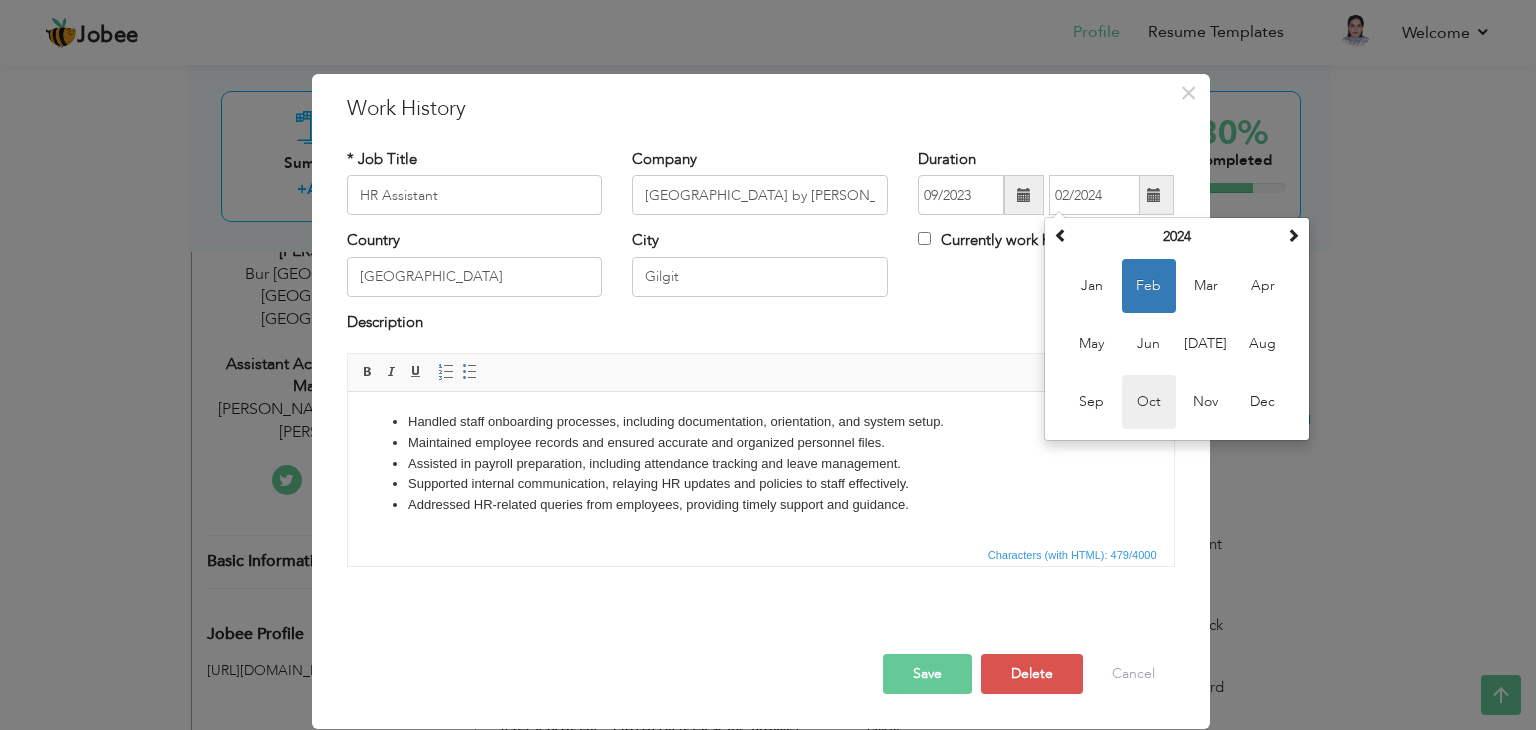 type on "10/2024" 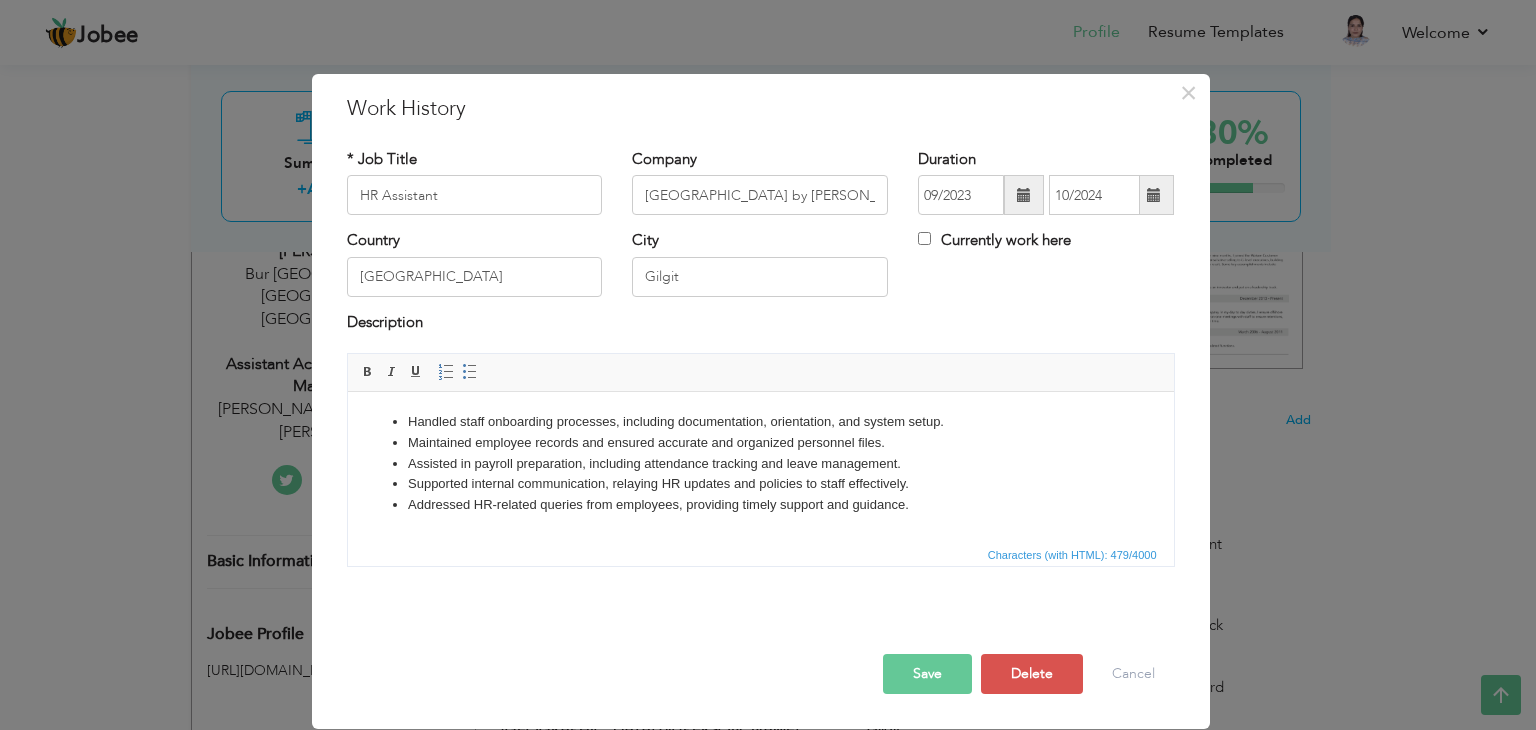click on "Save" at bounding box center (927, 674) 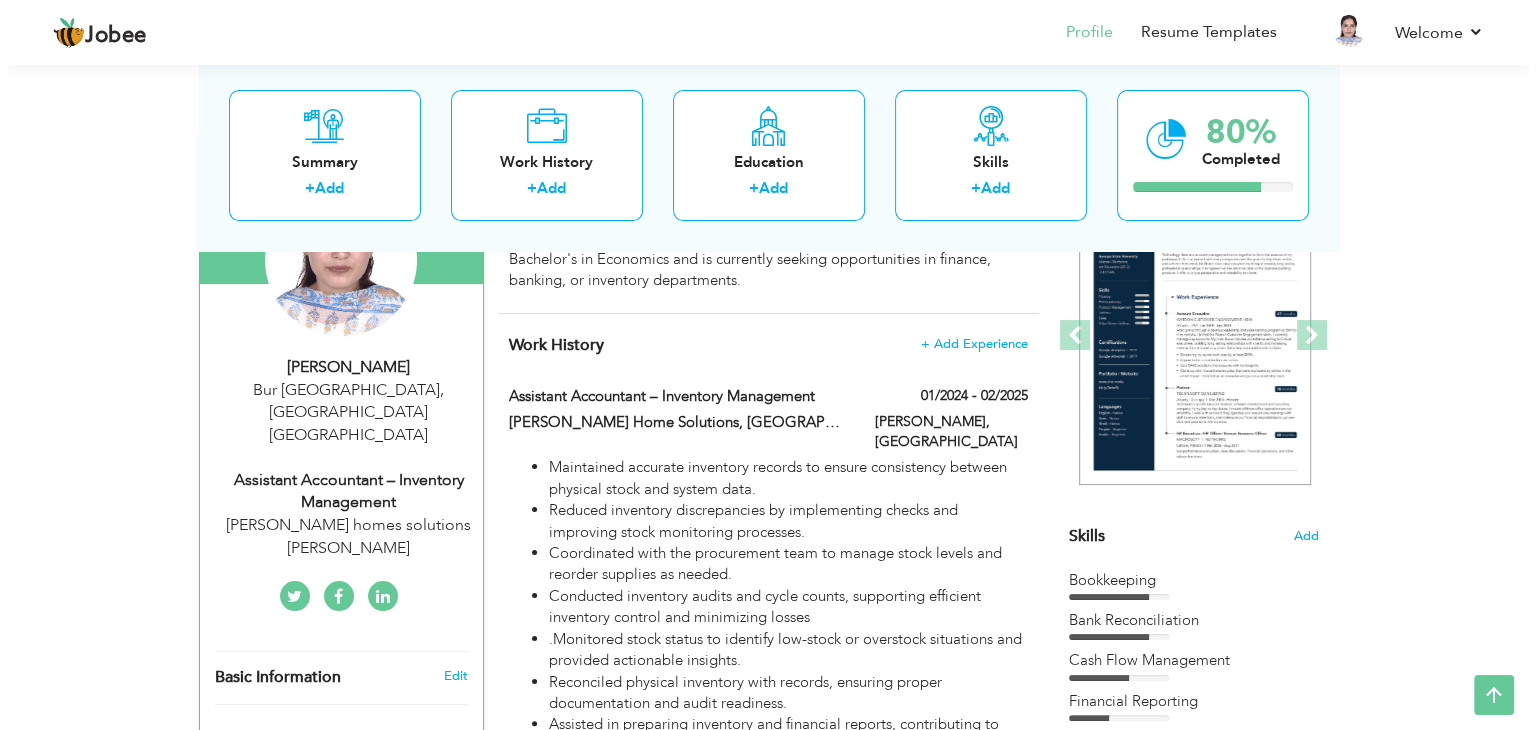 scroll, scrollTop: 233, scrollLeft: 0, axis: vertical 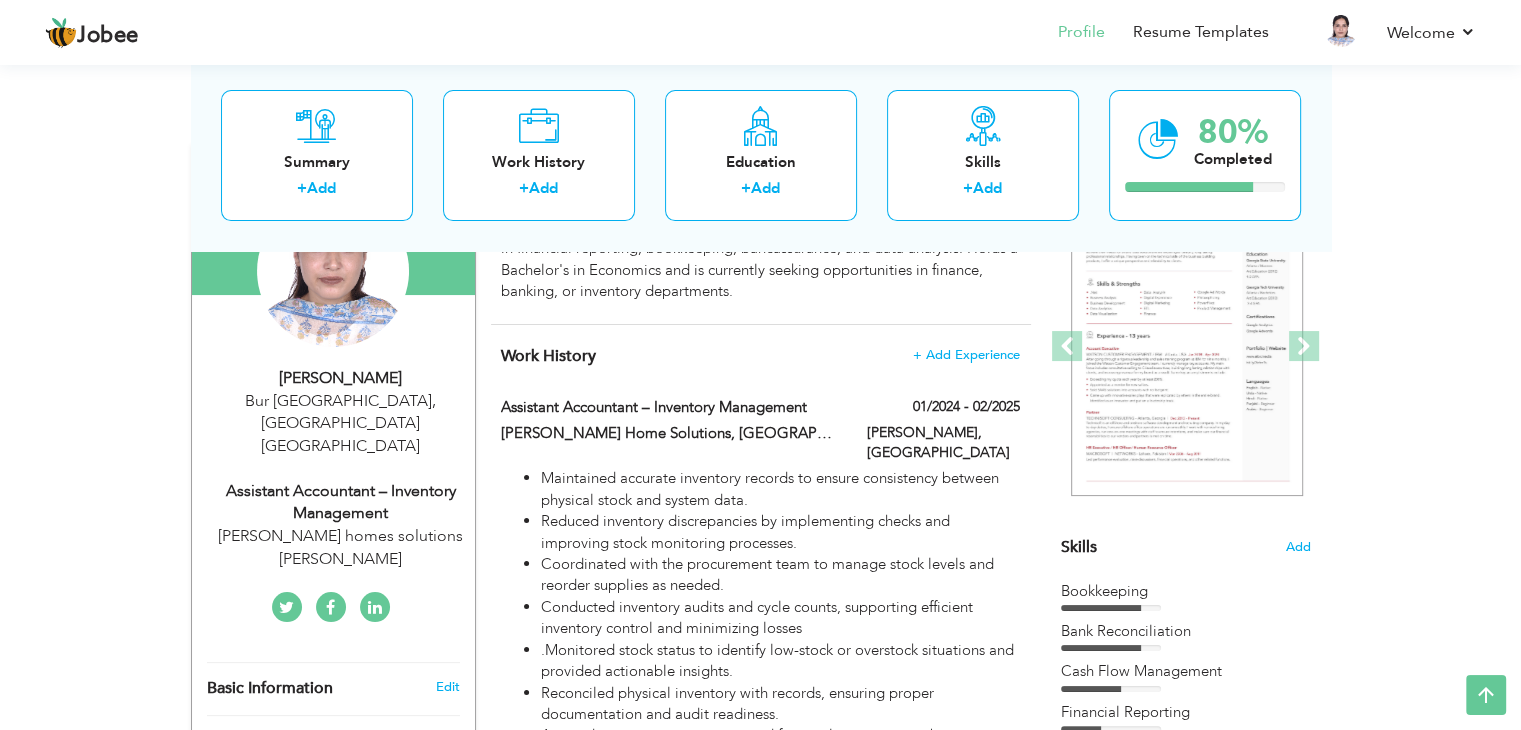 drag, startPoint x: 852, startPoint y: 296, endPoint x: 889, endPoint y: 356, distance: 70.491135 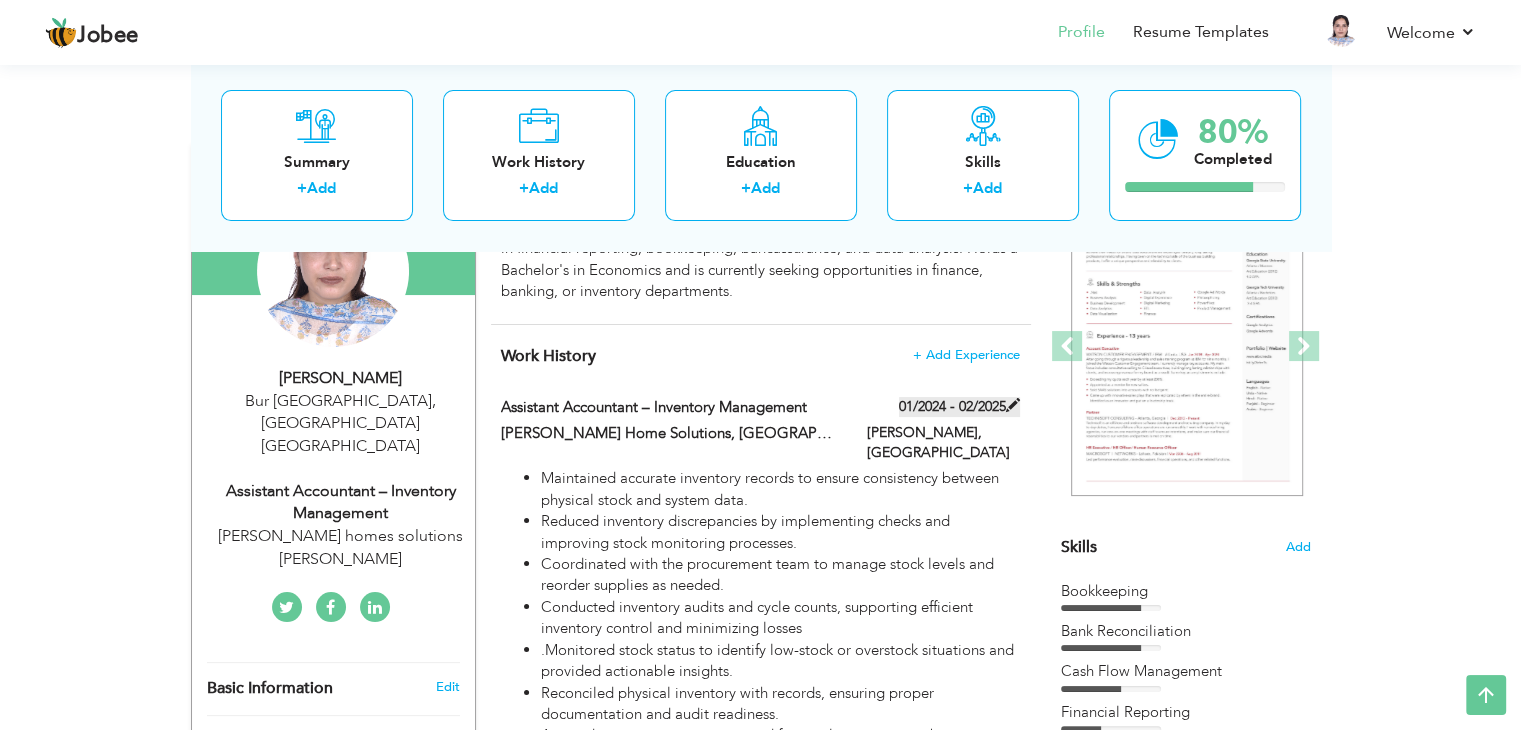 click on "01/2024 - 02/2025" at bounding box center (959, 407) 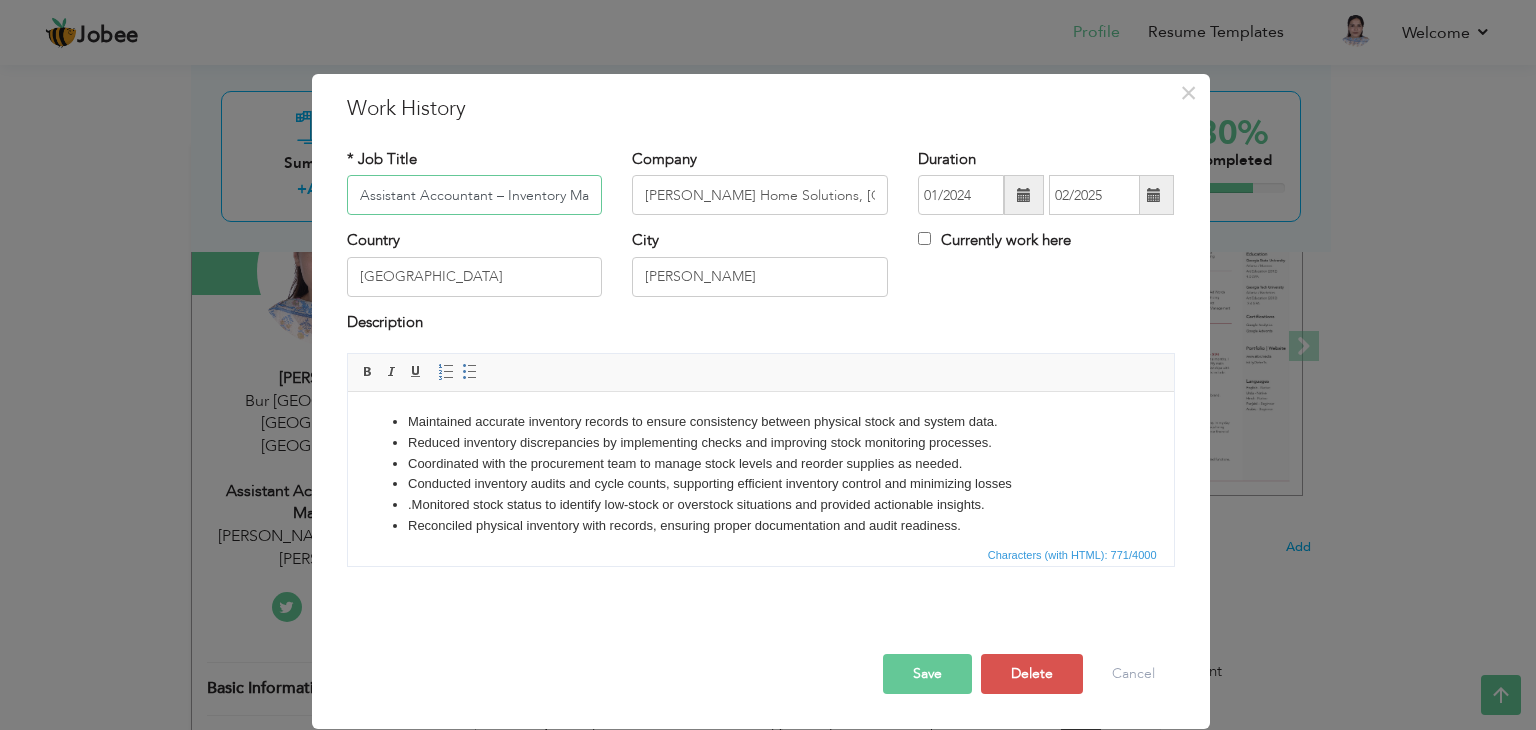 scroll, scrollTop: 0, scrollLeft: 58, axis: horizontal 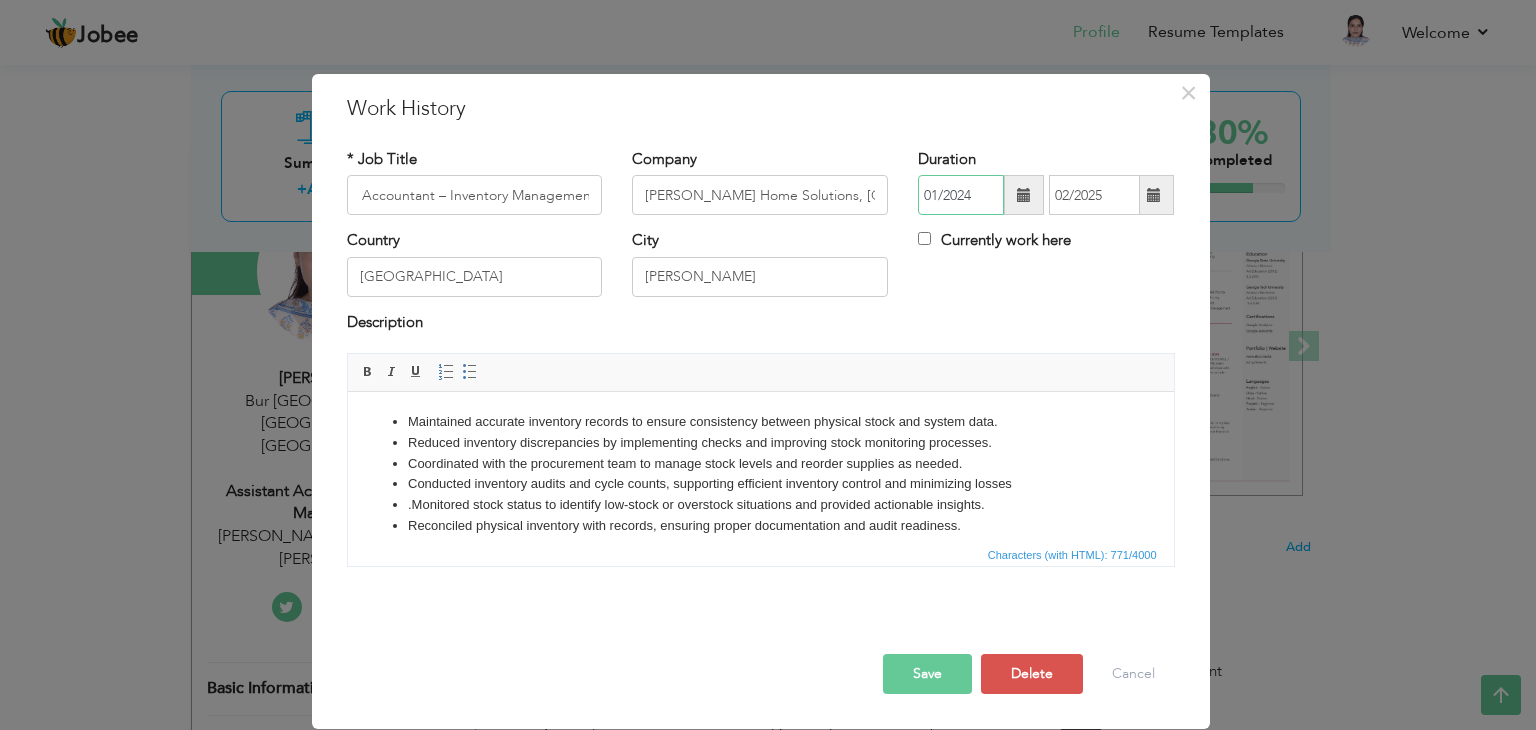 click on "01/2024" at bounding box center (961, 195) 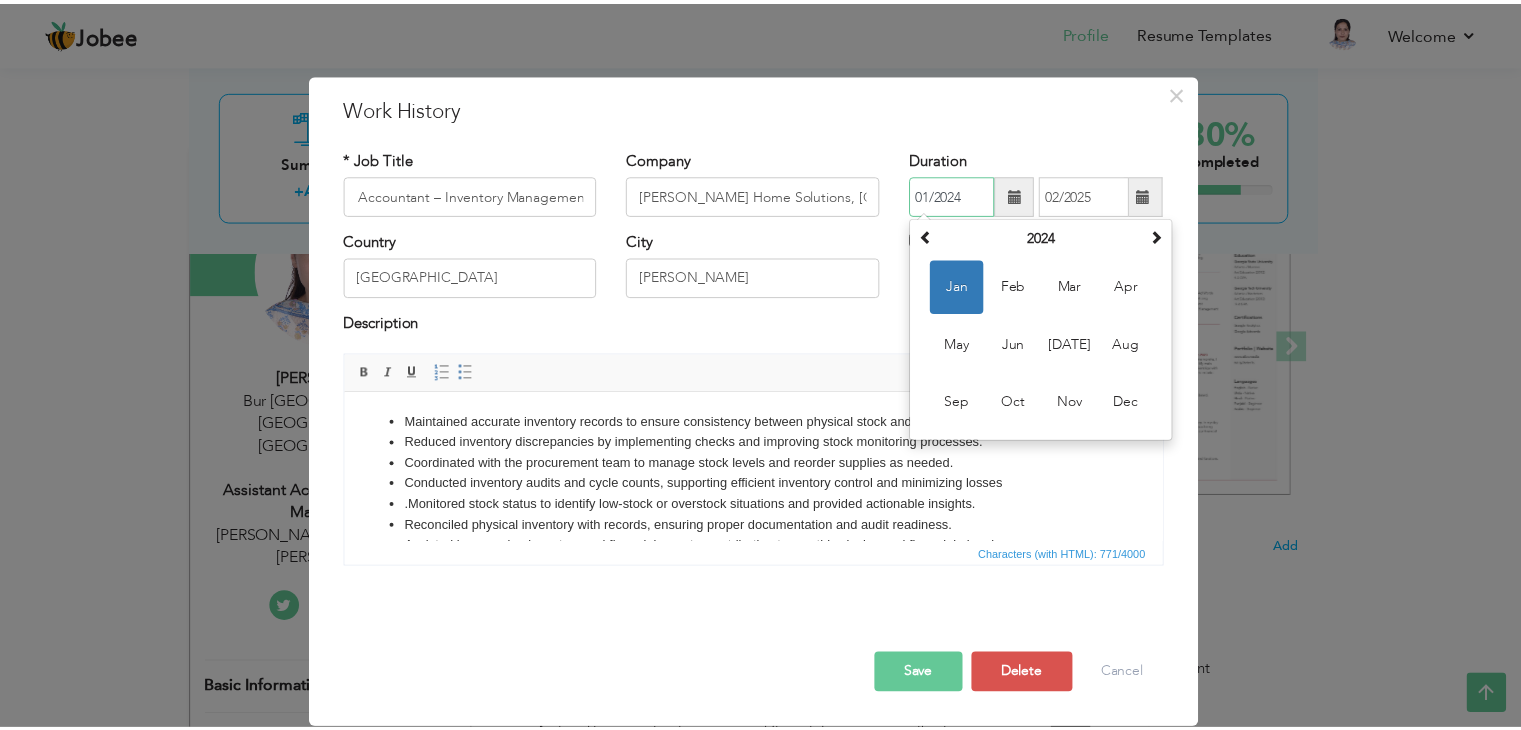 scroll, scrollTop: 0, scrollLeft: 0, axis: both 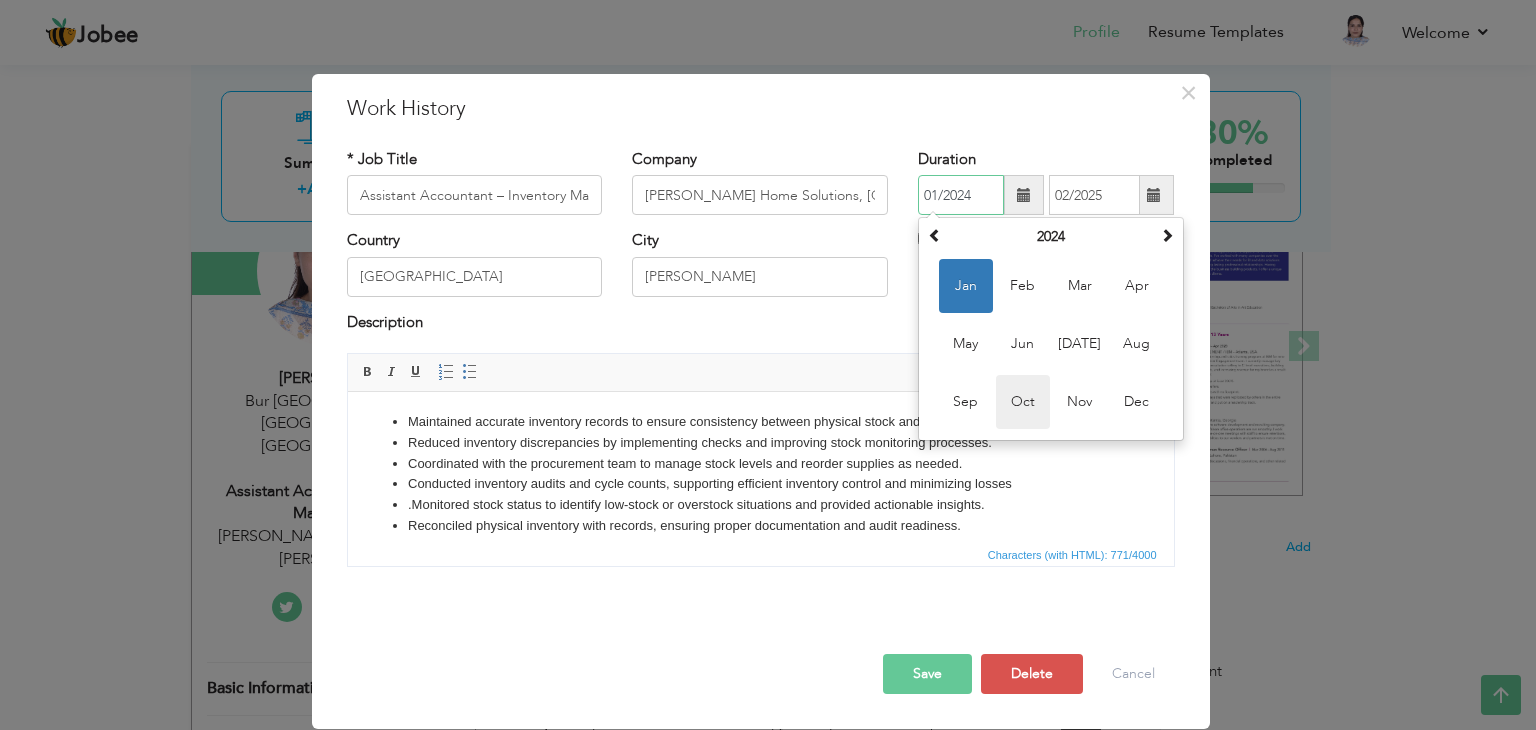 click on "Oct" at bounding box center (1023, 402) 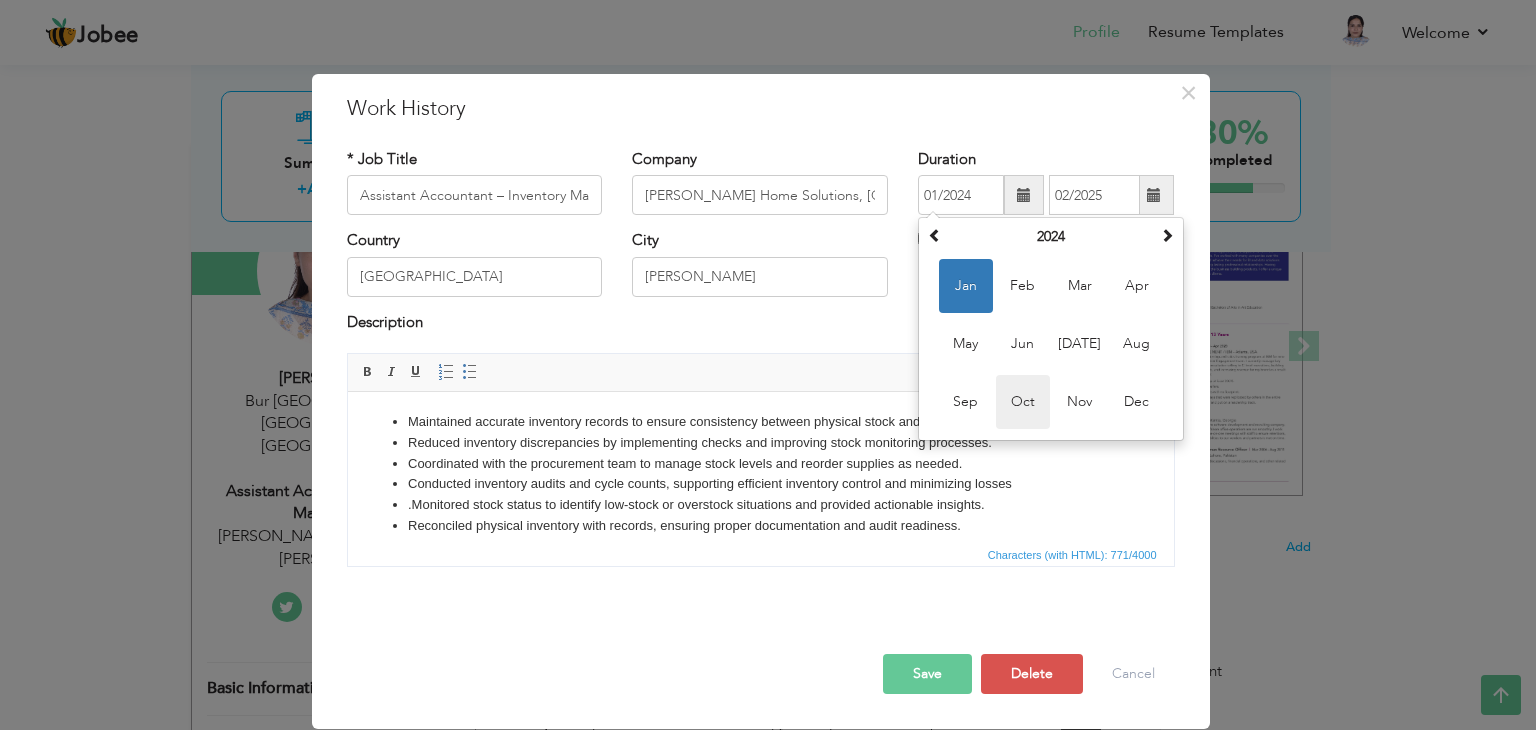type on "10/2024" 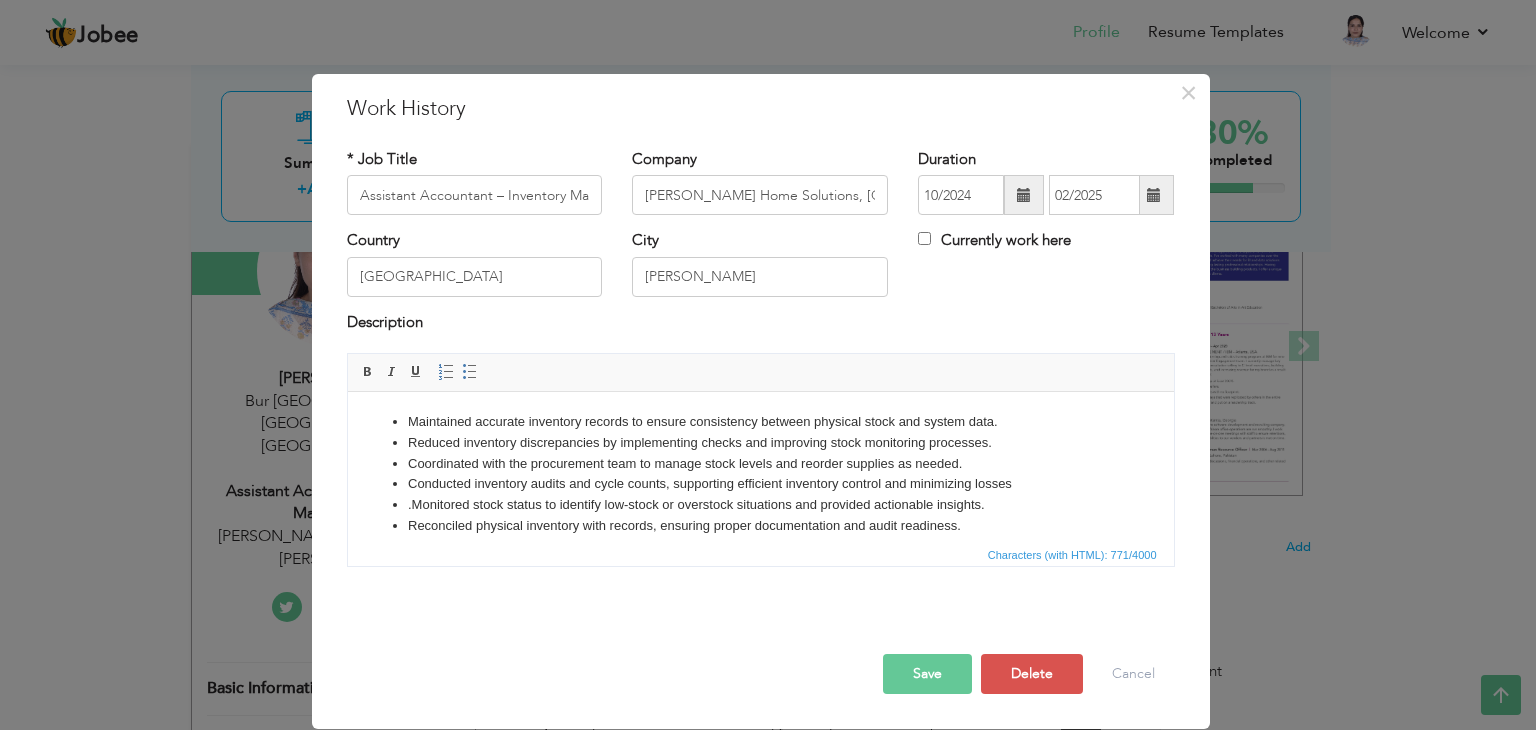 click on "Save" at bounding box center [927, 674] 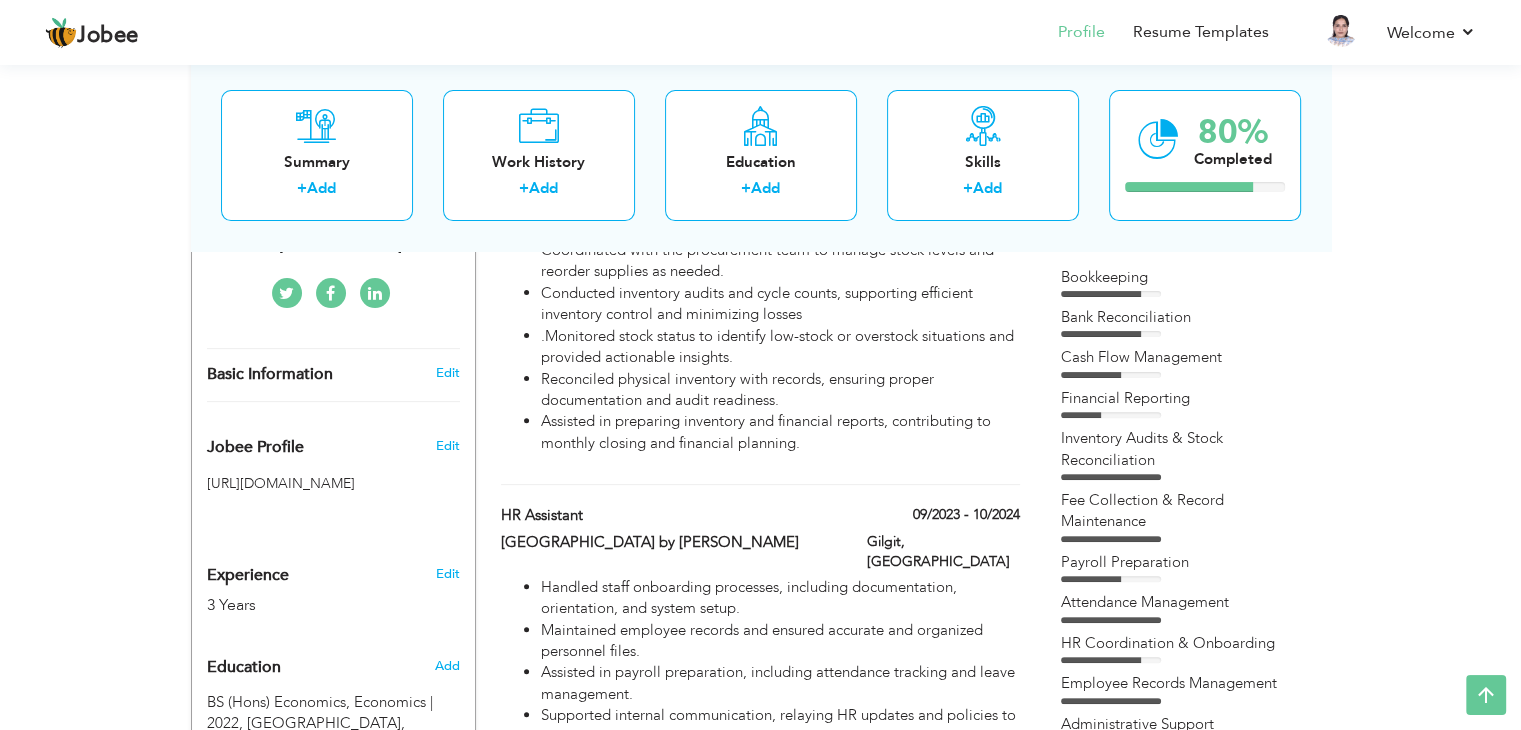 scroll, scrollTop: 544, scrollLeft: 0, axis: vertical 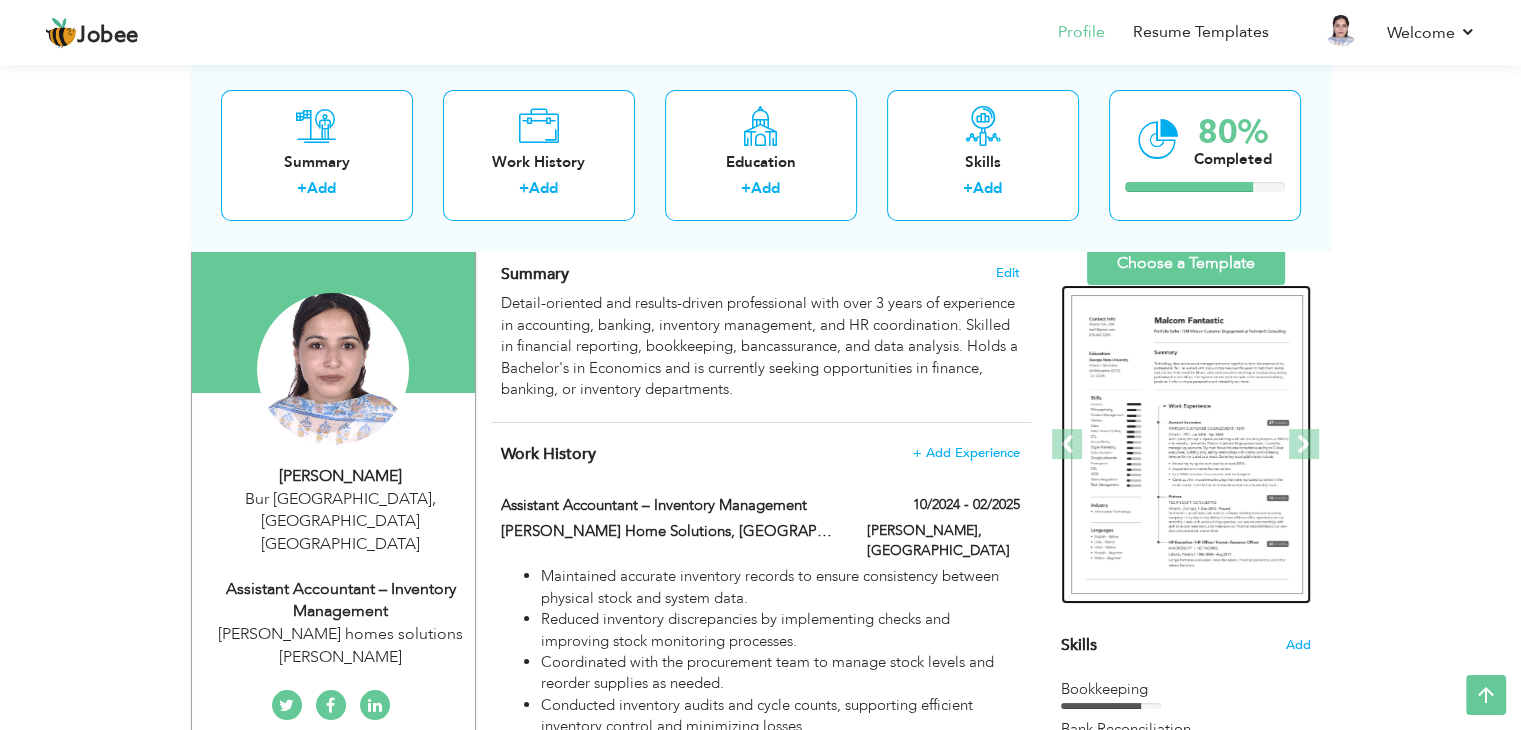 click at bounding box center (1187, 445) 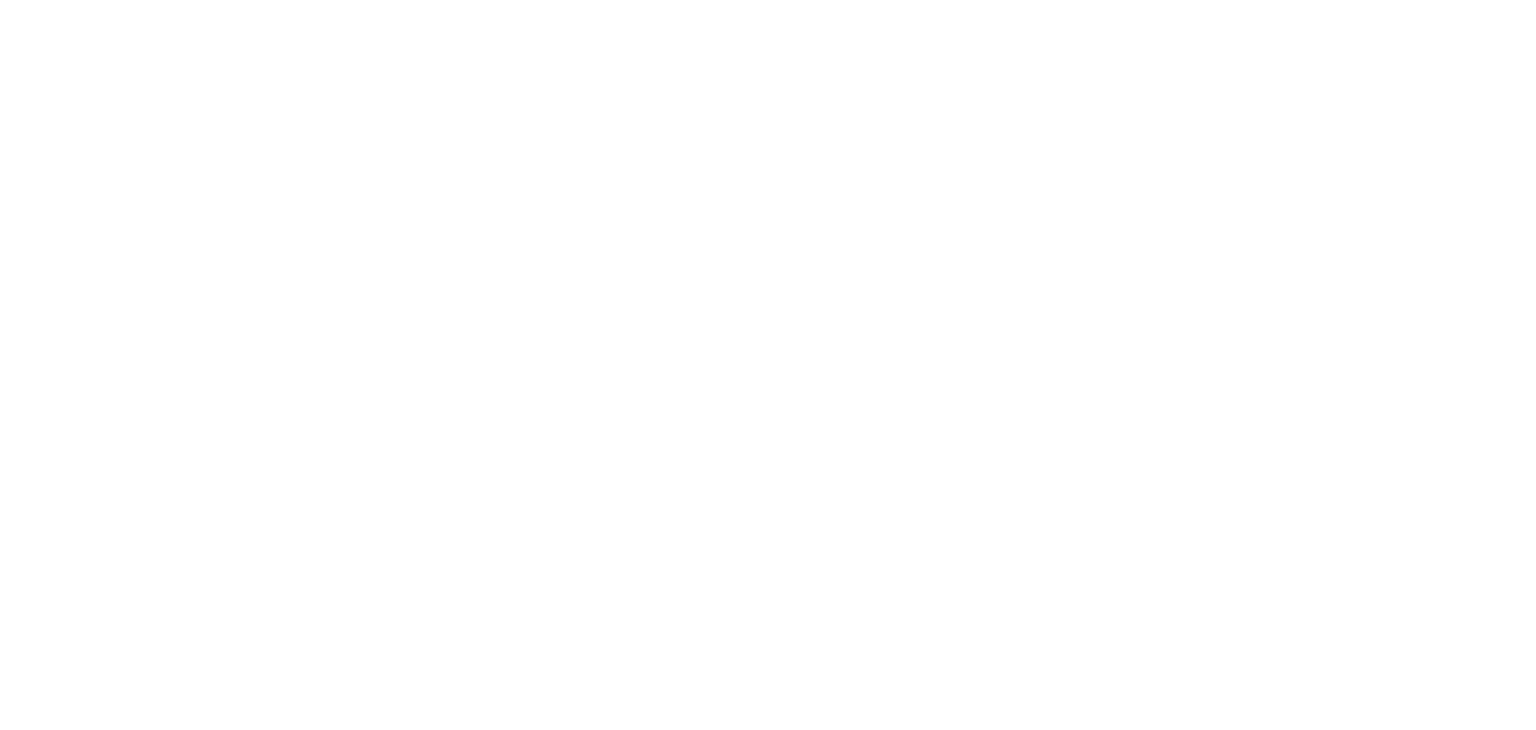 scroll, scrollTop: 0, scrollLeft: 0, axis: both 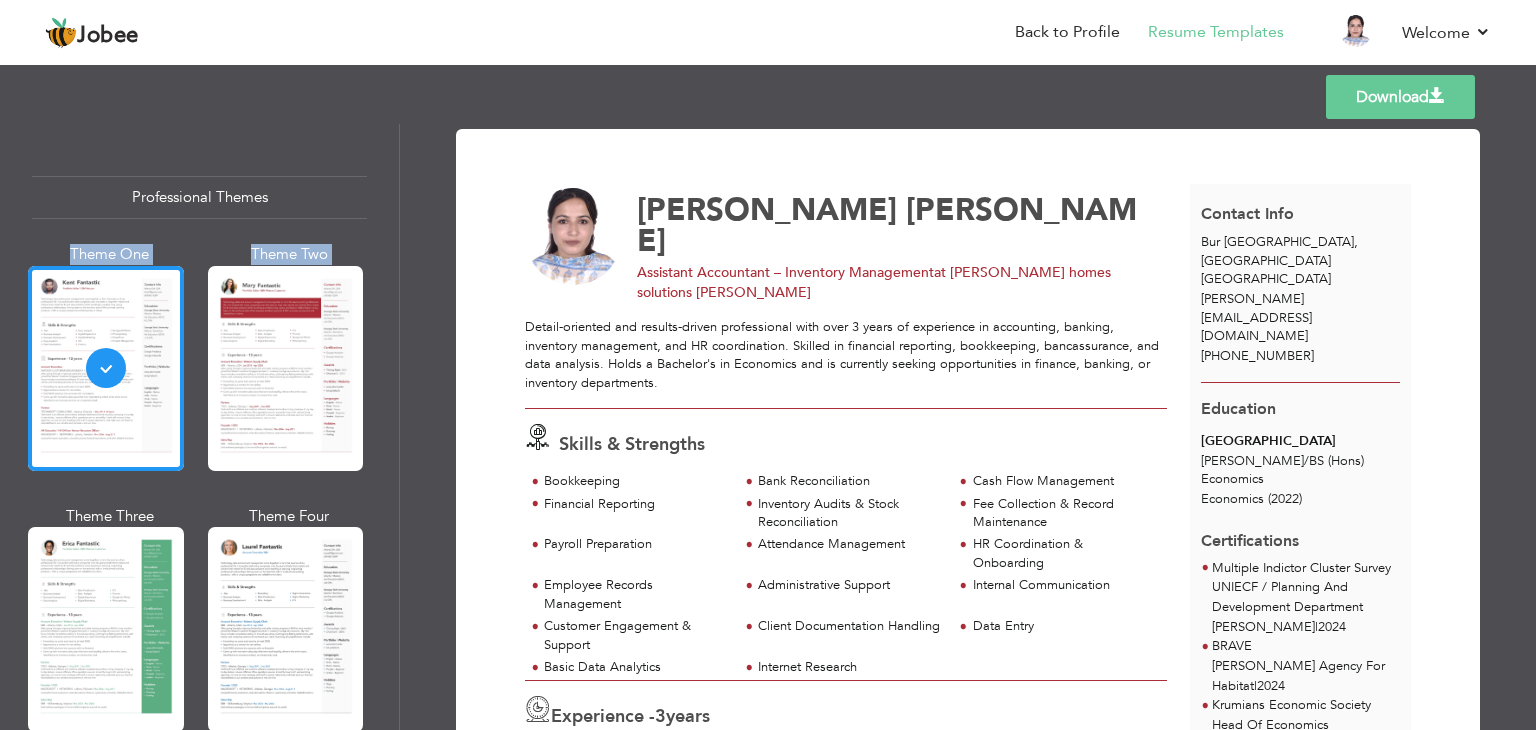 drag, startPoint x: 399, startPoint y: 185, endPoint x: 372, endPoint y: 380, distance: 196.86035 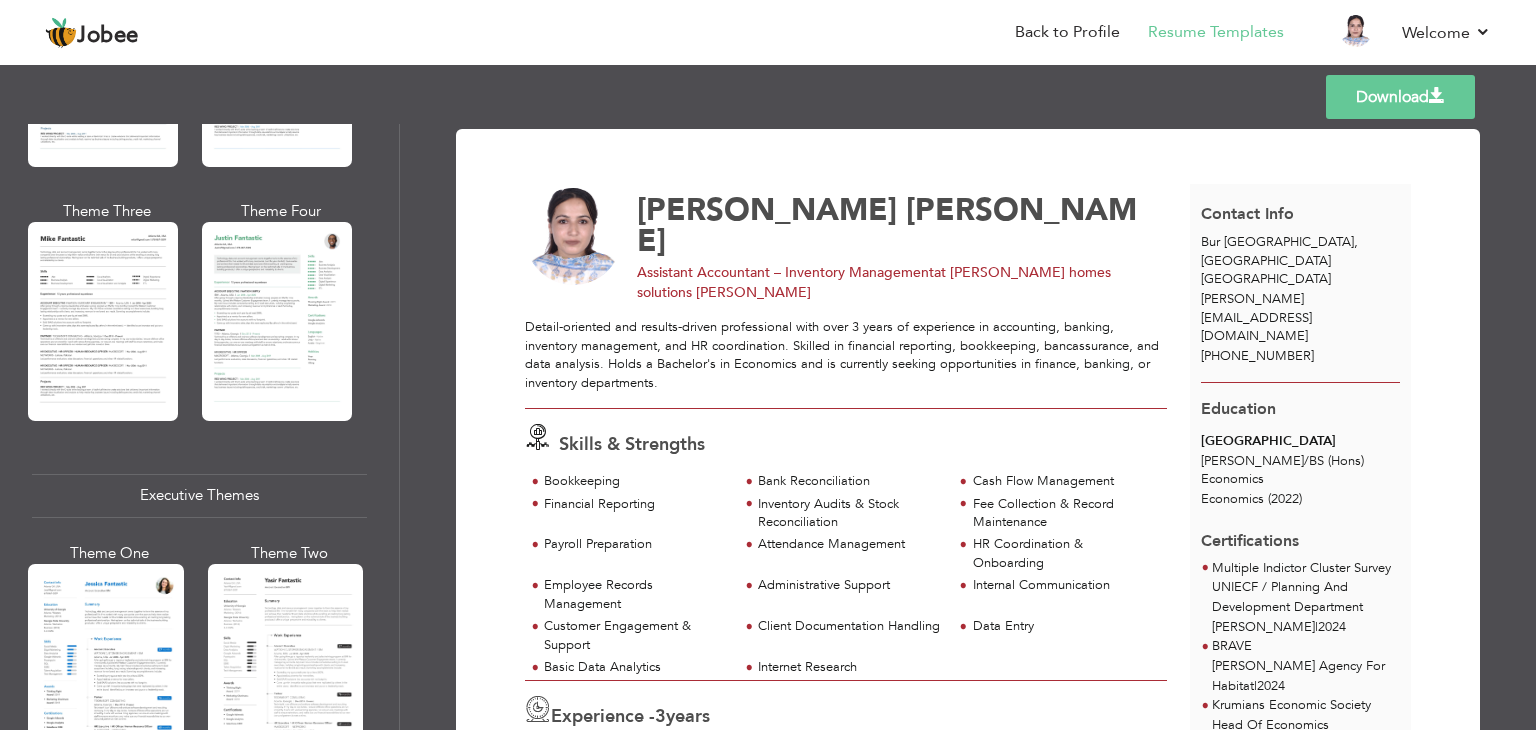 scroll, scrollTop: 1256, scrollLeft: 0, axis: vertical 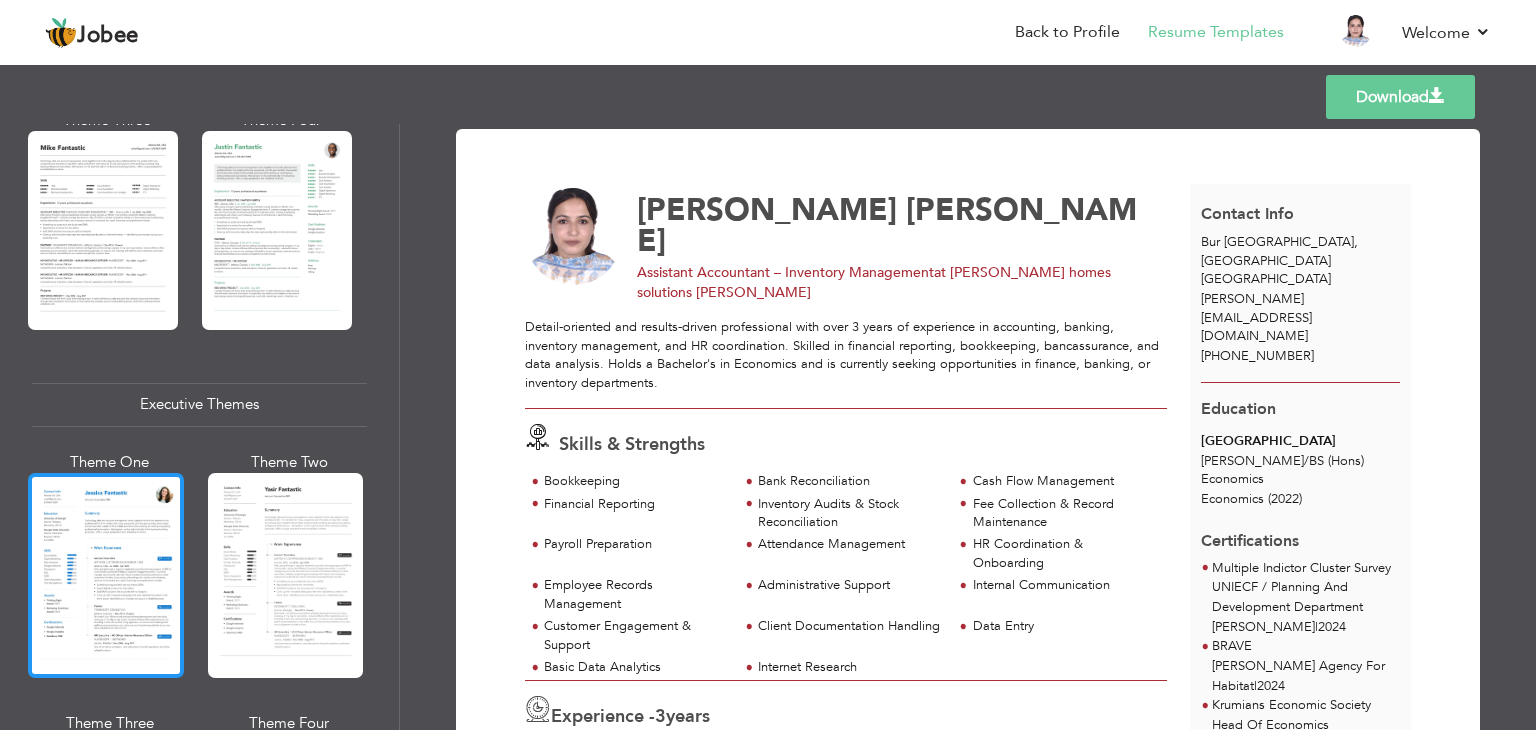 click at bounding box center [106, 575] 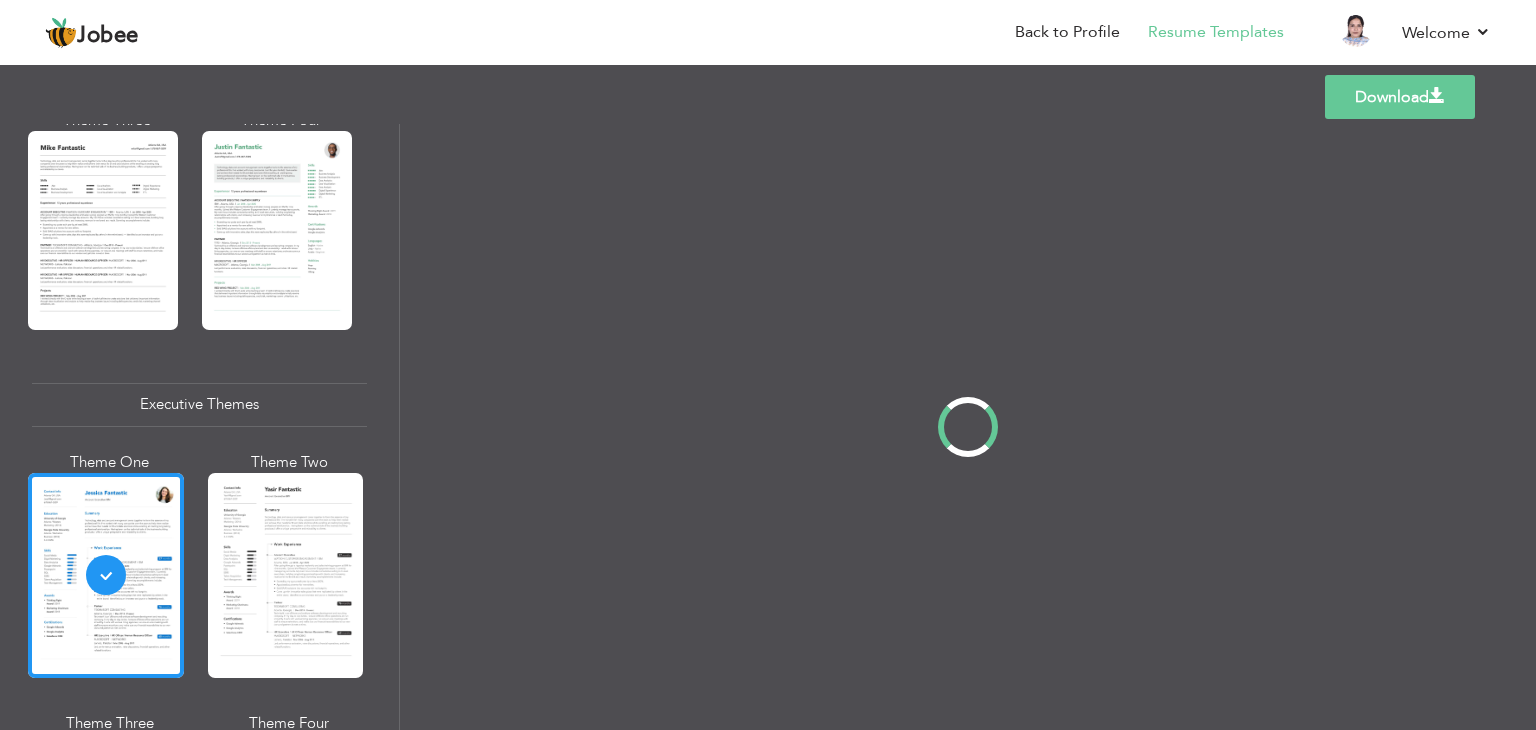 scroll, scrollTop: 1260, scrollLeft: 0, axis: vertical 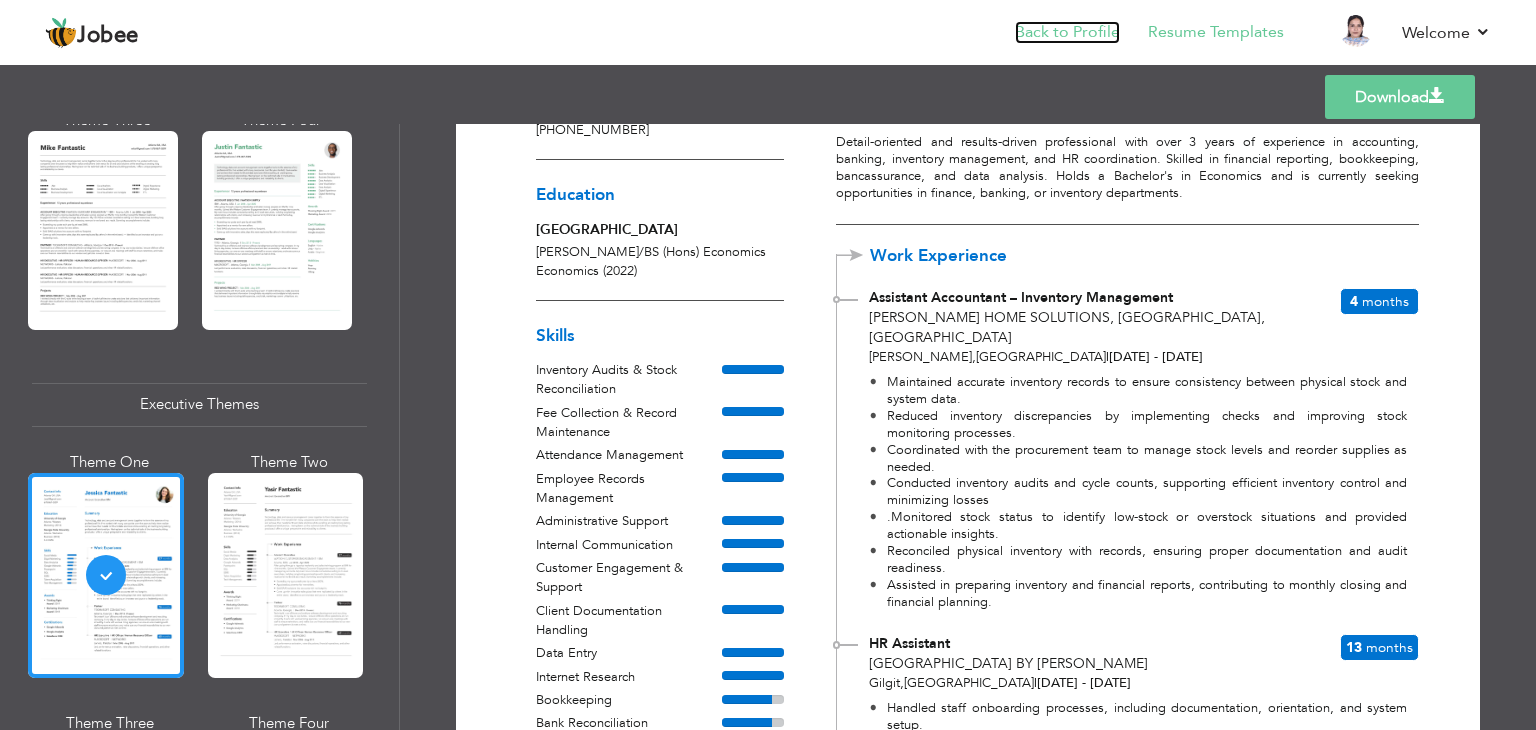 click on "Back to Profile" at bounding box center (1067, 32) 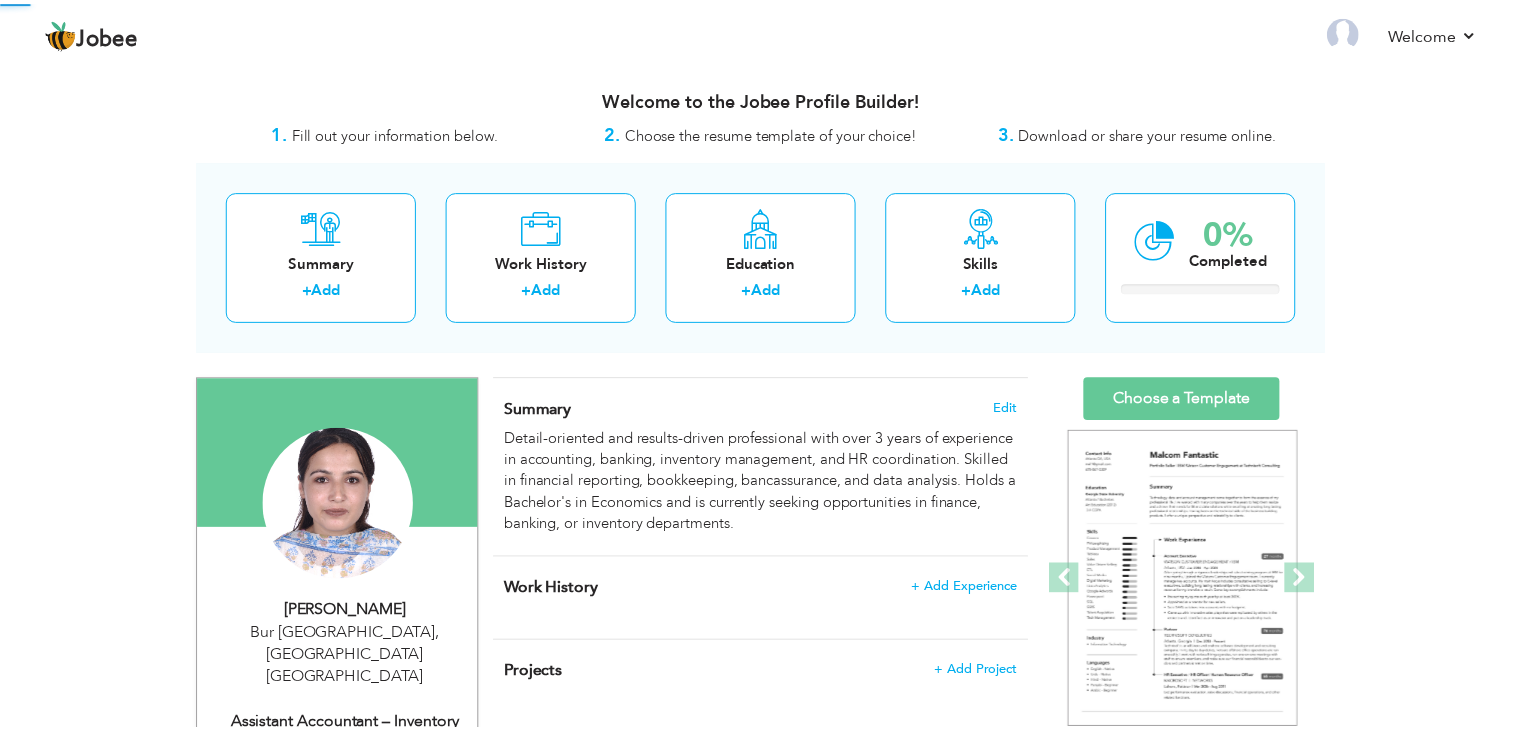 scroll, scrollTop: 0, scrollLeft: 0, axis: both 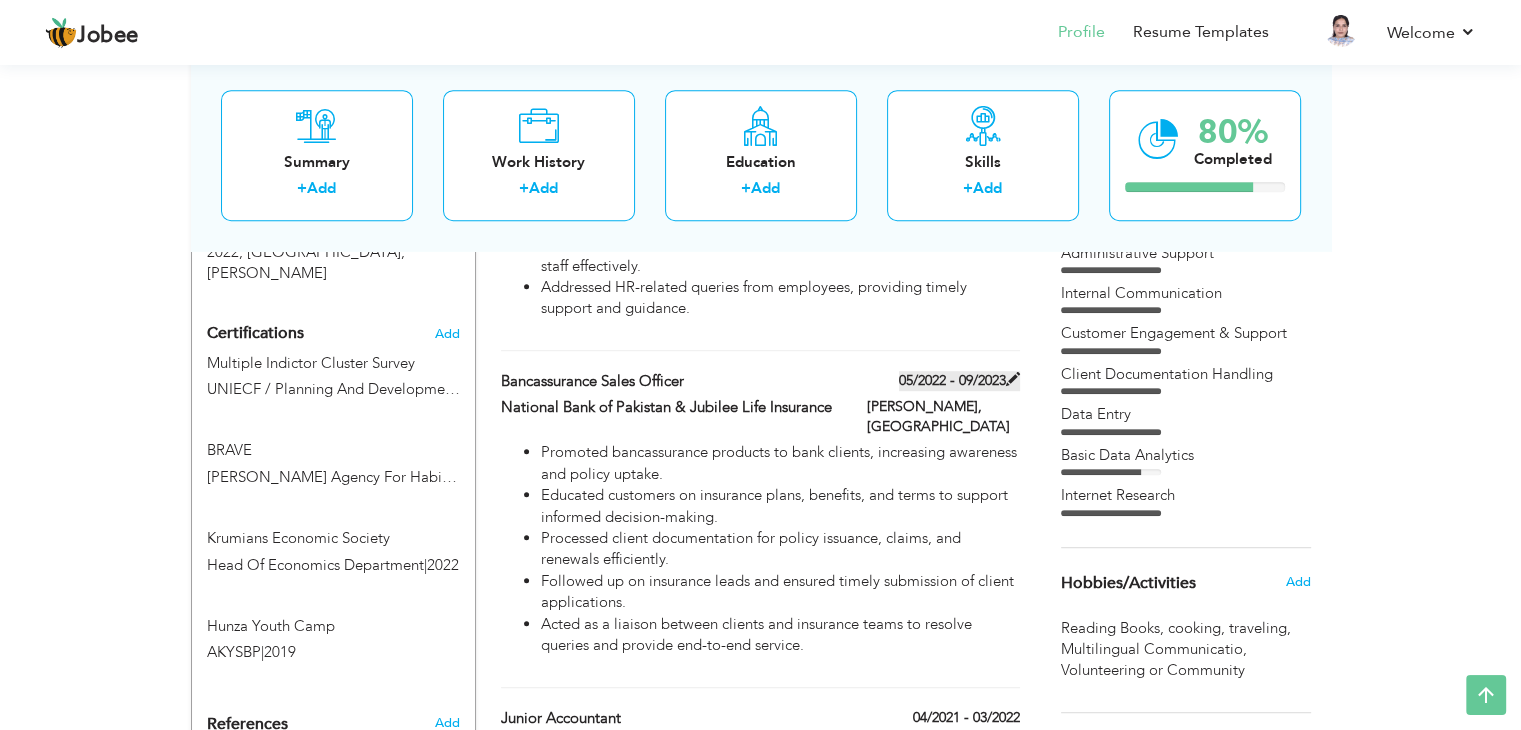 click on "05/2022 - 09/2023" at bounding box center [959, 381] 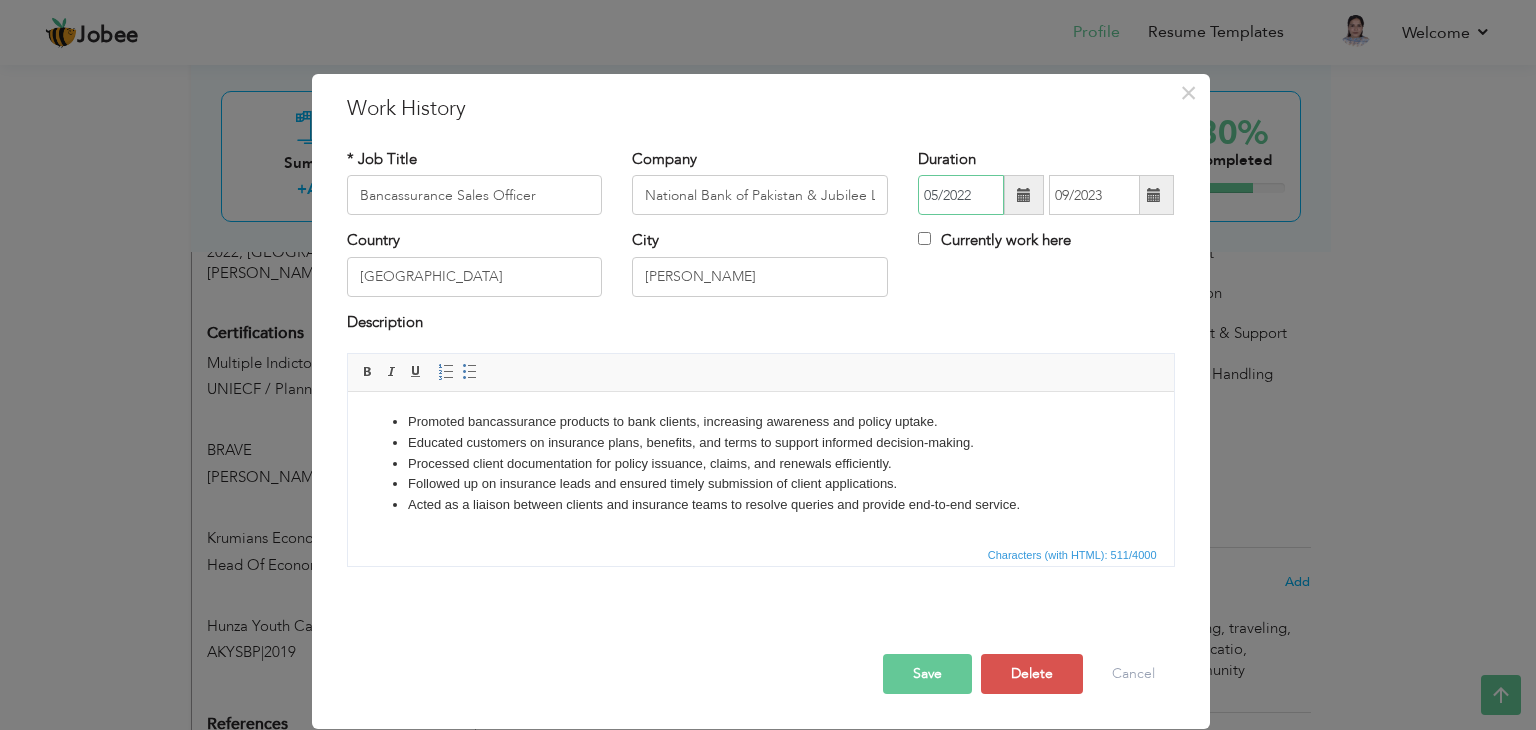 click on "05/2022" at bounding box center (961, 195) 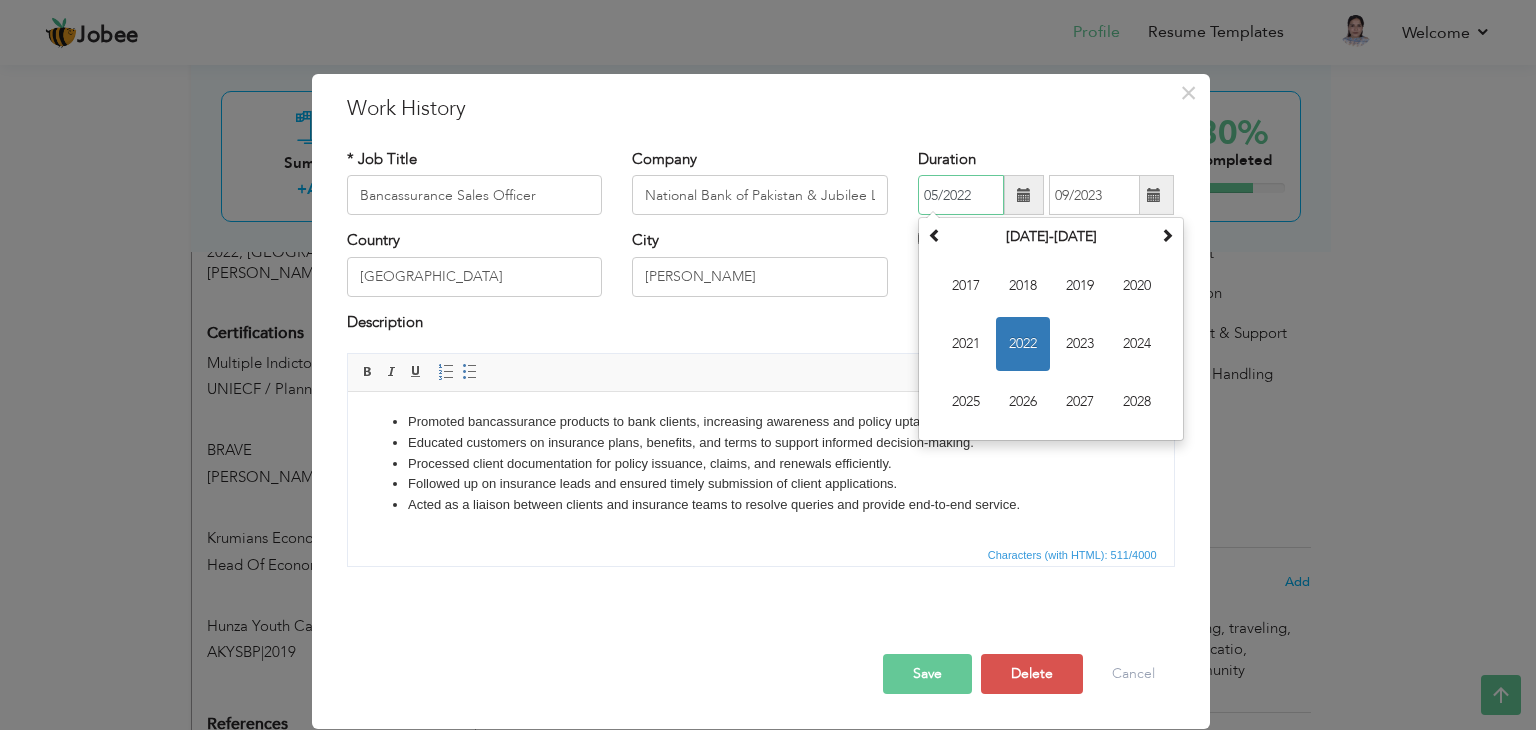 click on "05/2022" at bounding box center [961, 195] 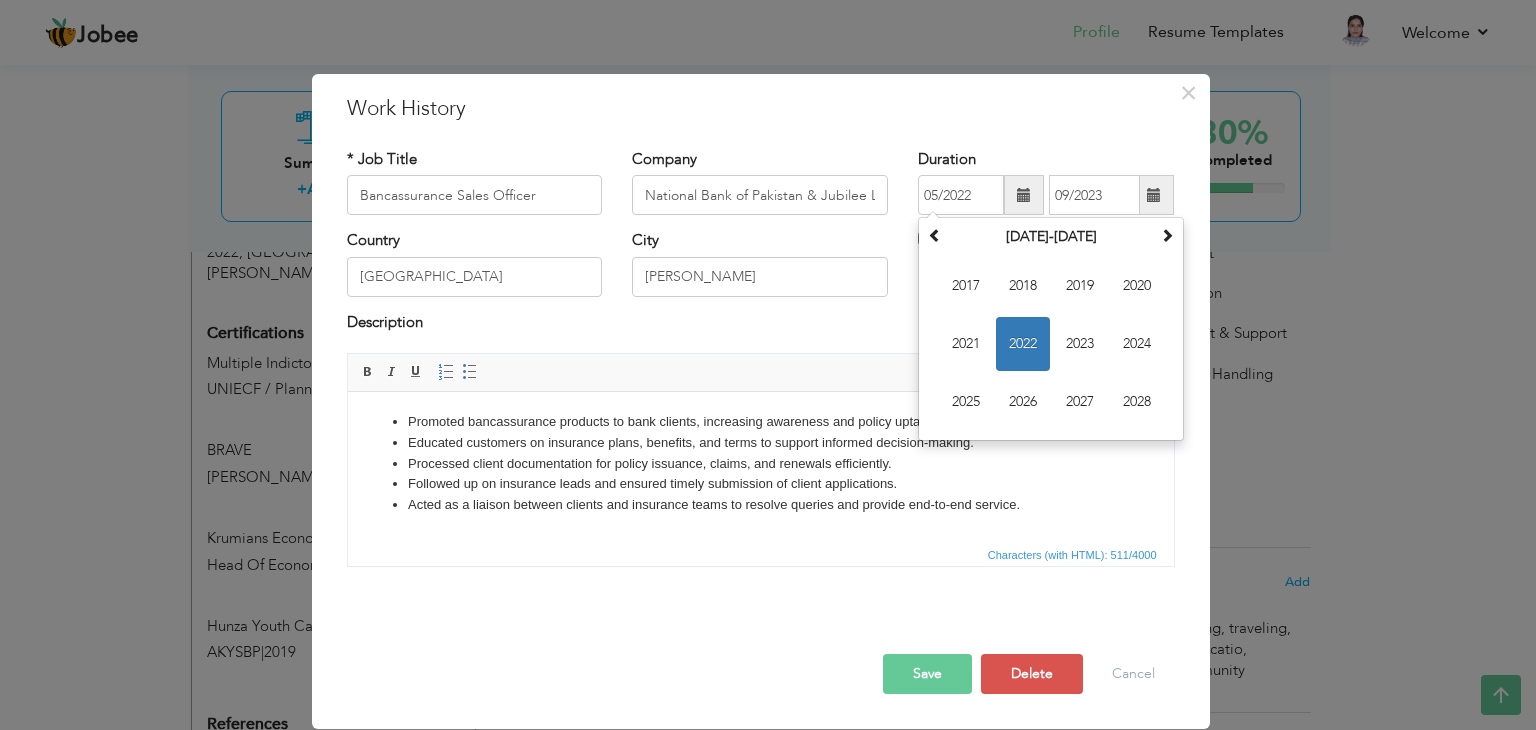 click at bounding box center [1024, 195] 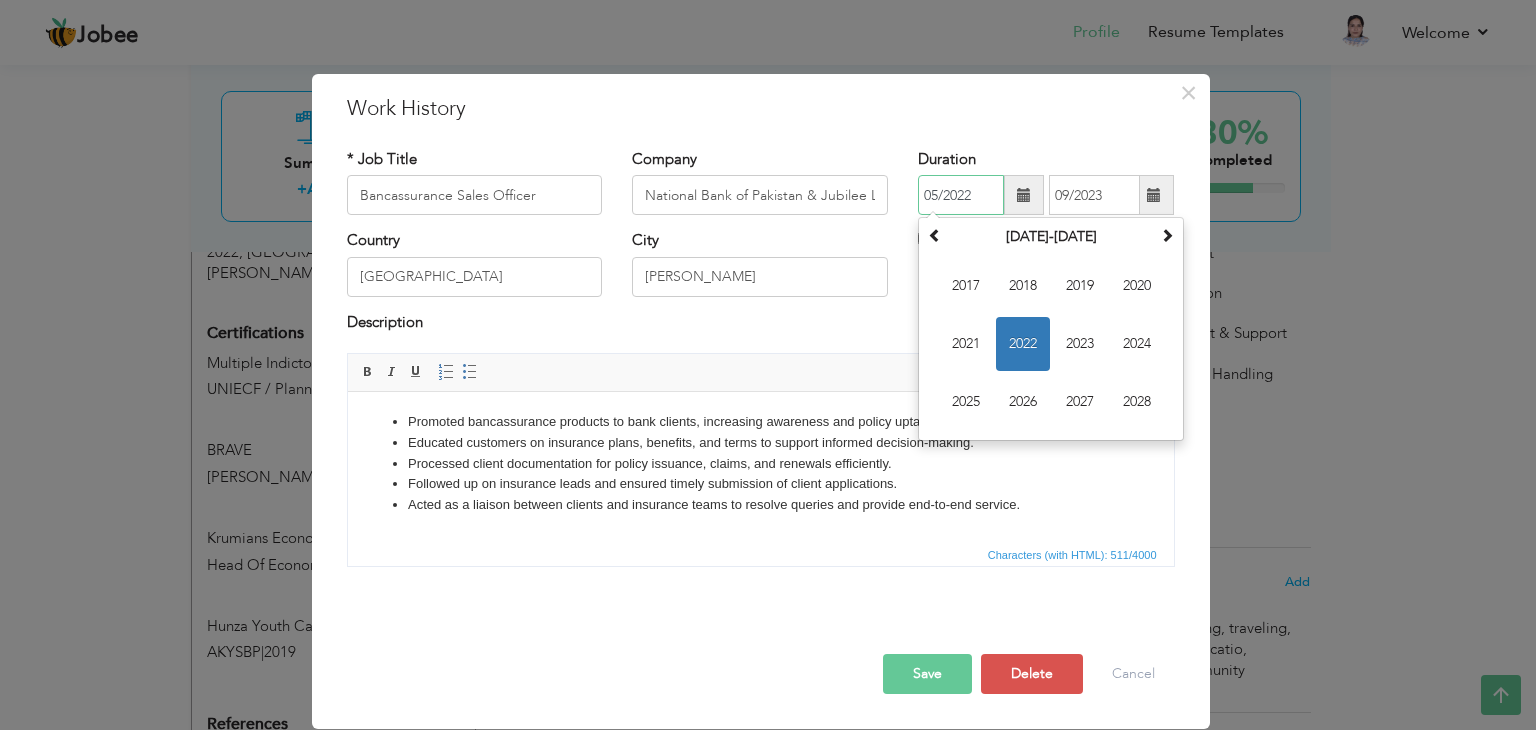 click on "2022" at bounding box center [1023, 344] 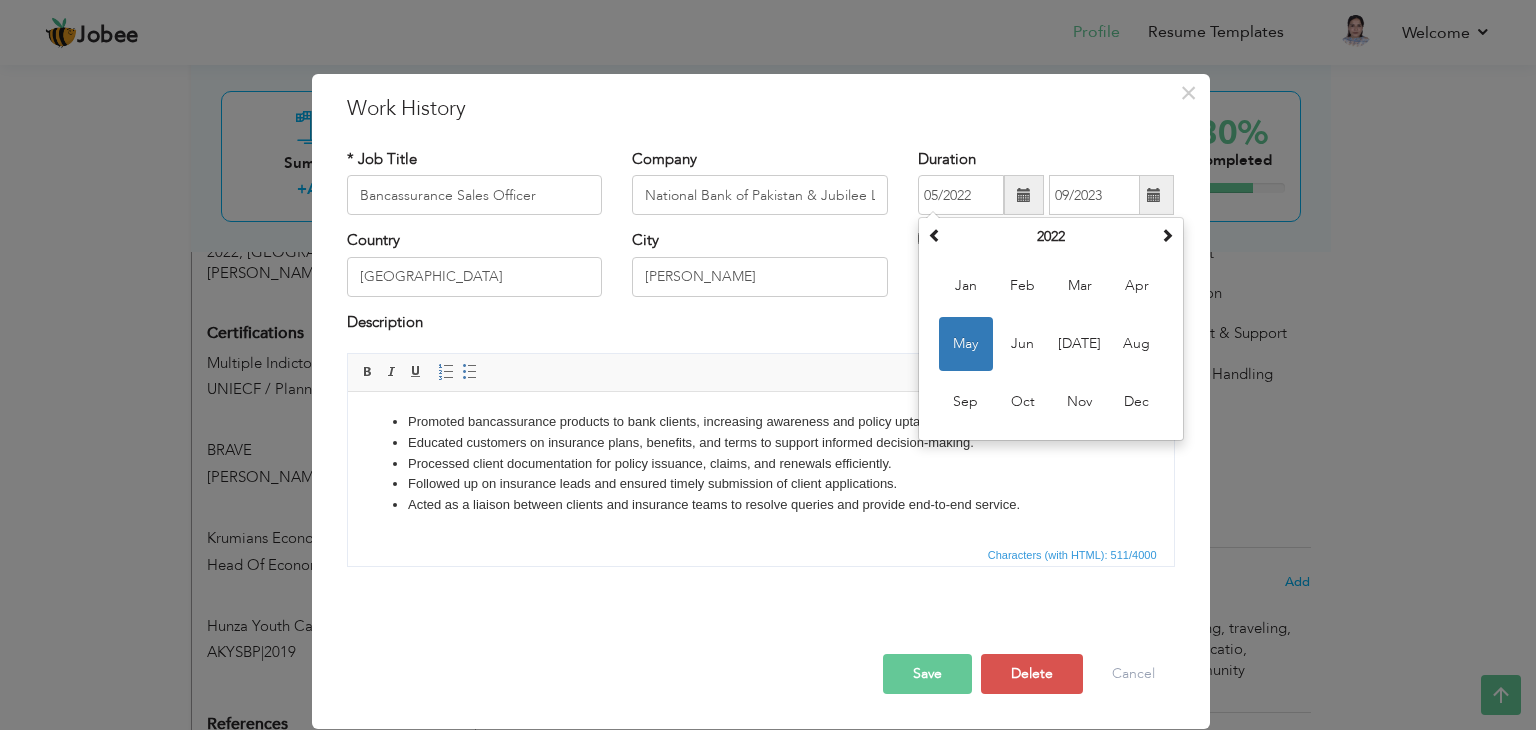 click on "Description" at bounding box center [761, 325] 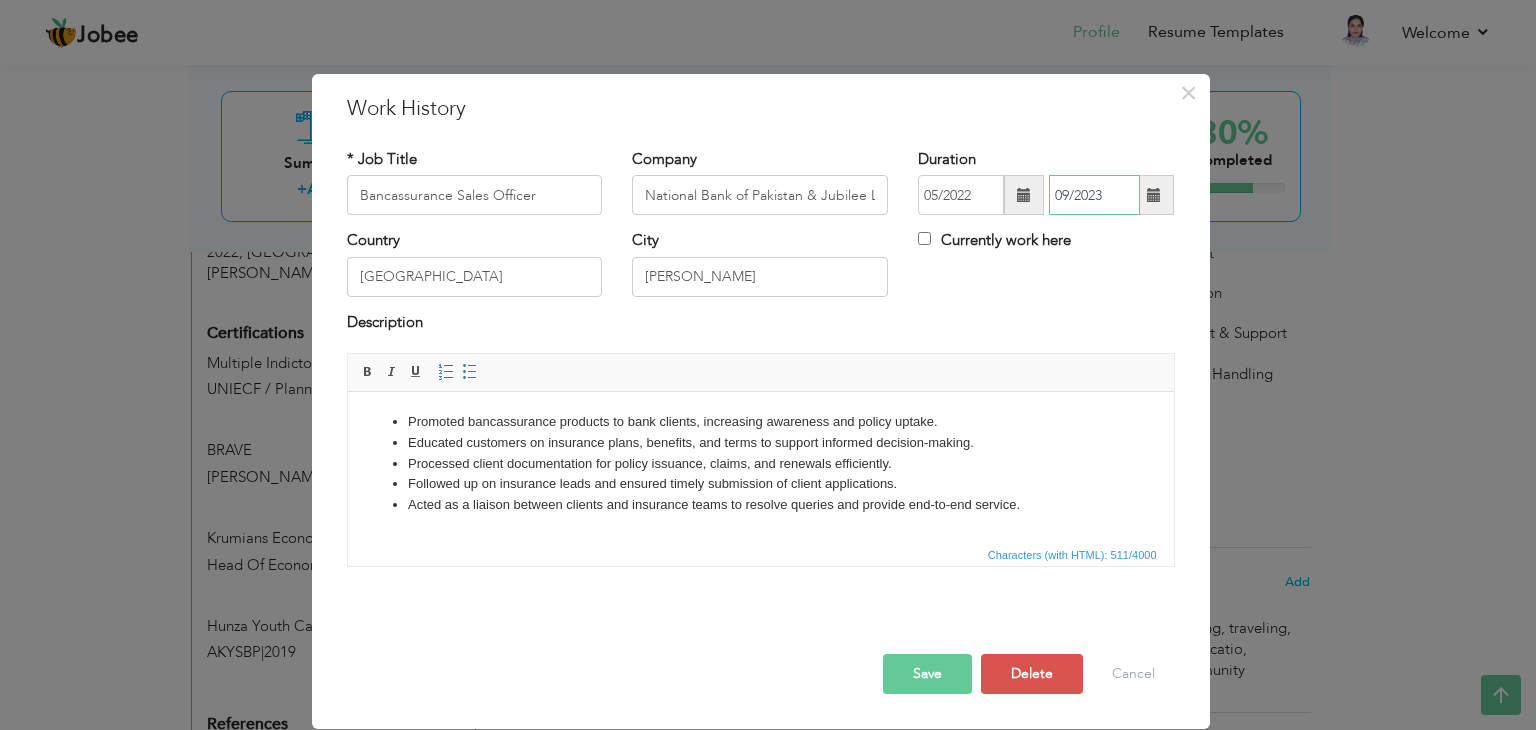 click on "09/2023" at bounding box center [1094, 195] 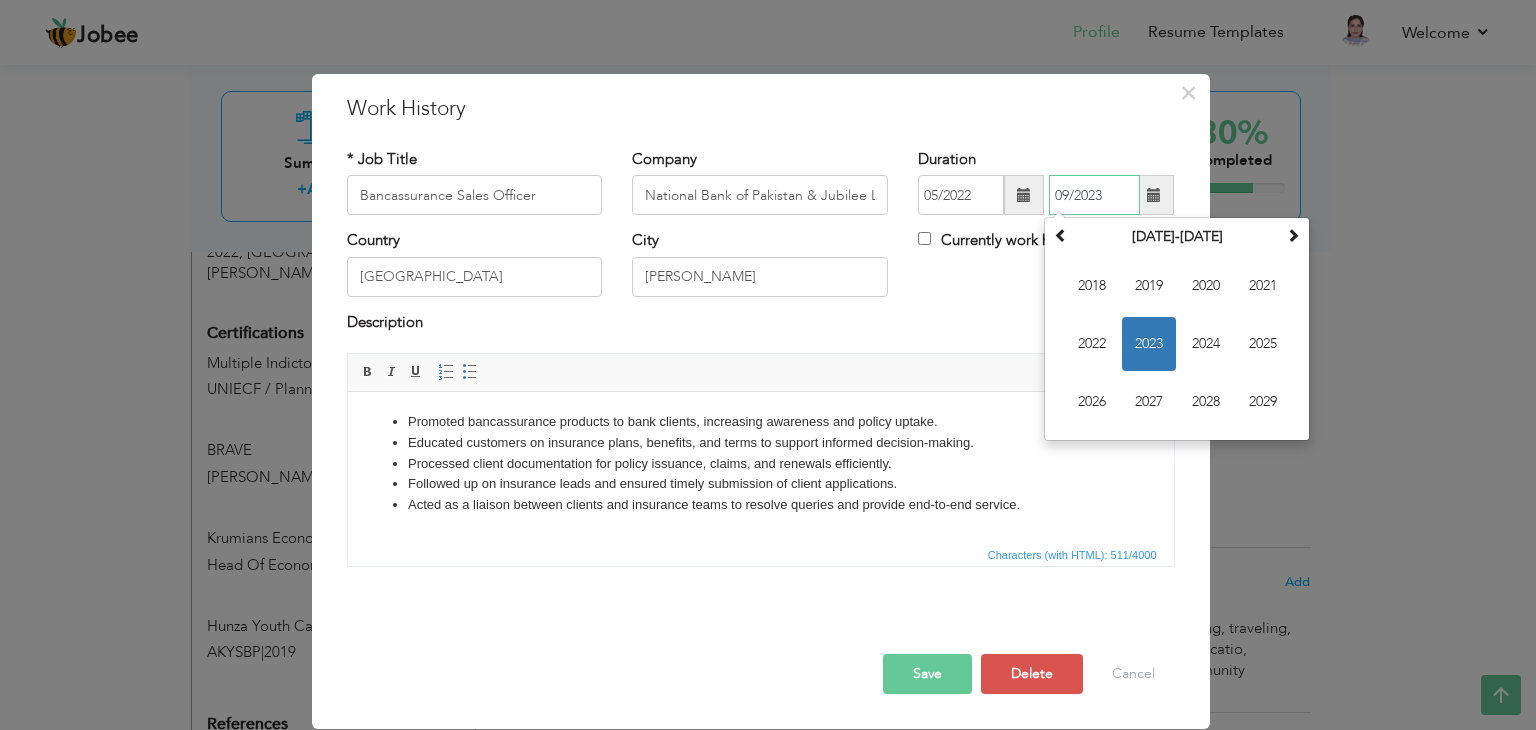 click on "2023" at bounding box center (1149, 344) 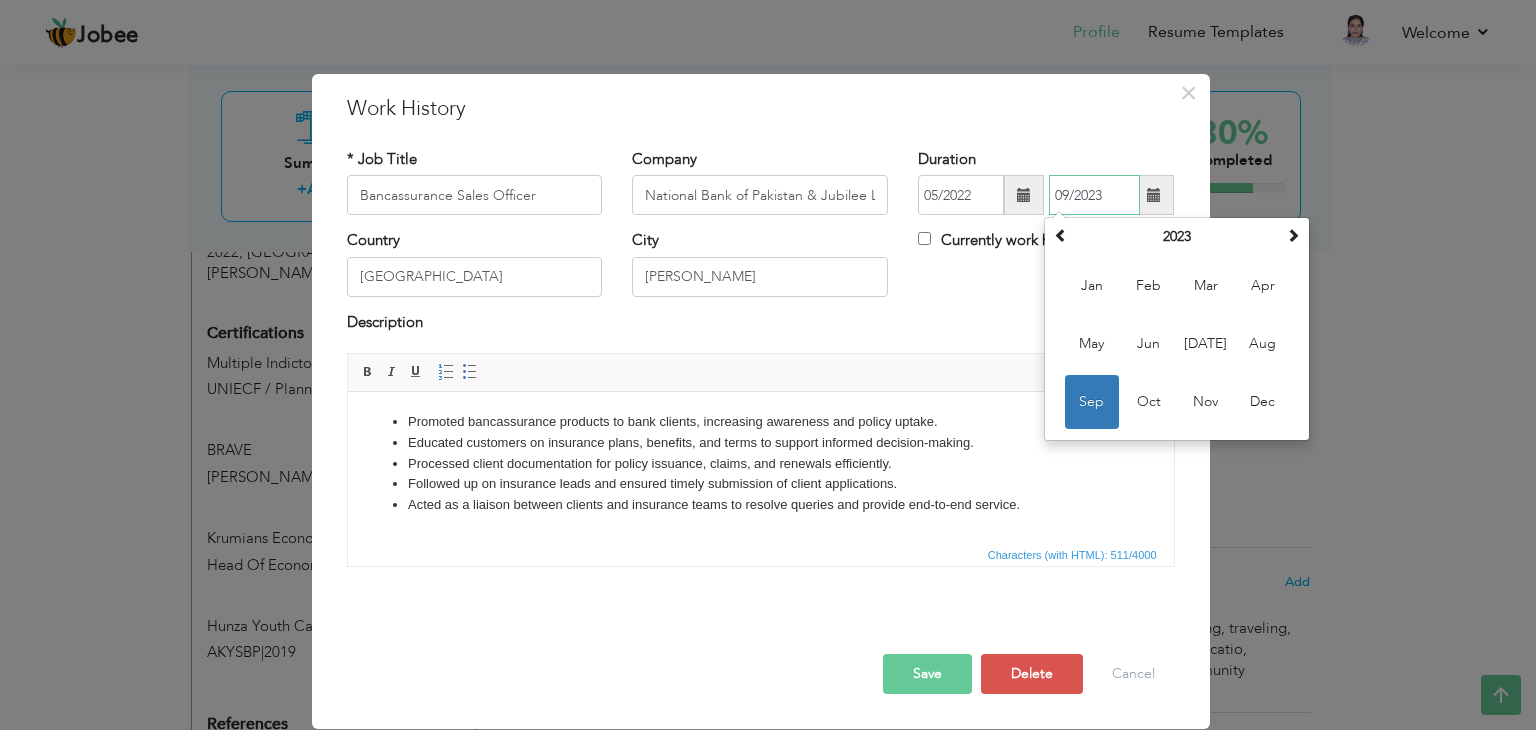 click on "Jul" at bounding box center [1206, 344] 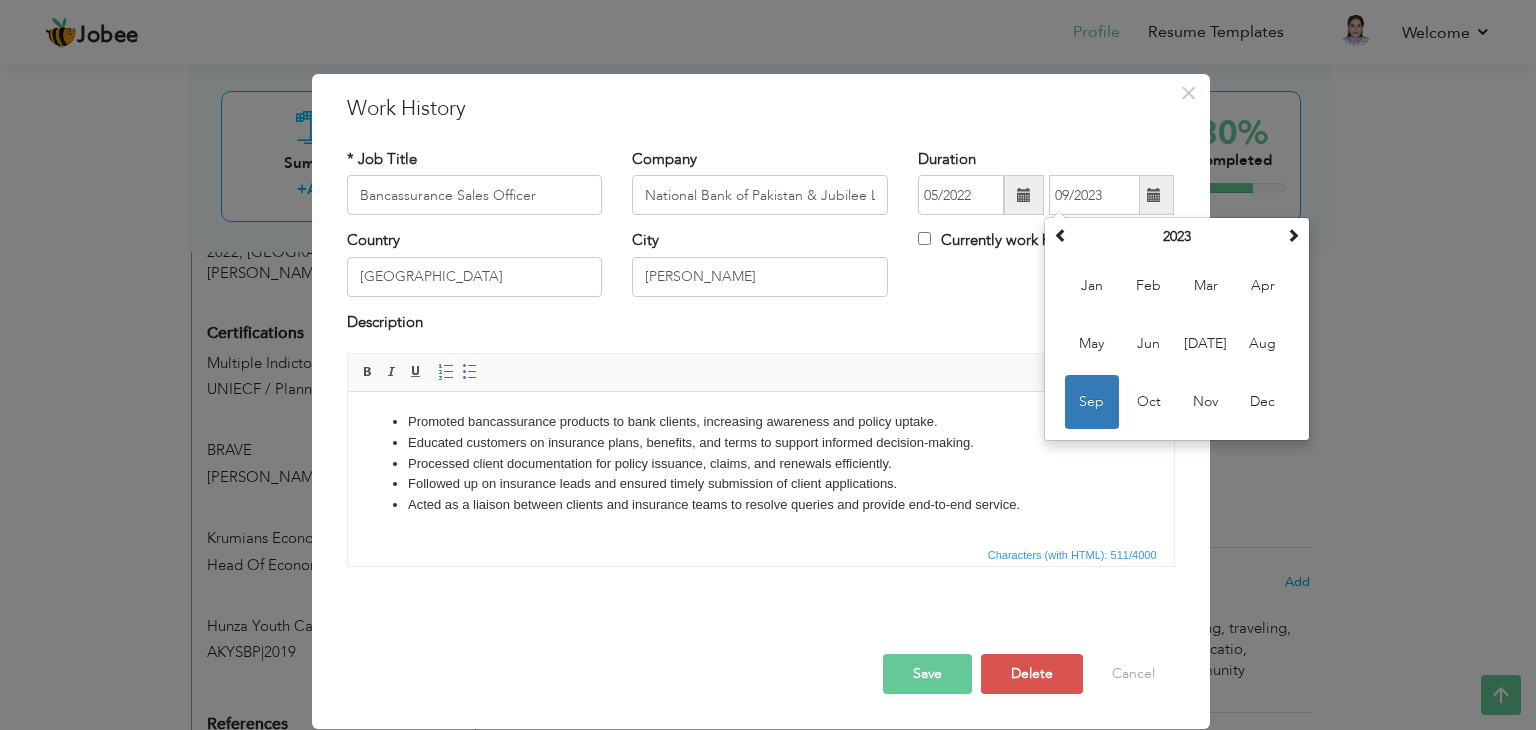 type on "07/2023" 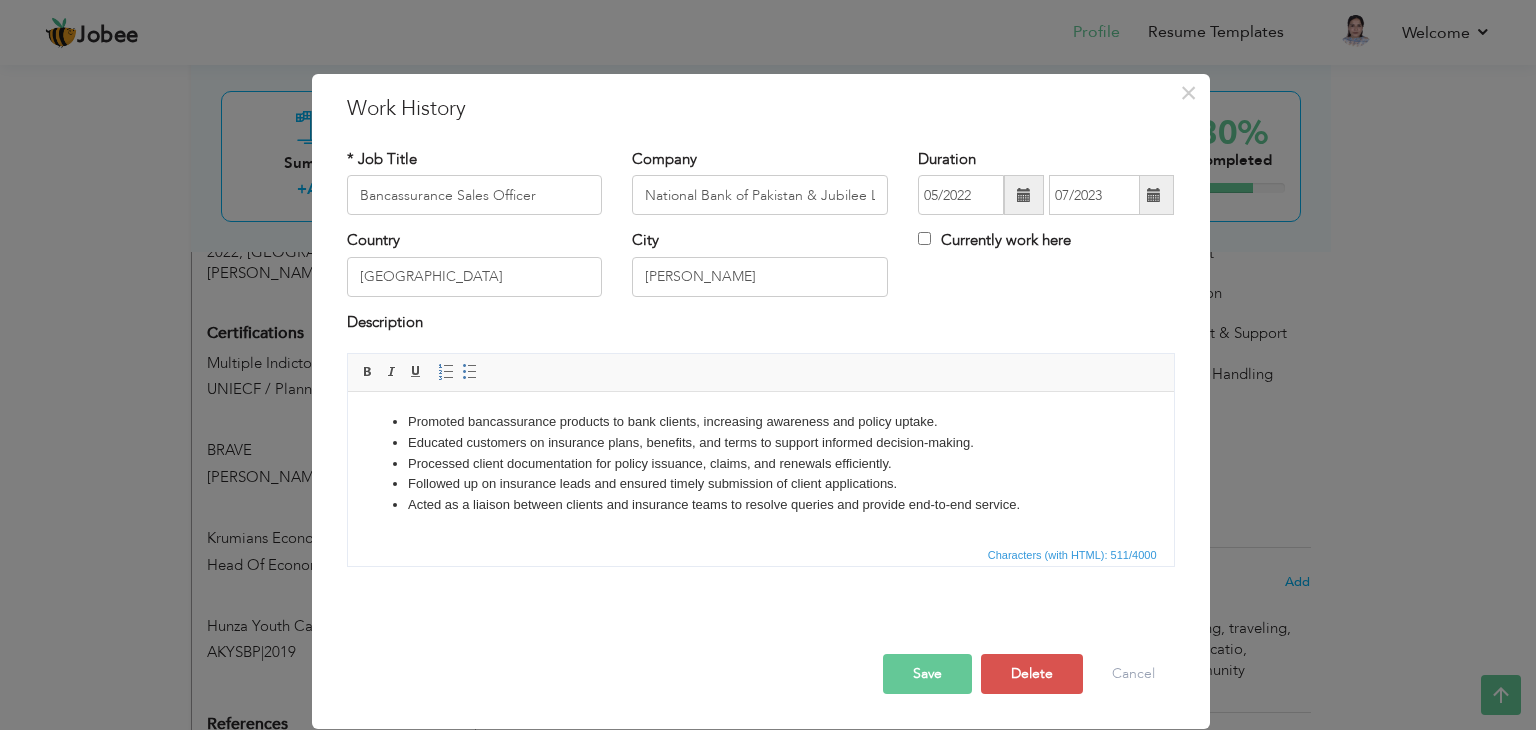 click on "Save" at bounding box center [927, 674] 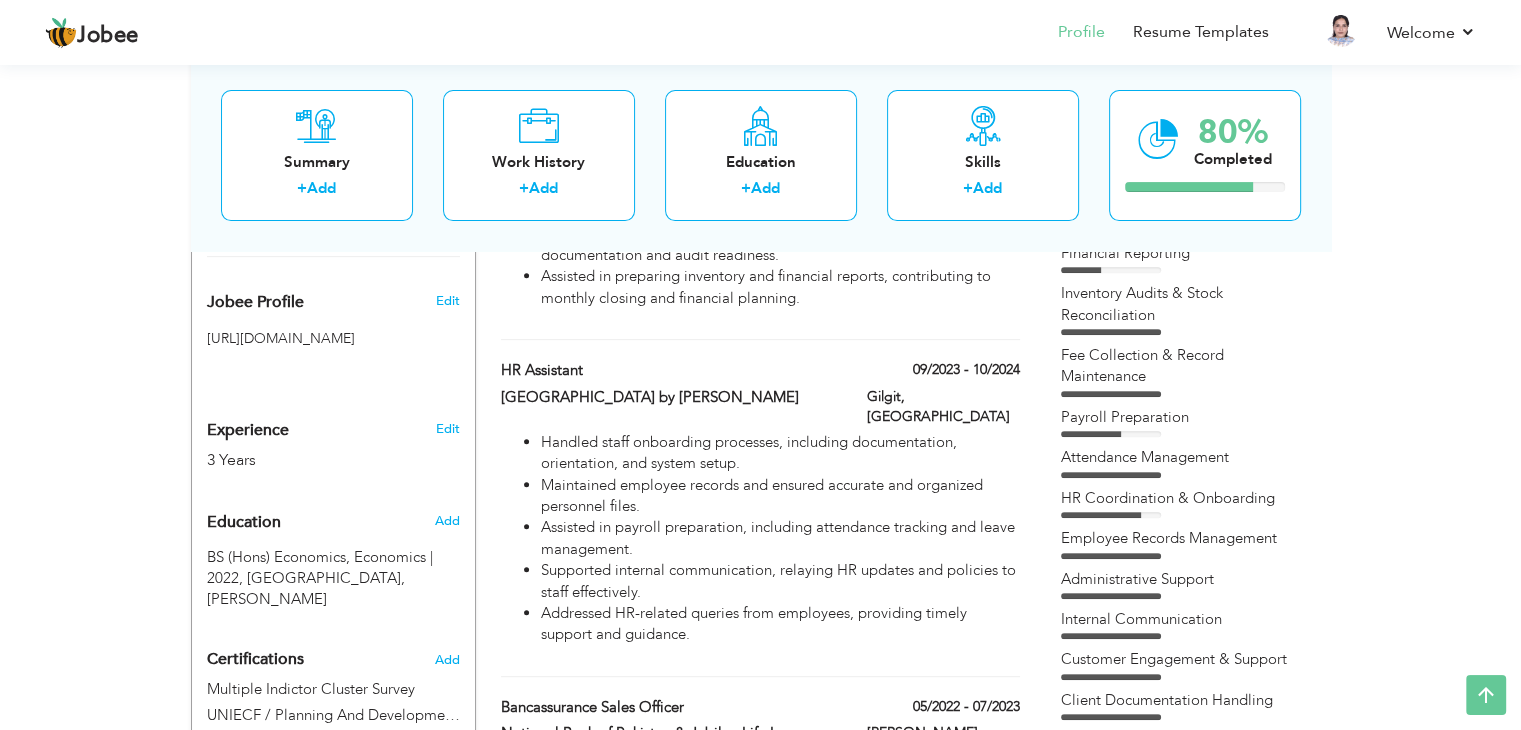 scroll, scrollTop: 689, scrollLeft: 0, axis: vertical 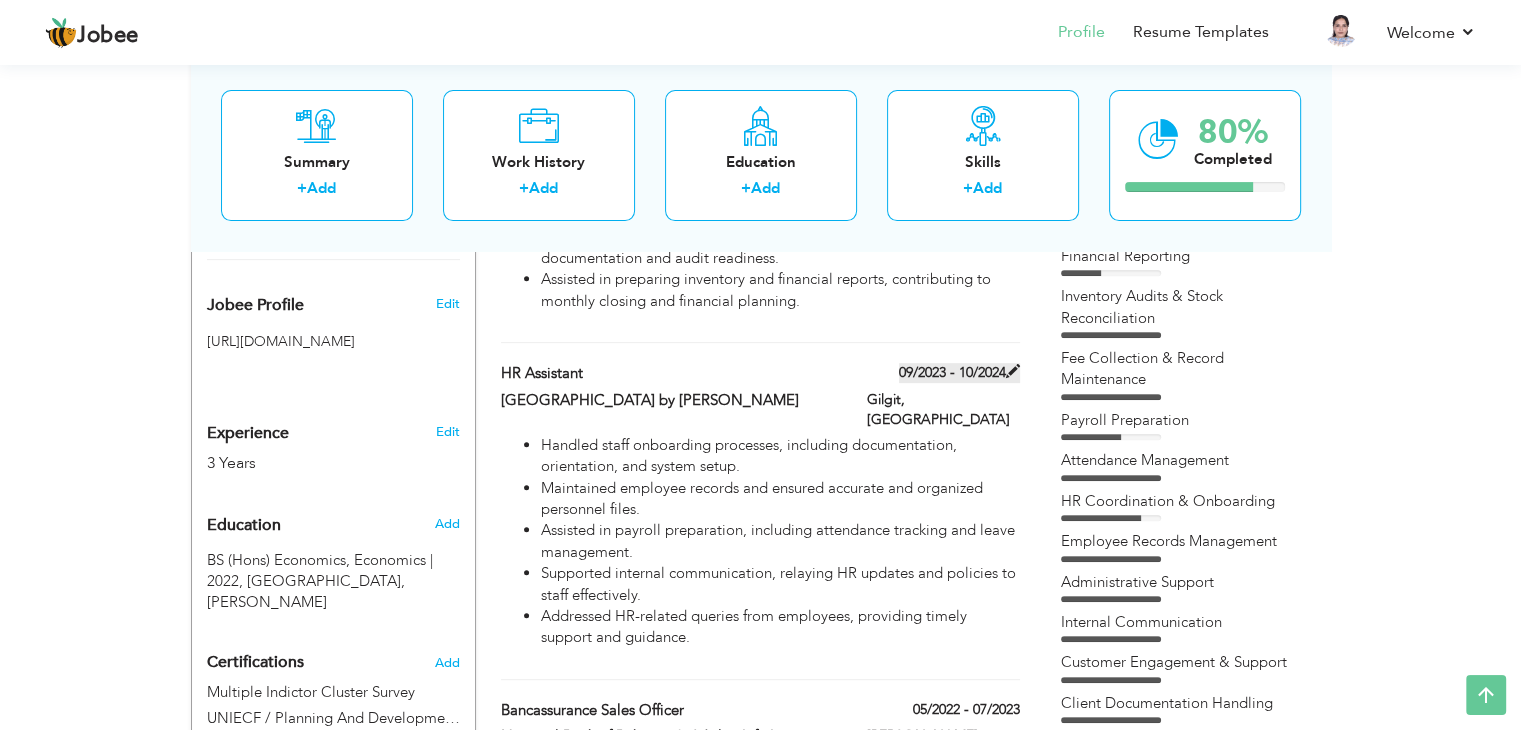 click on "09/2023 - 10/2024" at bounding box center (959, 373) 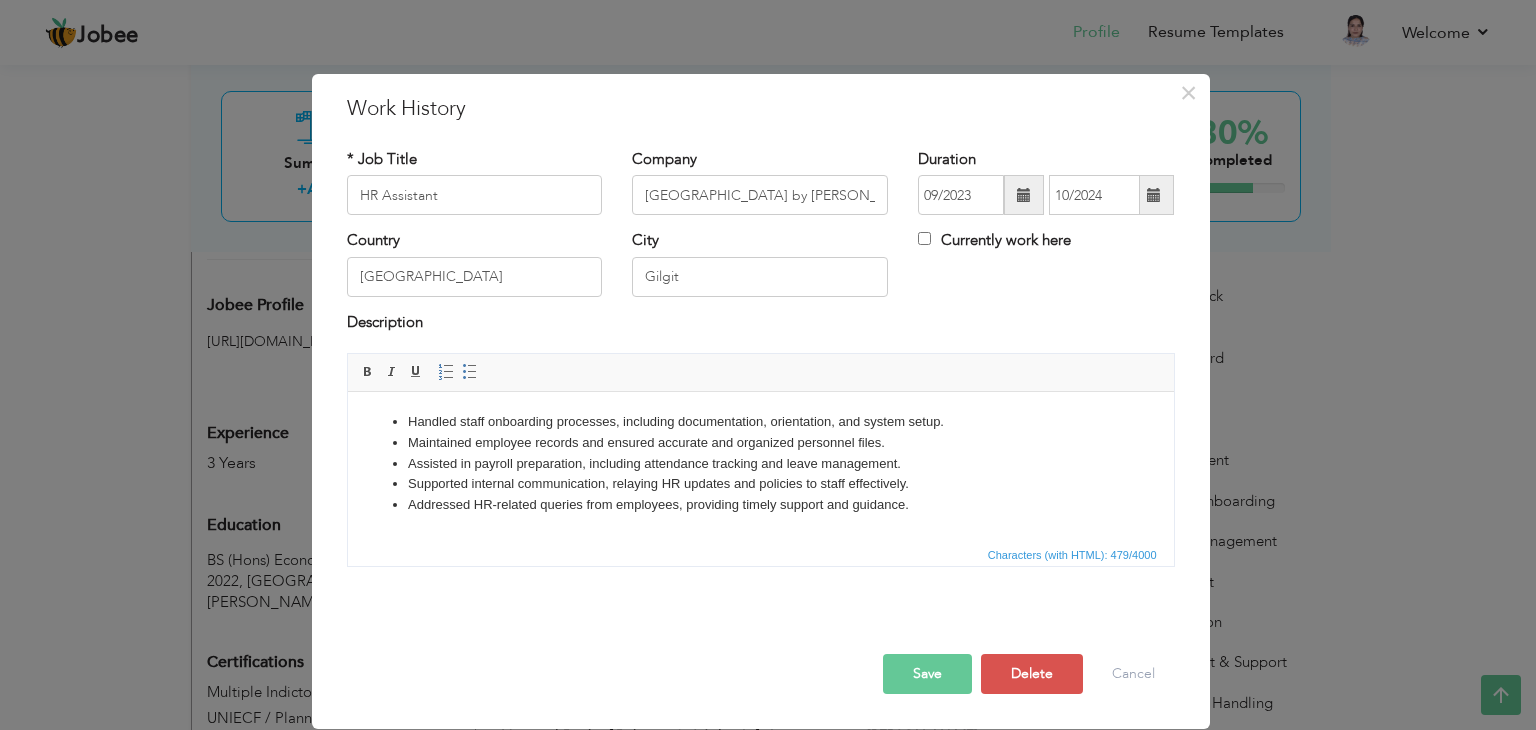 click at bounding box center (1024, 195) 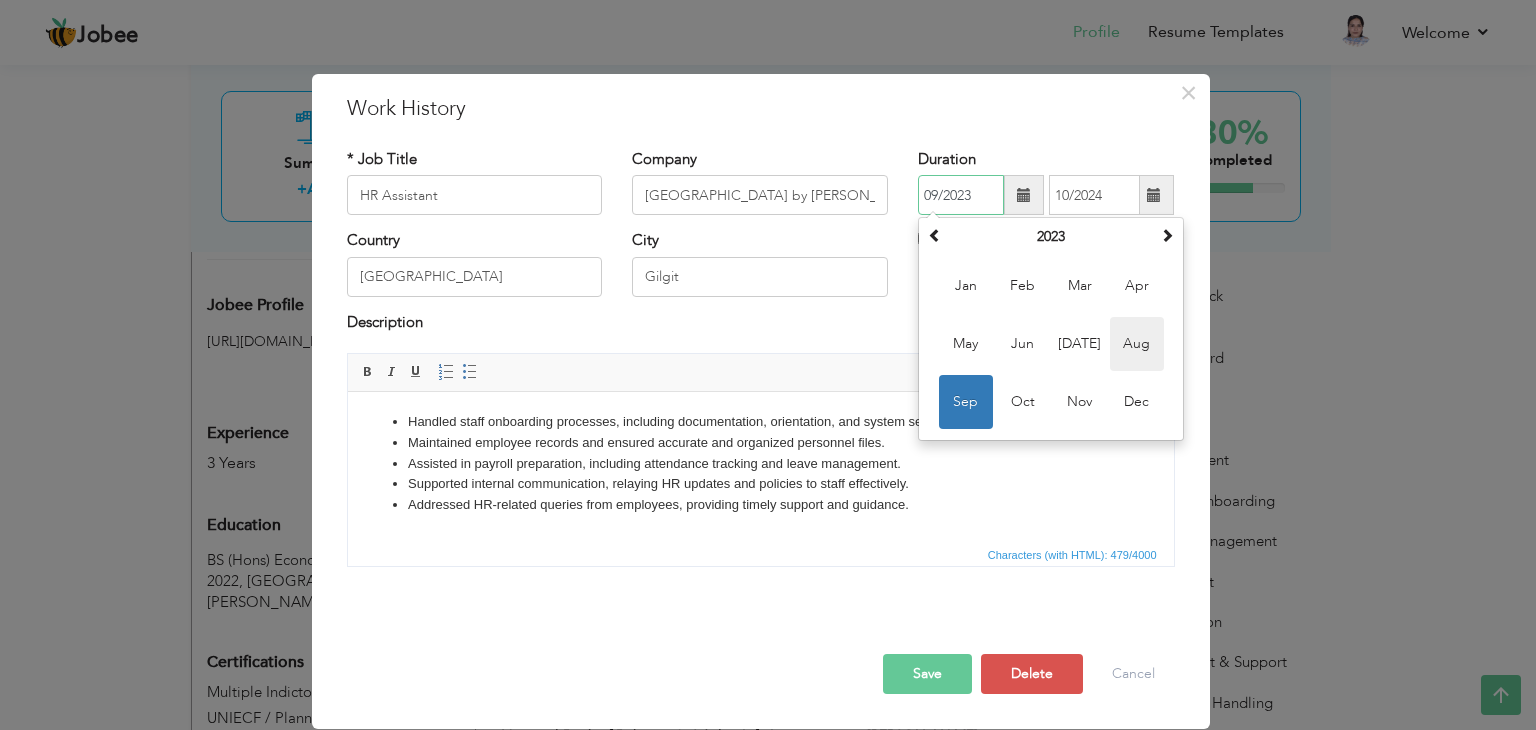 click on "Aug" at bounding box center (1137, 344) 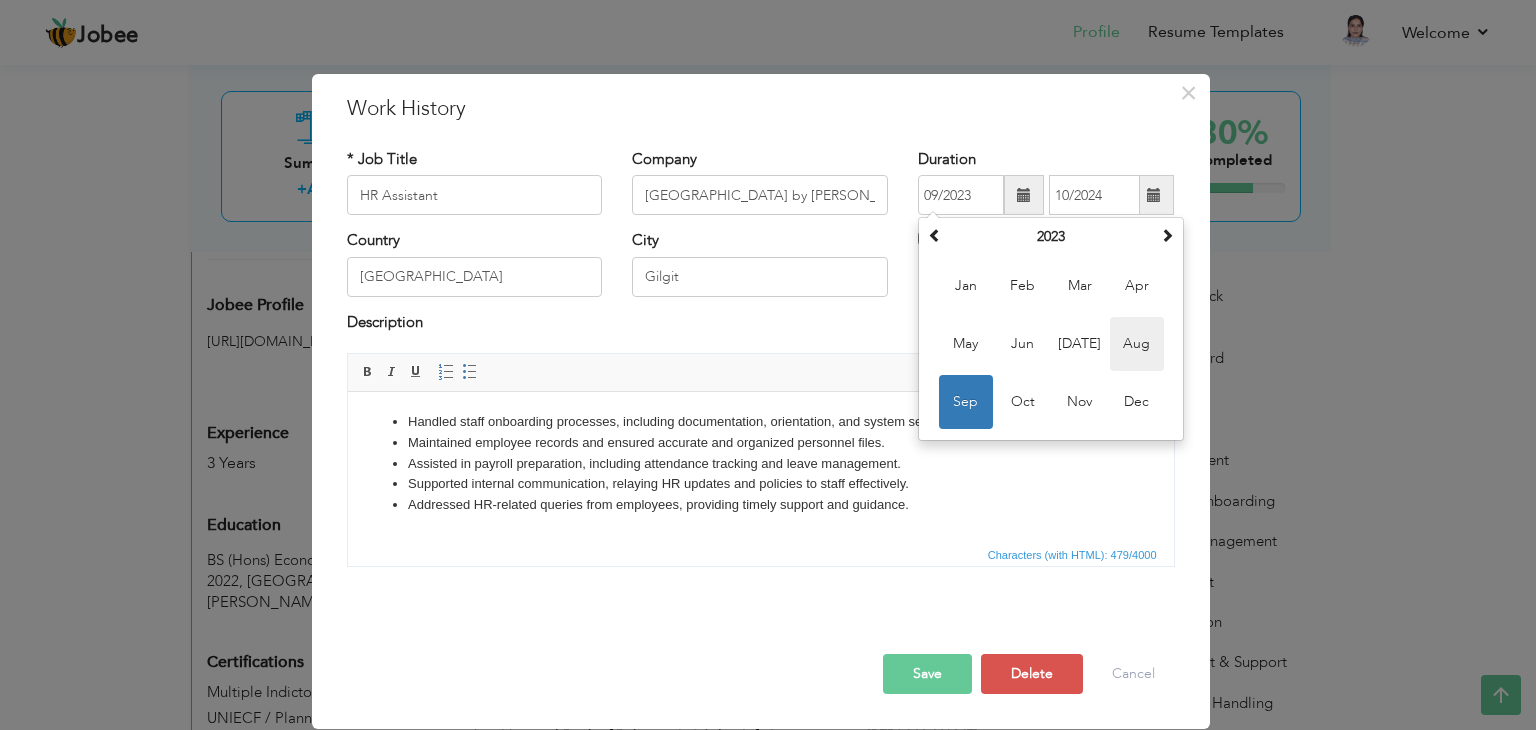 type on "08/2023" 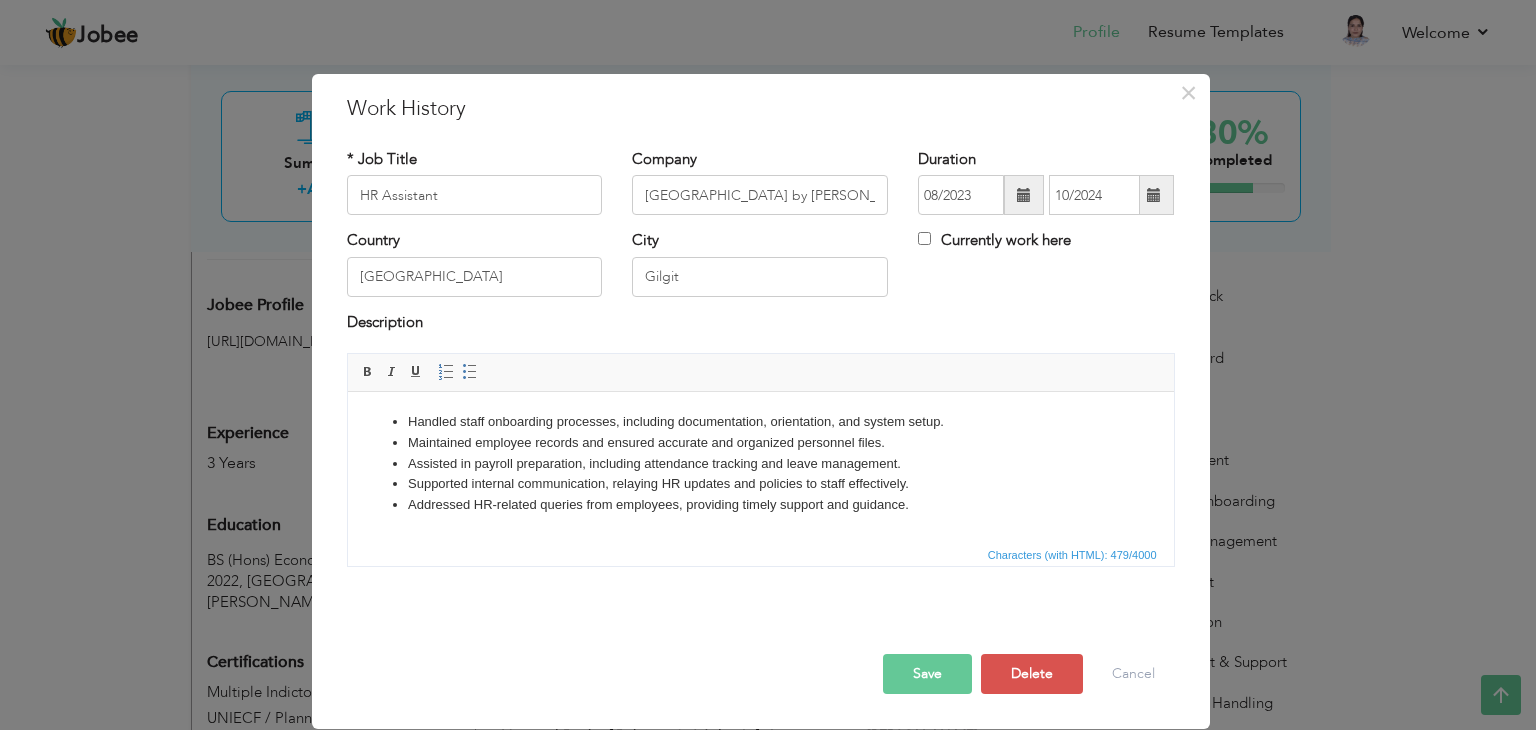 click at bounding box center (1154, 195) 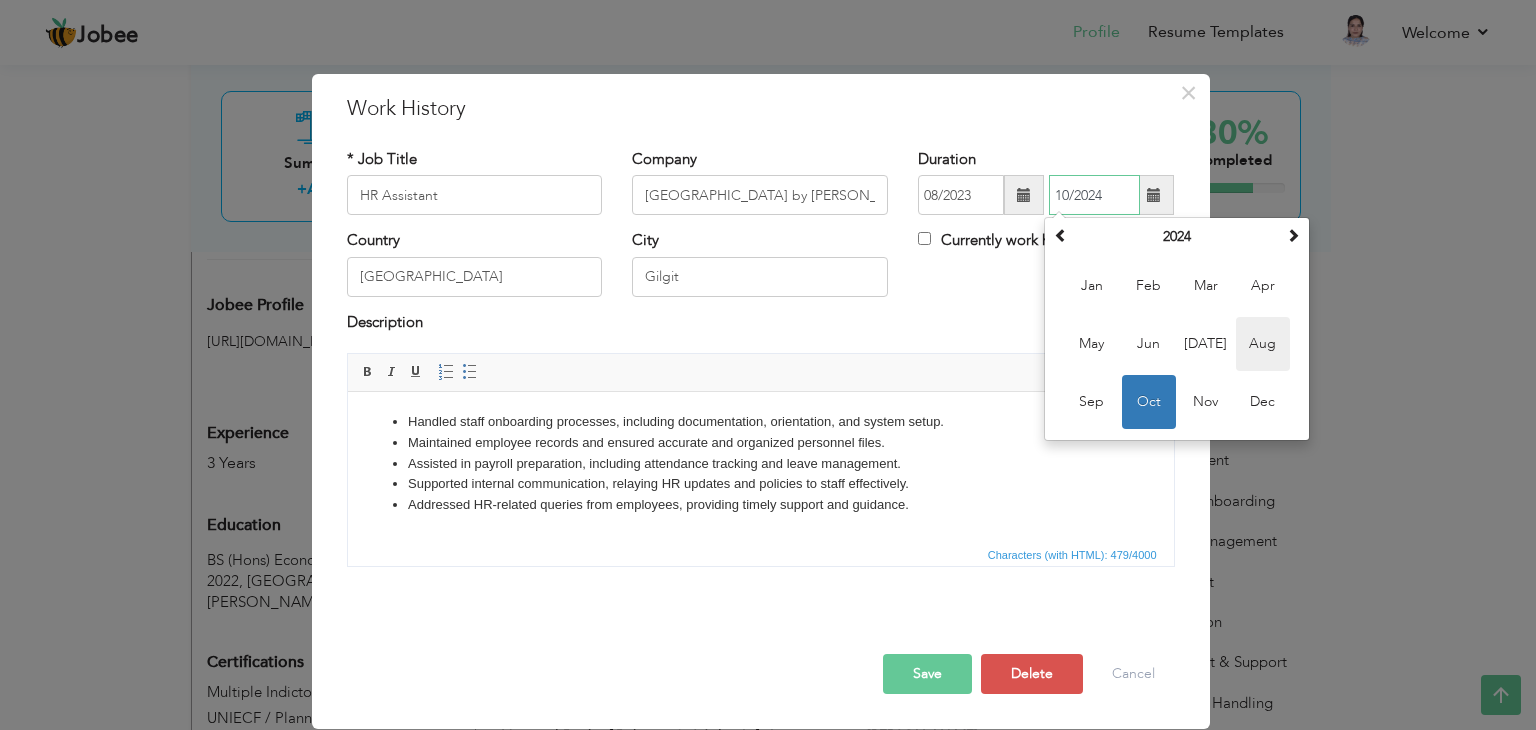 click on "Aug" at bounding box center [1263, 344] 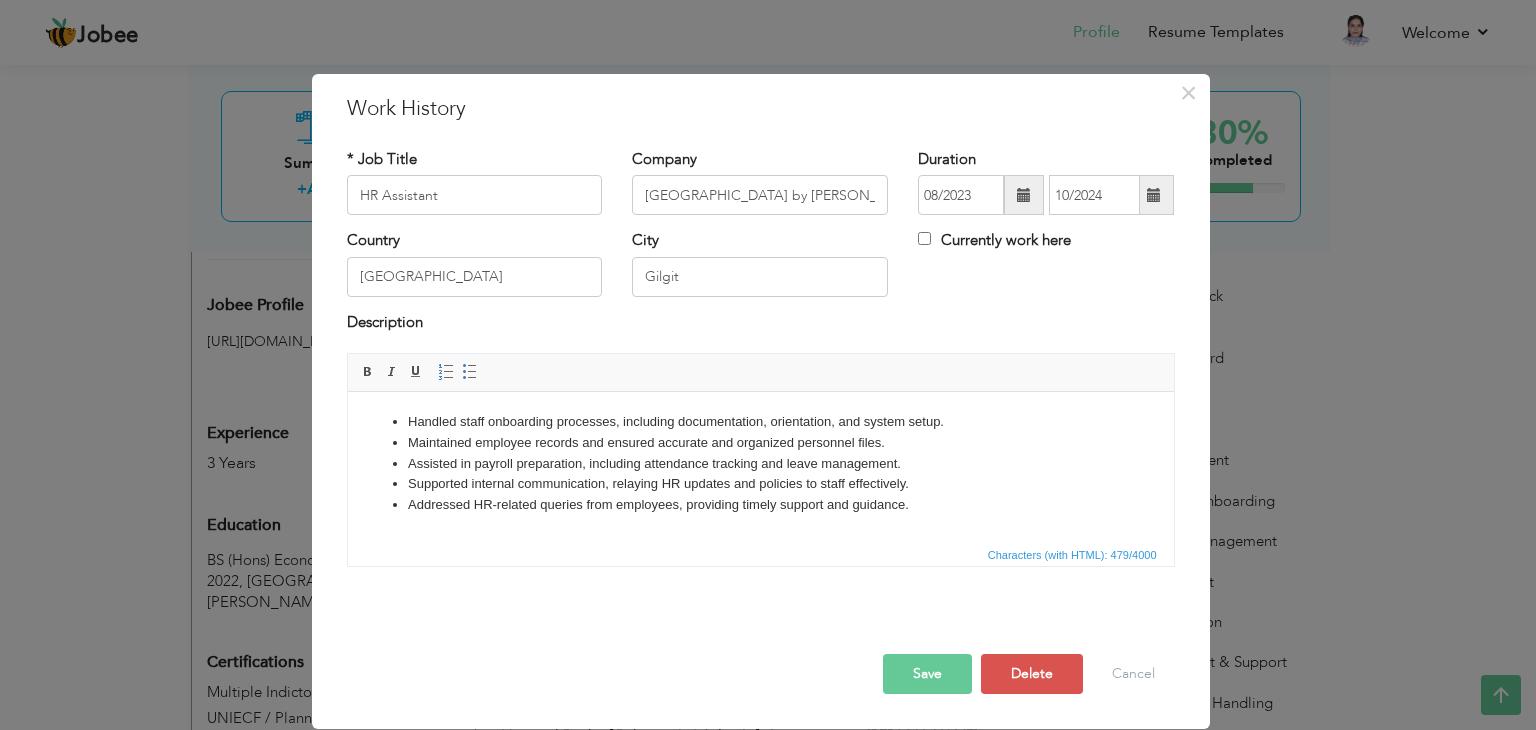 type on "08/2024" 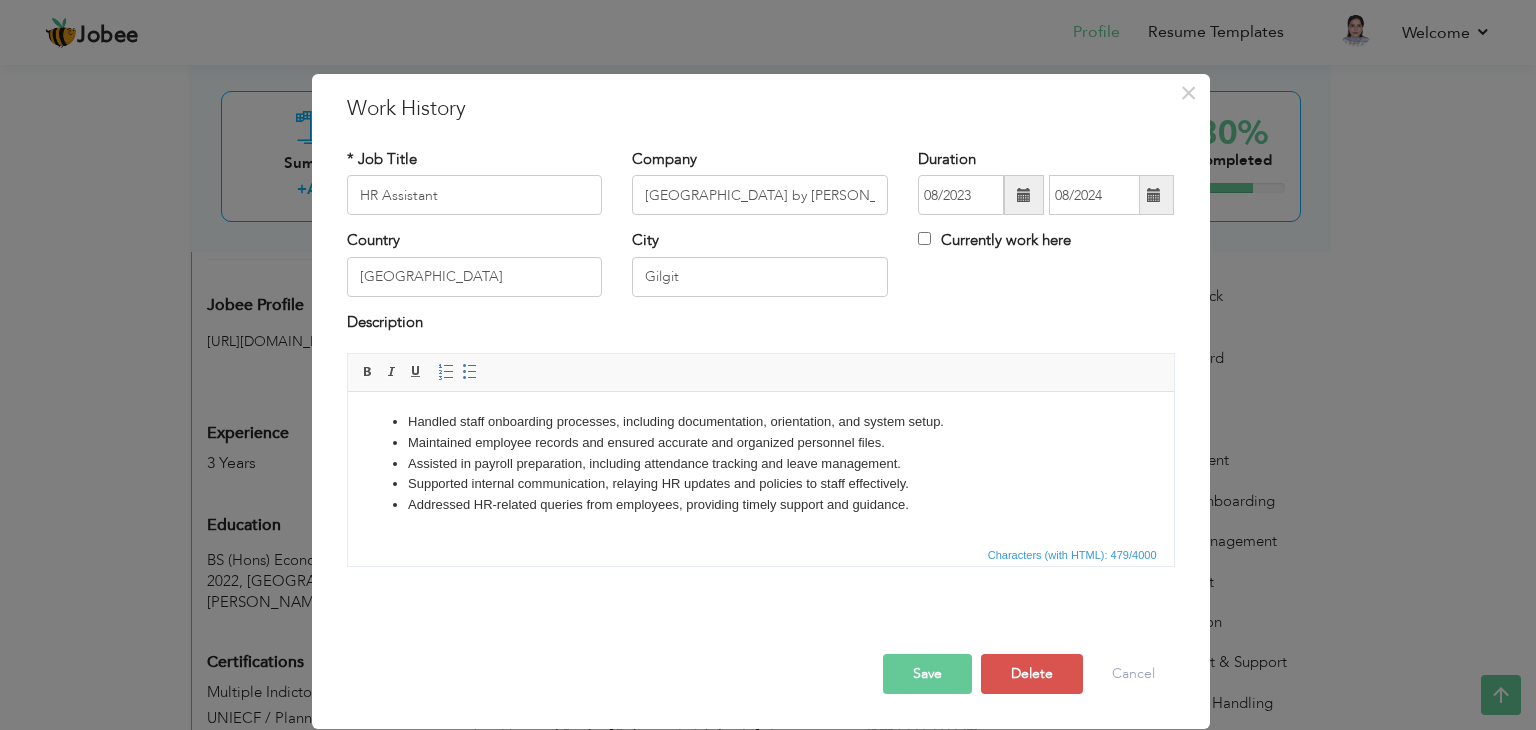 click on "Save" at bounding box center [927, 674] 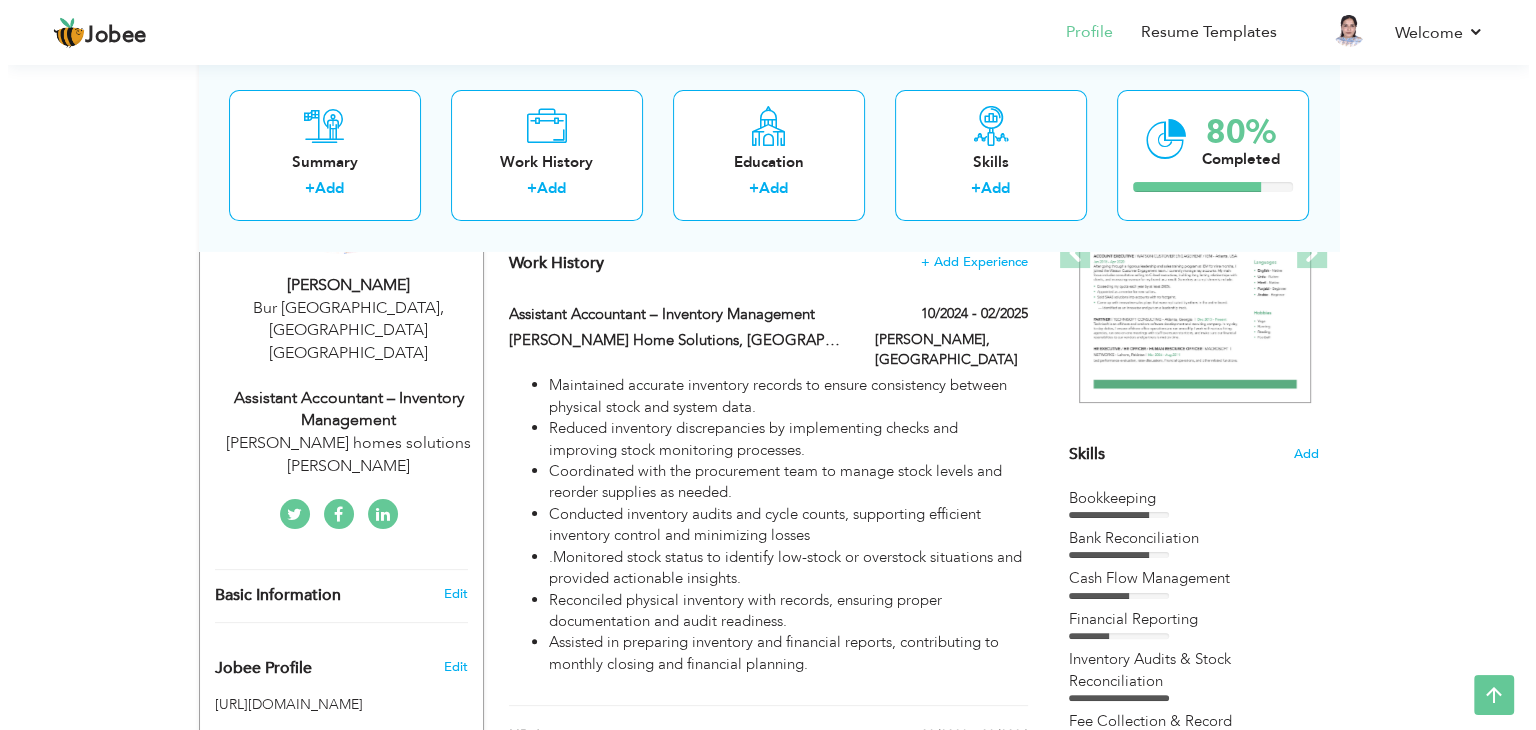 scroll, scrollTop: 324, scrollLeft: 0, axis: vertical 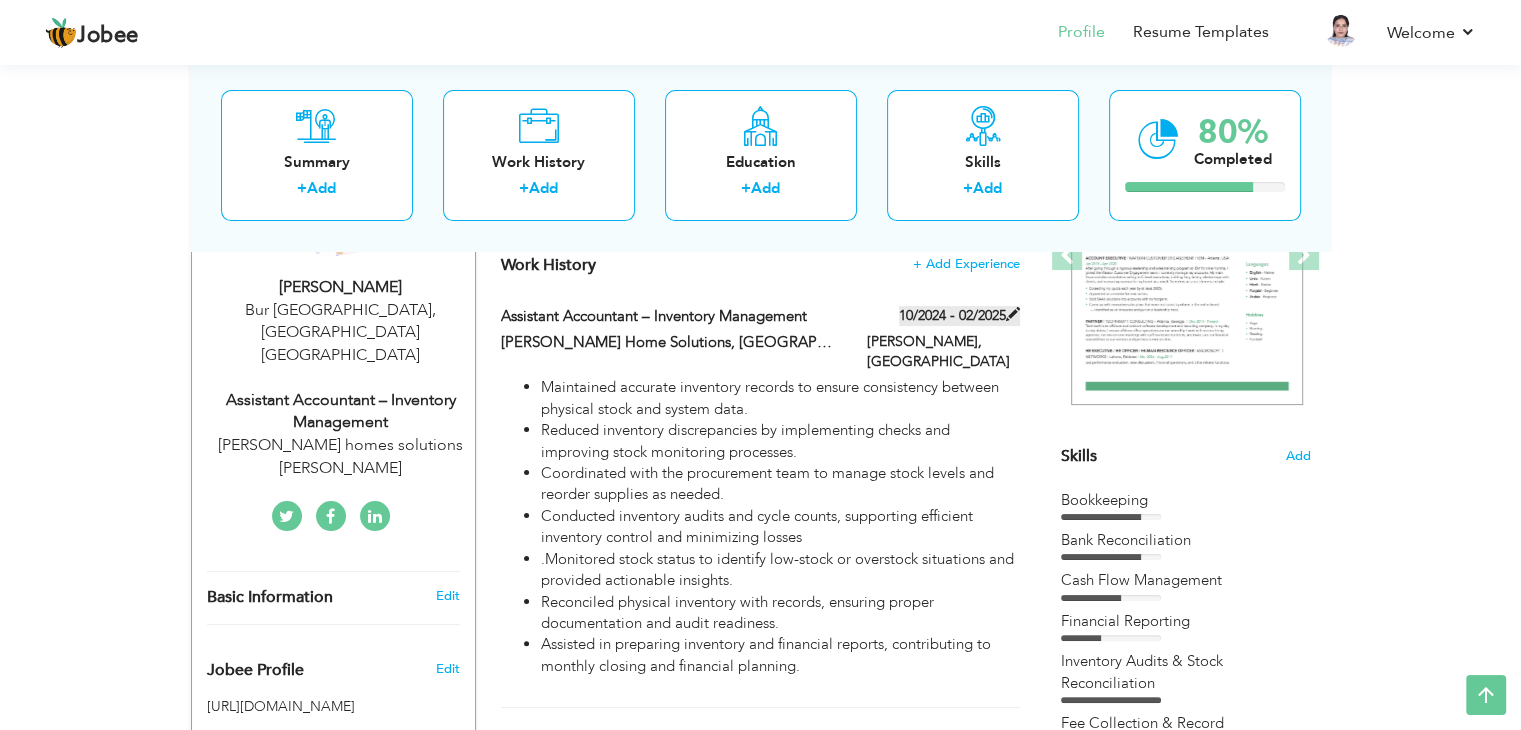 click on "10/2024 - 02/2025" at bounding box center (959, 316) 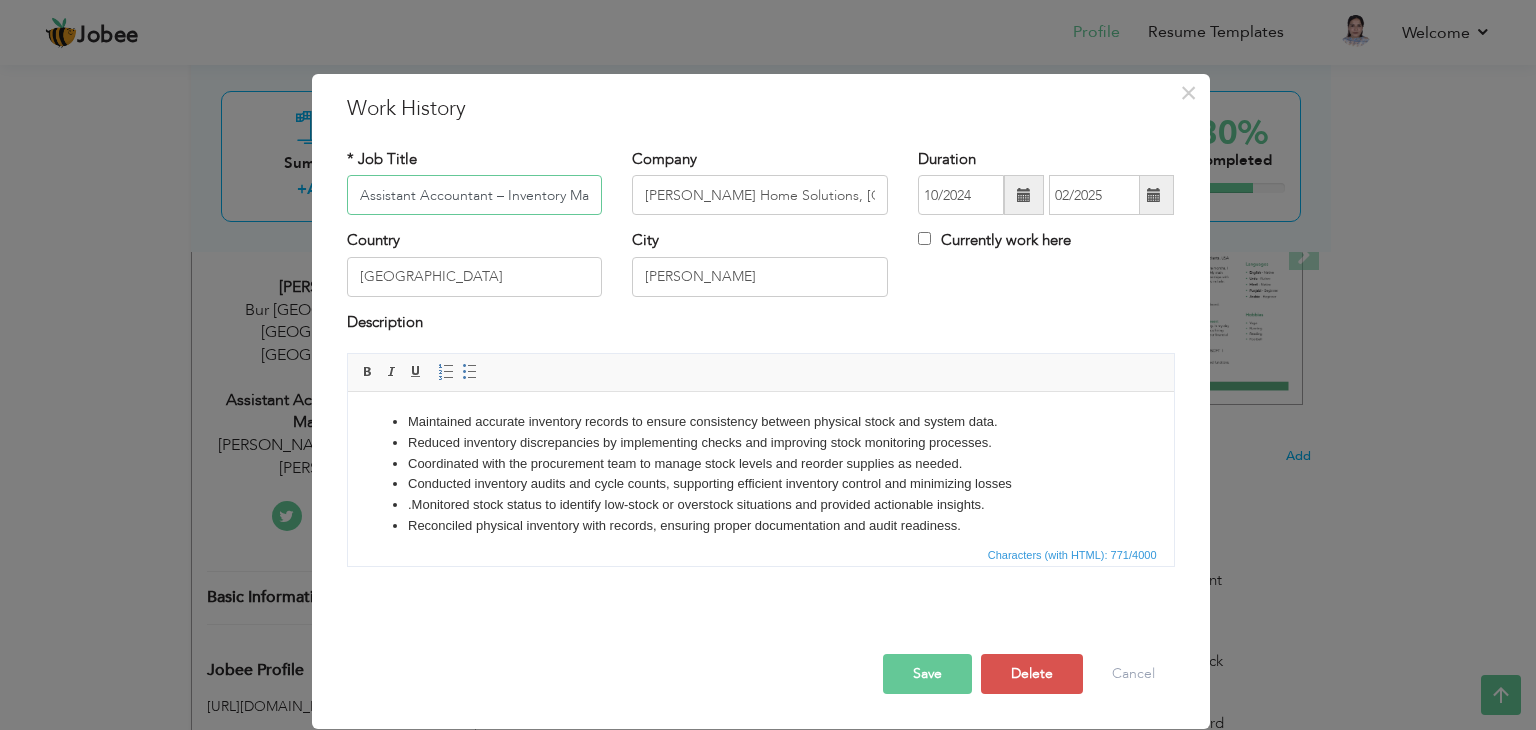 scroll, scrollTop: 0, scrollLeft: 58, axis: horizontal 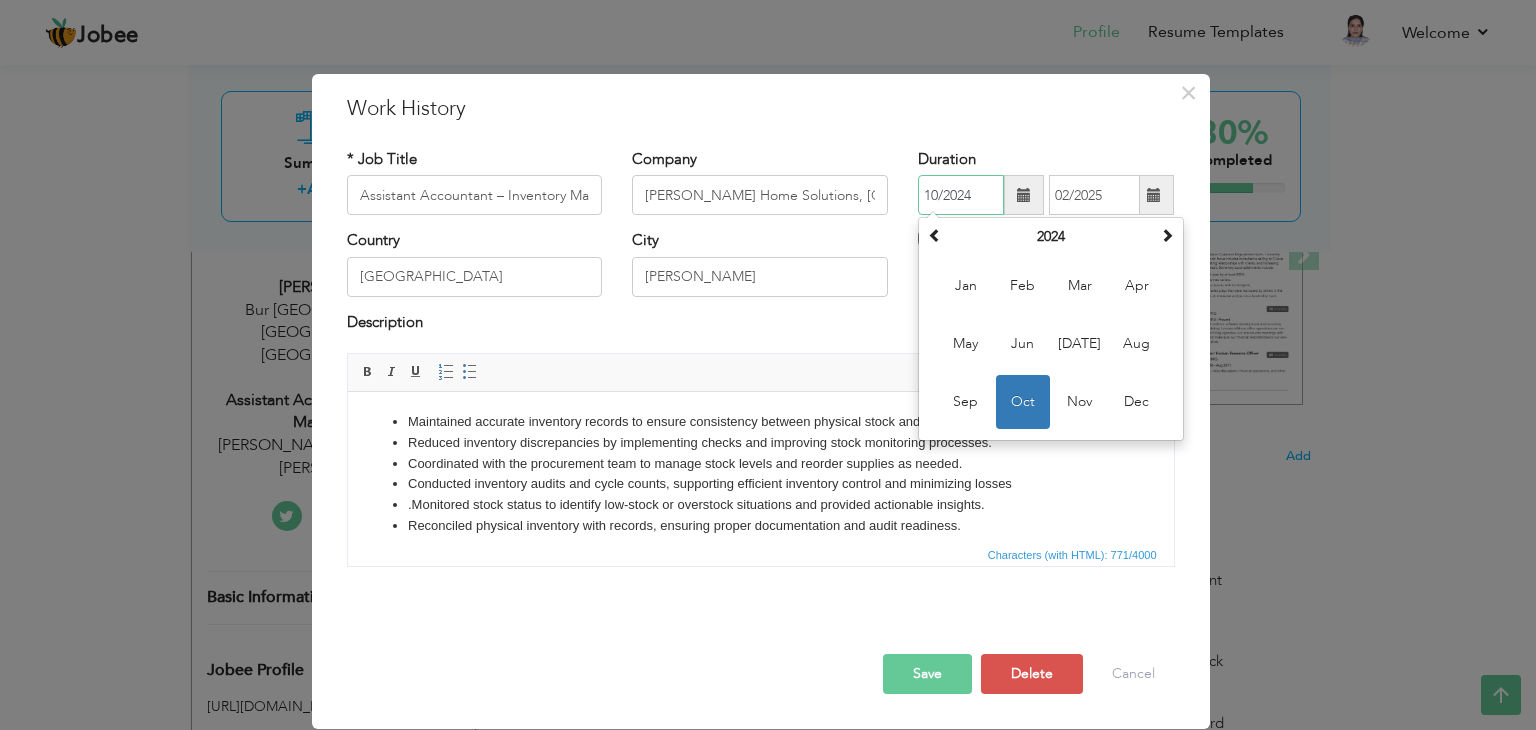 click on "10/2024" at bounding box center [961, 195] 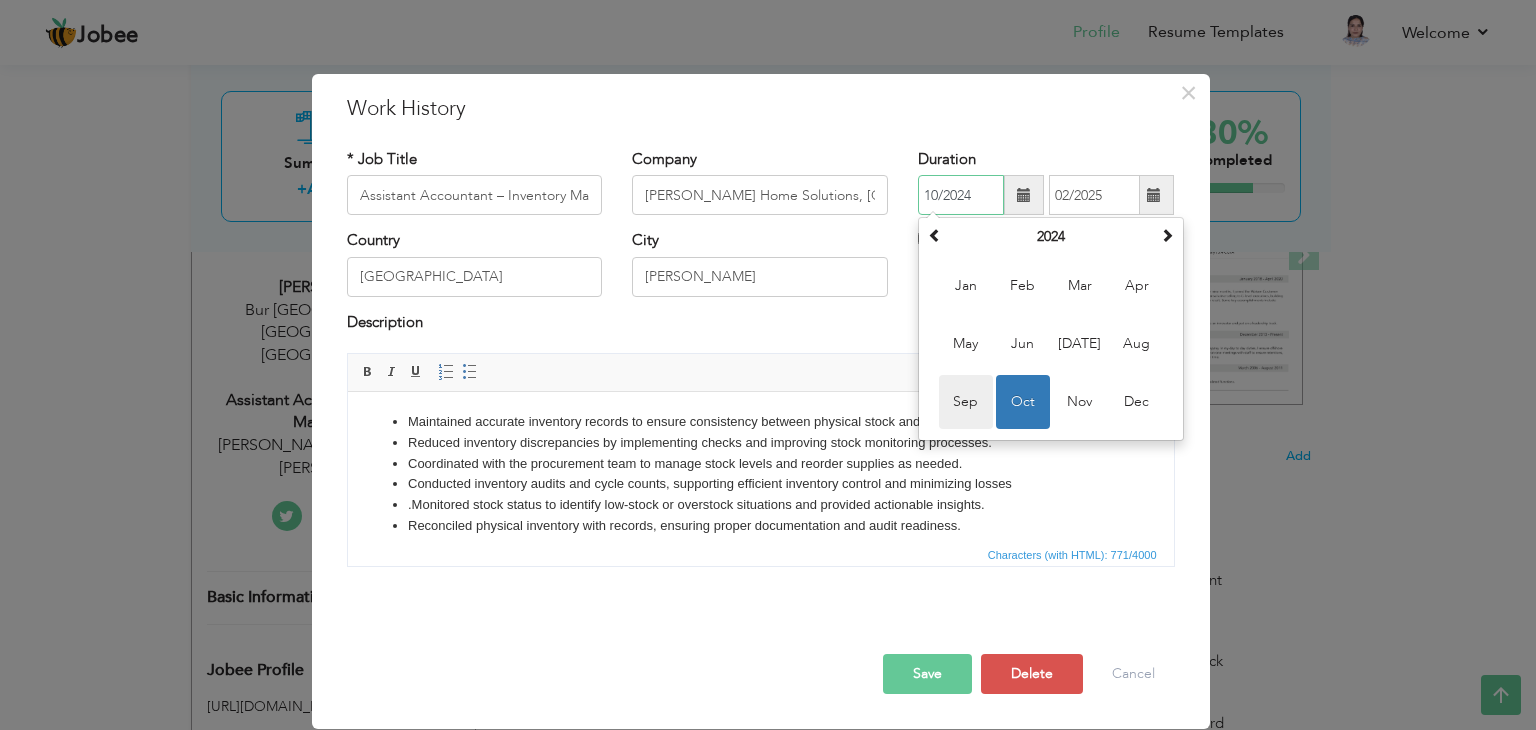 click on "Sep" at bounding box center [966, 402] 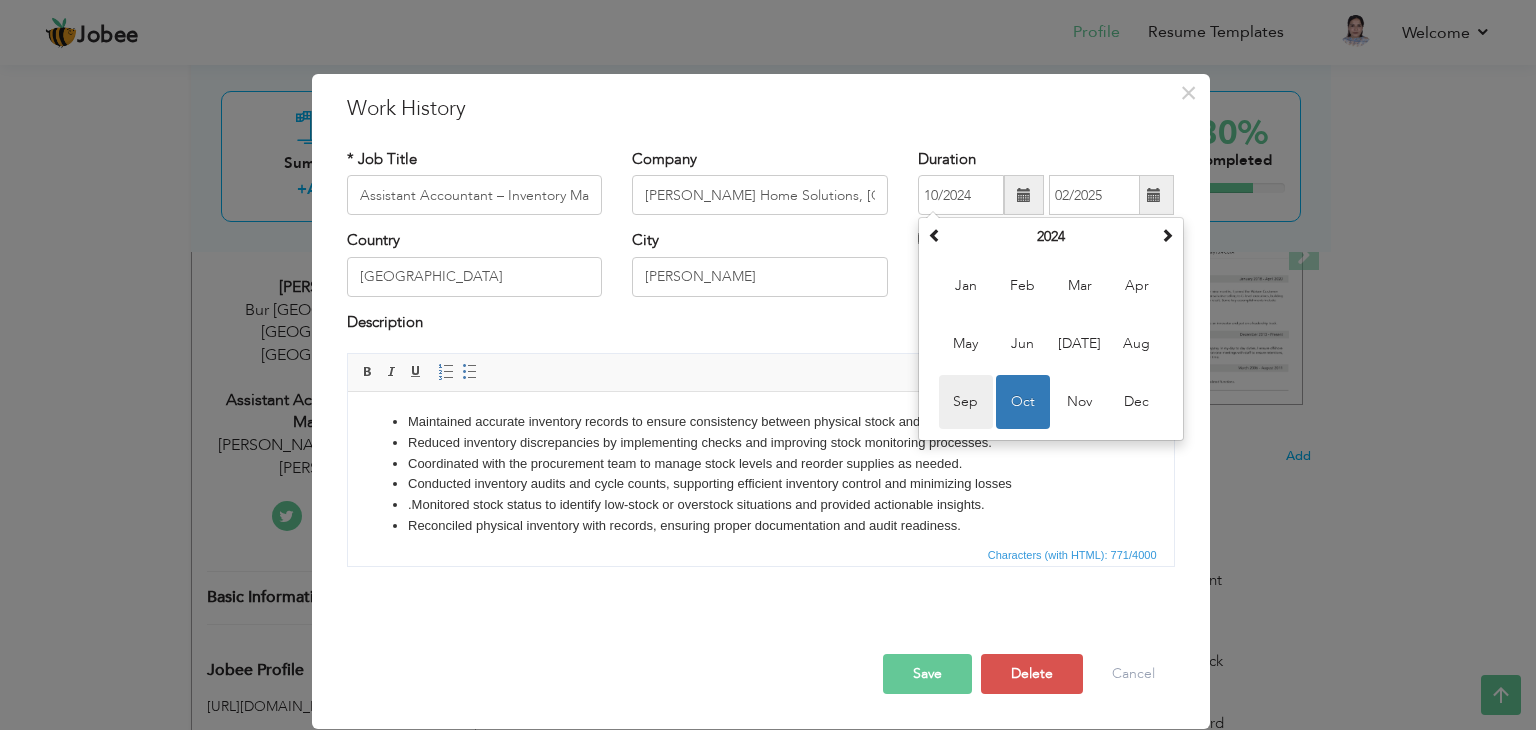 type on "09/2024" 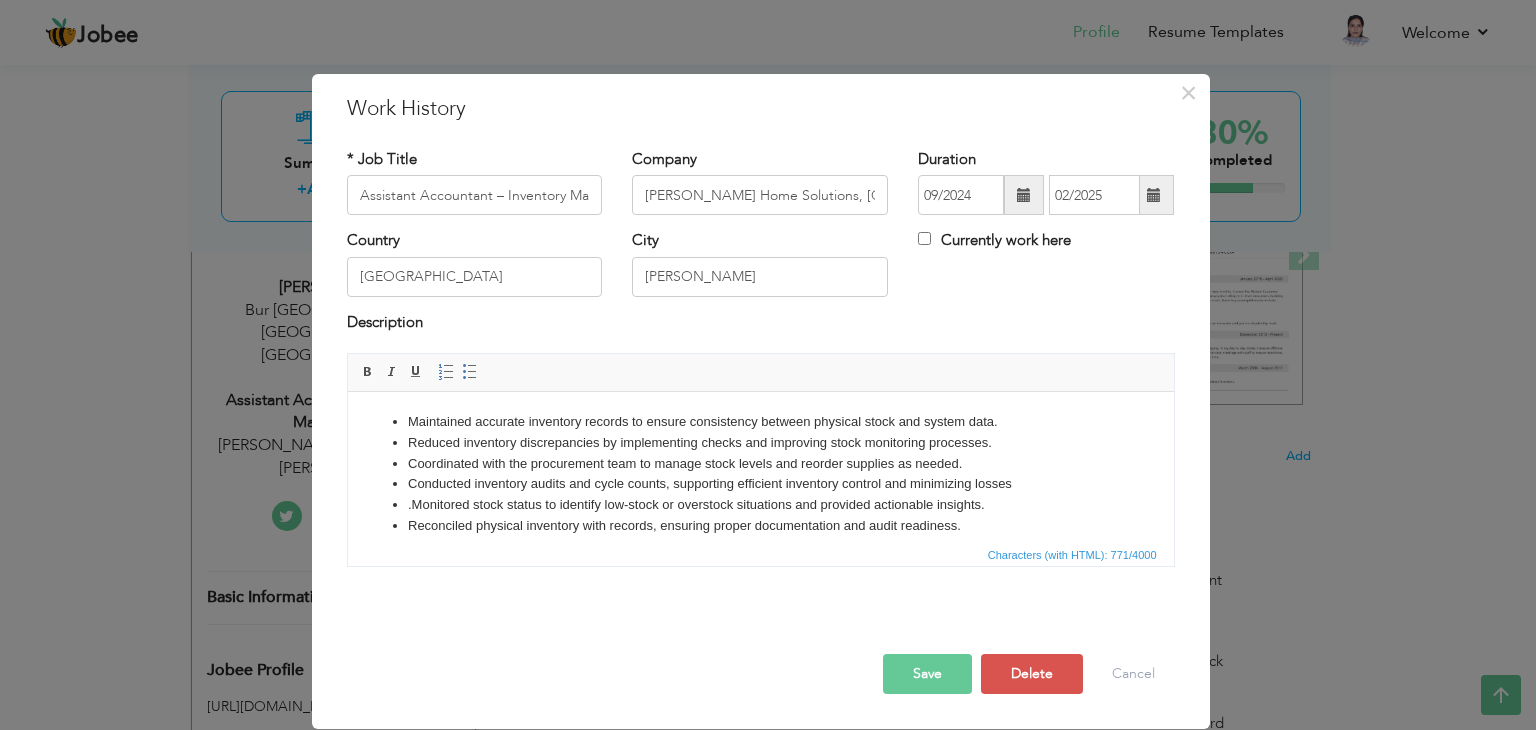 click on "Save" at bounding box center [927, 674] 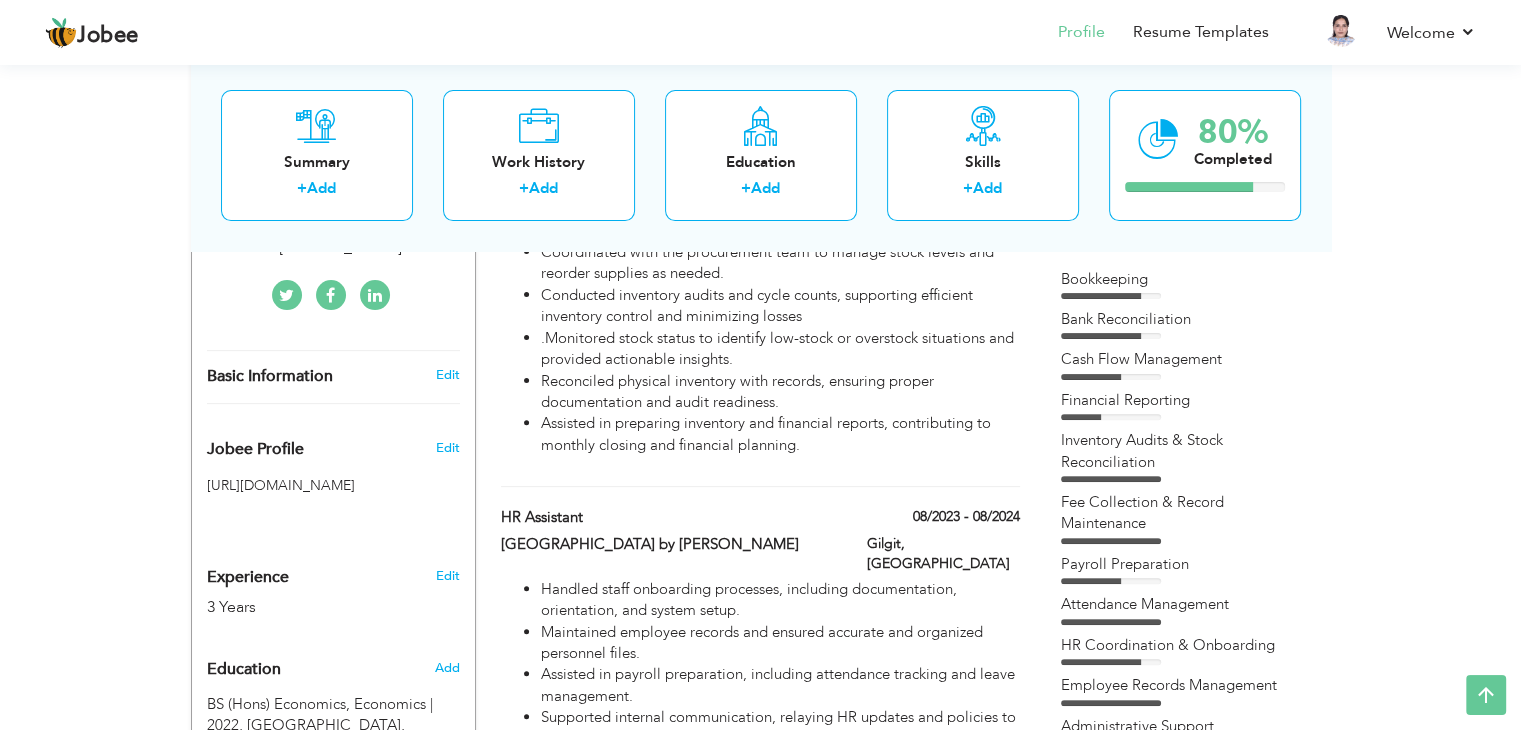 scroll, scrollTop: 555, scrollLeft: 0, axis: vertical 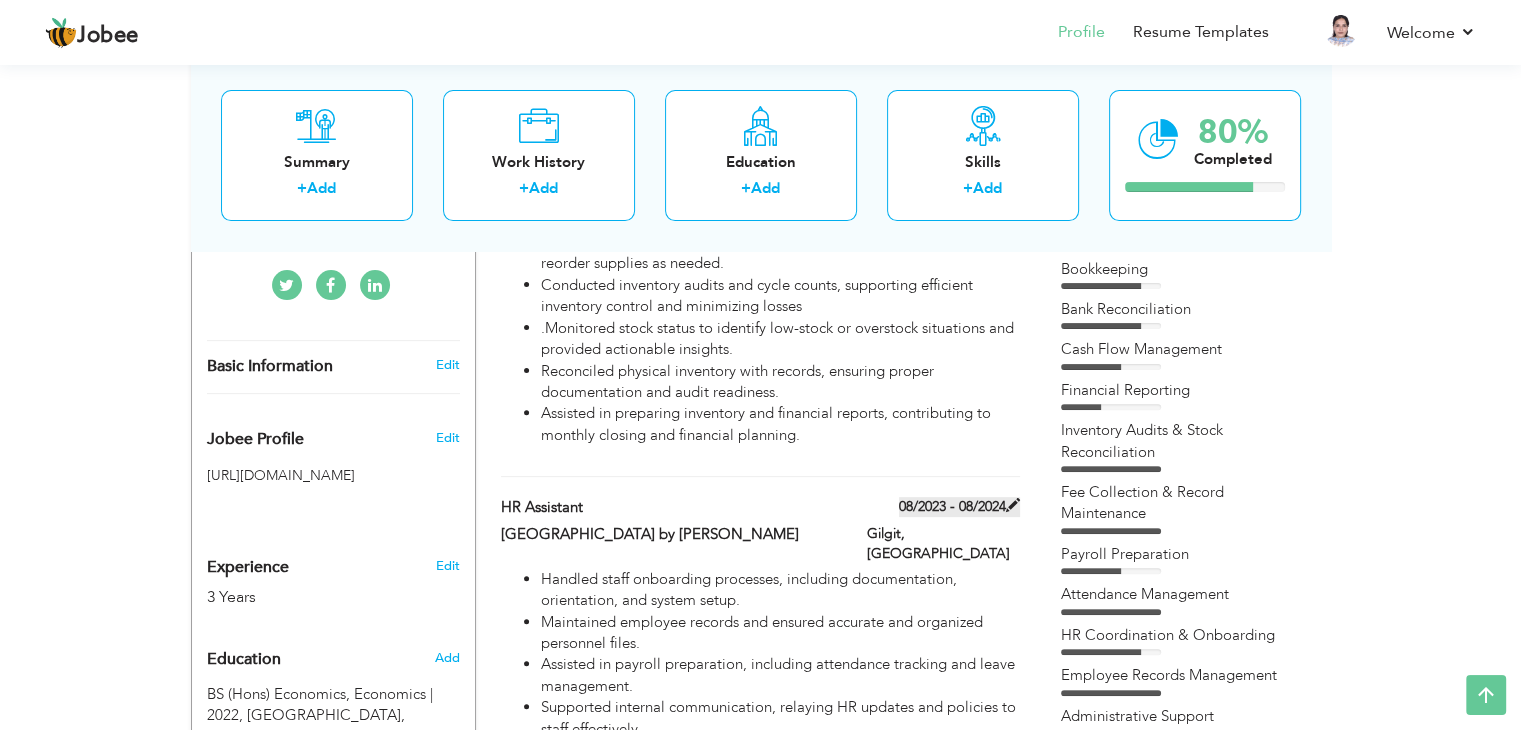 click on "08/2023 - 08/2024" at bounding box center [959, 507] 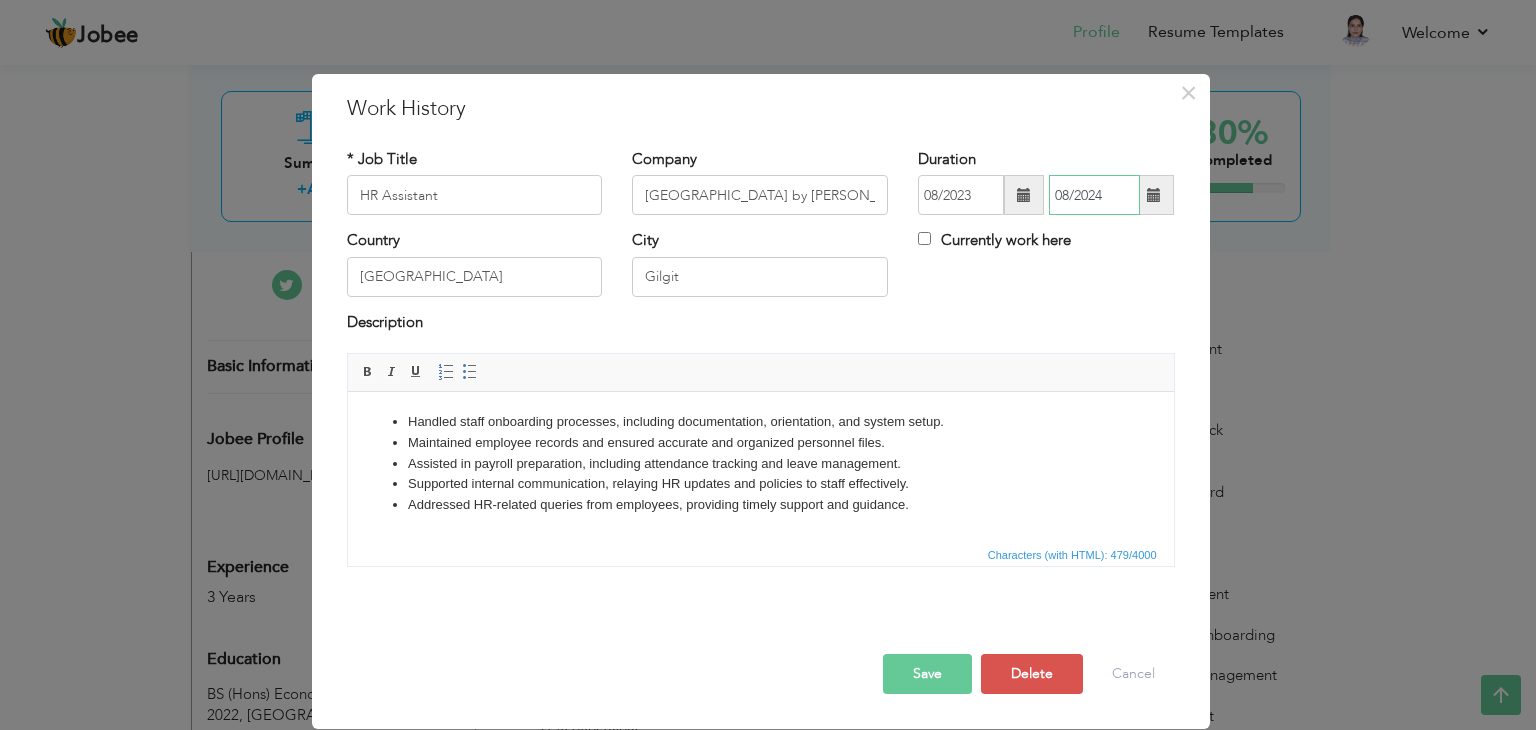 click on "08/2024" at bounding box center (1094, 195) 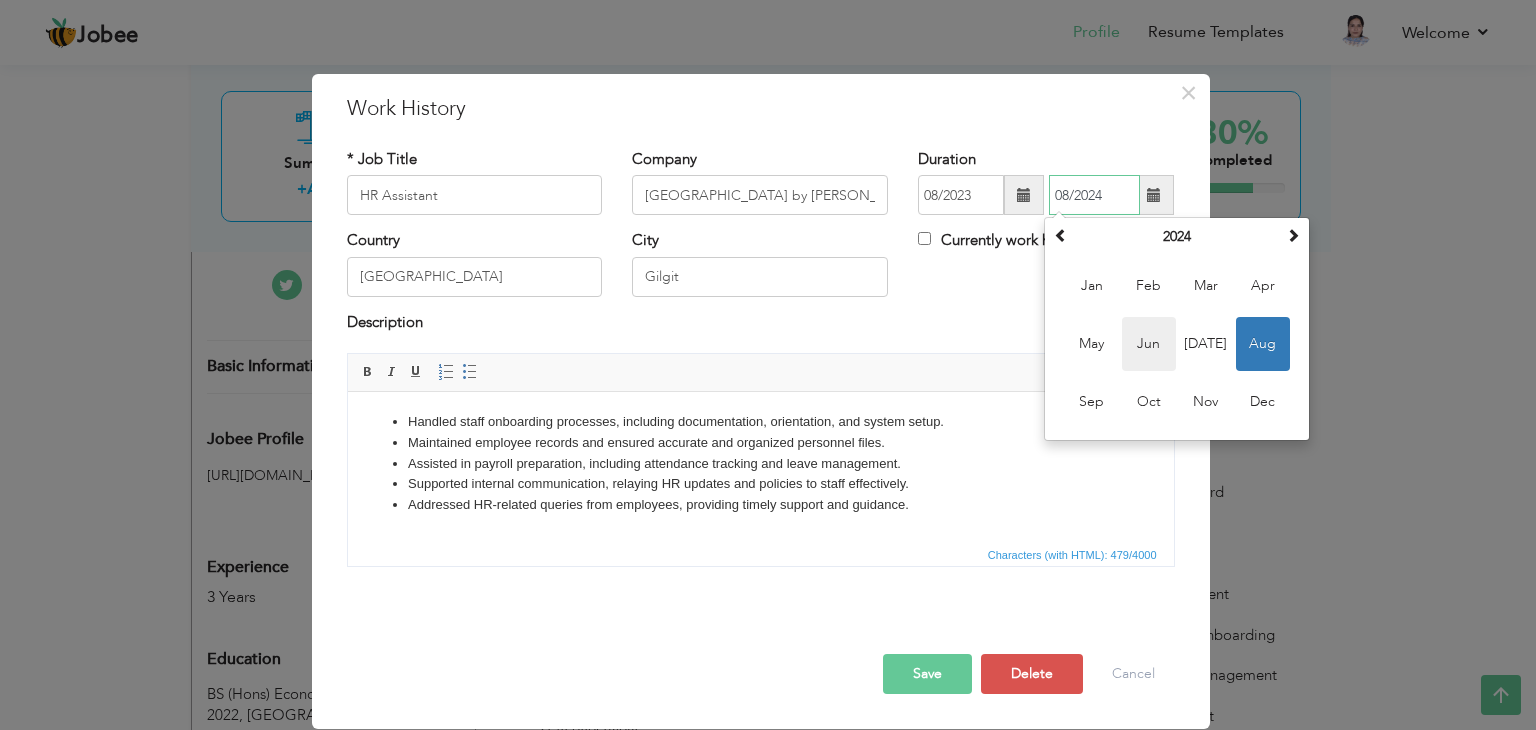 click on "Jun" at bounding box center [1149, 344] 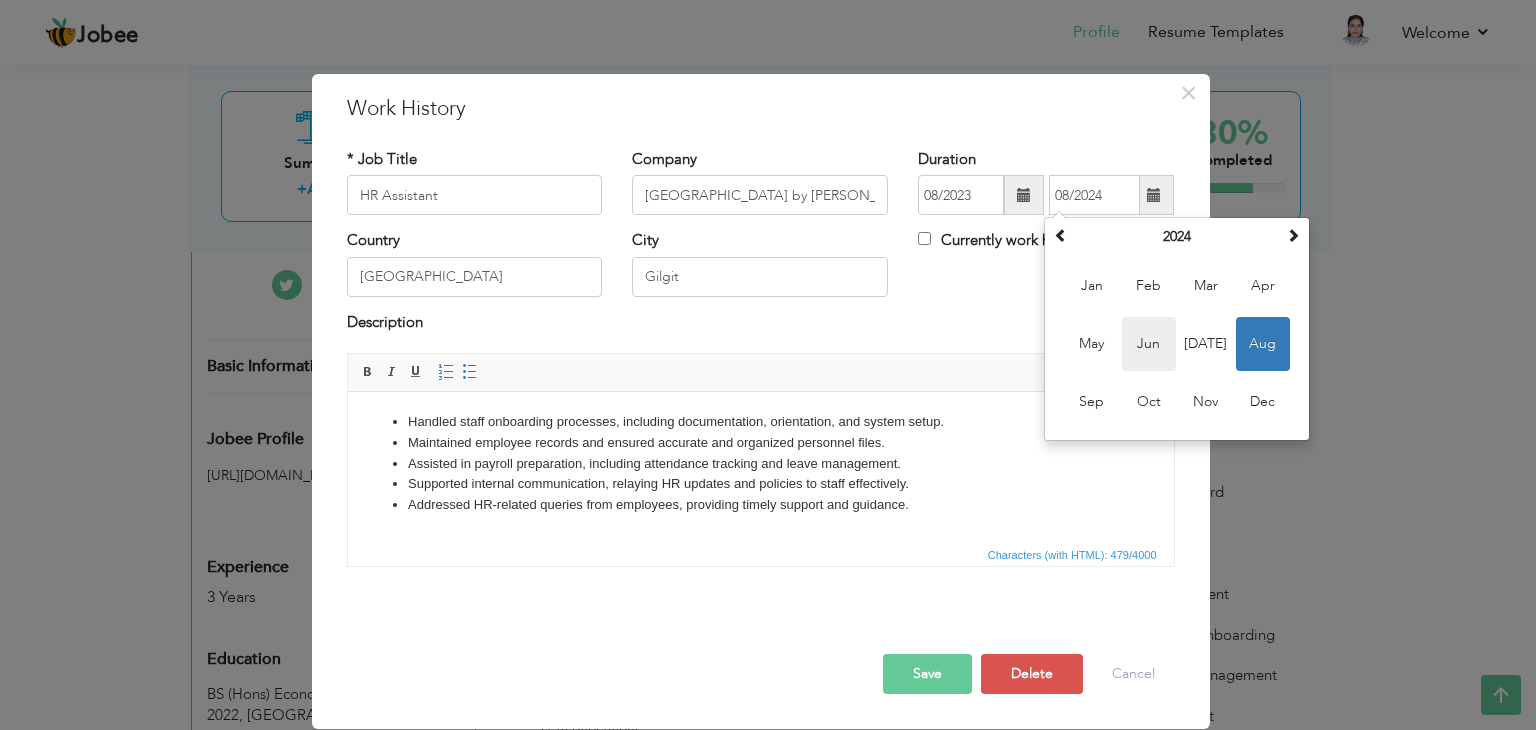 type on "06/2024" 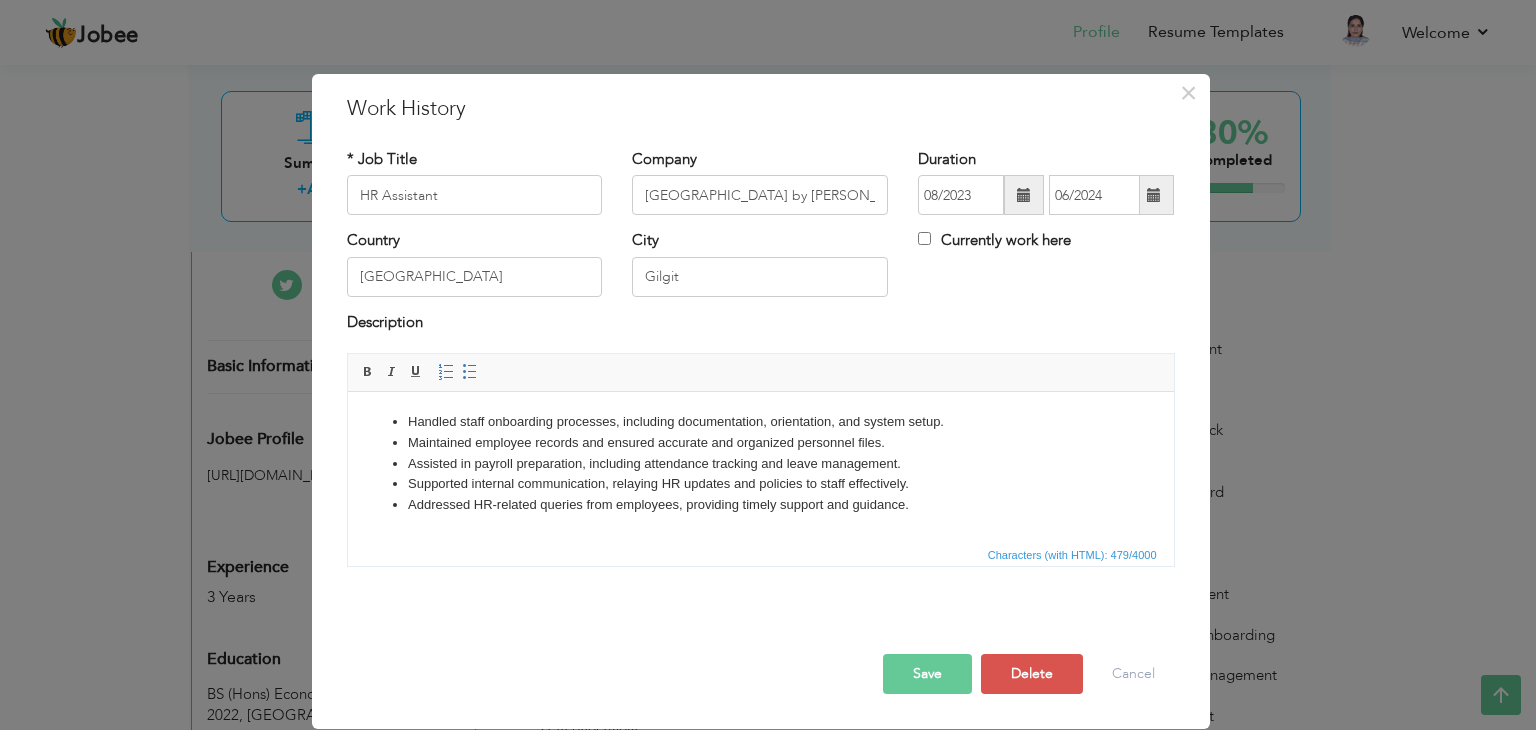 click on "Save" at bounding box center (927, 674) 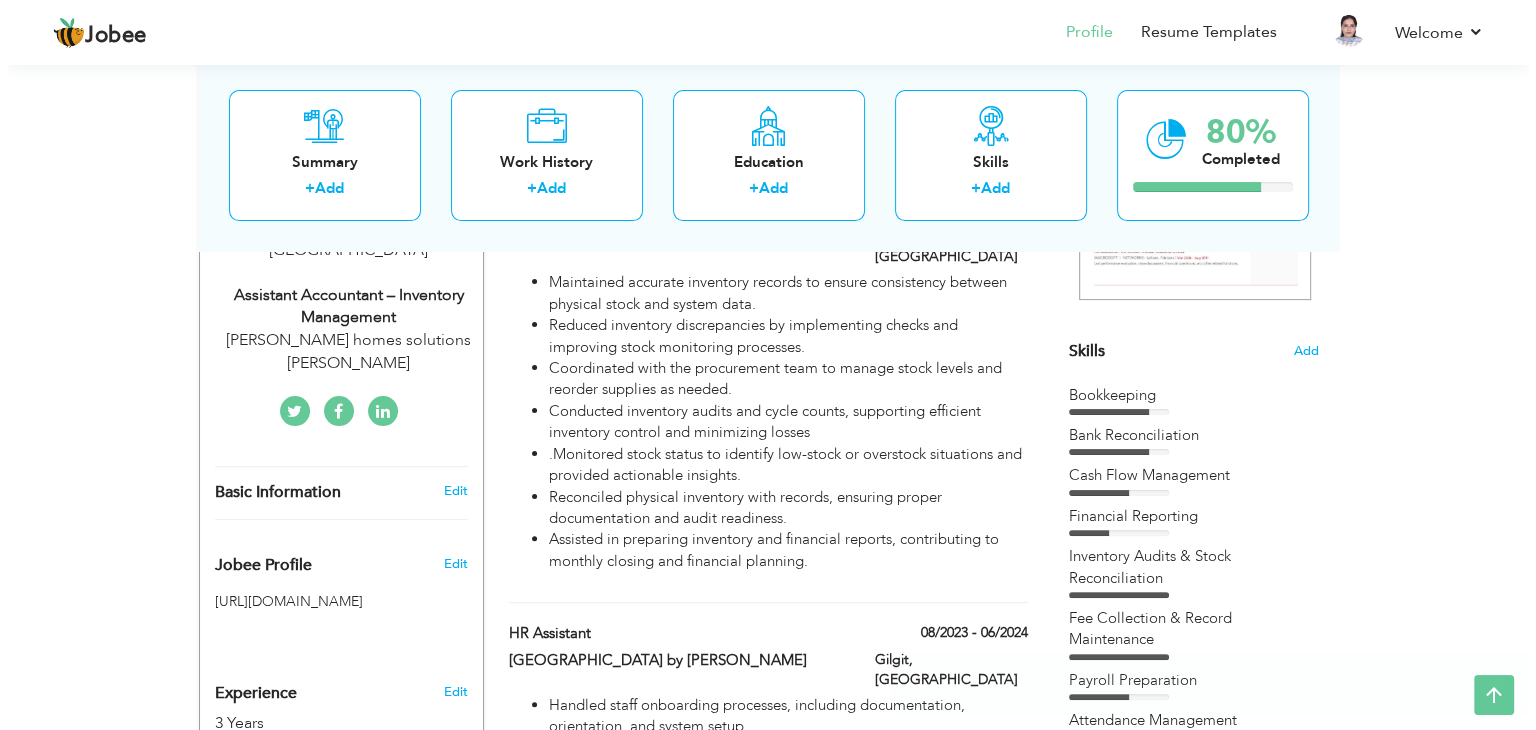 scroll, scrollTop: 354, scrollLeft: 0, axis: vertical 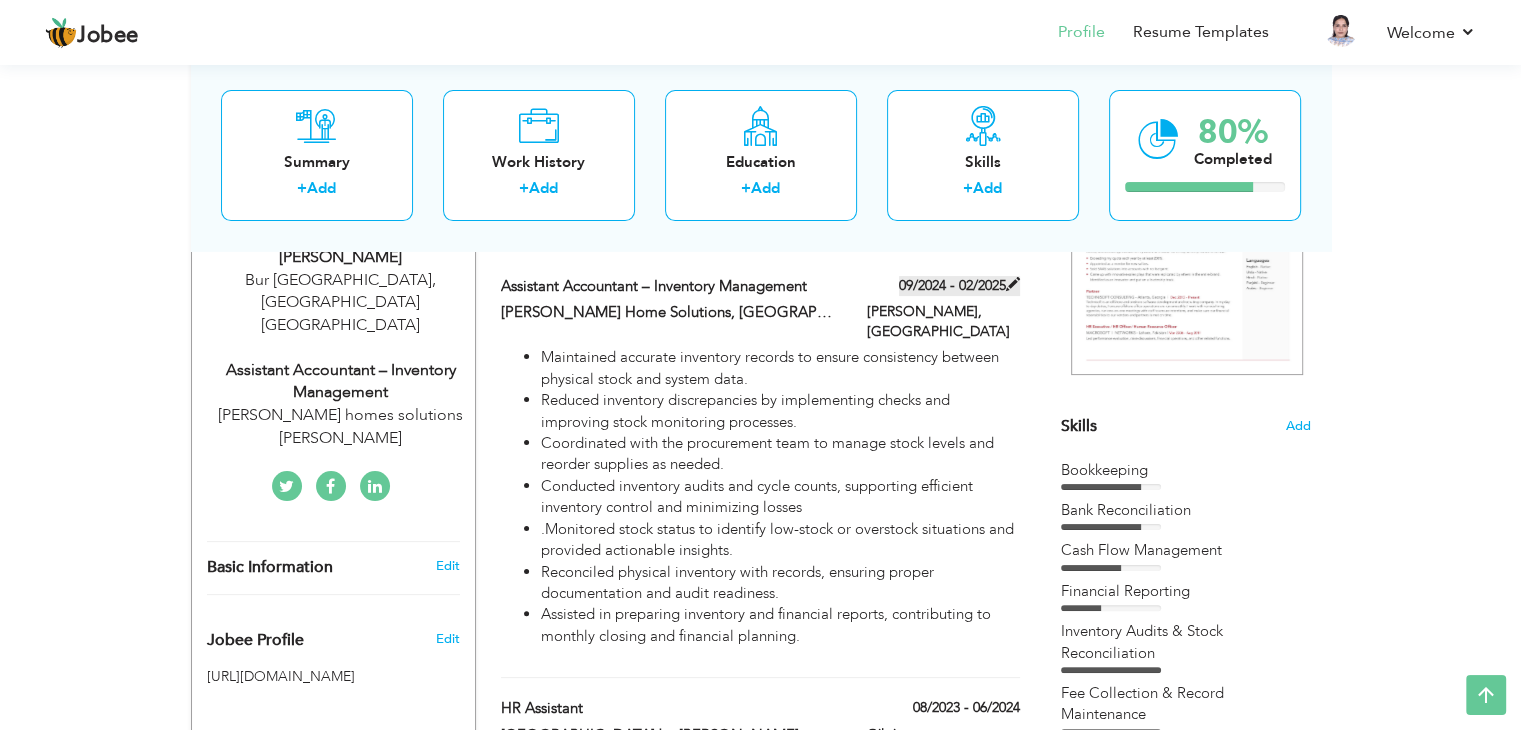 click on "09/2024 - 02/2025" at bounding box center [959, 286] 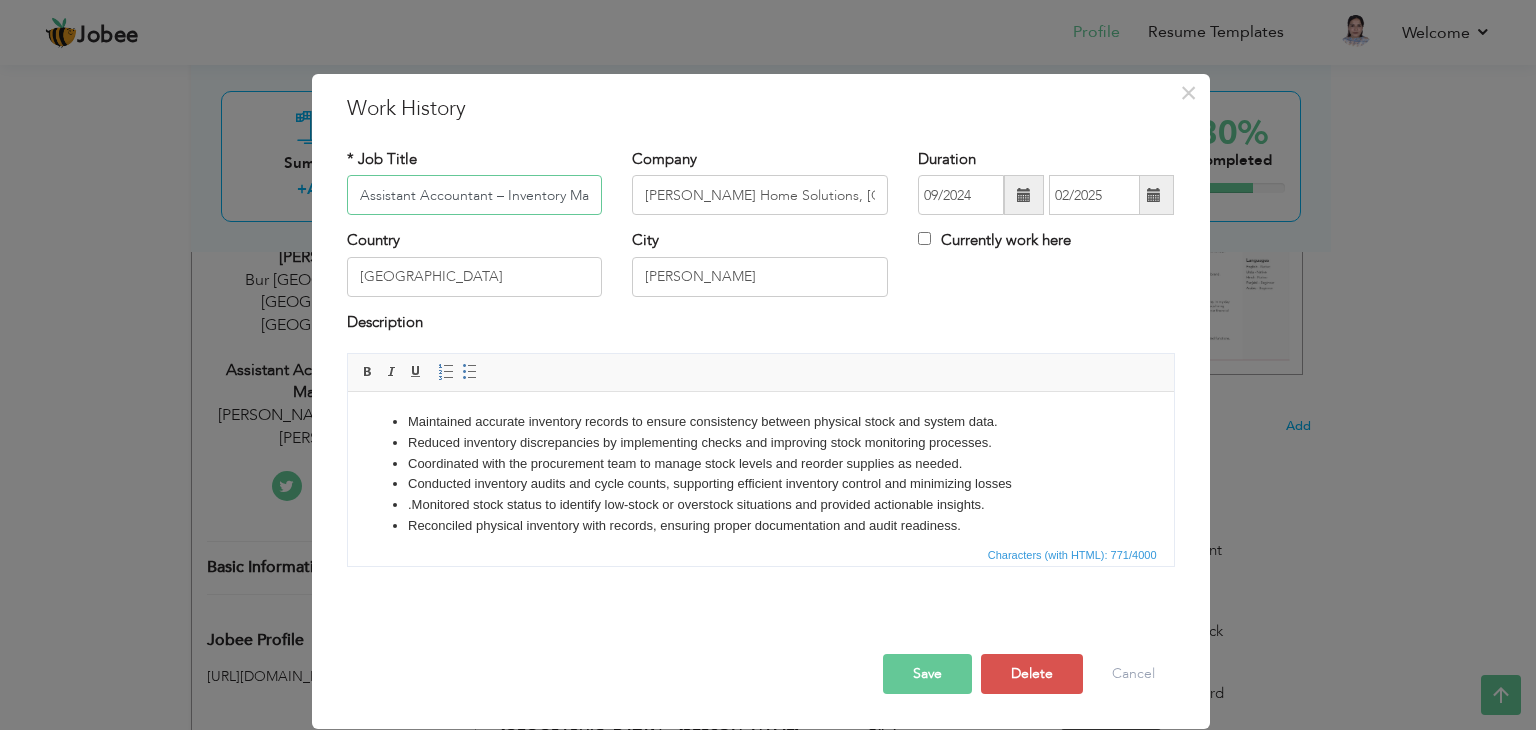scroll, scrollTop: 0, scrollLeft: 58, axis: horizontal 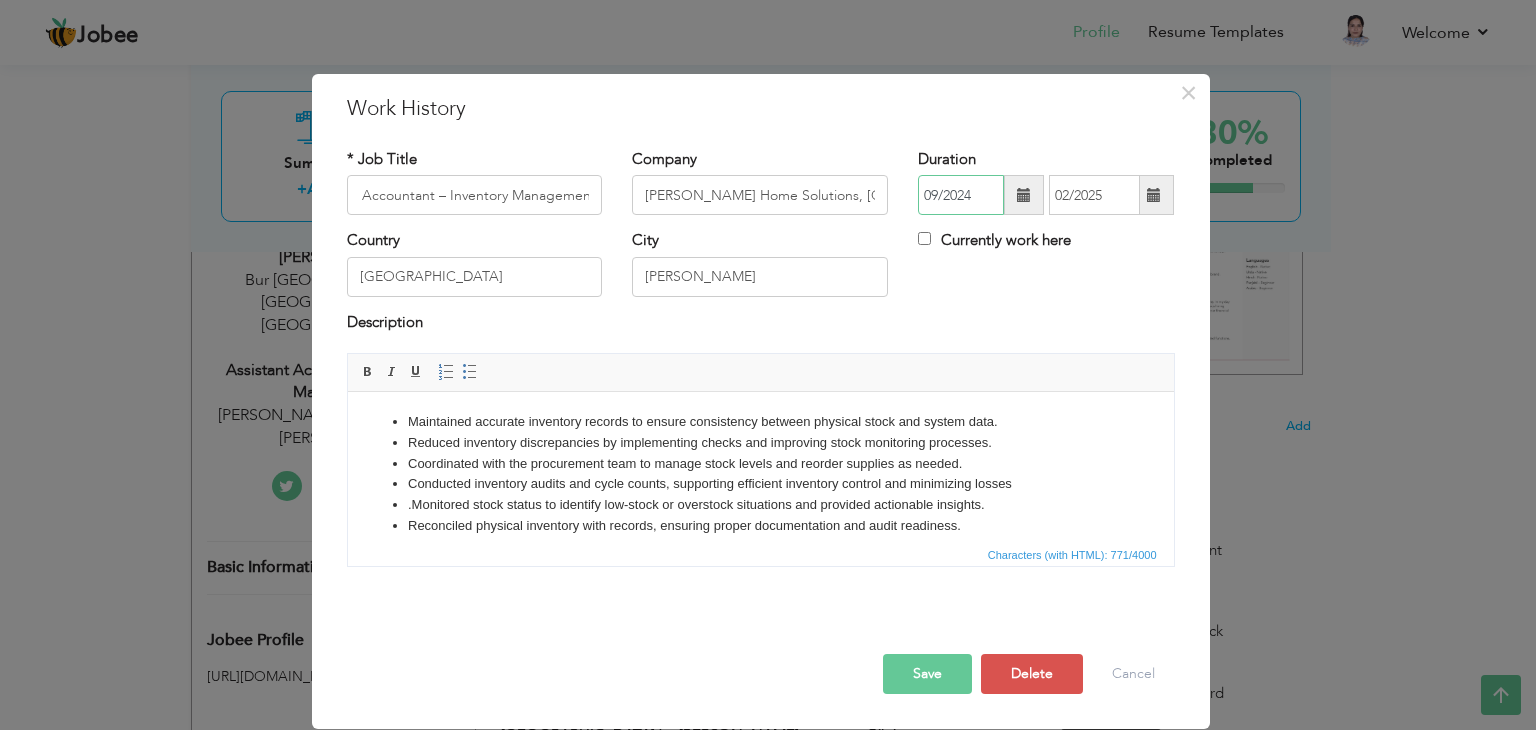 click on "09/2024" at bounding box center [961, 195] 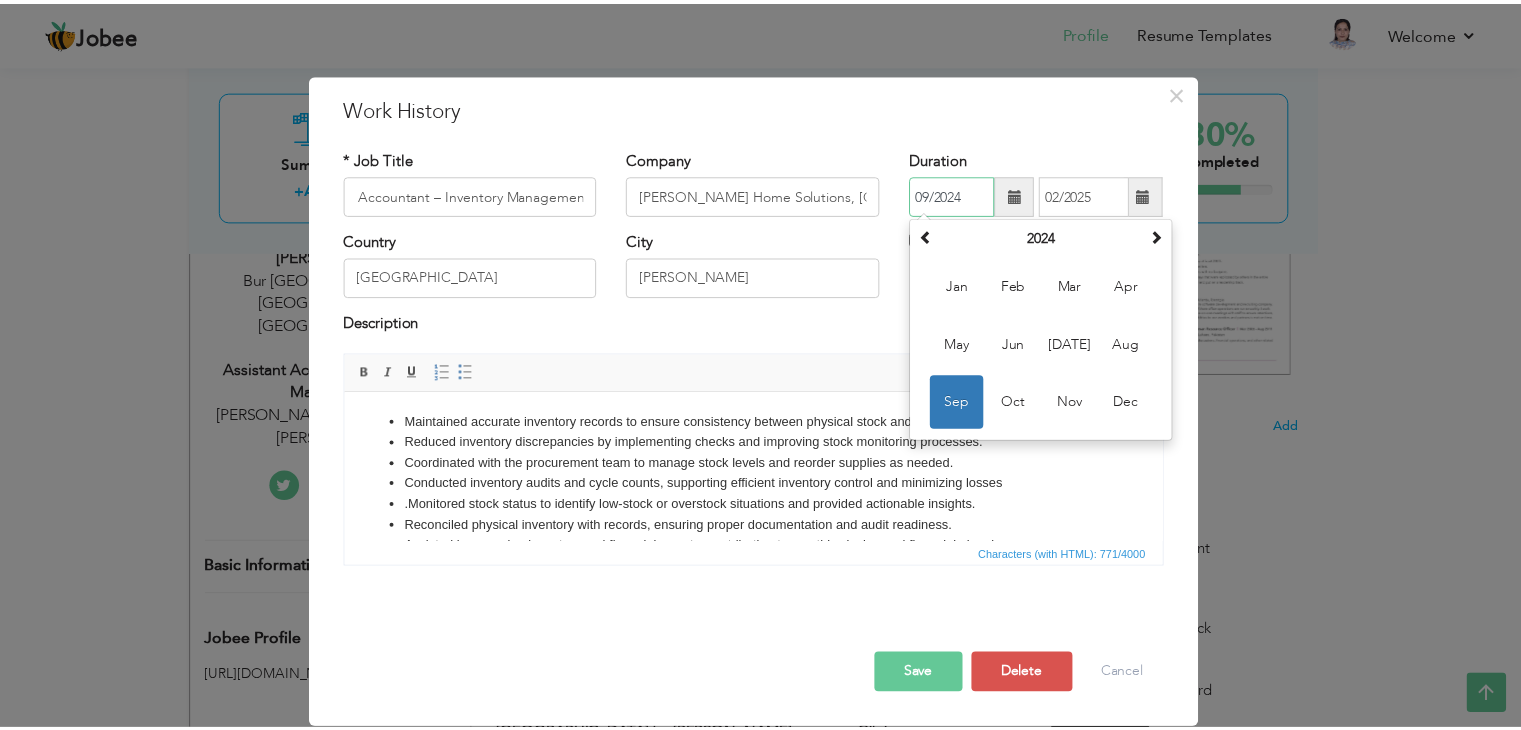 scroll, scrollTop: 0, scrollLeft: 0, axis: both 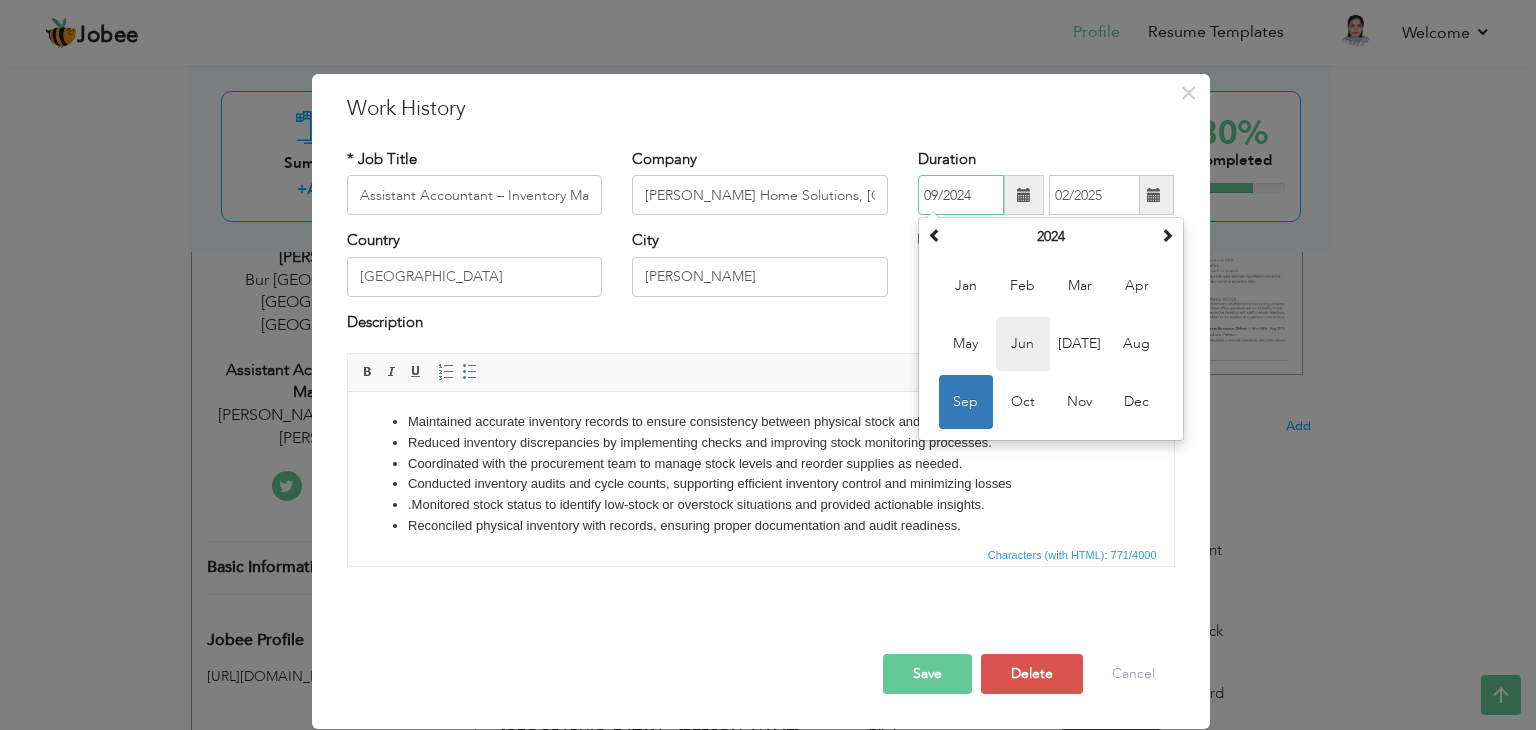 click on "Jun" at bounding box center [1023, 344] 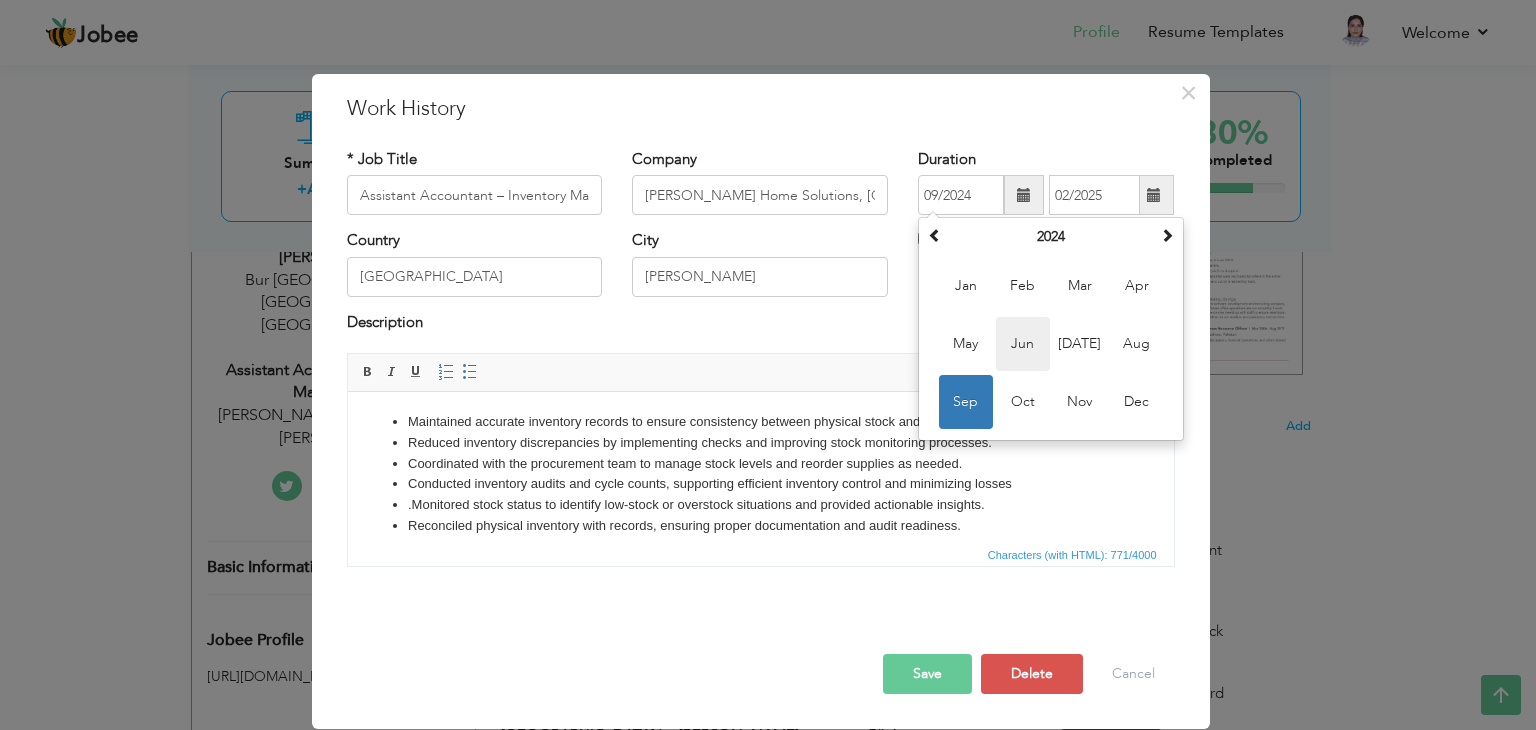 type on "06/2024" 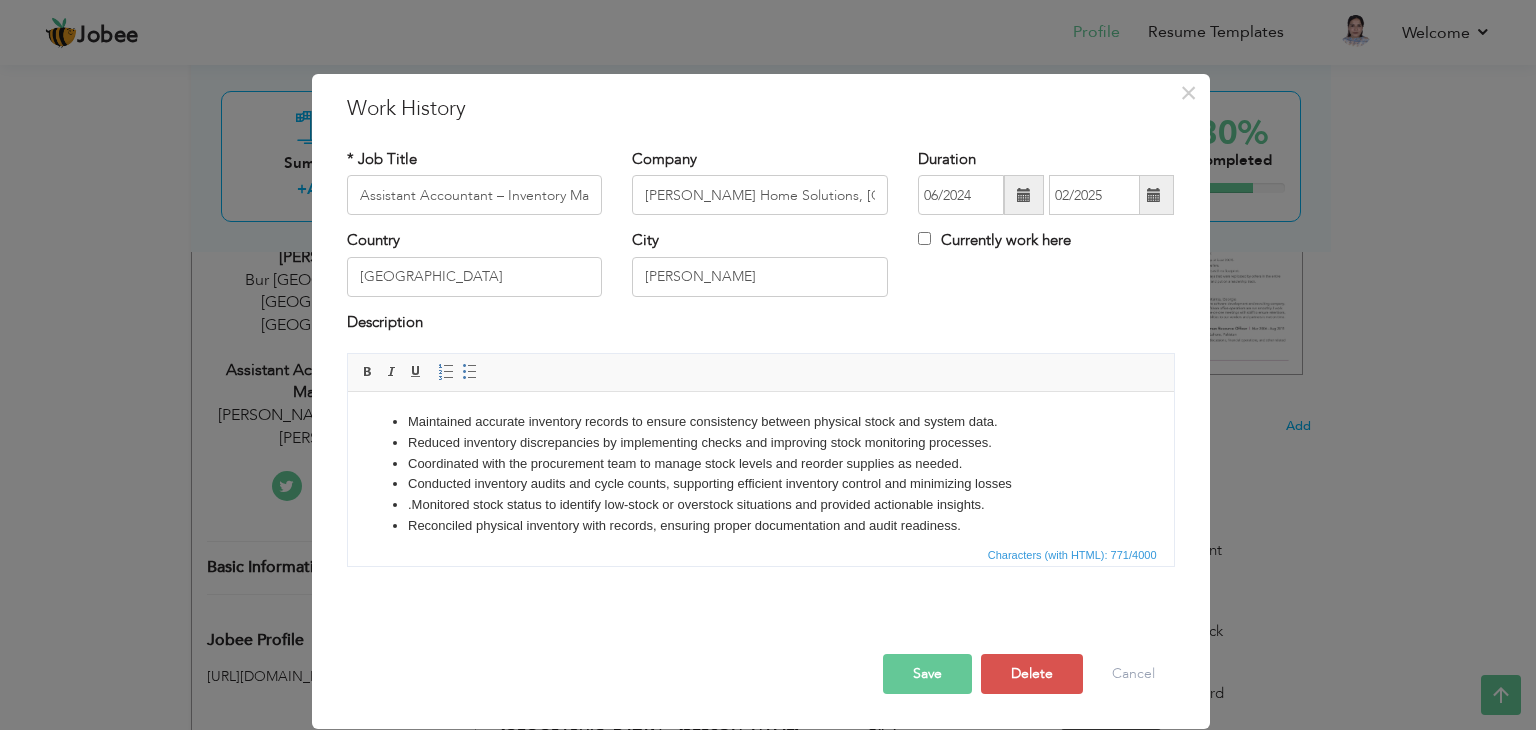 click on "Save" at bounding box center [927, 674] 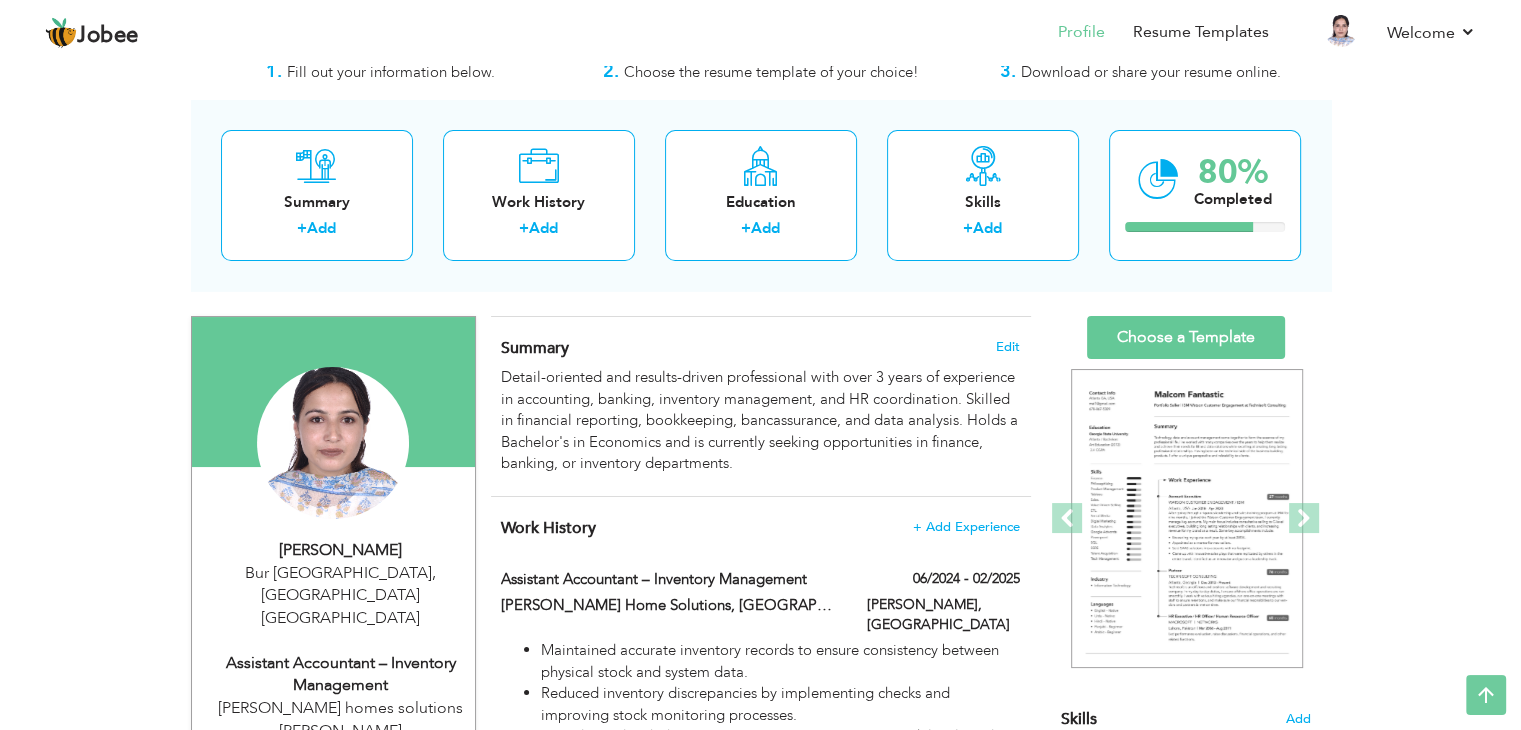 scroll, scrollTop: 54, scrollLeft: 0, axis: vertical 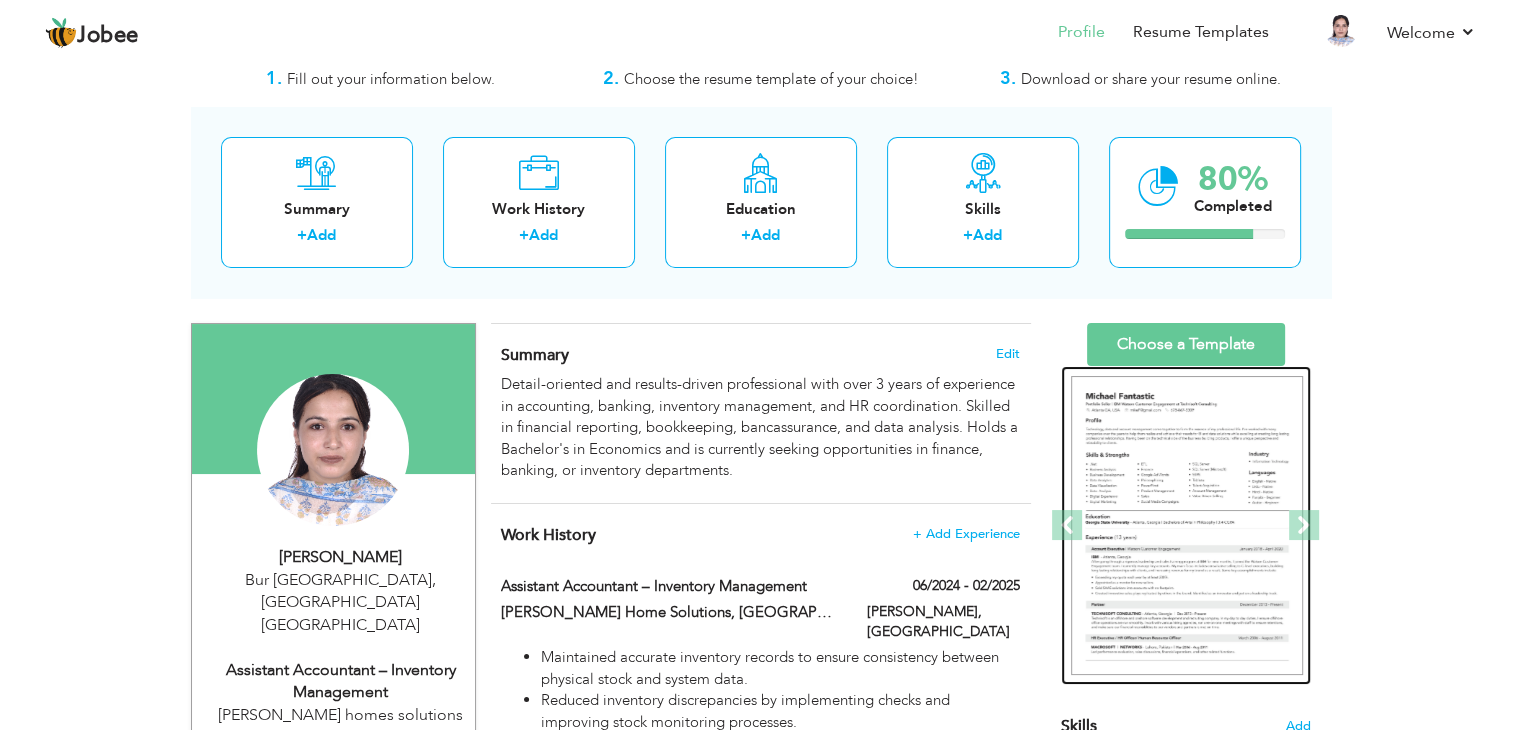click at bounding box center (1187, 526) 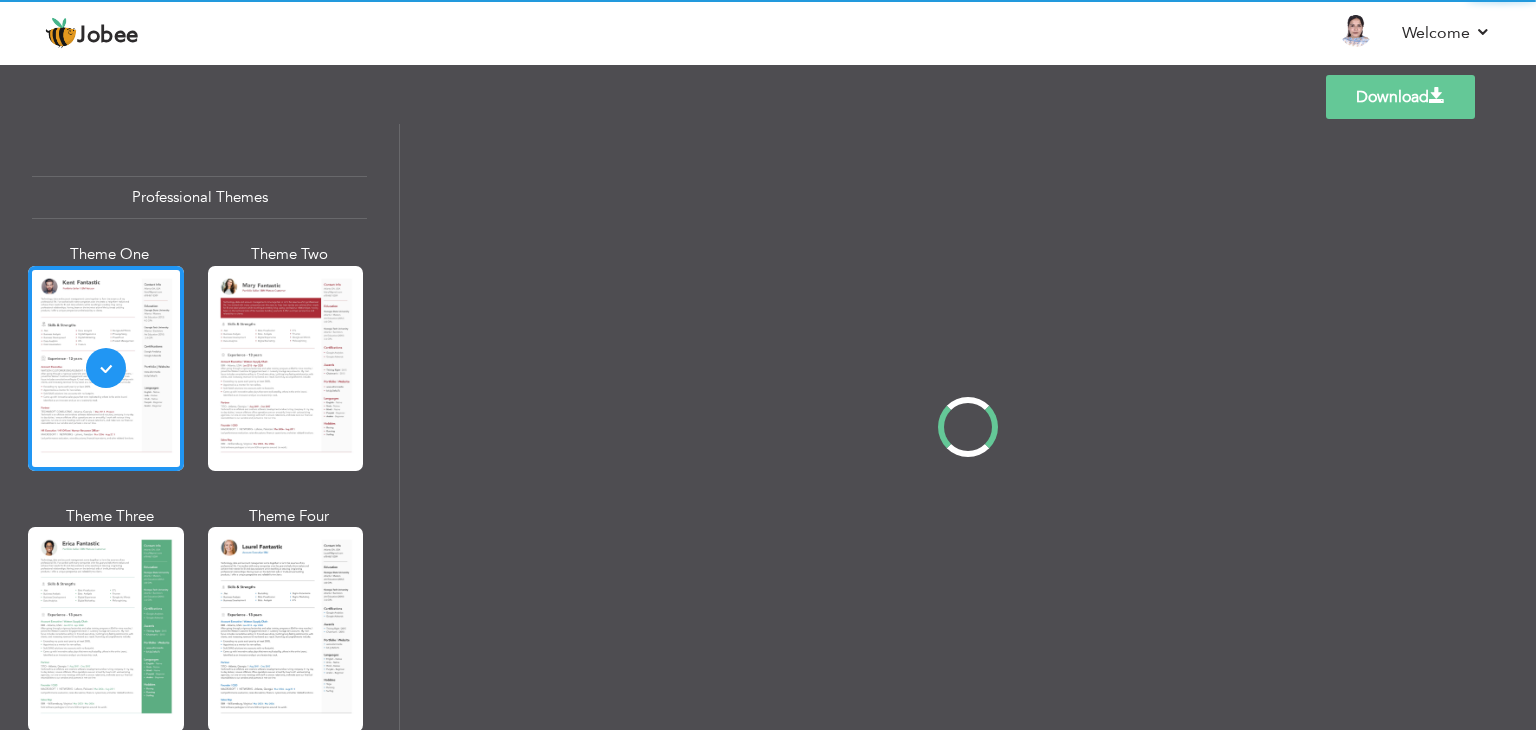 scroll, scrollTop: 0, scrollLeft: 0, axis: both 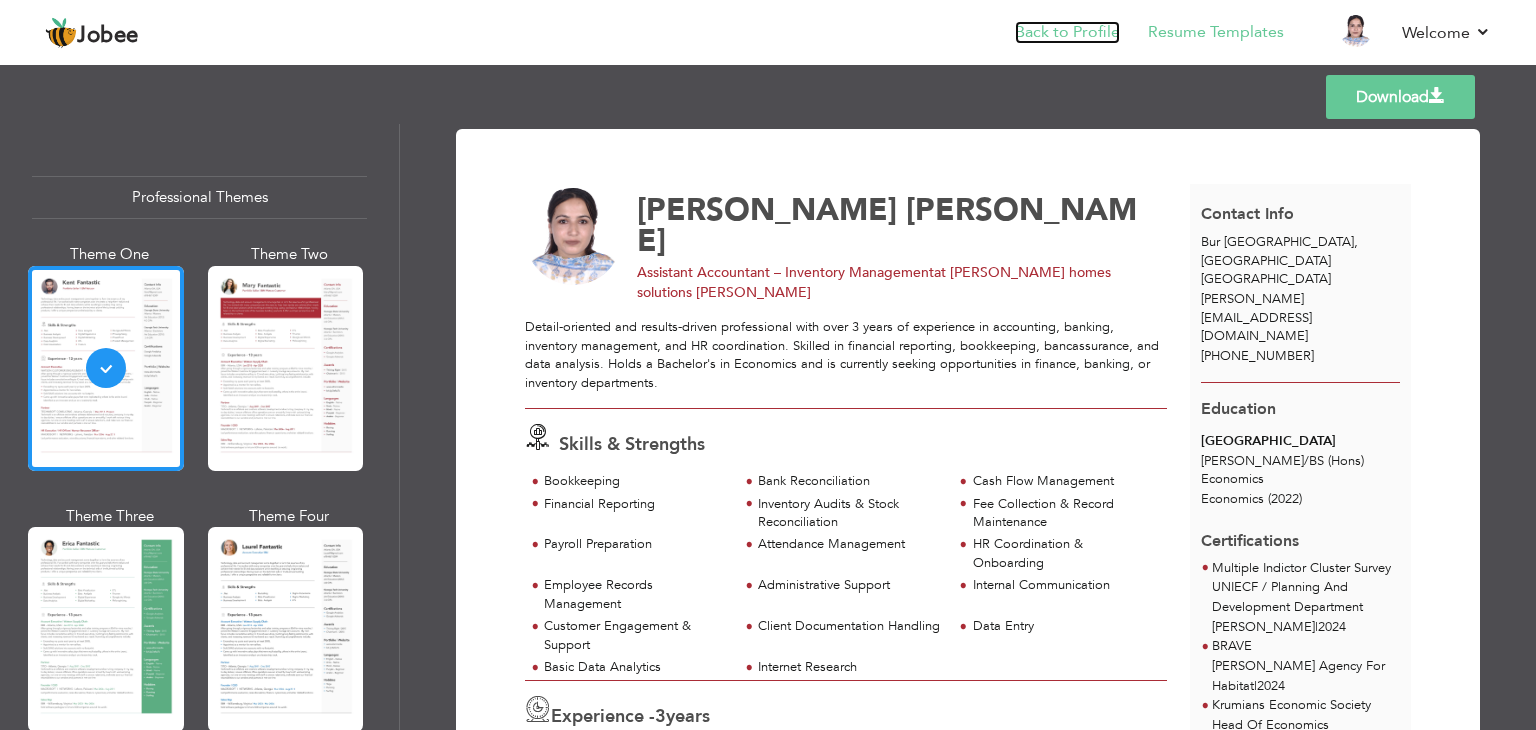 click on "Back to Profile" at bounding box center (1067, 32) 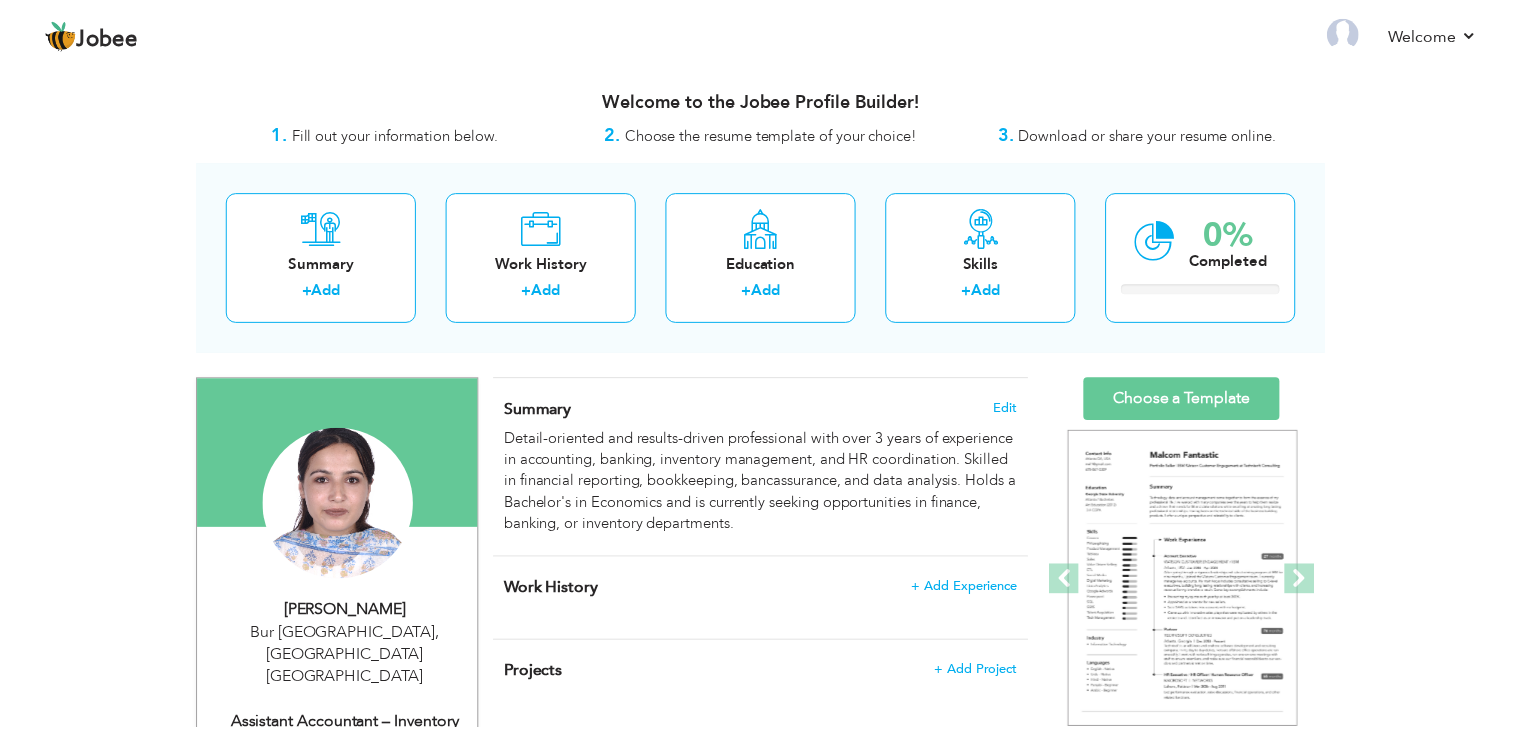 scroll, scrollTop: 0, scrollLeft: 0, axis: both 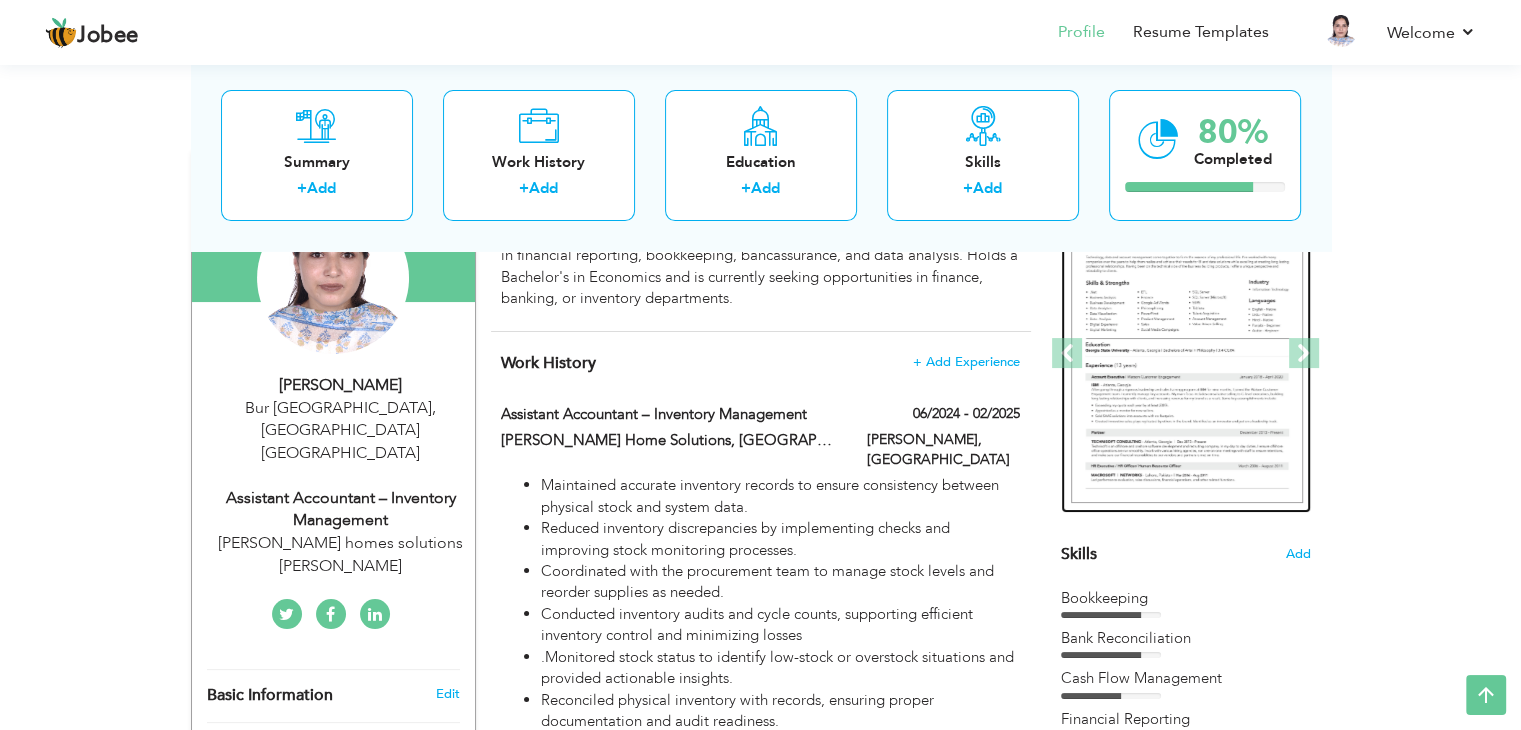 click at bounding box center (1581, 354) 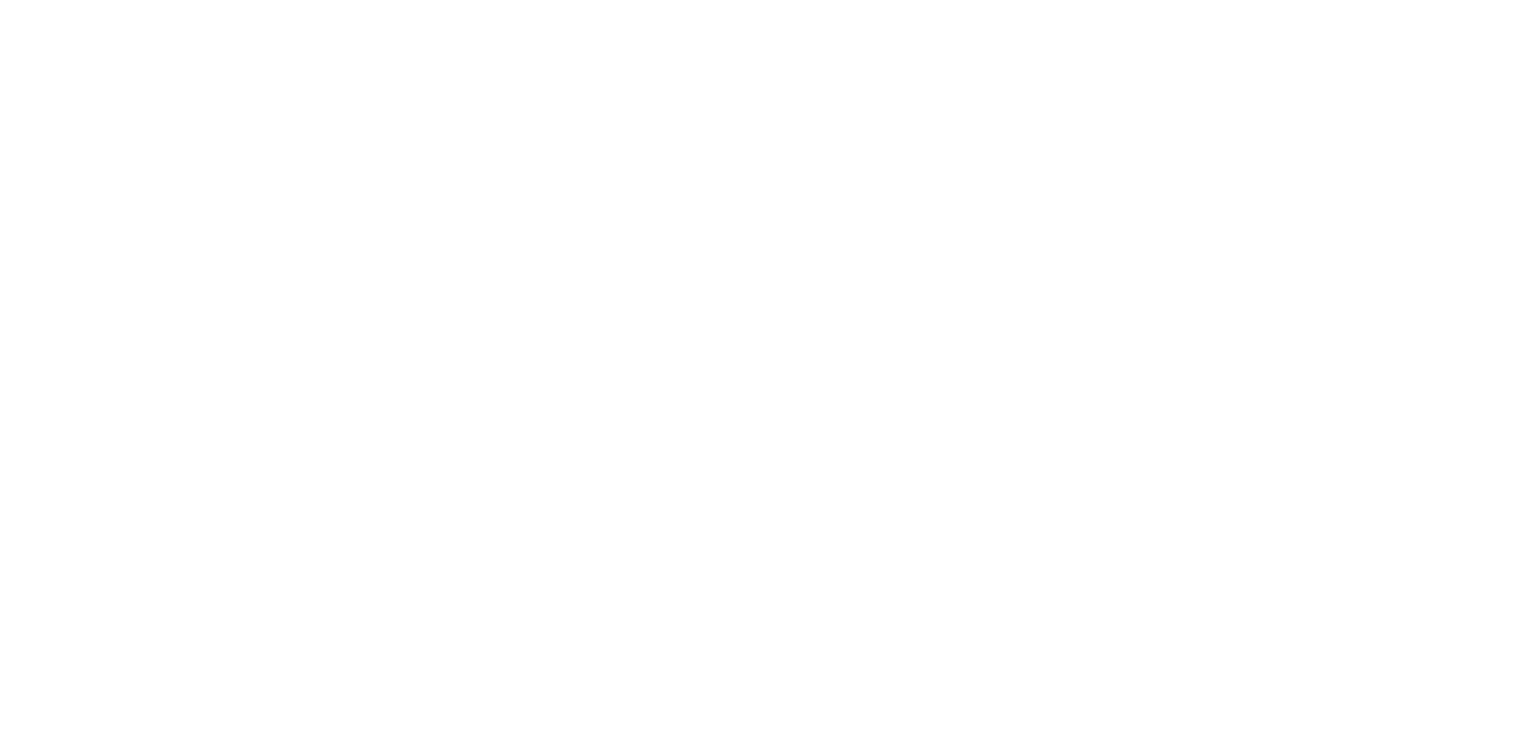 scroll, scrollTop: 0, scrollLeft: 0, axis: both 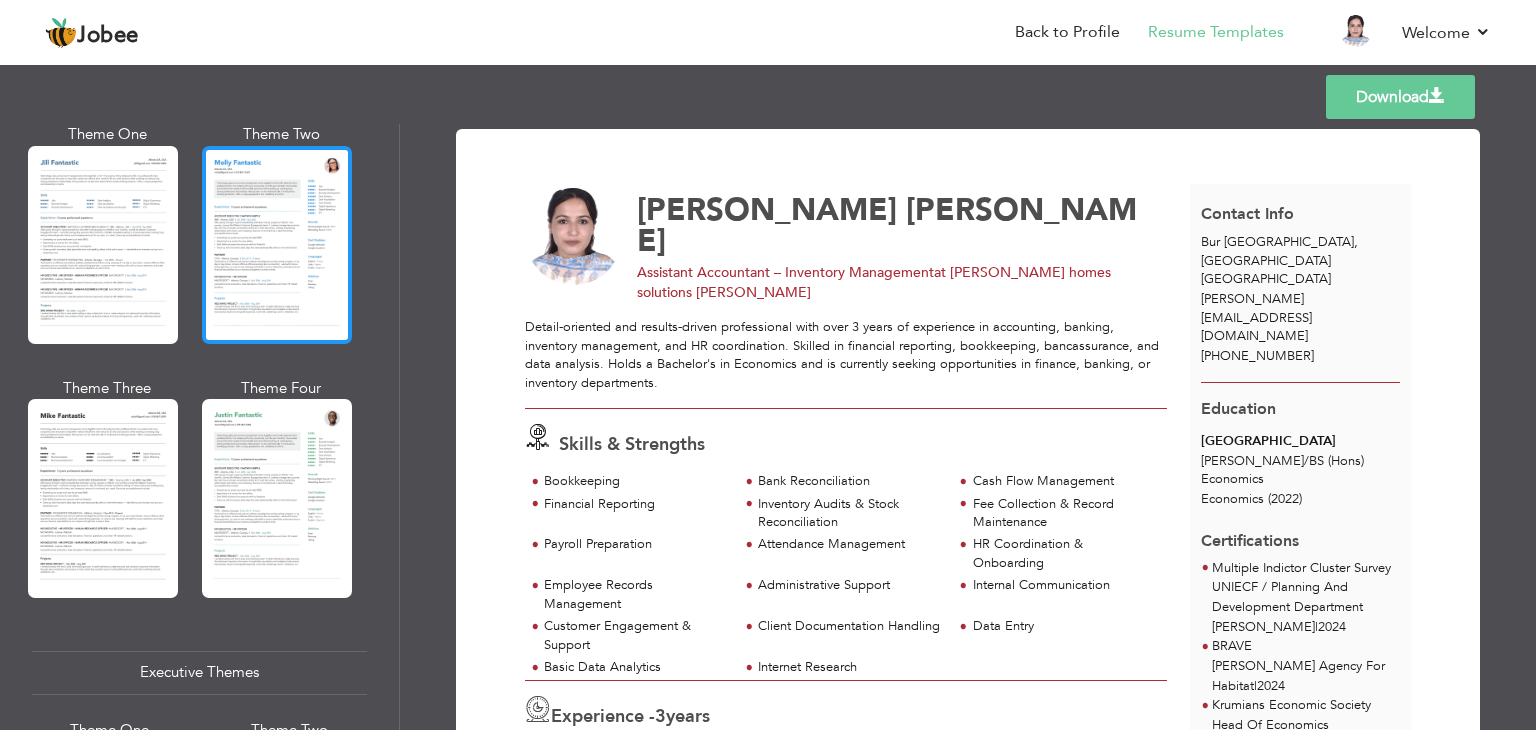 click at bounding box center [277, 245] 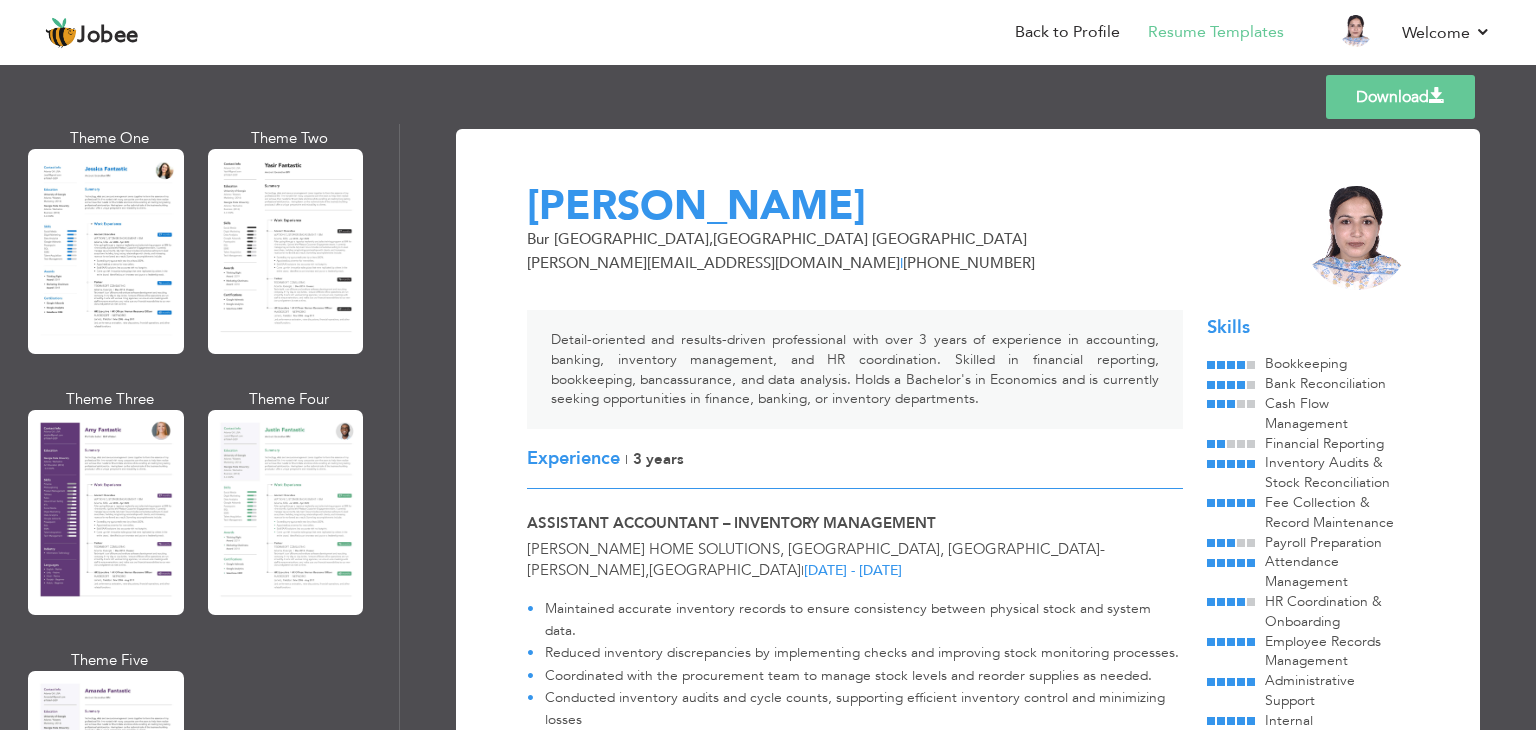 scroll, scrollTop: 1432, scrollLeft: 0, axis: vertical 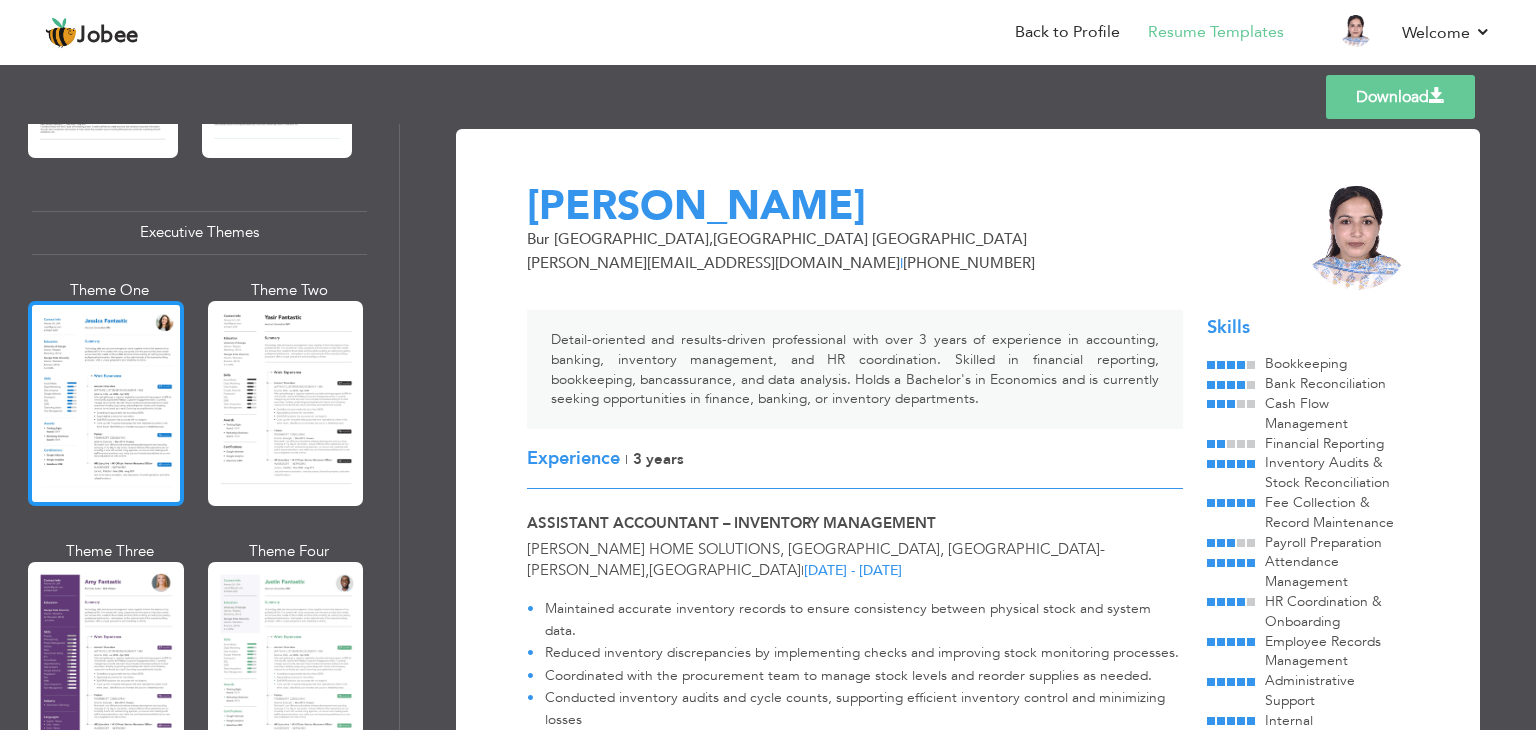 click at bounding box center [106, 403] 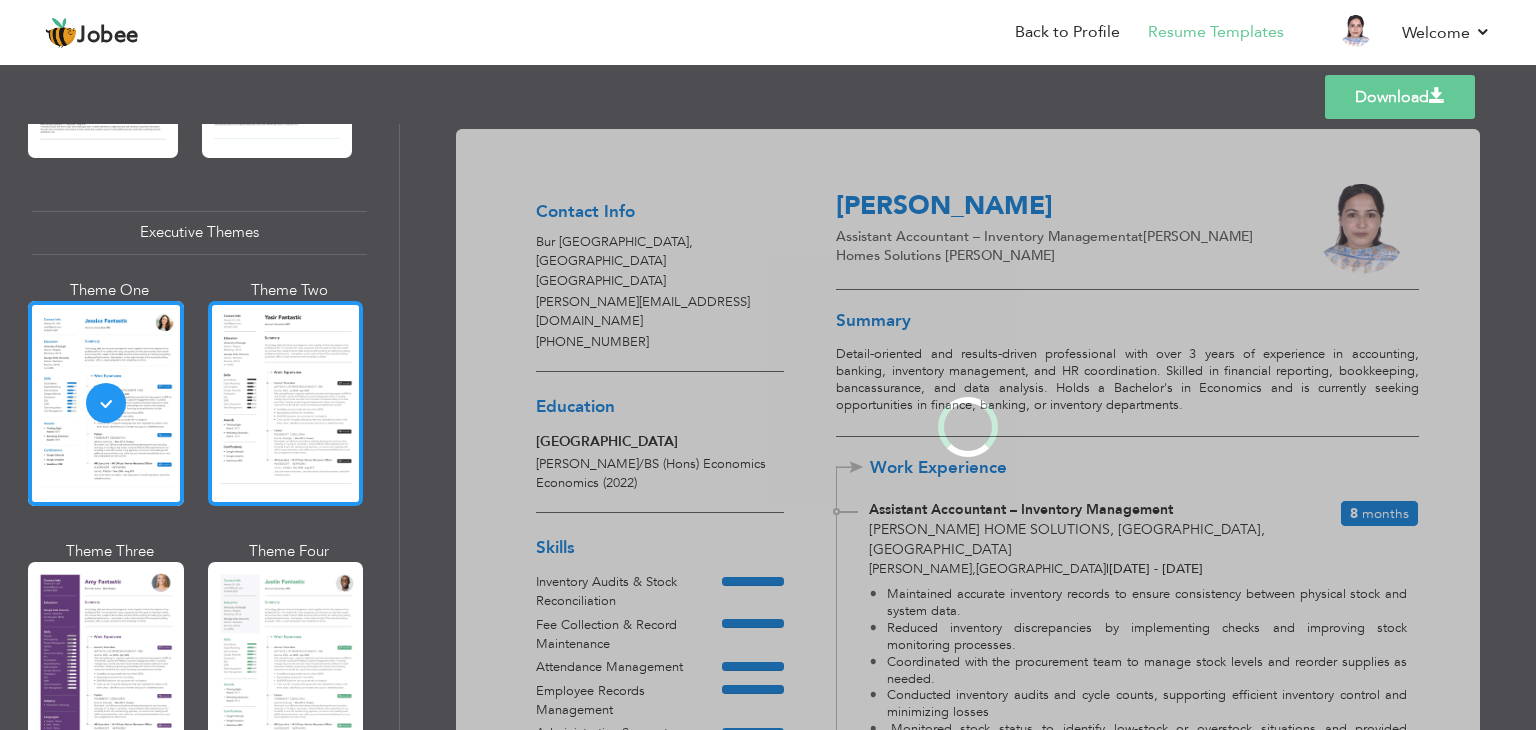 scroll, scrollTop: 1432, scrollLeft: 0, axis: vertical 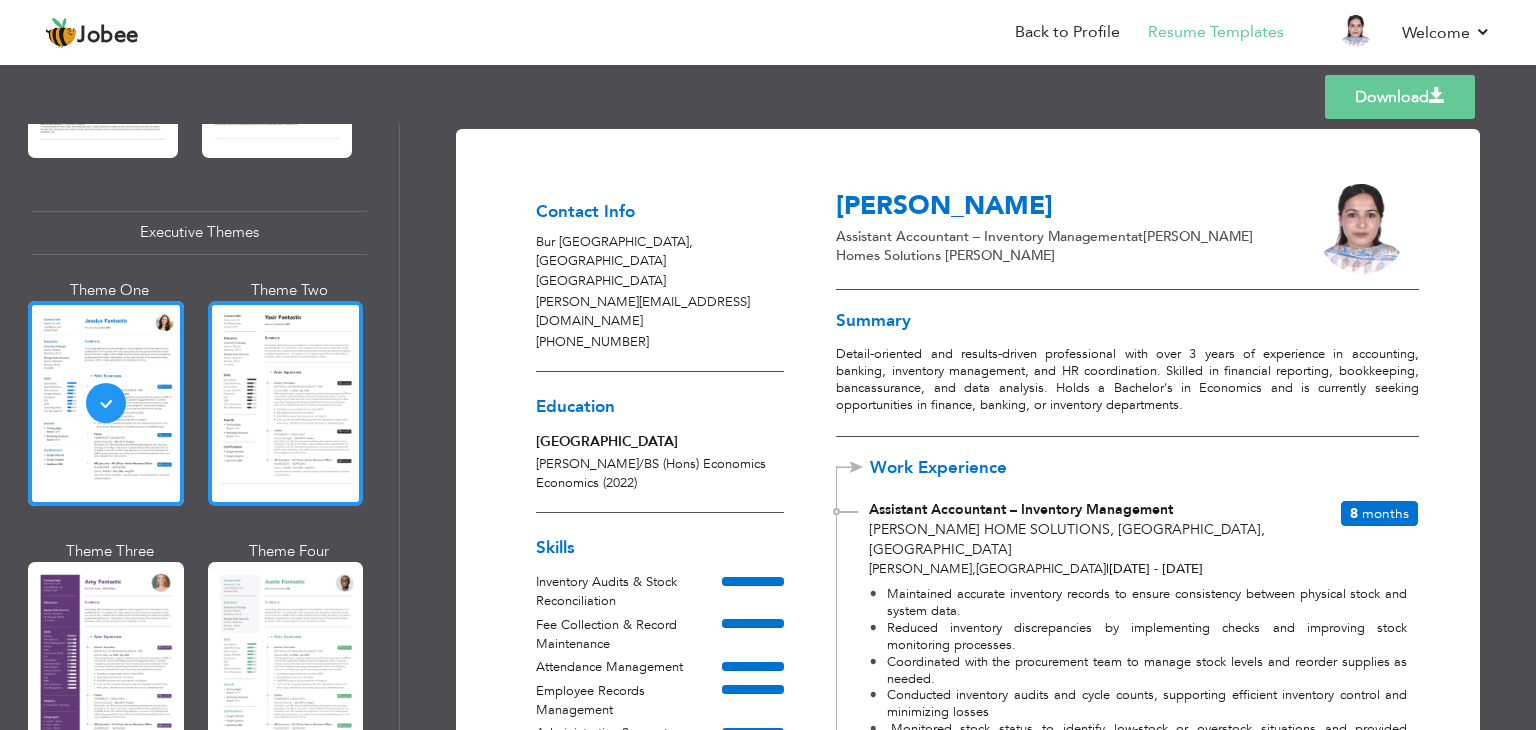 click at bounding box center [286, 403] 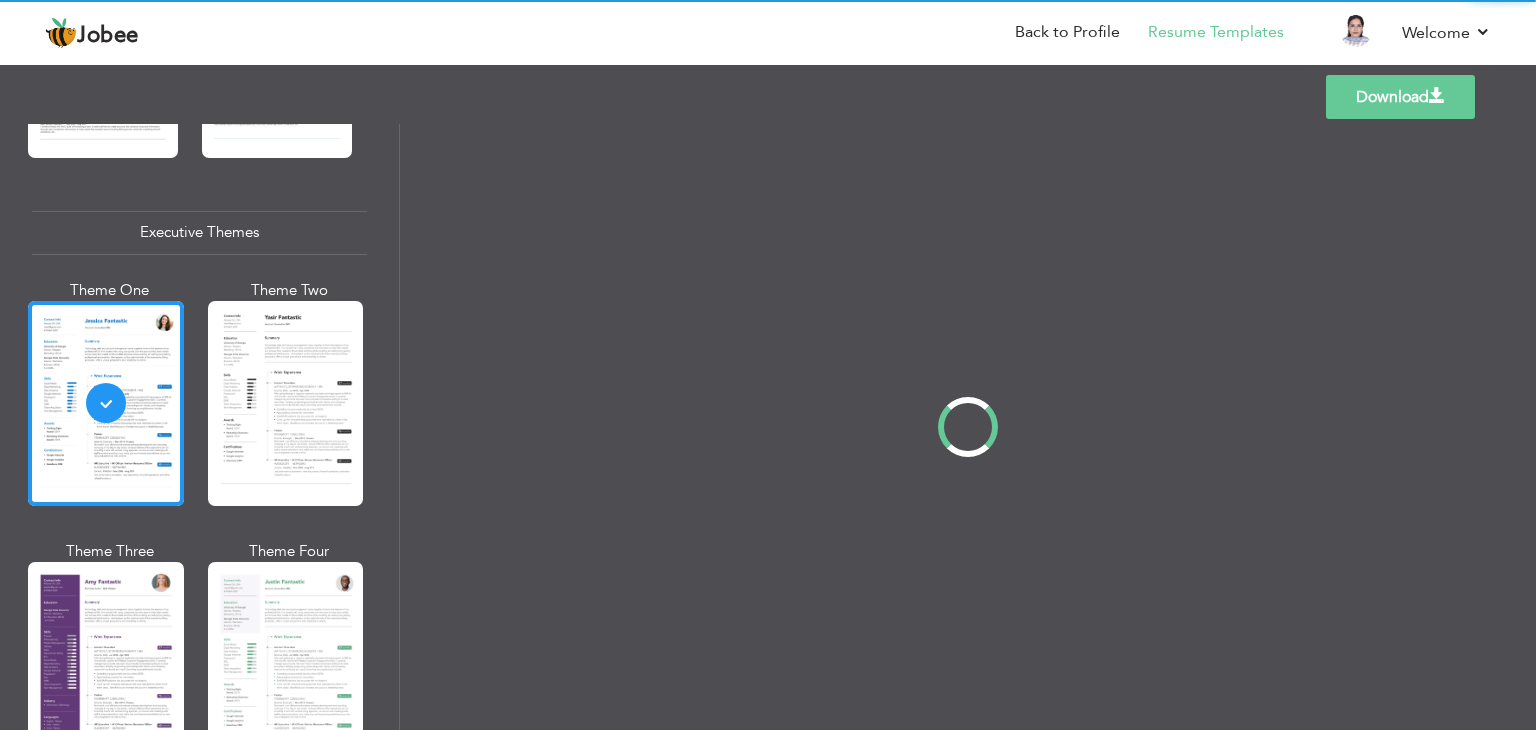 scroll, scrollTop: 1432, scrollLeft: 0, axis: vertical 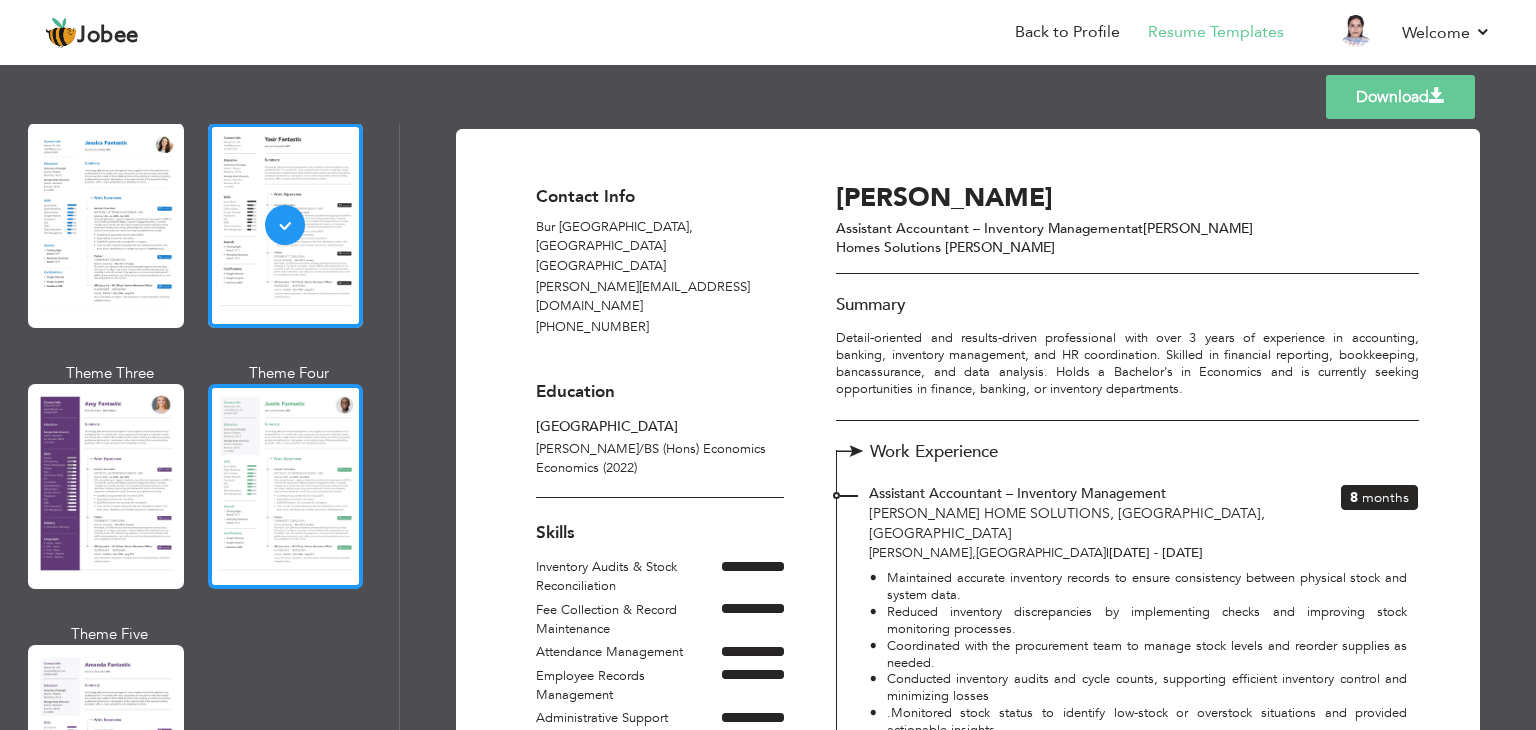click at bounding box center [286, 486] 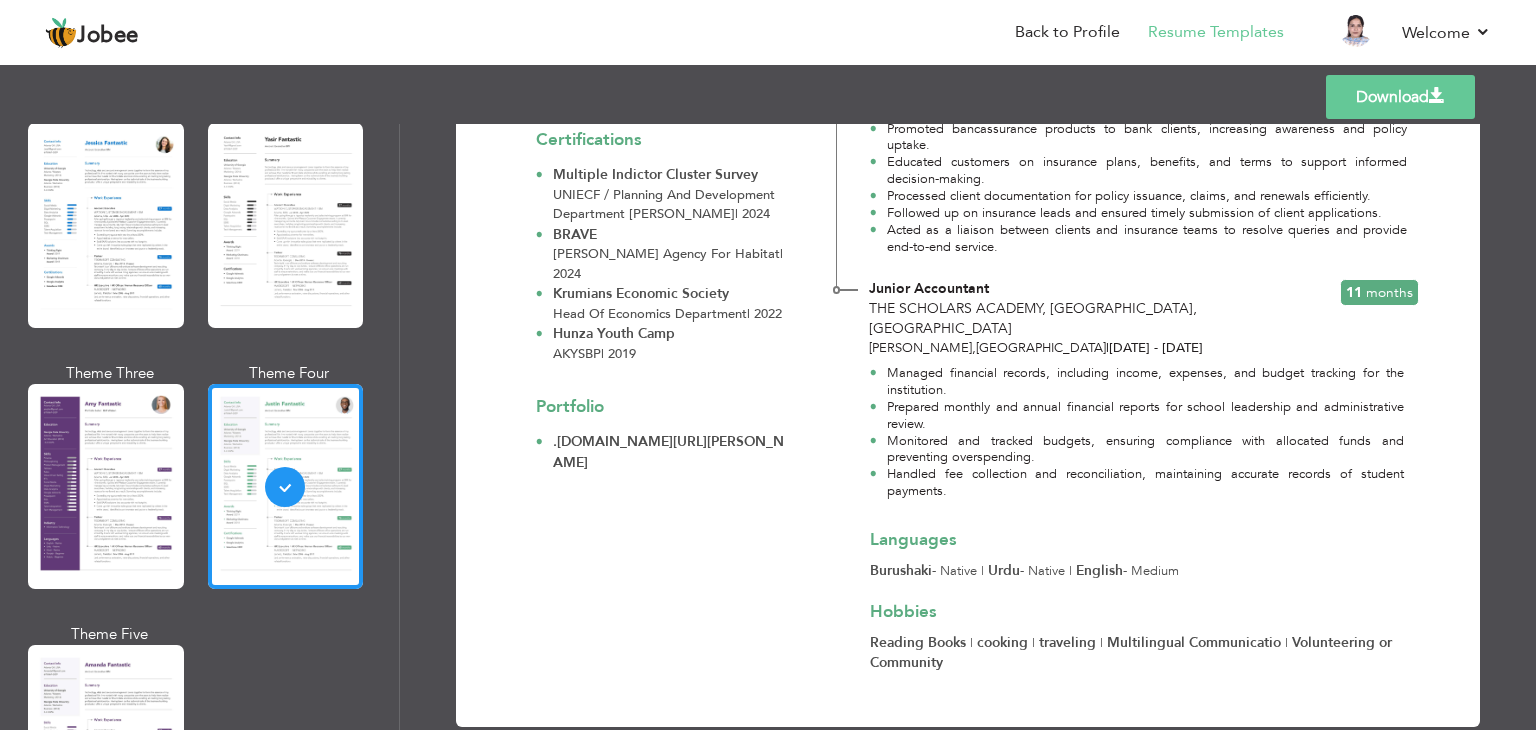 scroll, scrollTop: 952, scrollLeft: 0, axis: vertical 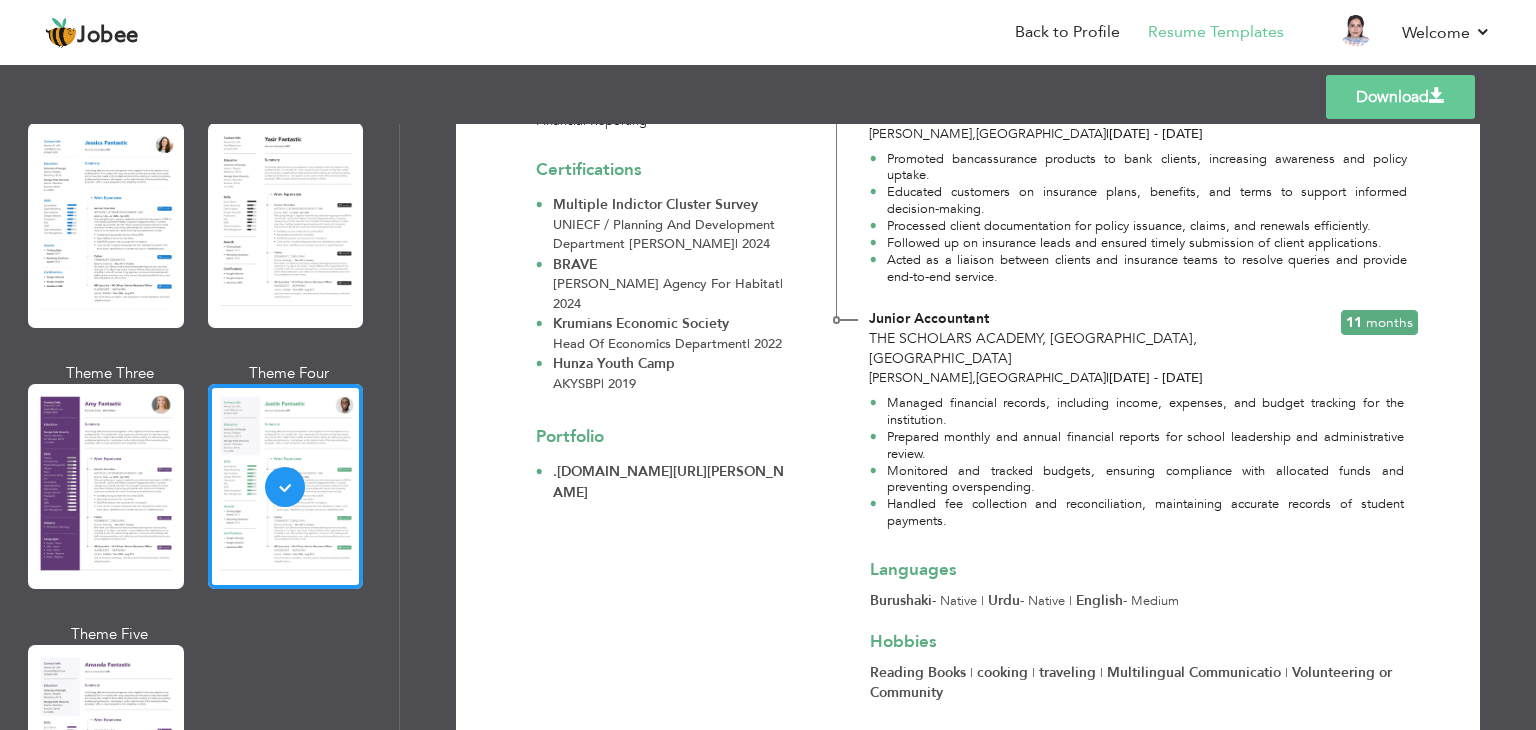 click on "Portfolio
.linkedin.com/in/khalida-aziz-b60769224" at bounding box center [659, 466] 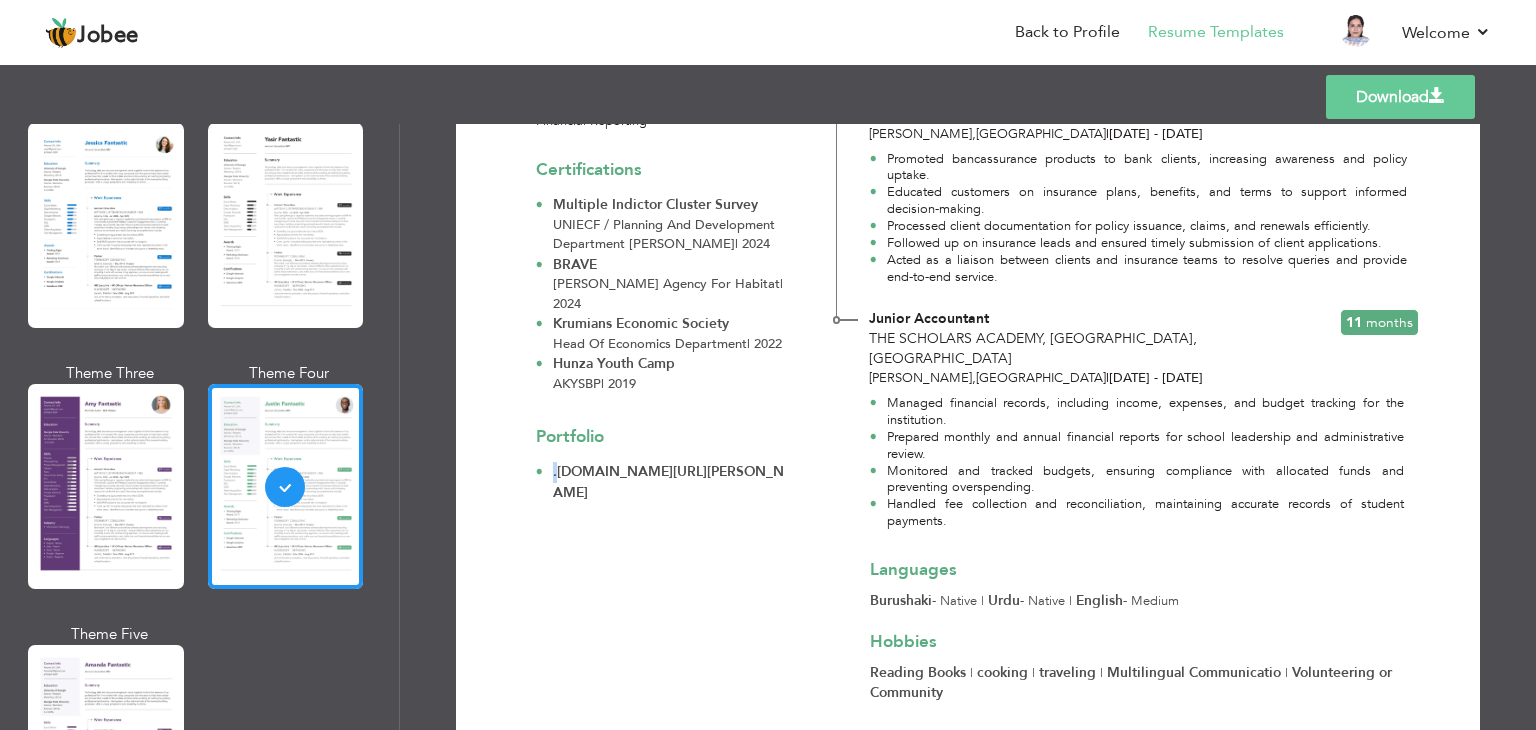 click on ".[DOMAIN_NAME][URL][PERSON_NAME]" at bounding box center (660, 482) 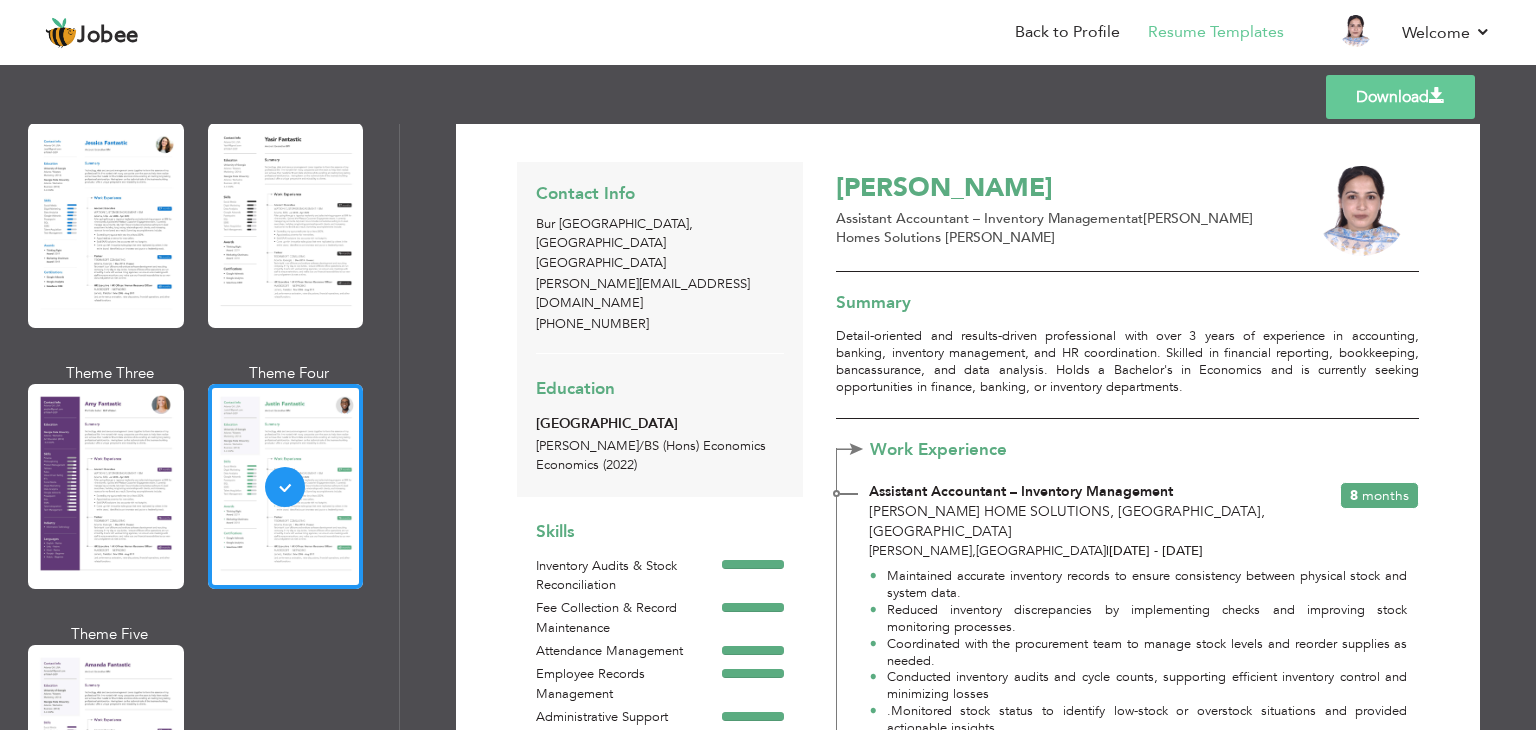 scroll, scrollTop: 0, scrollLeft: 0, axis: both 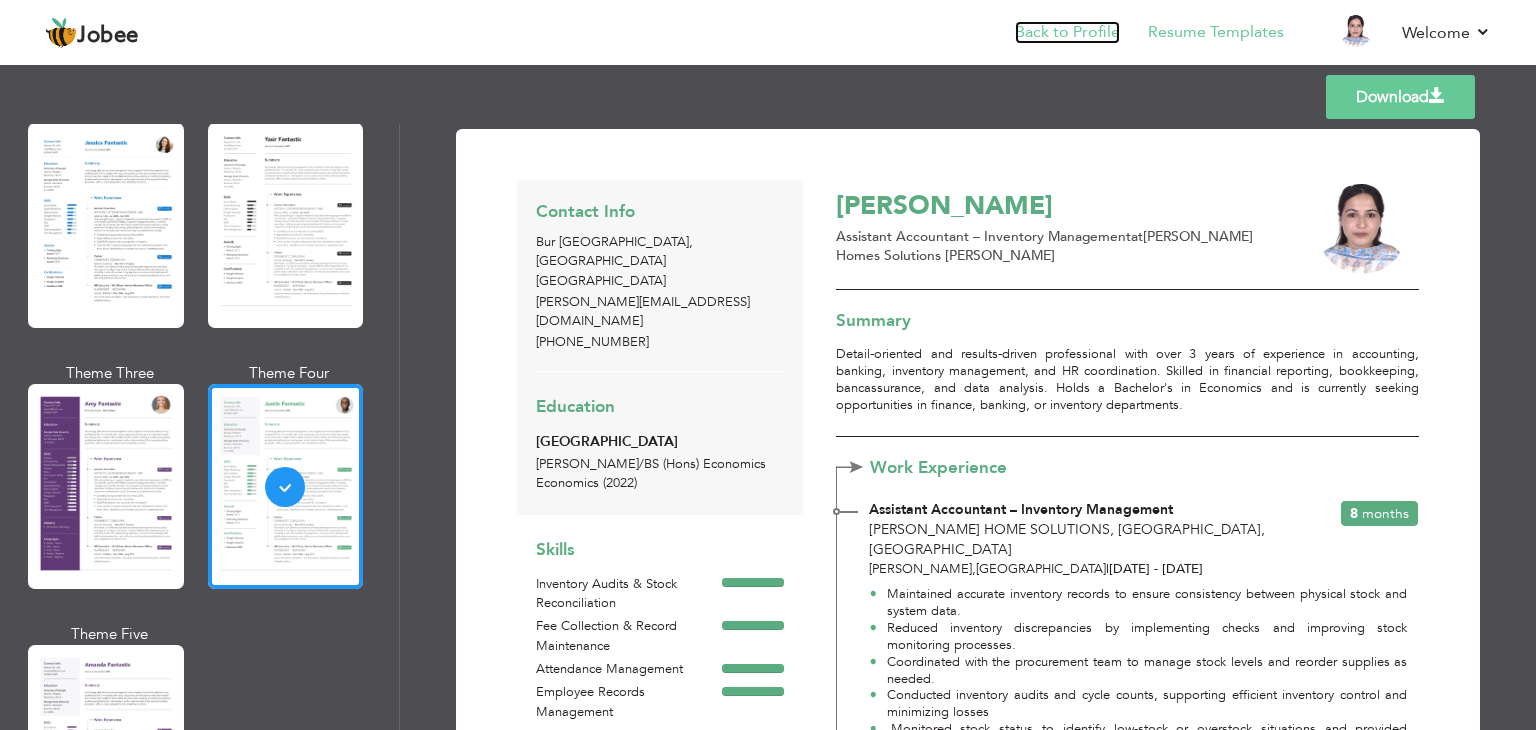 click on "Back to Profile" at bounding box center [1067, 32] 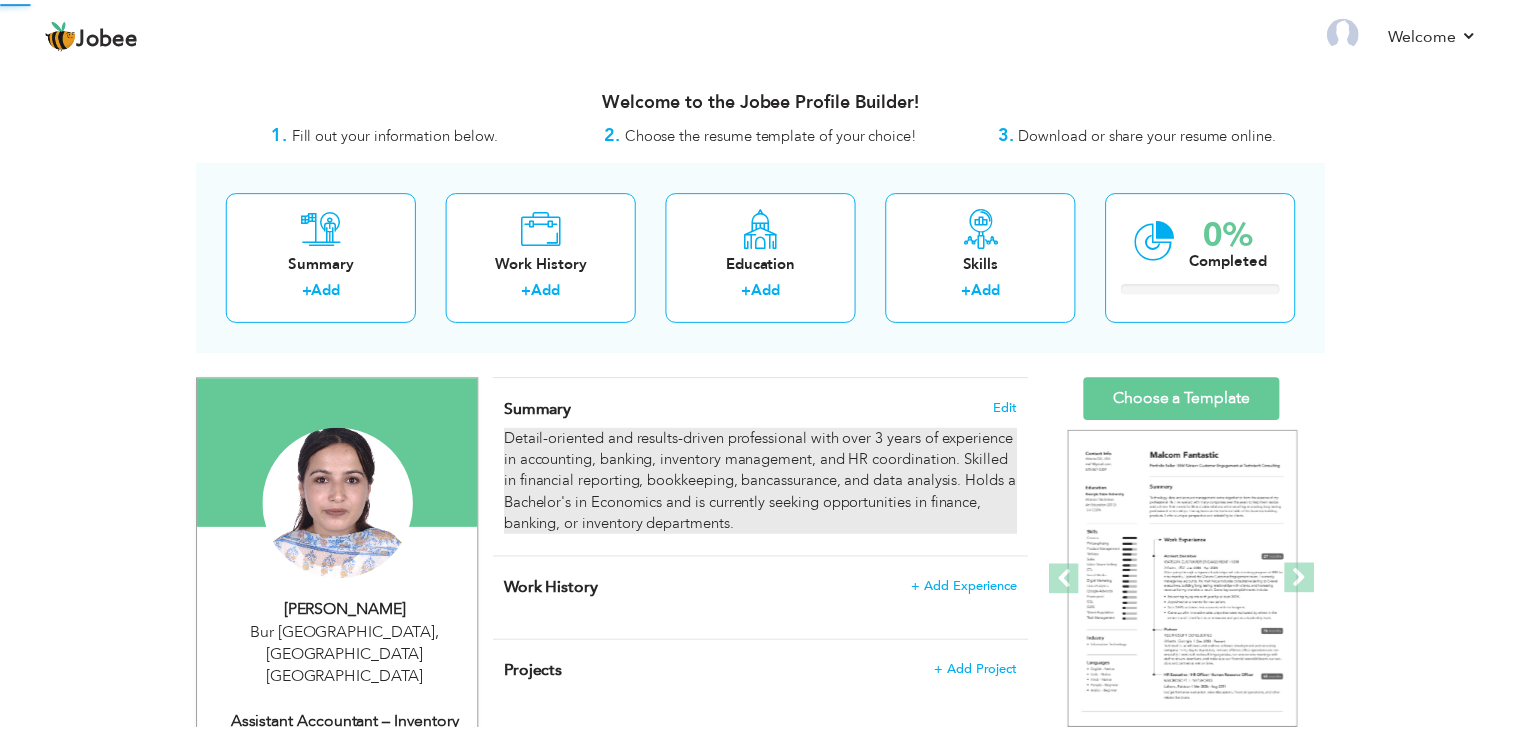 scroll, scrollTop: 0, scrollLeft: 0, axis: both 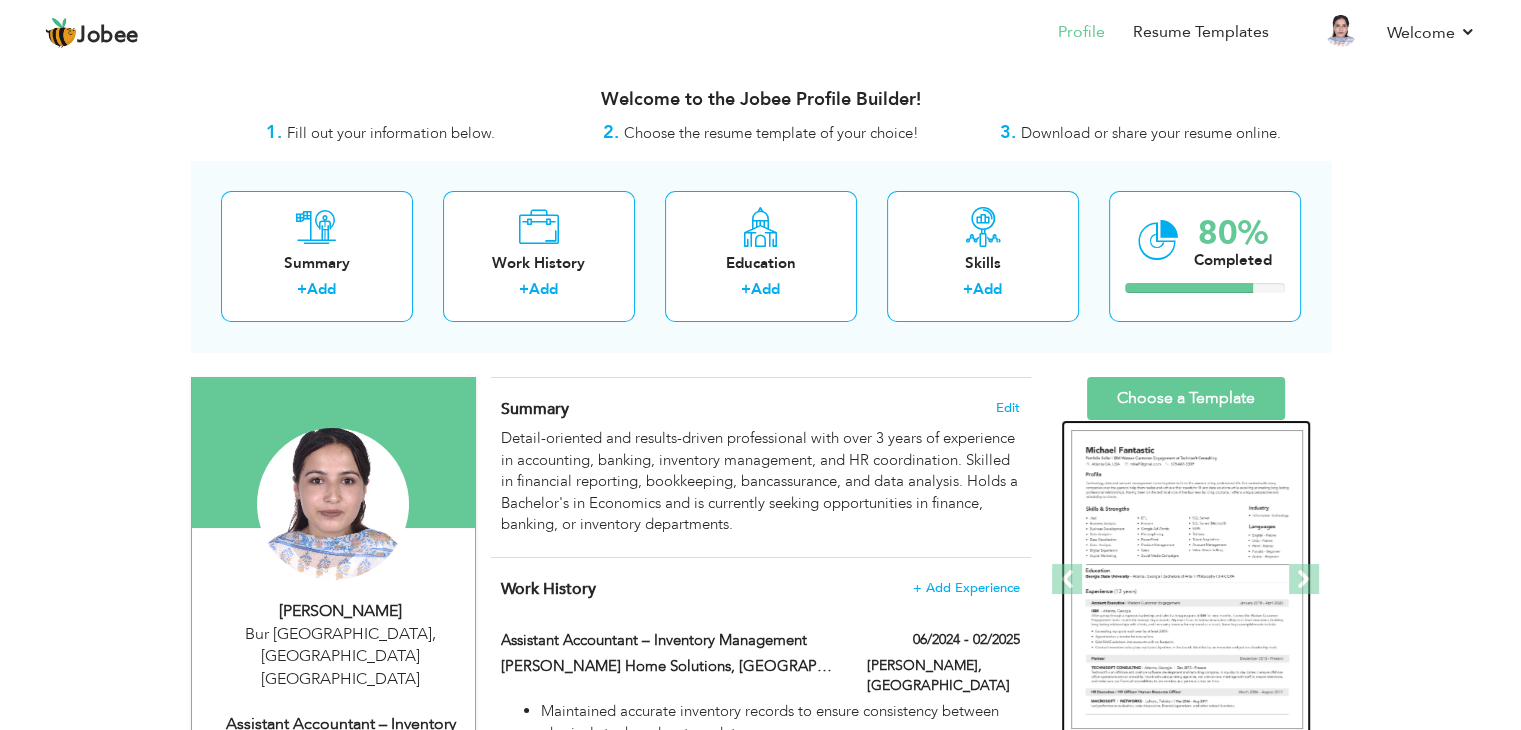 click at bounding box center [1187, 580] 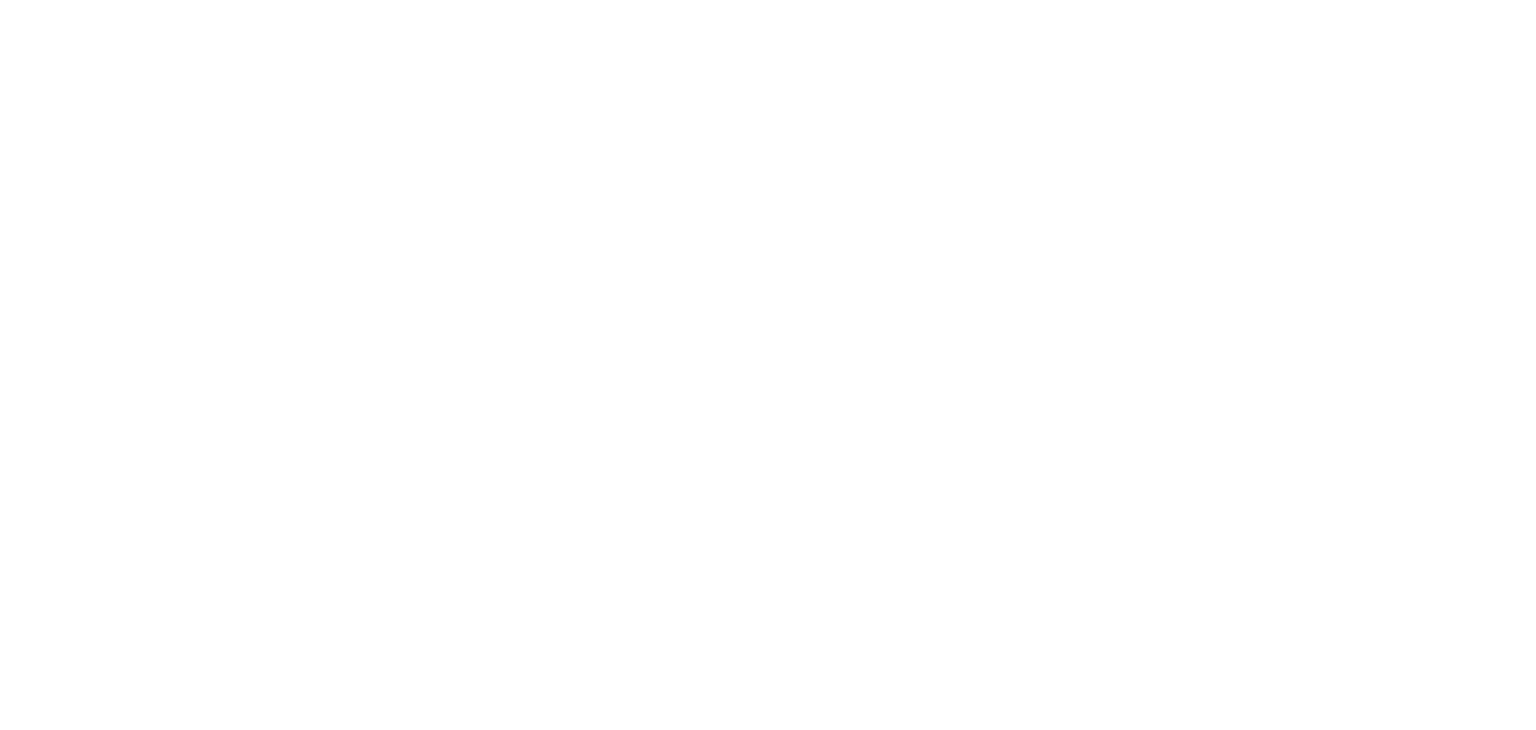 scroll, scrollTop: 0, scrollLeft: 0, axis: both 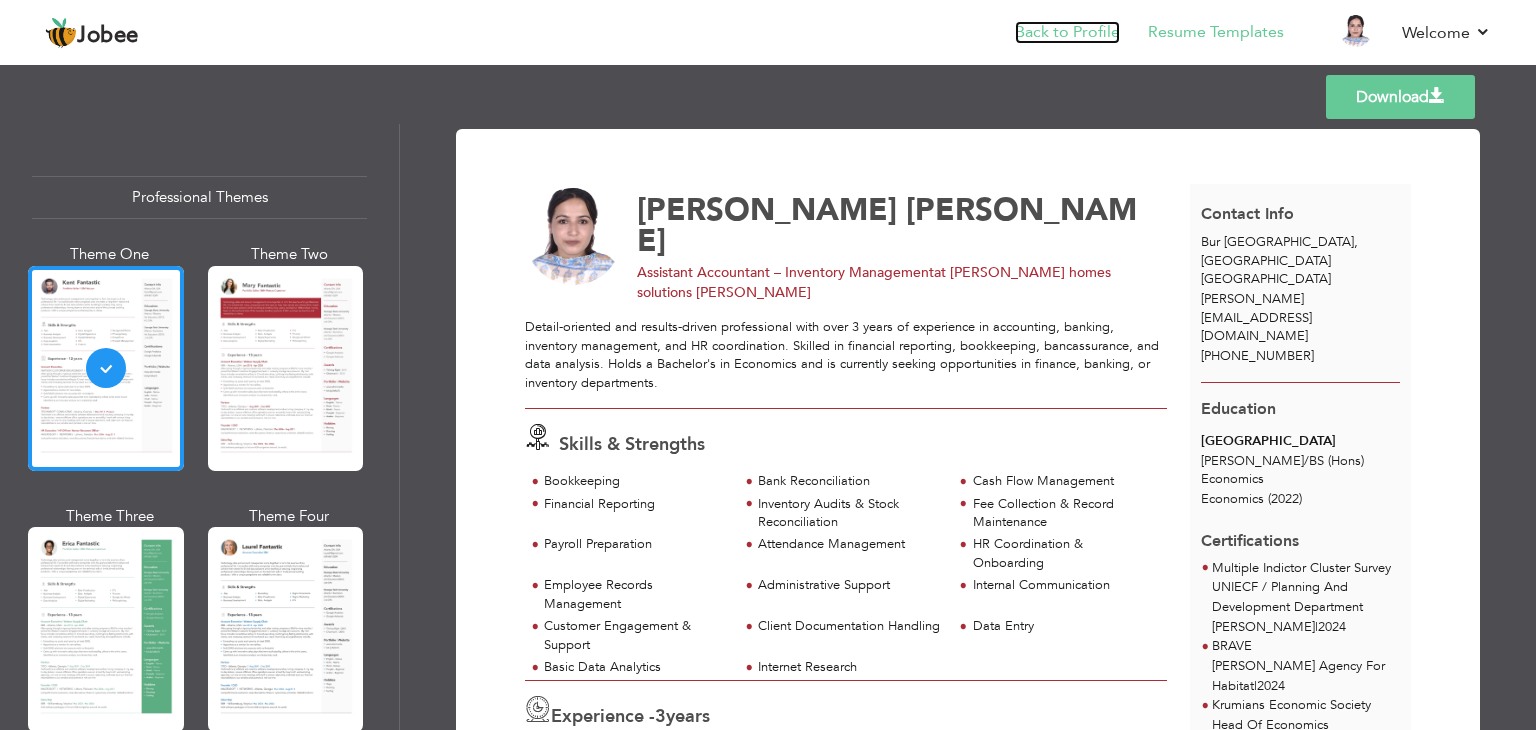 click on "Back to Profile" at bounding box center (1067, 32) 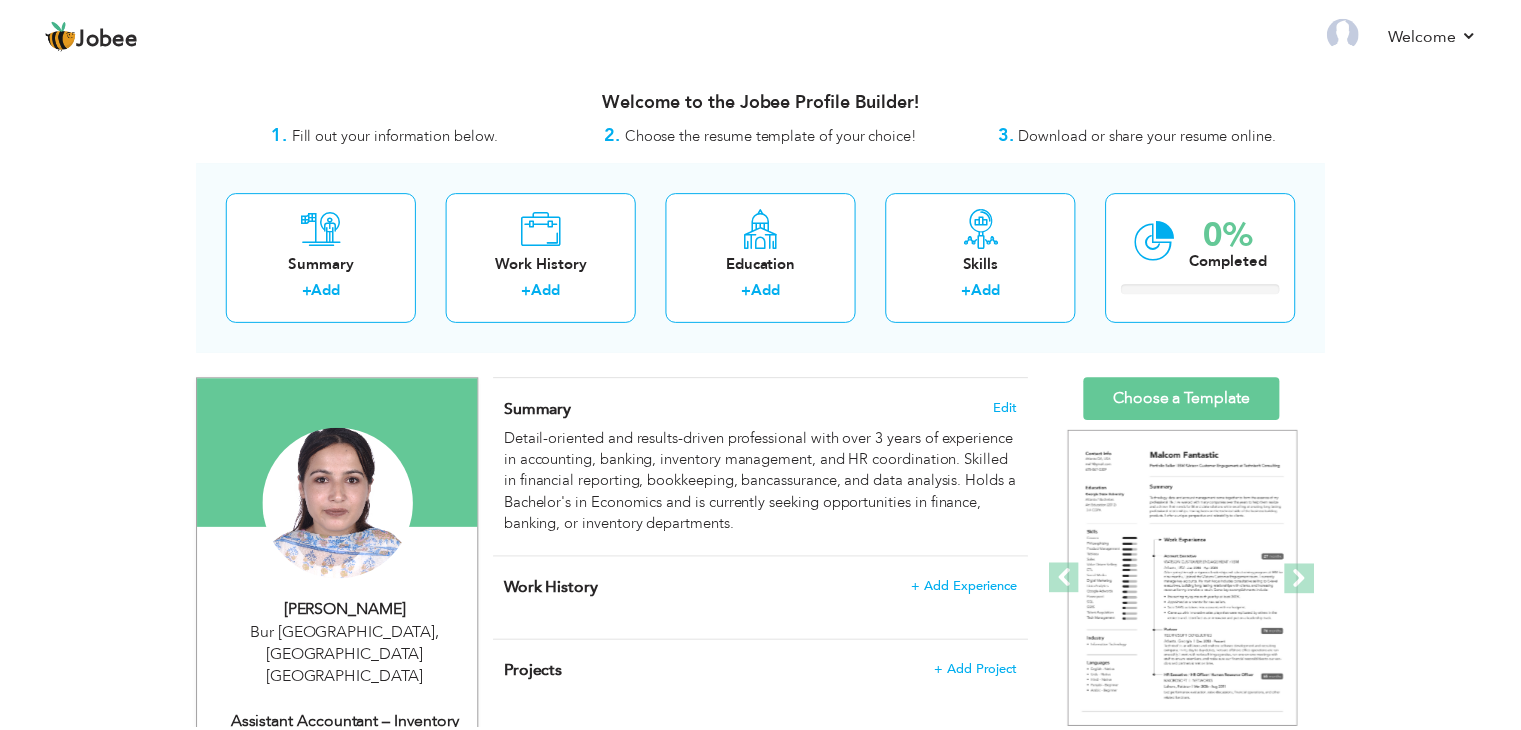 scroll, scrollTop: 0, scrollLeft: 0, axis: both 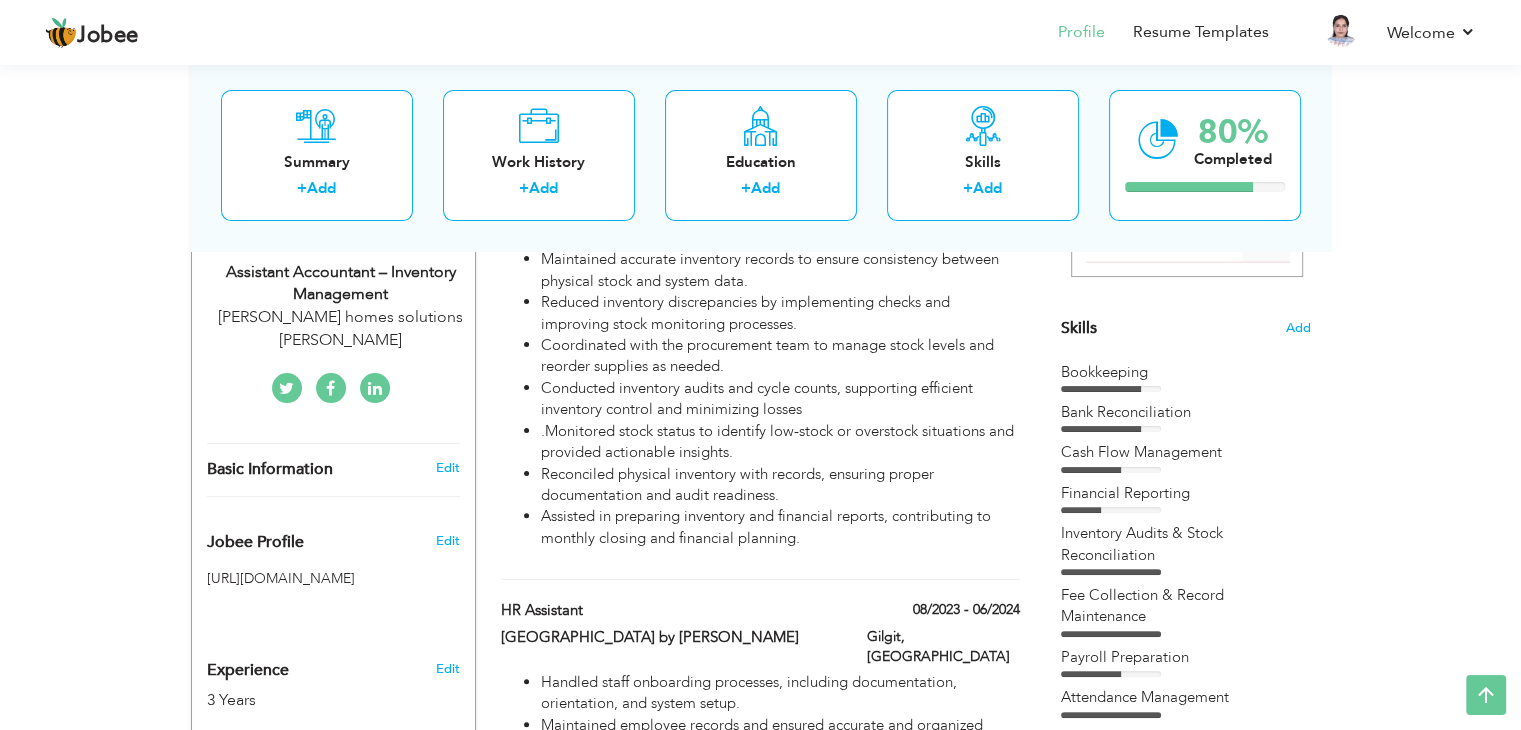click on "Basic Information" at bounding box center [270, 470] 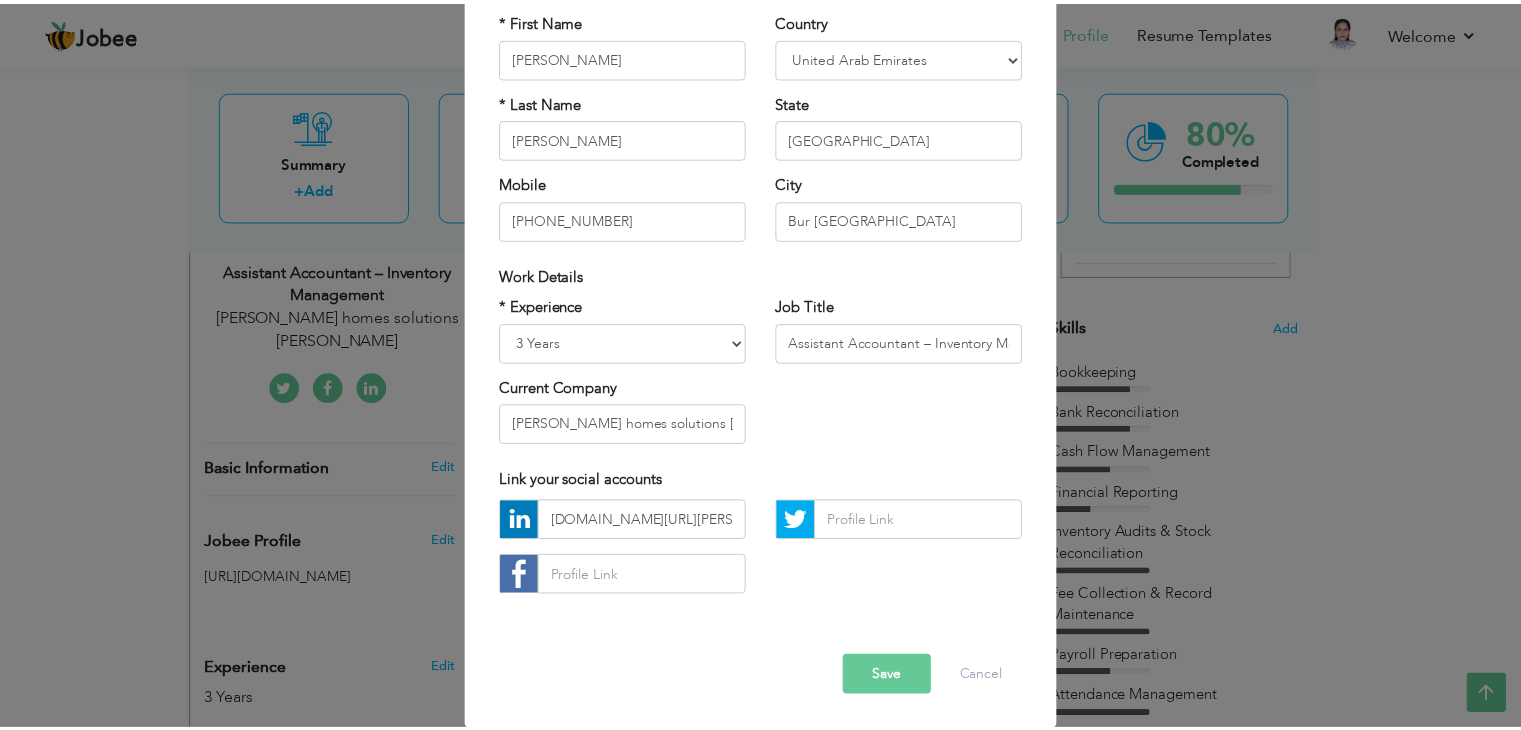 scroll, scrollTop: 181, scrollLeft: 0, axis: vertical 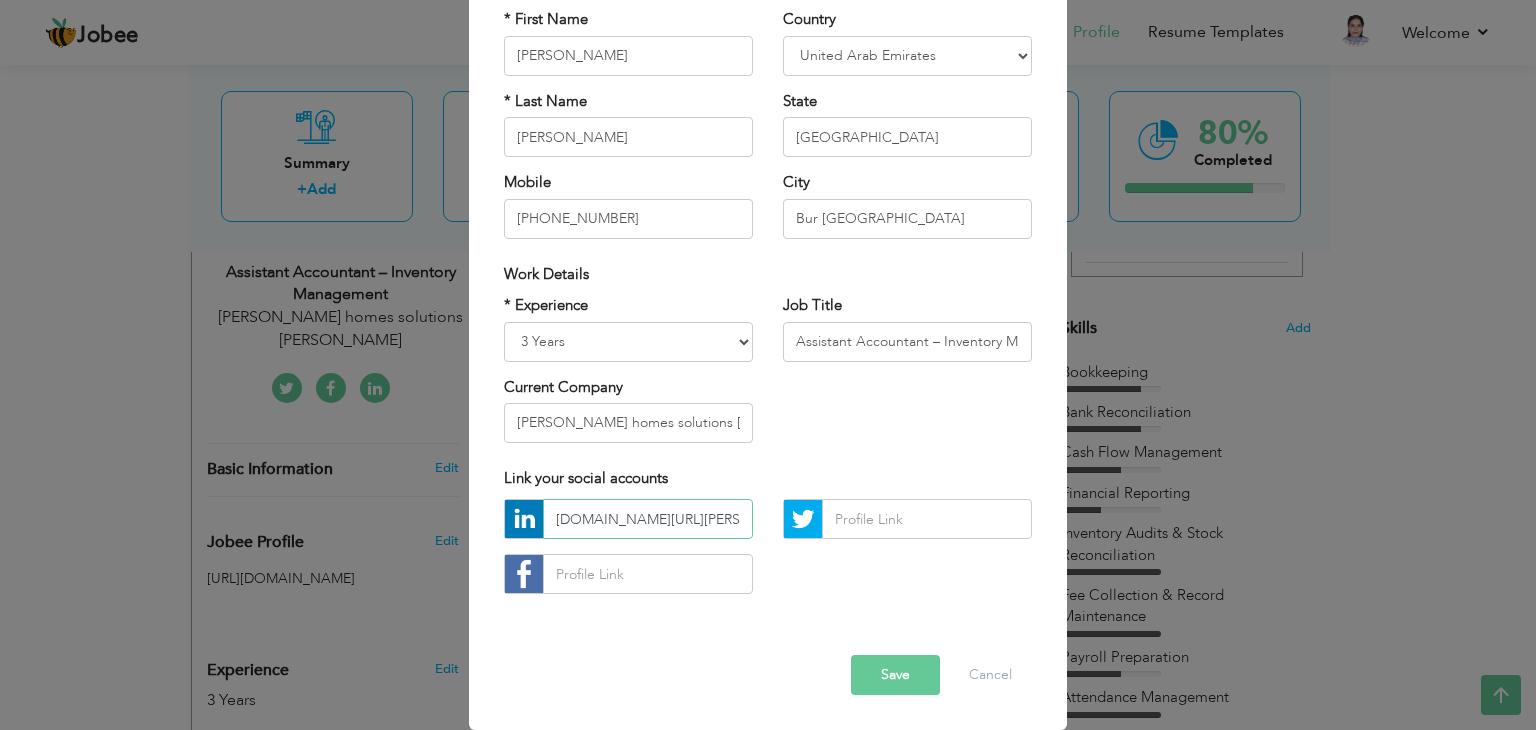 click on "[DOMAIN_NAME][URL][PERSON_NAME]" at bounding box center [648, 519] 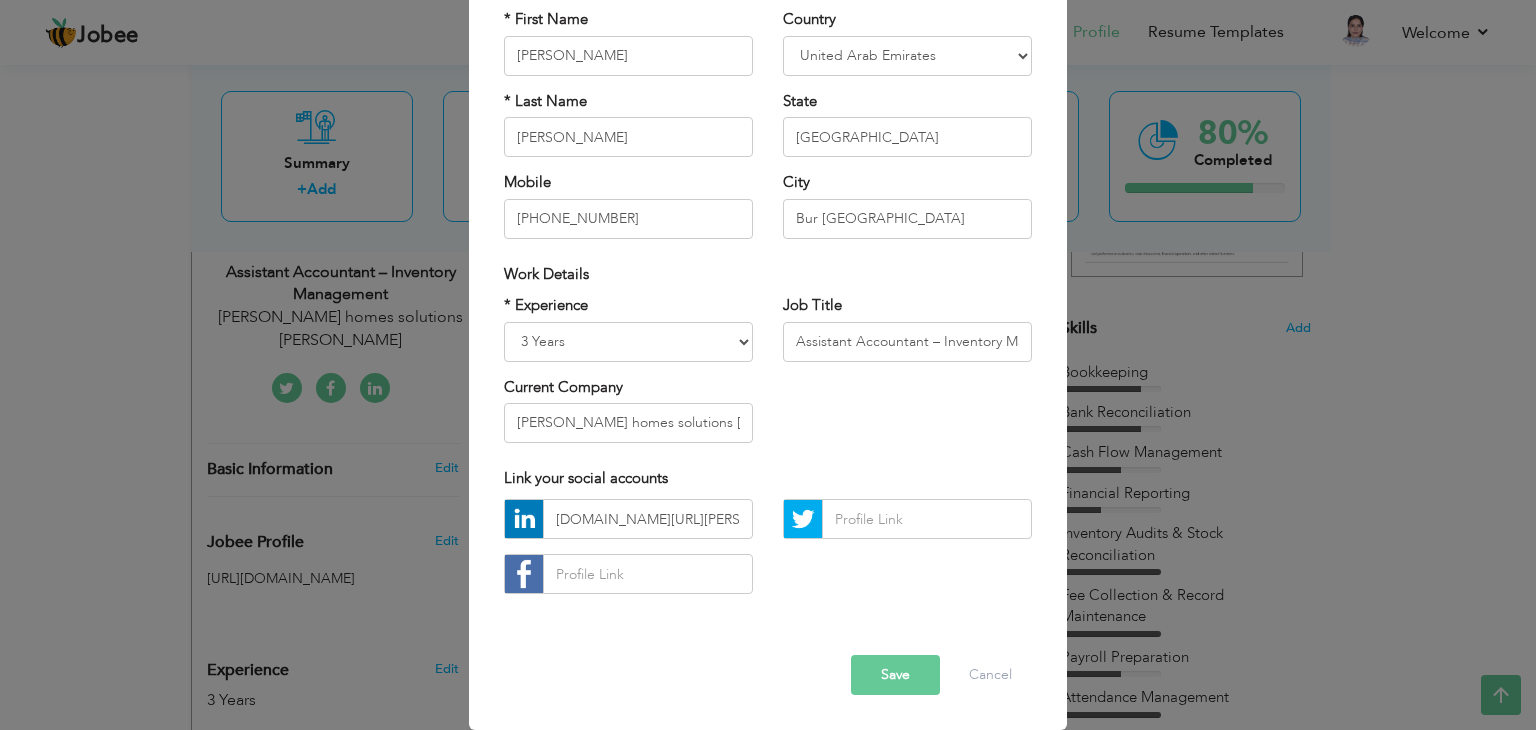 click on "Save" at bounding box center [895, 675] 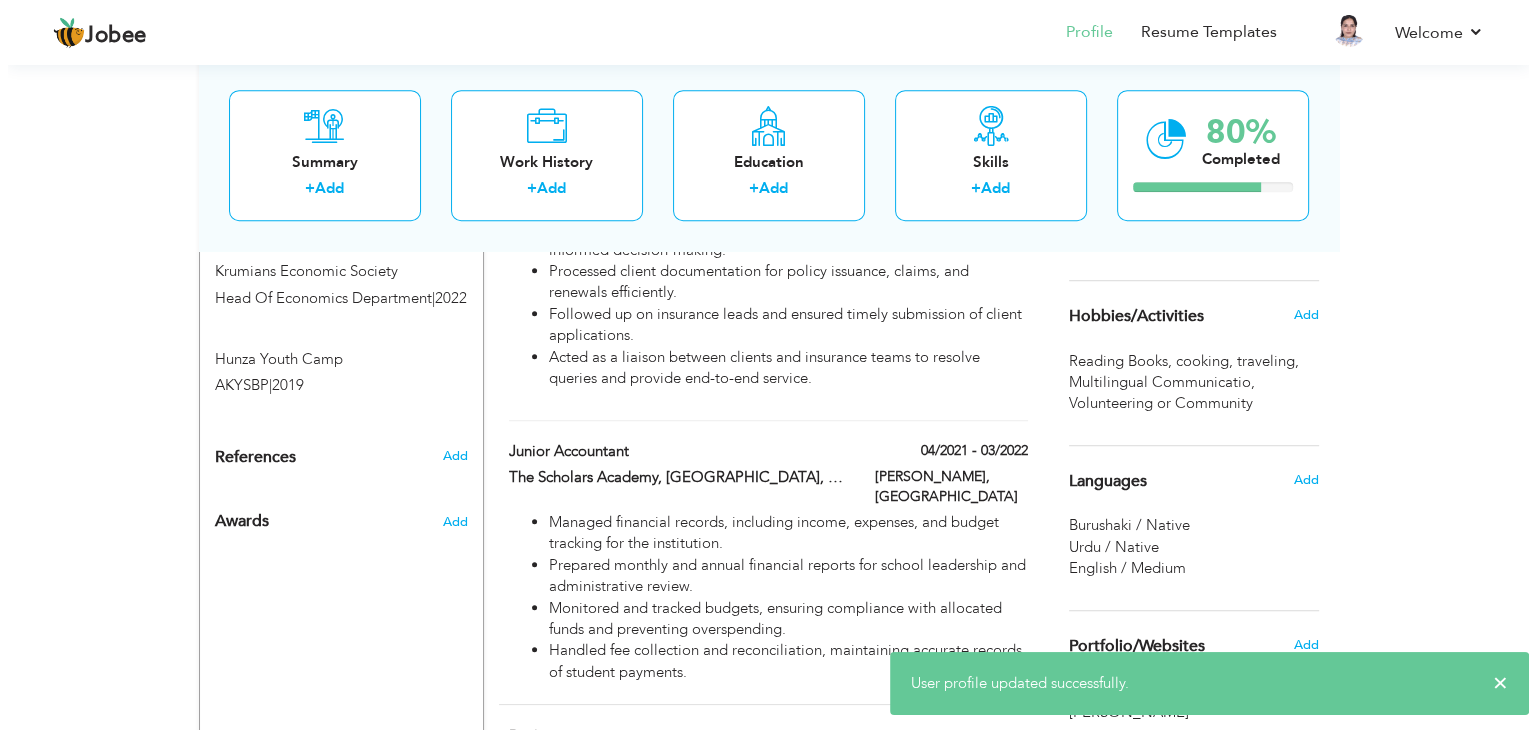 scroll, scrollTop: 1362, scrollLeft: 0, axis: vertical 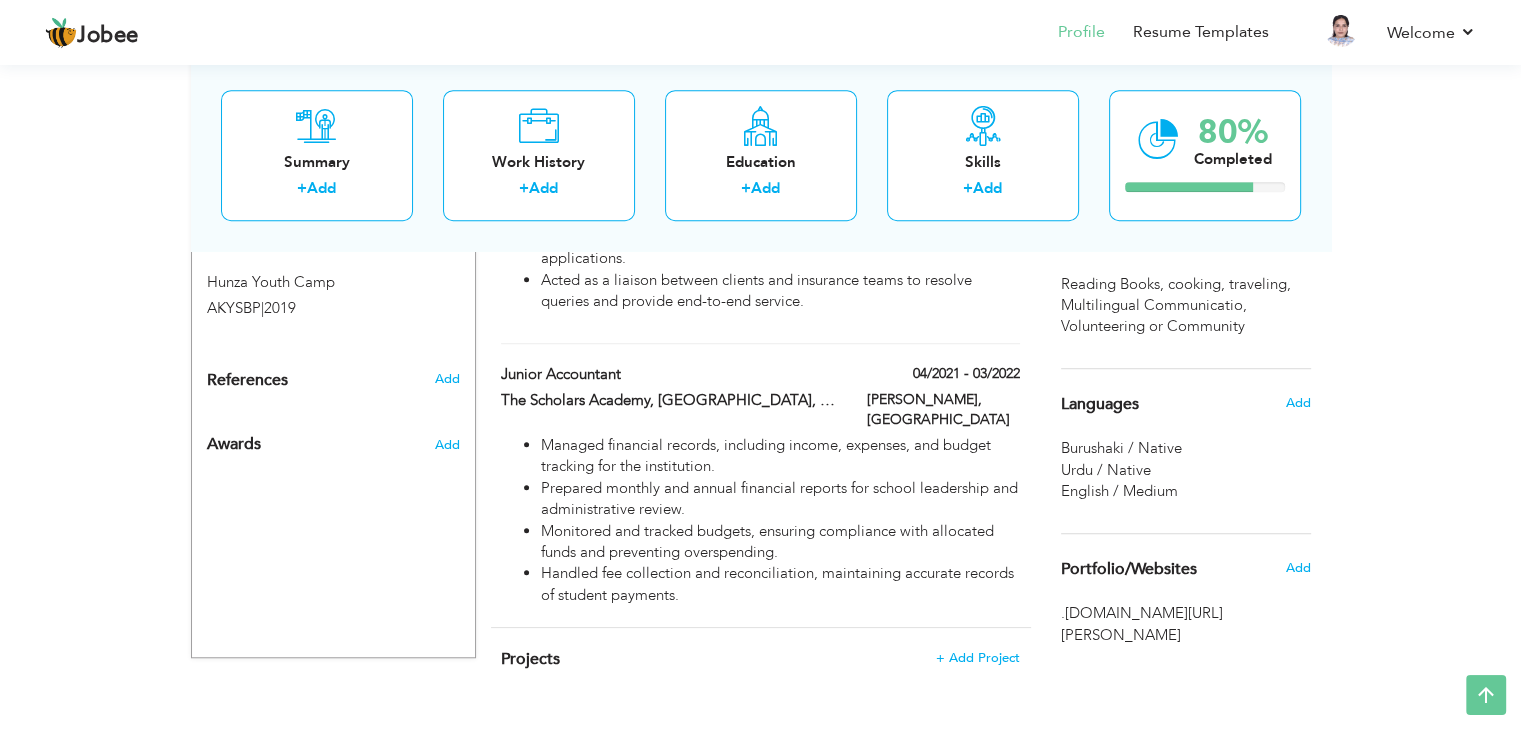 click on ".linkedin.com/in/khalida-aziz-b60769224" at bounding box center (1186, 624) 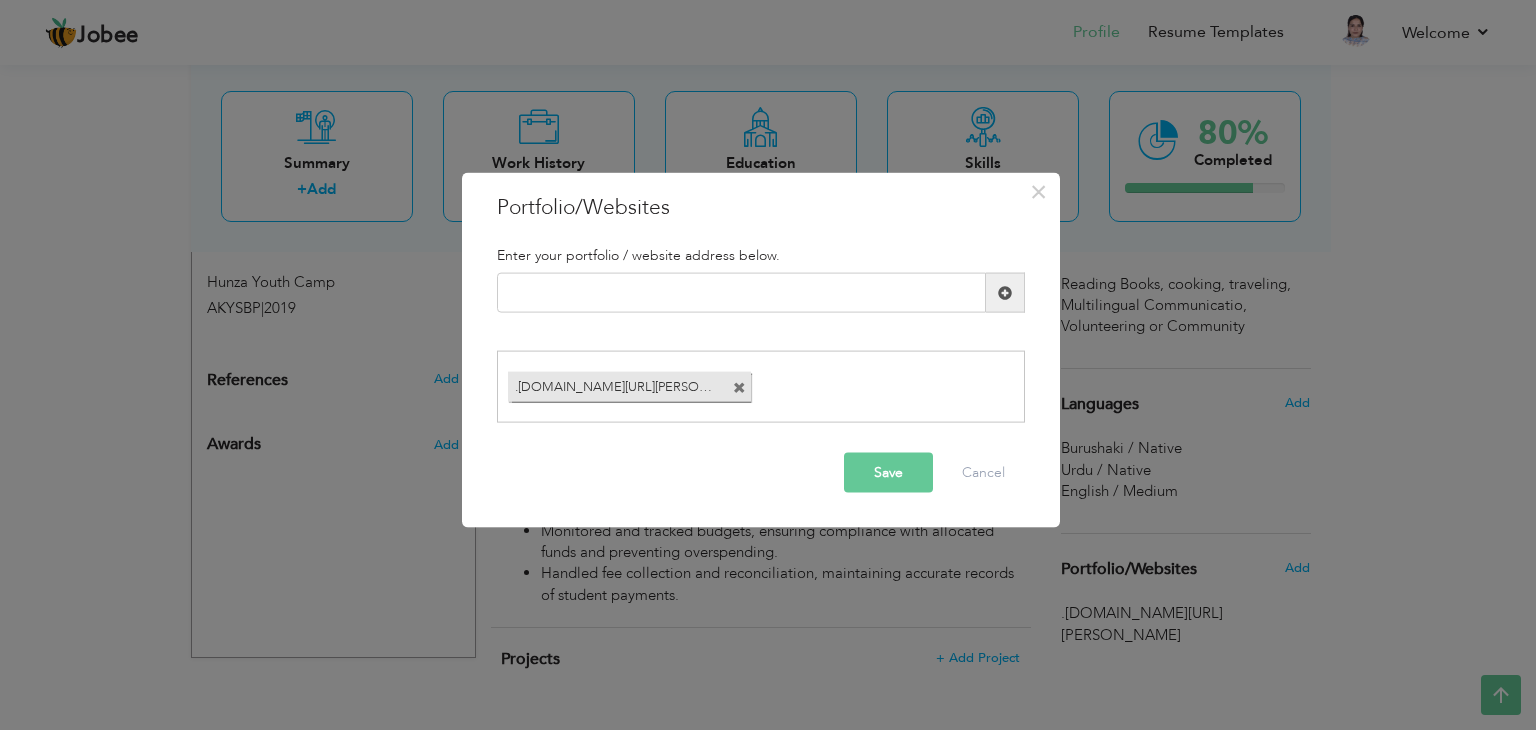 click at bounding box center [739, 387] 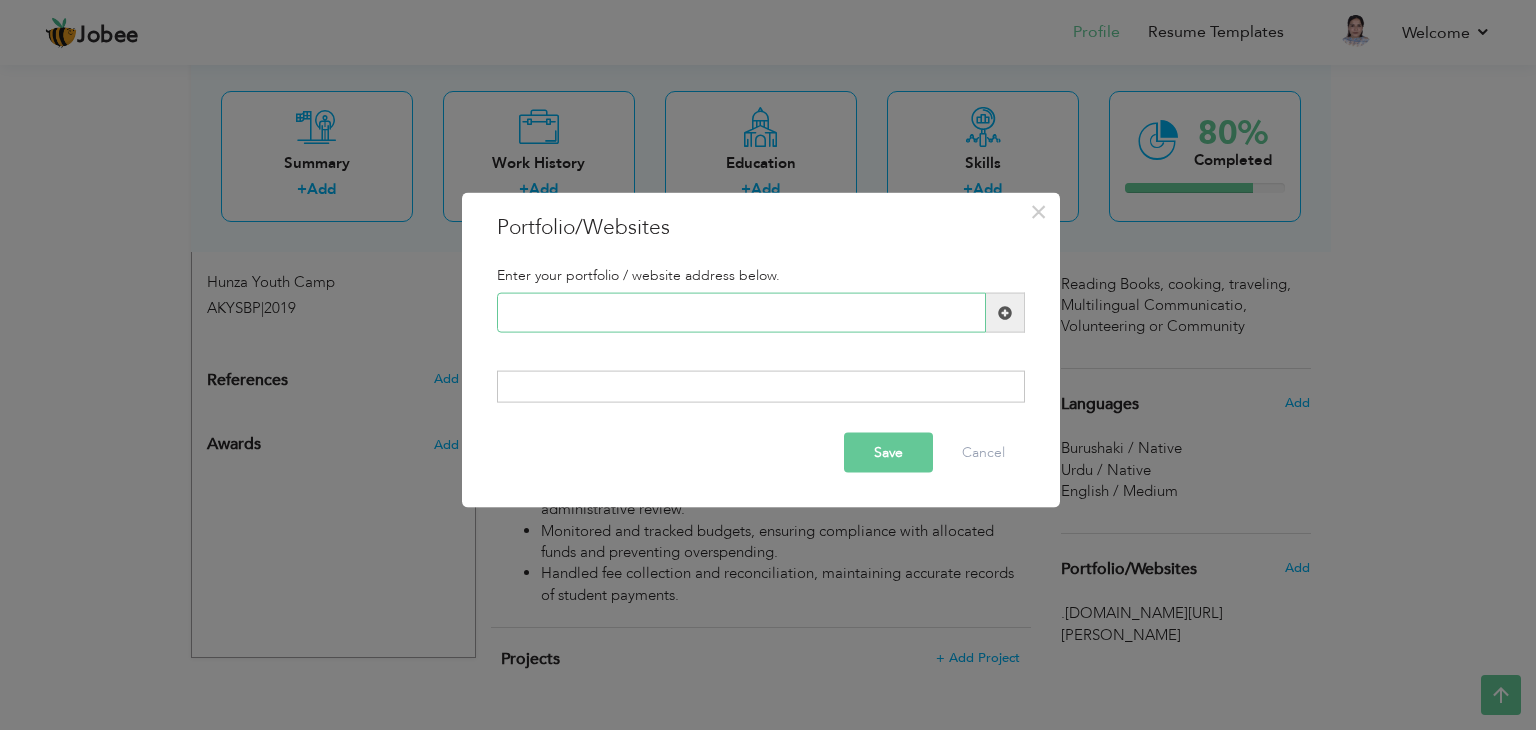 click at bounding box center [741, 313] 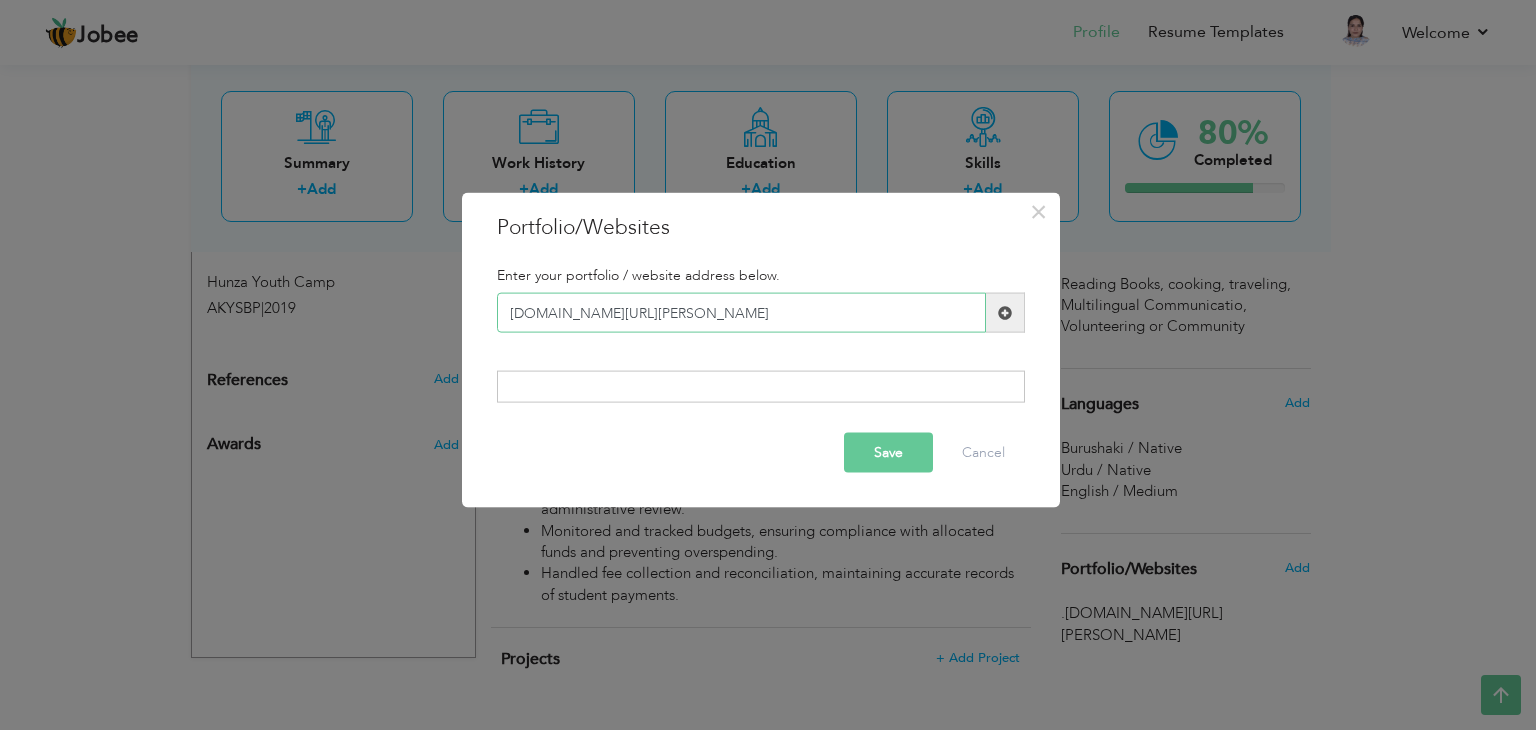 drag, startPoint x: 880, startPoint y: 297, endPoint x: 444, endPoint y: 297, distance: 436 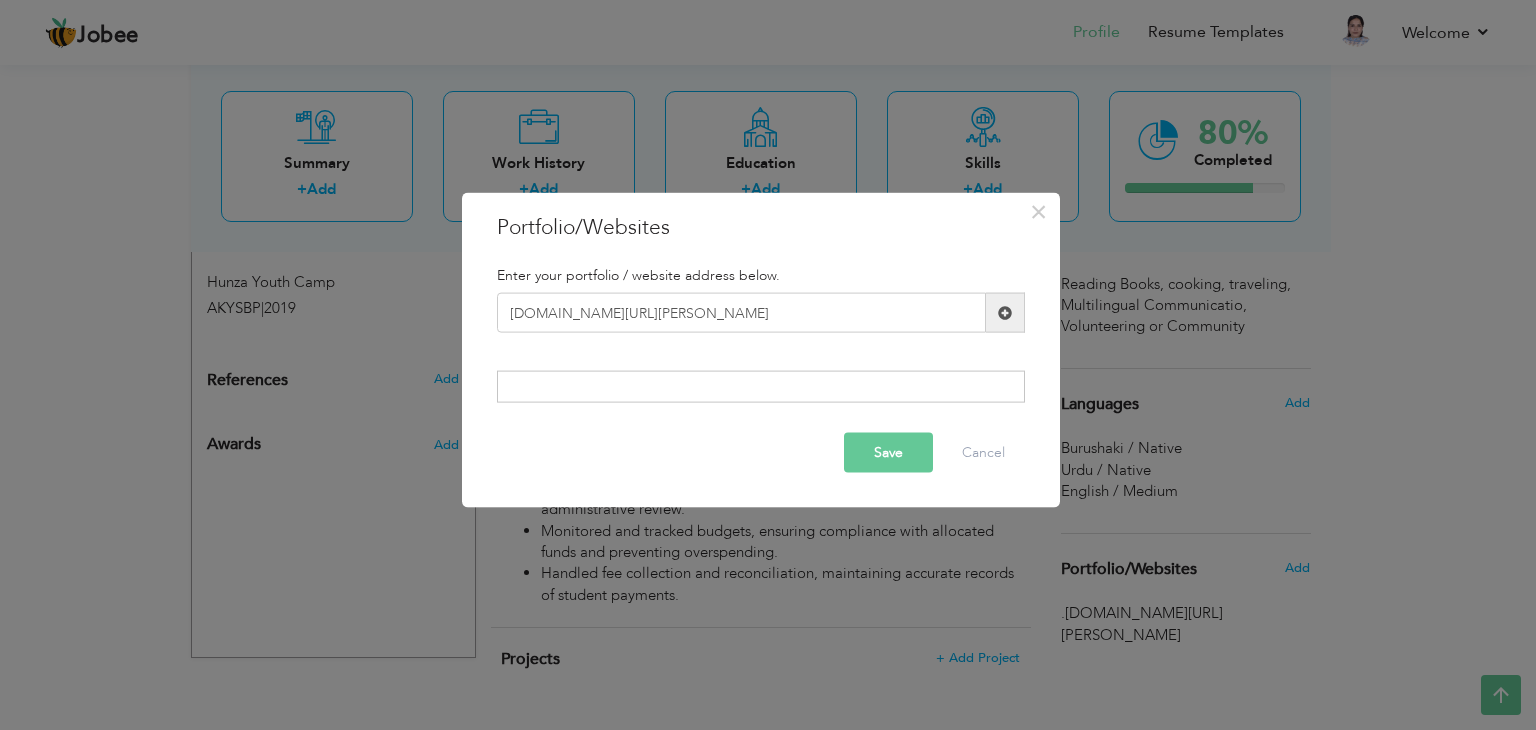 click at bounding box center [1005, 313] 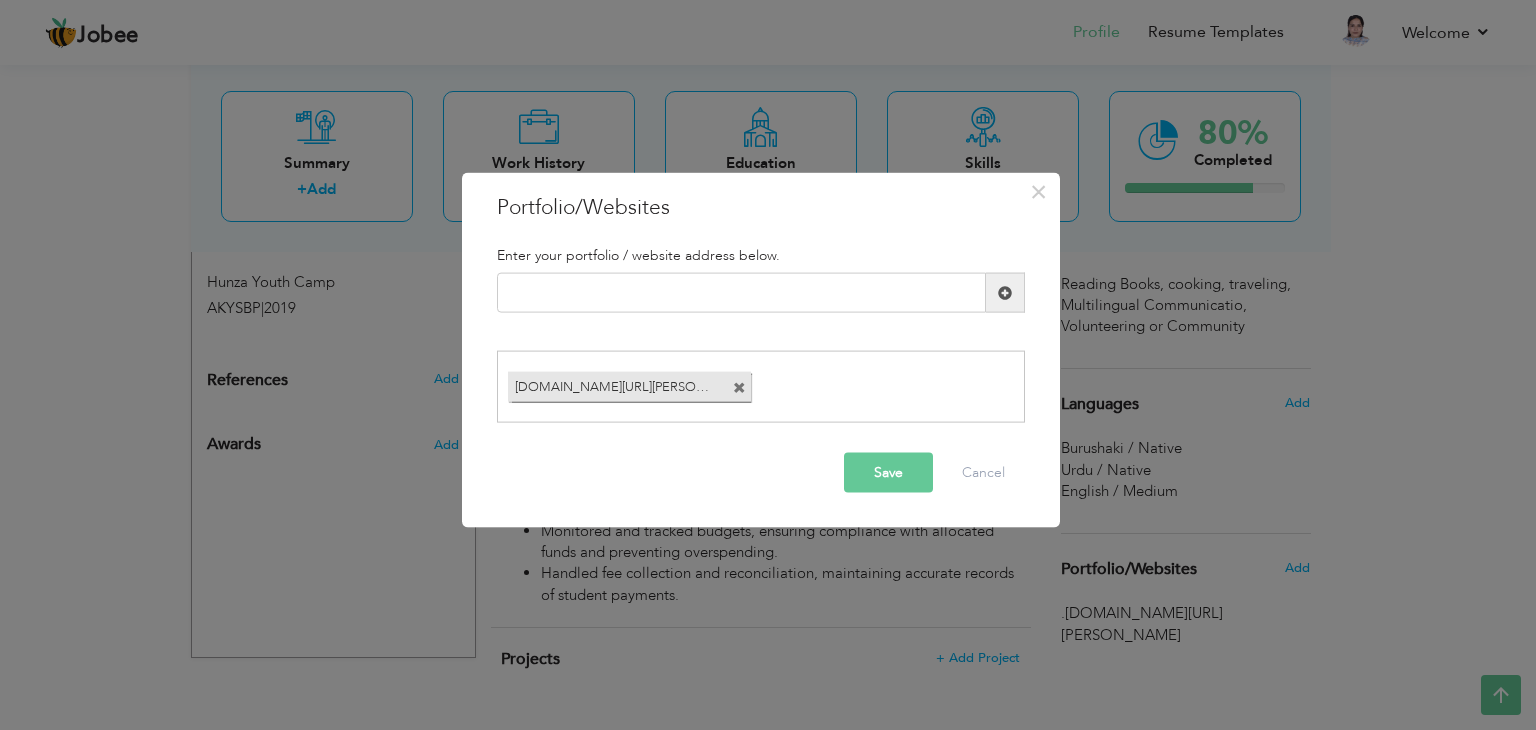 click on "Save" at bounding box center (888, 472) 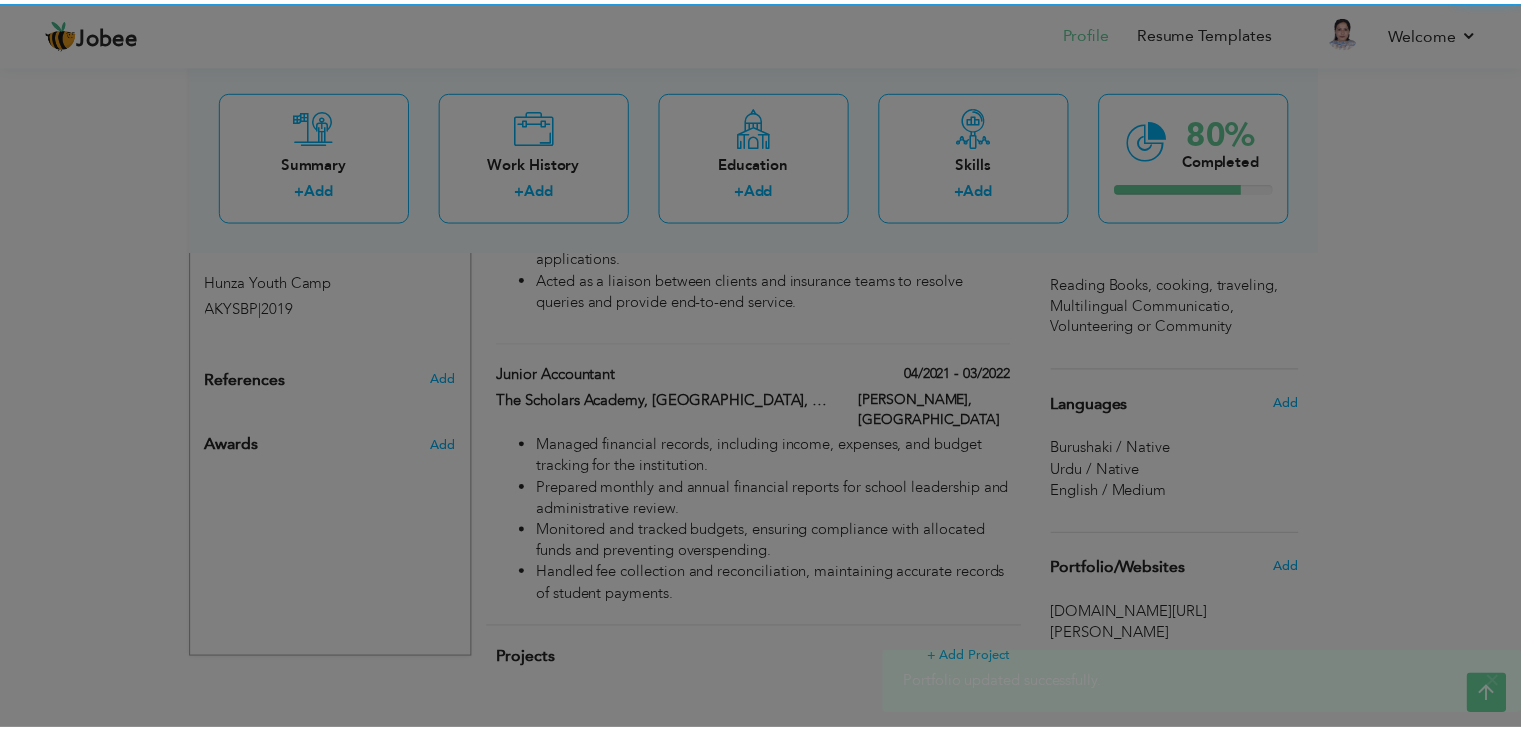 scroll, scrollTop: 1344, scrollLeft: 0, axis: vertical 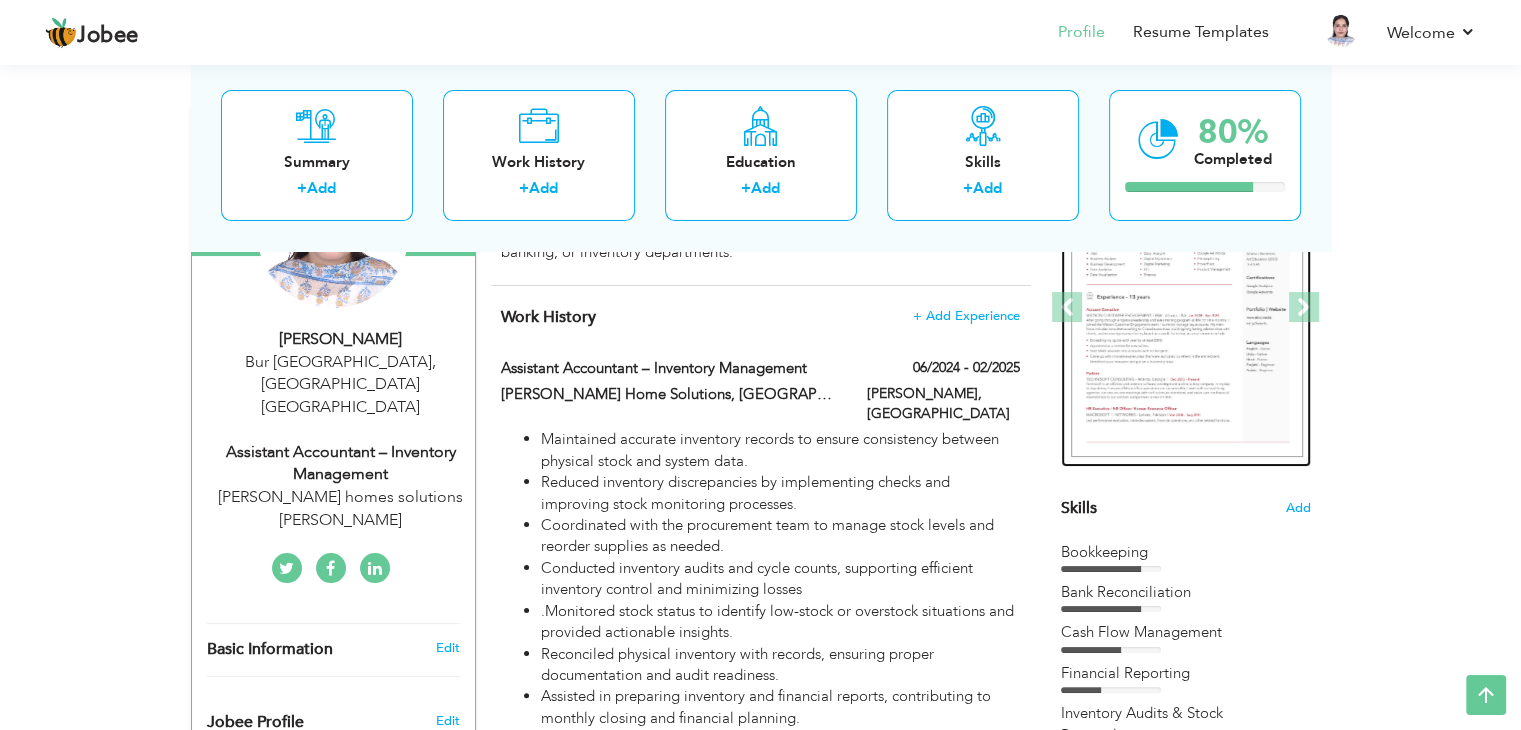 click at bounding box center (1187, 308) 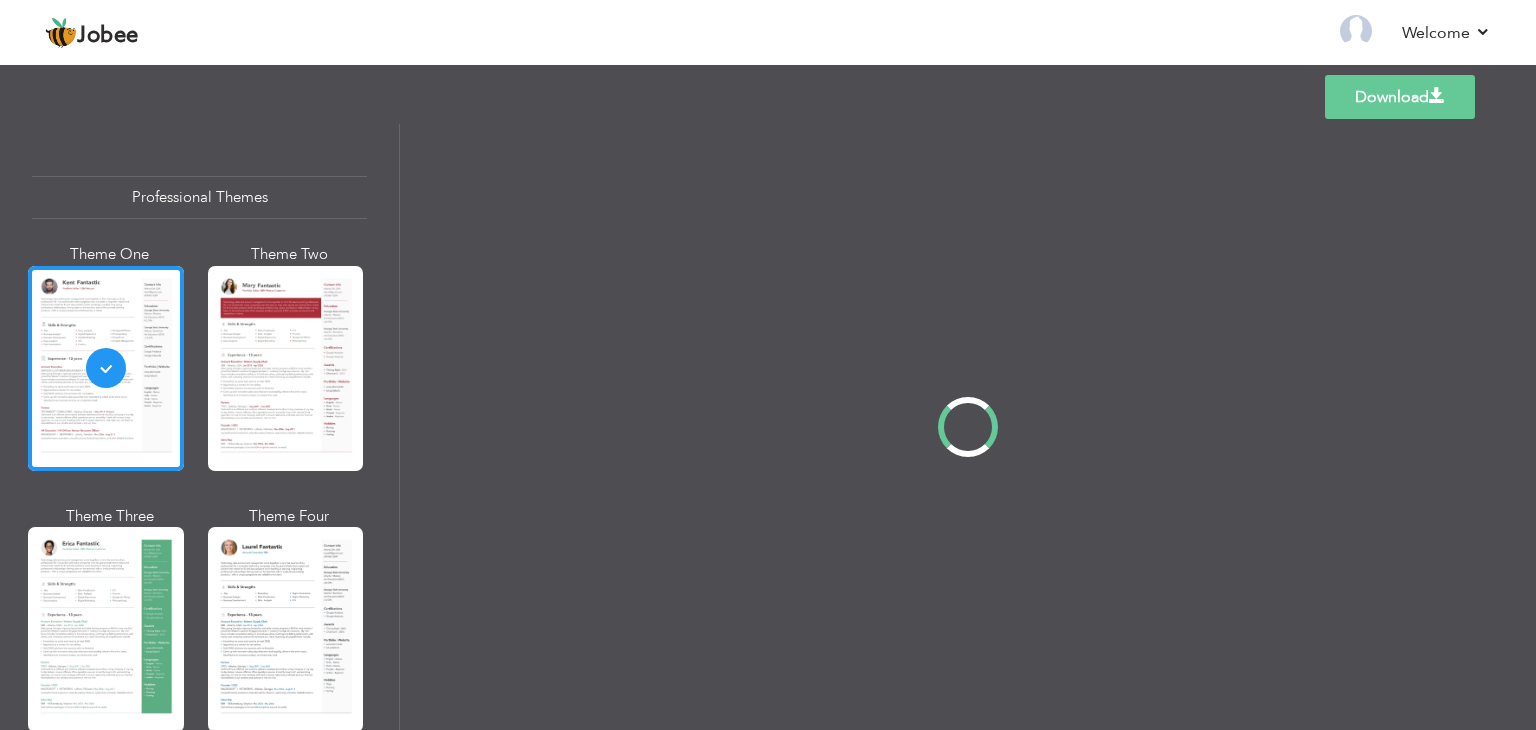scroll, scrollTop: 0, scrollLeft: 0, axis: both 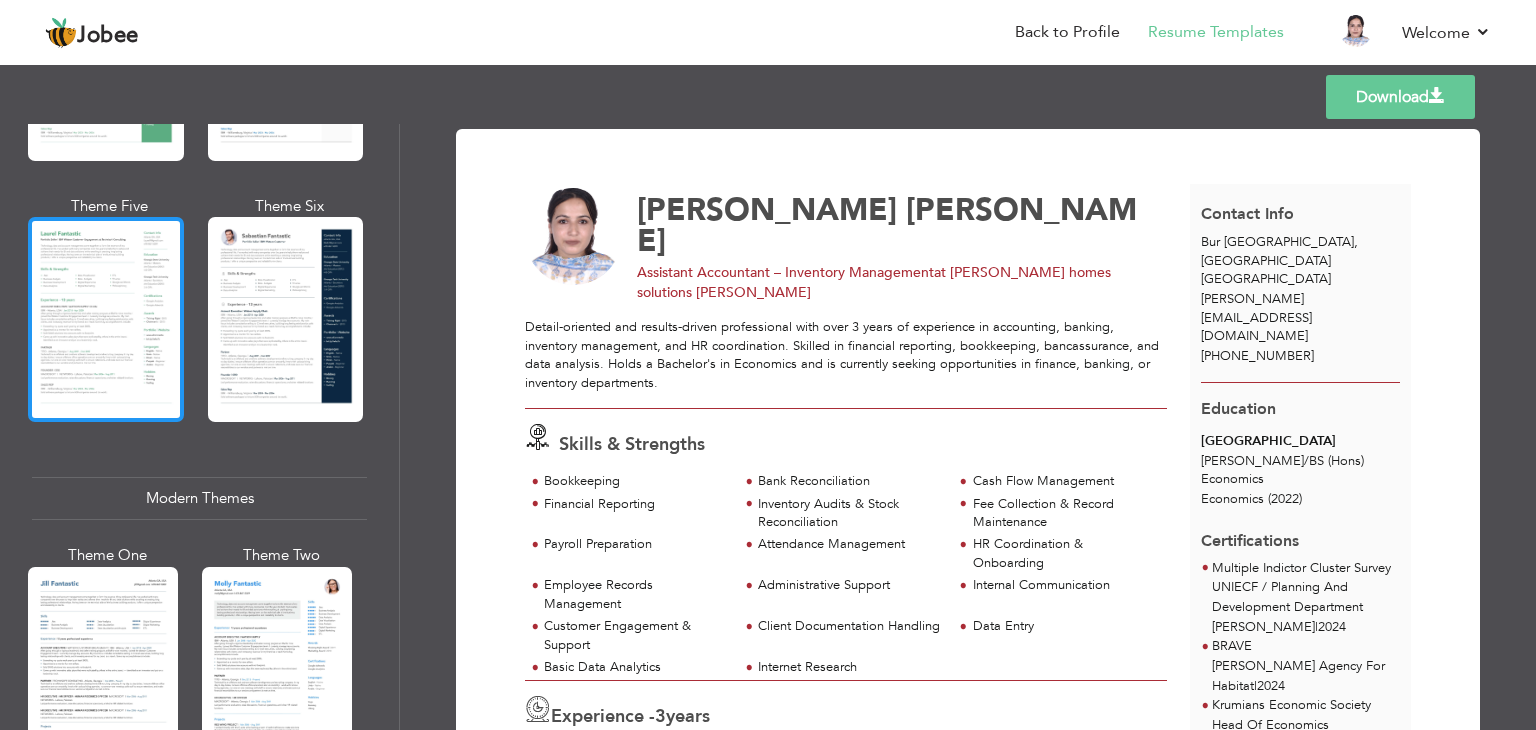 click at bounding box center [106, 319] 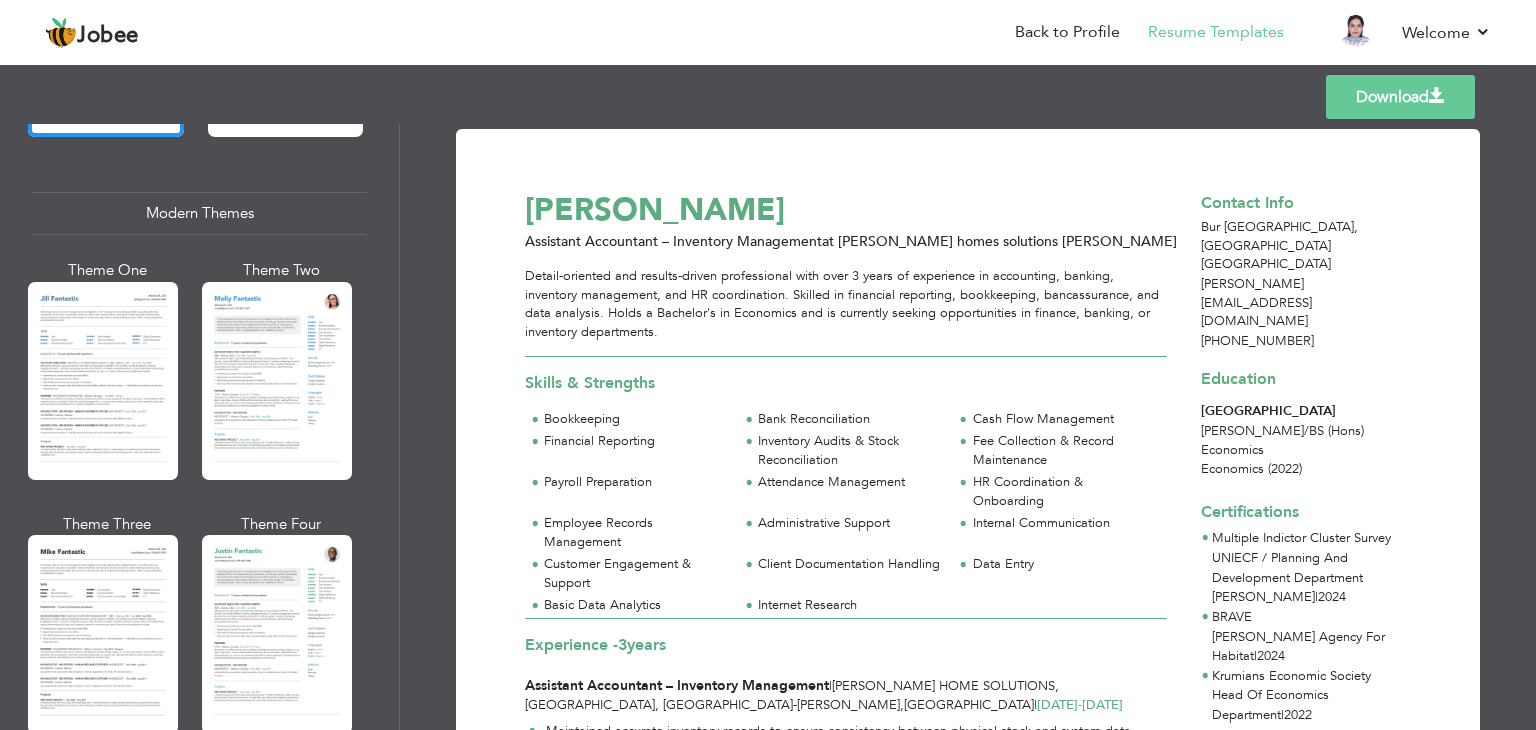 scroll, scrollTop: 862, scrollLeft: 0, axis: vertical 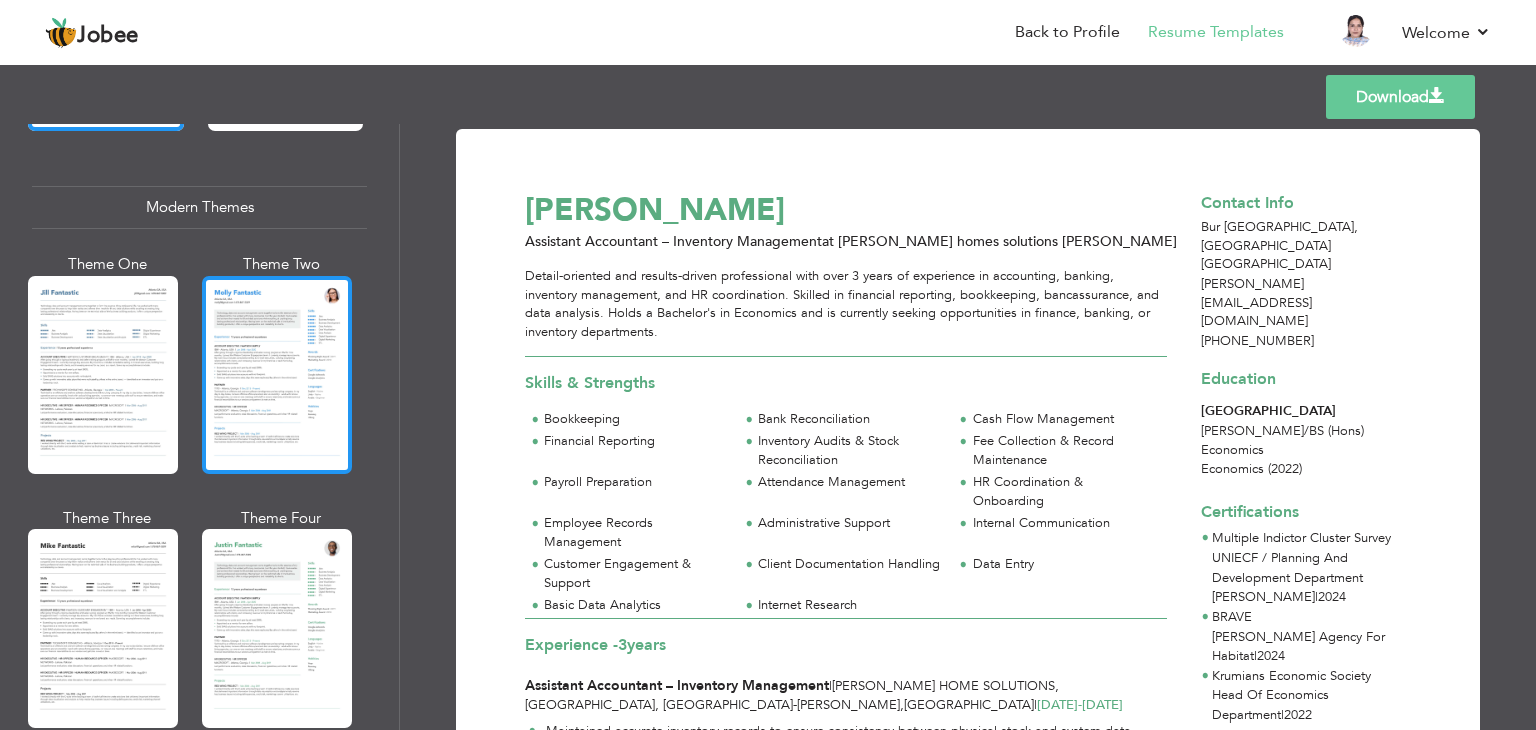 click at bounding box center (277, 375) 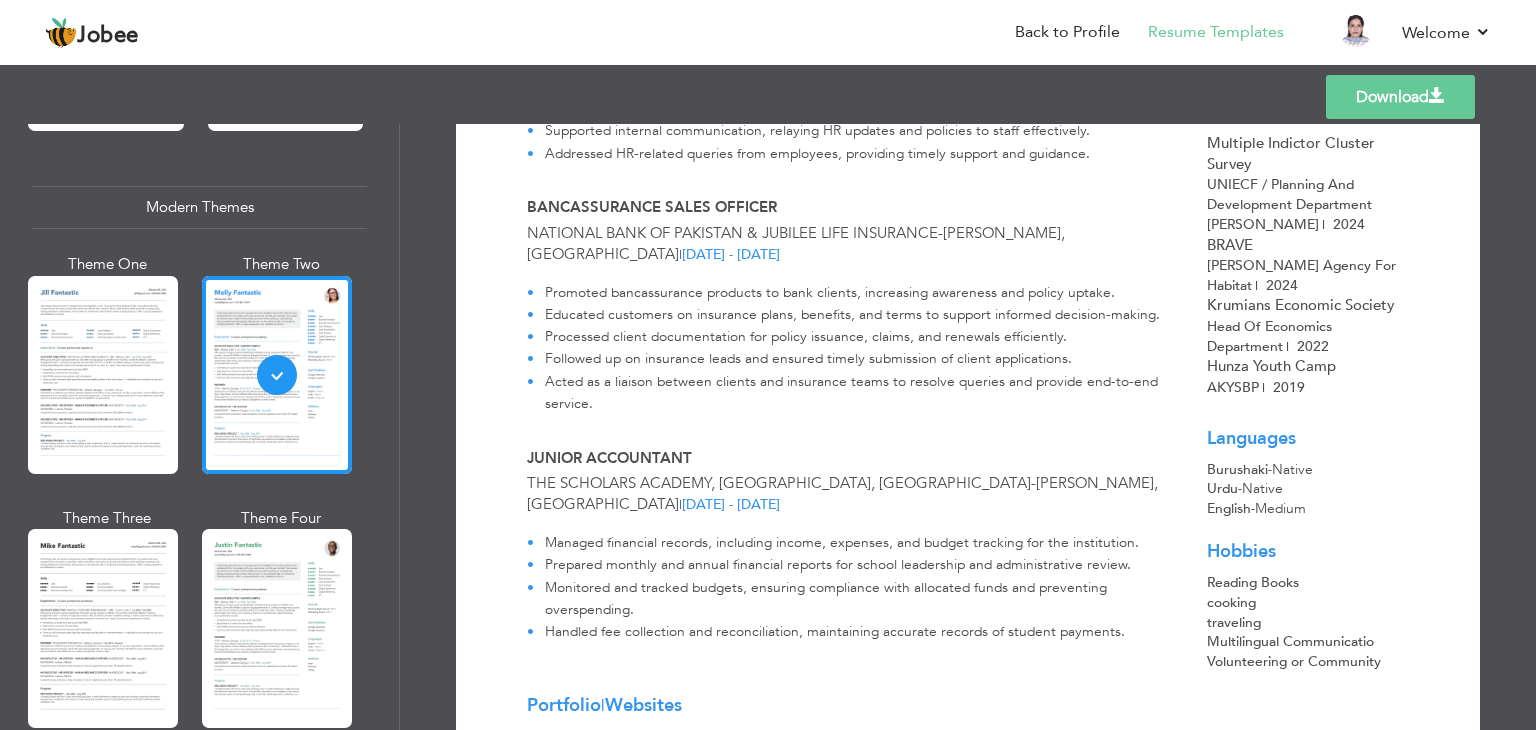 scroll, scrollTop: 859, scrollLeft: 0, axis: vertical 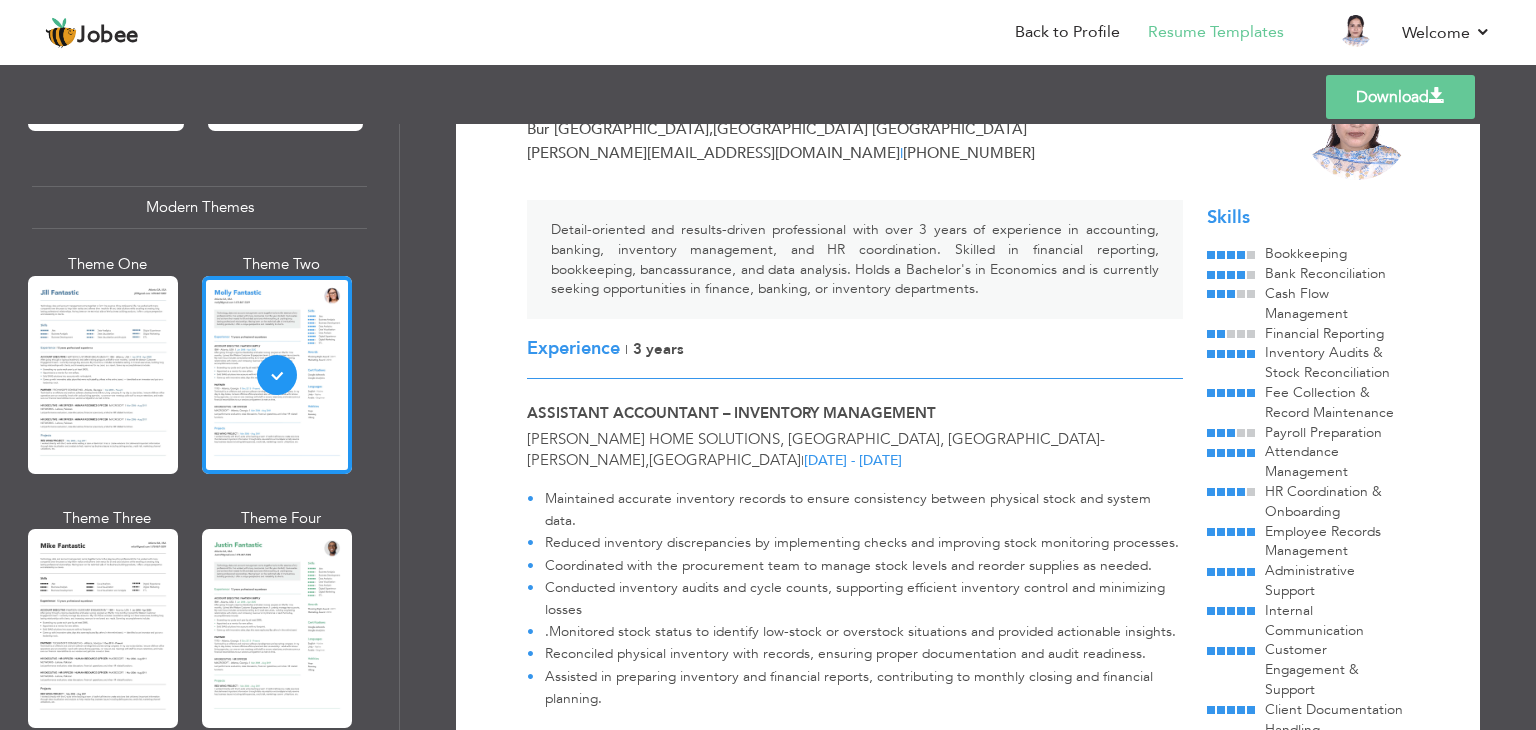 click on "3 Years" at bounding box center (658, 349) 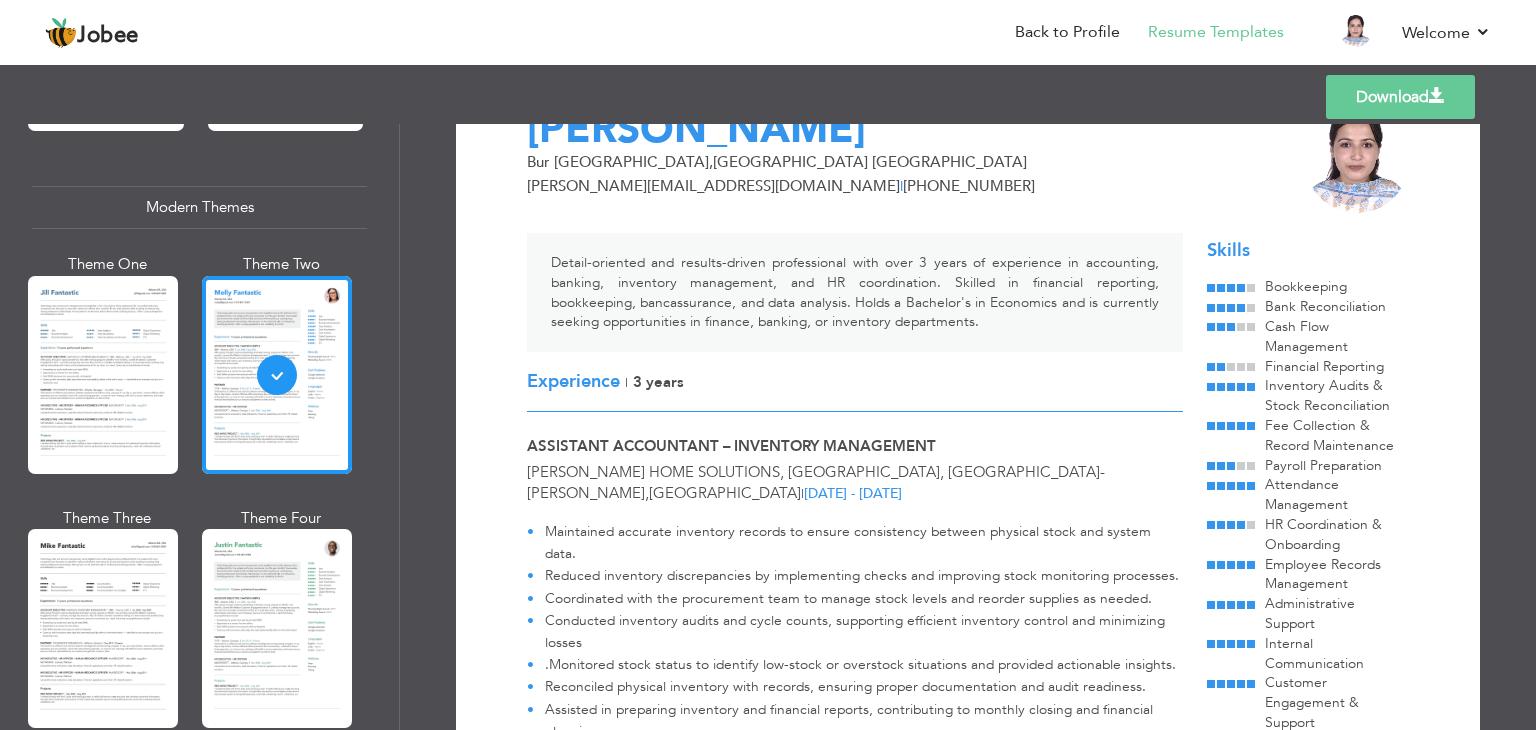 scroll, scrollTop: 0, scrollLeft: 0, axis: both 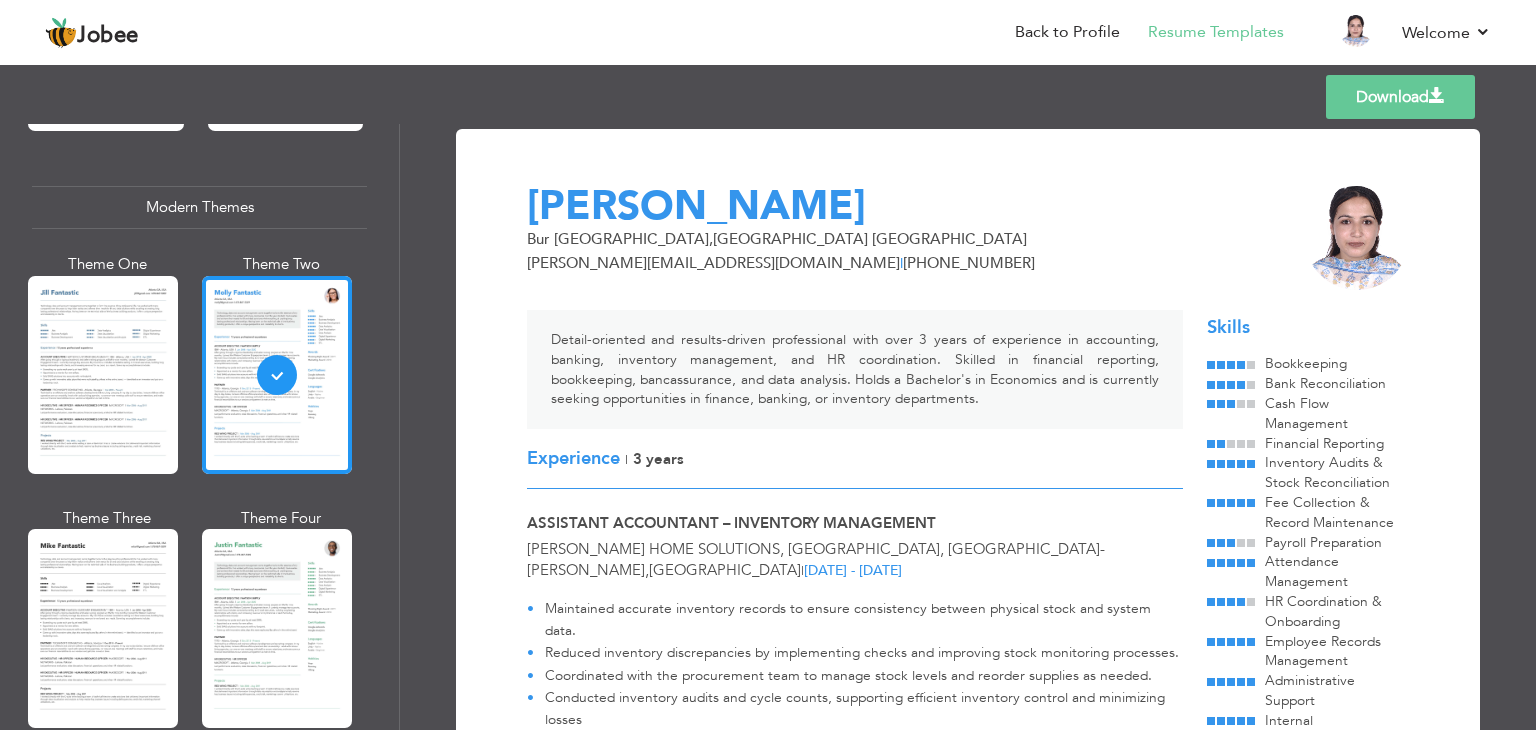click on "Download" at bounding box center [1400, 97] 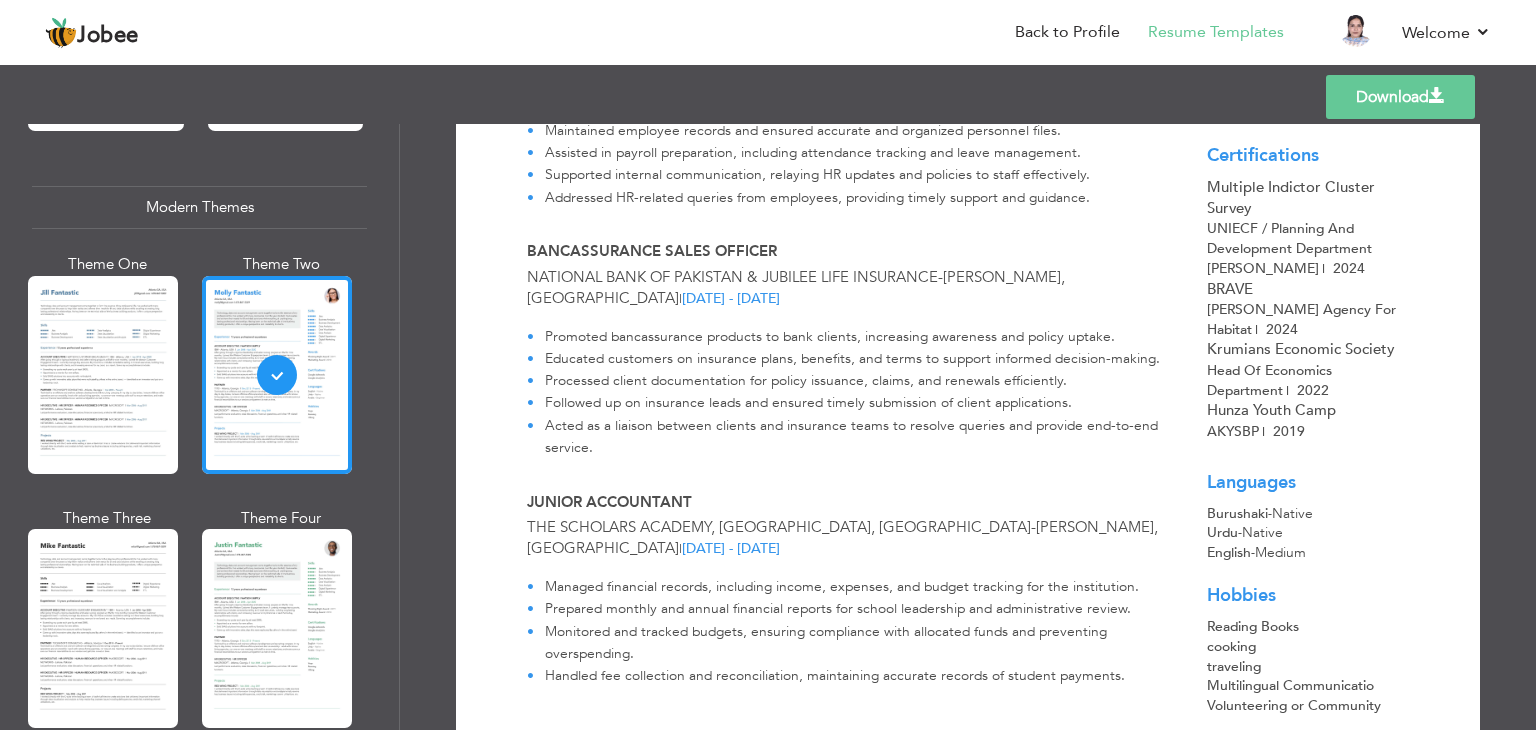 scroll, scrollTop: 820, scrollLeft: 0, axis: vertical 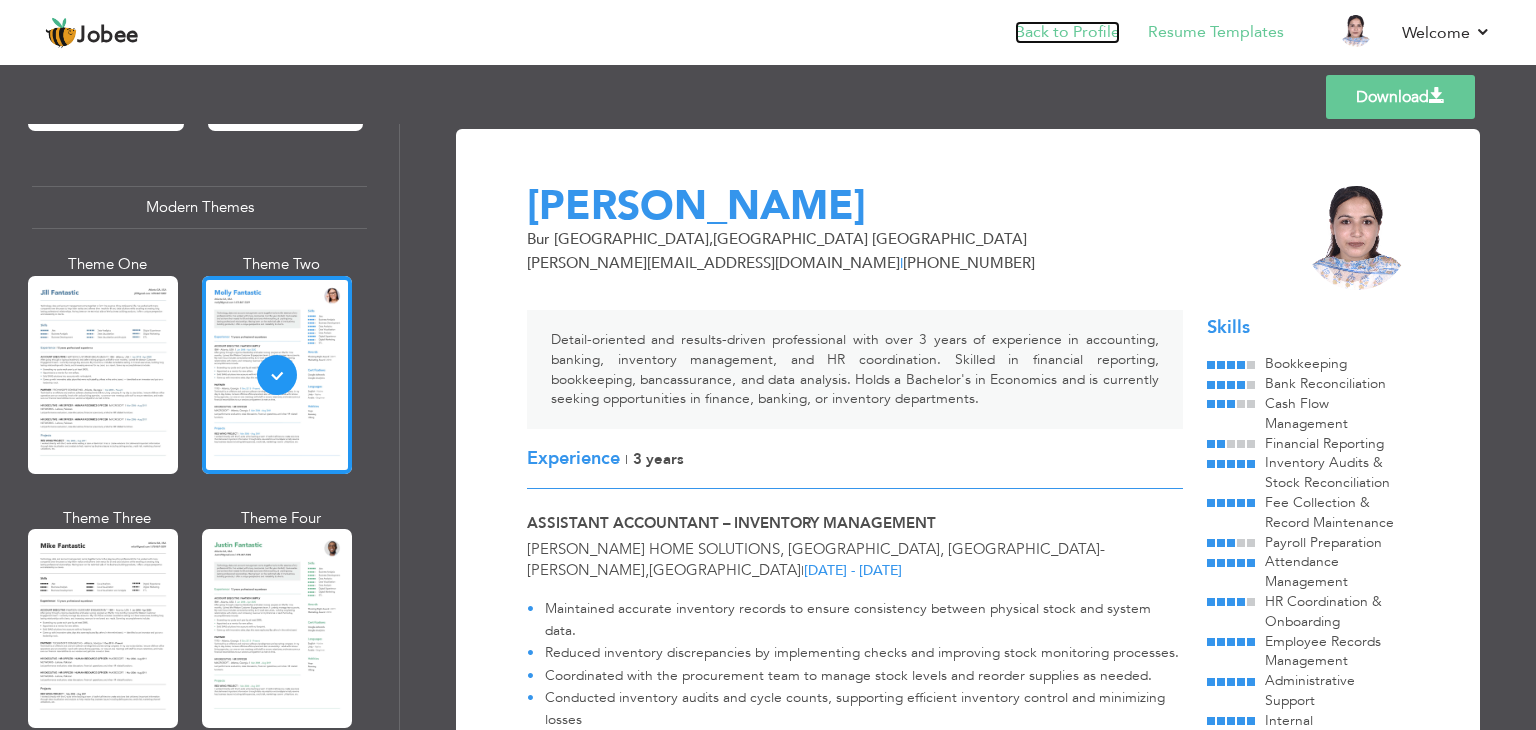 click on "Back to Profile" at bounding box center [1067, 32] 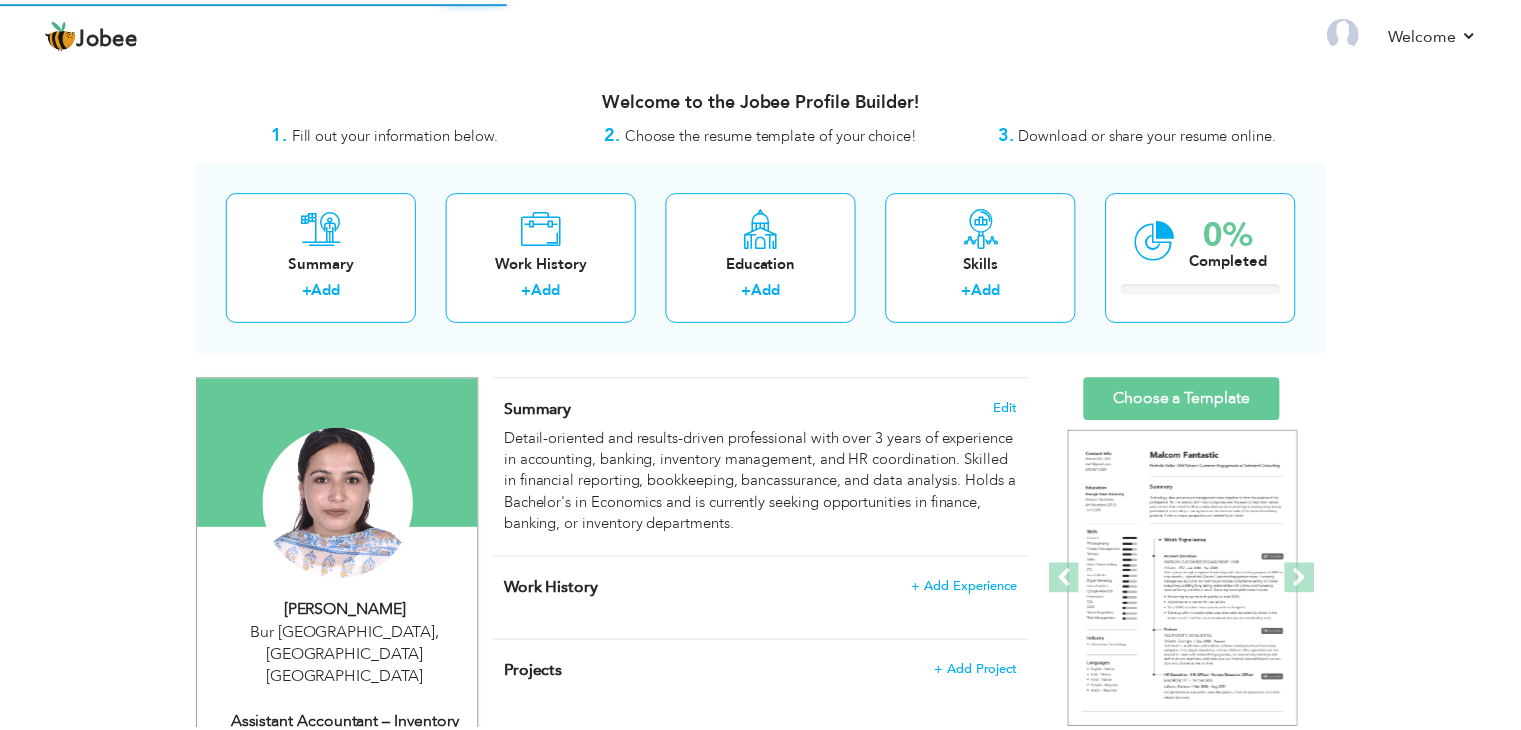 scroll, scrollTop: 0, scrollLeft: 0, axis: both 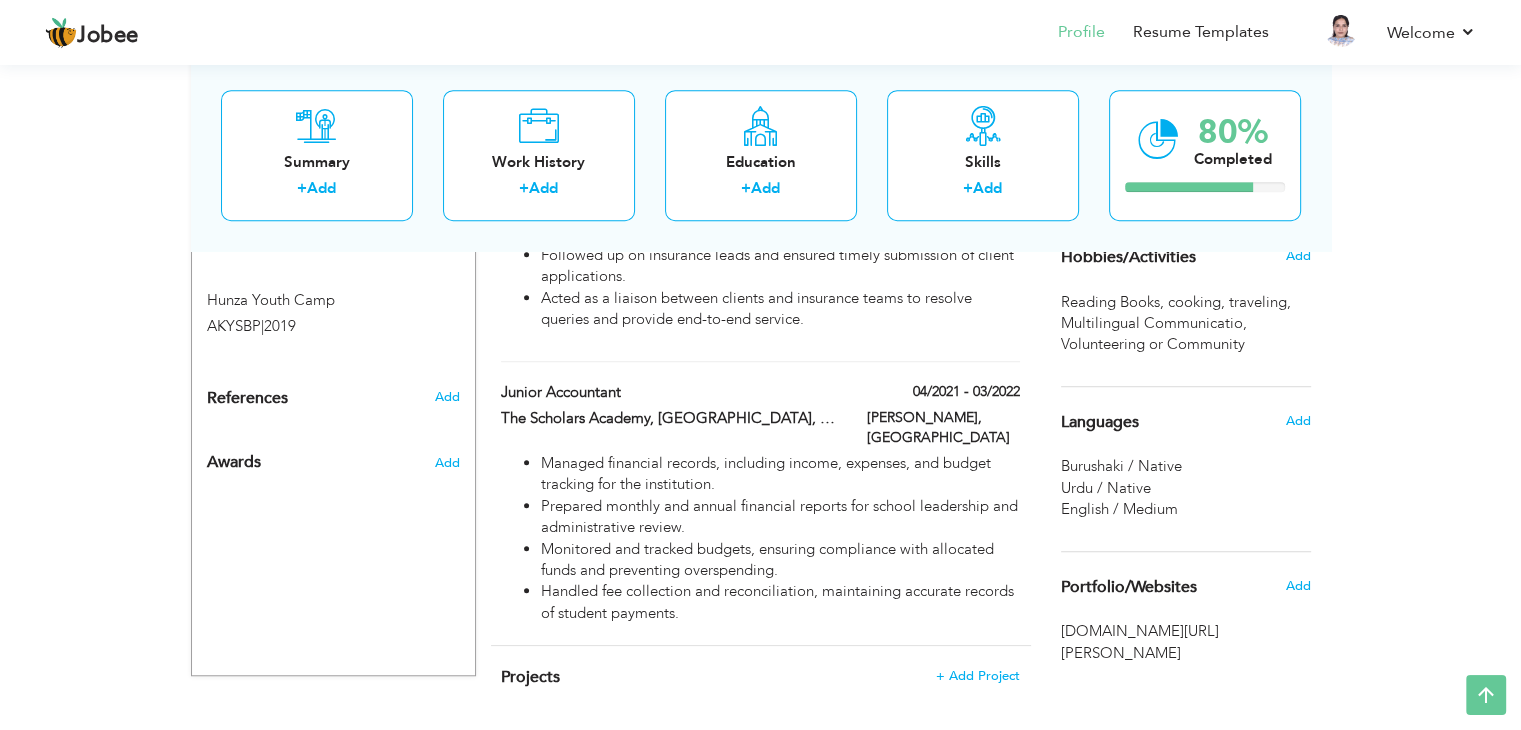 drag, startPoint x: 1535, startPoint y: 100, endPoint x: 1477, endPoint y: 629, distance: 532.1701 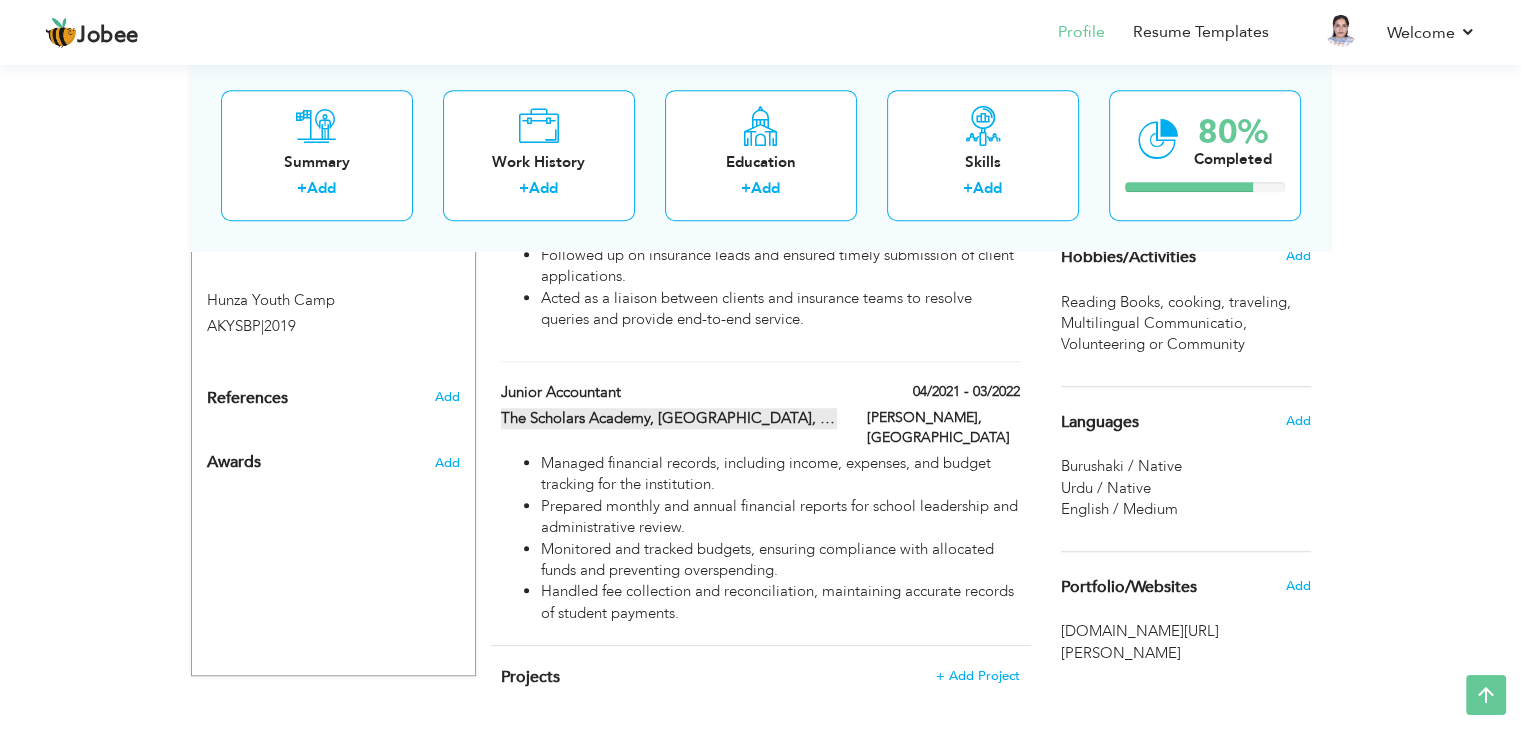 click on "The Scholars Academy, [GEOGRAPHIC_DATA], [GEOGRAPHIC_DATA]" at bounding box center [669, 418] 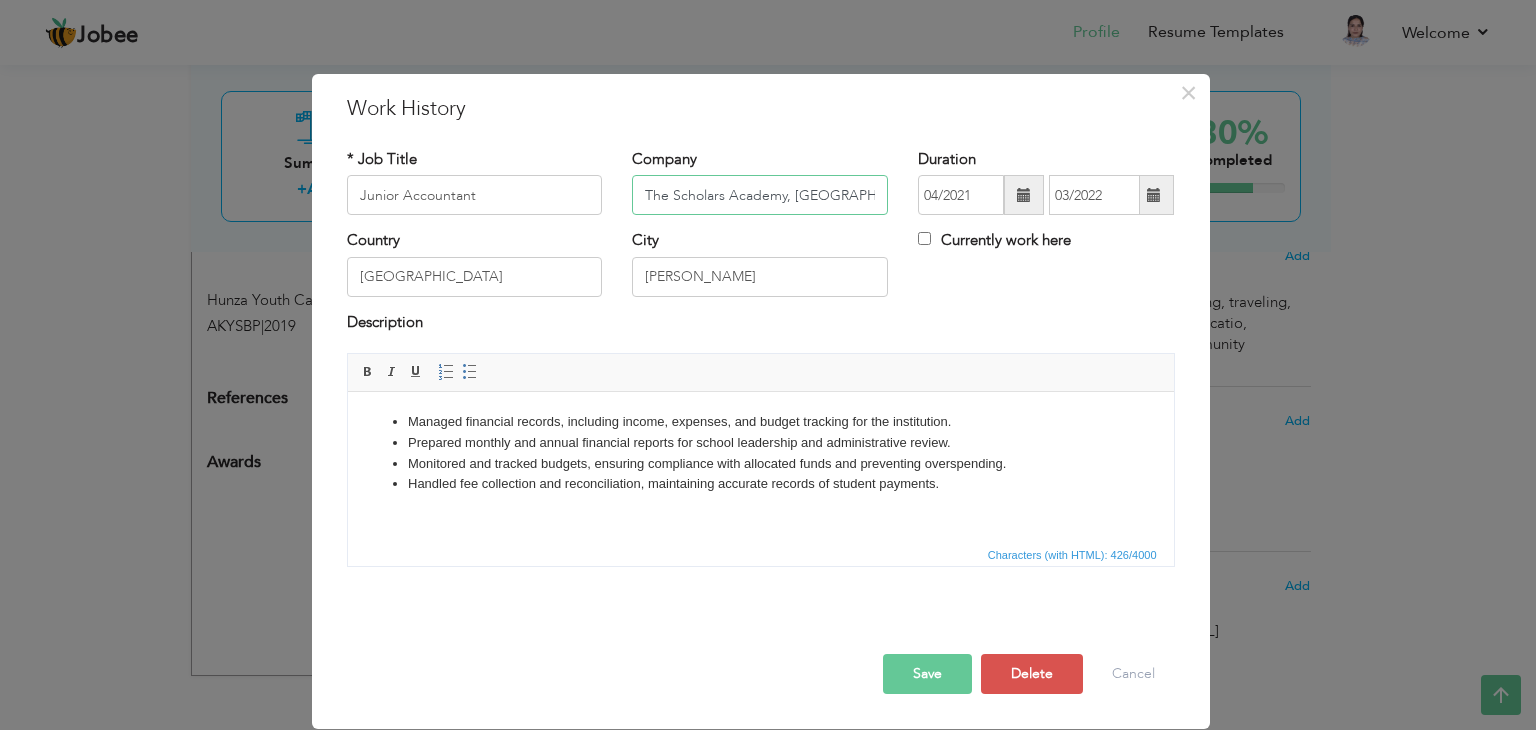 click on "The Scholars Academy, [GEOGRAPHIC_DATA], [GEOGRAPHIC_DATA]" at bounding box center [760, 195] 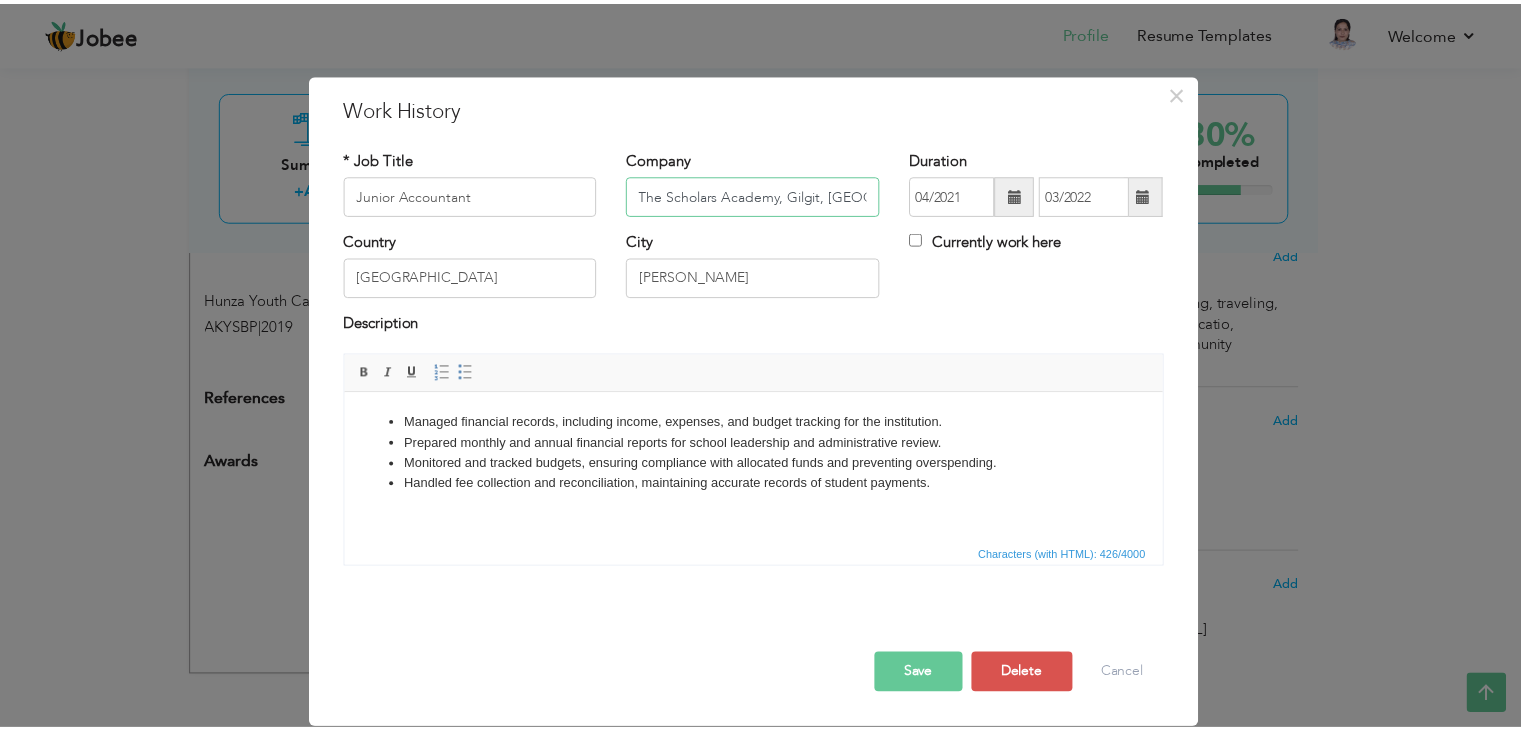 scroll, scrollTop: 0, scrollLeft: 0, axis: both 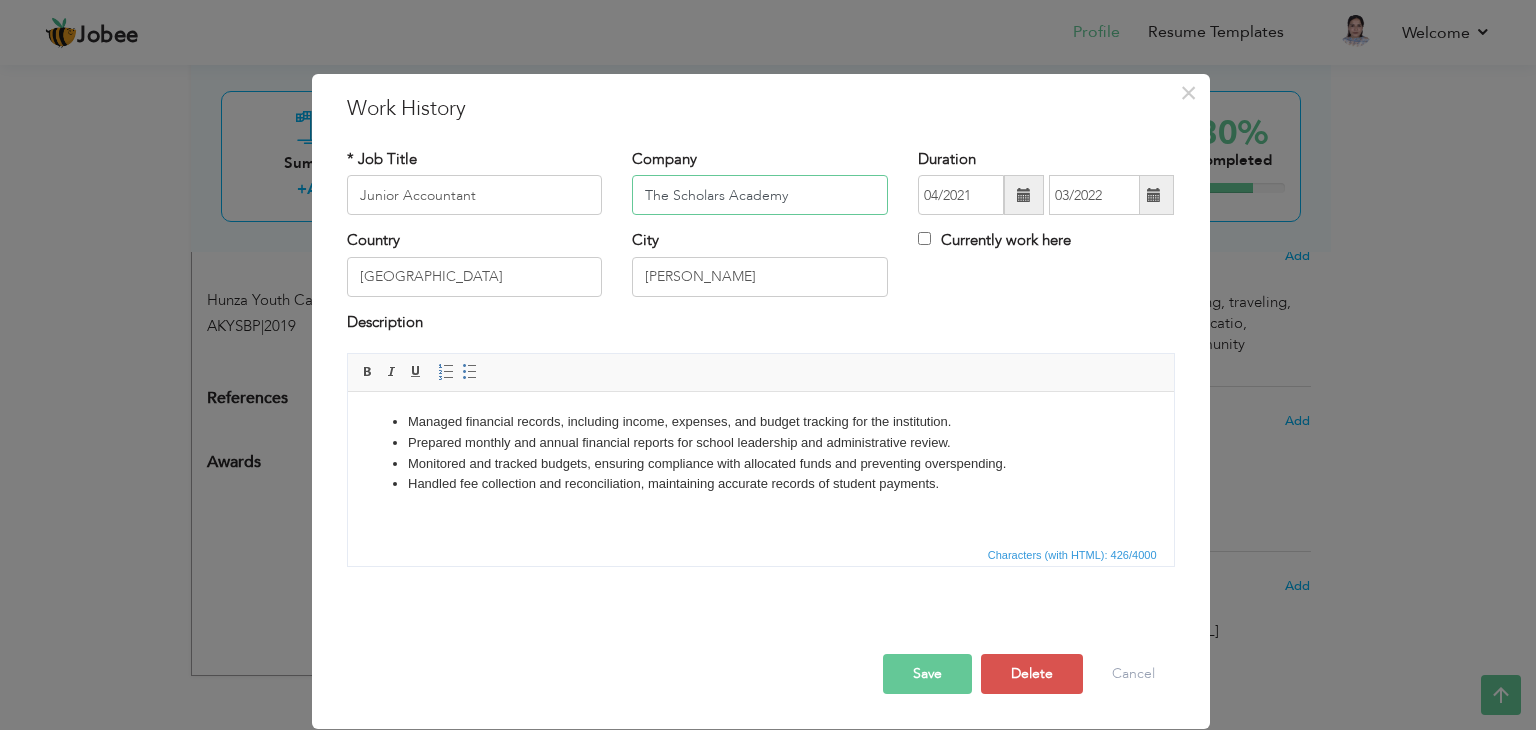 type on "The Scholars Academy" 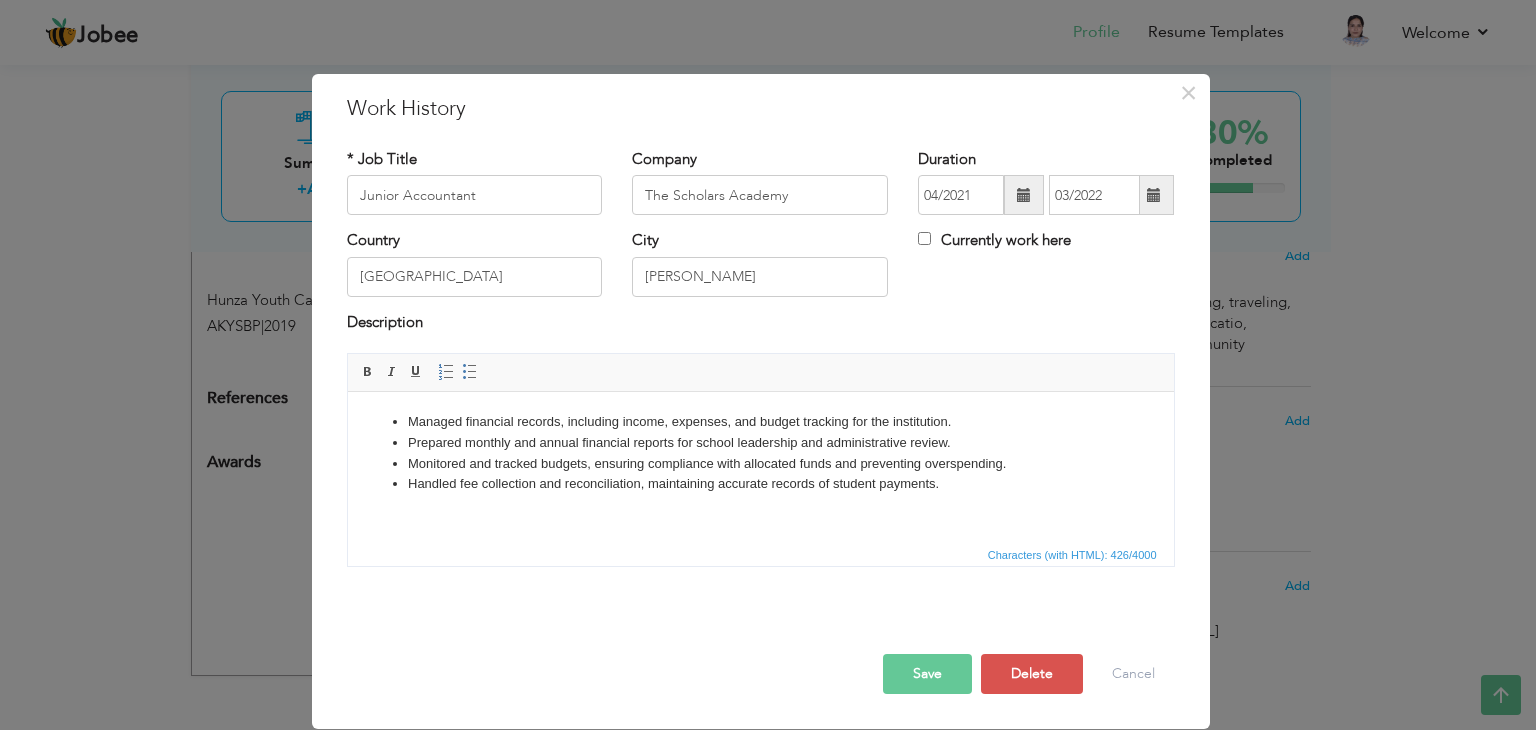click on "Save" at bounding box center (927, 674) 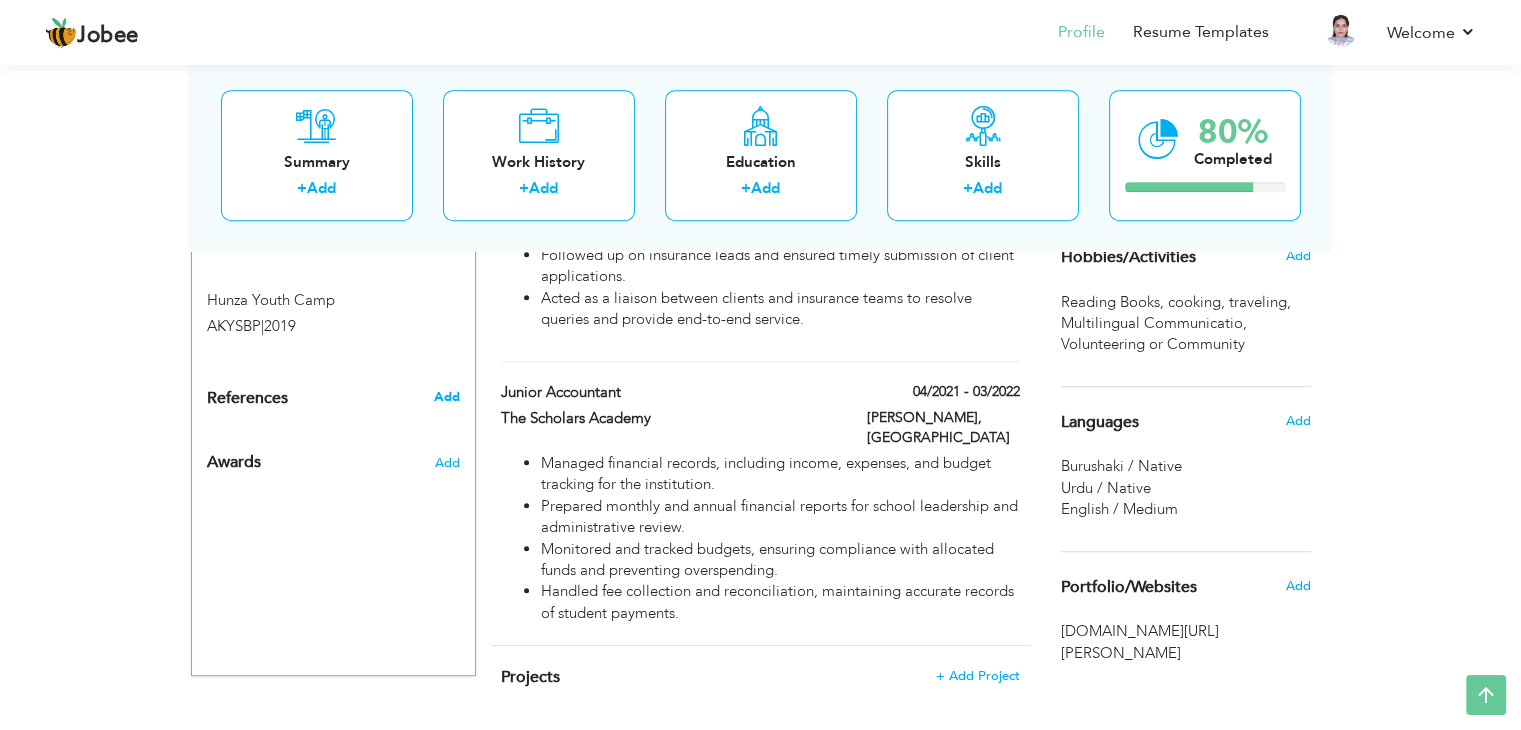 click on "Add" at bounding box center (446, 397) 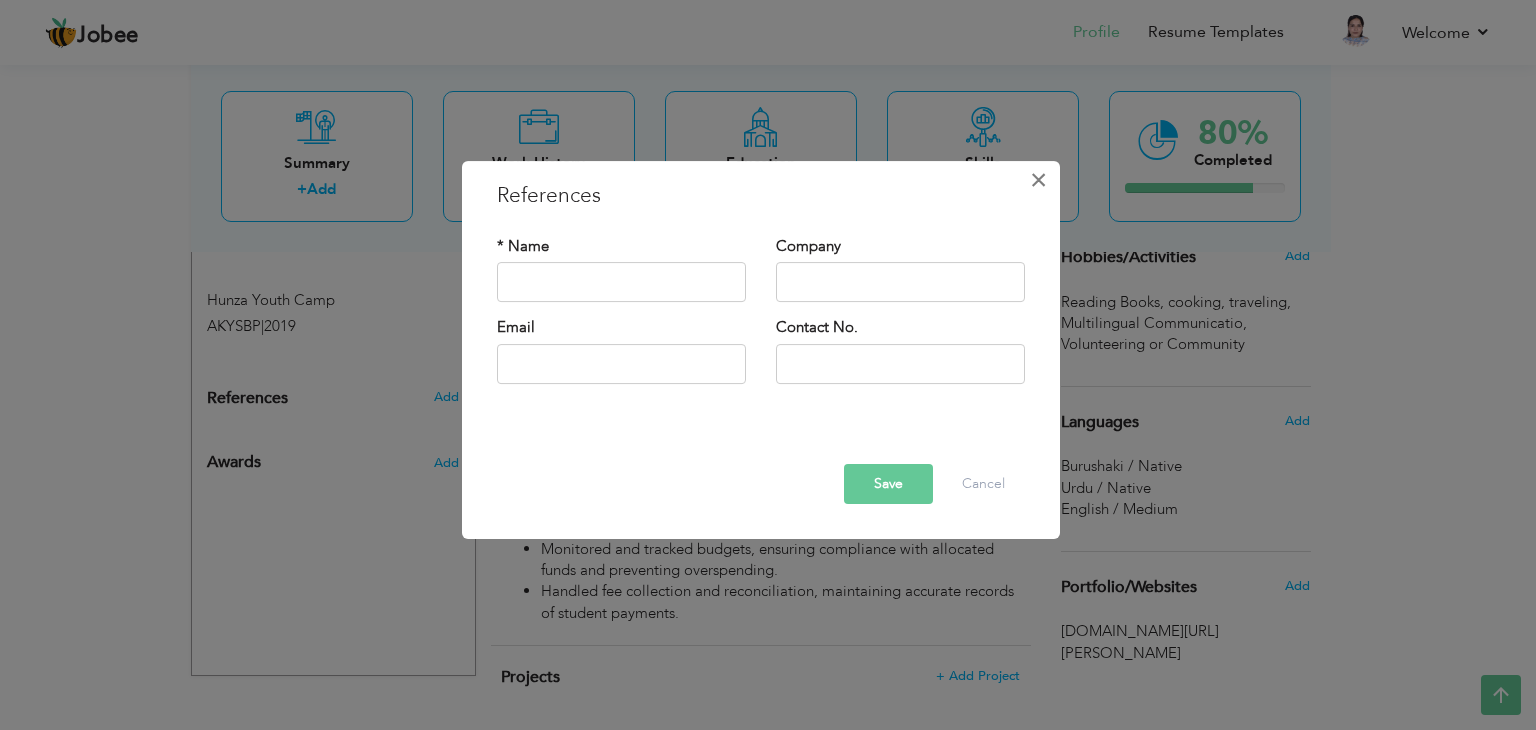 click on "×" at bounding box center [1038, 180] 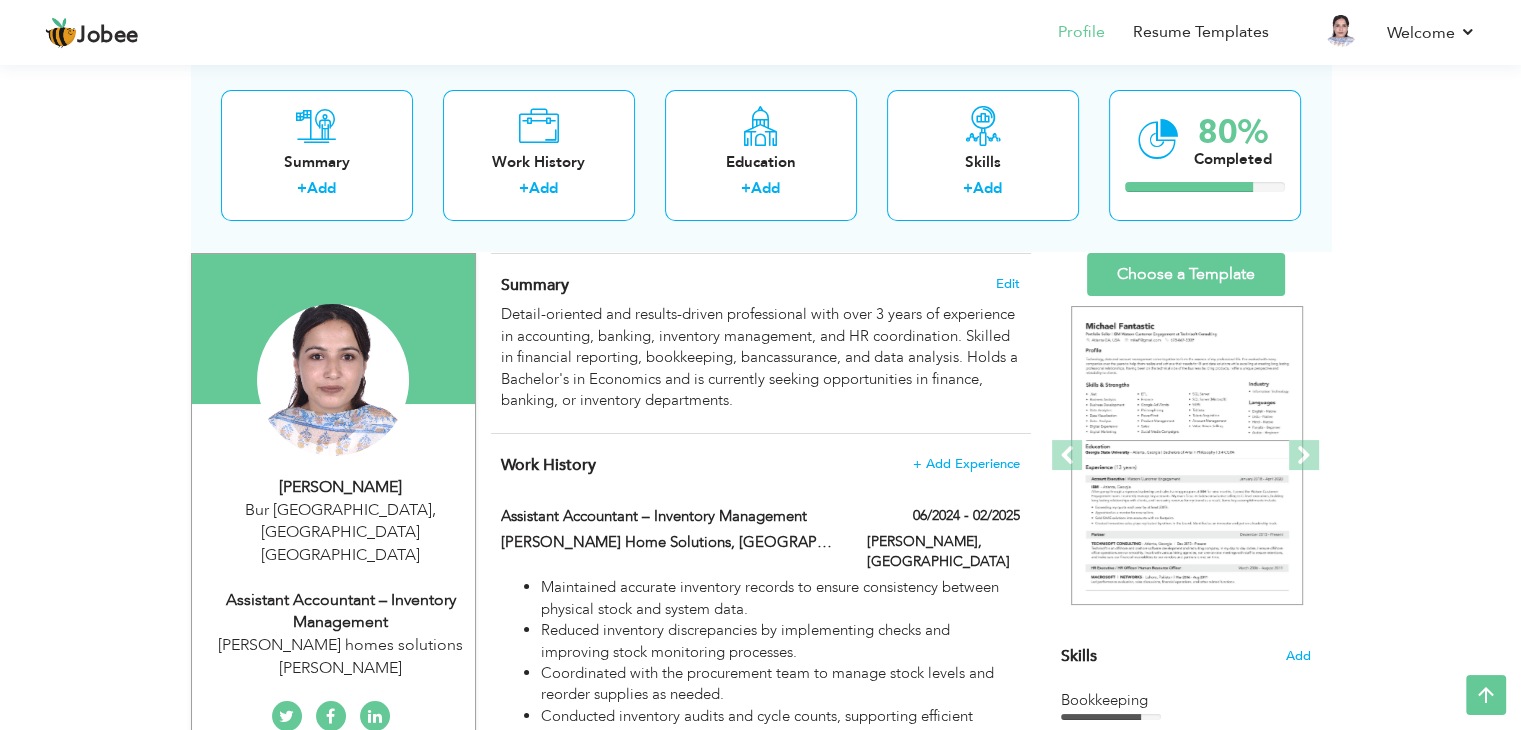 scroll, scrollTop: 107, scrollLeft: 0, axis: vertical 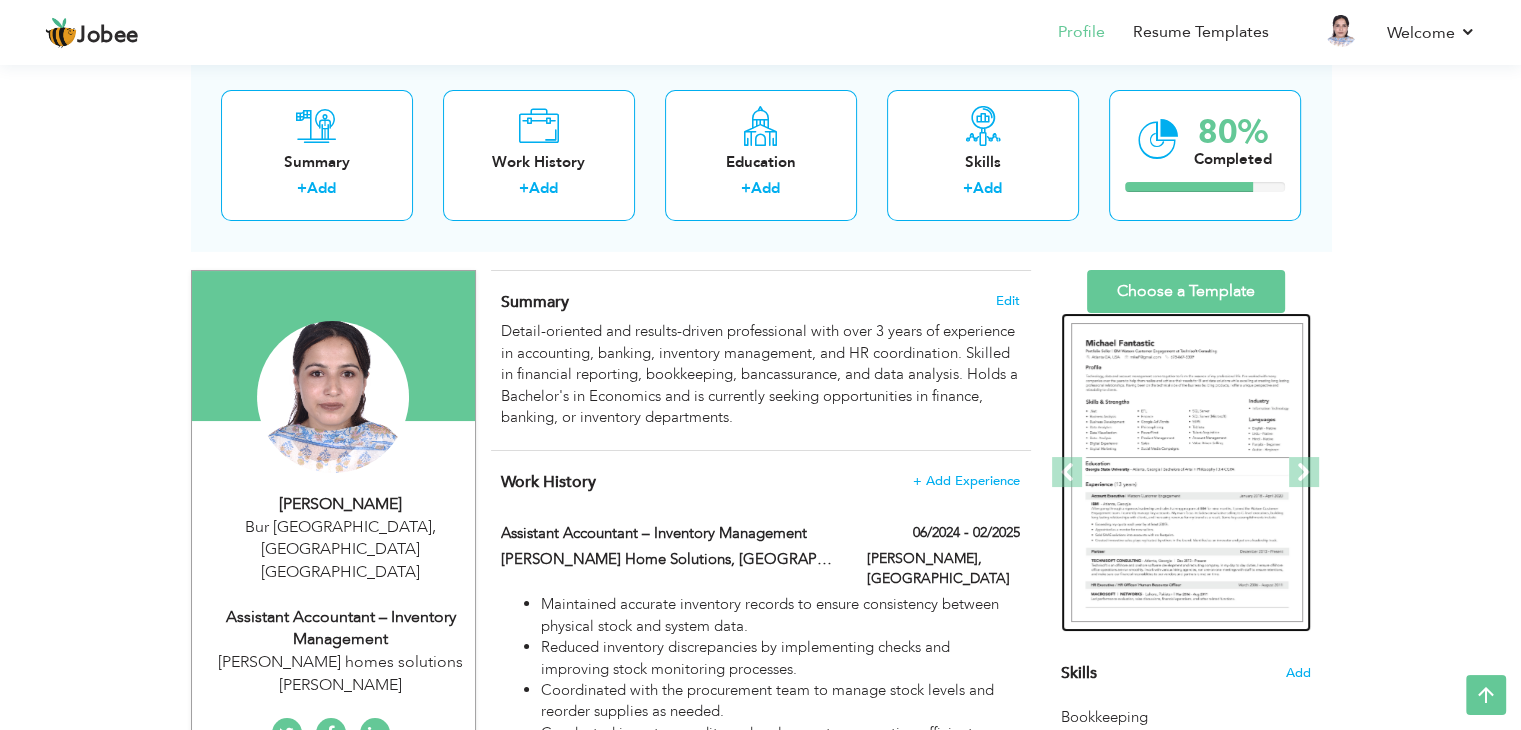 click at bounding box center (1187, 473) 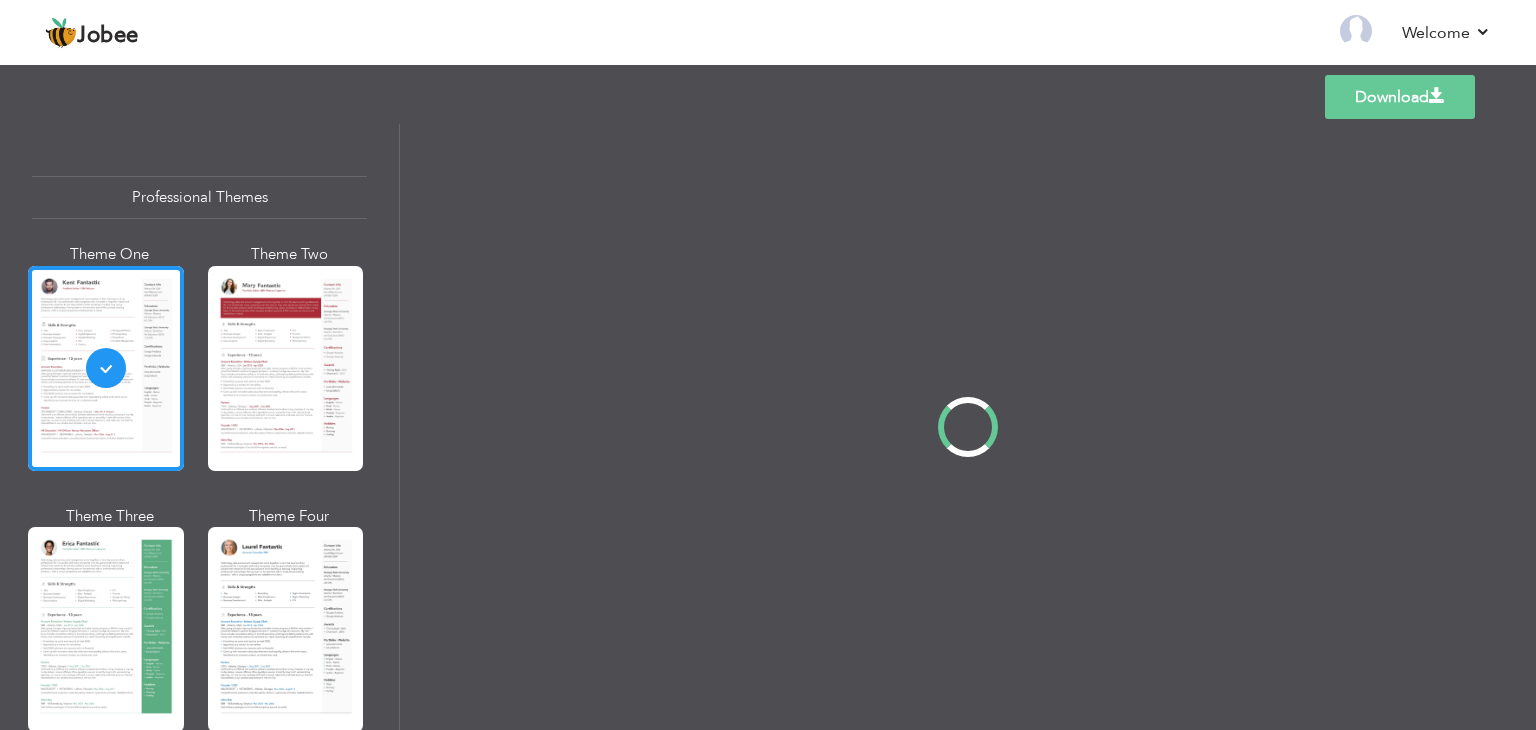scroll, scrollTop: 0, scrollLeft: 0, axis: both 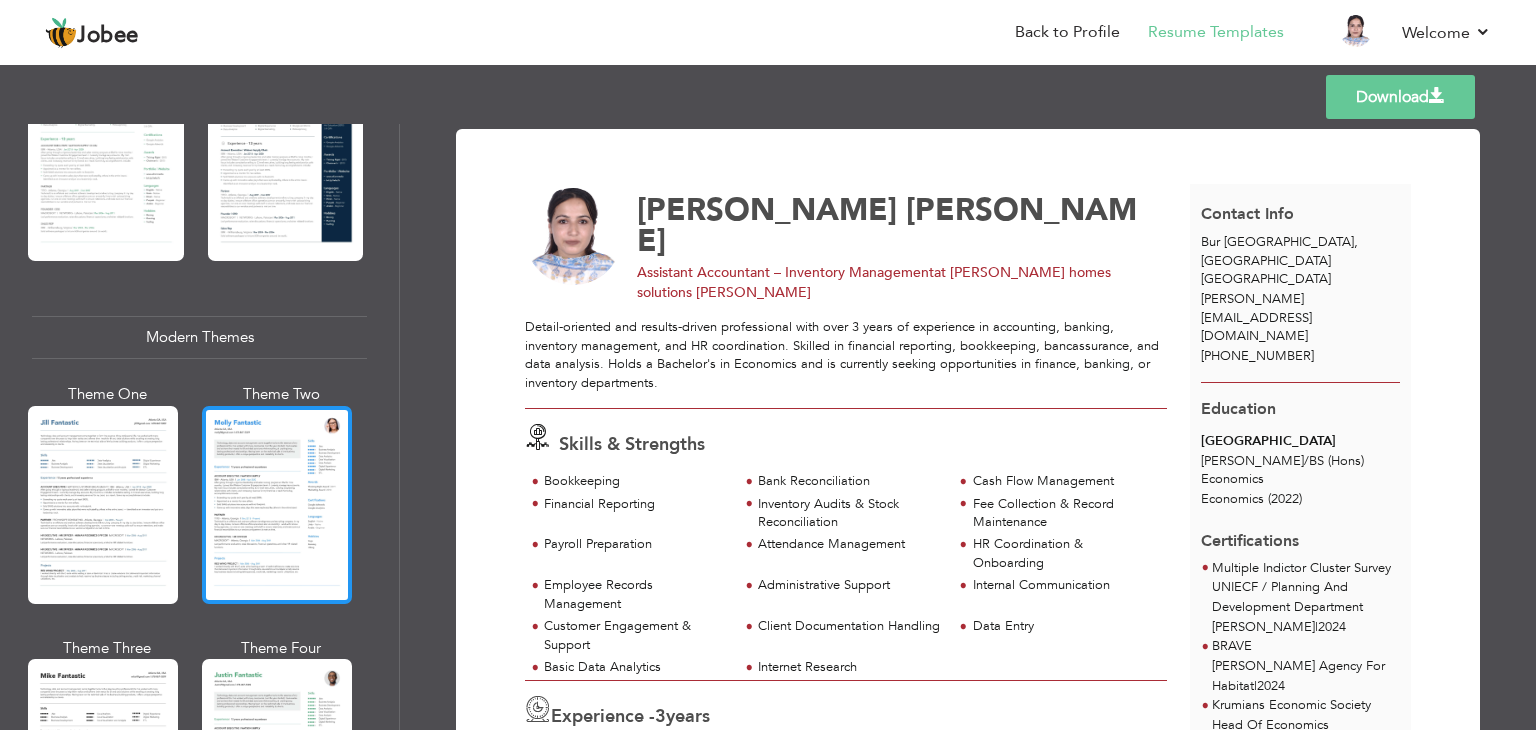 click at bounding box center (277, 505) 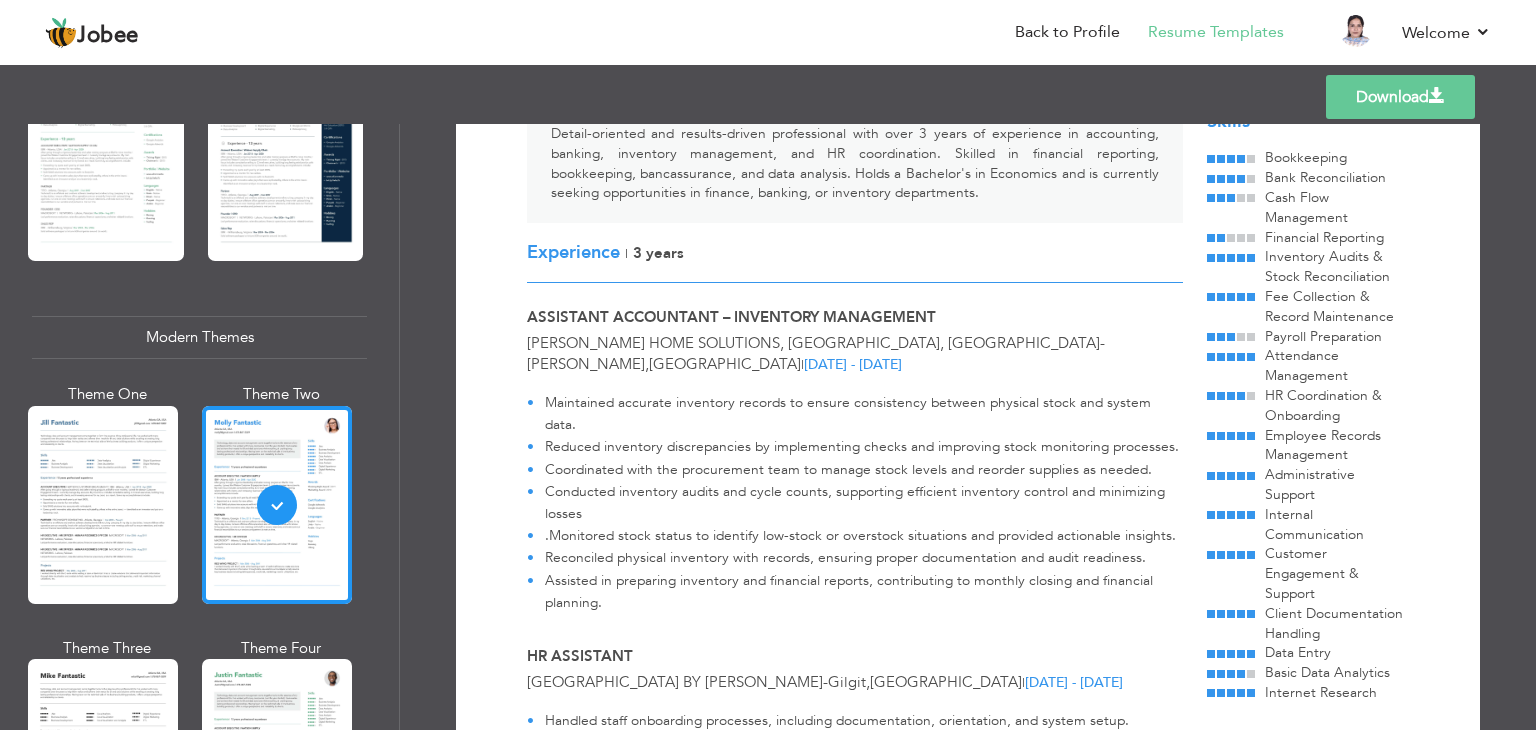 scroll, scrollTop: 219, scrollLeft: 0, axis: vertical 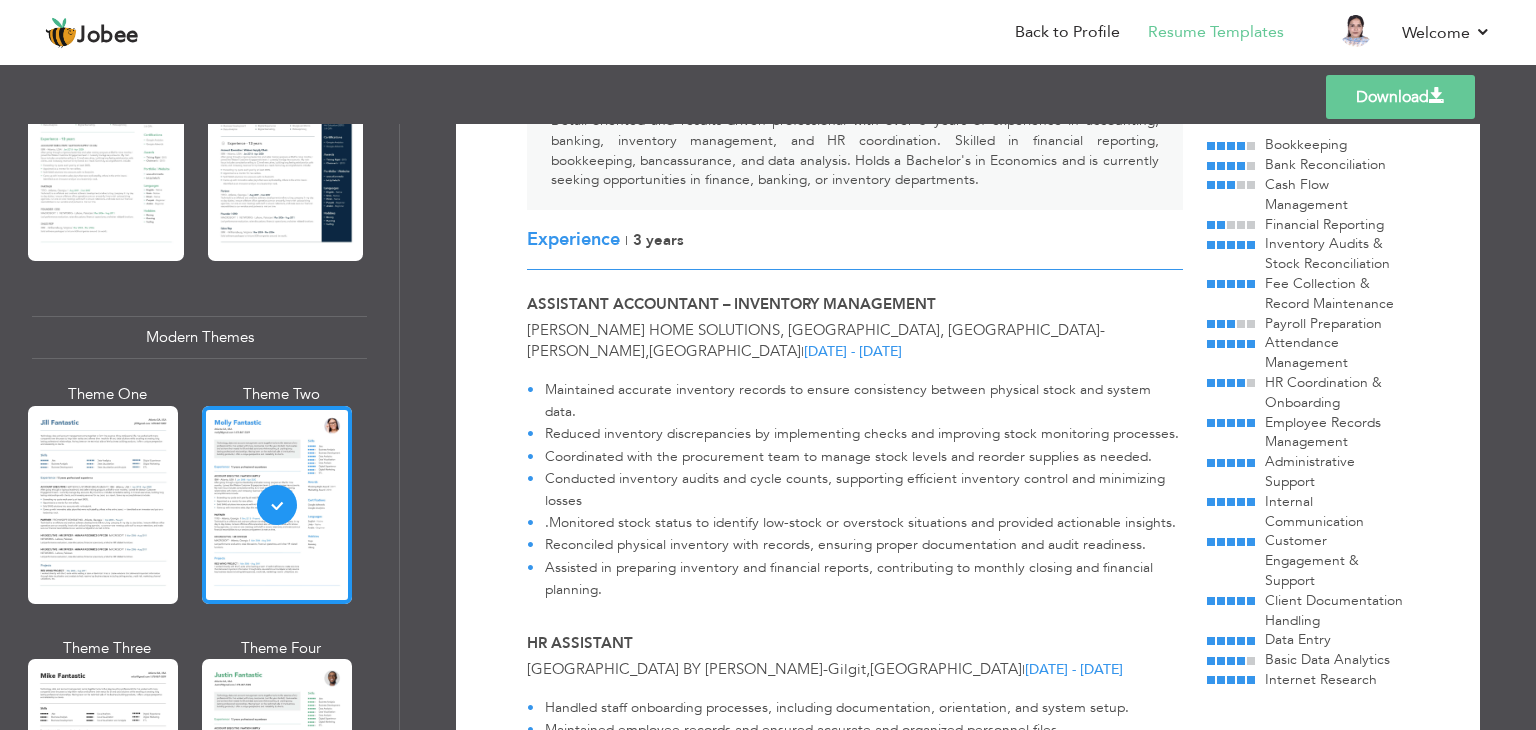 click on "Download" at bounding box center [1400, 97] 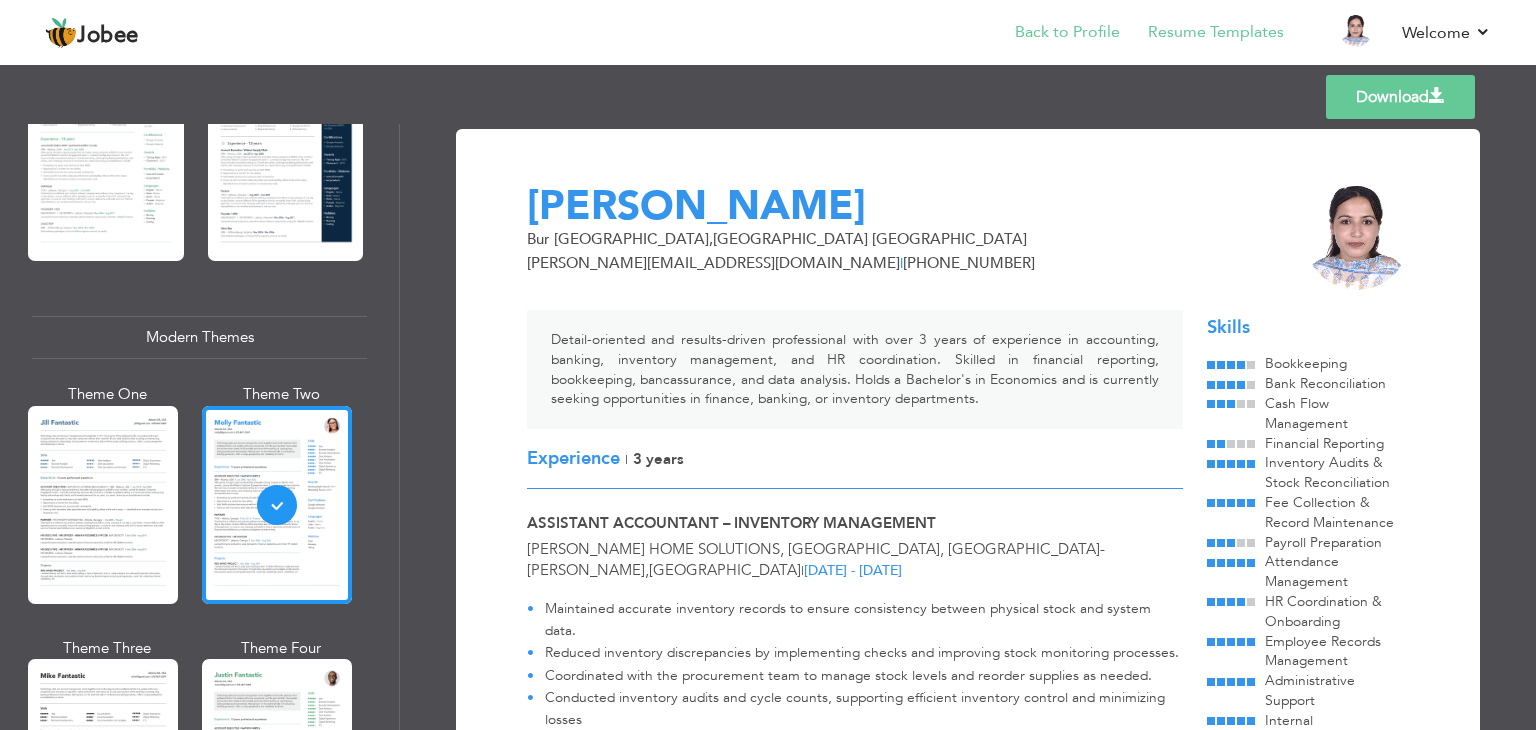 click on "Back to Profile" at bounding box center (1053, 34) 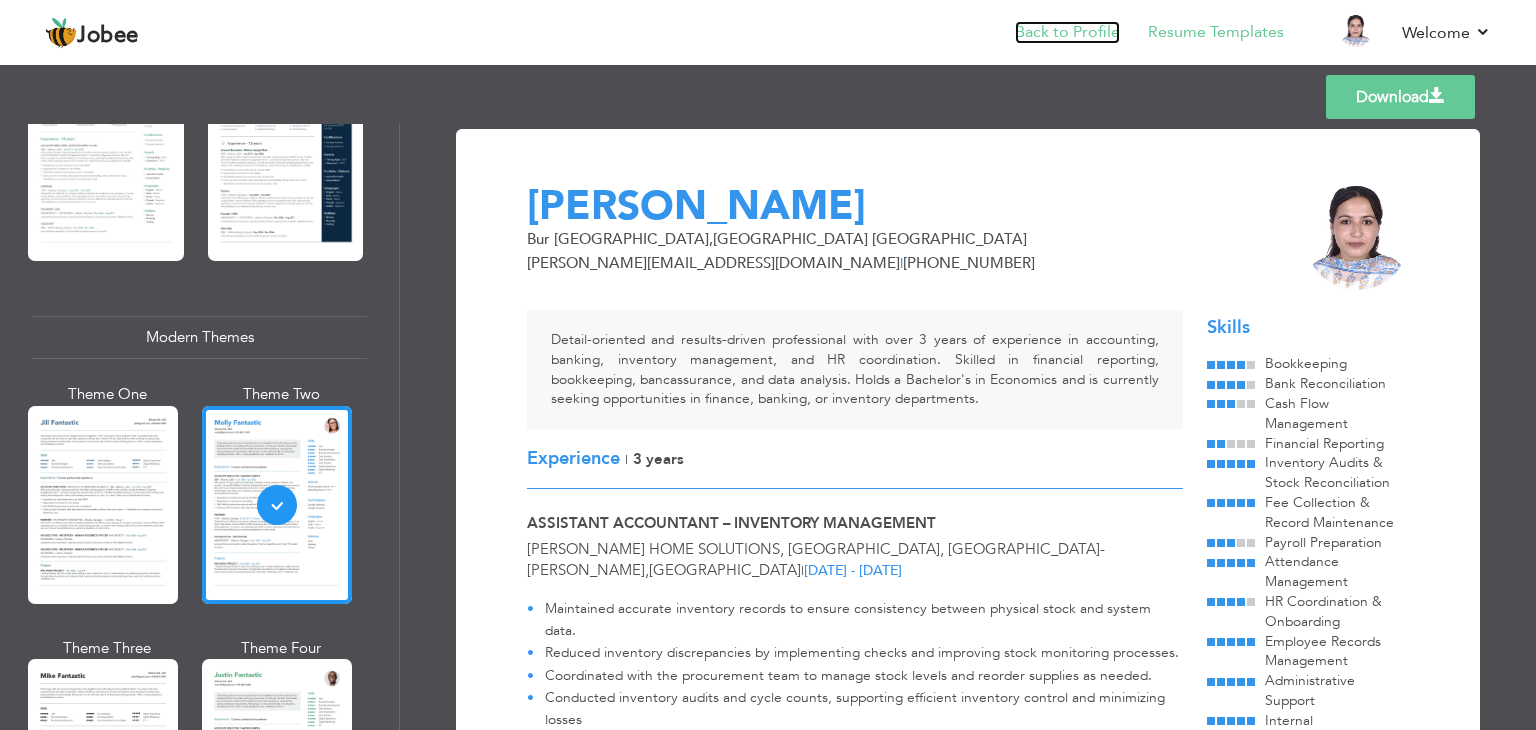 click on "Back to Profile" at bounding box center (1067, 32) 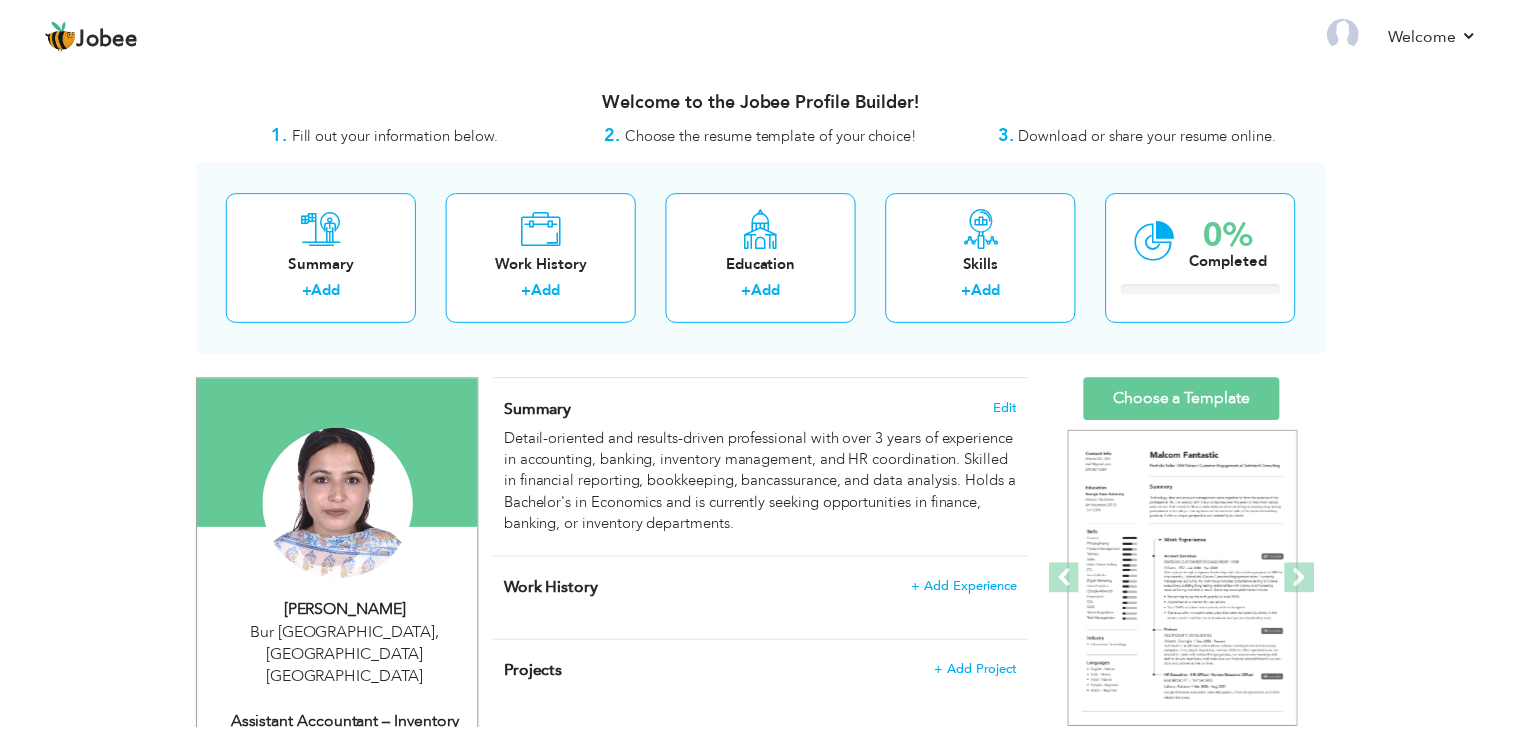 scroll, scrollTop: 0, scrollLeft: 0, axis: both 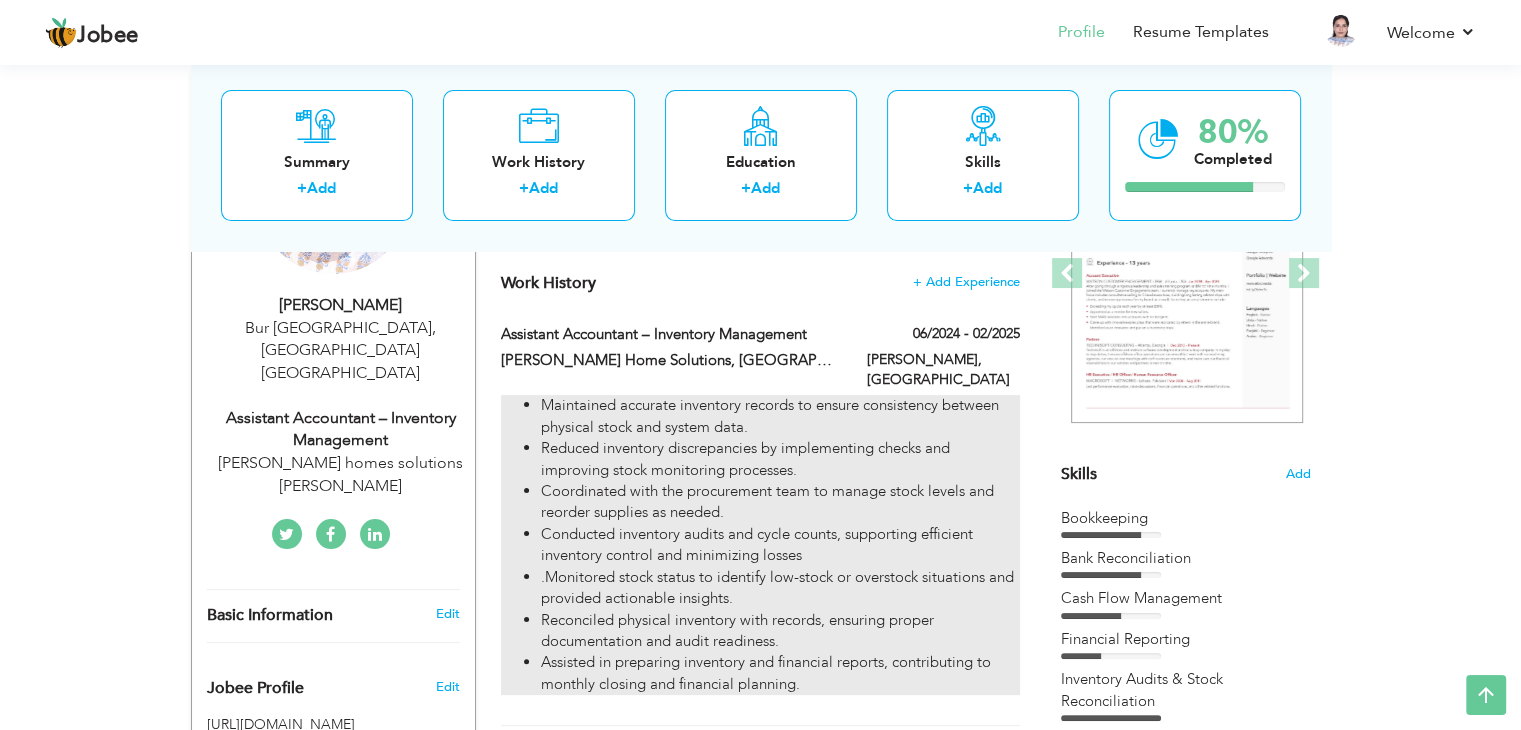 click on "Reduced inventory discrepancies by implementing checks and improving stock monitoring processes." at bounding box center [780, 459] 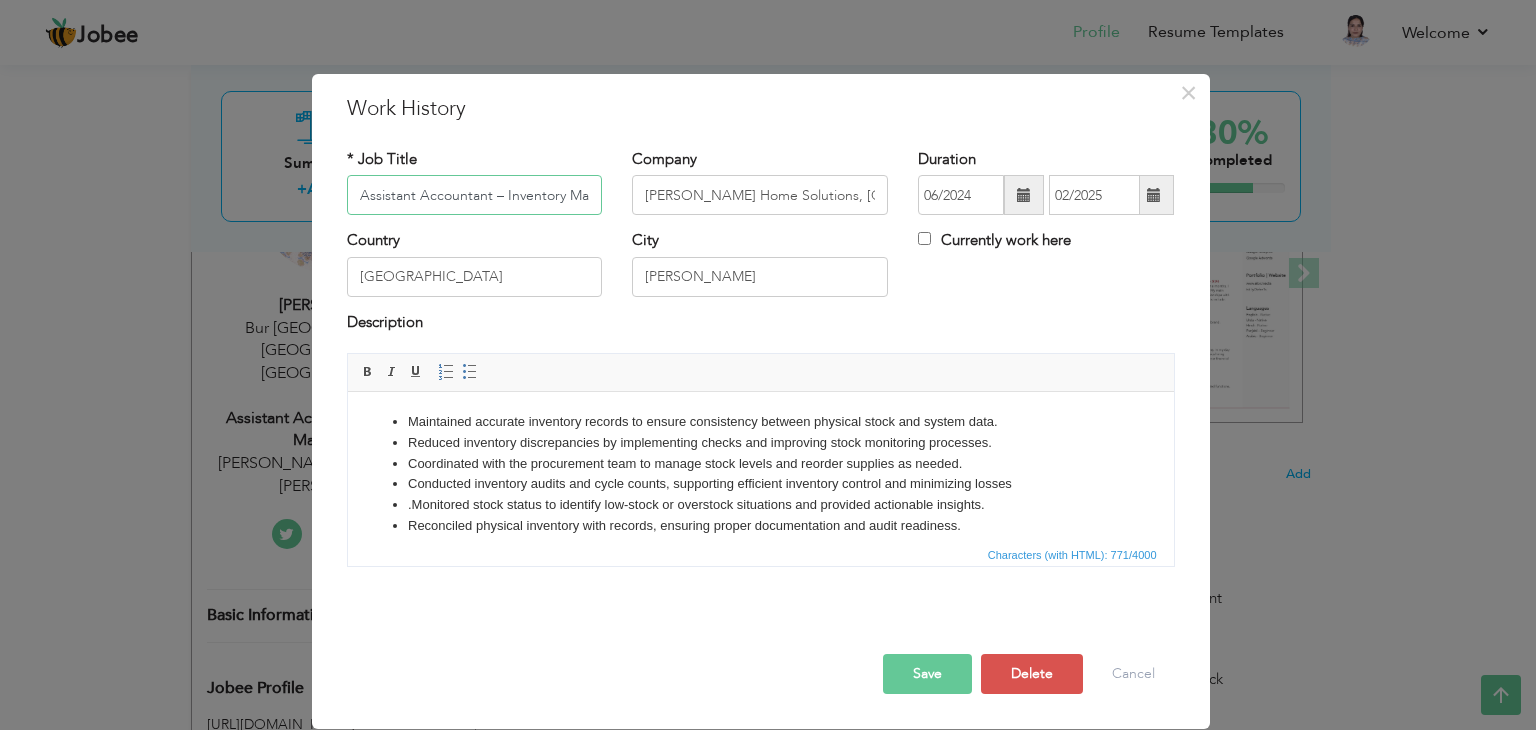 scroll, scrollTop: 0, scrollLeft: 58, axis: horizontal 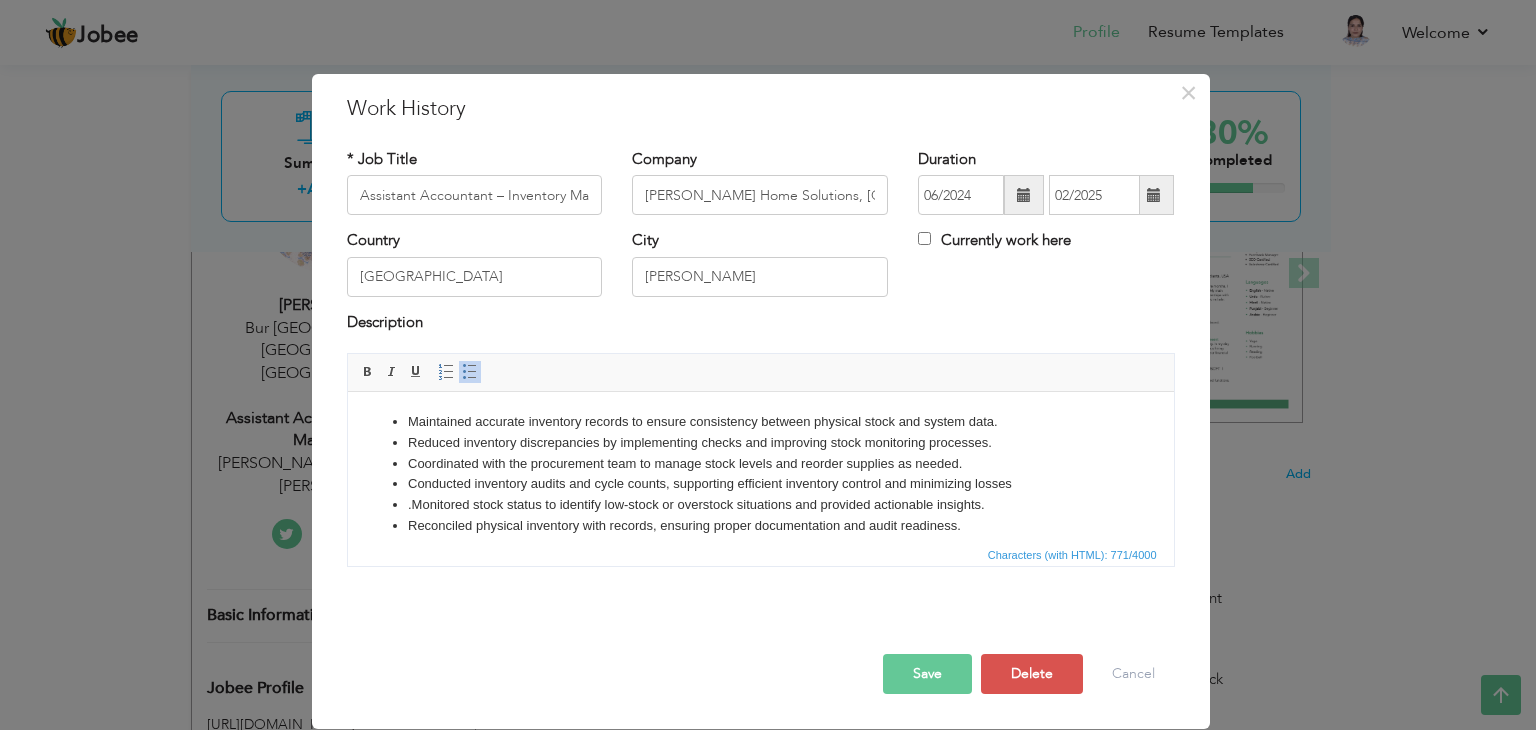 click on "Maintained accurate inventory records to ensure consistency between physical stock and system data. Reduced inventory discrepancies by implementing checks and improving stock monitoring processes. Coordinated with the procurement team to manage stock levels and reorder supplies as needed. Conducted inventory audits and cycle counts, supporting efficient inventory control and minimizing losses .Monitored stock status to identify low-stock or overstock situations and provided actionable insights. Reconciled physical inventory with records, ensuring proper documentation and audit readiness. Assisted in preparing inventory and financial reports, contributing to monthly closing and financial planning." at bounding box center (760, 485) 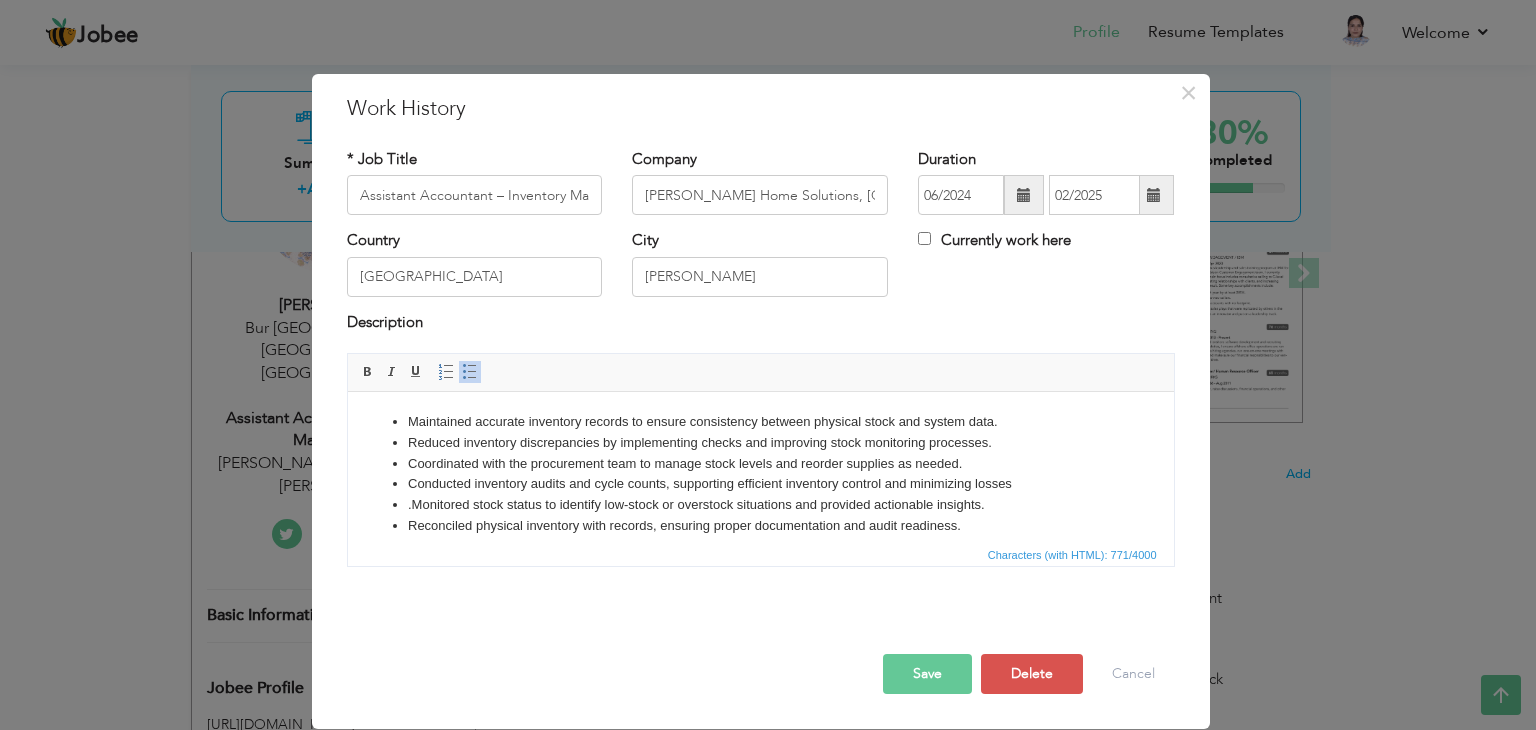 scroll, scrollTop: 35, scrollLeft: 0, axis: vertical 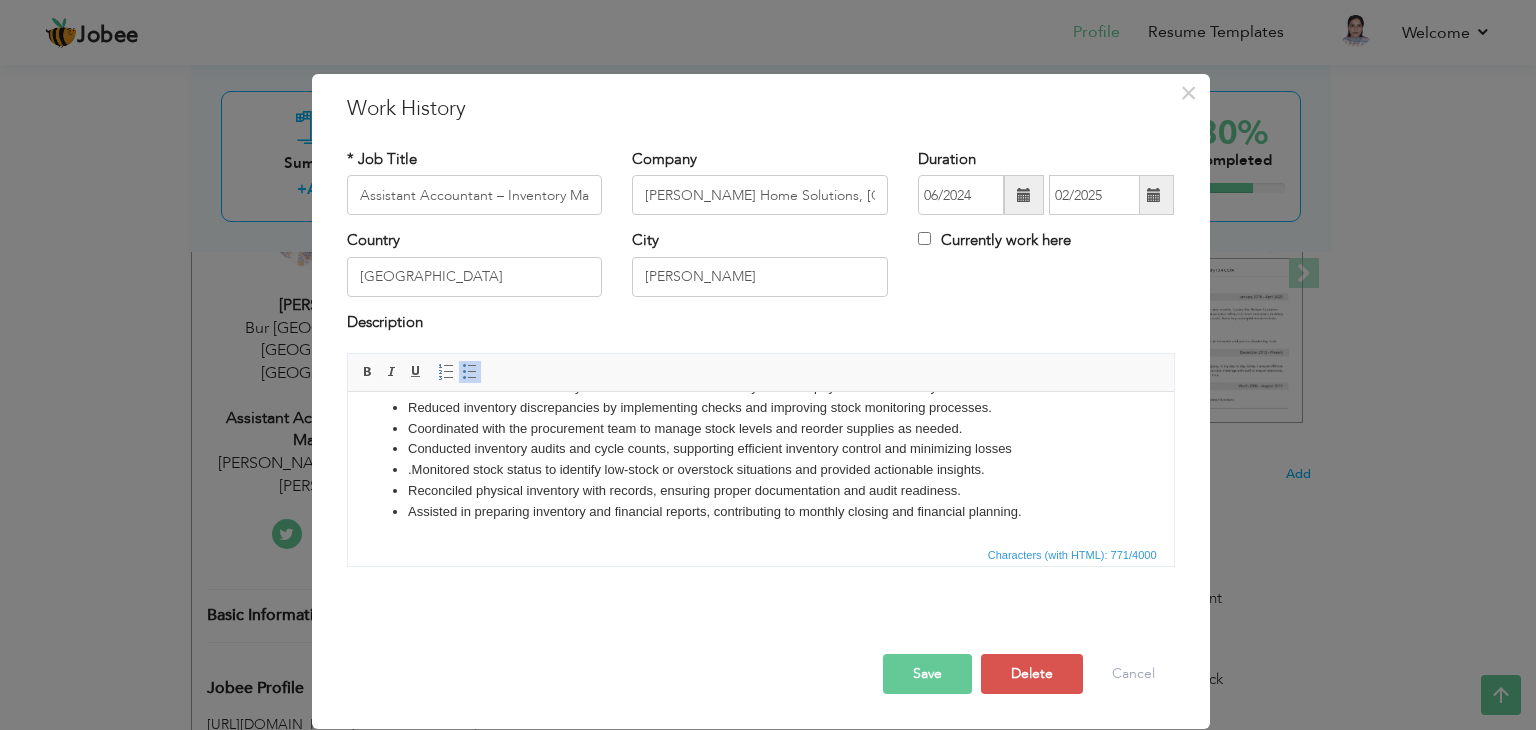 click on "Characters (with HTML): 771/4000" at bounding box center [1072, 555] 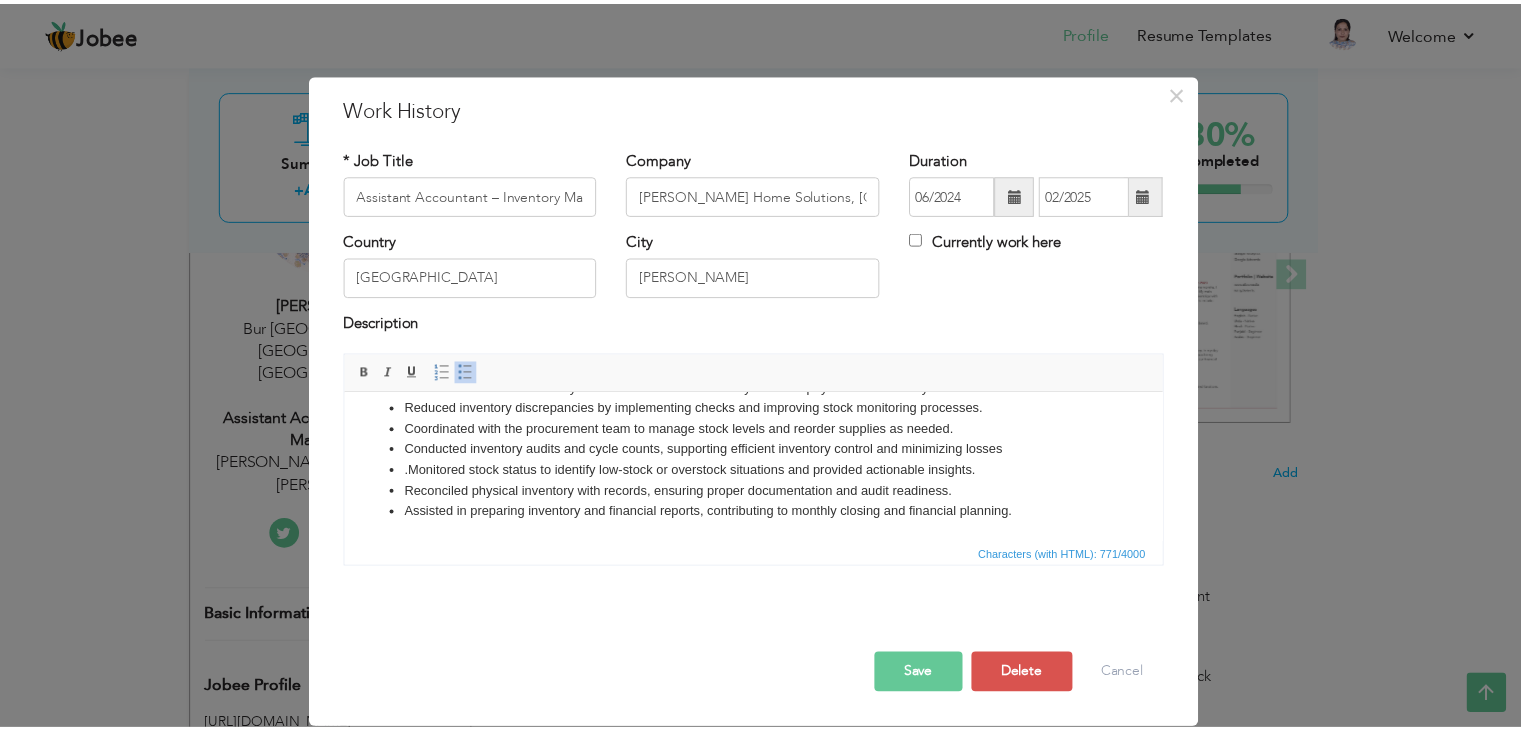 scroll, scrollTop: 0, scrollLeft: 0, axis: both 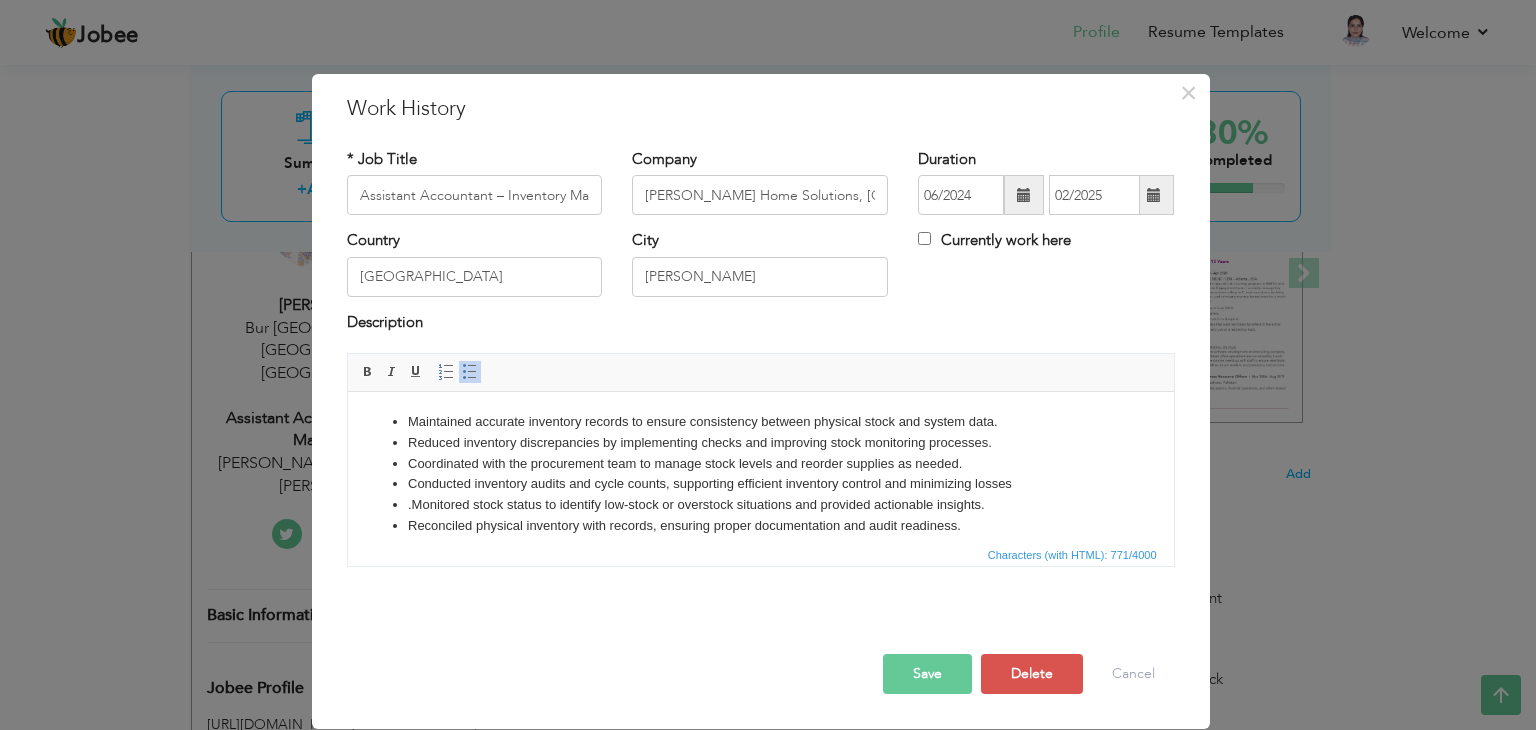 click on "Save" at bounding box center [927, 674] 